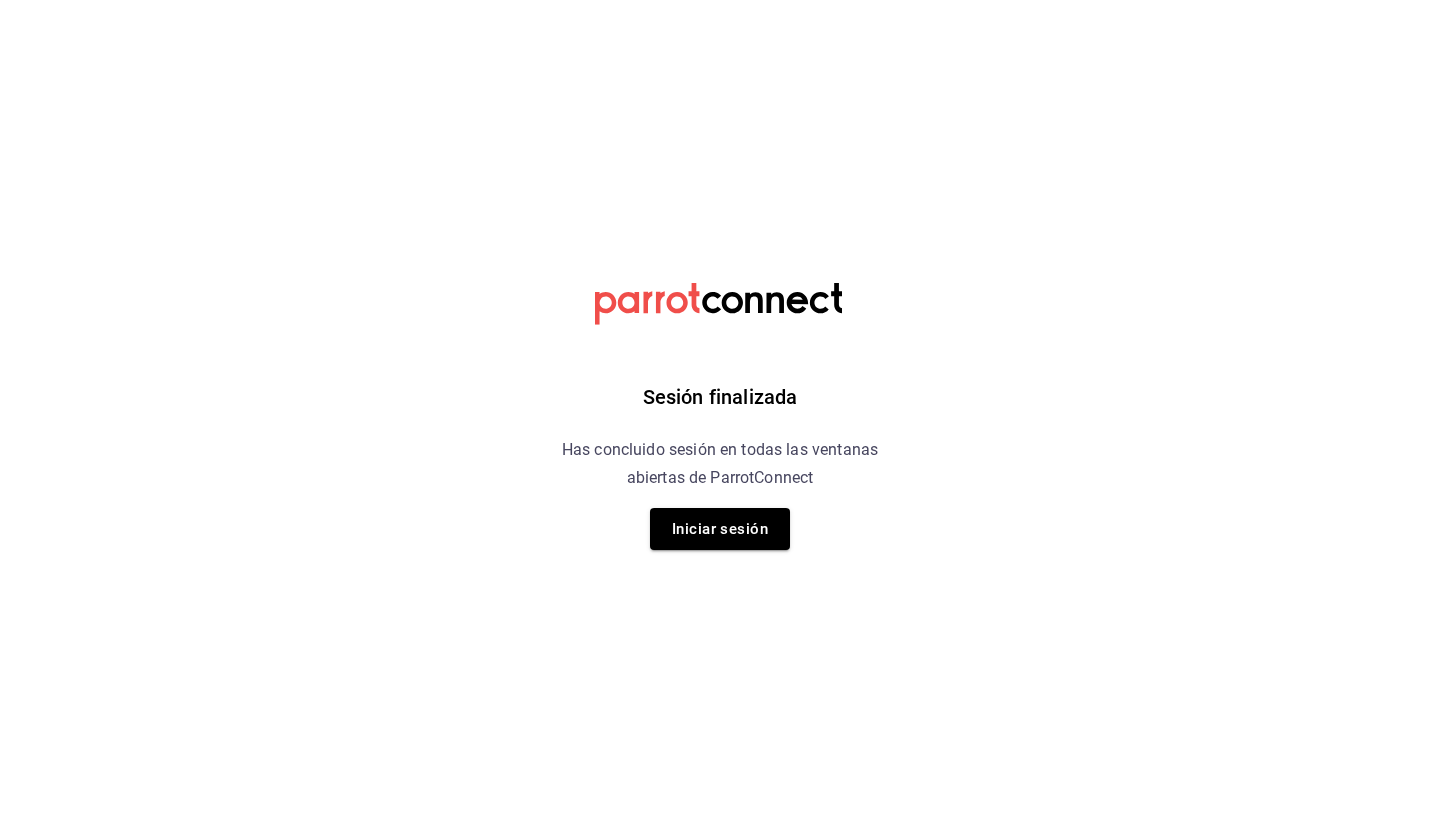 scroll, scrollTop: 0, scrollLeft: 0, axis: both 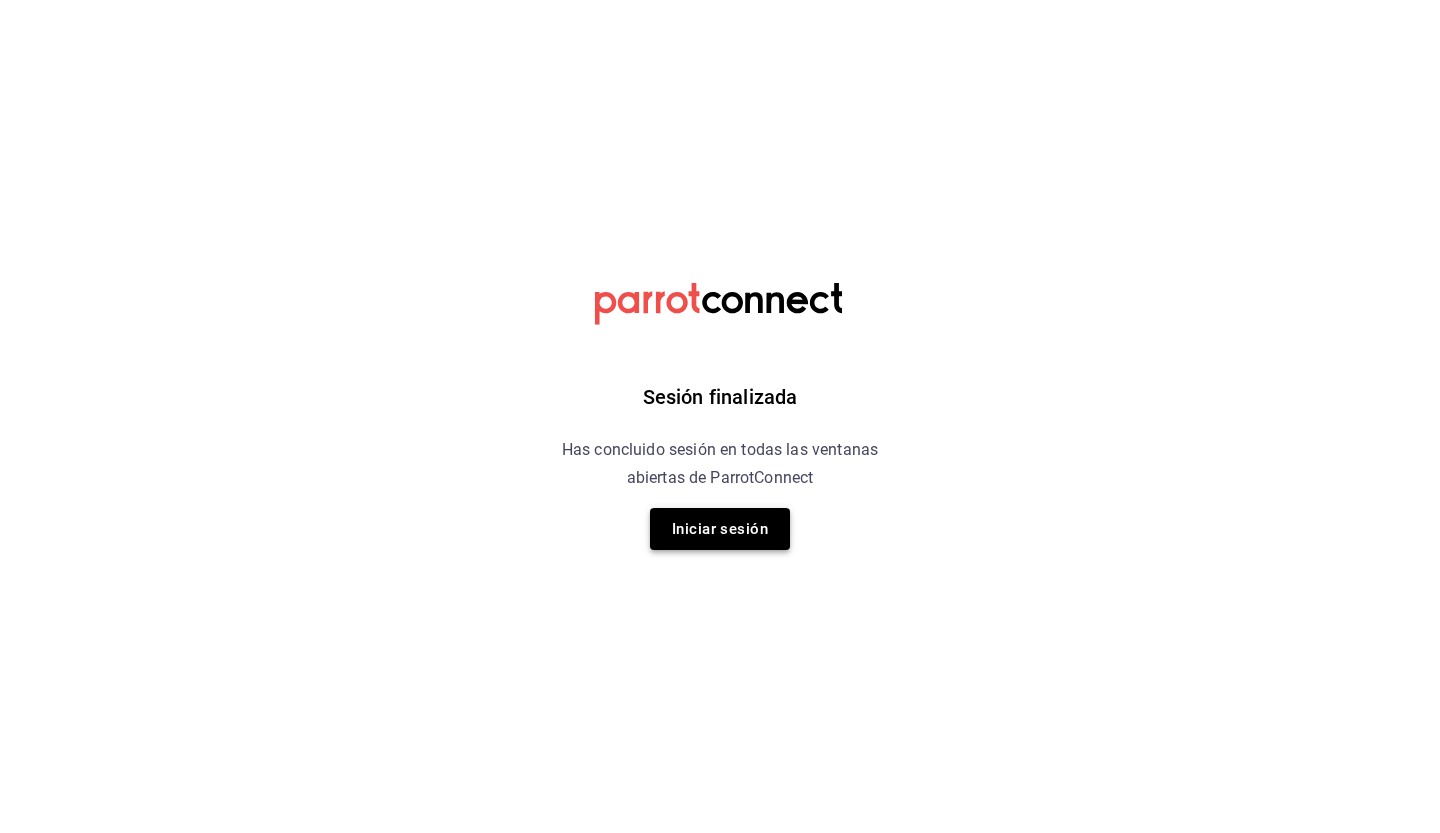 click on "Iniciar sesión" at bounding box center (720, 529) 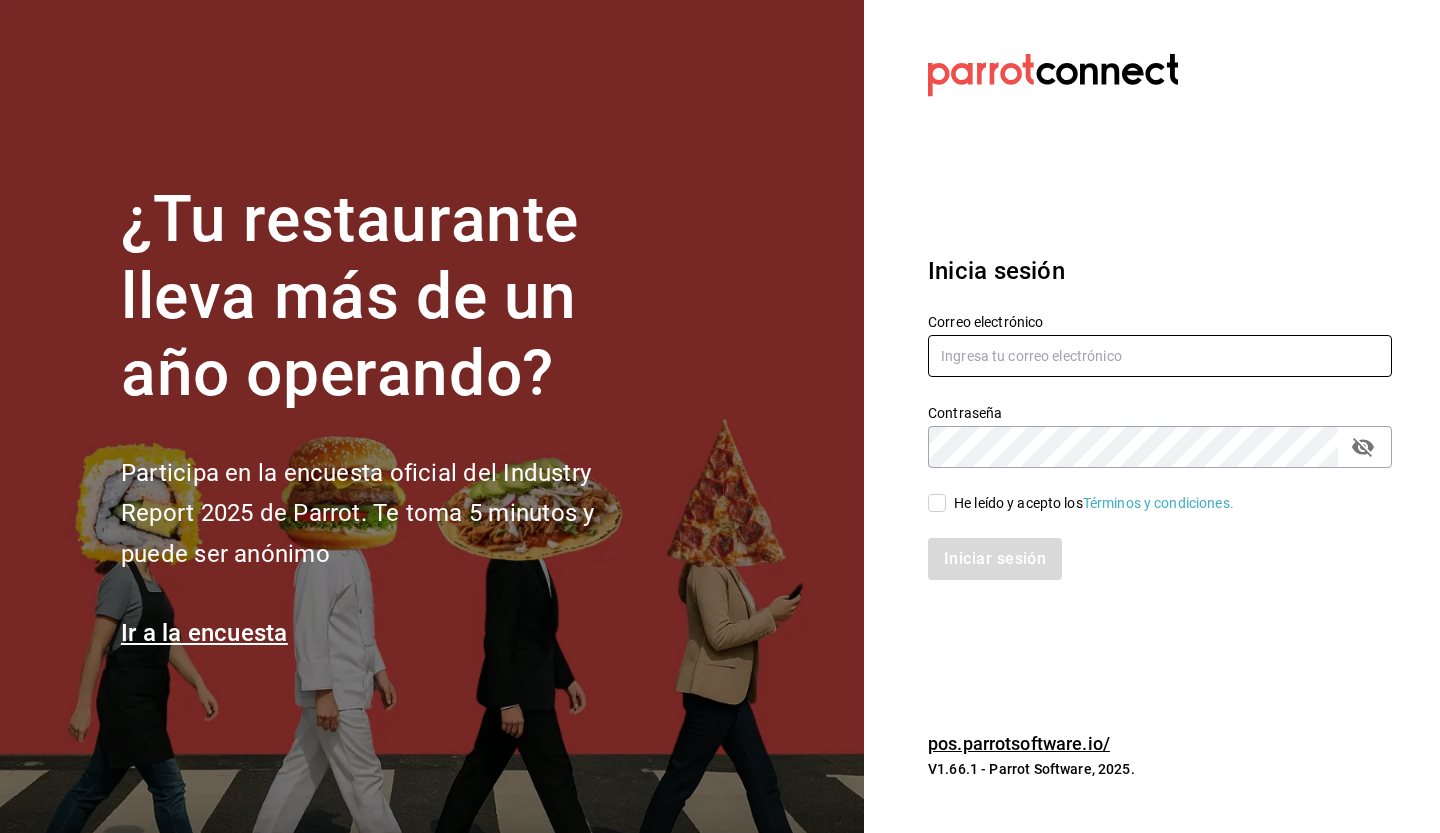 click at bounding box center (1160, 356) 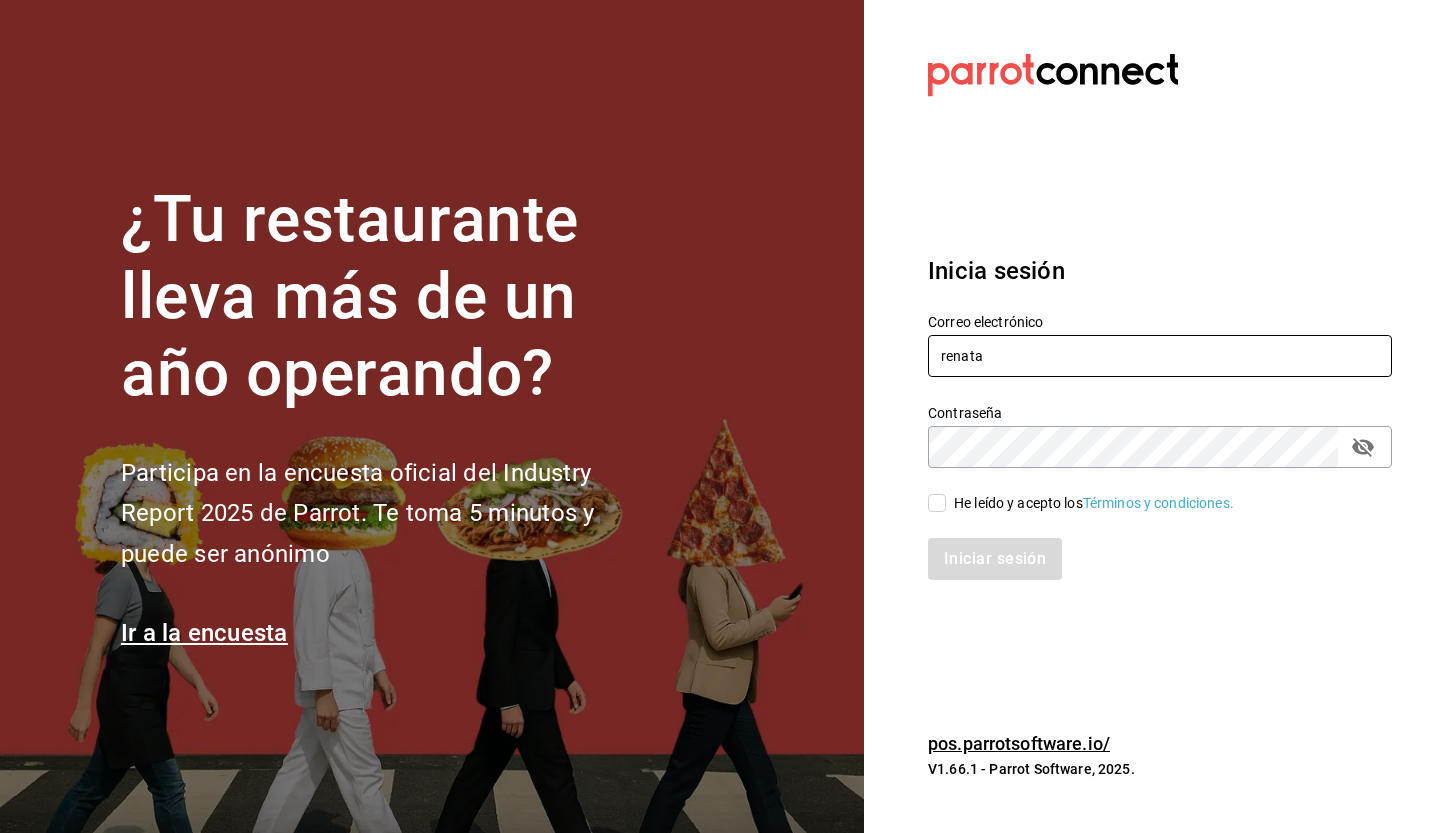 click on "renata" at bounding box center (1160, 356) 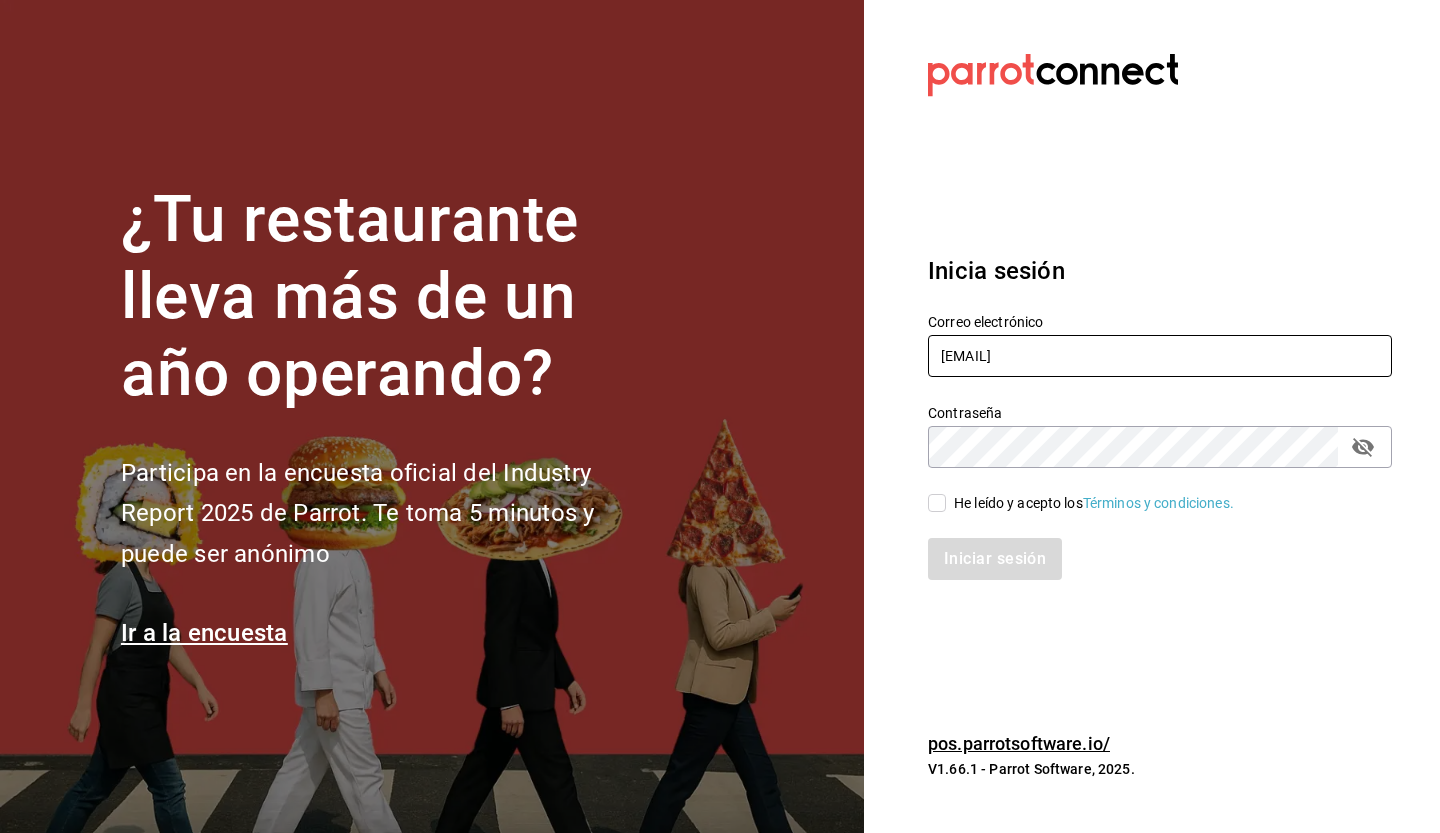 type on "[EMAIL]" 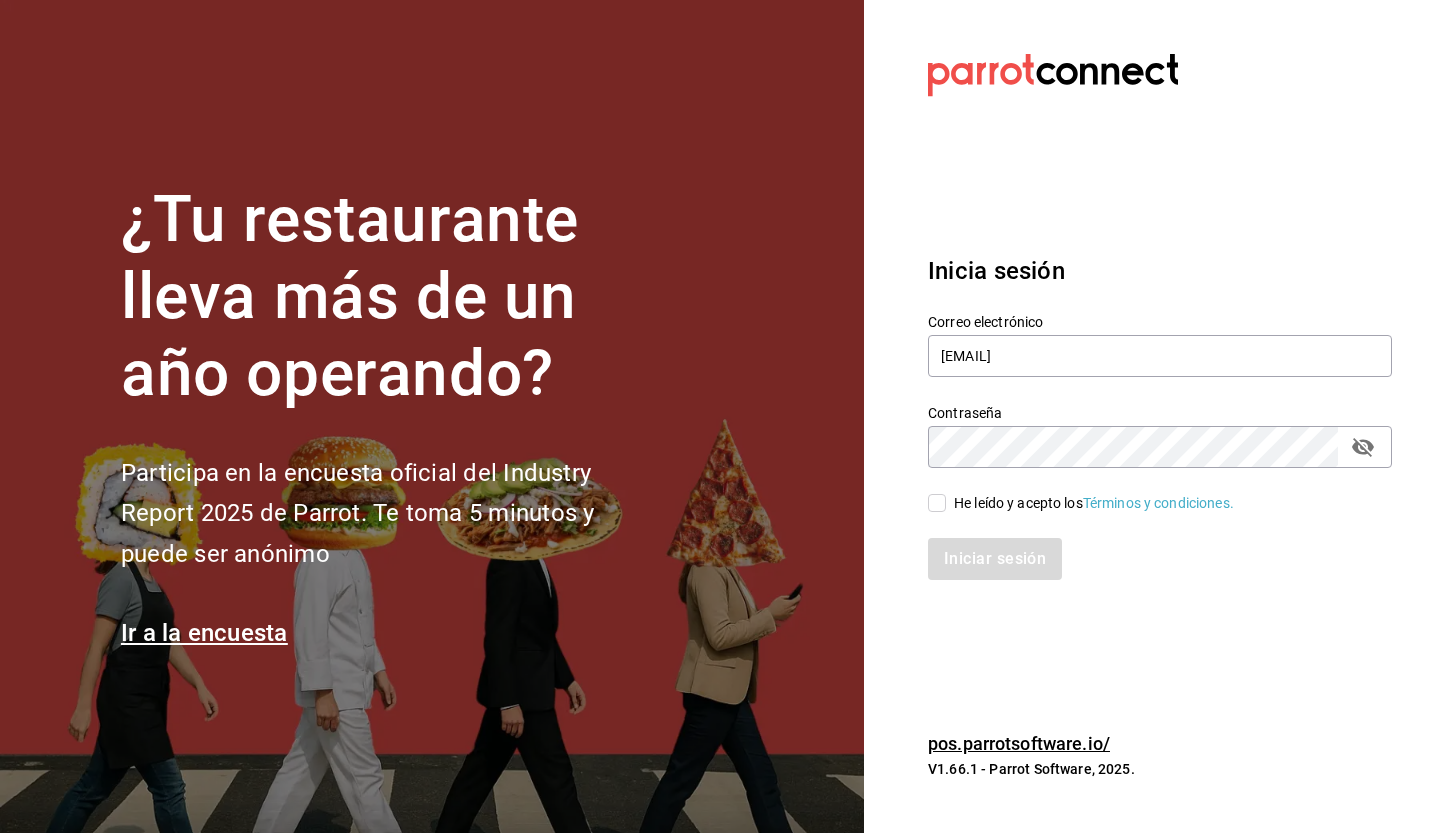 click on "He leído y acepto los  Términos y condiciones." at bounding box center (937, 503) 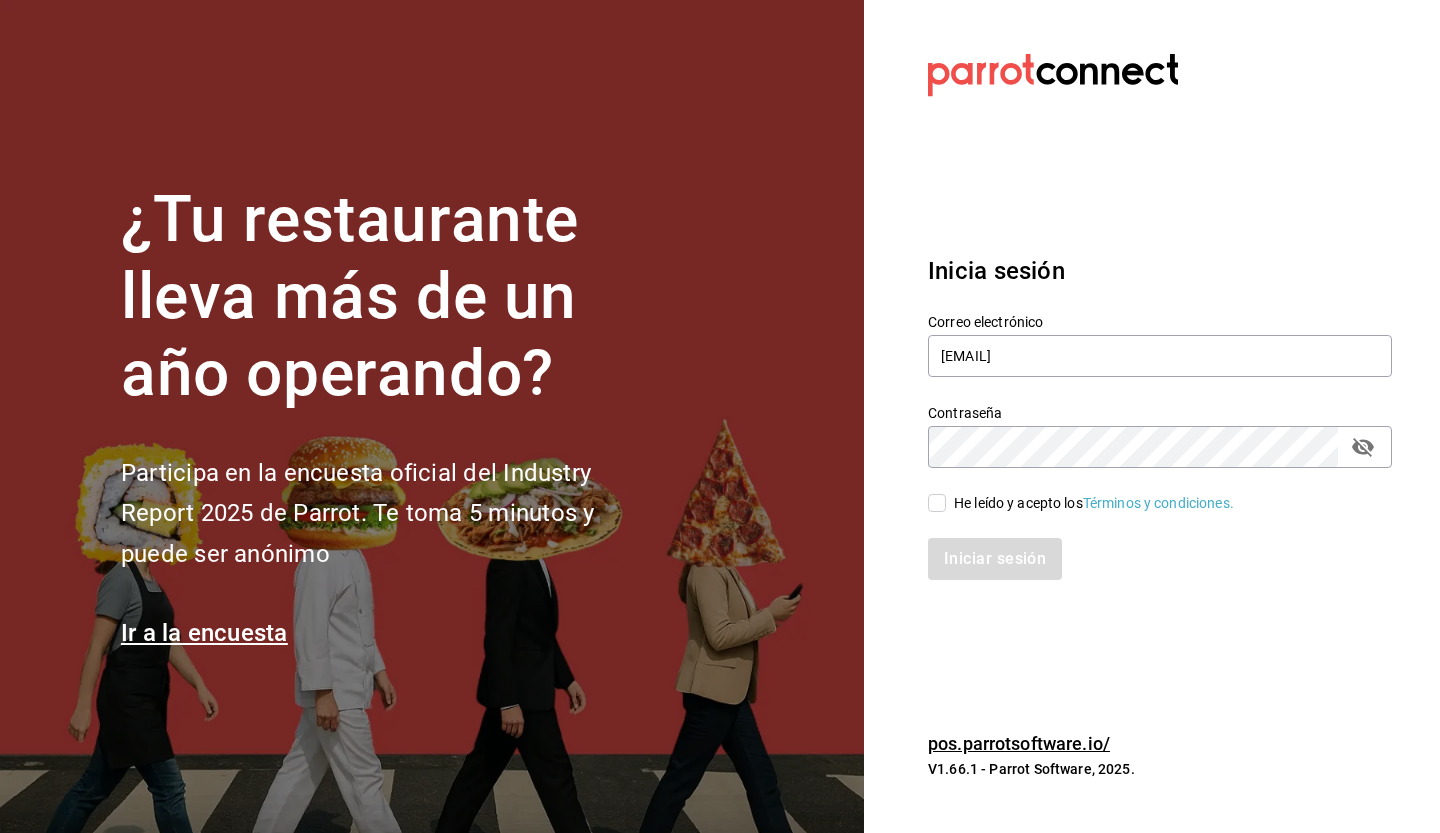 checkbox on "true" 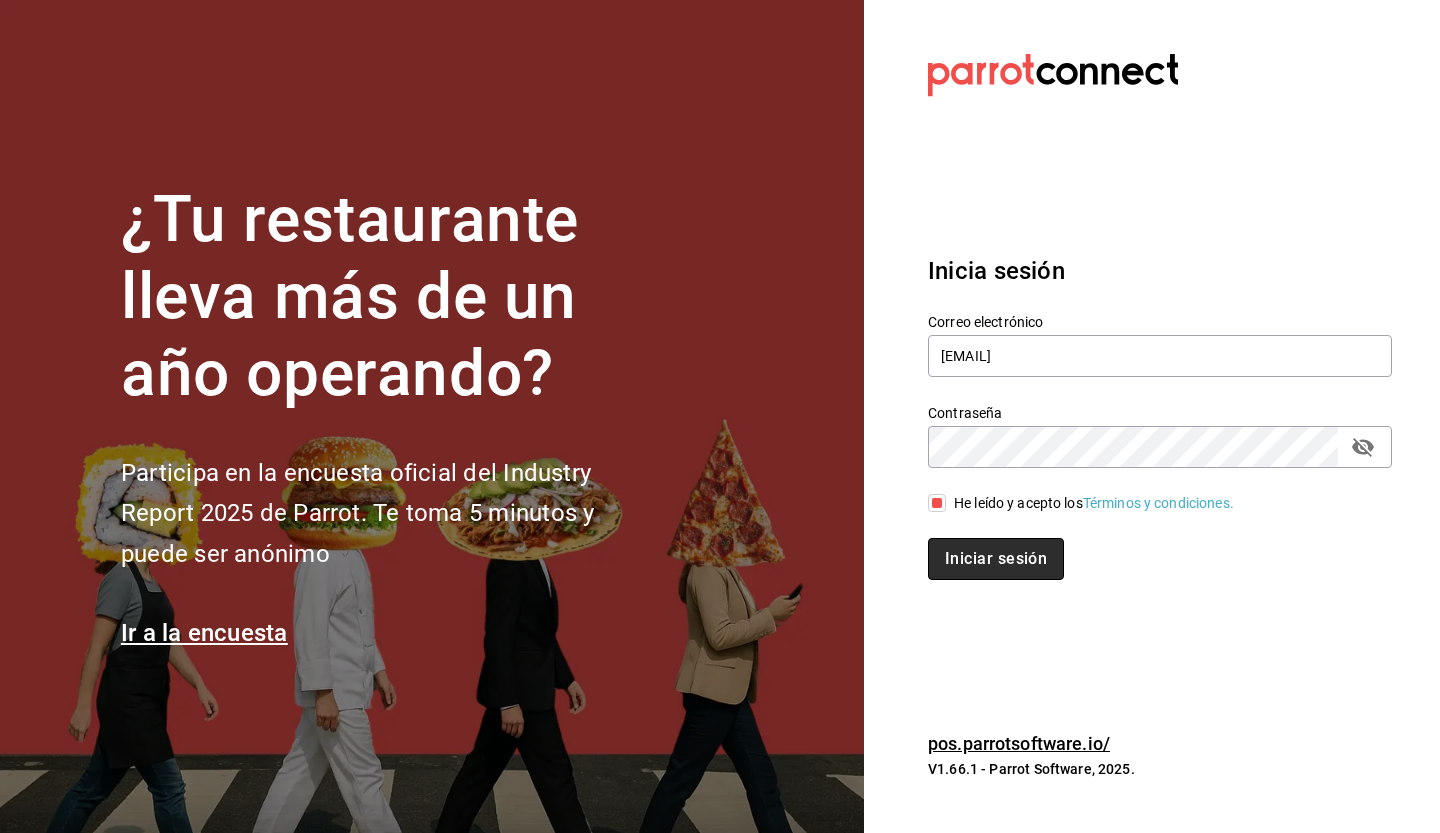 click on "Iniciar sesión" at bounding box center [996, 559] 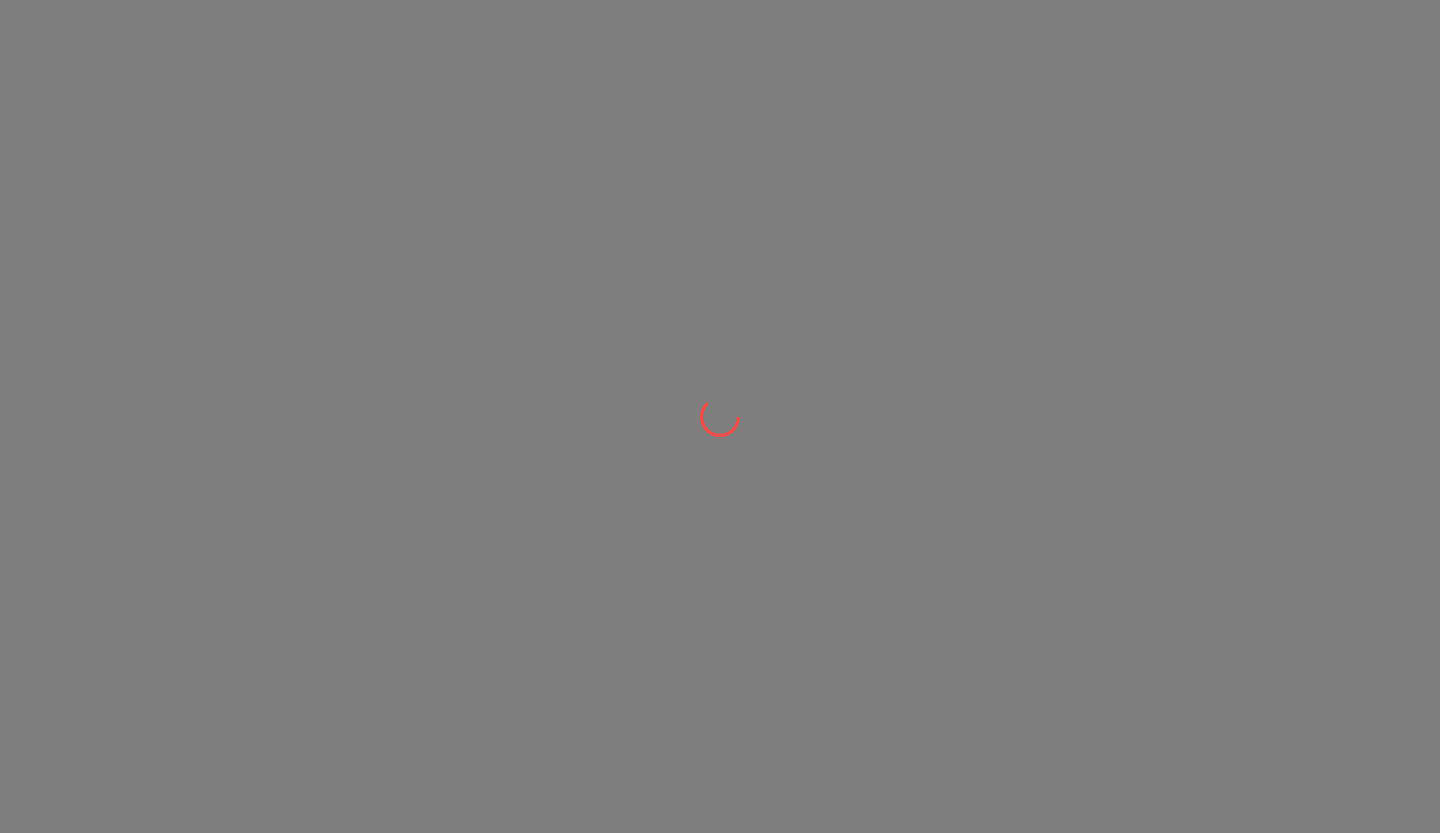 scroll, scrollTop: 0, scrollLeft: 0, axis: both 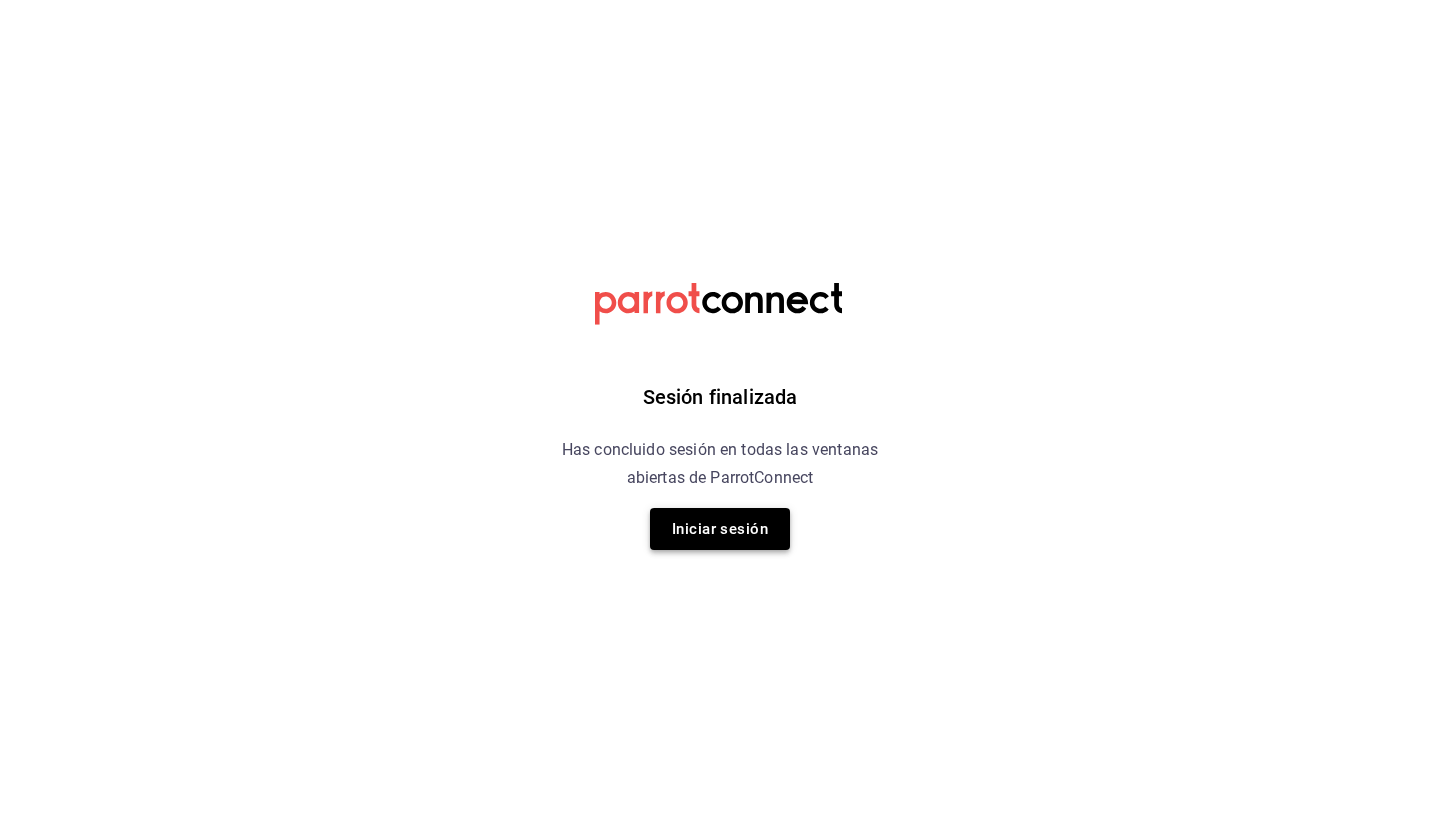 click on "Iniciar sesión" at bounding box center (720, 529) 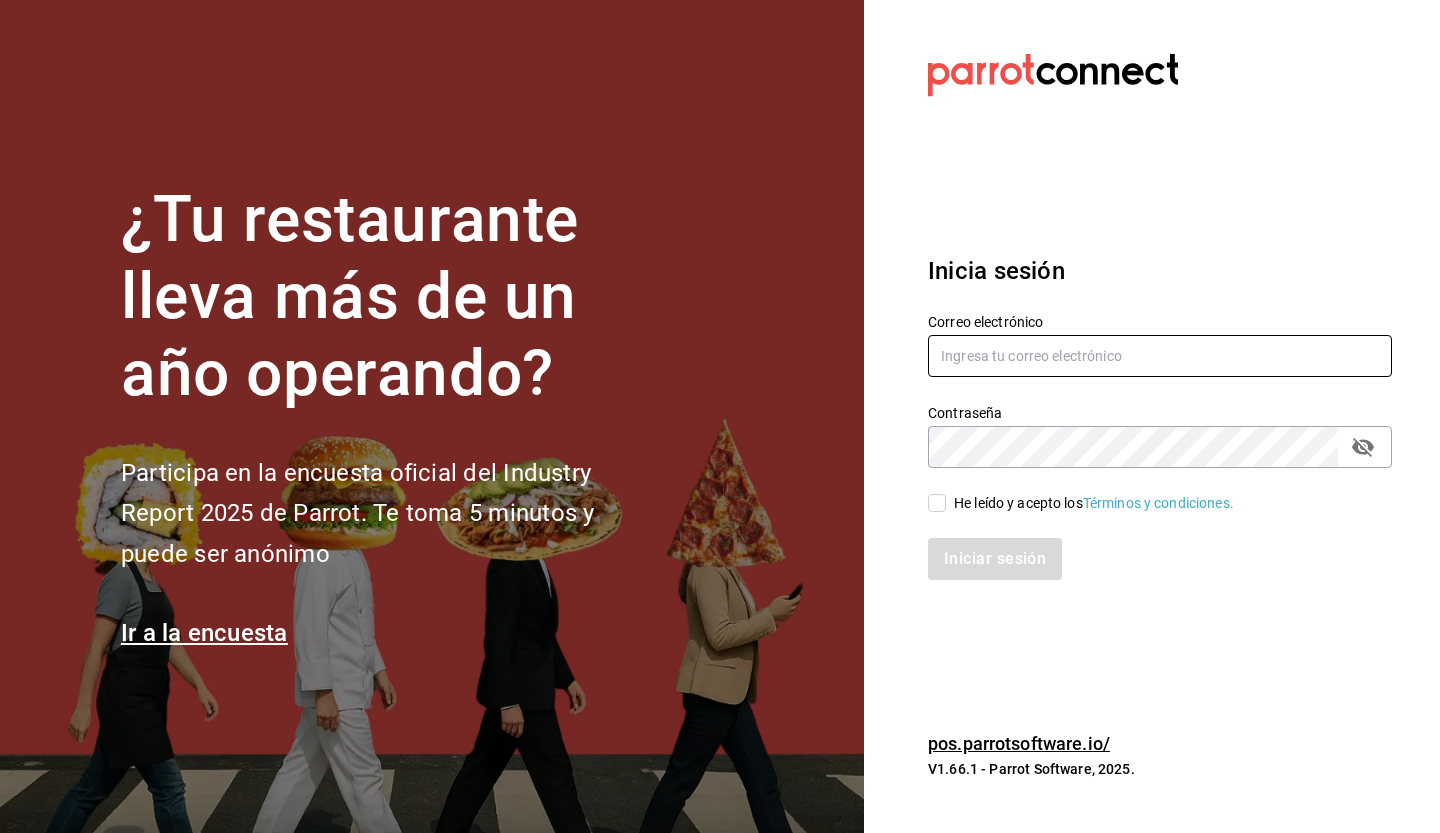 click at bounding box center (1160, 356) 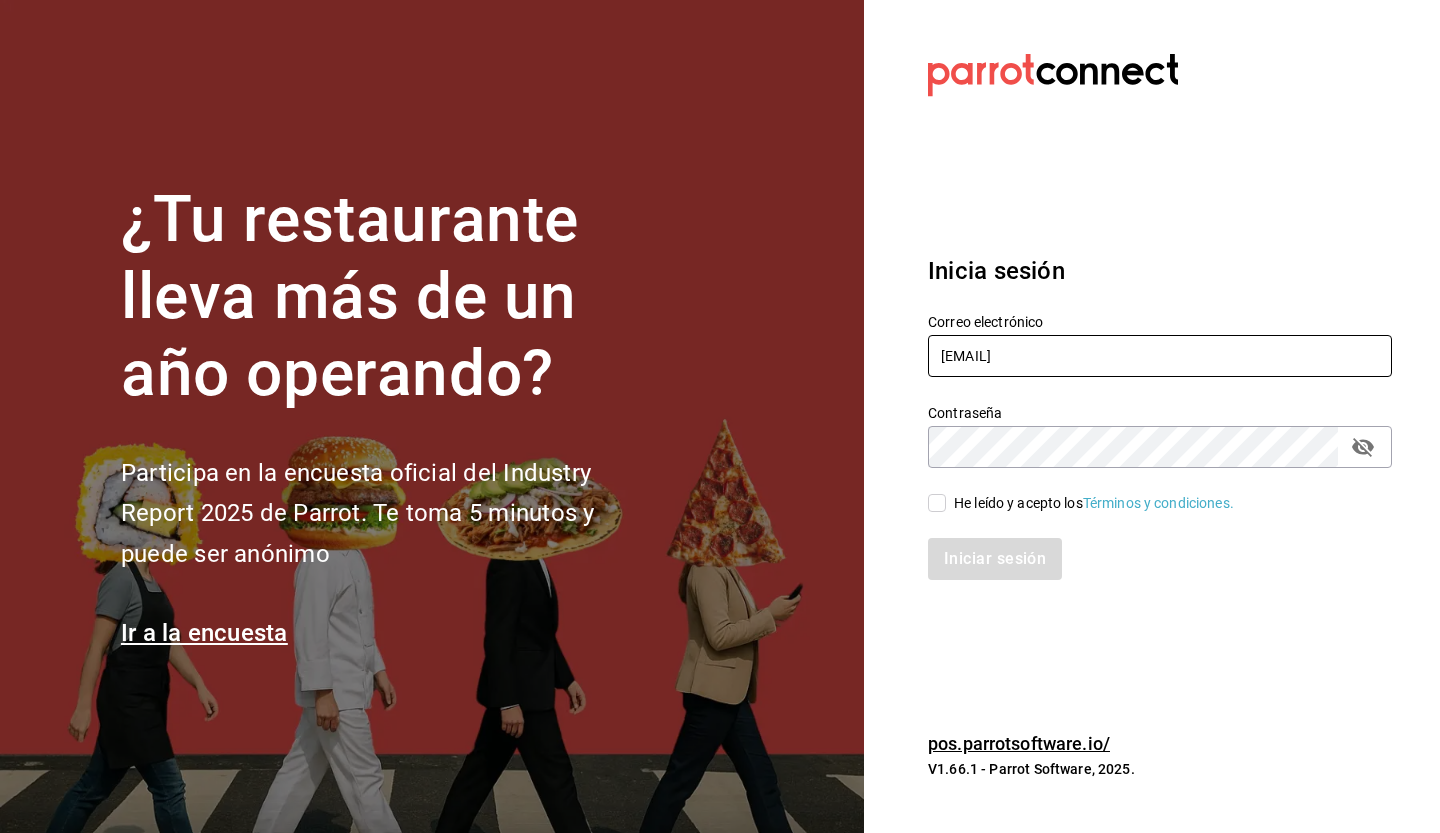type on "[EMAIL]" 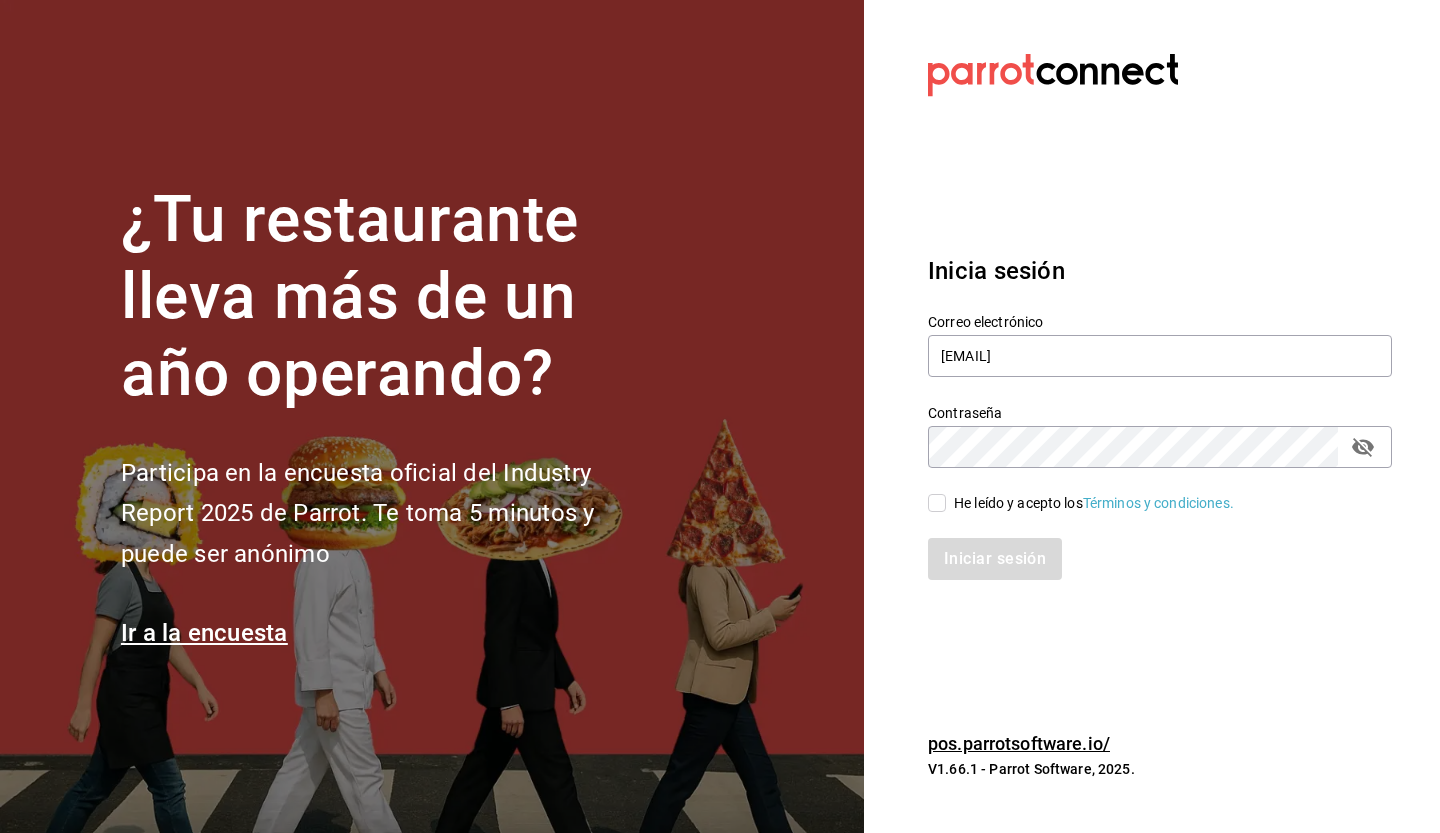 click on "He leído y acepto los  Términos y condiciones." at bounding box center [937, 503] 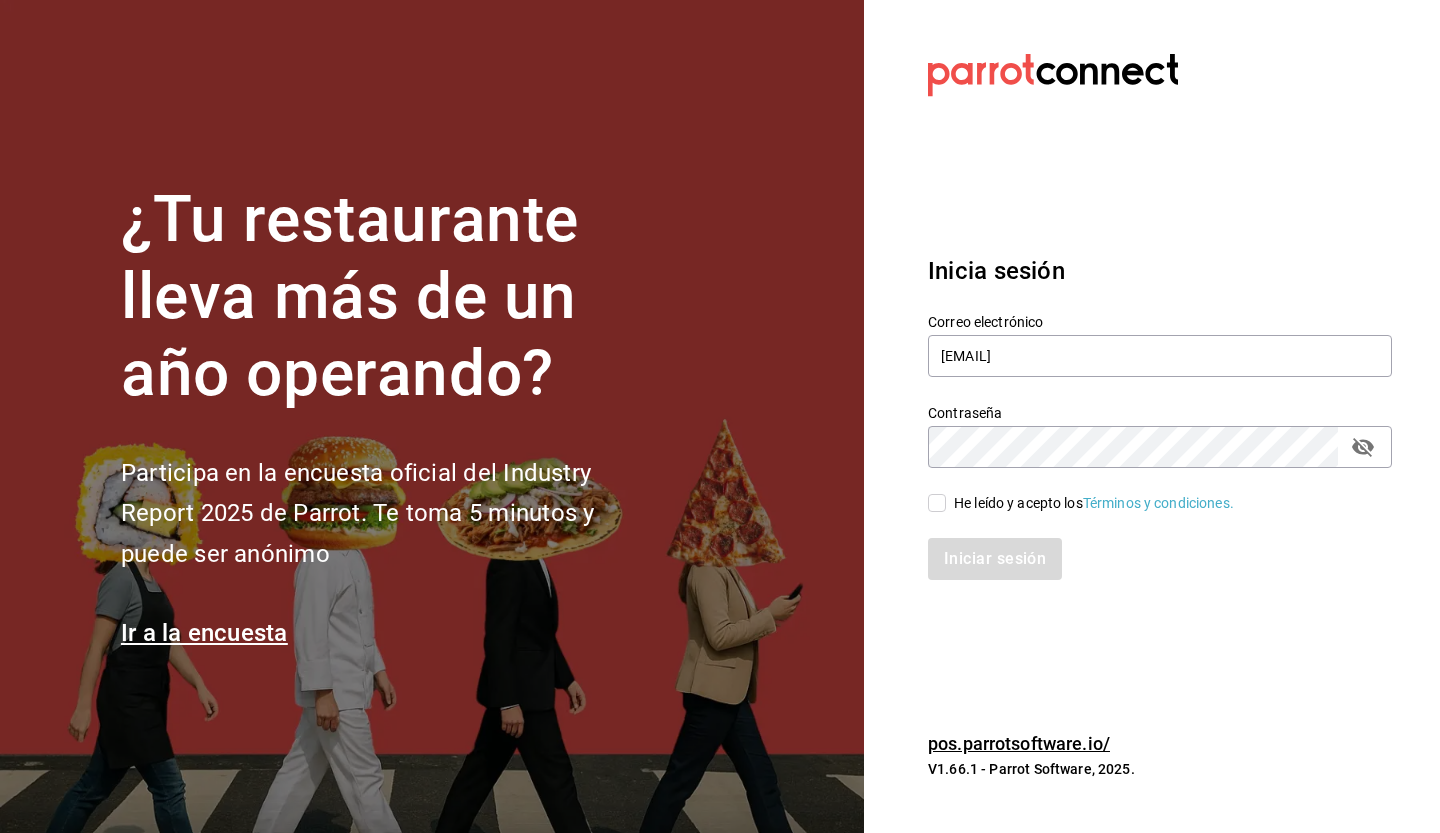 checkbox on "true" 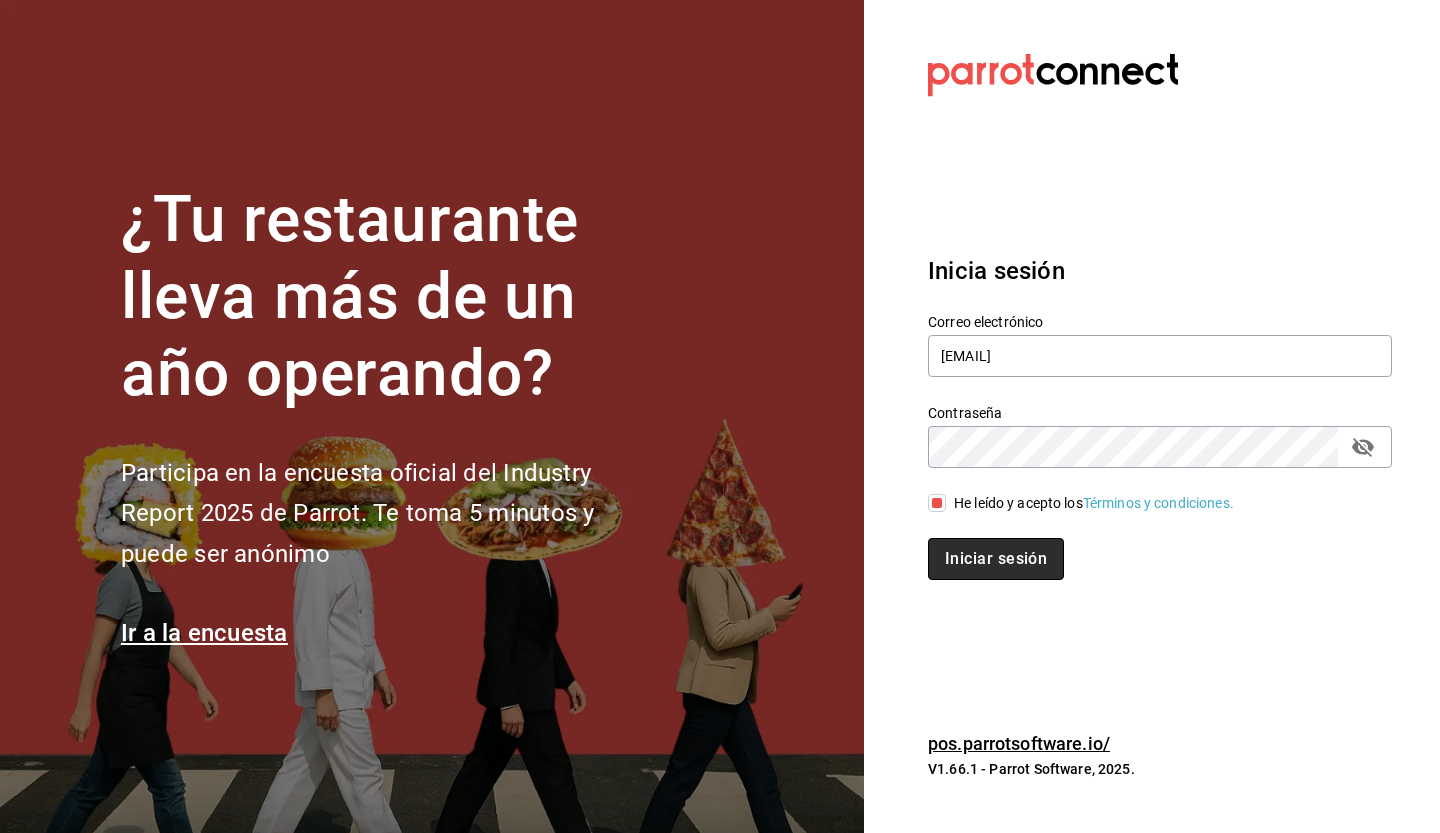 click on "Iniciar sesión" at bounding box center [996, 559] 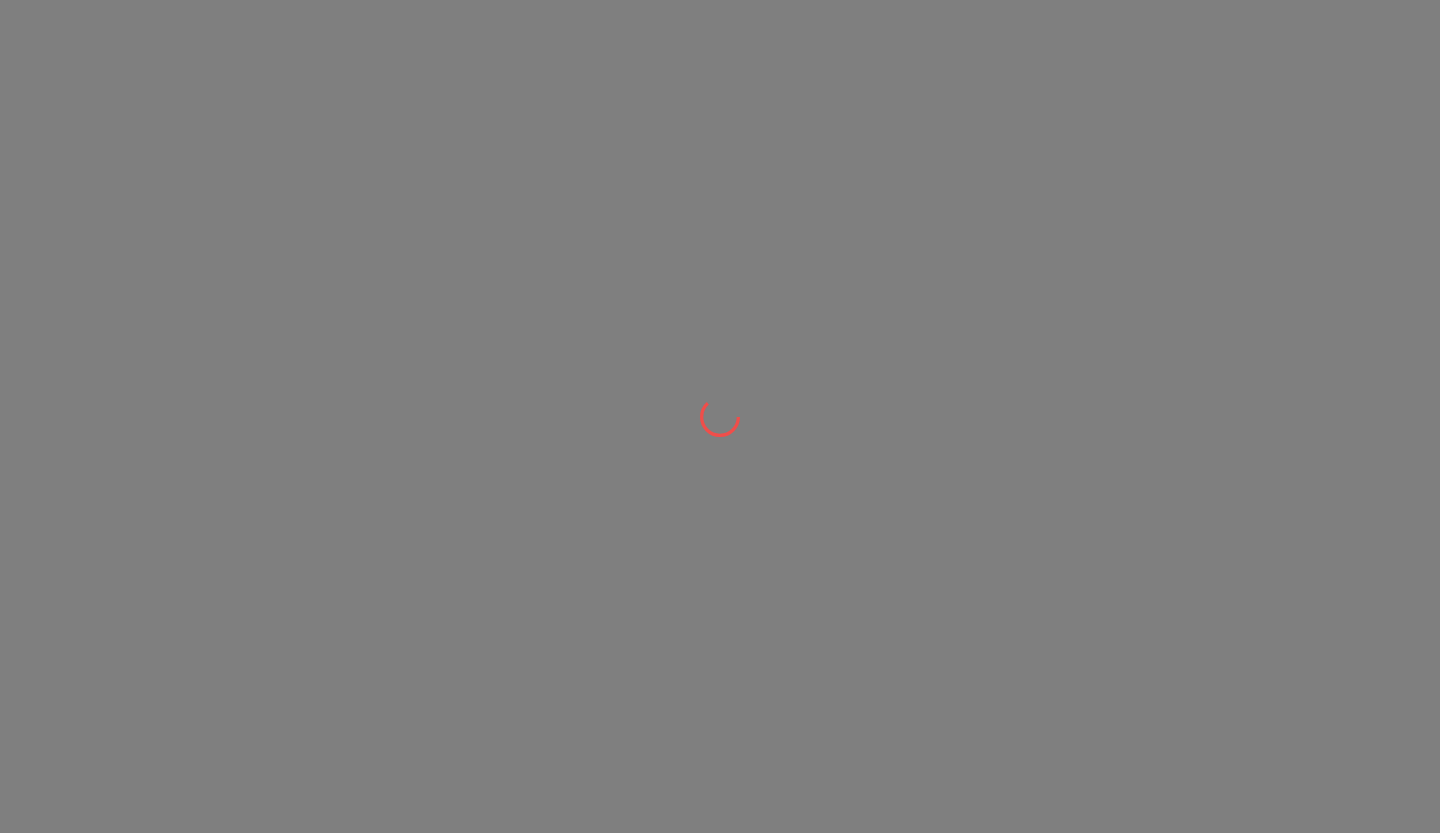 scroll, scrollTop: 0, scrollLeft: 0, axis: both 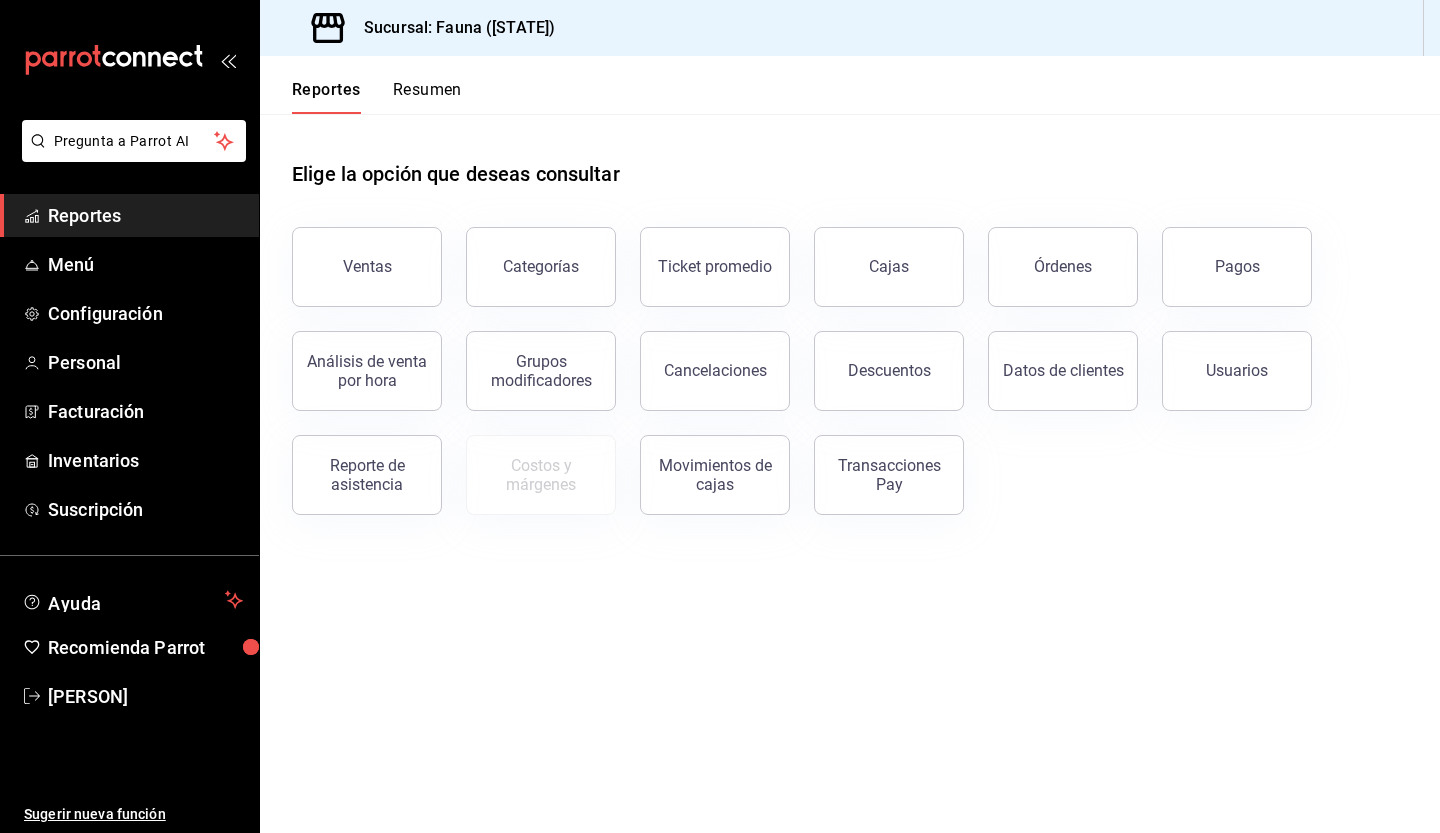 click on "Reportes" at bounding box center [145, 215] 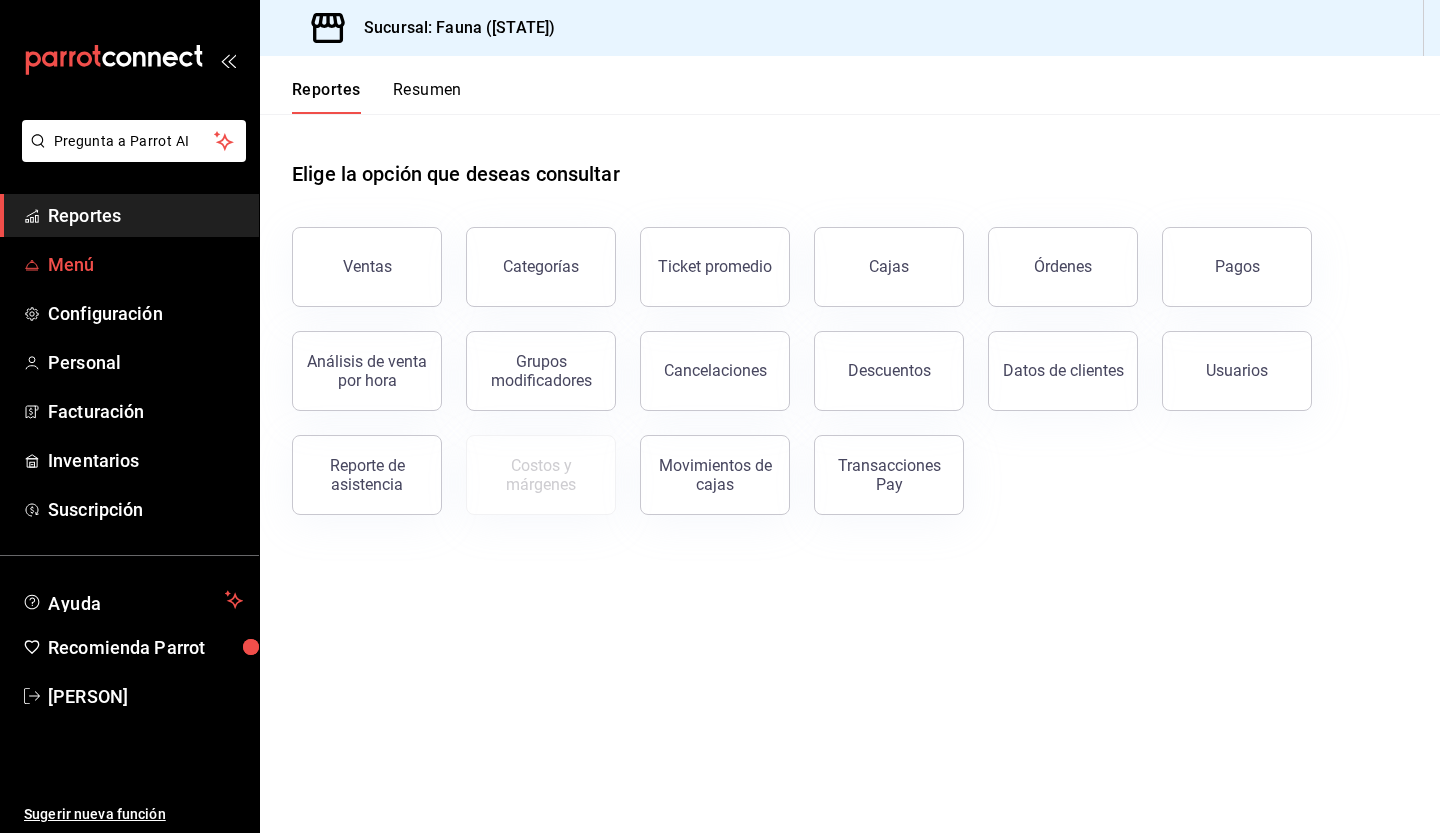 click on "Menú" at bounding box center (145, 264) 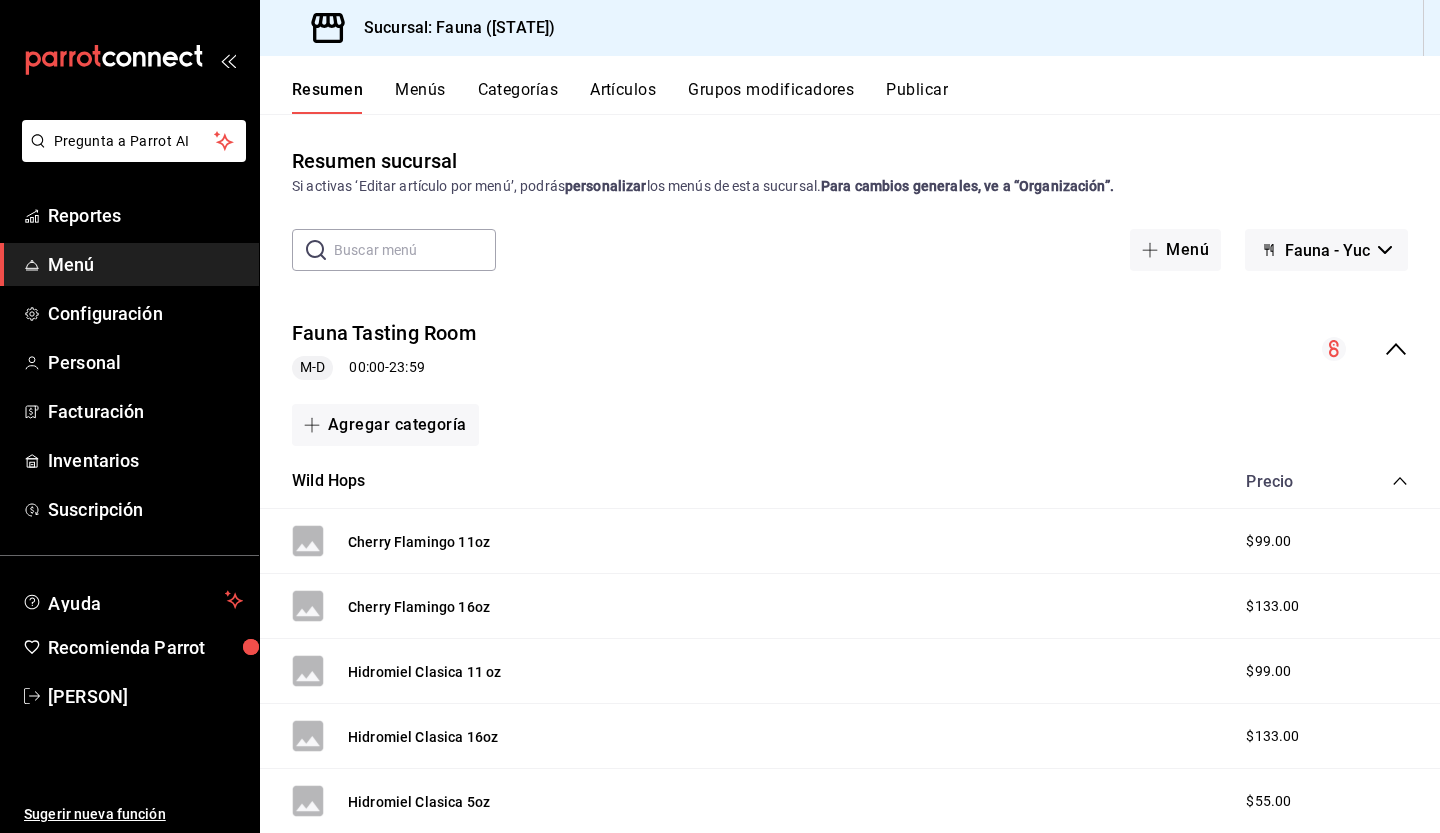 click 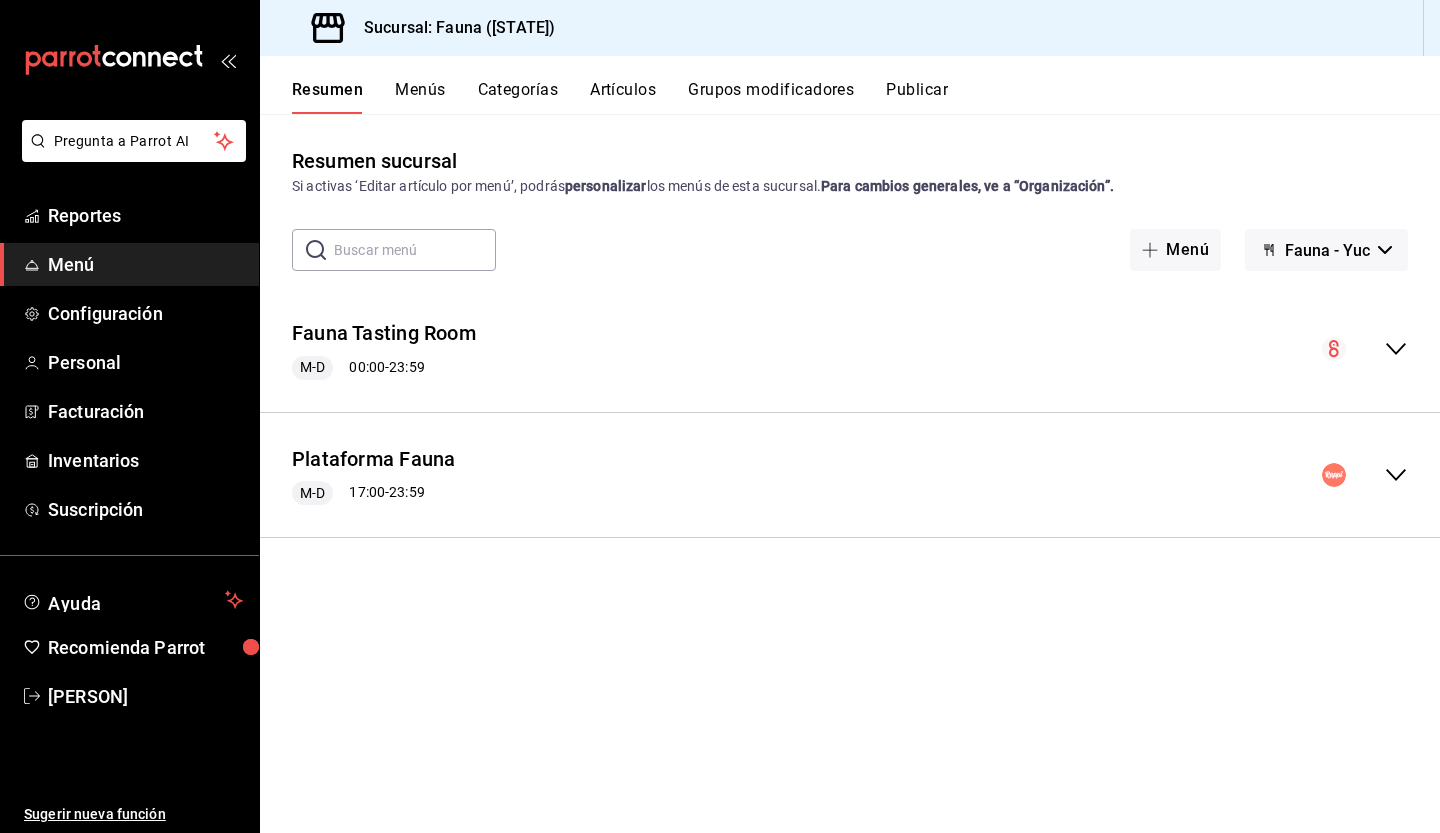 click 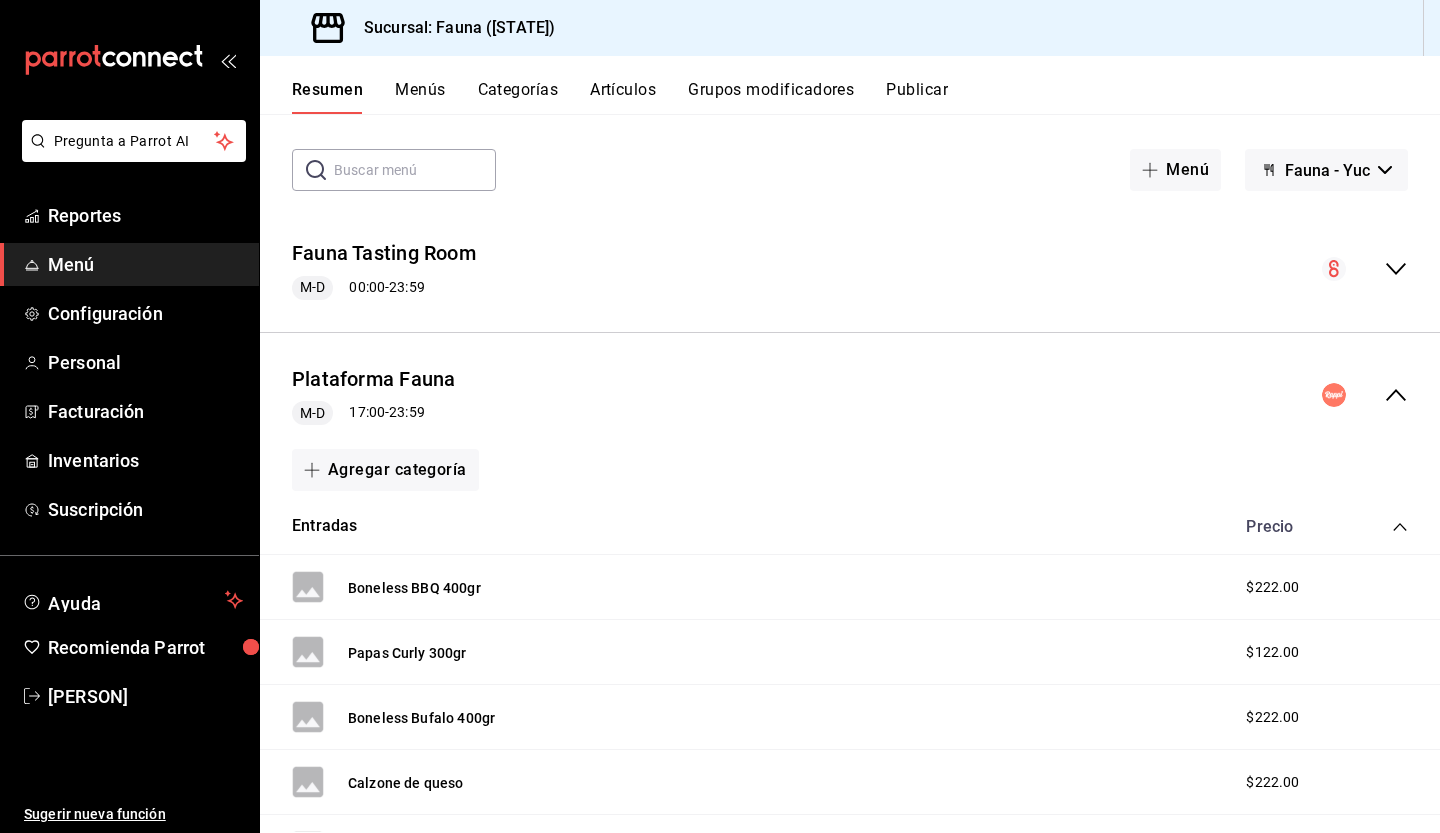 scroll, scrollTop: 0, scrollLeft: 0, axis: both 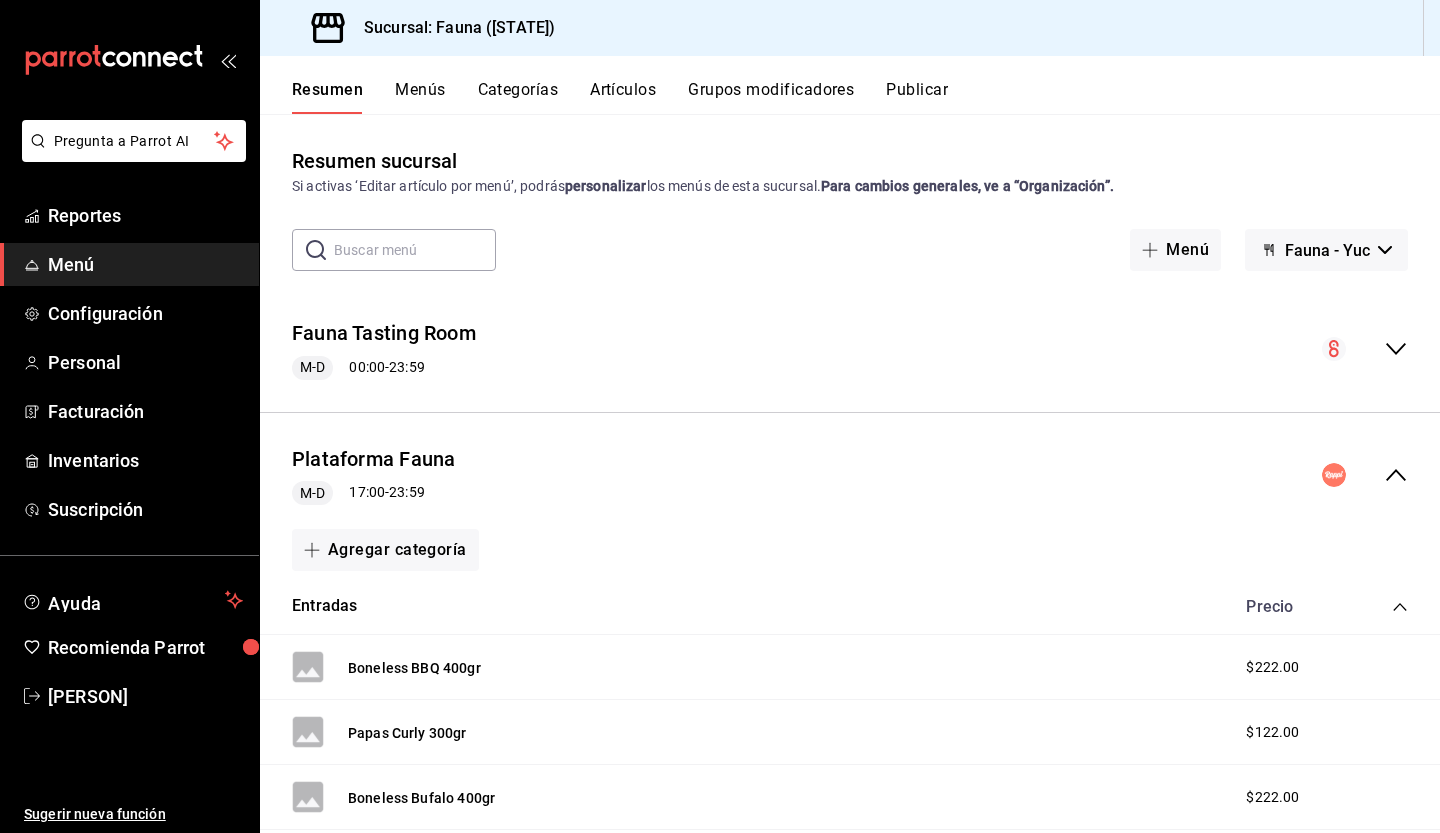 click 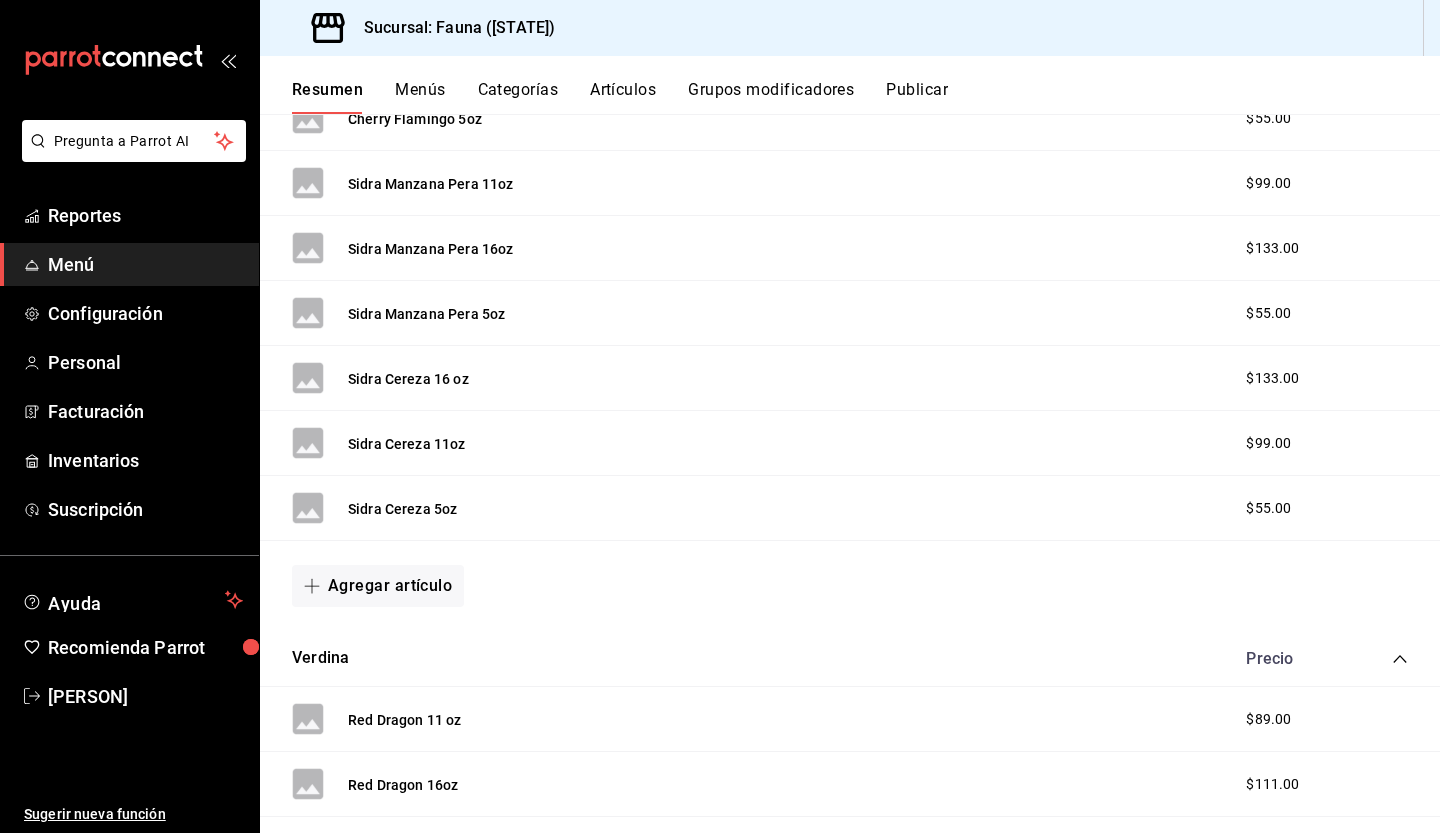 scroll, scrollTop: 898, scrollLeft: 0, axis: vertical 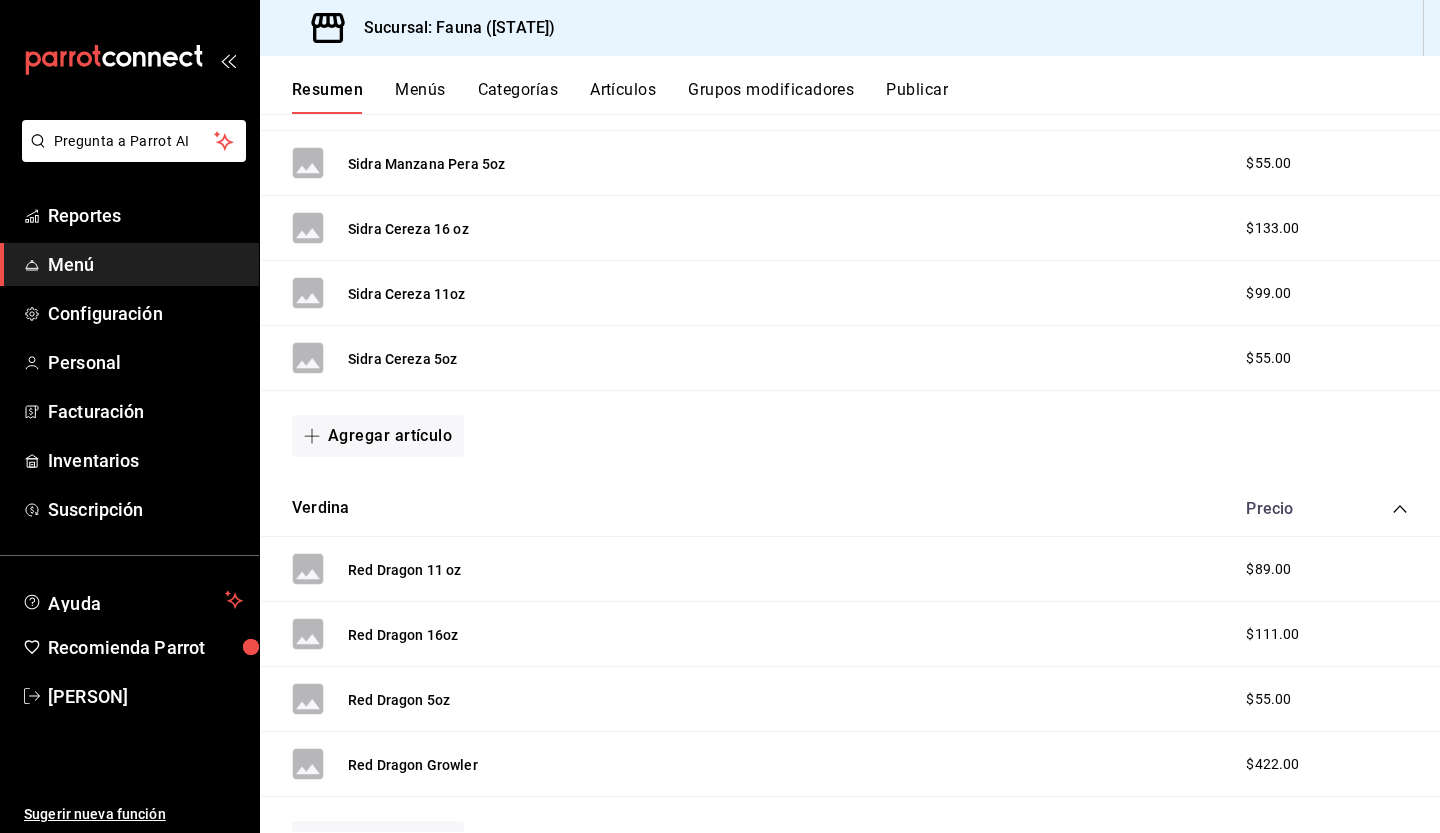 click 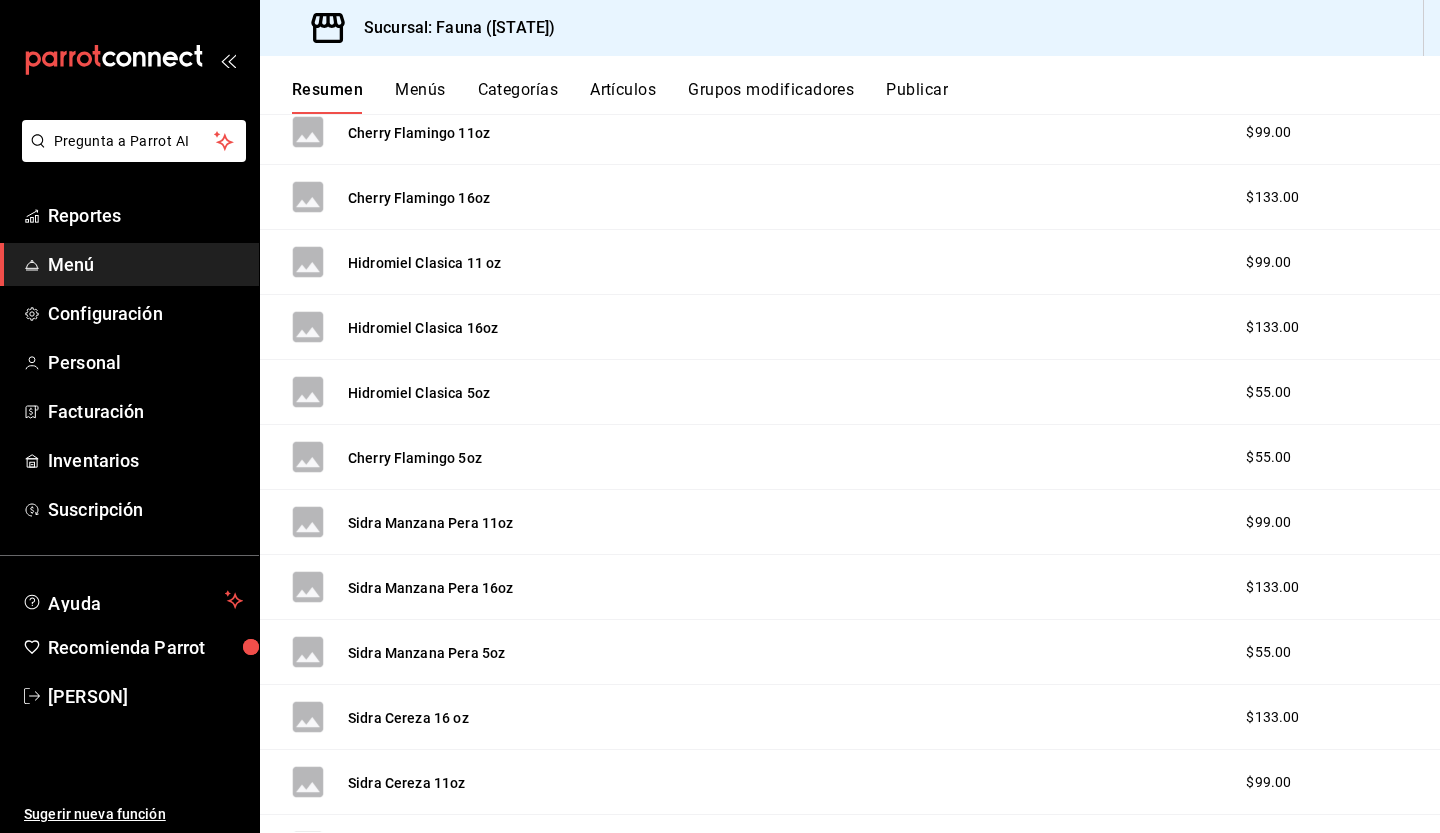 scroll, scrollTop: 404, scrollLeft: 0, axis: vertical 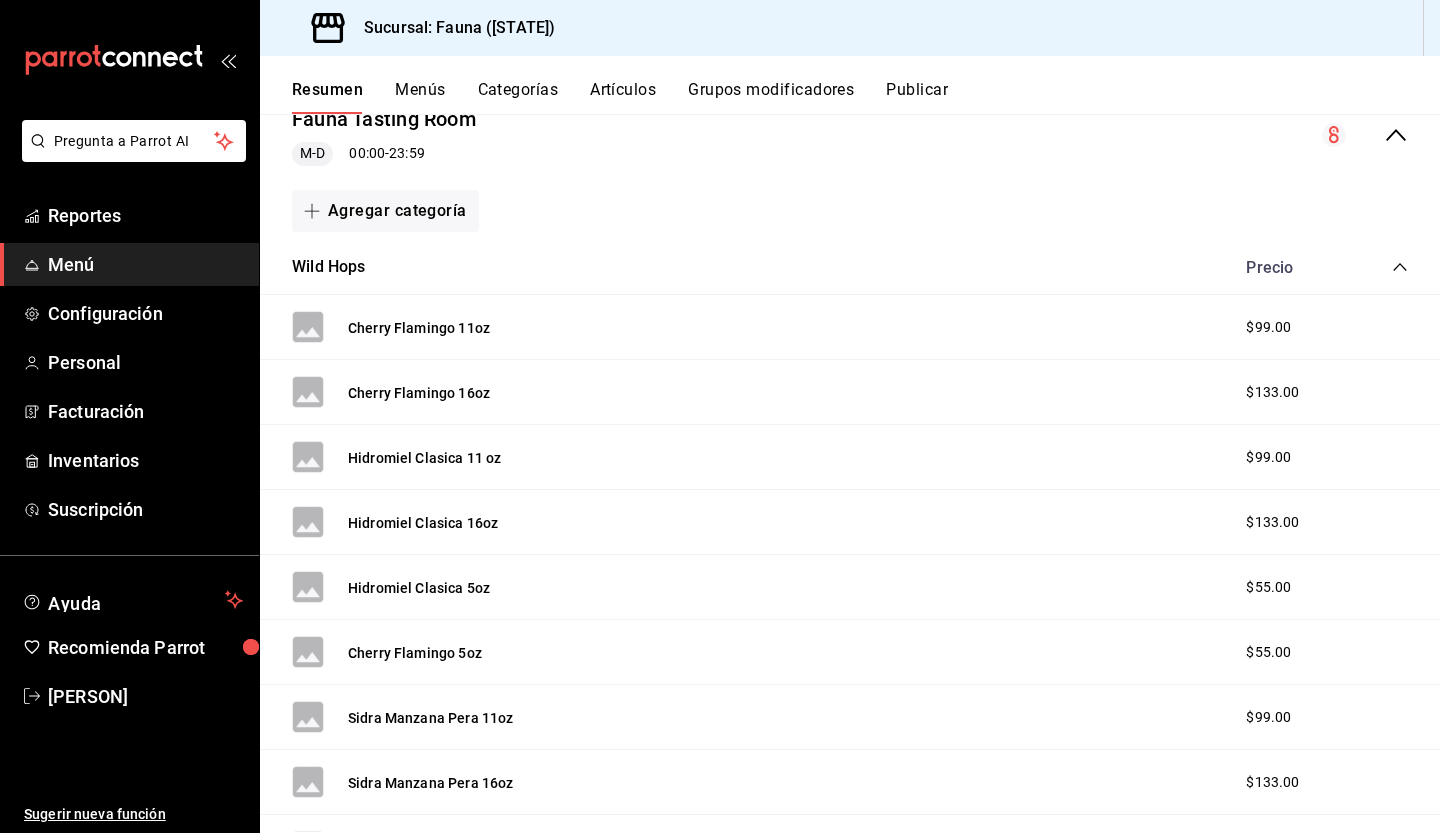 click 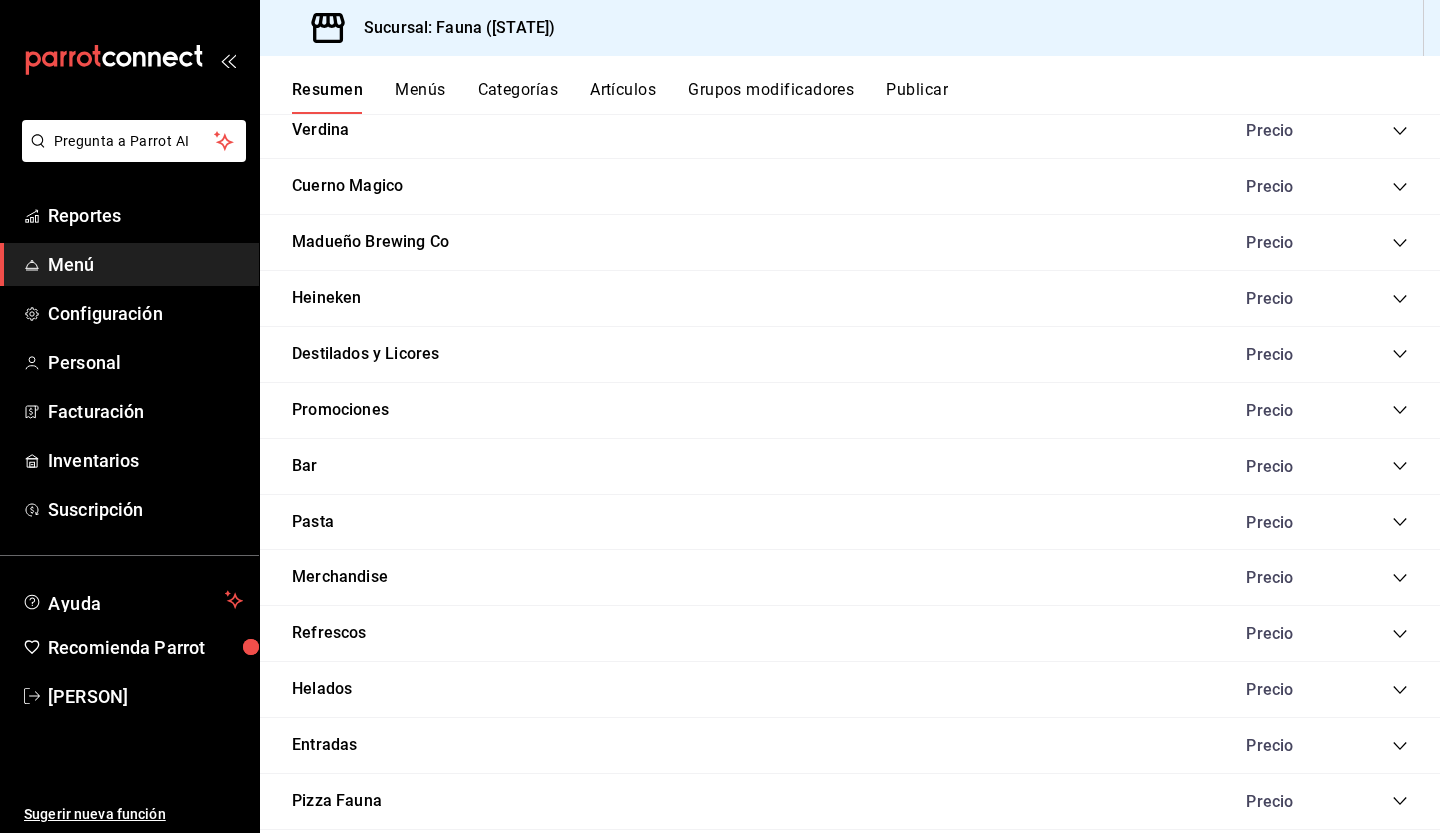 scroll, scrollTop: 432, scrollLeft: 0, axis: vertical 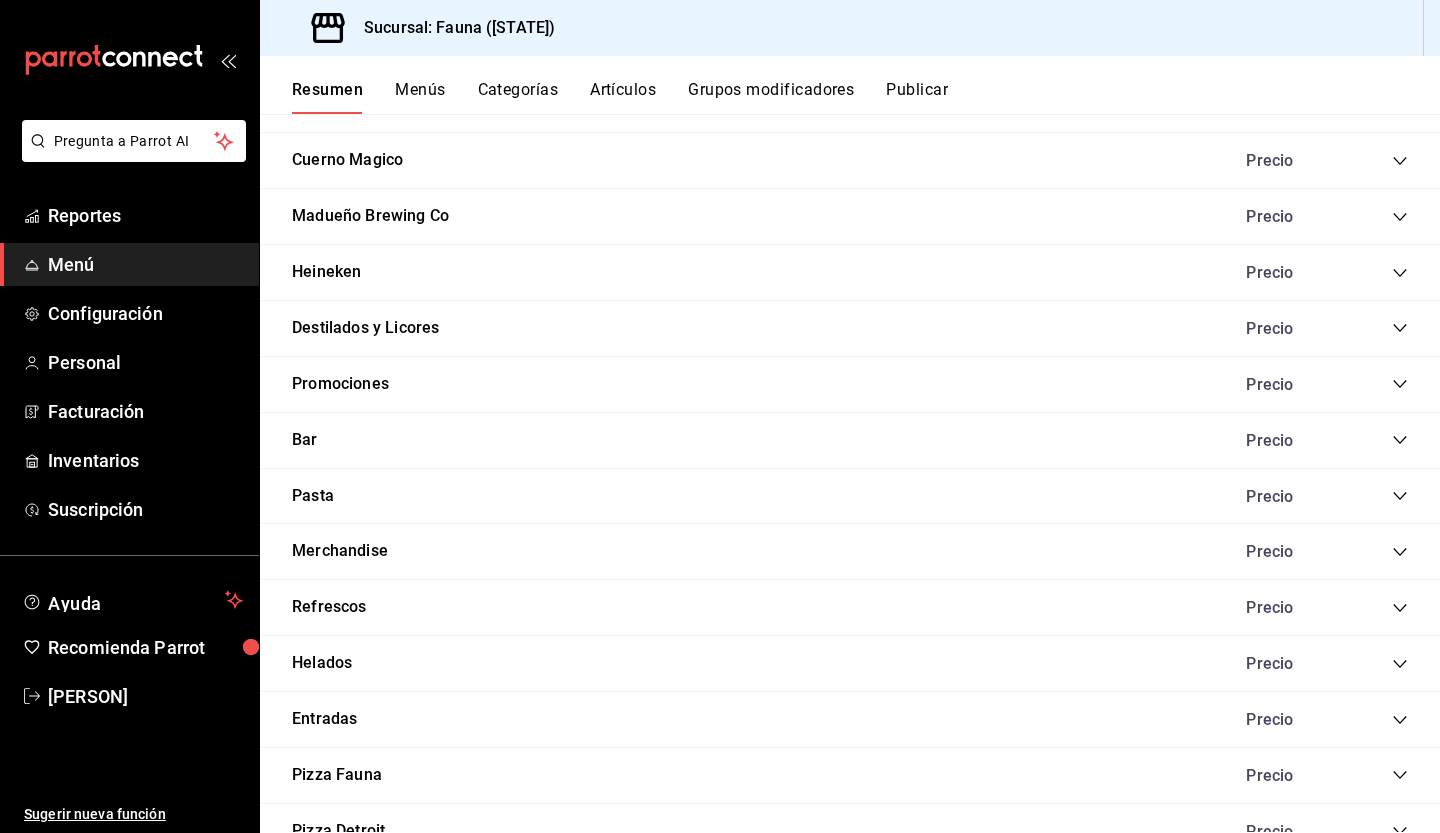 click 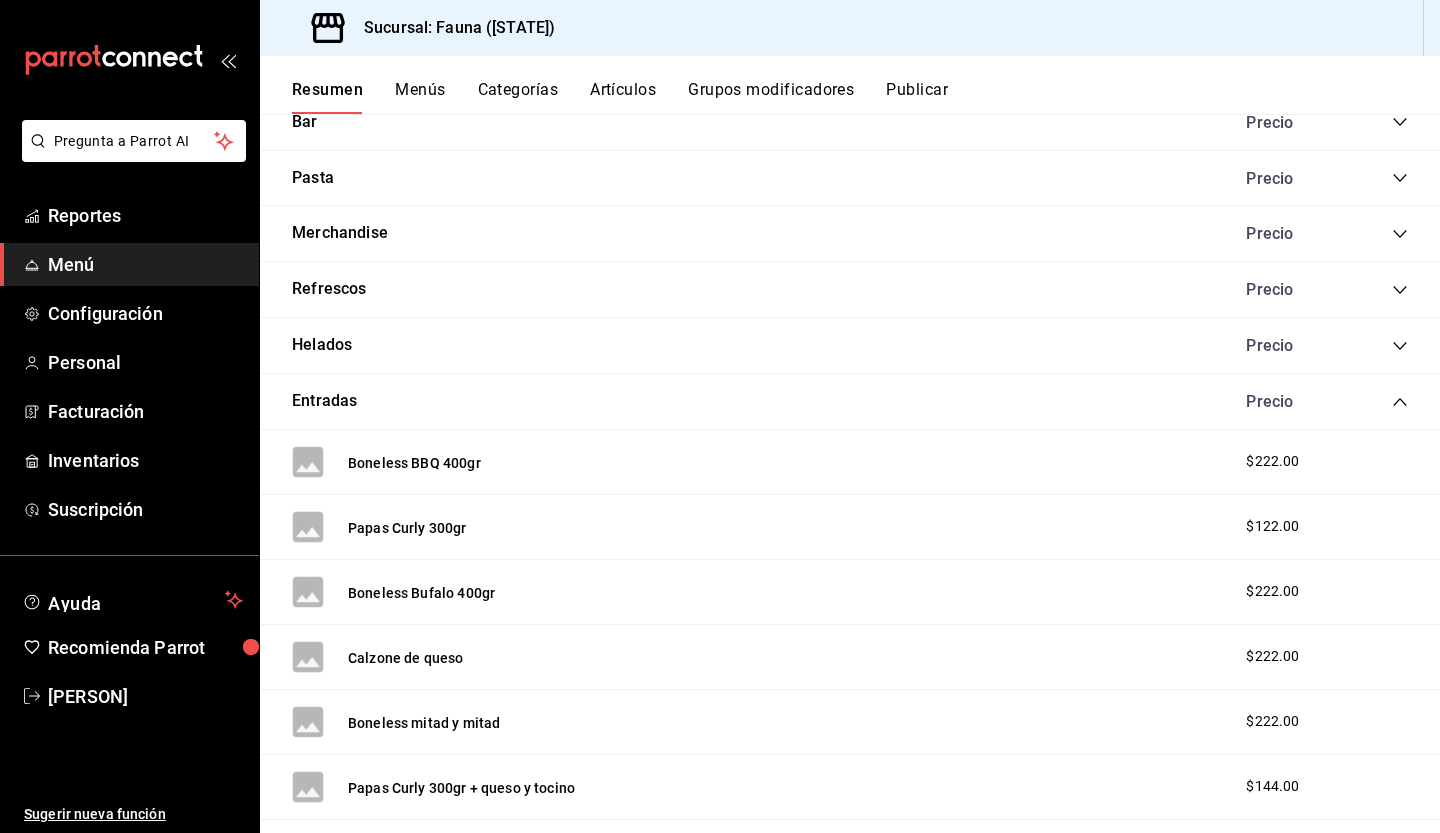 scroll, scrollTop: 722, scrollLeft: 0, axis: vertical 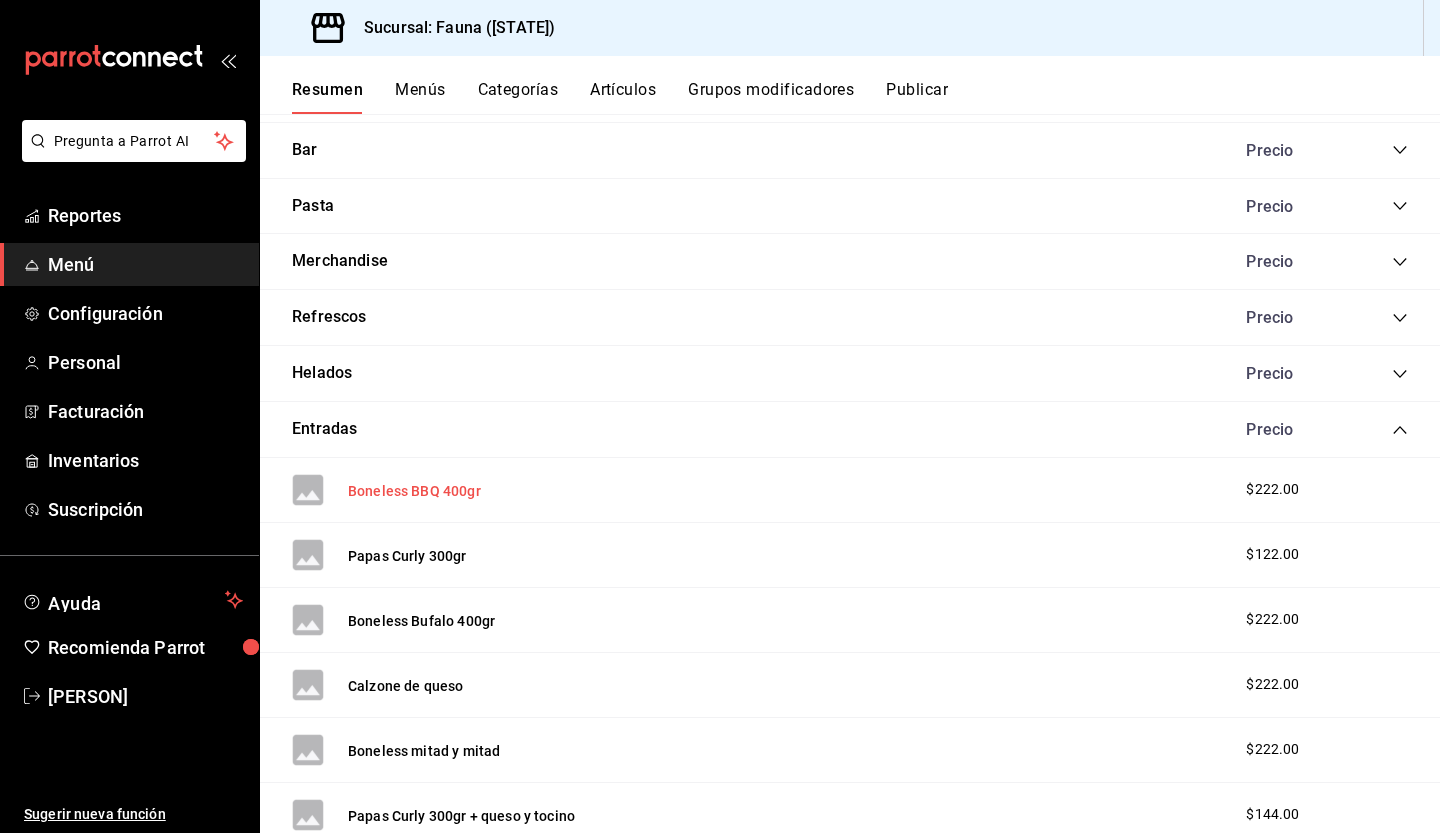 click on "Boneless BBQ 400gr" at bounding box center (414, 491) 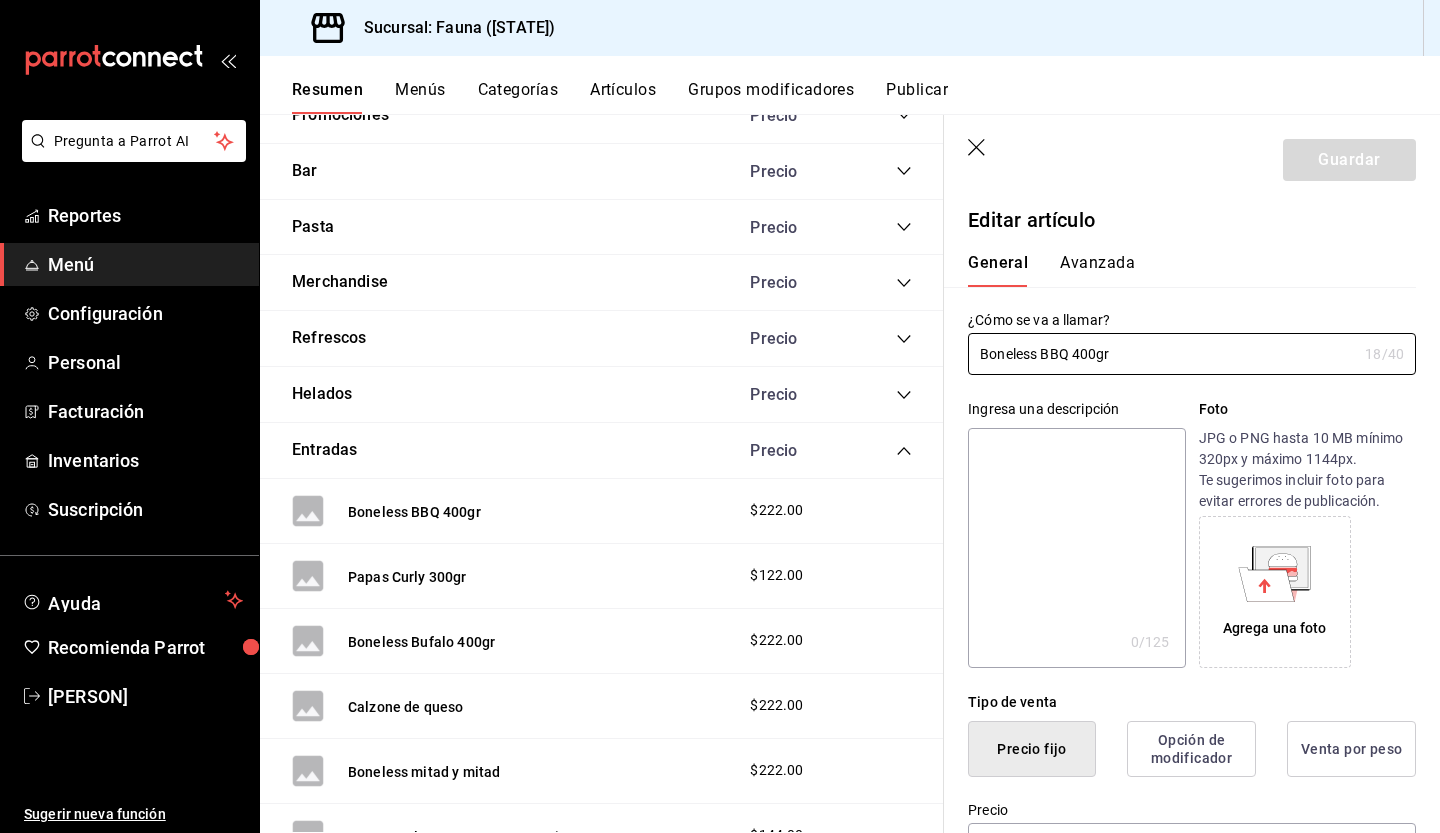 type on "$222.00" 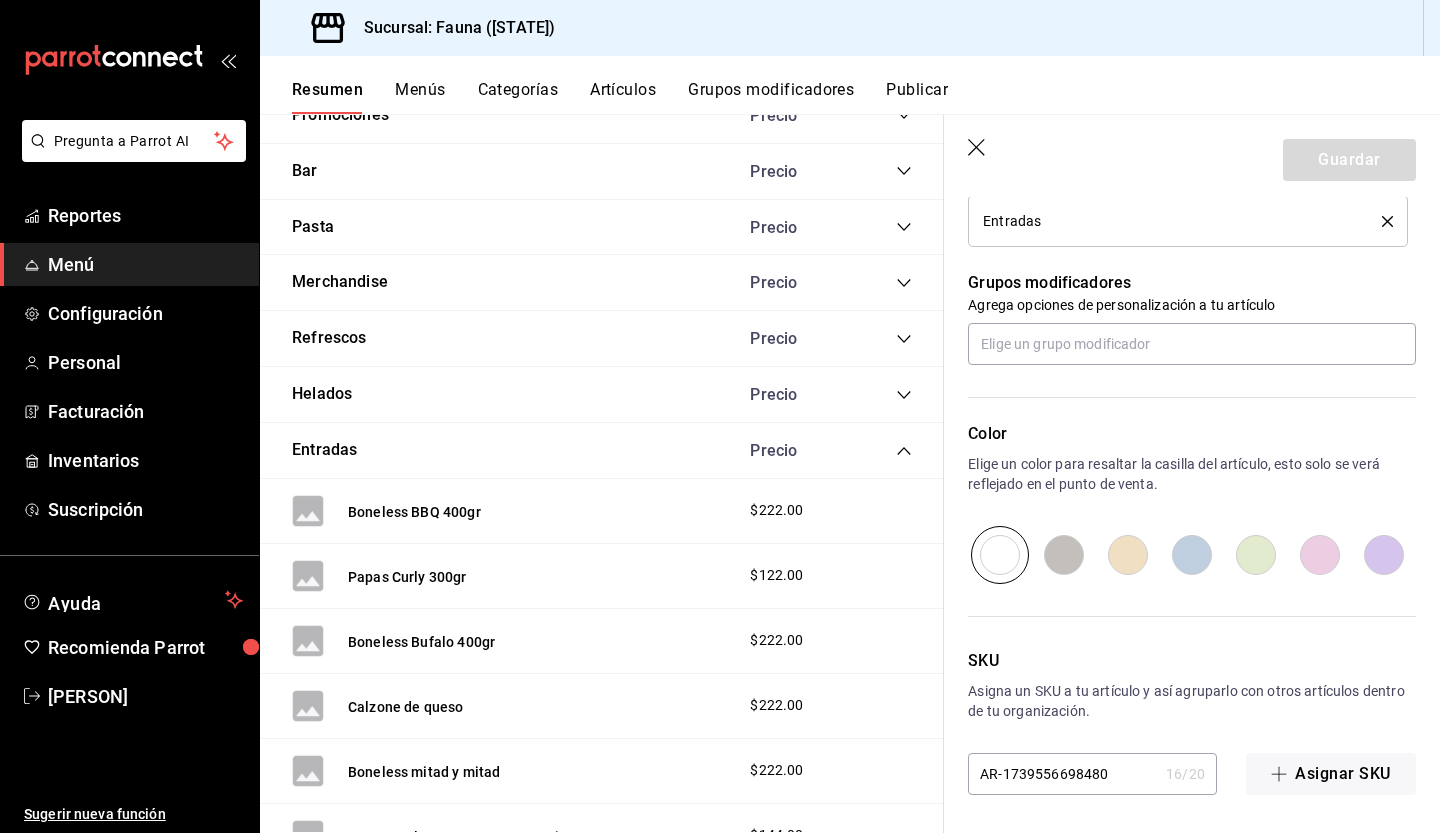 scroll, scrollTop: 0, scrollLeft: 0, axis: both 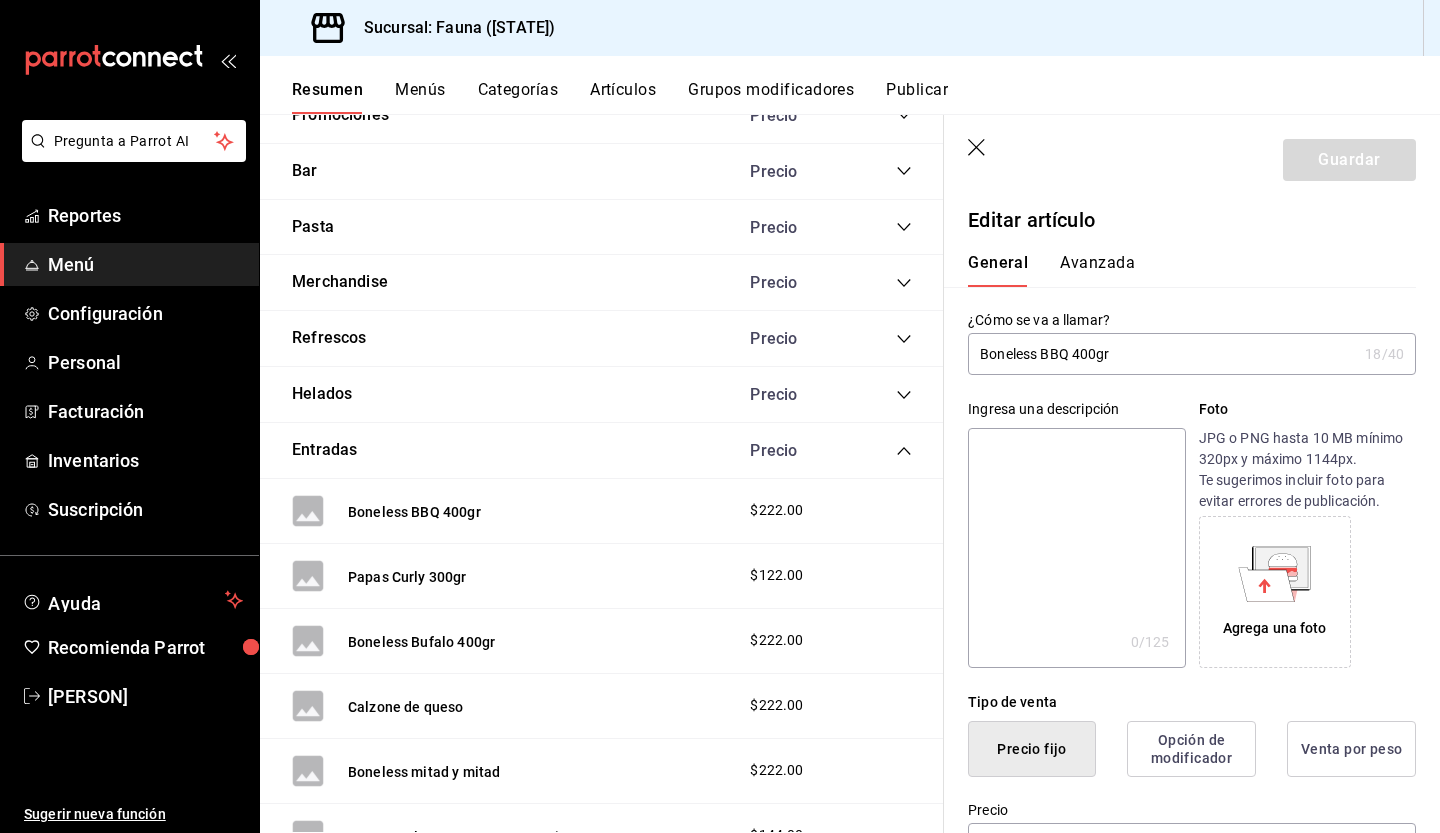 click on "Menús" at bounding box center [420, 97] 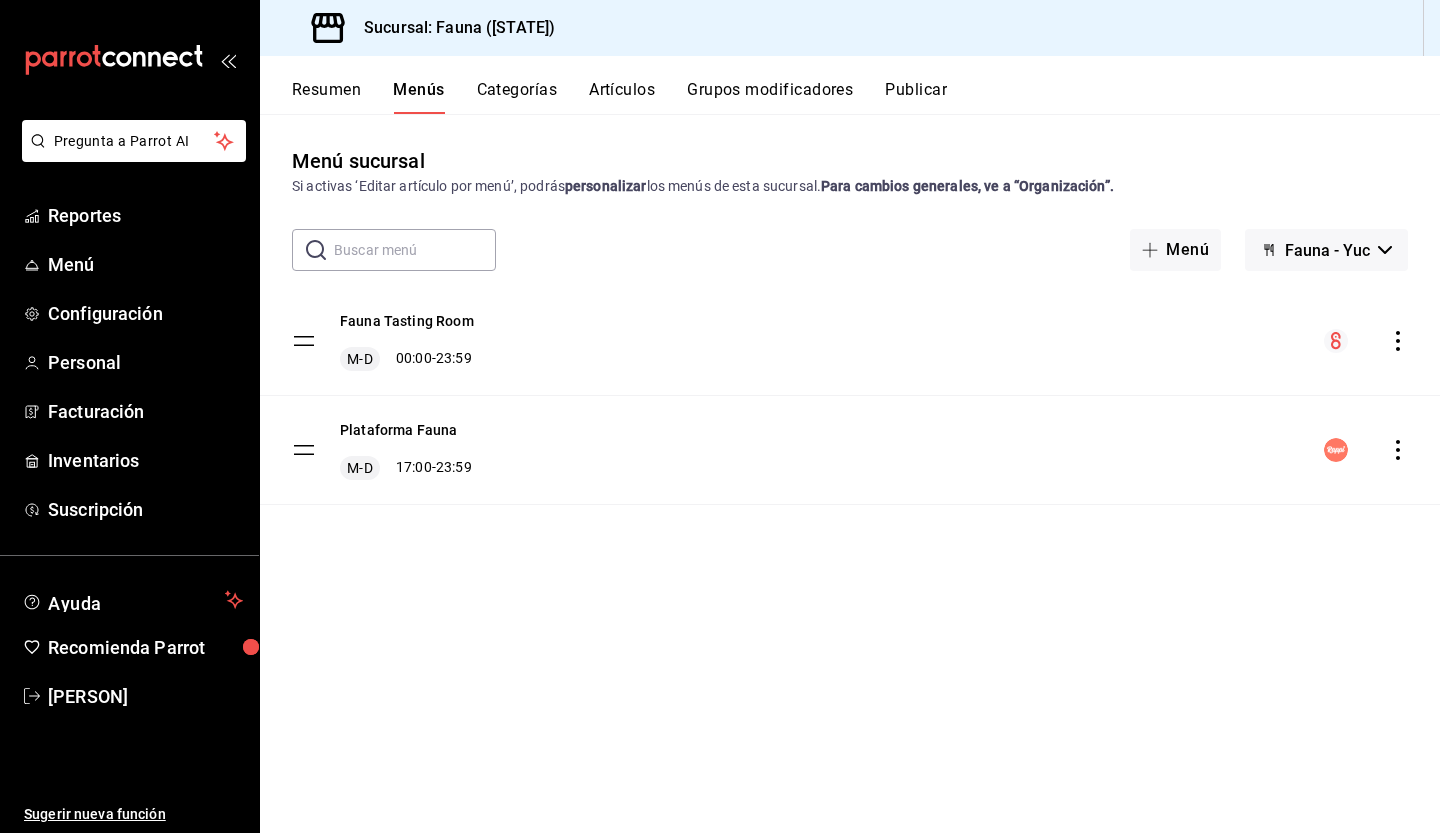 click on "Fauna Tasting Room M-D 00:00  -  23:59 Plataforma Fauna M-D 17:00  -  23:59" at bounding box center (850, 396) 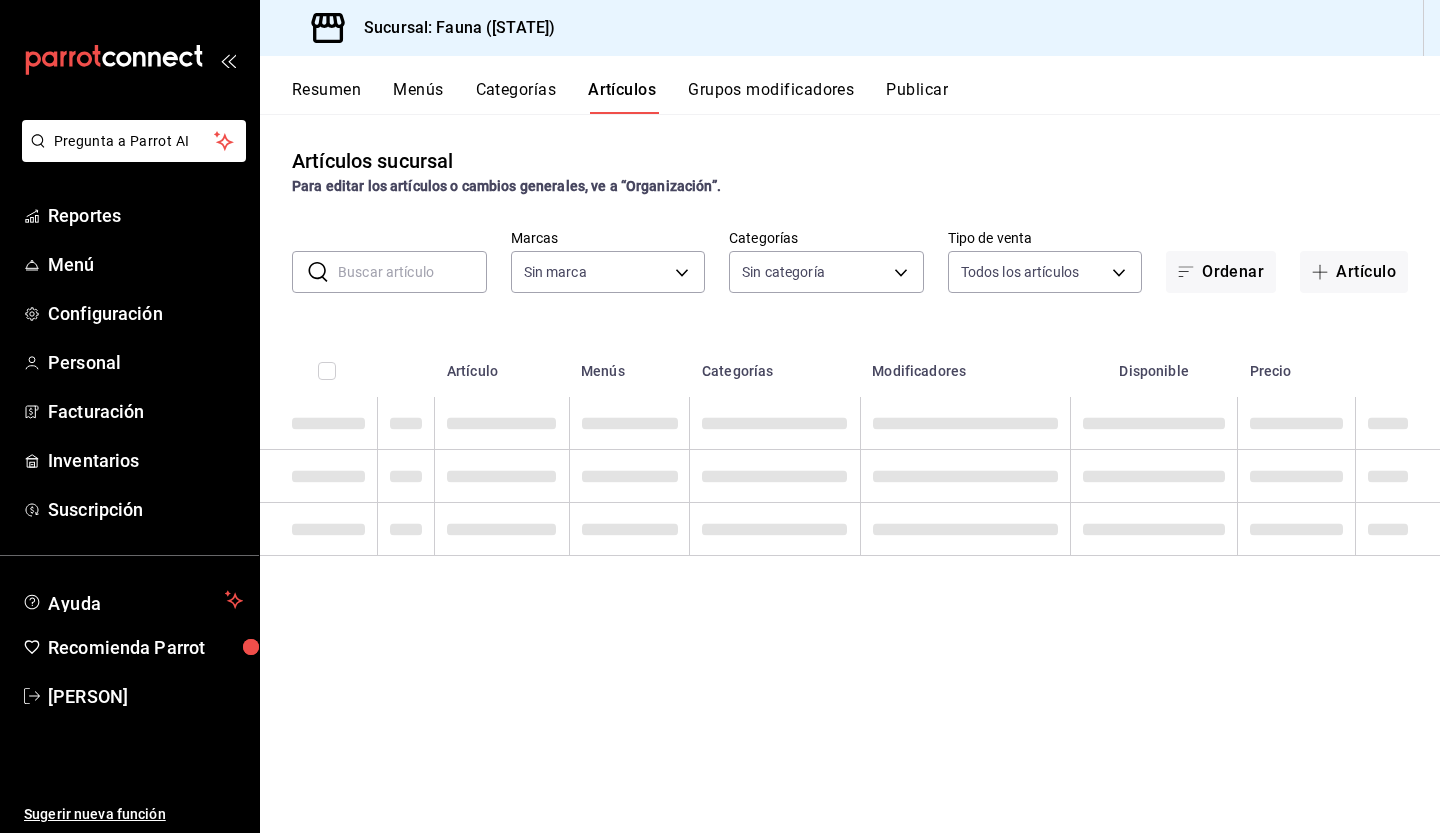 type on "95ae7ea6-d606-4fbc-ae9f-7f3ce95ed033" 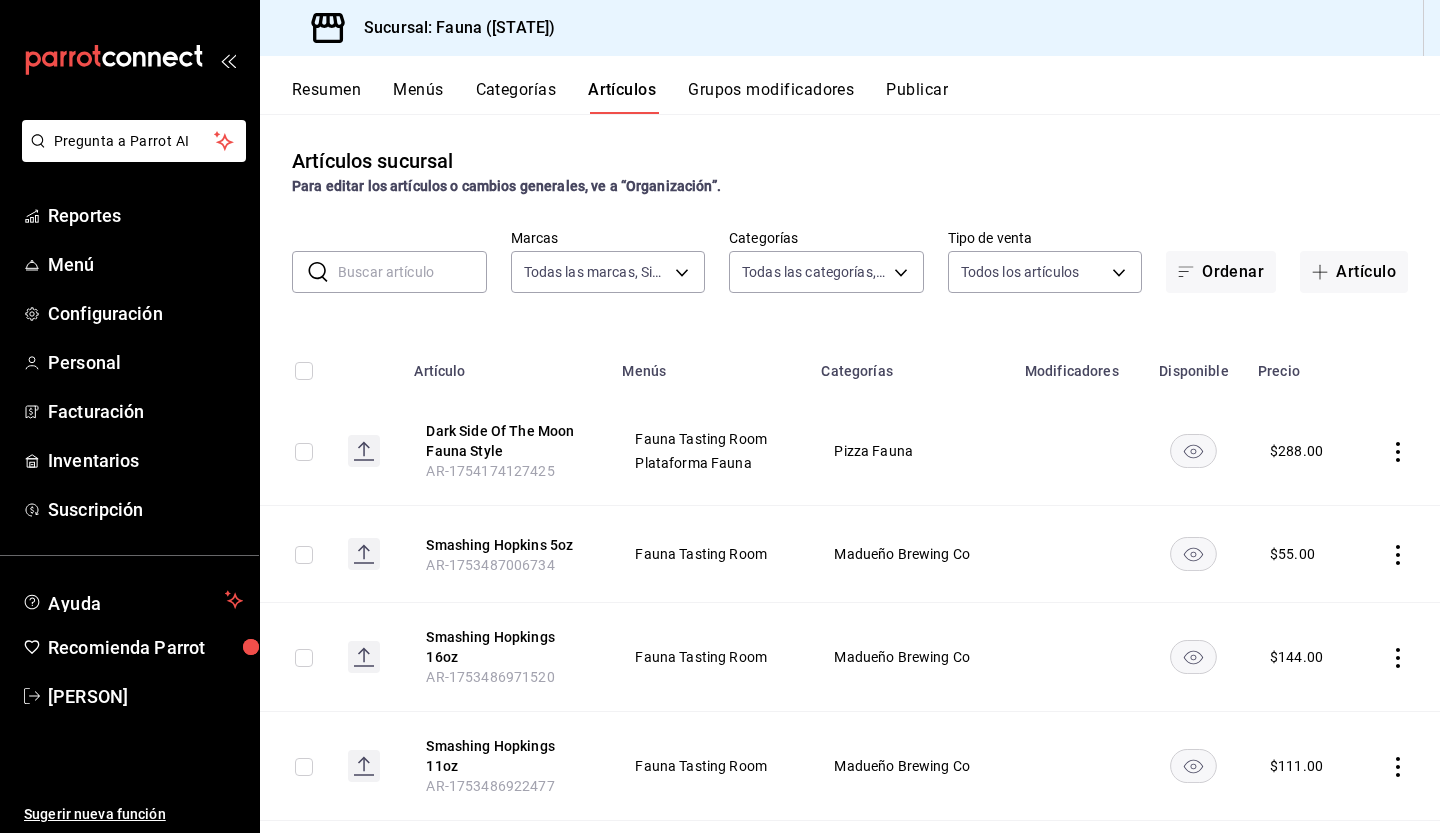 type on "7199fe71-9f49-491c-9eb5-f8f510207ec4,aec1dd0c-f475-4e09-a2b4-432f5a7fae89,8abf2a64-67c3-4606-a3bc-2507774696dc,9bc0cb99-1ffc-4457-a5f6-0fc680404226,6825a4e2-7b8d-47c9-8bd2-4c3a10734e62,650bc226-e7fc-4d5c-a87a-53af2740799f,fffcbf24-94c5-41ca-aaca-254e1867489f,1305dec2-1503-4685-af69-64840d8916c7,ccd45b07-4e3b-4142-9e0a-b6ba15cf85fc,e8dbe1c8-6ddd-4dd9-988a-706f80aea7a8,15e5ea94-661d-4fa6-b2f9-ebb66e49e31b,05c4e3b9-0a00-4869-917d-7c8f5586cb08,fbd8c1e3-7f5d-48a7-9ac5-074aba775561,f58dcc5c-86a7-4f58-a7a6-fd26299b85fa,1d7ee648-b18d-49c3-af22-227dd152b707,caa2555b-5880-410d-a155-0682bac89d37,9c5d04d5-81e6-41e0-8757-4293759bebff" 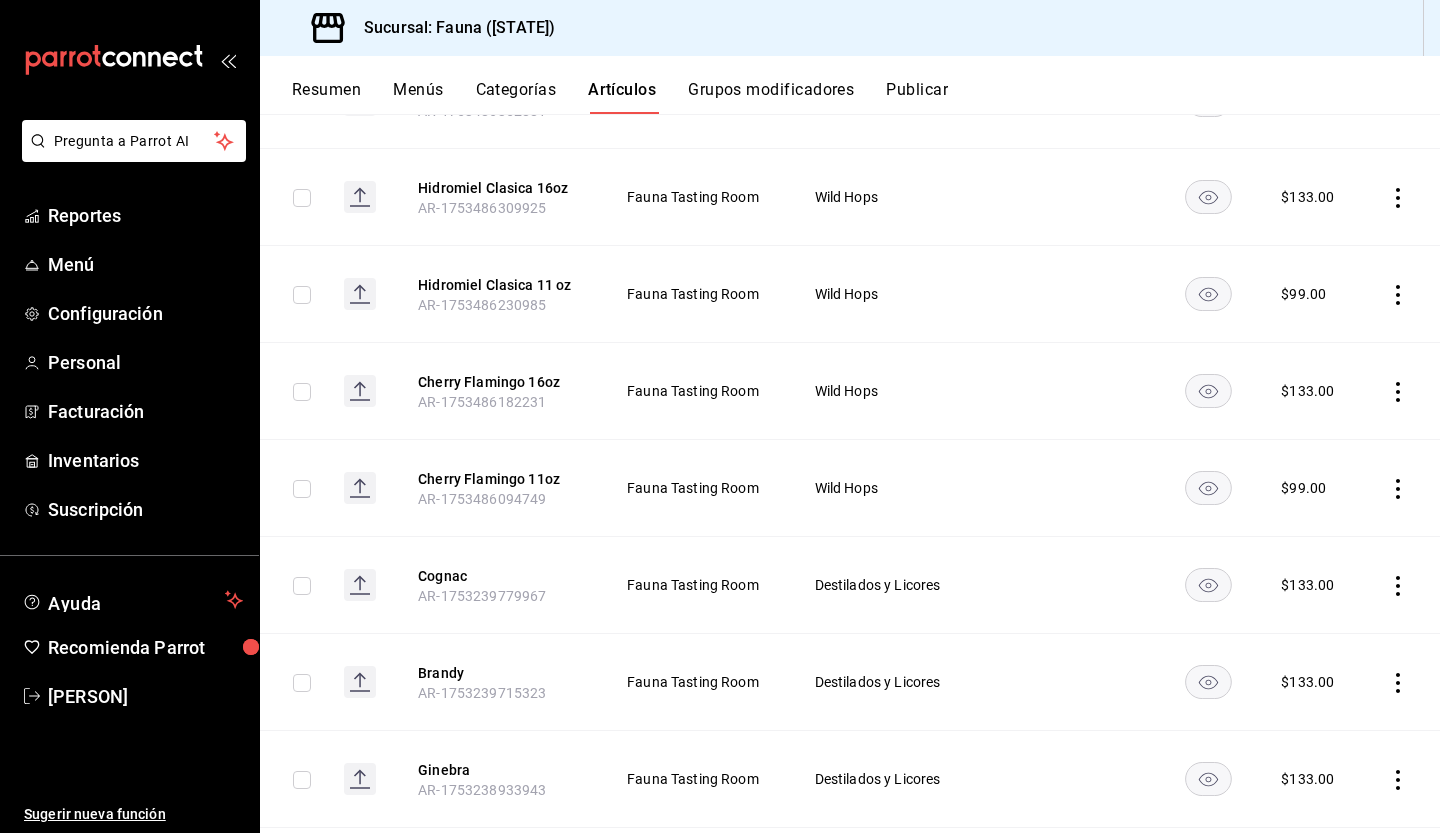 scroll, scrollTop: 1759, scrollLeft: 0, axis: vertical 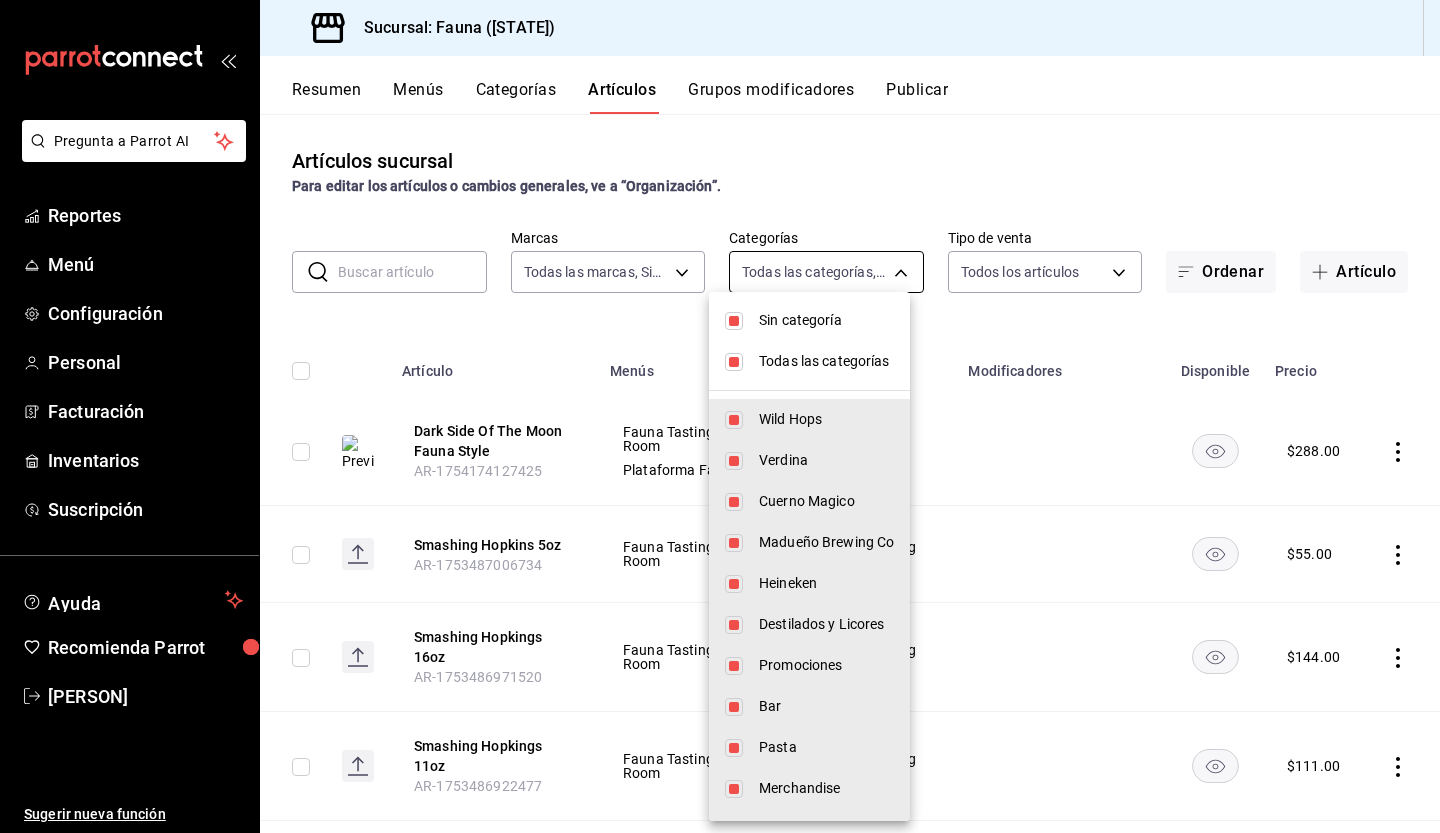 click on "Pregunta a Parrot AI Reportes   Menú   Configuración   Personal   Facturación   Inventarios   Suscripción   Ayuda Recomienda Parrot   Renata Arguello   Sugerir nueva función   Sucursal: Fauna (Yuc) Resumen Menús Categorías Artículos Grupos modificadores Publicar Artículos sucursal Para editar los artículos o cambios generales, ve a “Organización”. ​ ​ Marcas Todas las marcas, Sin marca 95ae7ea6-d606-4fbc-ae9f-7f3ce95ed033 Categorías Todas las categorías, Sin categoría Tipo de venta Todos los artículos ALL Ordenar Artículo Artículo Menús Categorías Modificadores Disponible Precio Dark Side Of The Moon Fauna Style AR-1754174127425 Fauna Tasting Room Plataforma Fauna Pizza Fauna $ 288.00 Smashing Hopkins 5oz AR-1753487006734 Fauna Tasting Room Madueño Brewing Co $ 55.00 Smashing Hopkings 16oz AR-1753486971520 Fauna Tasting Room Madueño Brewing Co $ 144.00 Smashing Hopkings 11oz AR-1753486922477 Fauna Tasting Room Madueño Brewing Co $ 111.00 Ilicit 5oz AR-1753486899637 $ 55.00 $ $ $" at bounding box center (720, 416) 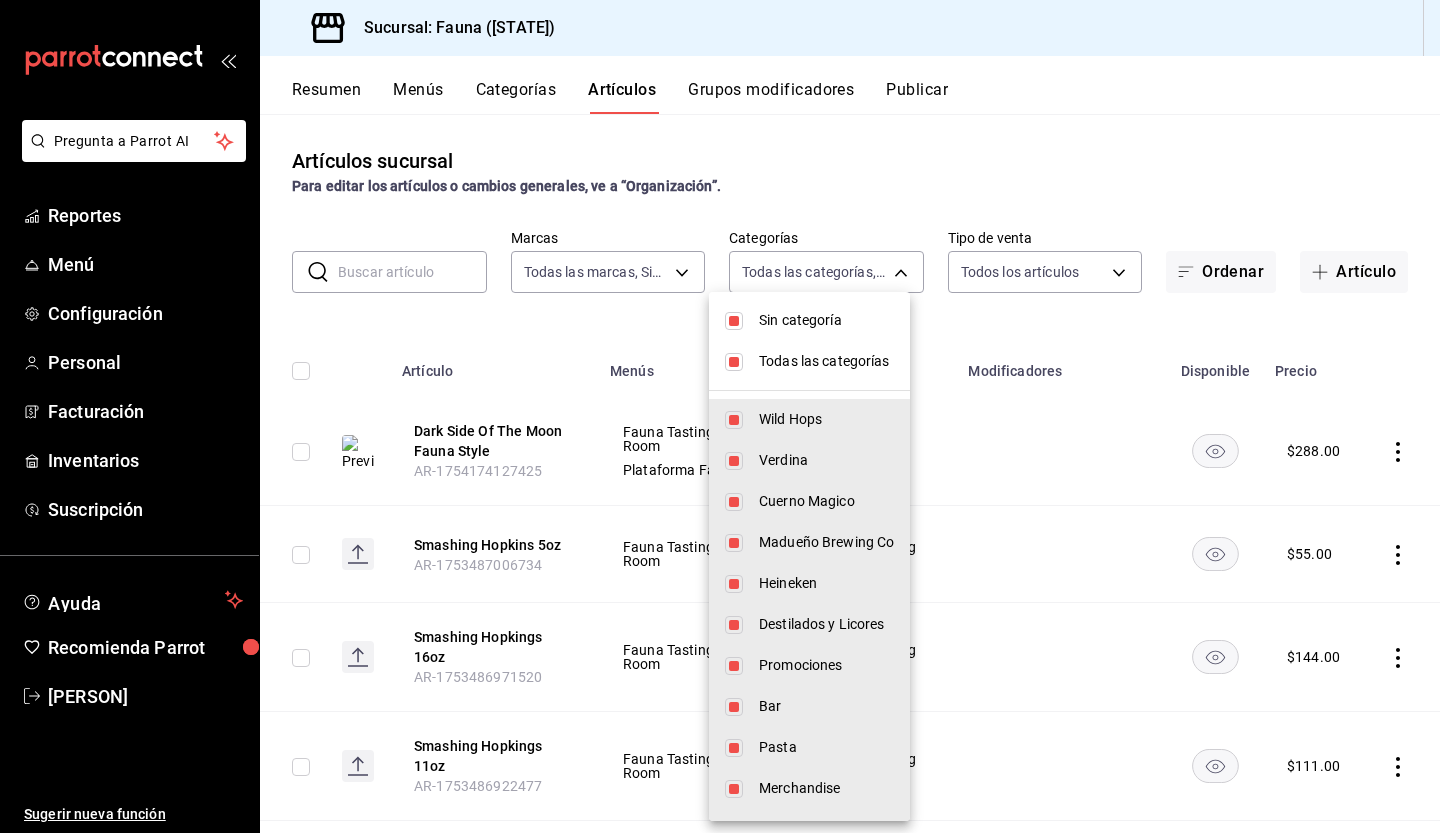 click on "Sin categoría" at bounding box center [809, 320] 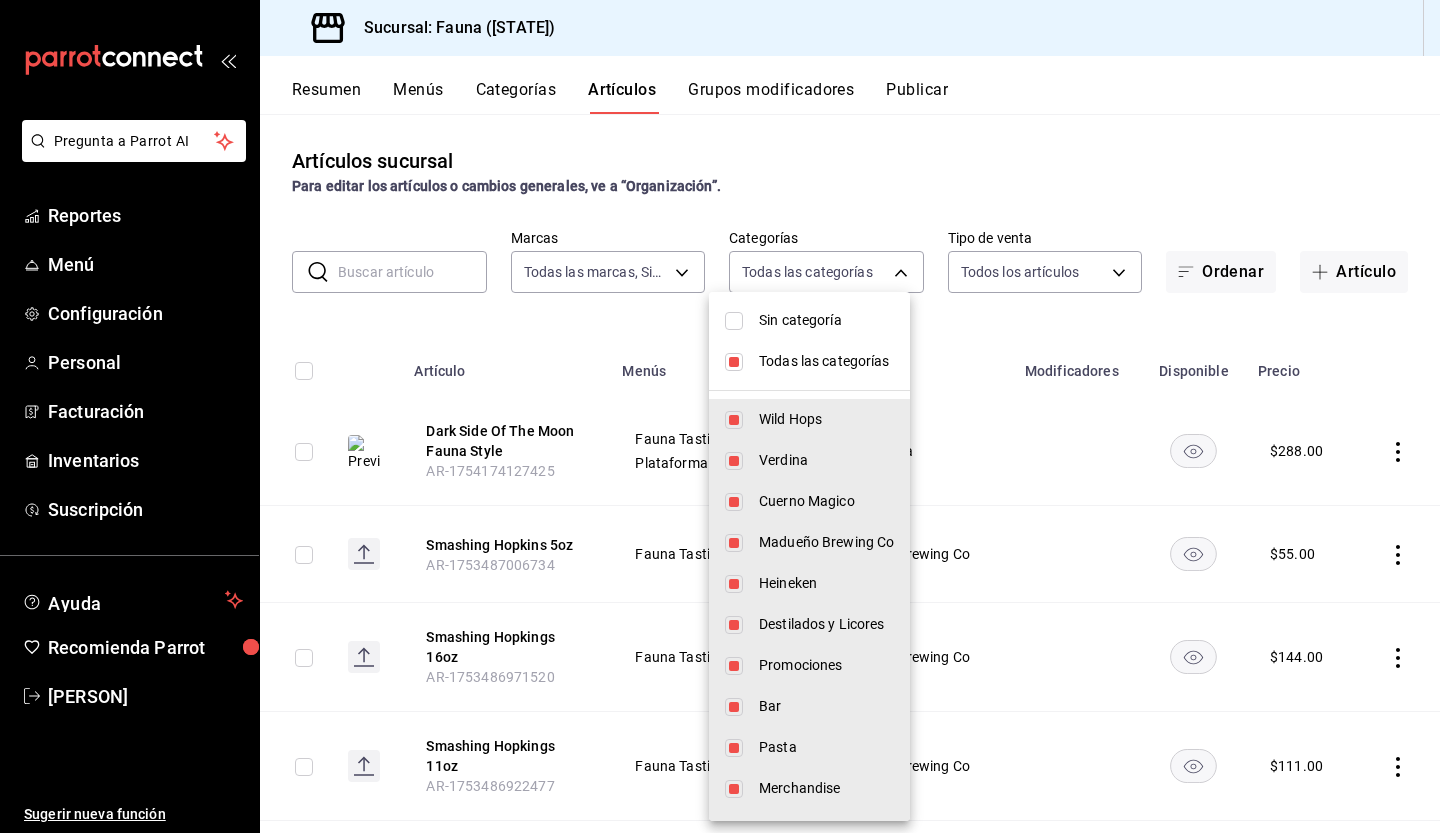 click on "Todas las categorías" at bounding box center [809, 361] 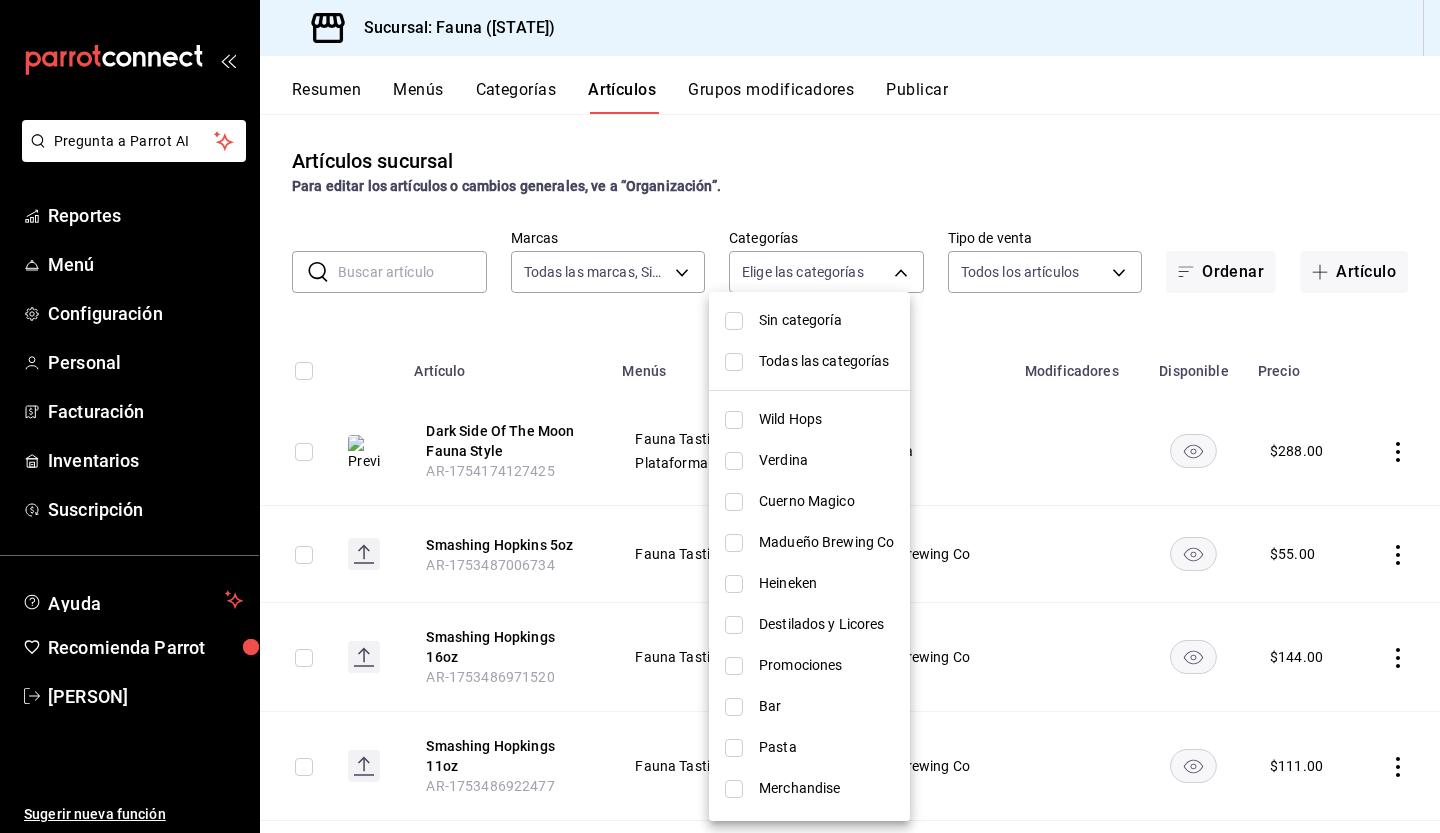 click on "Sin categoría" at bounding box center [809, 320] 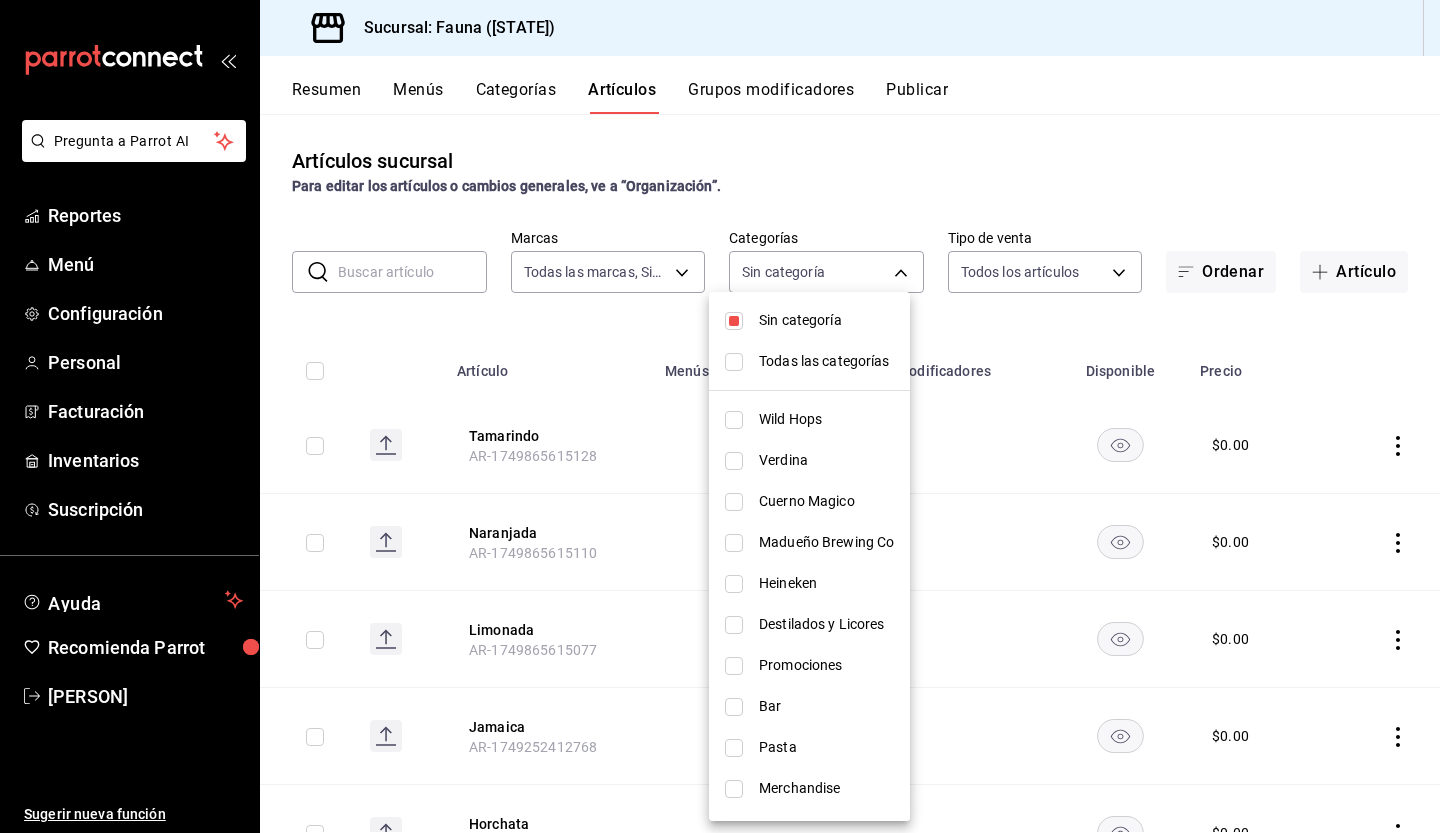 drag, startPoint x: 1430, startPoint y: 499, endPoint x: 1439, endPoint y: 663, distance: 164.24677 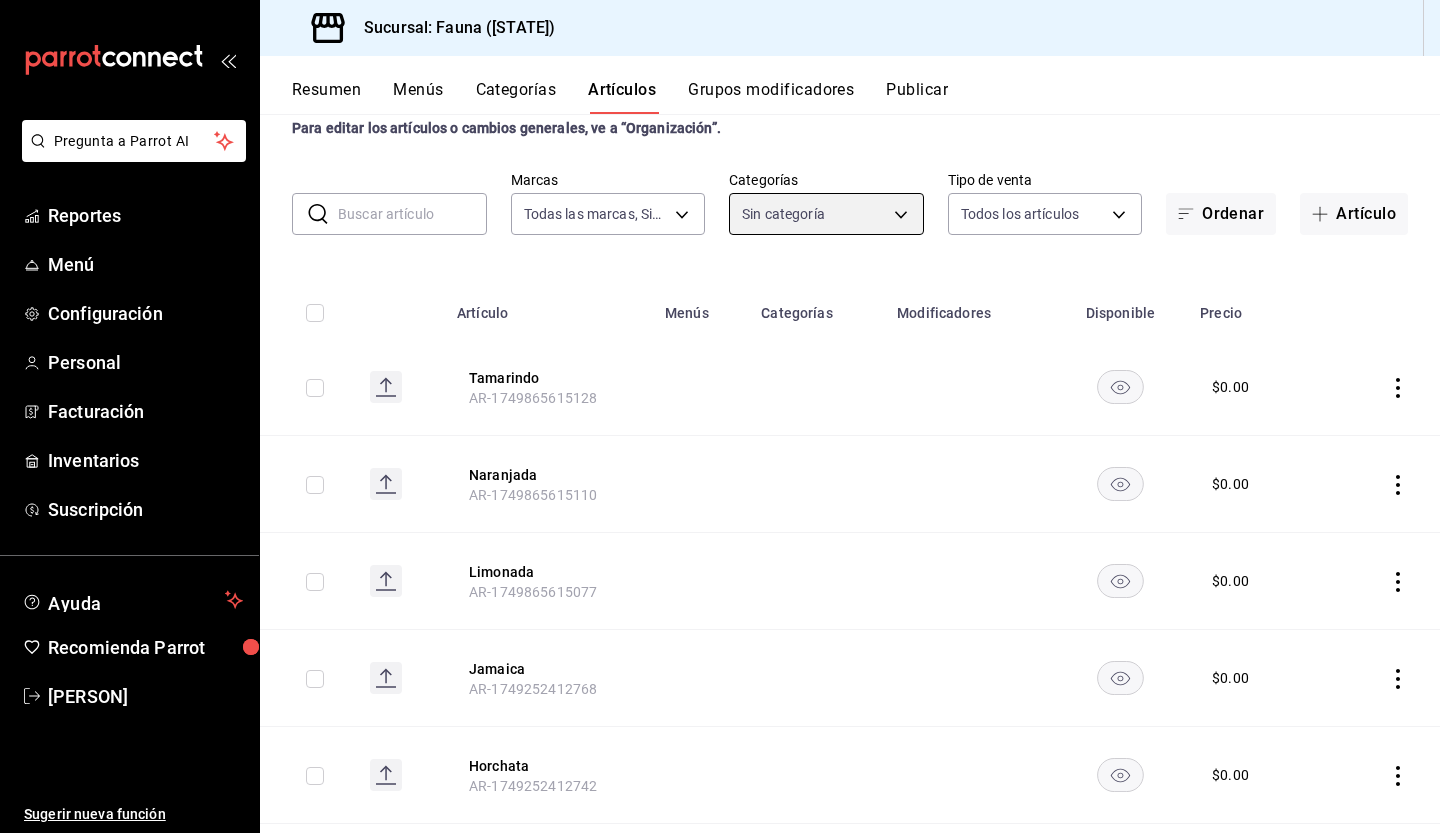scroll, scrollTop: 0, scrollLeft: 0, axis: both 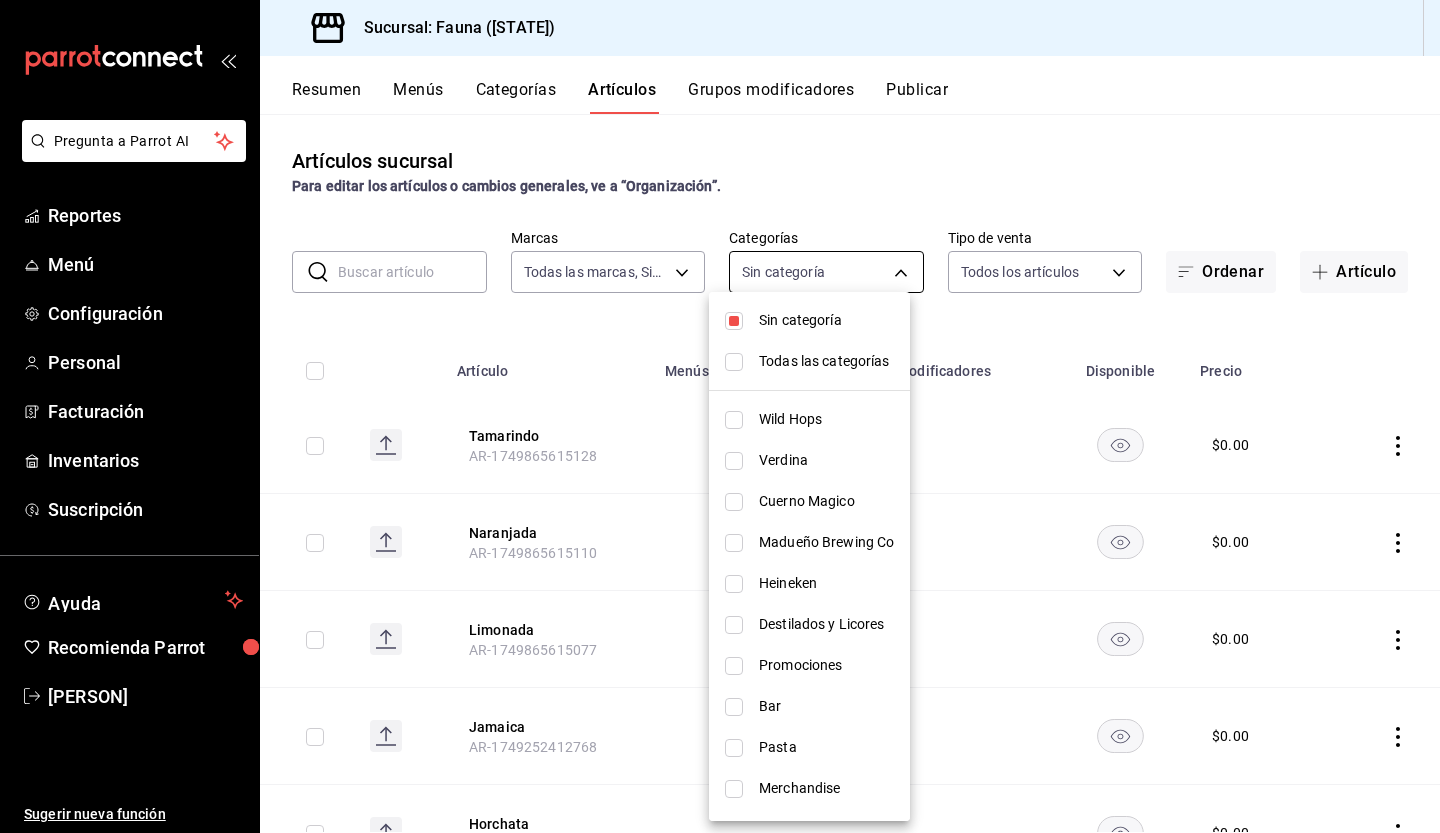 click on "Pregunta a Parrot AI Reportes   Menú   Configuración   Personal   Facturación   Inventarios   Suscripción   Ayuda Recomienda Parrot   Renata Arguello   Sugerir nueva función   Sucursal: Fauna (Yuc) Resumen Menús Categorías Artículos Grupos modificadores Publicar Artículos sucursal Para editar los artículos o cambios generales, ve a “Organización”. ​ ​ Marcas Todas las marcas, Sin marca 95ae7ea6-d606-4fbc-ae9f-7f3ce95ed033 Categorías Sin categoría Tipo de venta Todos los artículos ALL Ordenar Artículo Artículo Menús Categorías Modificadores Disponible Precio Tamarindo AR-1749865615128 $ 0.00 Naranjada AR-1749865615110 $ 0.00 Limonada AR-1749865615077 $ 0.00 Jamaica AR-1749252412768 $ 0.00 Horchata AR-1749252412742 $ 0.00 Growler AR-1739570434741 $ 200.00 Guardar GANA 1 MES GRATIS EN TU SUSCRIPCIÓN AQUÍ Ver video tutorial Ir a video Pregunta a Parrot AI Reportes   Menú   Configuración   Personal   Facturación   Inventarios   Suscripción   Ayuda Recomienda Parrot   Renata Arguello" at bounding box center [720, 416] 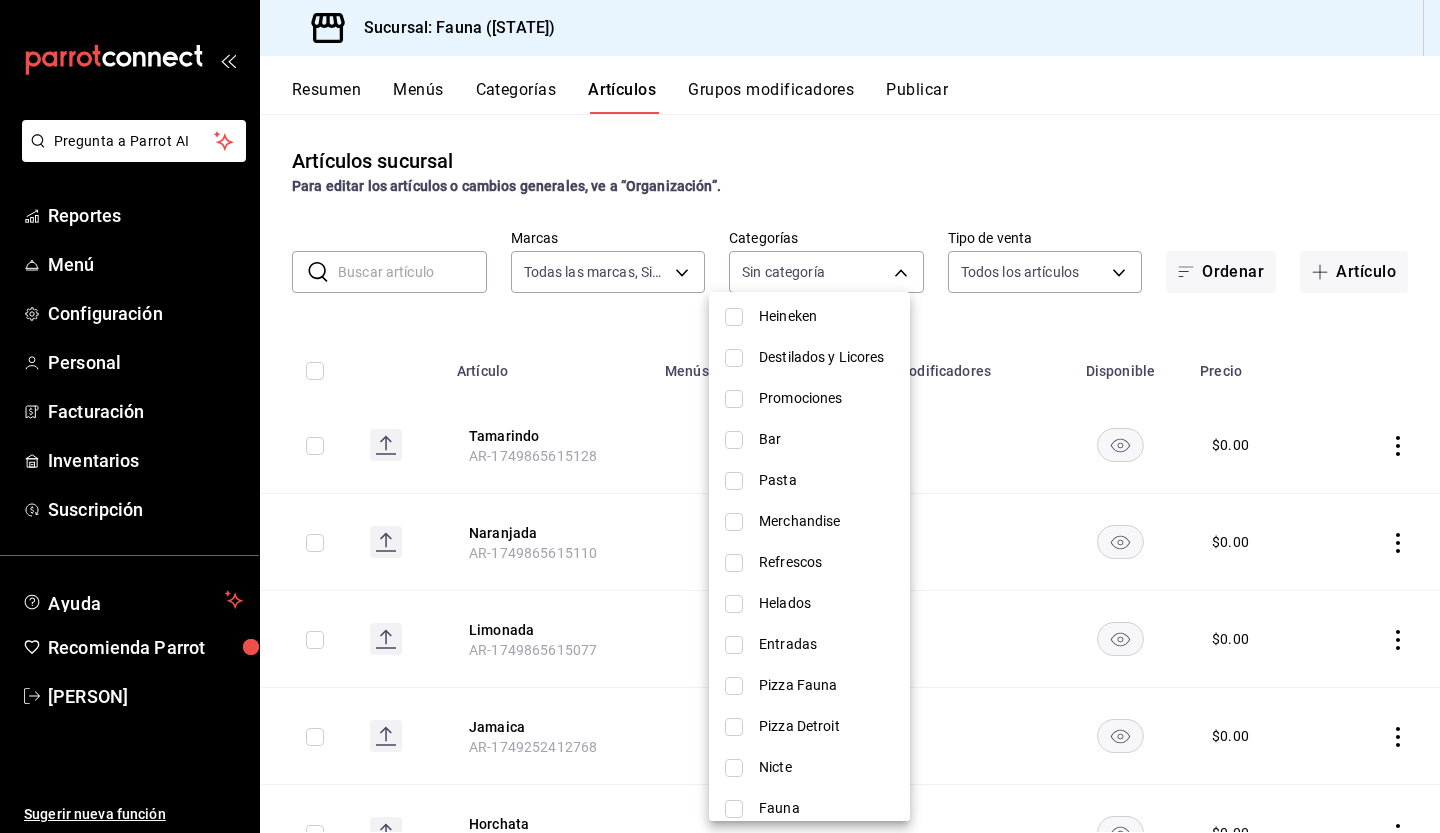 scroll, scrollTop: 282, scrollLeft: 0, axis: vertical 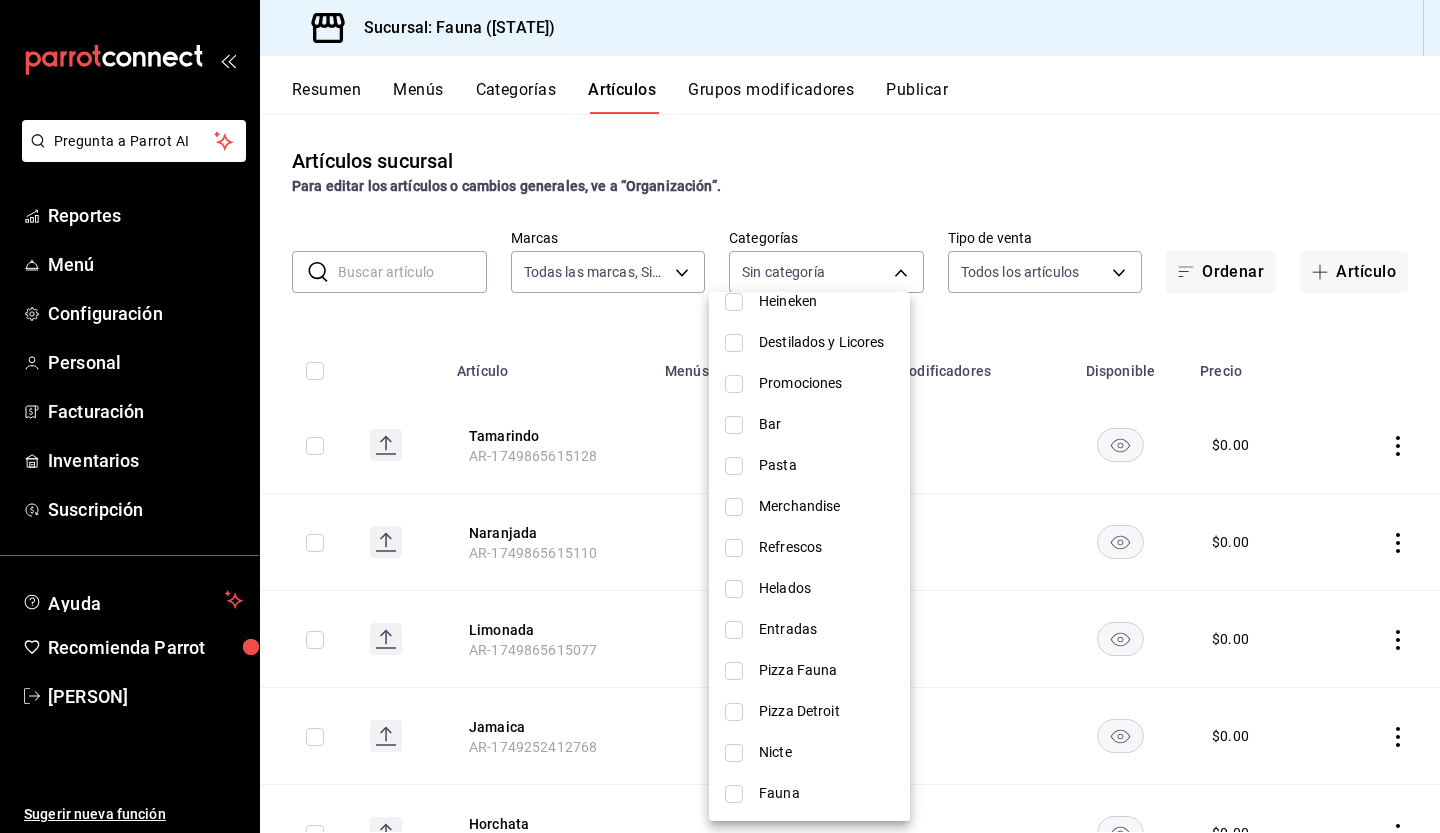 click on "Entradas" at bounding box center (809, 629) 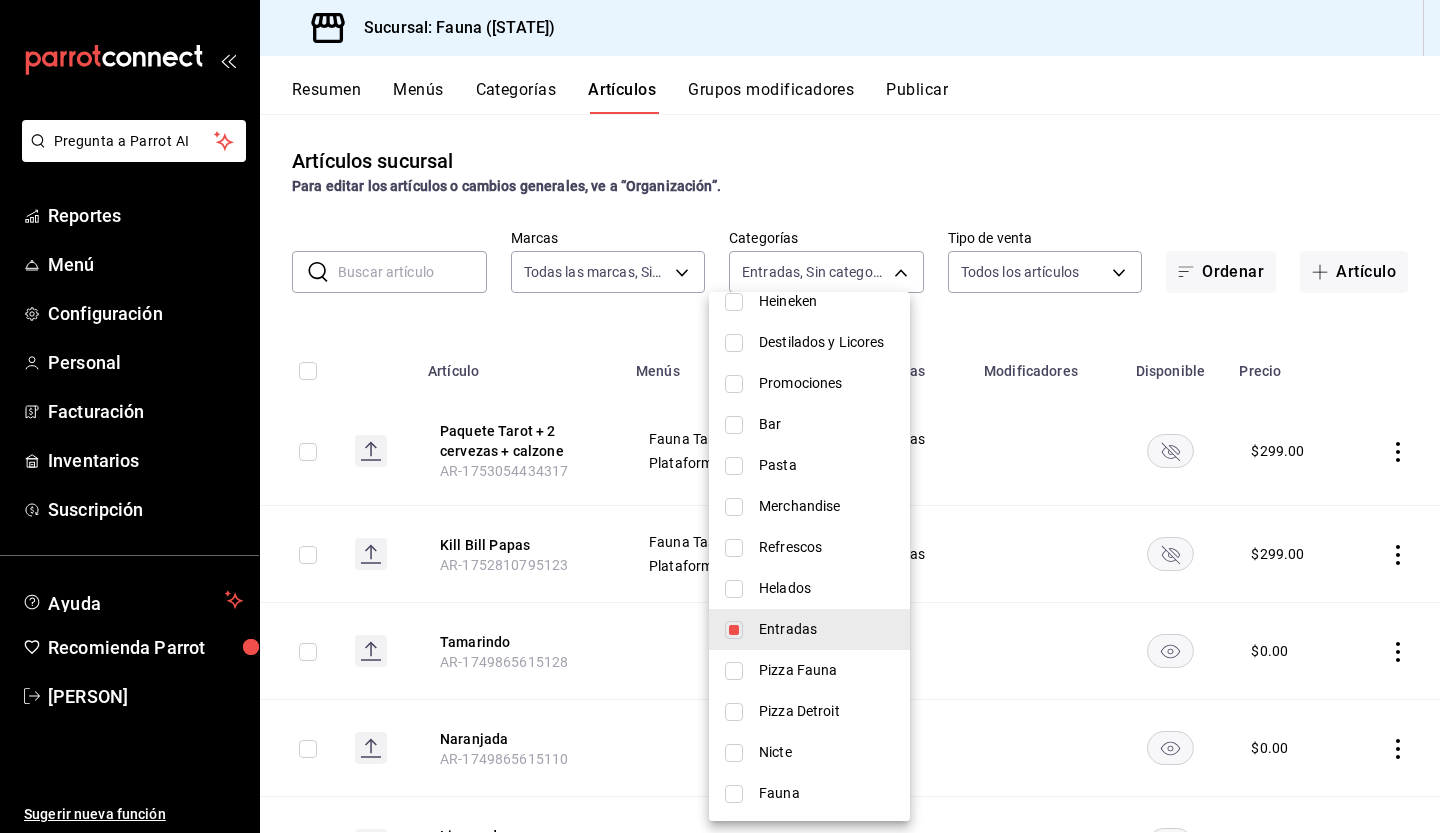 click at bounding box center (720, 416) 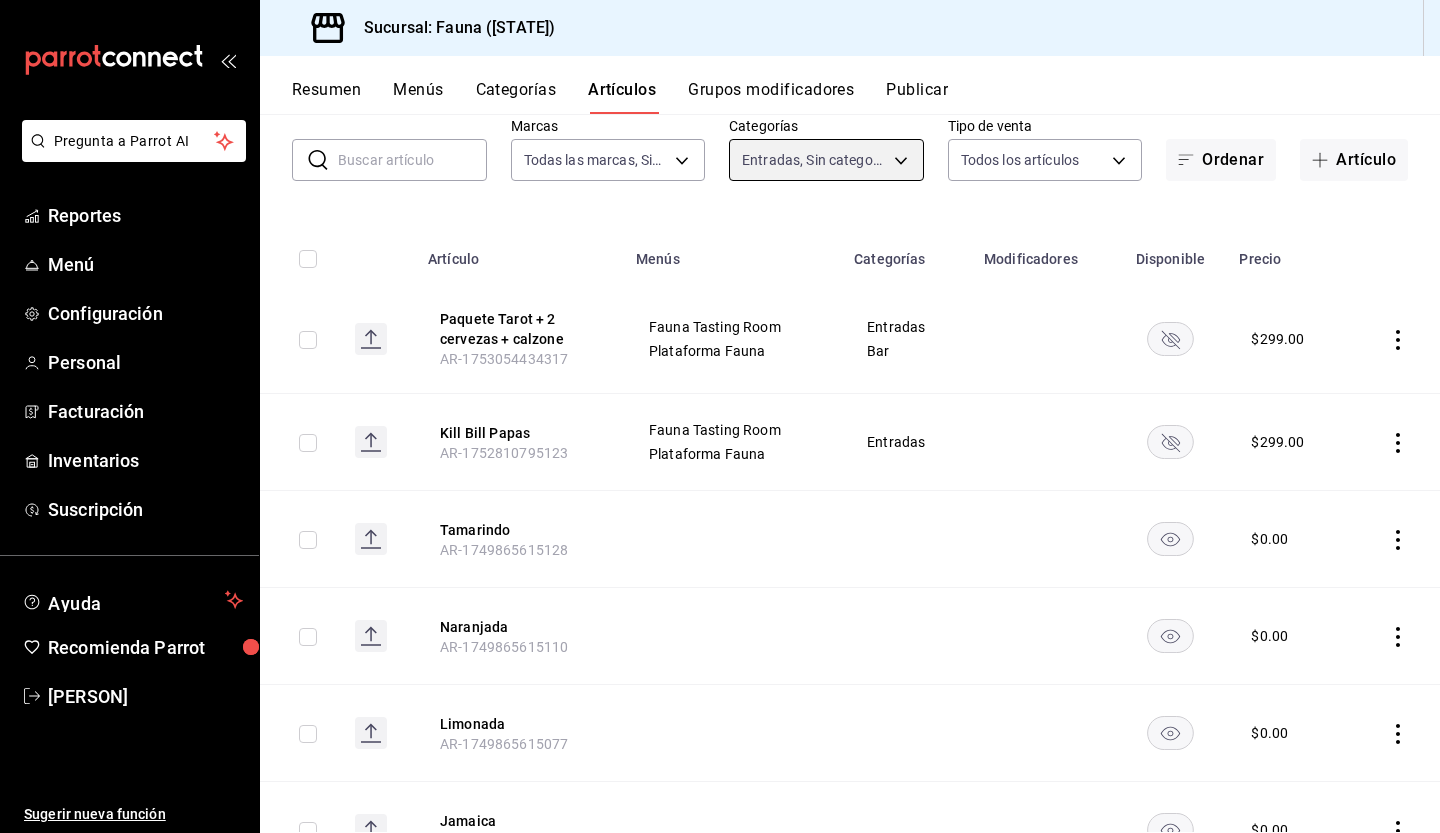 scroll, scrollTop: 106, scrollLeft: 0, axis: vertical 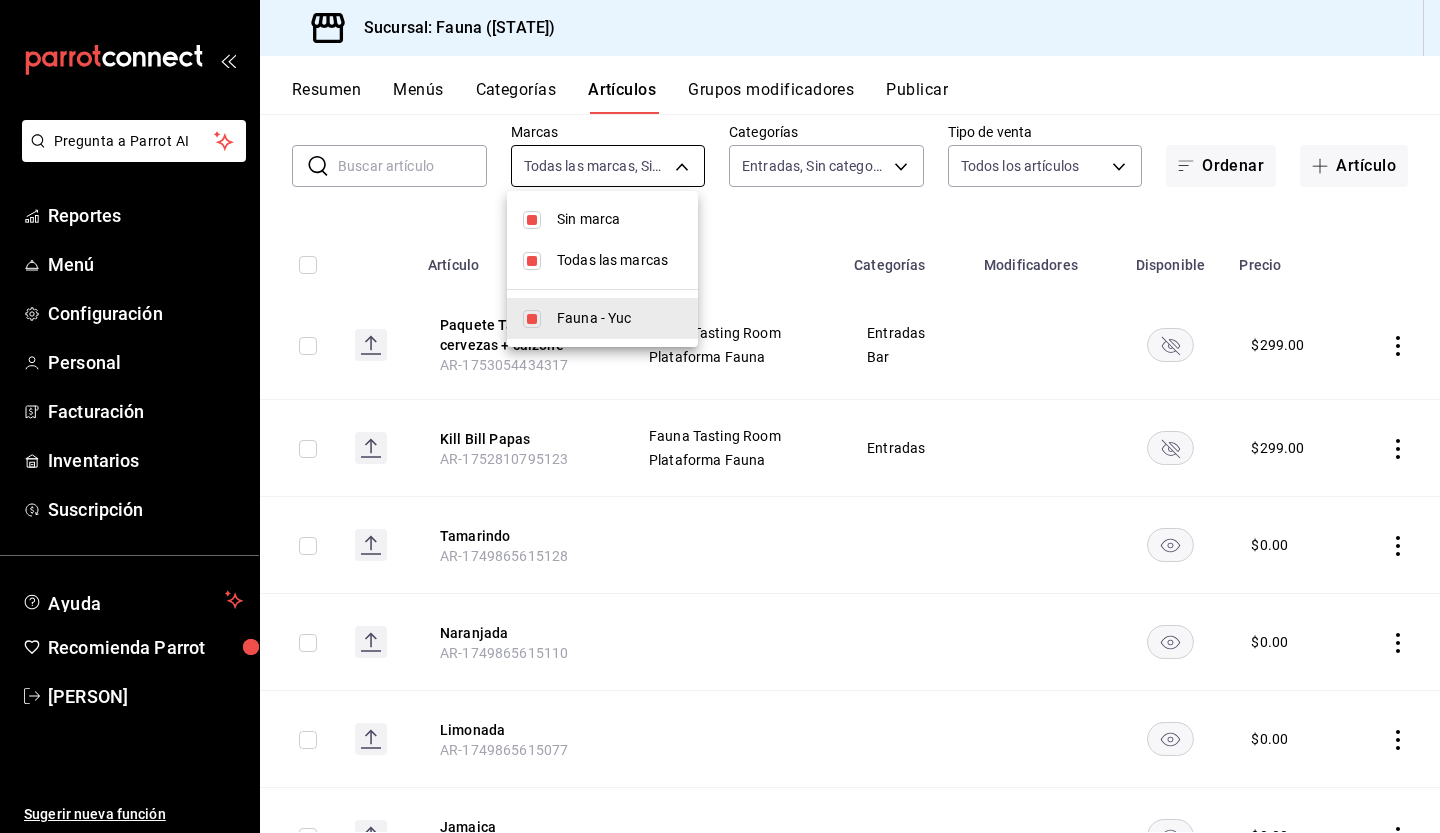 click on "Pregunta a Parrot AI Reportes   Menú   Configuración   Personal   Facturación   Inventarios   Suscripción   Ayuda Recomienda Parrot   Renata Arguello   Sugerir nueva función   Sucursal: Fauna (Yuc) Resumen Menús Categorías Artículos Grupos modificadores Publicar Artículos sucursal Para editar los artículos o cambios generales, ve a “Organización”. ​ ​ Marcas Todas las marcas, Sin marca 95ae7ea6-d606-4fbc-ae9f-7f3ce95ed033 Categorías Entradas, Sin categoría fbd8c1e3-7f5d-48a7-9ac5-074aba775561 Tipo de venta Todos los artículos ALL Ordenar Artículo Artículo Menús Categorías Modificadores Disponible Precio Paquete Tarot + 2 cervezas + calzone AR-1753054434317 Fauna Tasting Room Plataforma Fauna Entradas Bar $ 299.00 Kill Bill Papas AR-1752810795123 Fauna Tasting Room Plataforma Fauna Entradas $ 299.00 Tamarindo AR-1749865615128 $ 0.00 Naranjada AR-1749865615110 $ 0.00 Limonada AR-1749865615077 $ 0.00 Jamaica AR-1749252412768 $ 0.00 Horchata AR-1749252412742 $ 0.00 Porcion Extra Entradas" at bounding box center (720, 416) 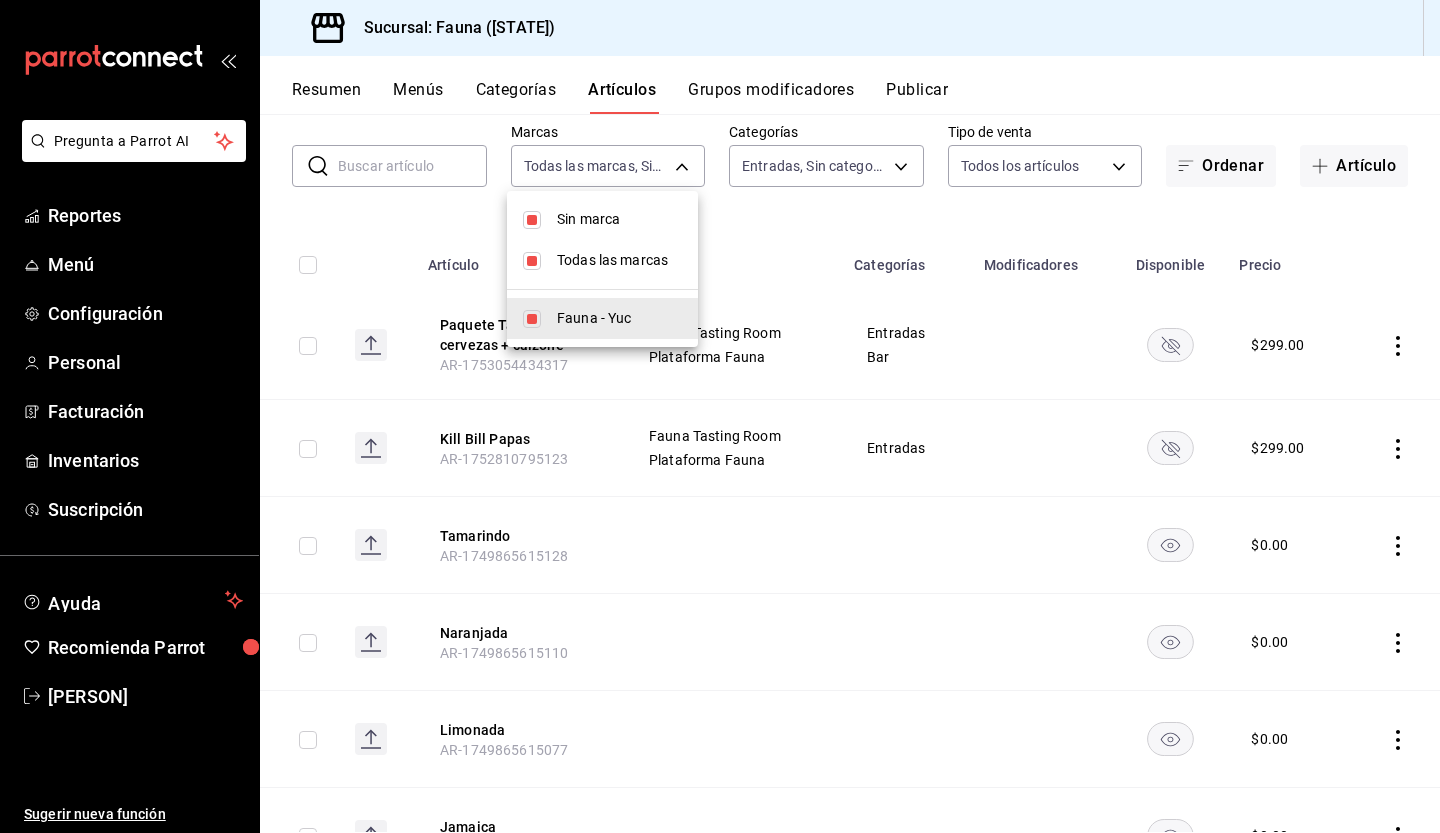 click on "Sin marca" at bounding box center [619, 219] 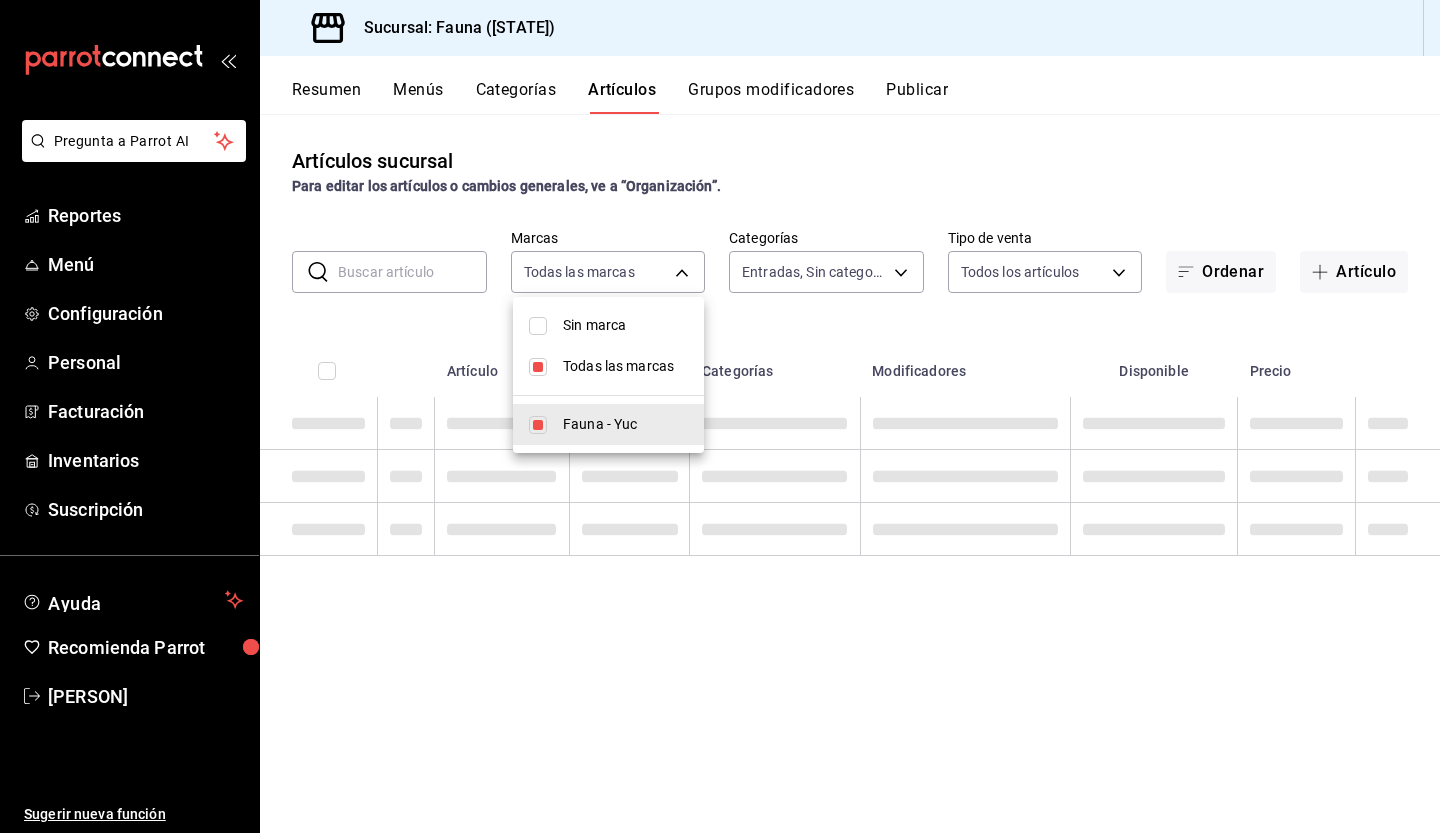 scroll, scrollTop: 0, scrollLeft: 0, axis: both 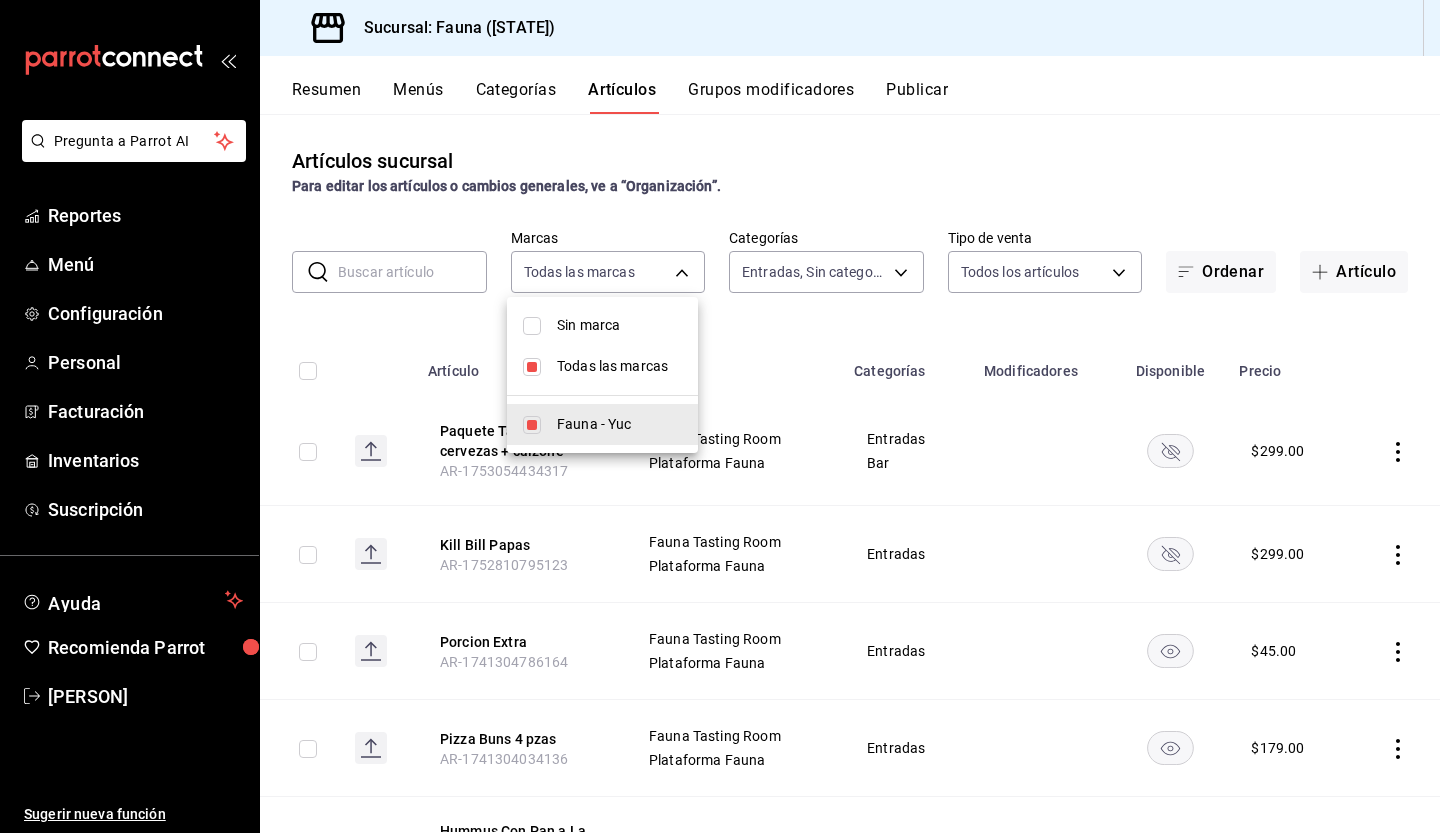 click at bounding box center [720, 416] 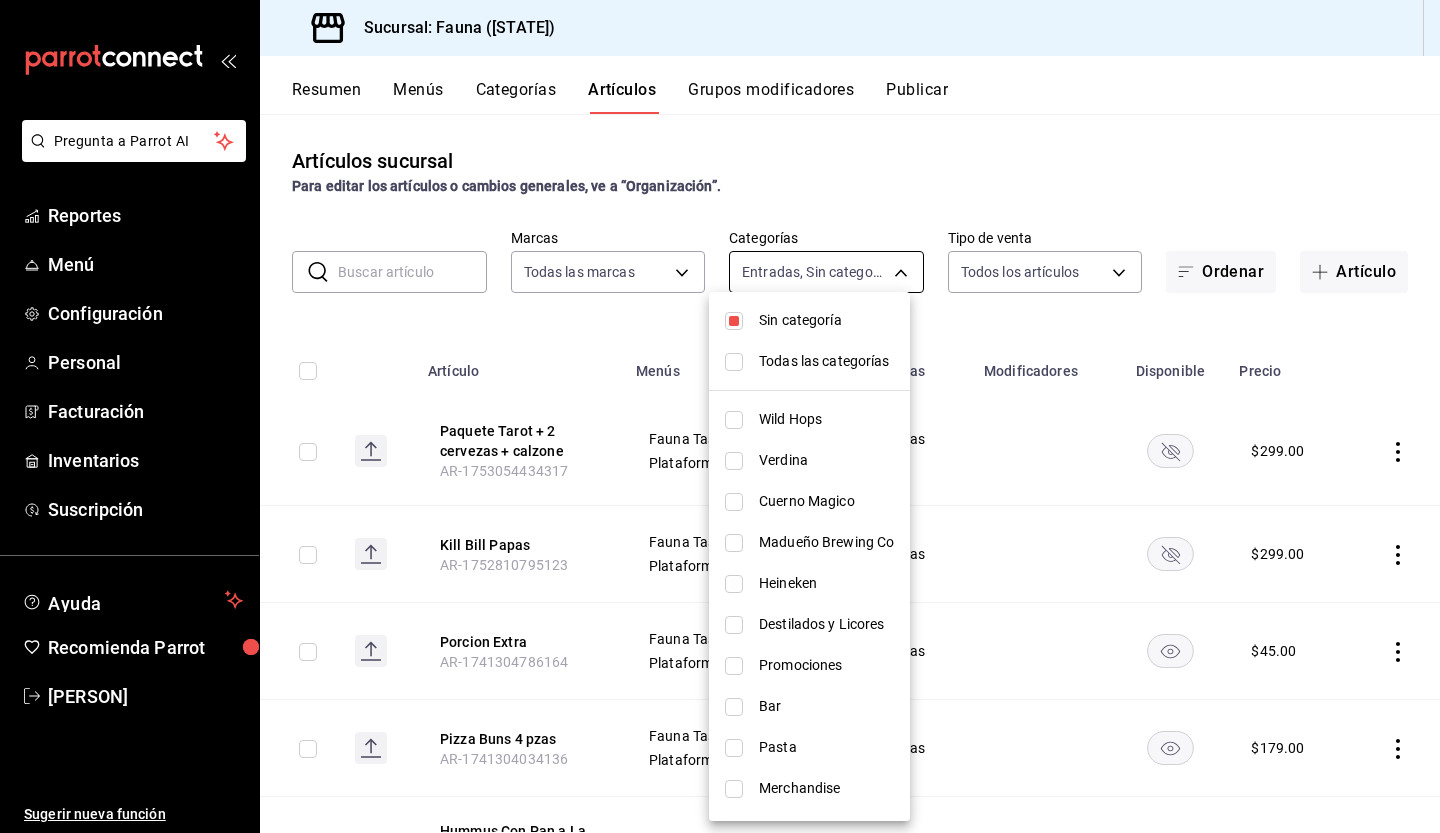 click on "Pregunta a Parrot AI Reportes   Menú   Configuración   Personal   Facturación   Inventarios   Suscripción   Ayuda Recomienda Parrot   Renata Arguello   Sugerir nueva función   Sucursal: Fauna (Yuc) Resumen Menús Categorías Artículos Grupos modificadores Publicar Artículos sucursal Para editar los artículos o cambios generales, ve a “Organización”. ​ ​ Marcas Todas las marcas 95ae7ea6-d606-4fbc-ae9f-7f3ce95ed033 Categorías Entradas, Sin categoría fbd8c1e3-7f5d-48a7-9ac5-074aba775561 Tipo de venta Todos los artículos ALL Ordenar Artículo Artículo Menús Categorías Modificadores Disponible Precio Paquete Tarot + 2 cervezas + calzone AR-1753054434317 Fauna Tasting Room Plataforma Fauna Entradas Bar $ 299.00 Kill Bill Papas AR-1752810795123 Fauna Tasting Room Plataforma Fauna Entradas $ 299.00 Porcion Extra AR-1741304786164 Fauna Tasting Room Plataforma Fauna Entradas $ 45.00 Pizza Buns 4 pzas AR-1741304034136 Fauna Tasting Room Plataforma Fauna Entradas $ 179.00 AR-1741304001794 Entradas" at bounding box center (720, 416) 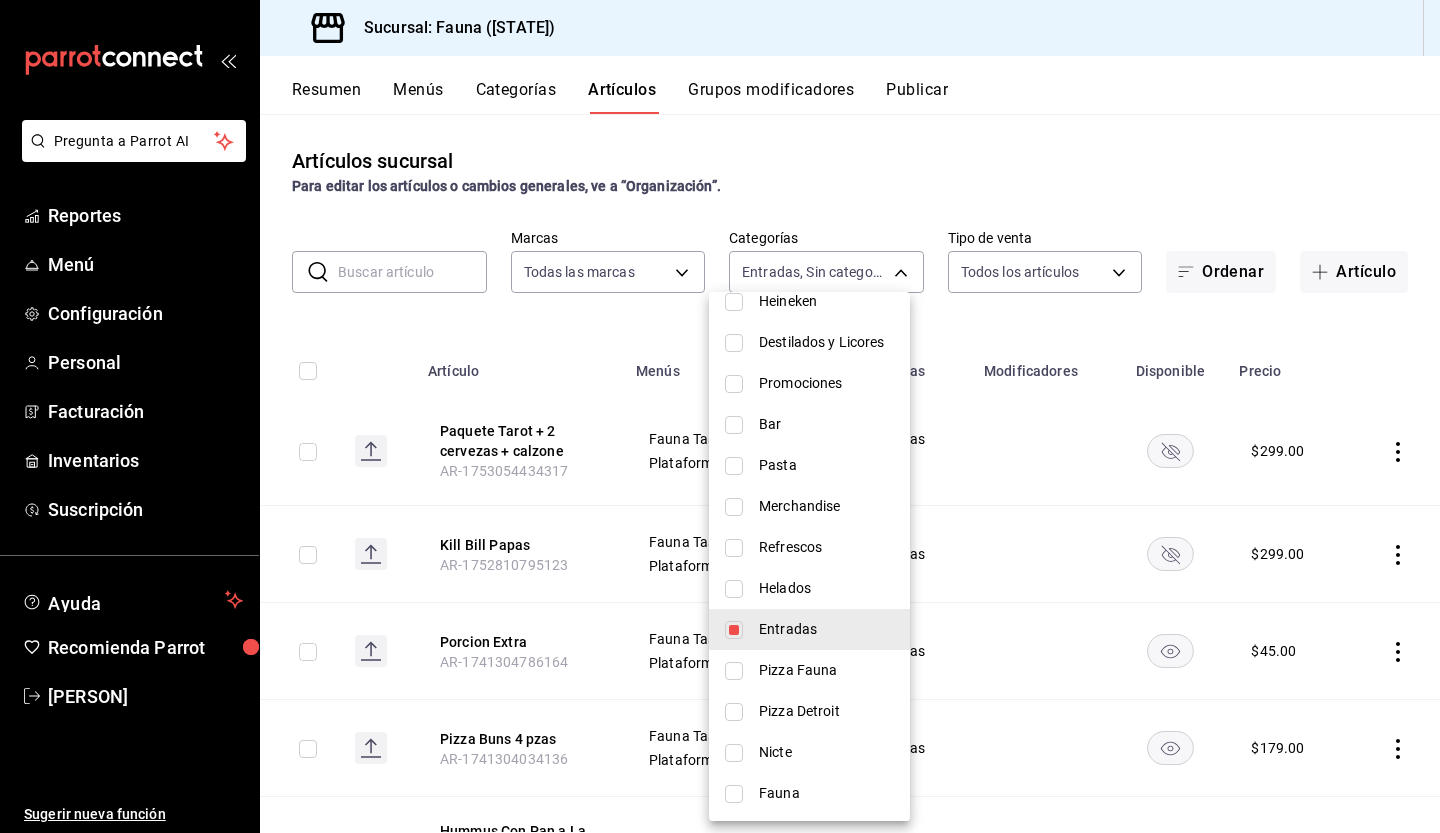 scroll, scrollTop: 0, scrollLeft: 0, axis: both 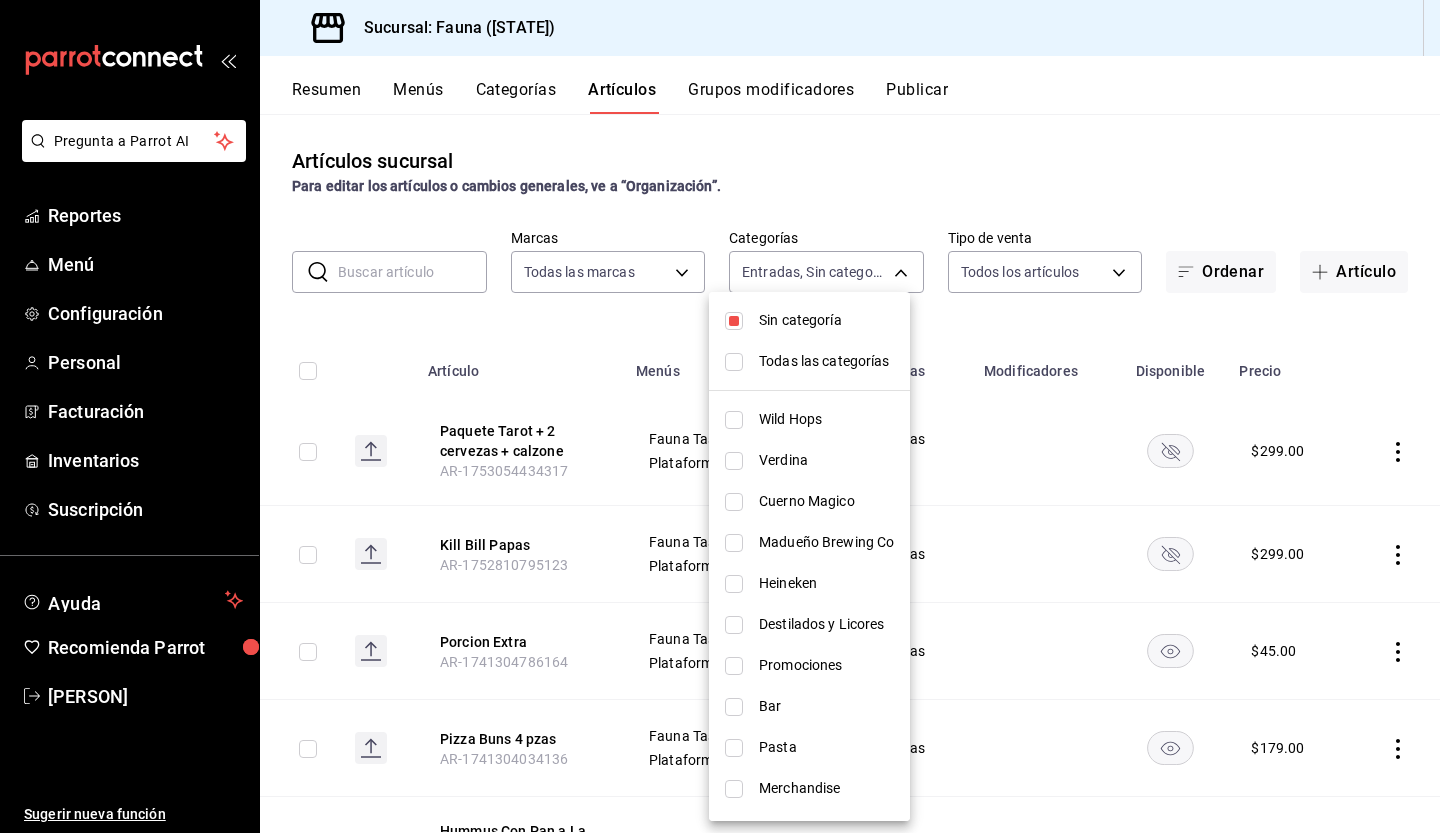 click on "Sin categoría" at bounding box center (826, 320) 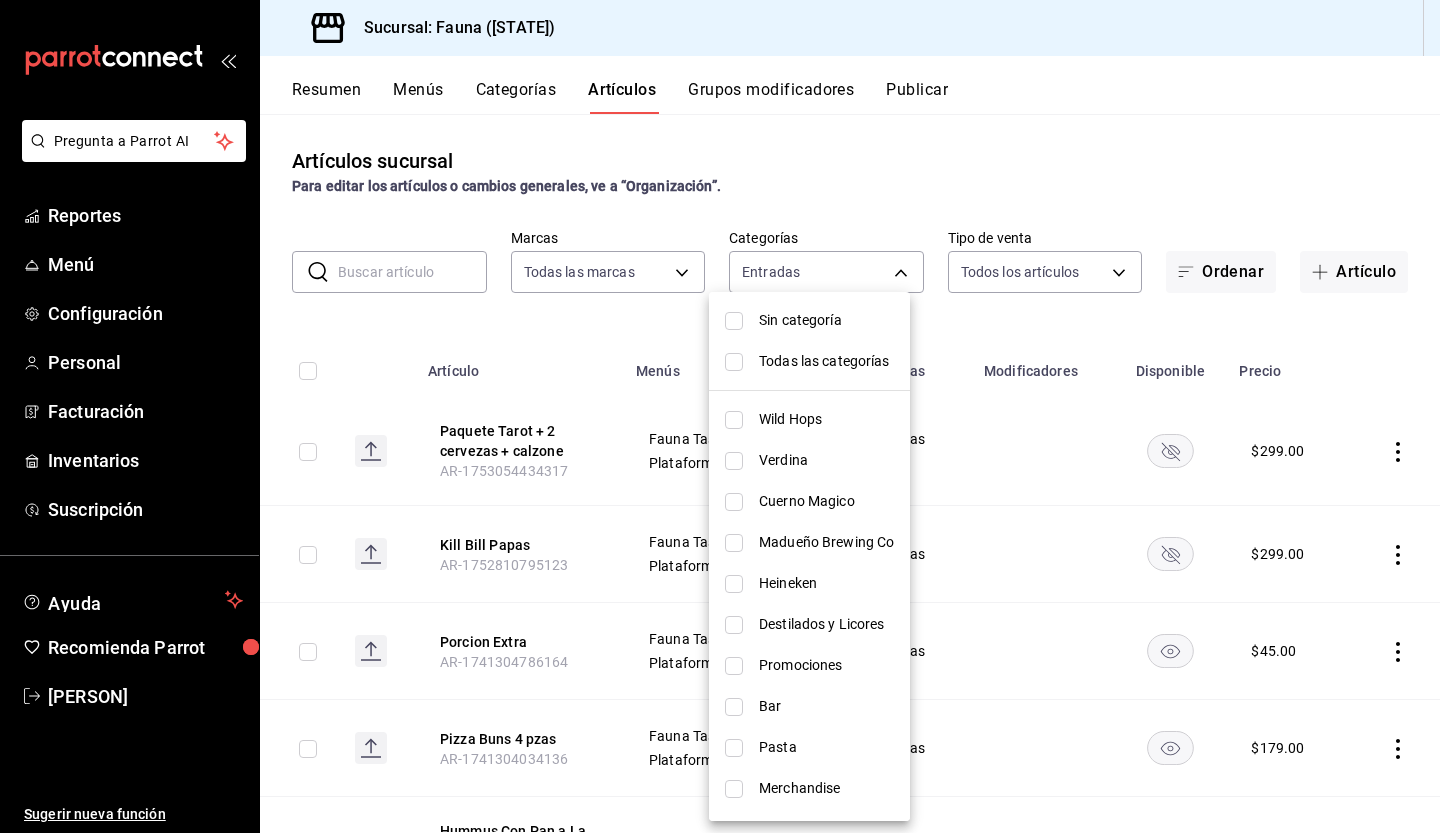 click at bounding box center [720, 416] 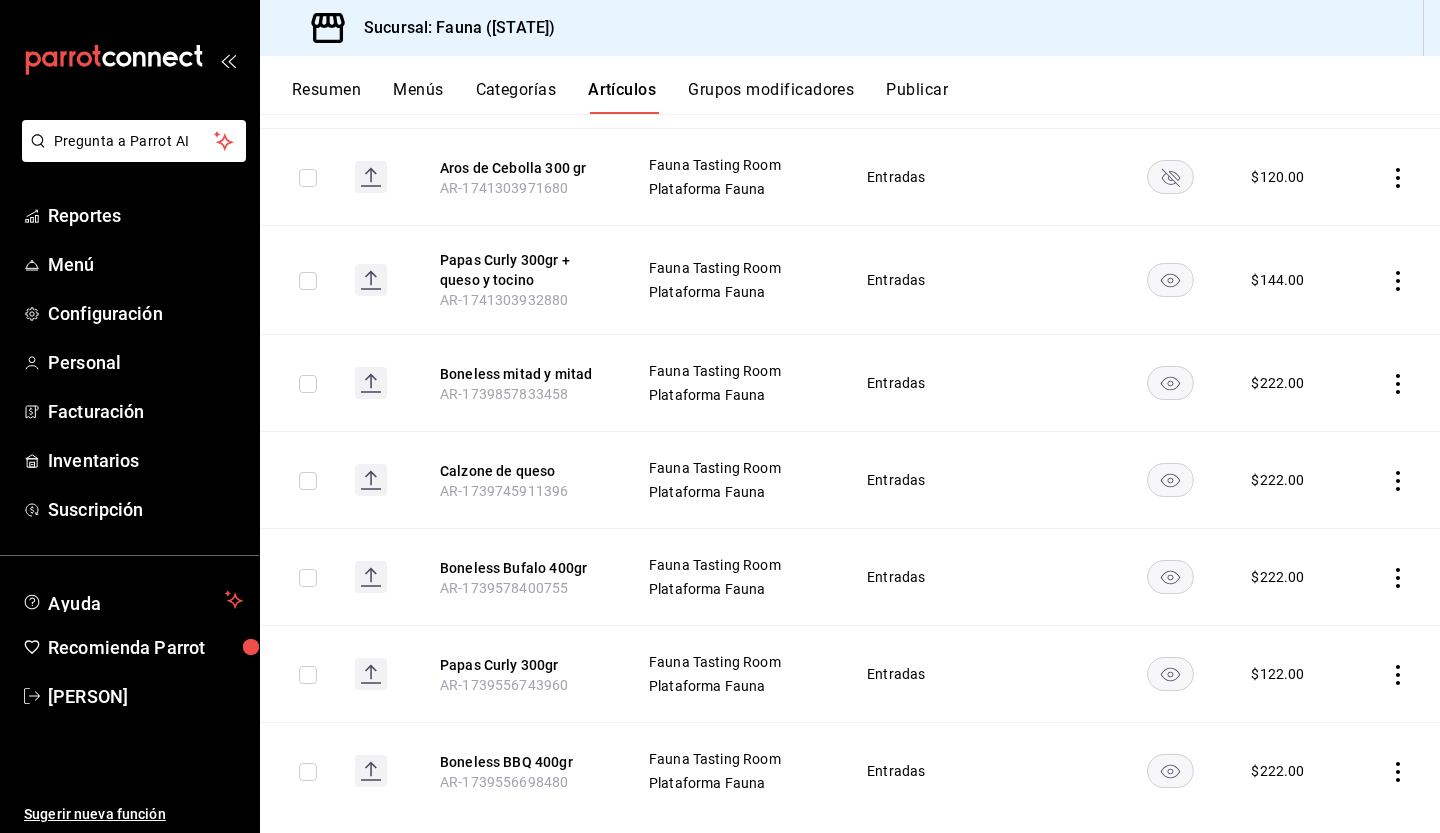 scroll, scrollTop: 808, scrollLeft: 0, axis: vertical 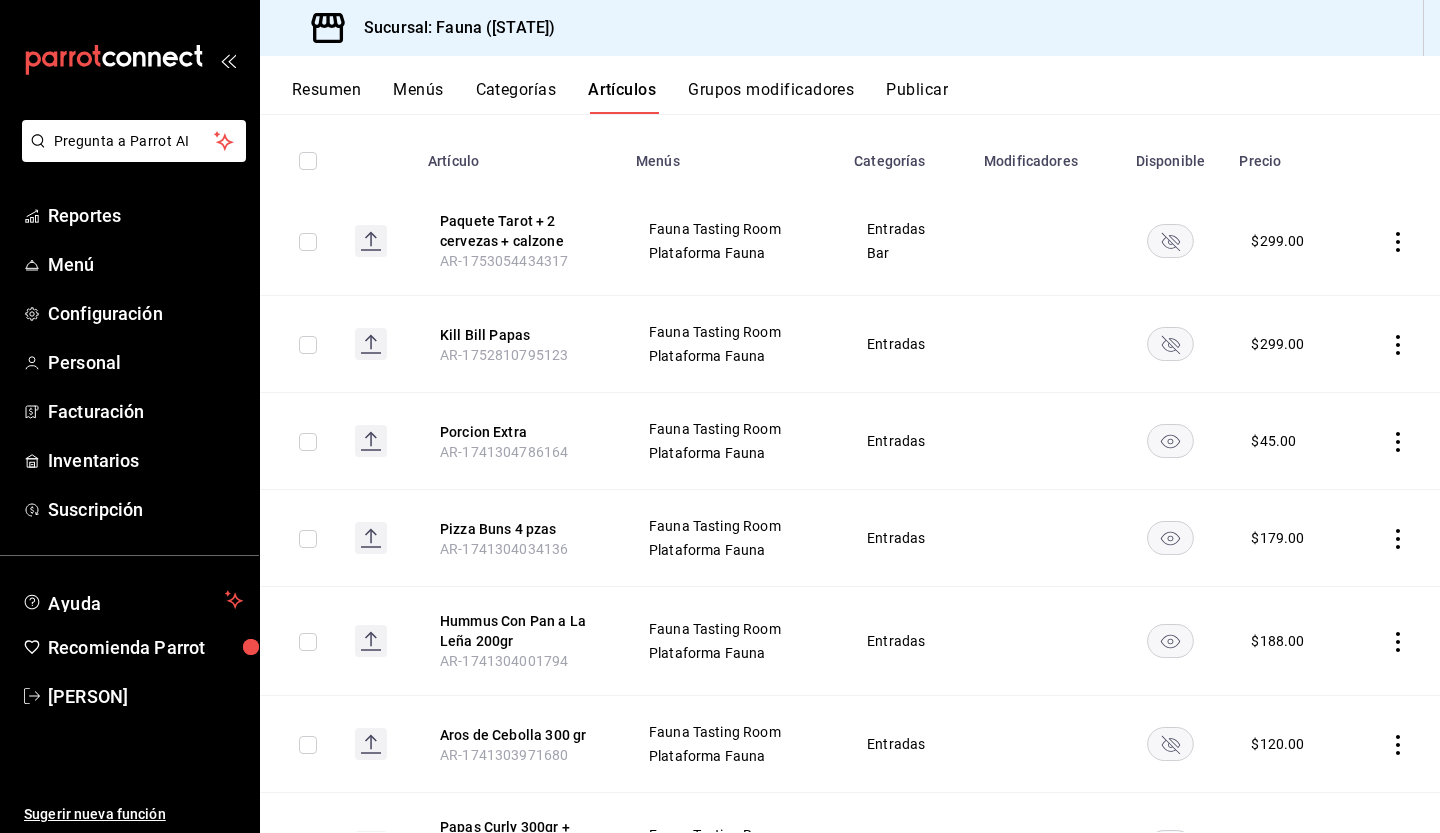 click 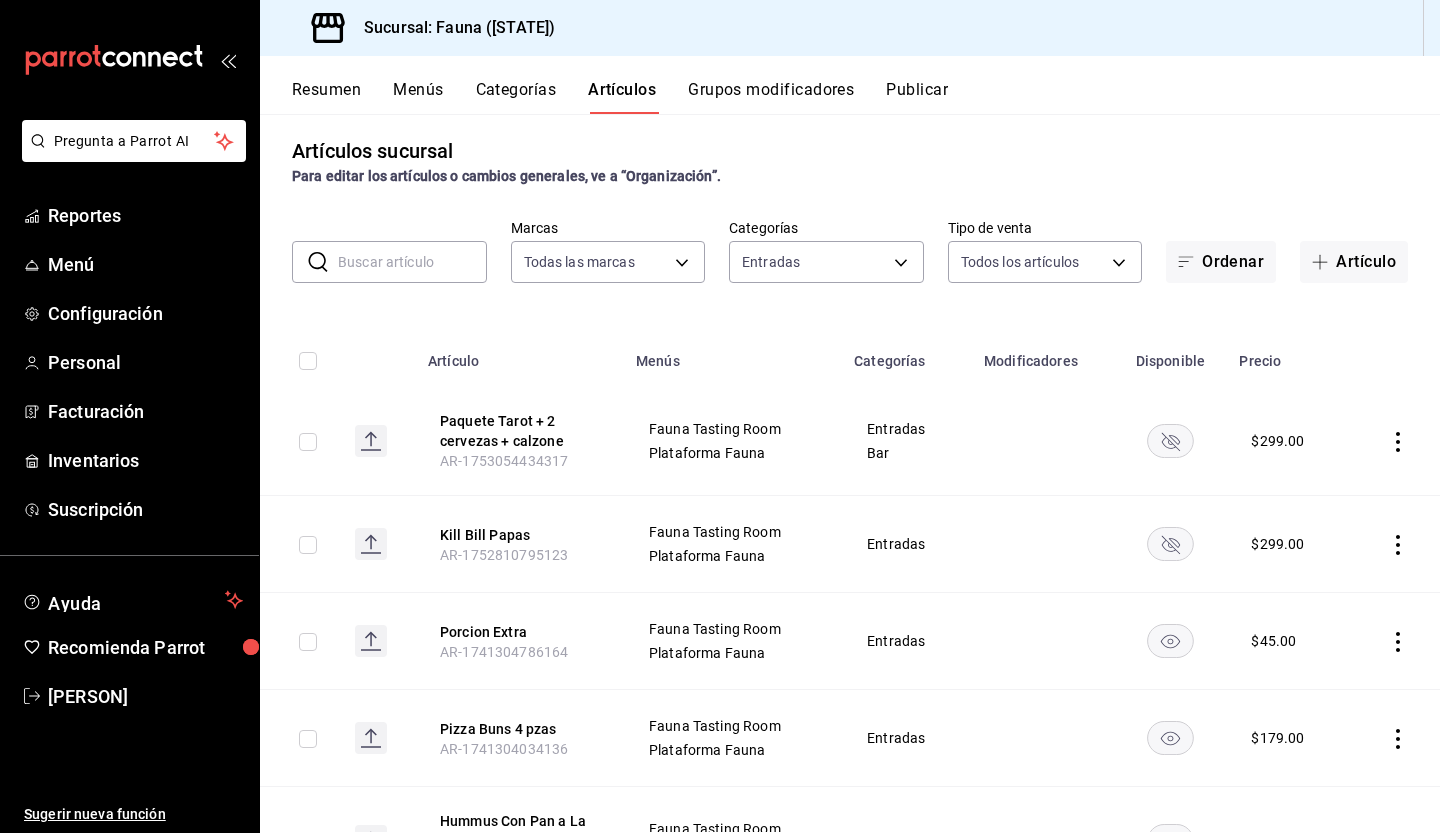 scroll, scrollTop: 0, scrollLeft: 0, axis: both 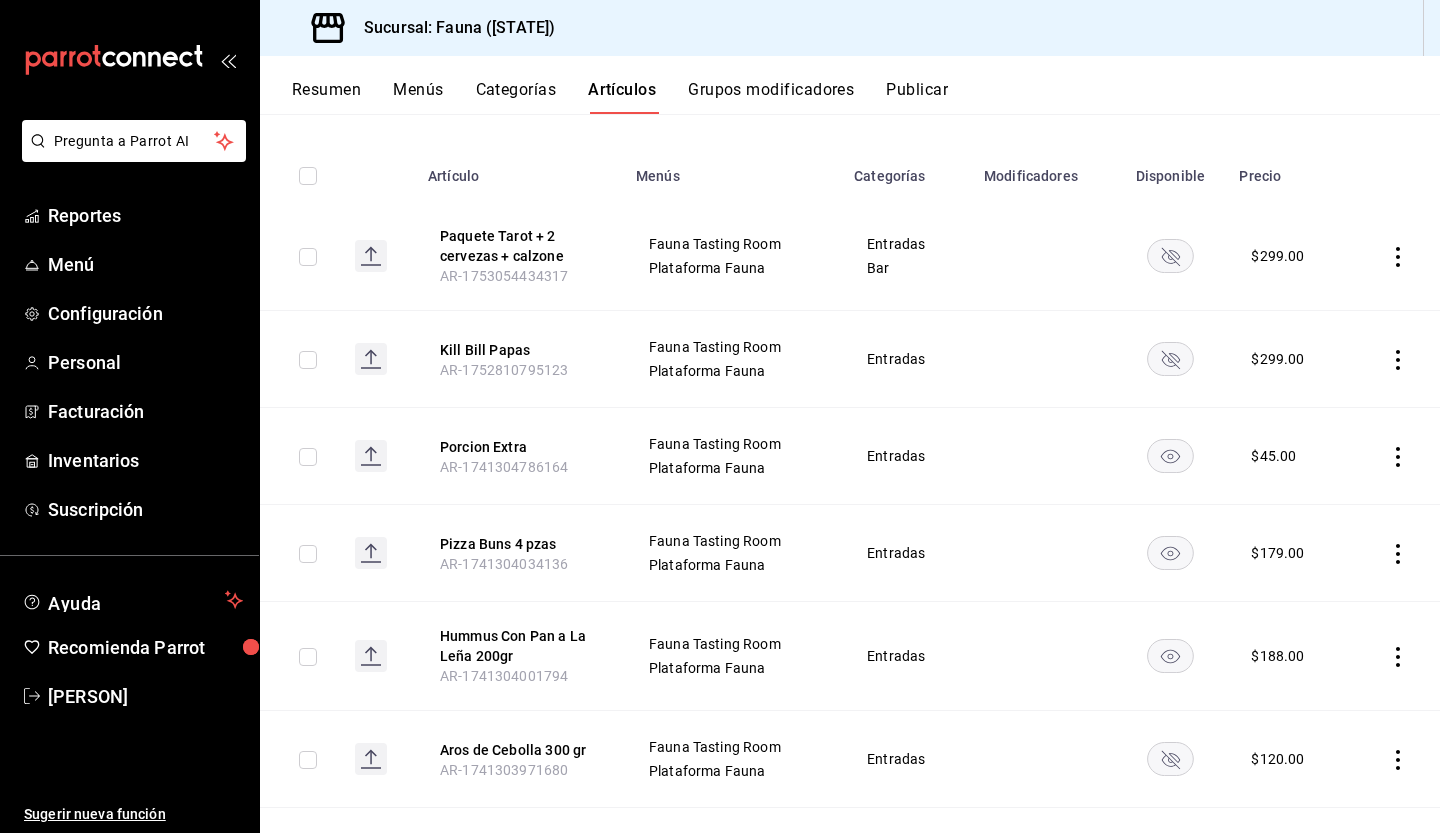 click 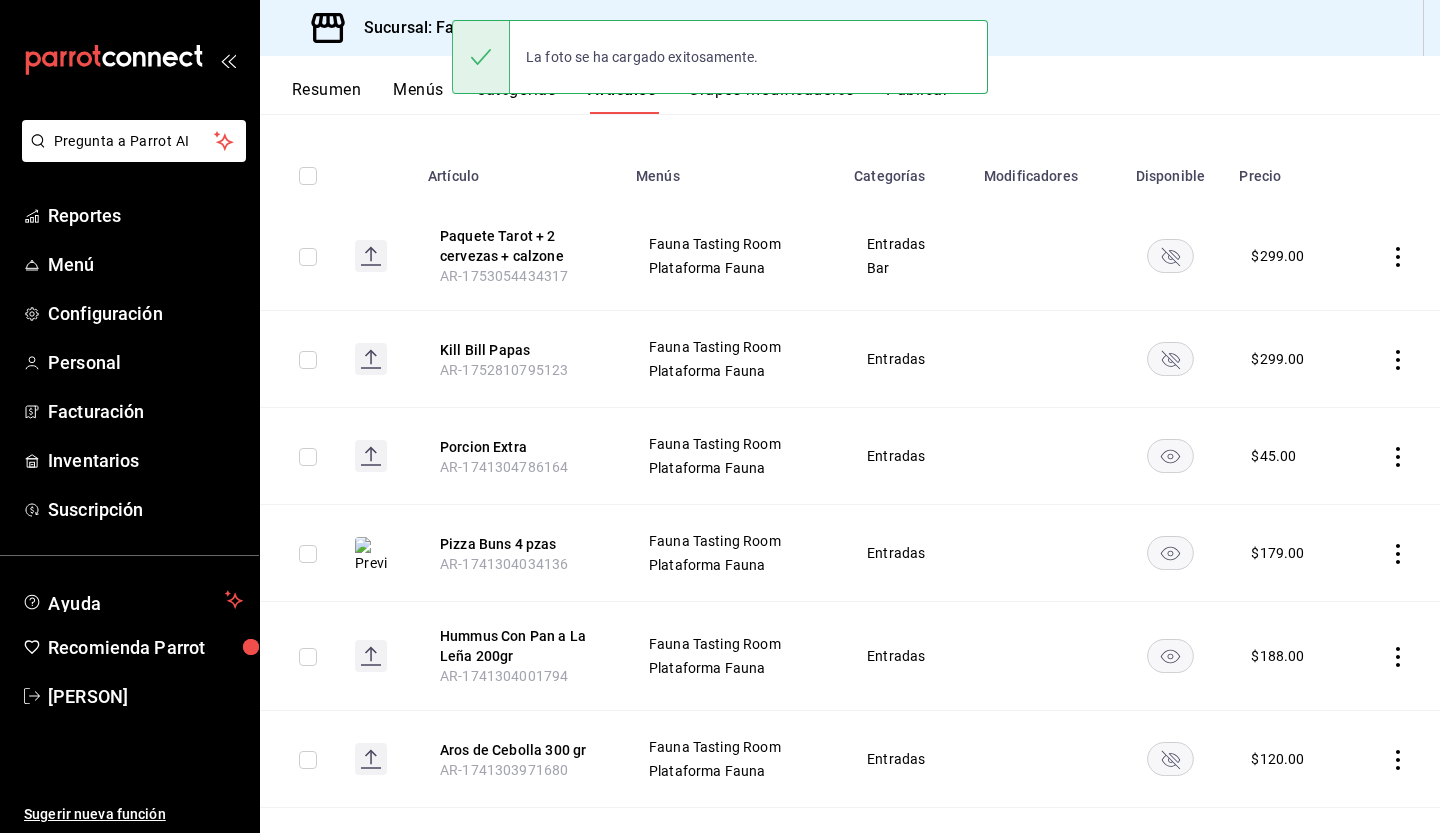 click 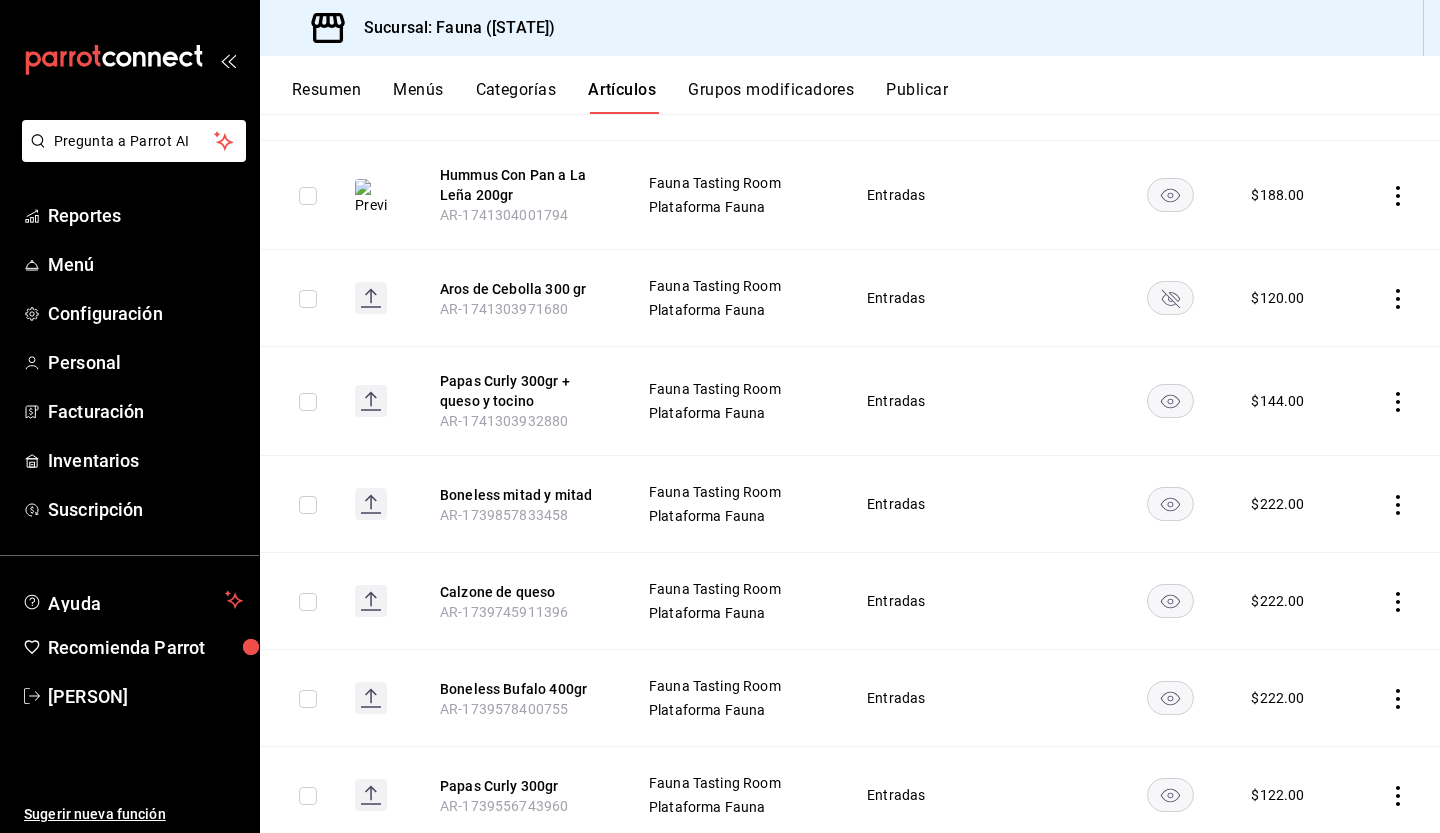 scroll, scrollTop: 660, scrollLeft: 0, axis: vertical 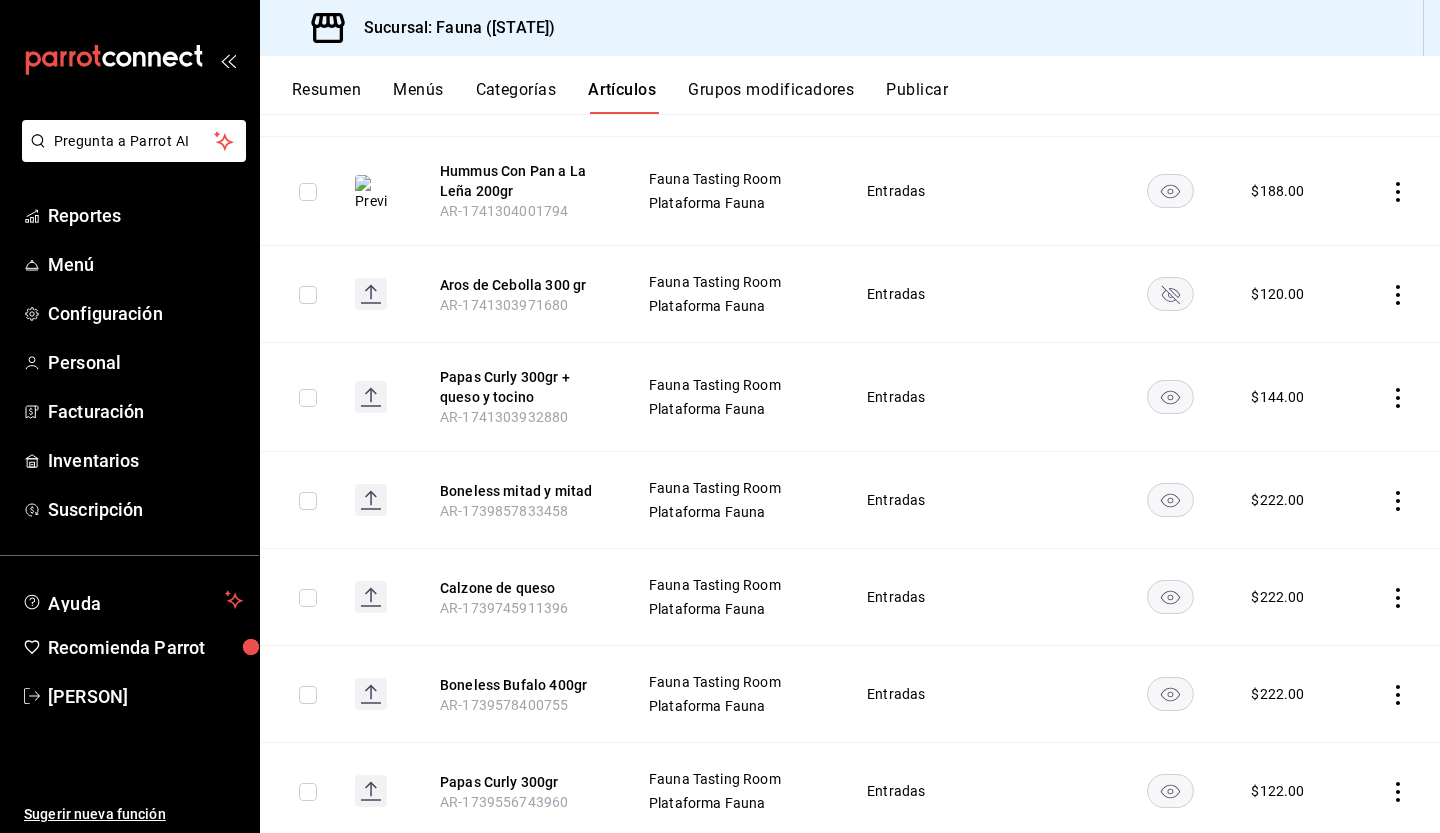 click 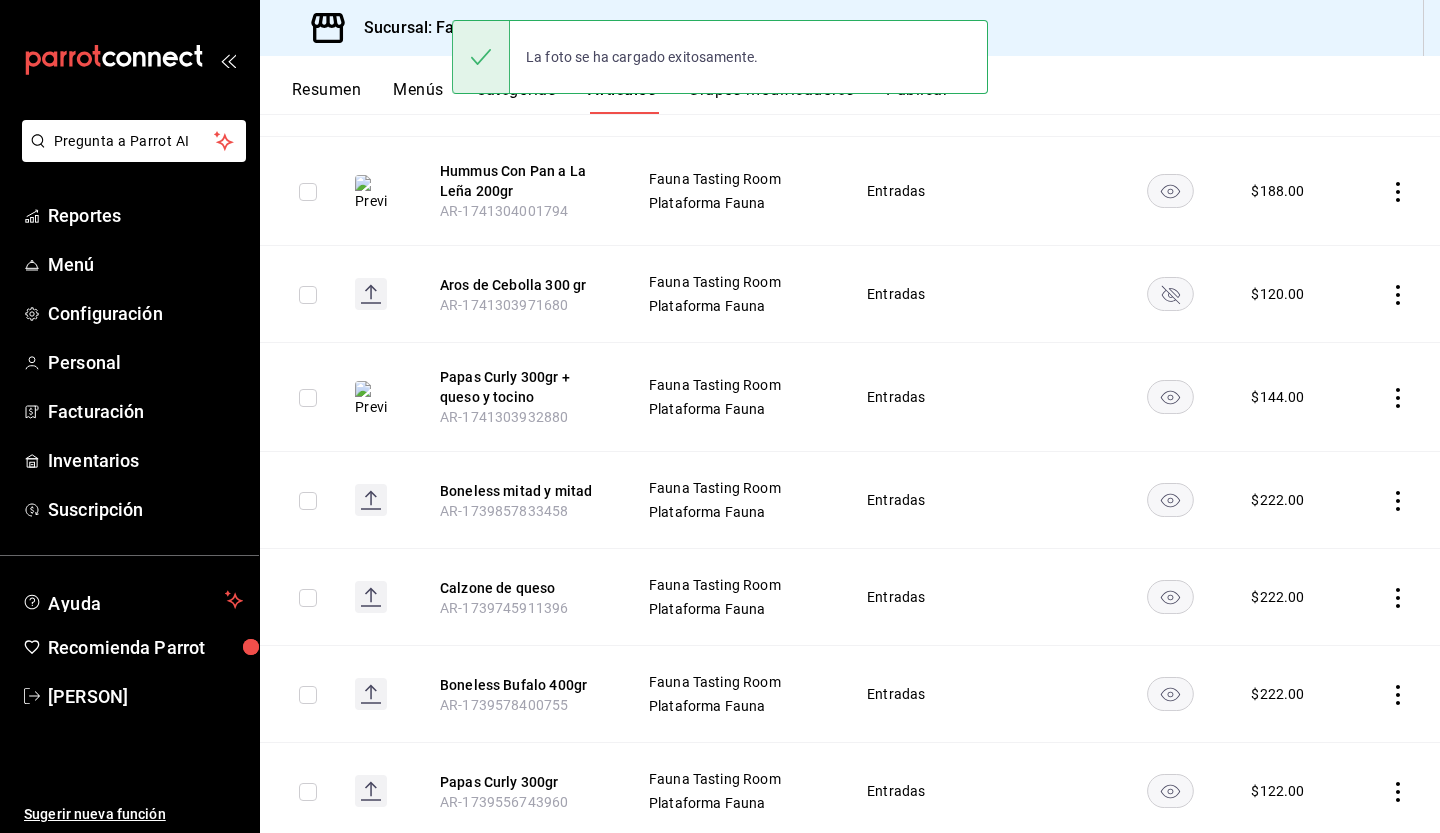 click 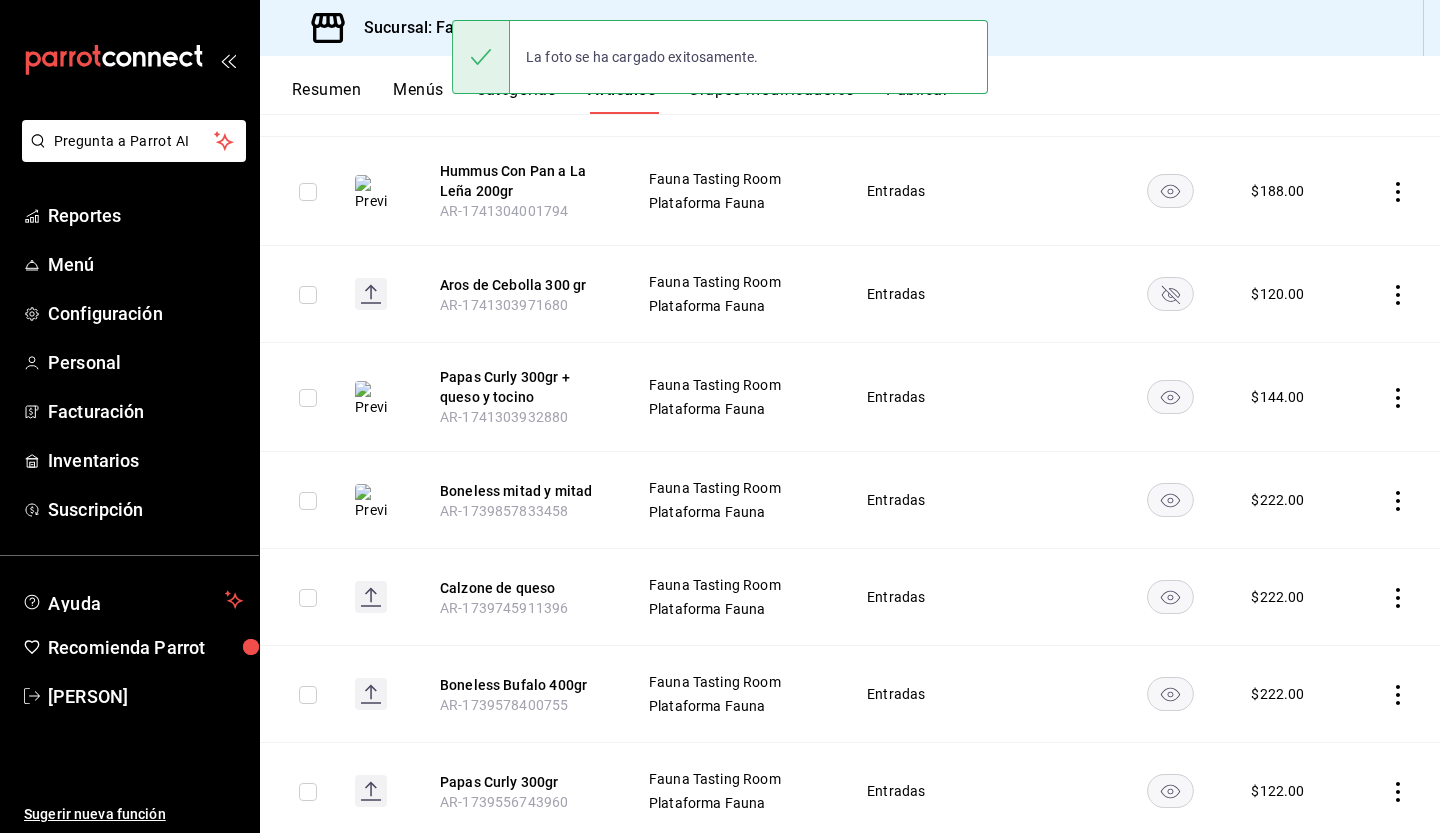 click 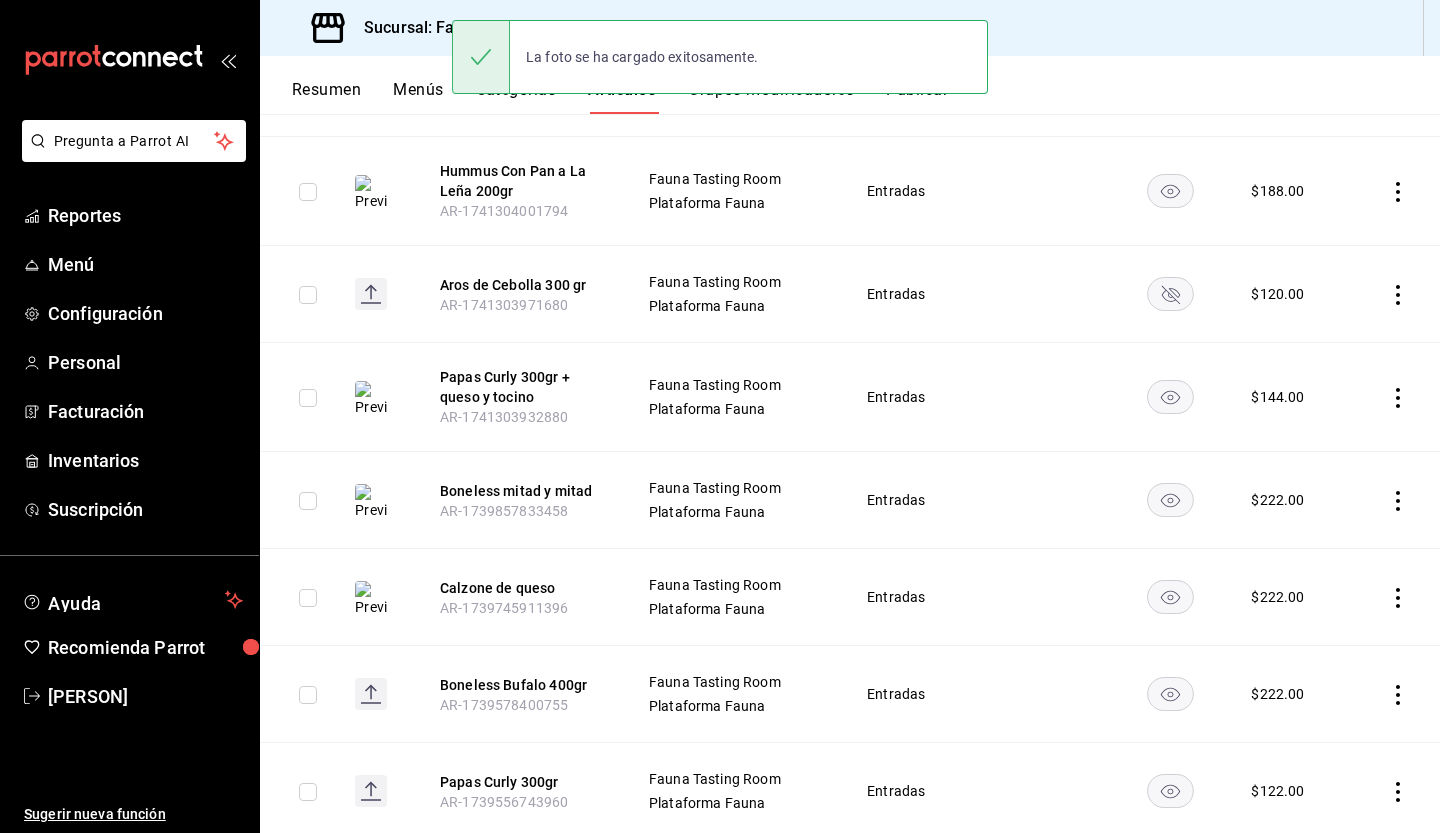 click 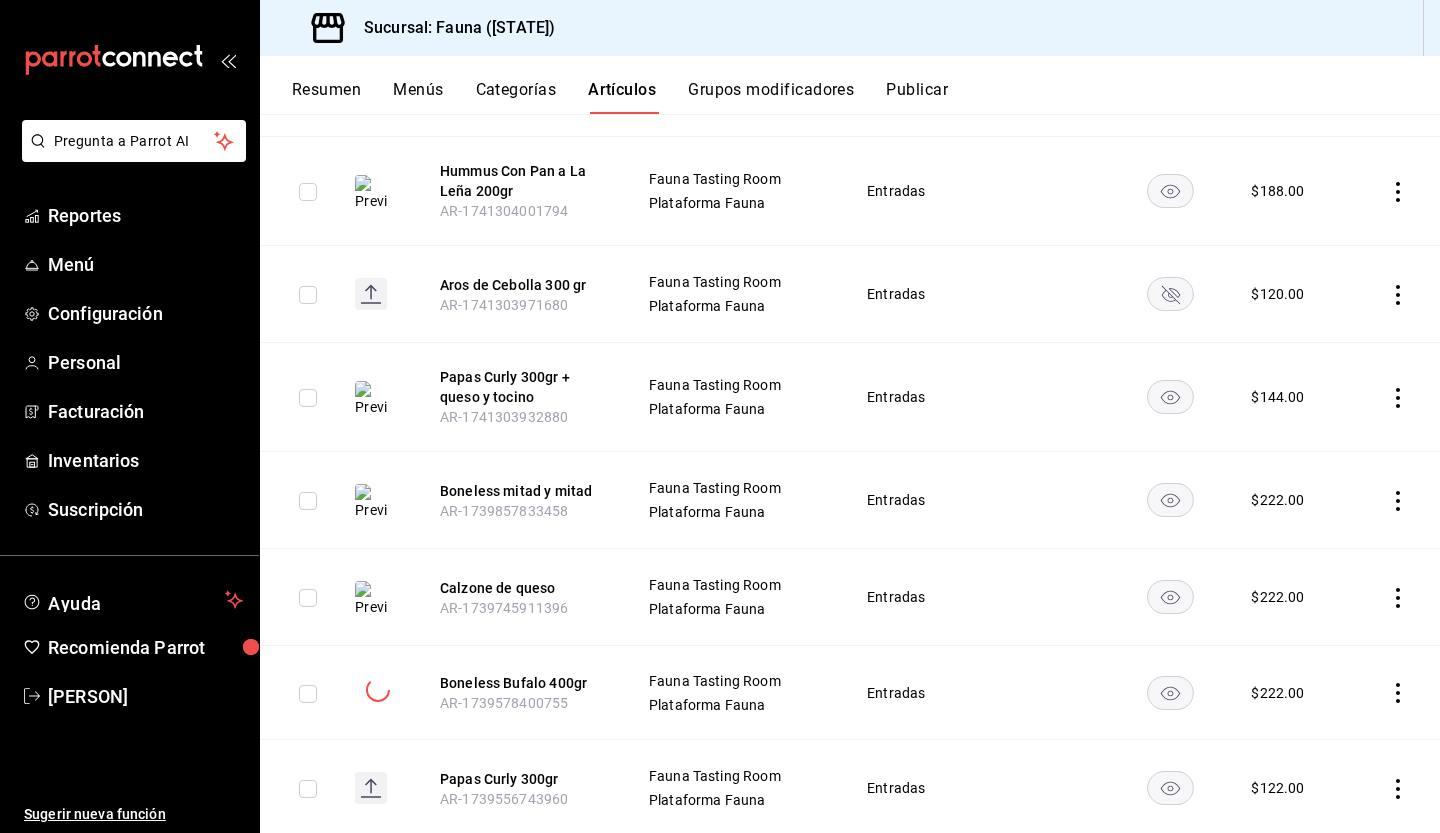 click 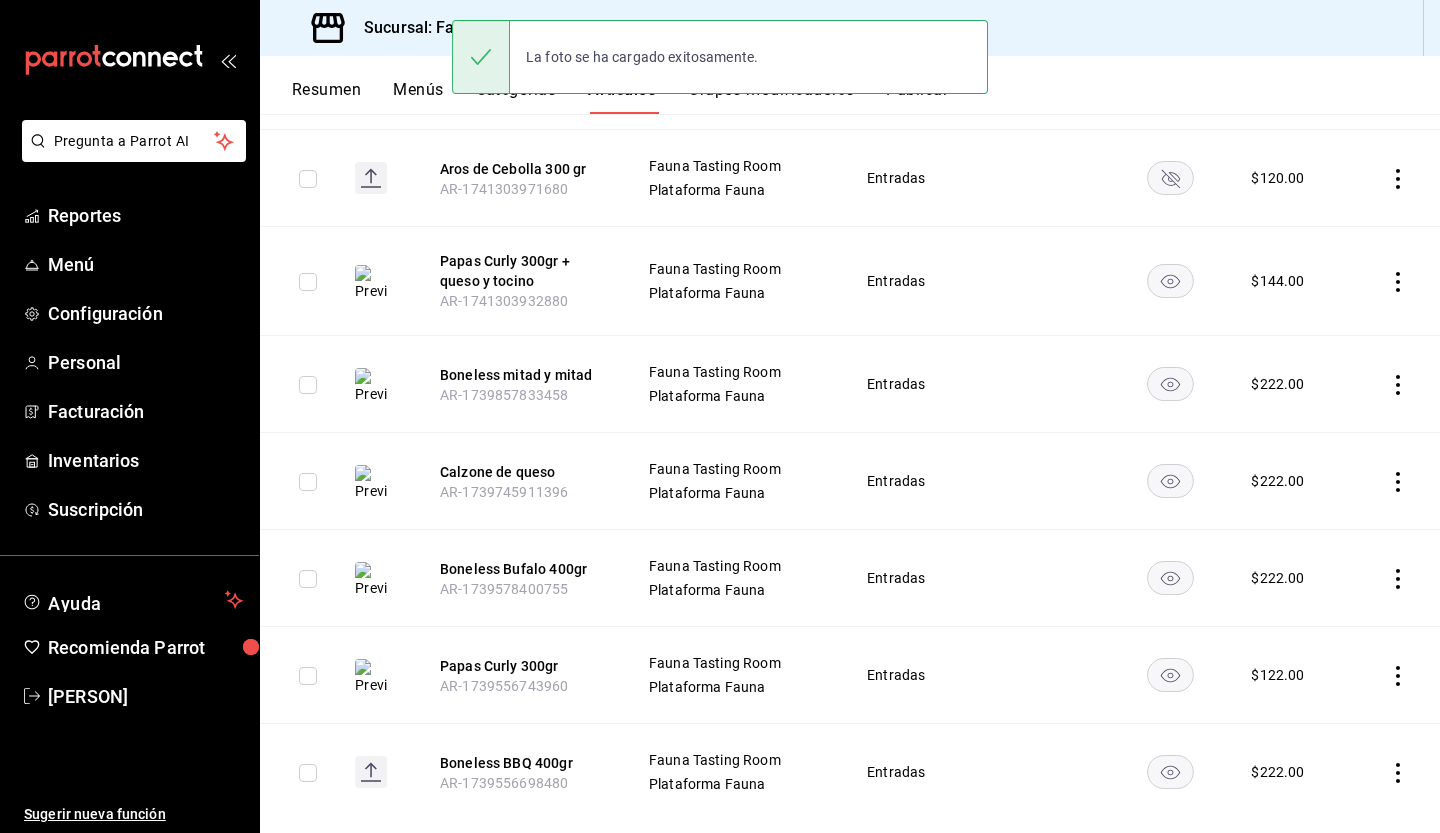 scroll, scrollTop: 808, scrollLeft: 0, axis: vertical 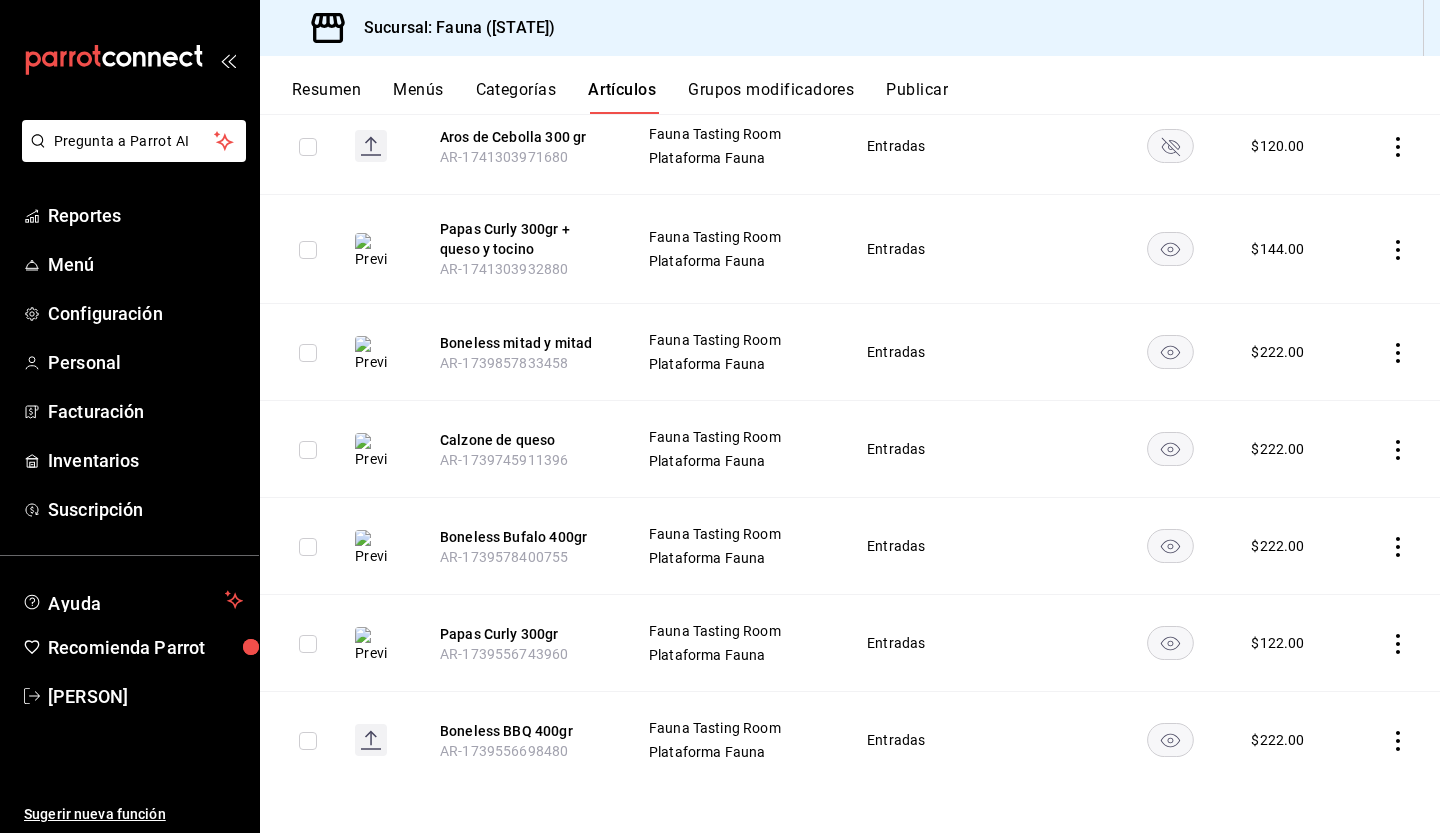 click 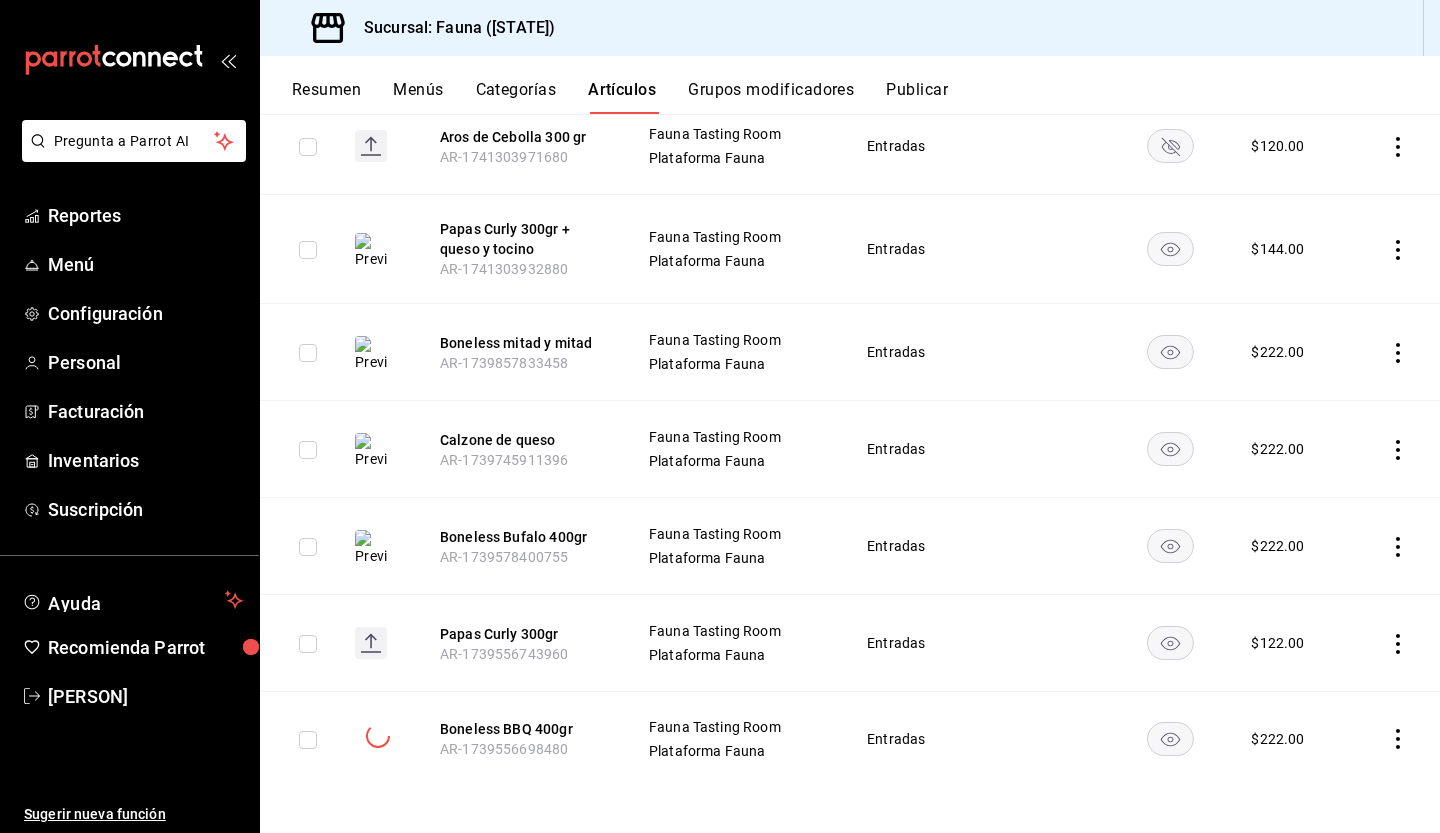 scroll, scrollTop: 805, scrollLeft: 0, axis: vertical 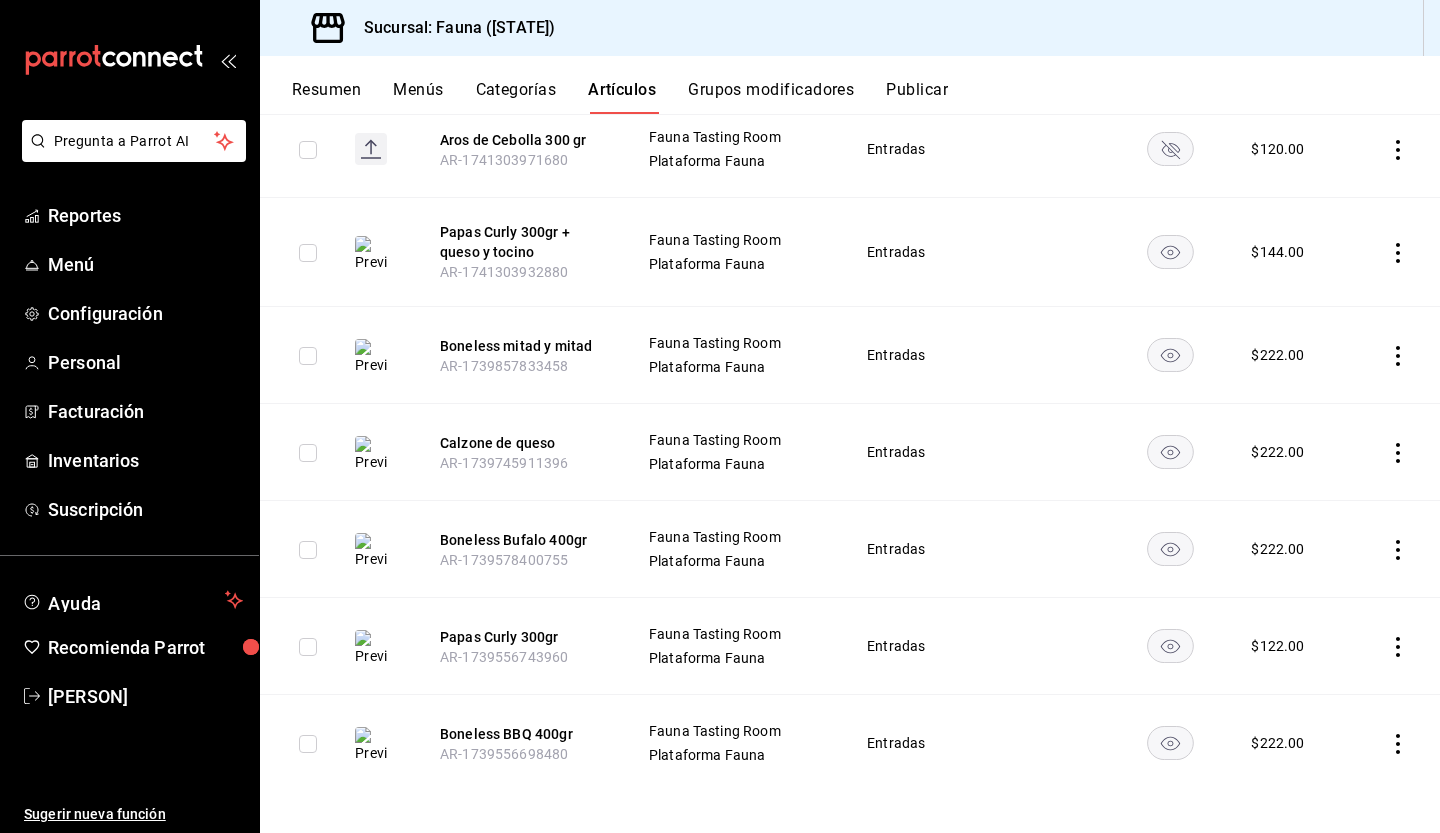click at bounding box center (308, 253) 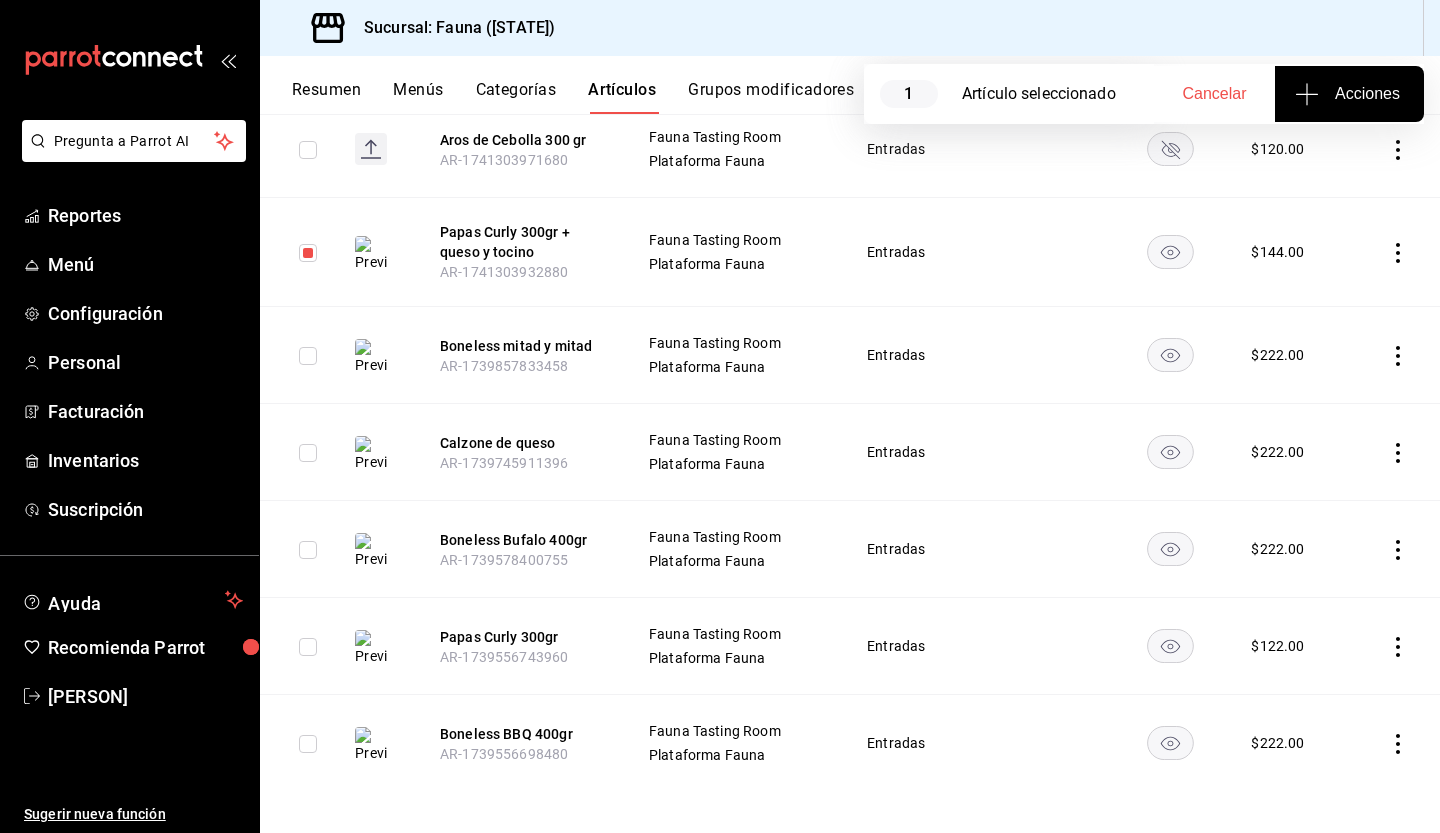 click at bounding box center [308, 253] 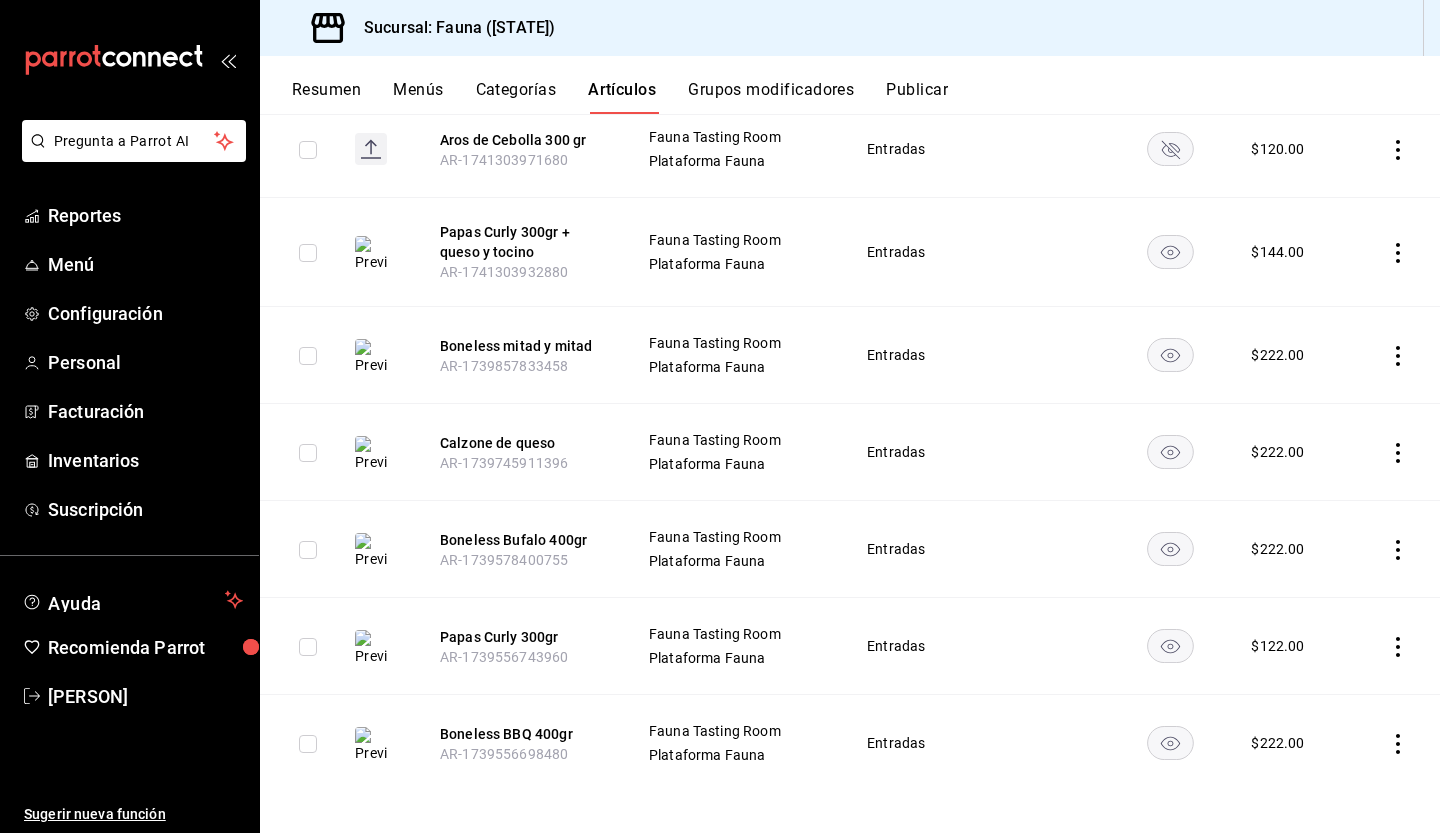 click at bounding box center (308, 253) 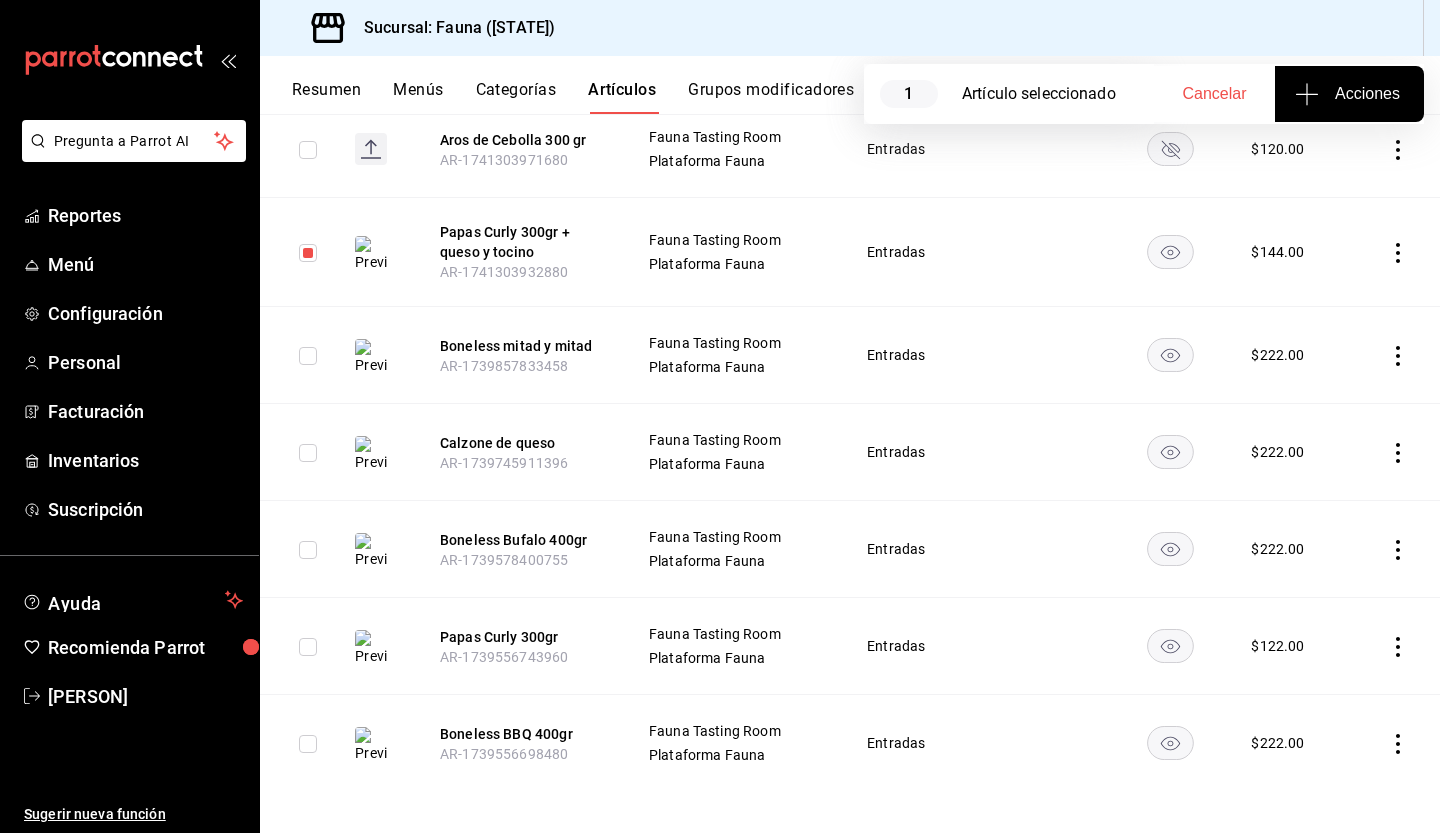click on "Acciones" at bounding box center (1349, 94) 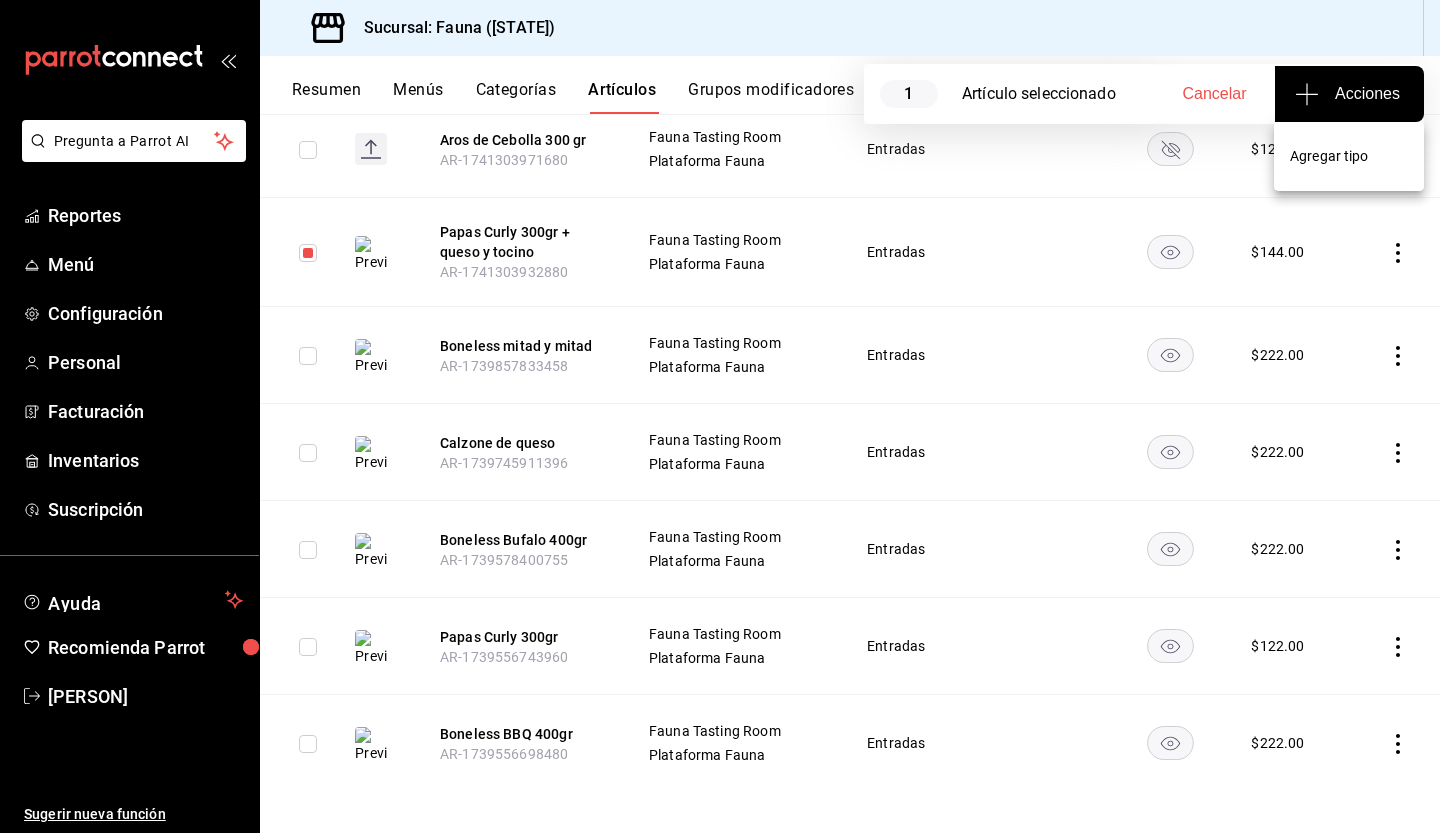 click on "Agregar tipo" at bounding box center (1349, 156) 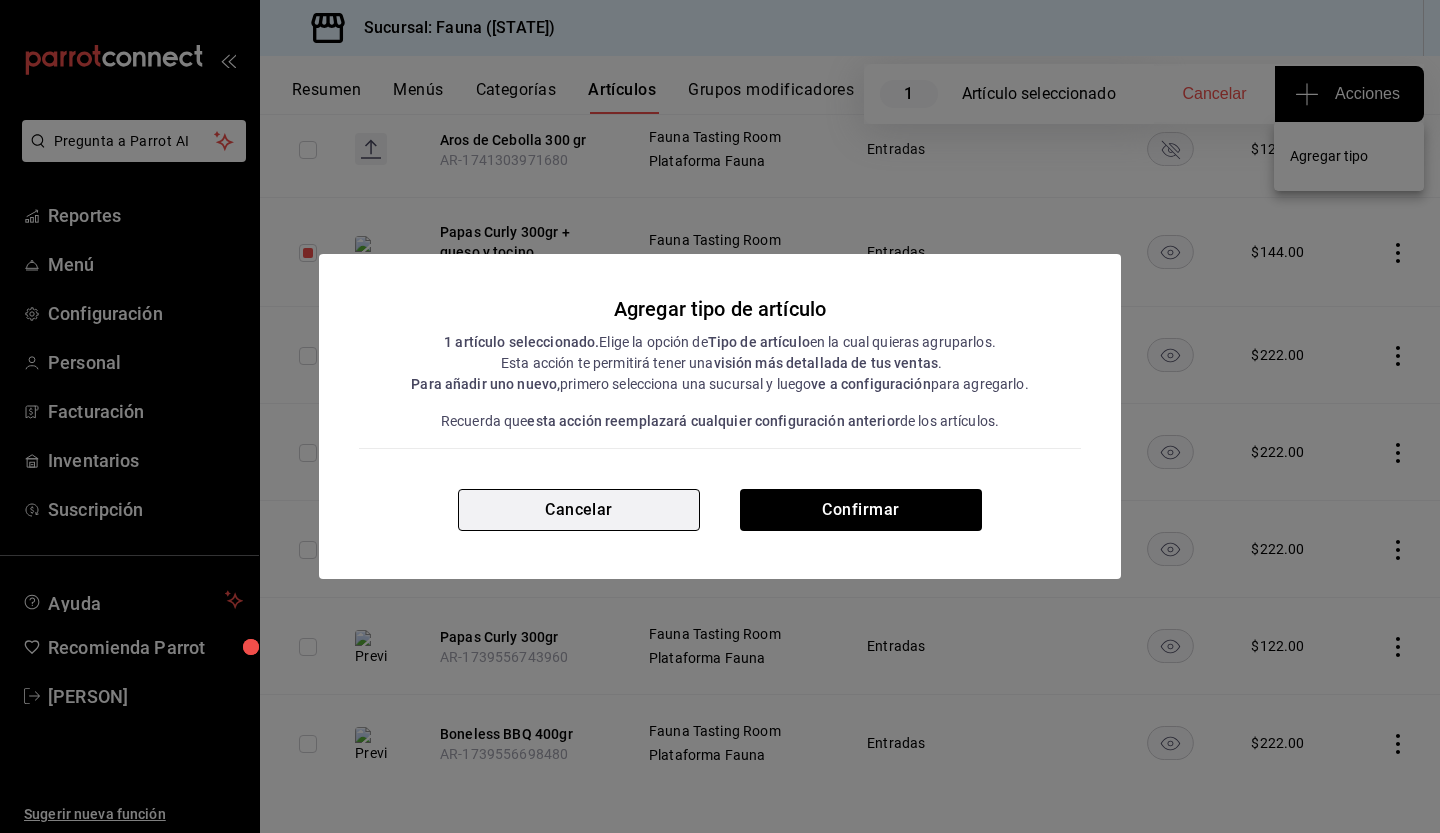 click on "Cancelar" at bounding box center [579, 510] 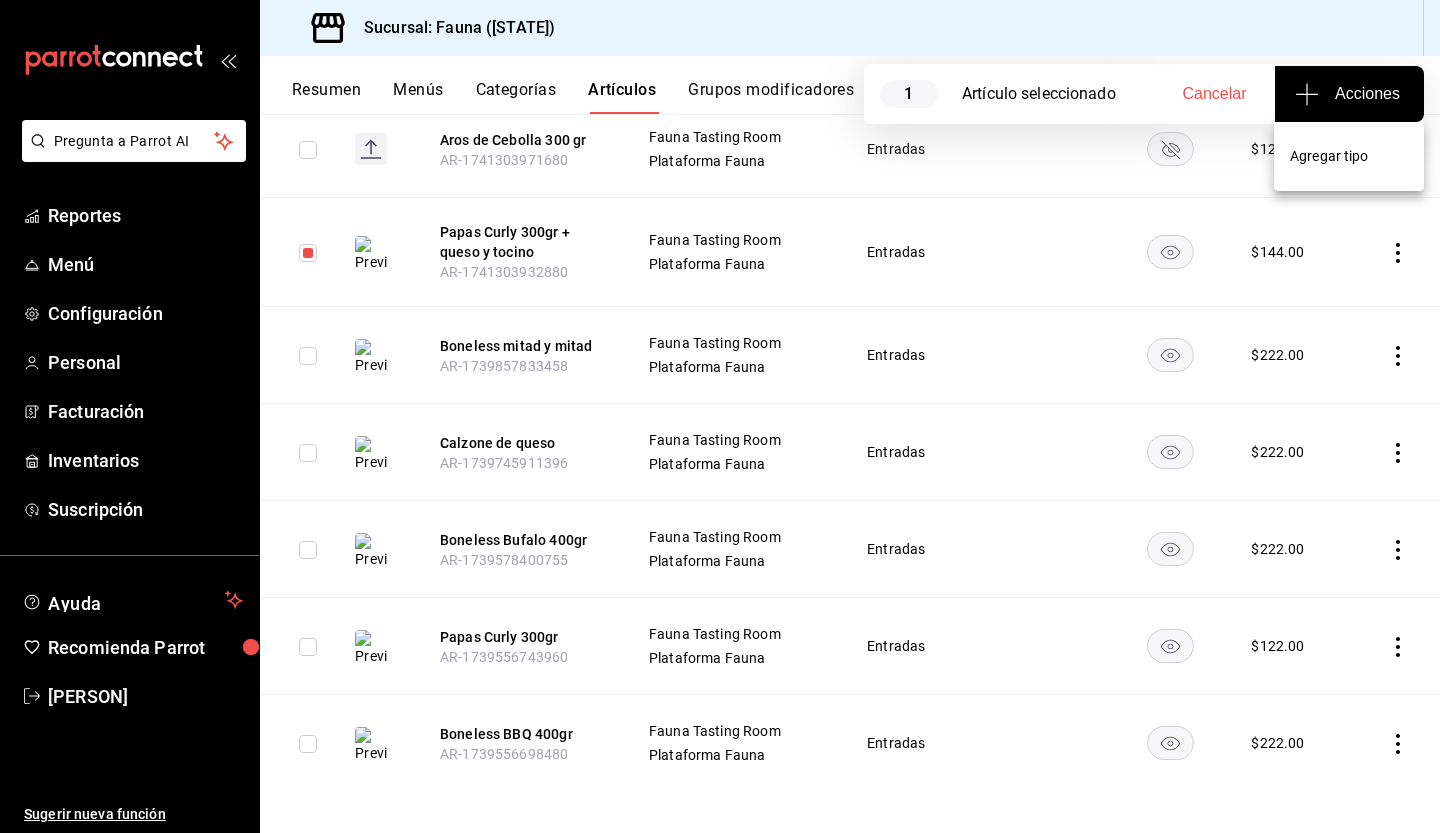 click at bounding box center (720, 416) 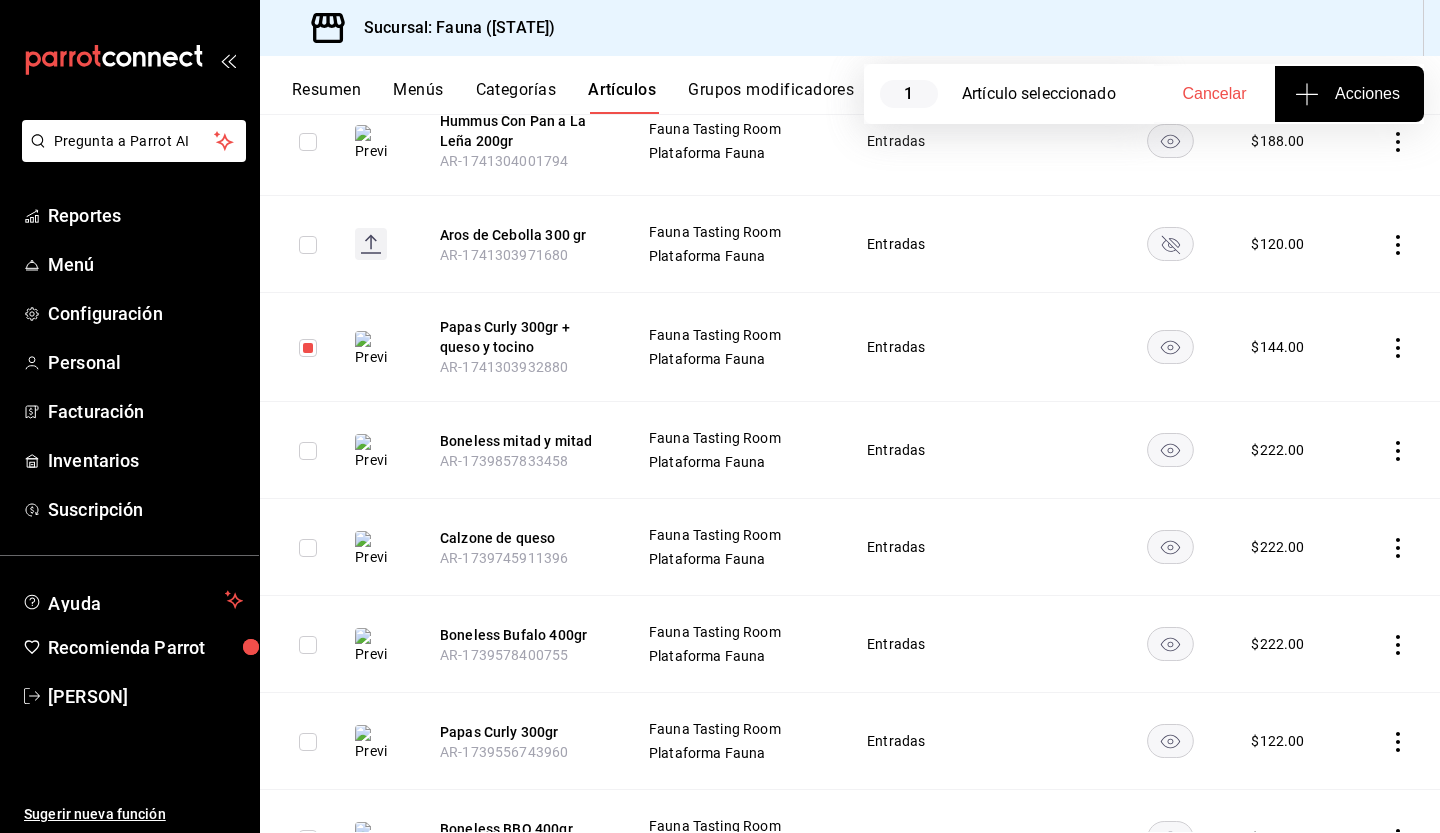 scroll, scrollTop: 704, scrollLeft: 0, axis: vertical 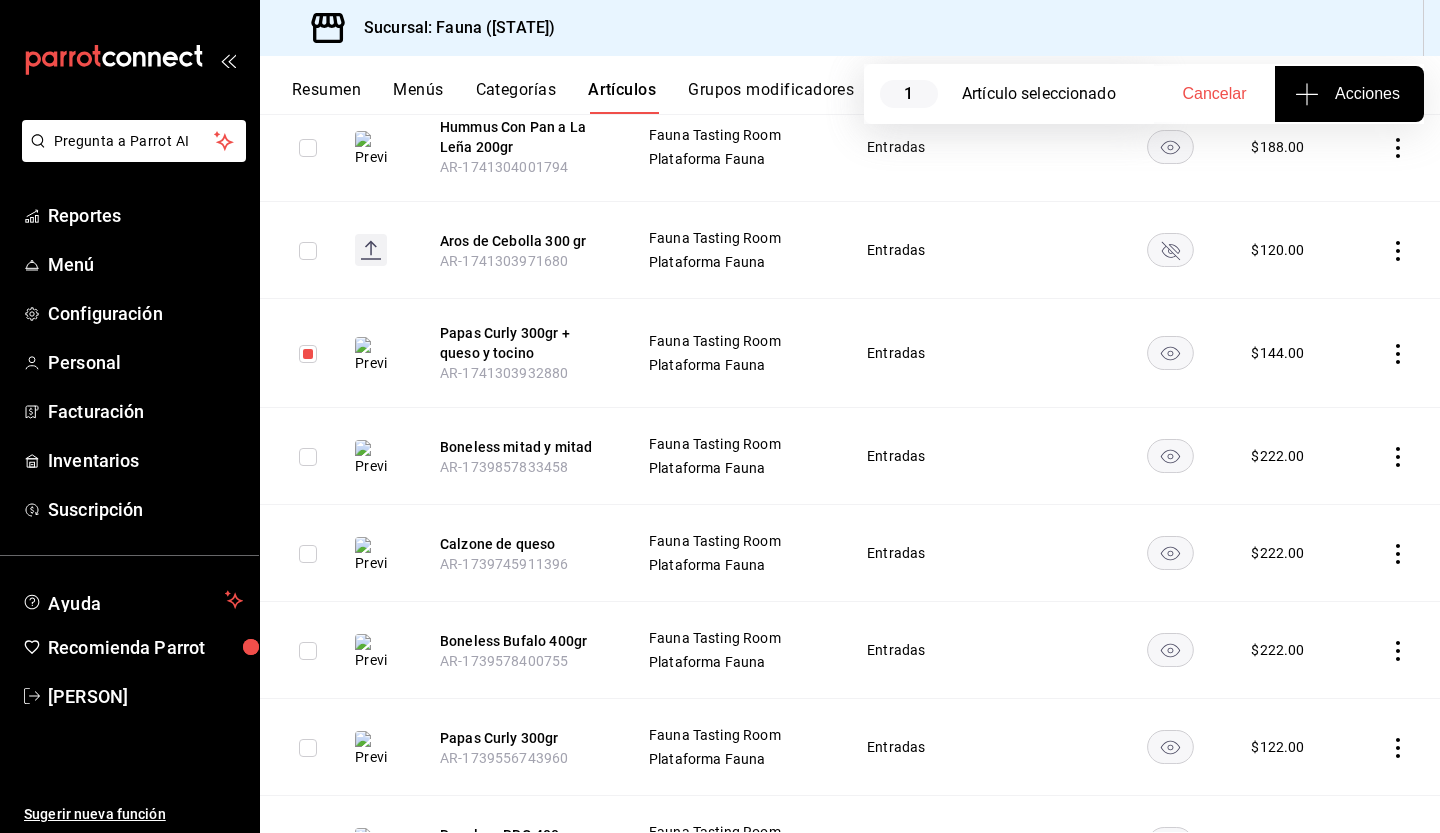 click at bounding box center [308, 354] 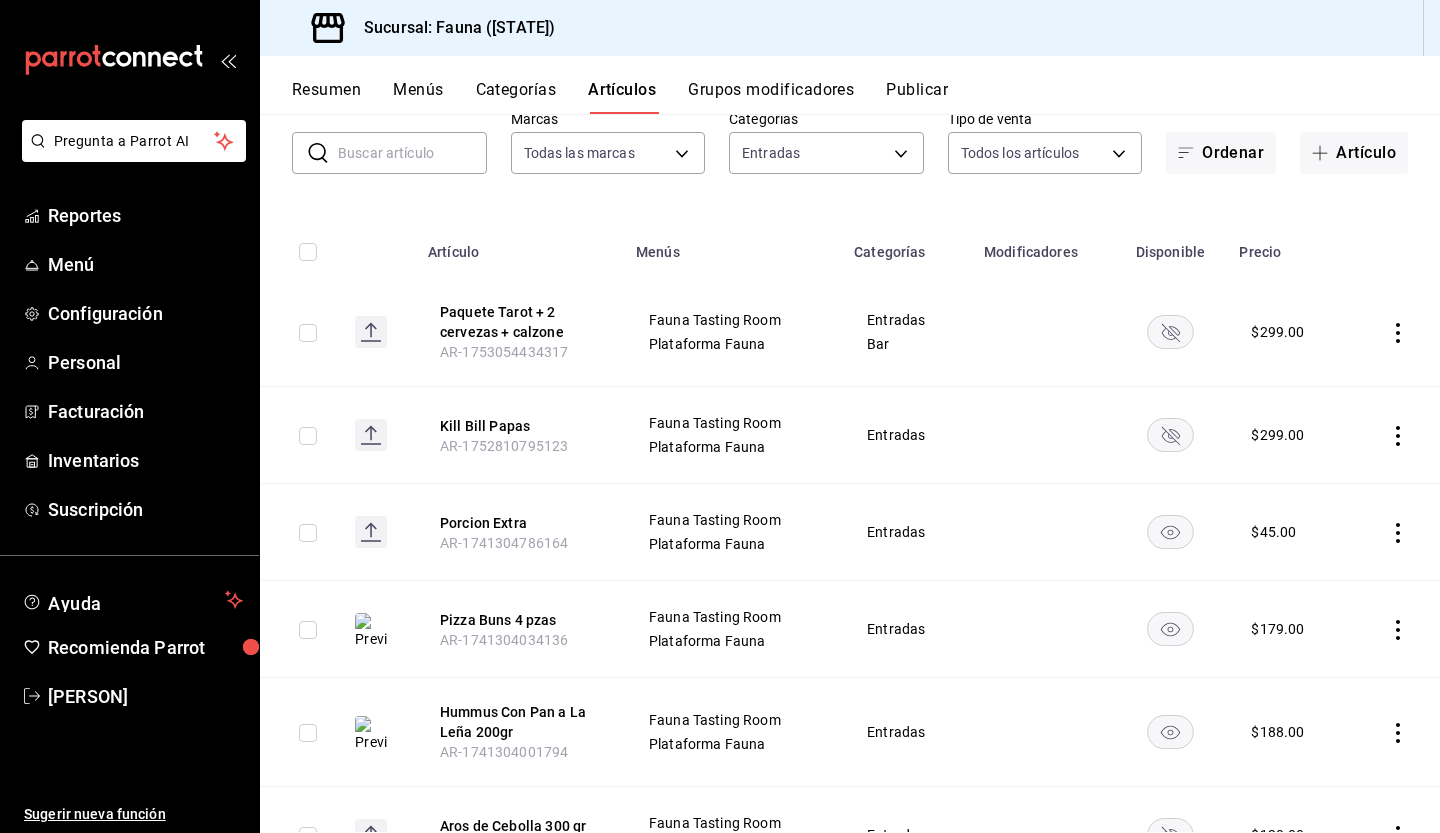 scroll, scrollTop: 0, scrollLeft: 0, axis: both 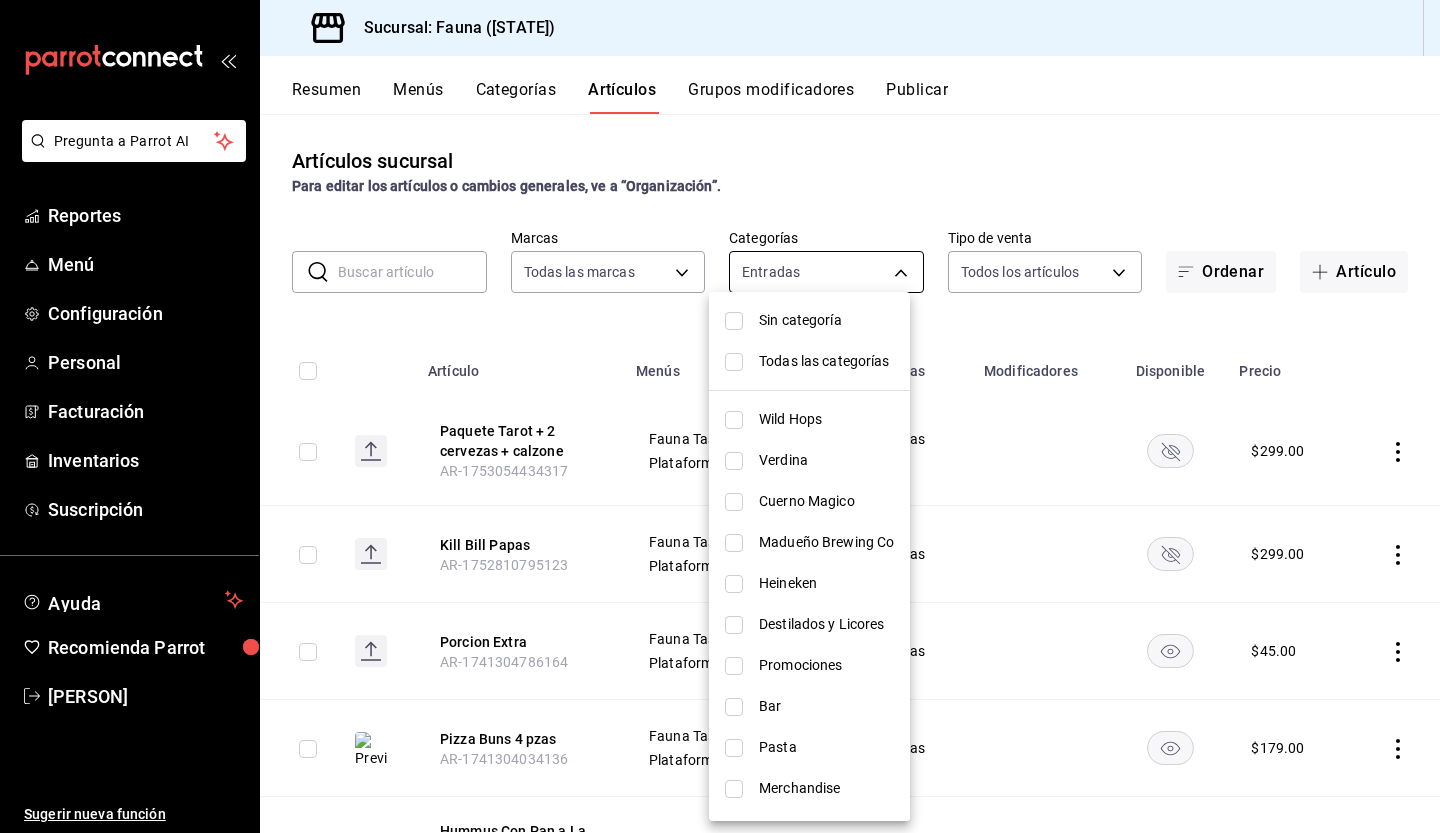 click on "Pregunta a Parrot AI Reportes   Menú   Configuración   Personal   Facturación   Inventarios   Suscripción   Ayuda Recomienda Parrot   Renata Arguello   Sugerir nueva función   Sucursal: Fauna (Yuc) Resumen Menús Categorías Artículos Grupos modificadores Publicar Artículos sucursal Para editar los artículos o cambios generales, ve a “Organización”. ​ ​ Marcas Todas las marcas 95ae7ea6-d606-4fbc-ae9f-7f3ce95ed033 Categorías Entradas fbd8c1e3-7f5d-48a7-9ac5-074aba775561 Tipo de venta Todos los artículos ALL Ordenar Artículo Artículo Menús Categorías Modificadores Disponible Precio Paquete Tarot + 2 cervezas + calzone AR-1753054434317 Fauna Tasting Room Plataforma Fauna Entradas Bar $ 299.00 Kill Bill Papas AR-1752810795123 Fauna Tasting Room Plataforma Fauna Entradas $ 299.00 Porcion Extra AR-1741304786164 Fauna Tasting Room Plataforma Fauna Entradas $ 45.00 Pizza Buns 4 pzas AR-1741304034136 Fauna Tasting Room Plataforma Fauna Entradas $ 179.00 Hummus Con Pan a La Leña 200gr Entradas $" at bounding box center [720, 416] 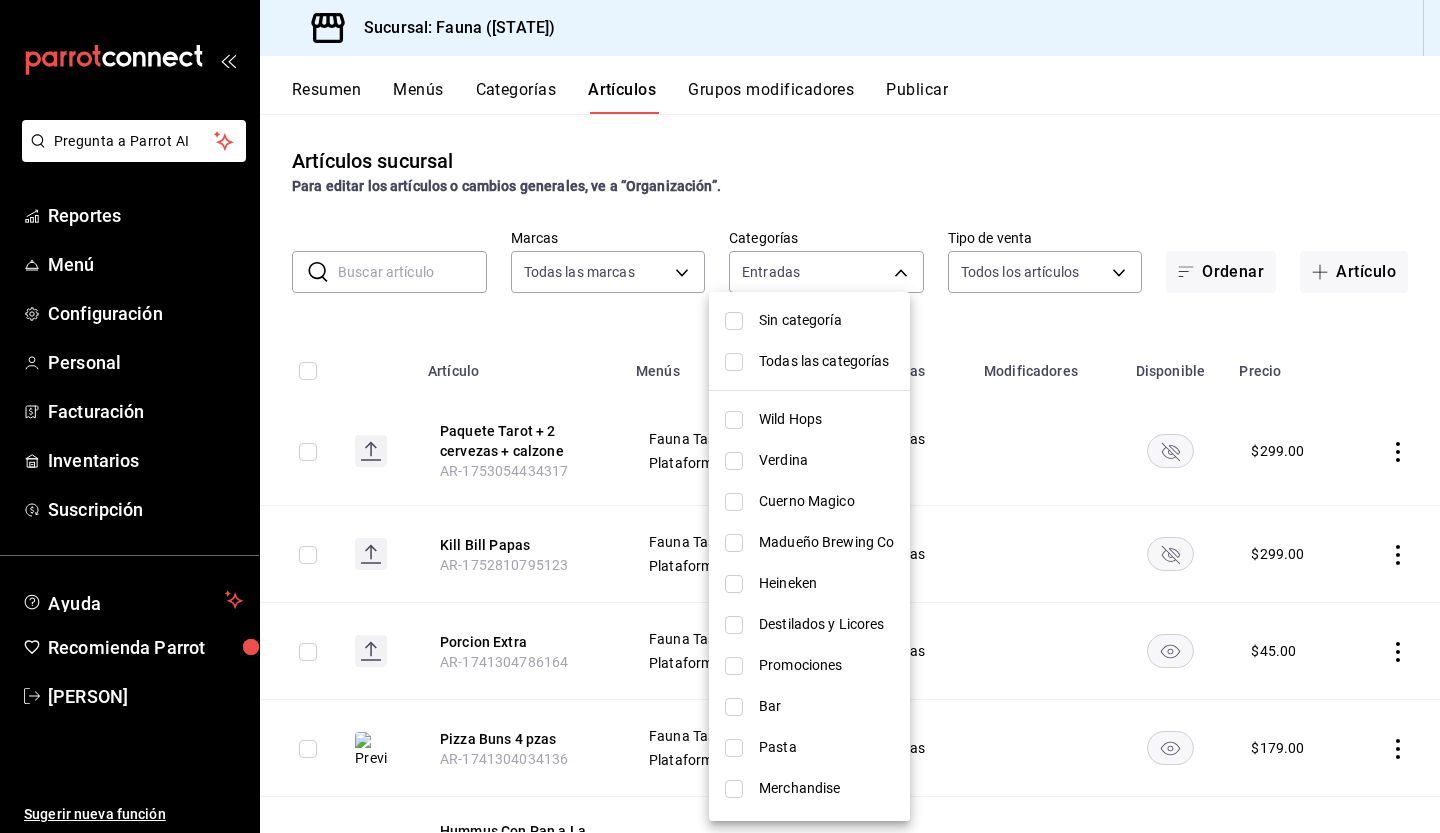 scroll, scrollTop: 282, scrollLeft: 0, axis: vertical 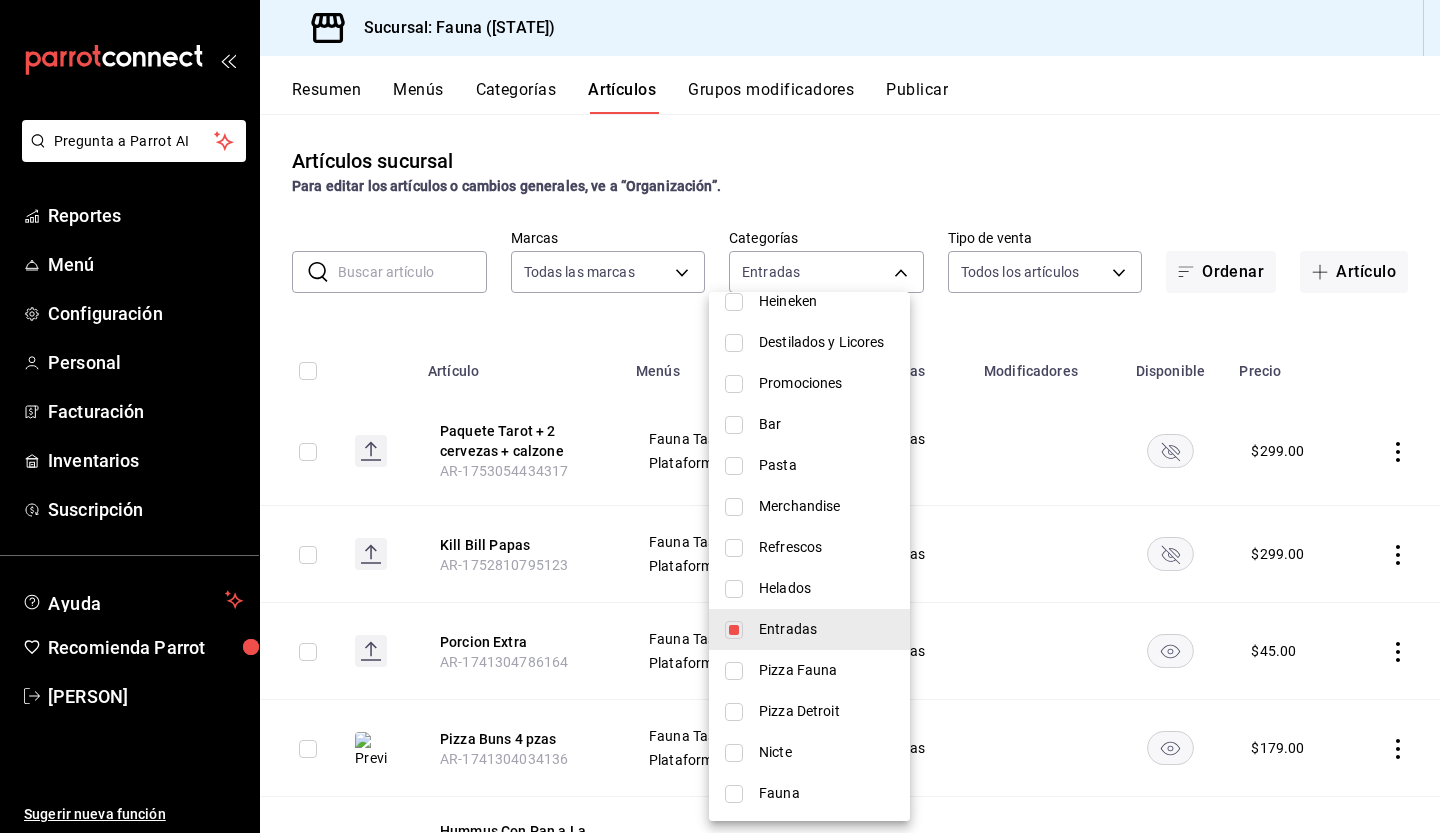 click on "Entradas" at bounding box center (809, 629) 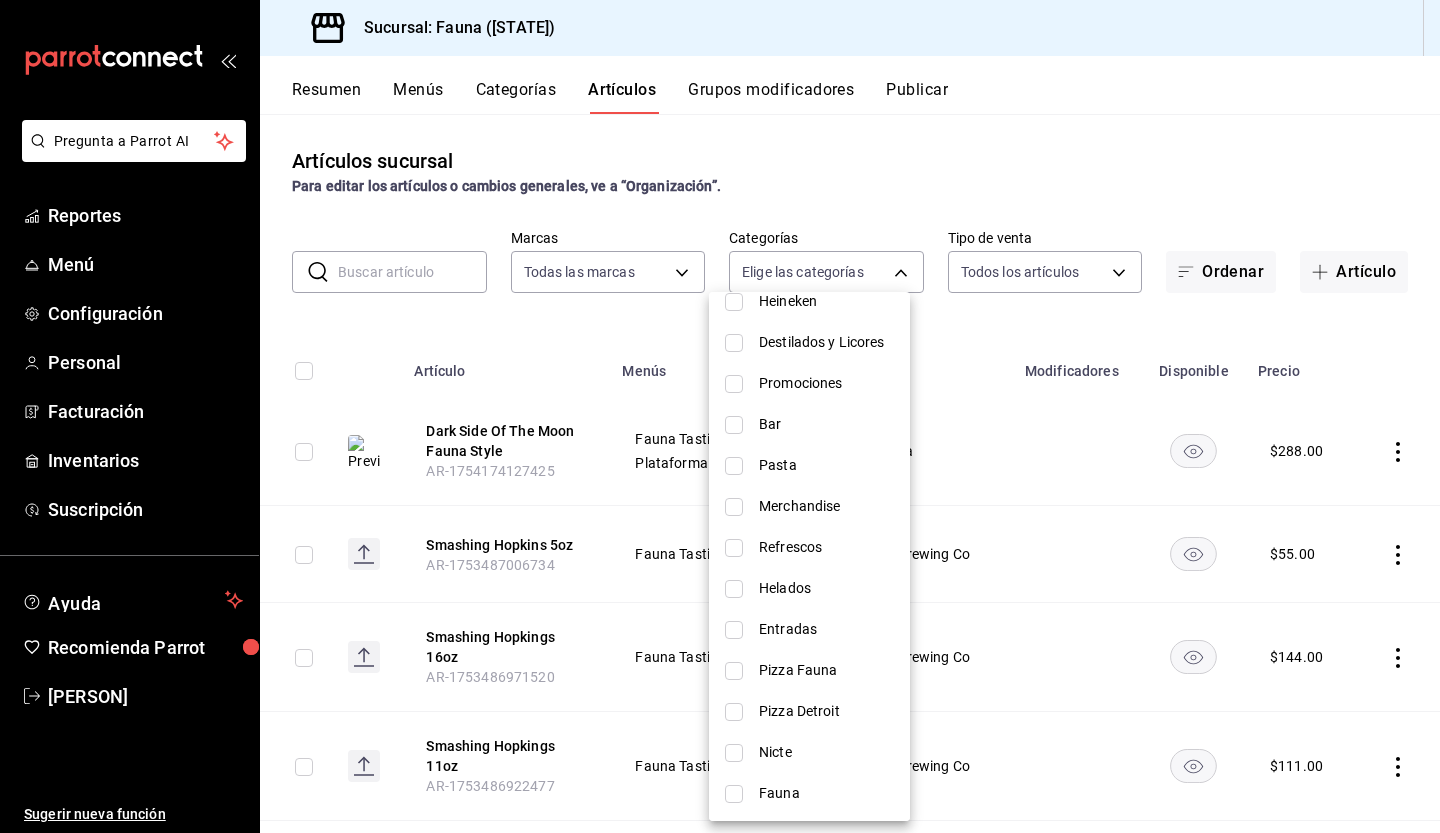 click on "Pizza Fauna" at bounding box center [826, 670] 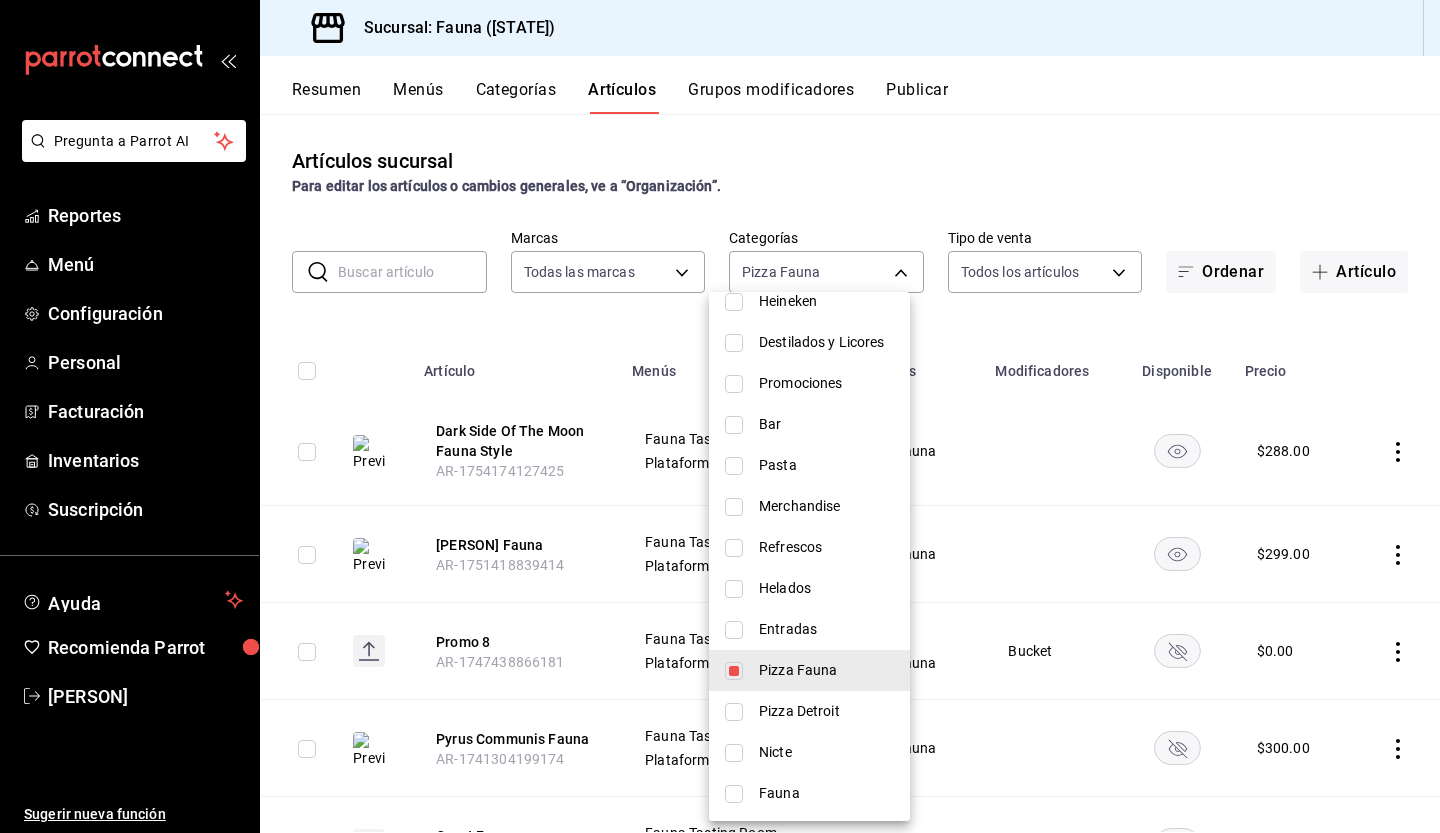drag, startPoint x: 1431, startPoint y: 346, endPoint x: 1428, endPoint y: 396, distance: 50.08992 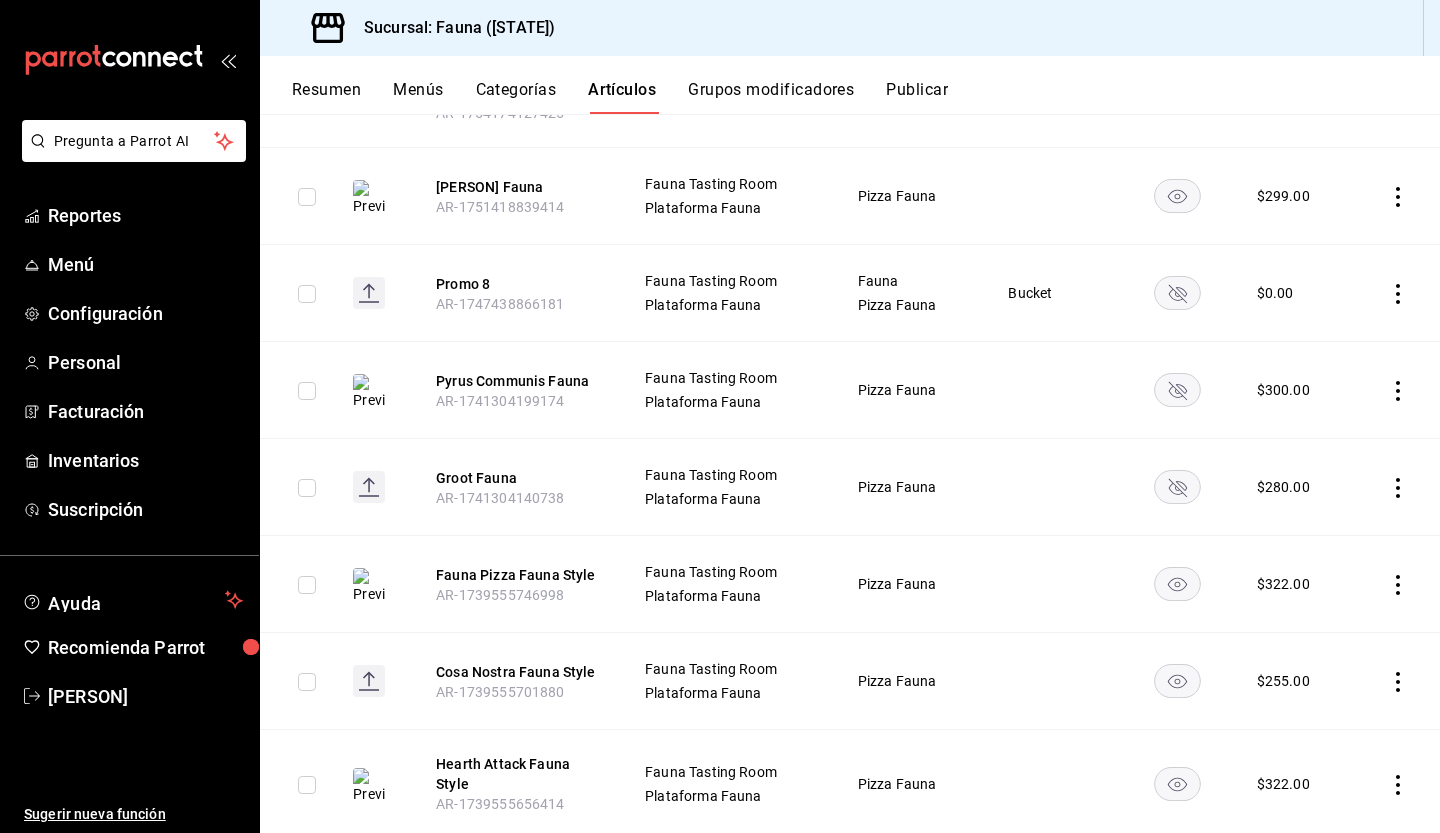 scroll, scrollTop: 366, scrollLeft: 0, axis: vertical 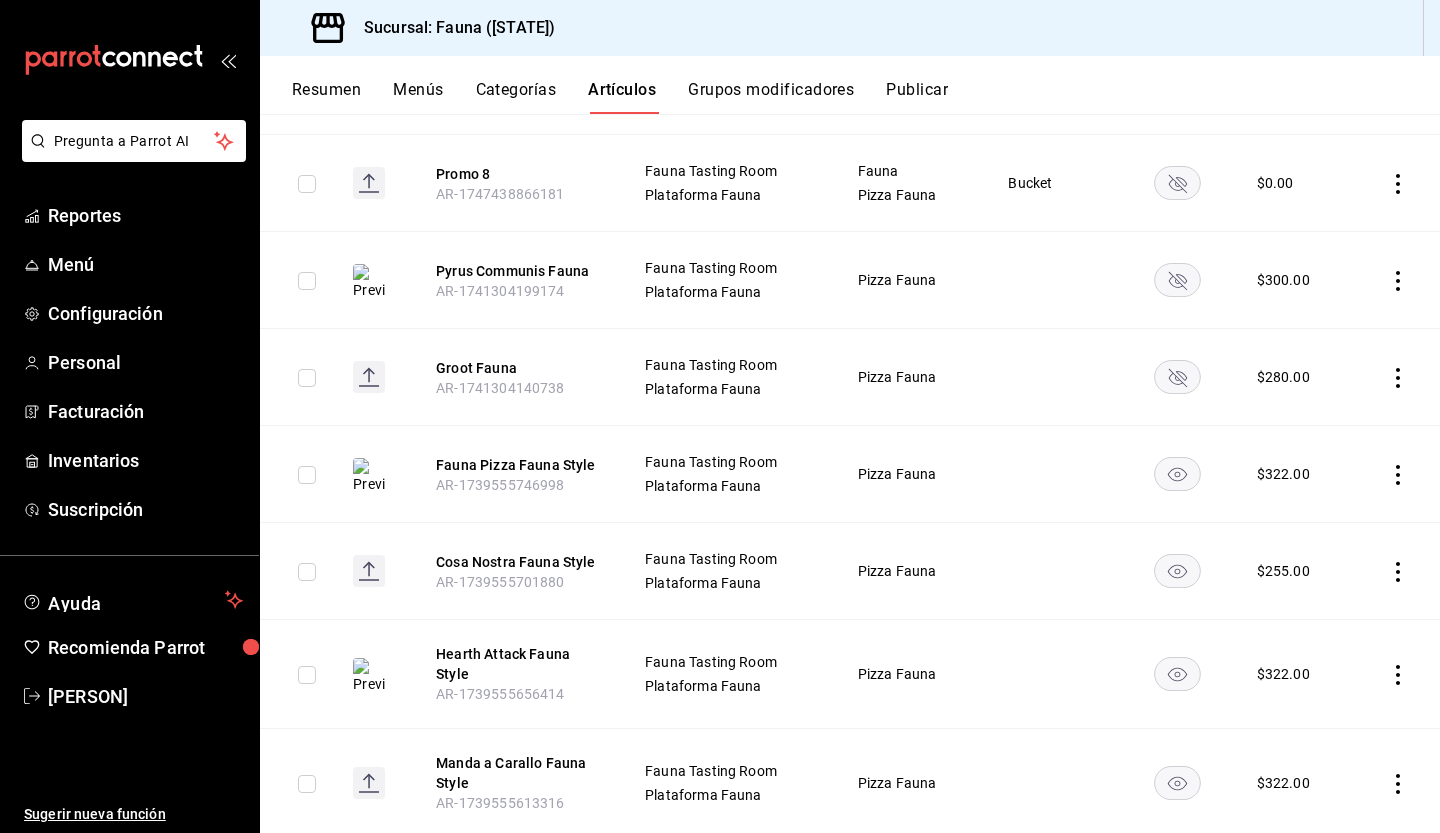 click 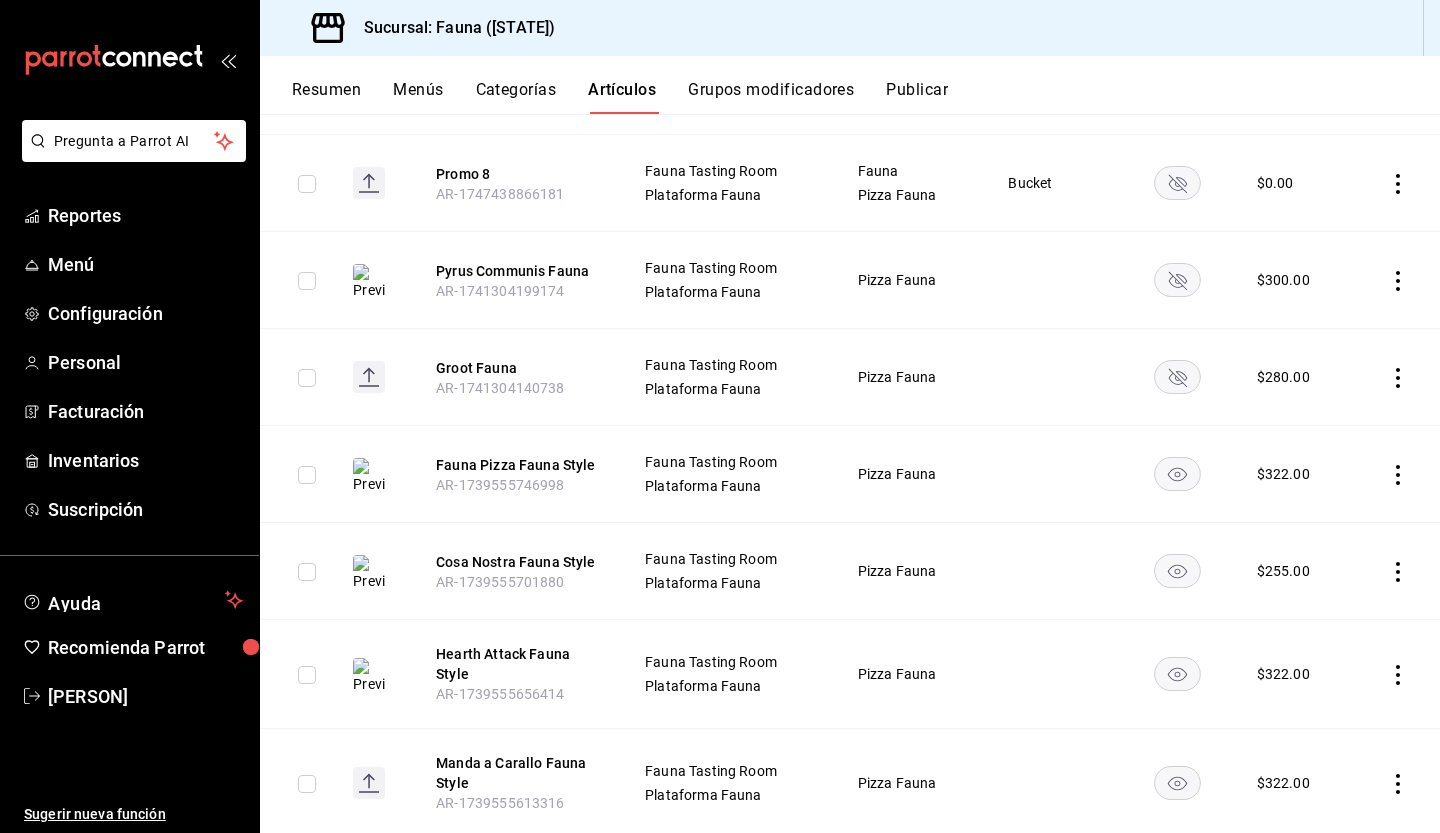 click 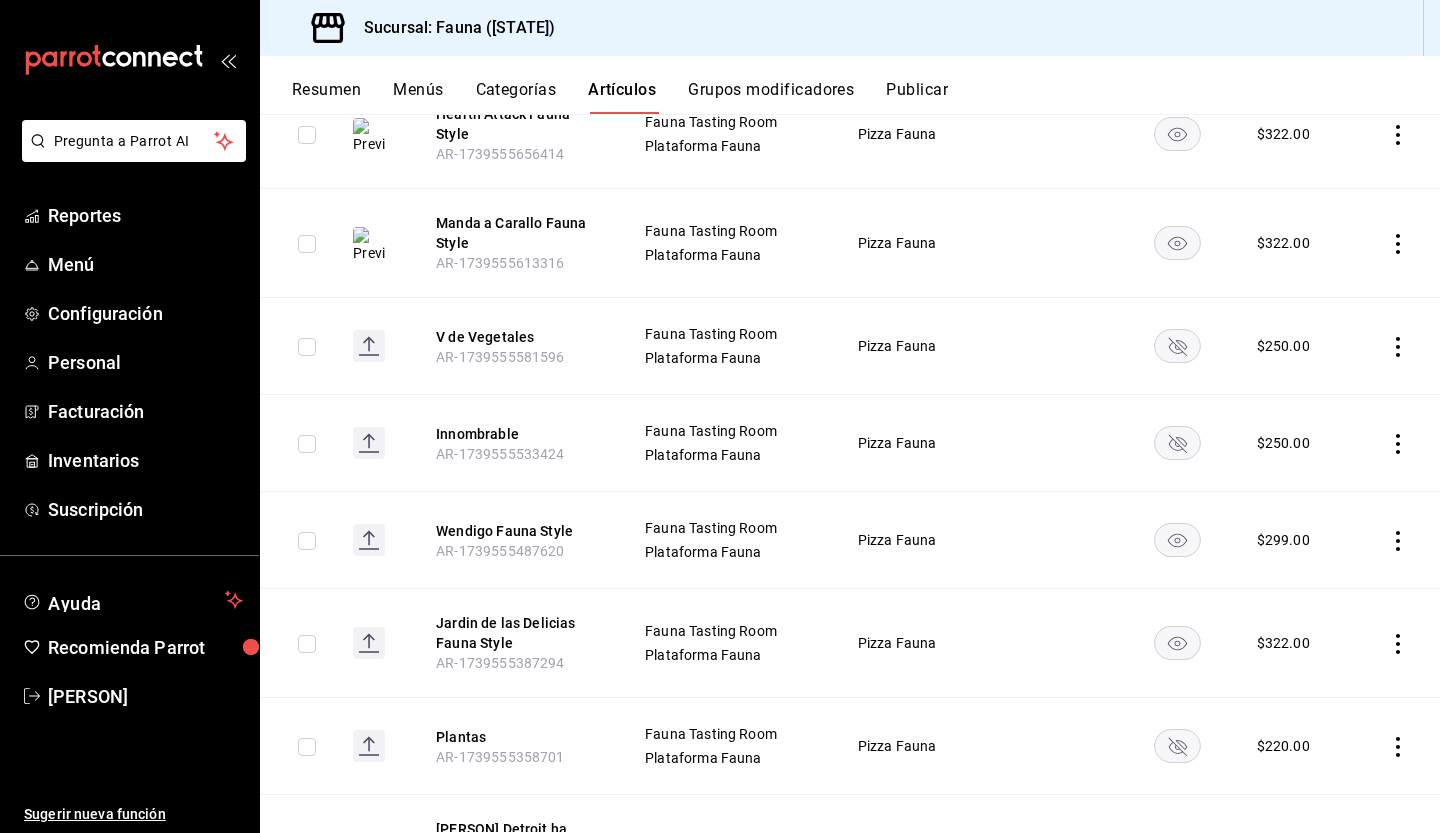 scroll, scrollTop: 1011, scrollLeft: 0, axis: vertical 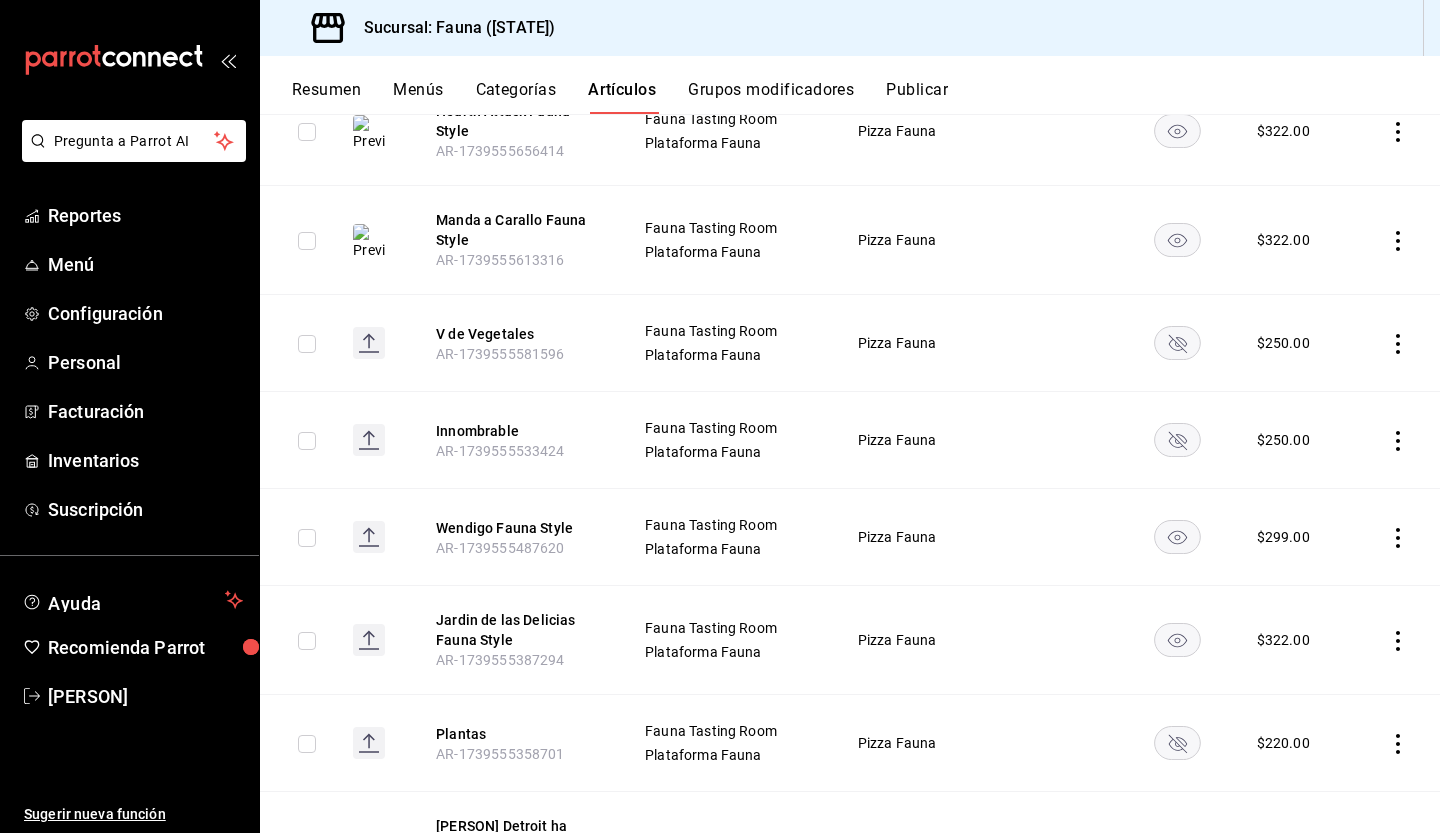 click 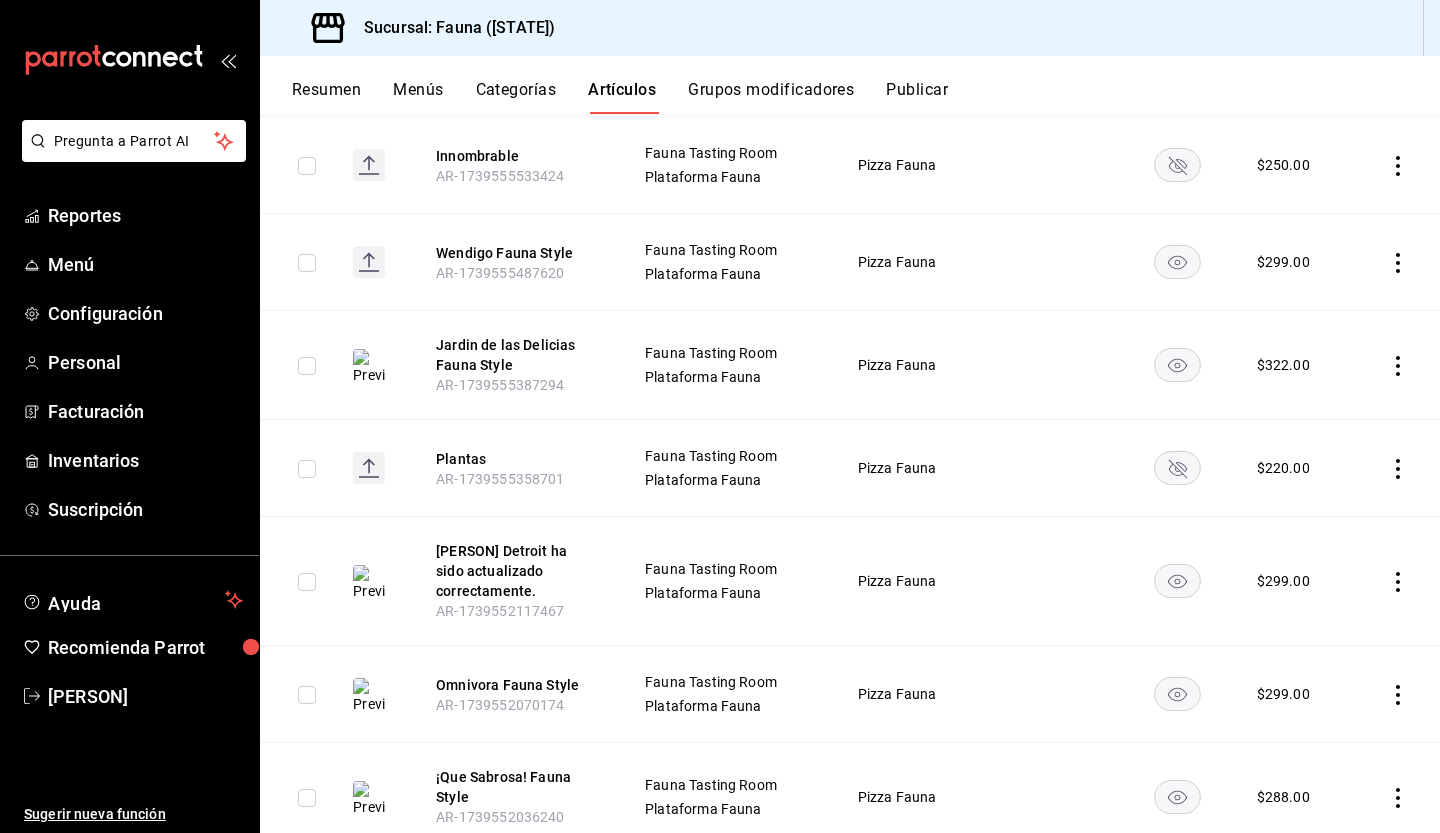 scroll, scrollTop: 1424, scrollLeft: 0, axis: vertical 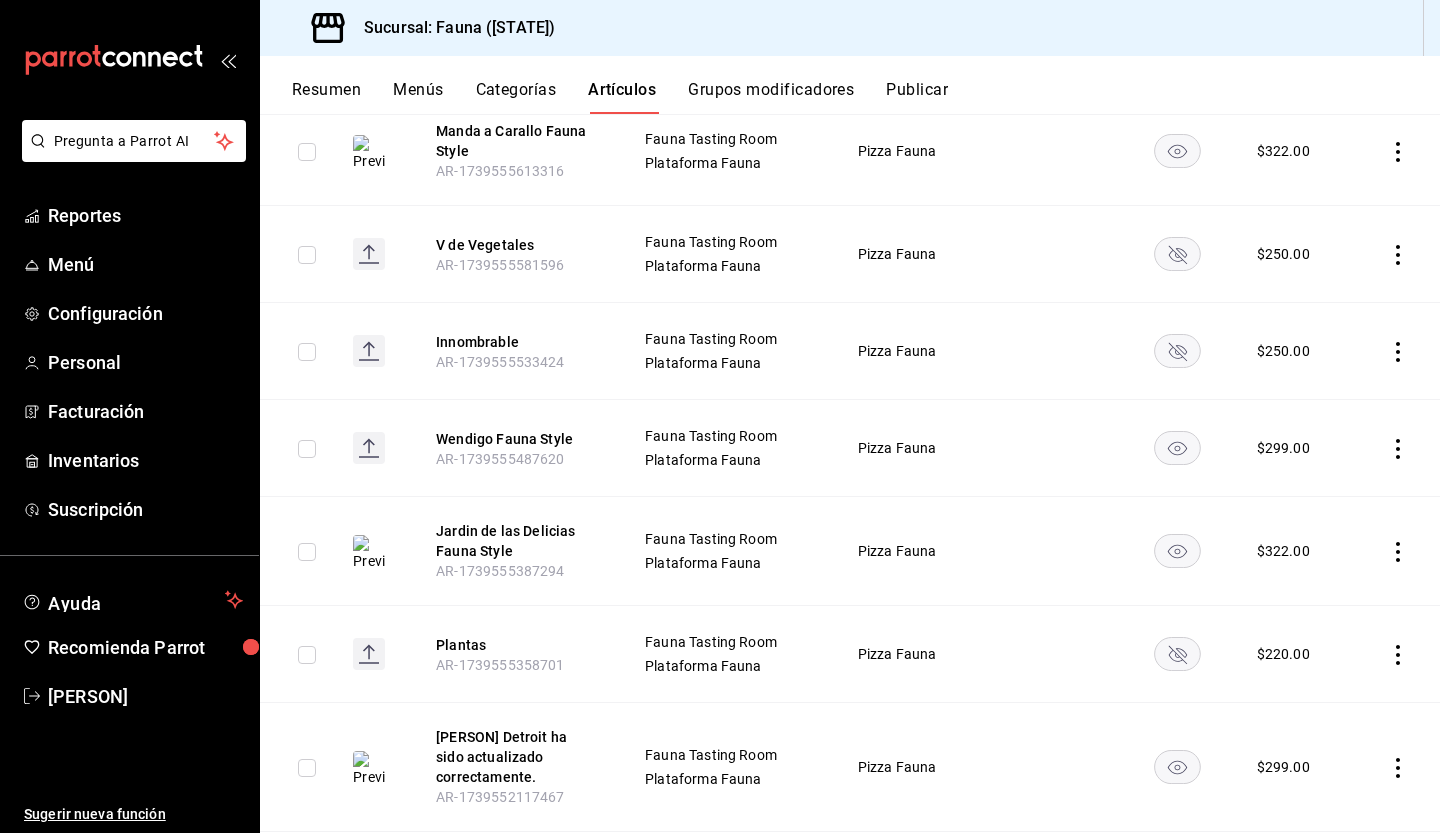 click 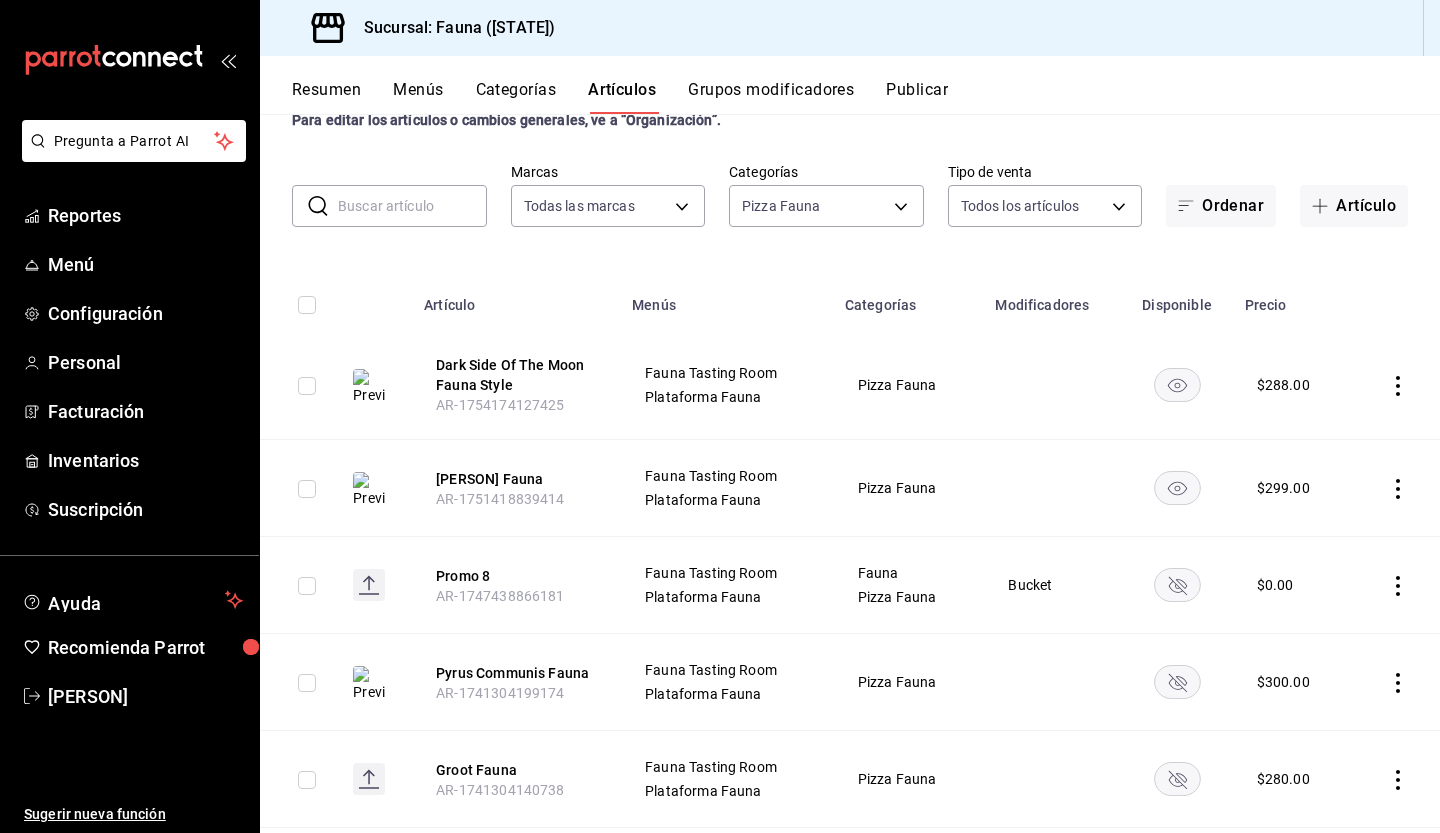 scroll, scrollTop: 125, scrollLeft: 0, axis: vertical 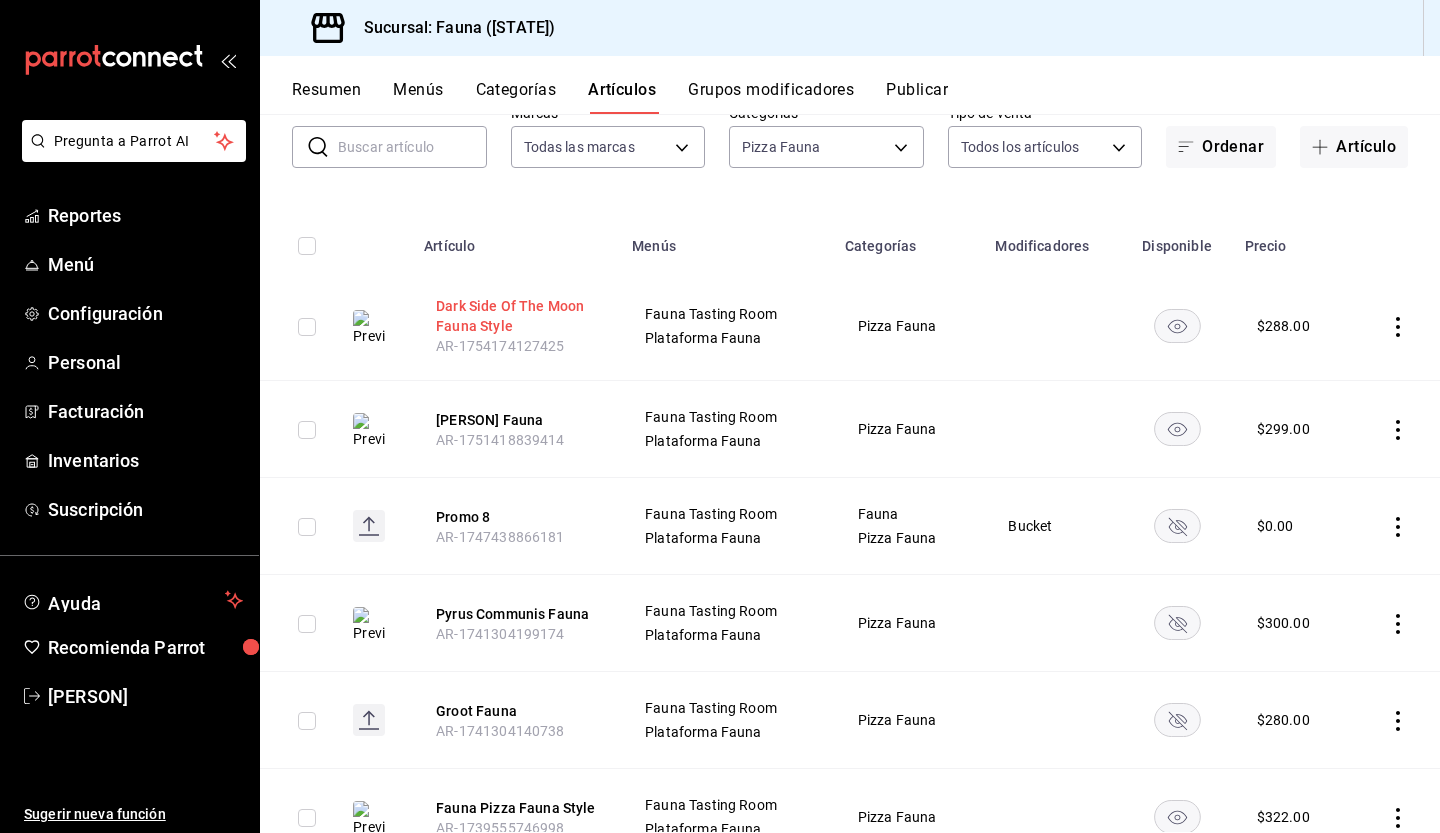click on "Dark Side Of The Moon Fauna Style" at bounding box center [516, 316] 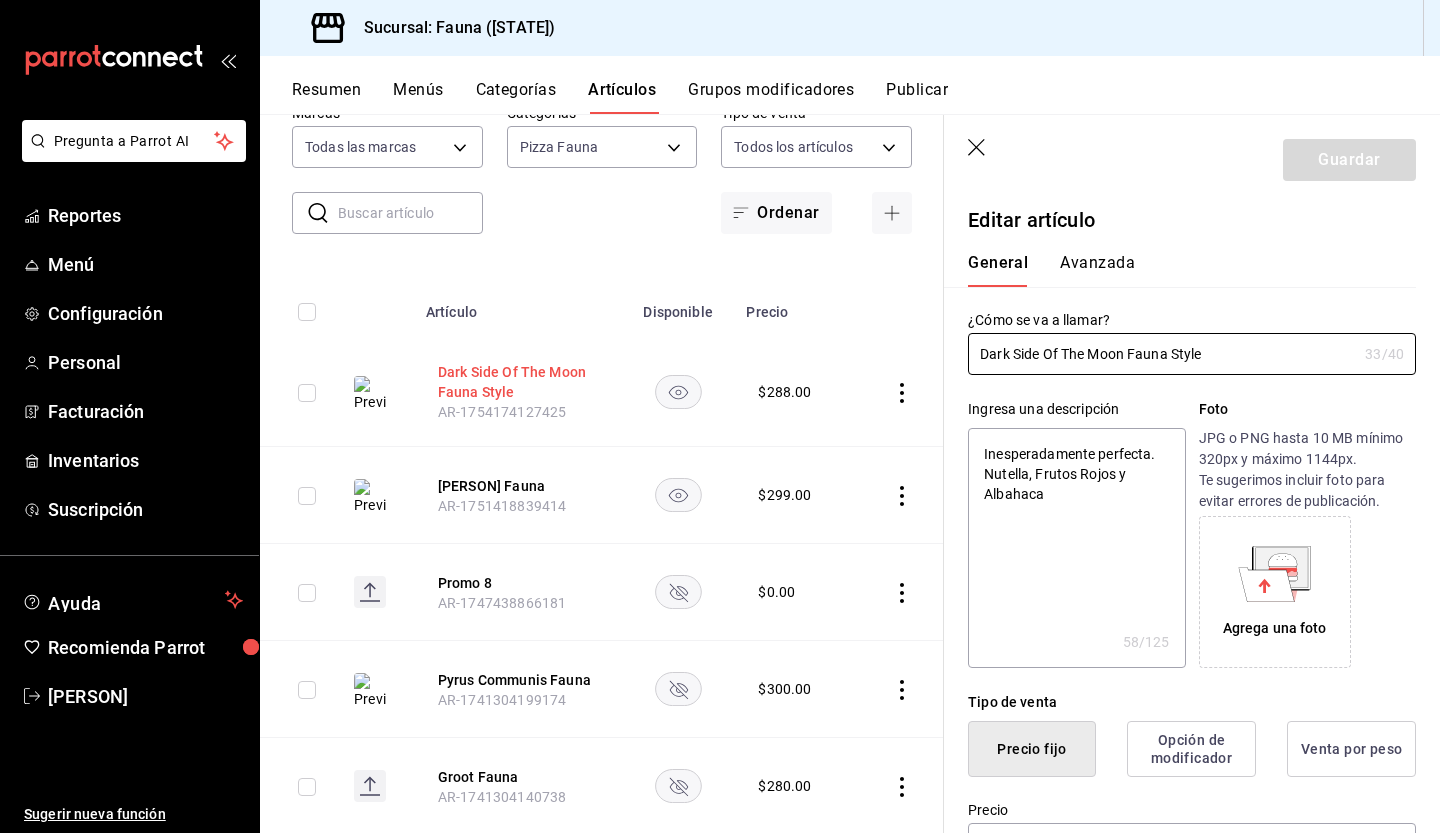 type on "x" 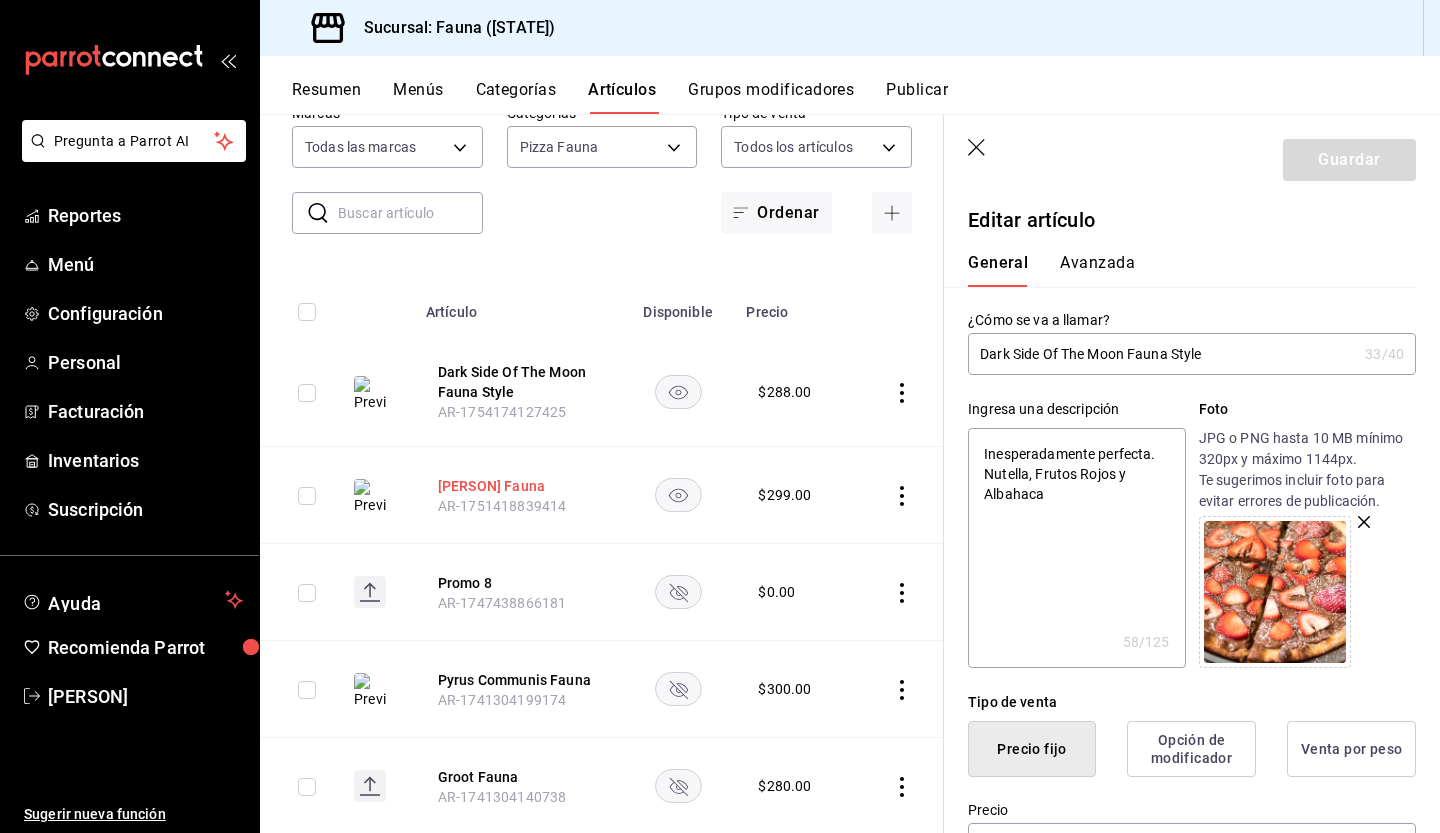 click on "[PERSON] [LOCATION]" at bounding box center (518, 486) 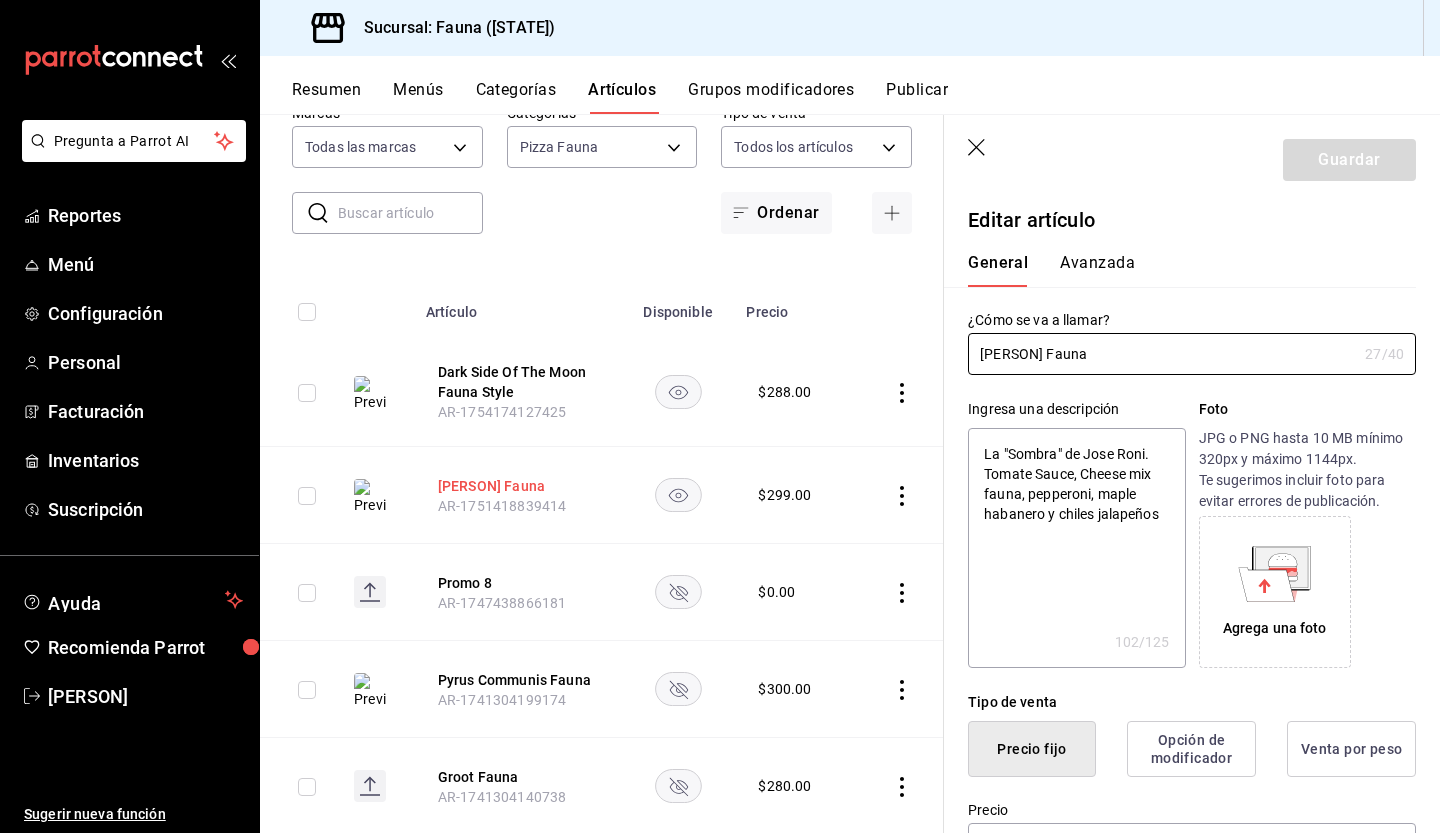 type on "x" 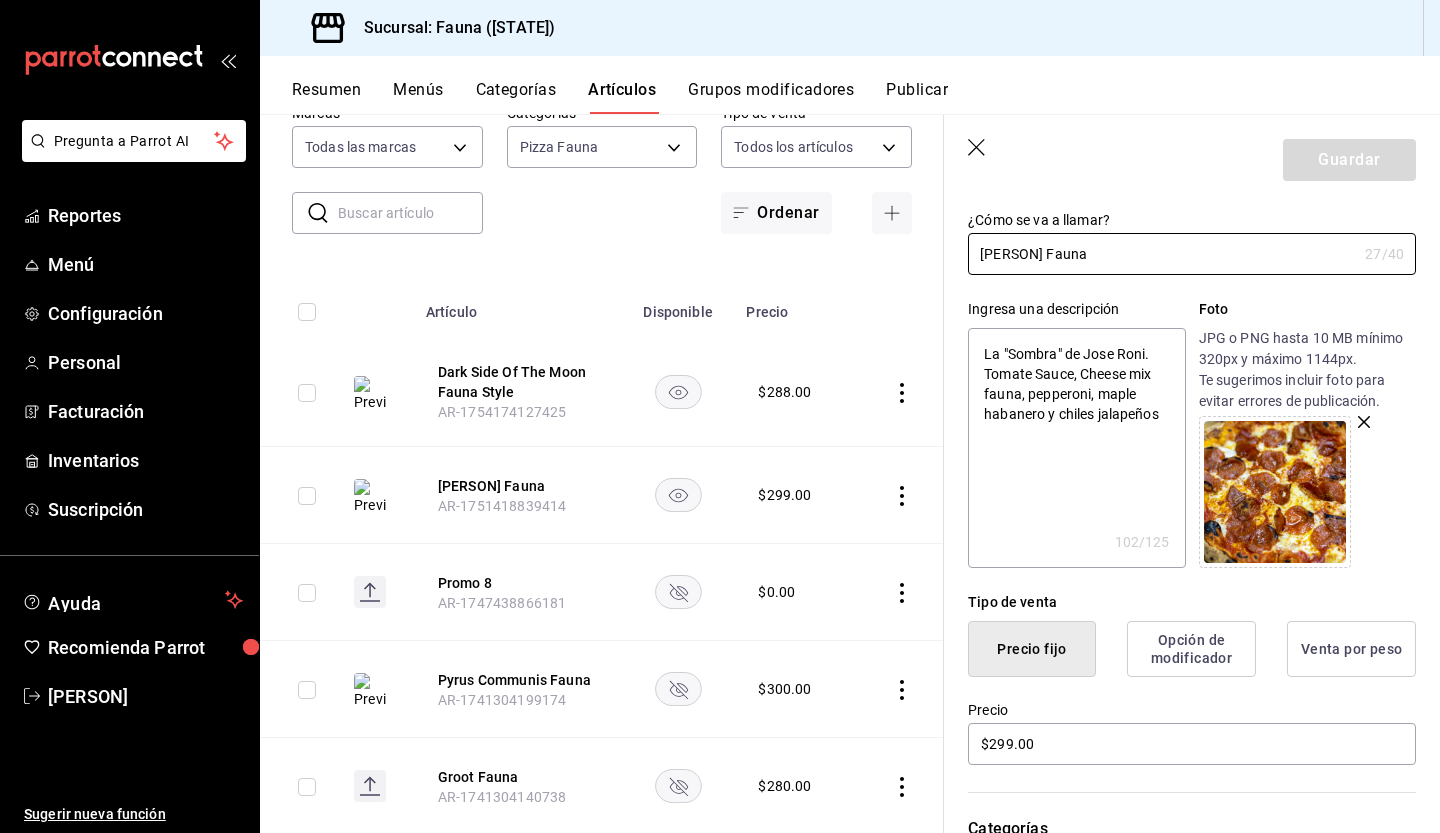 scroll, scrollTop: 122, scrollLeft: 0, axis: vertical 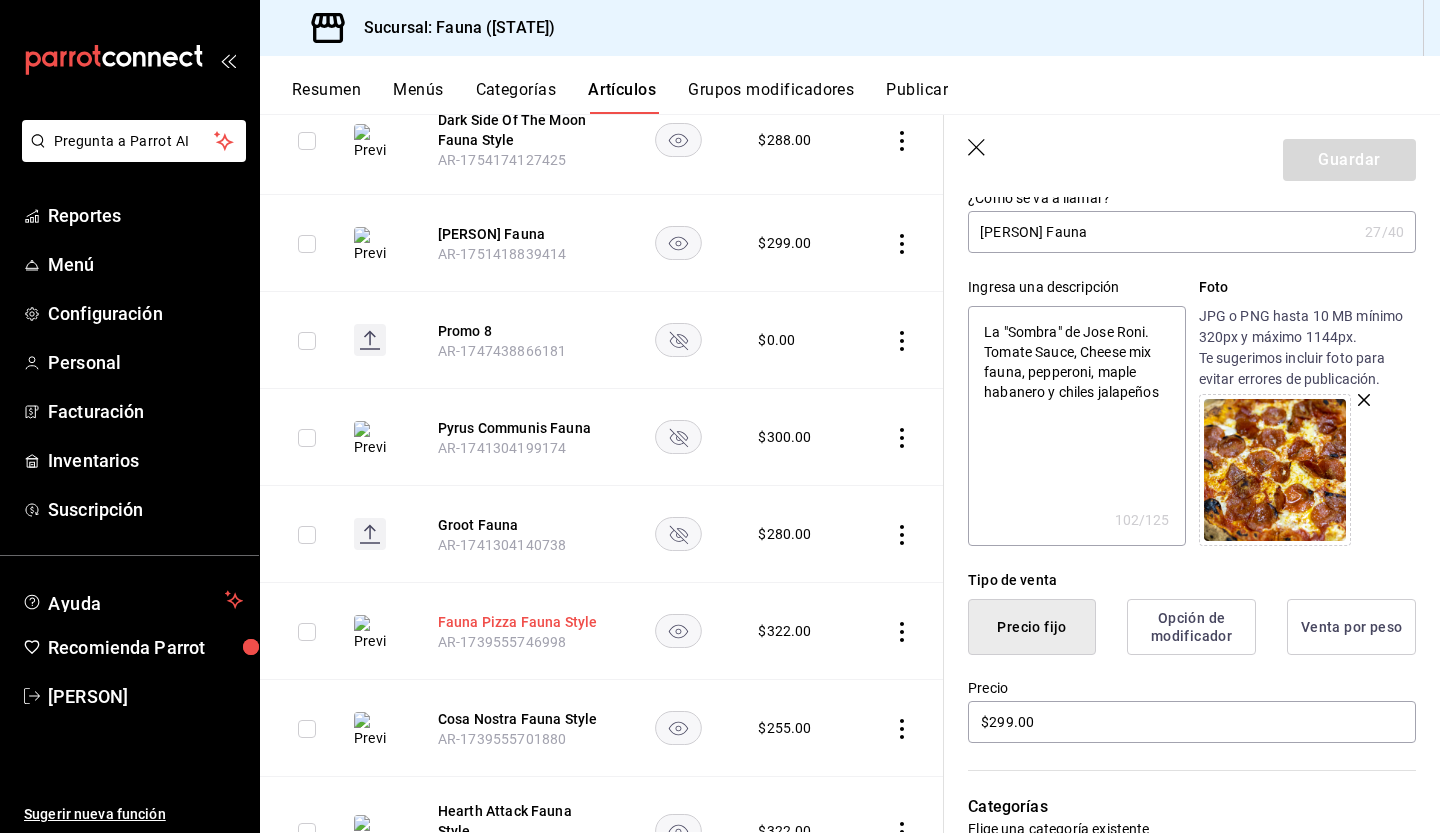 click on "Fauna Pizza Fauna Style" at bounding box center [518, 622] 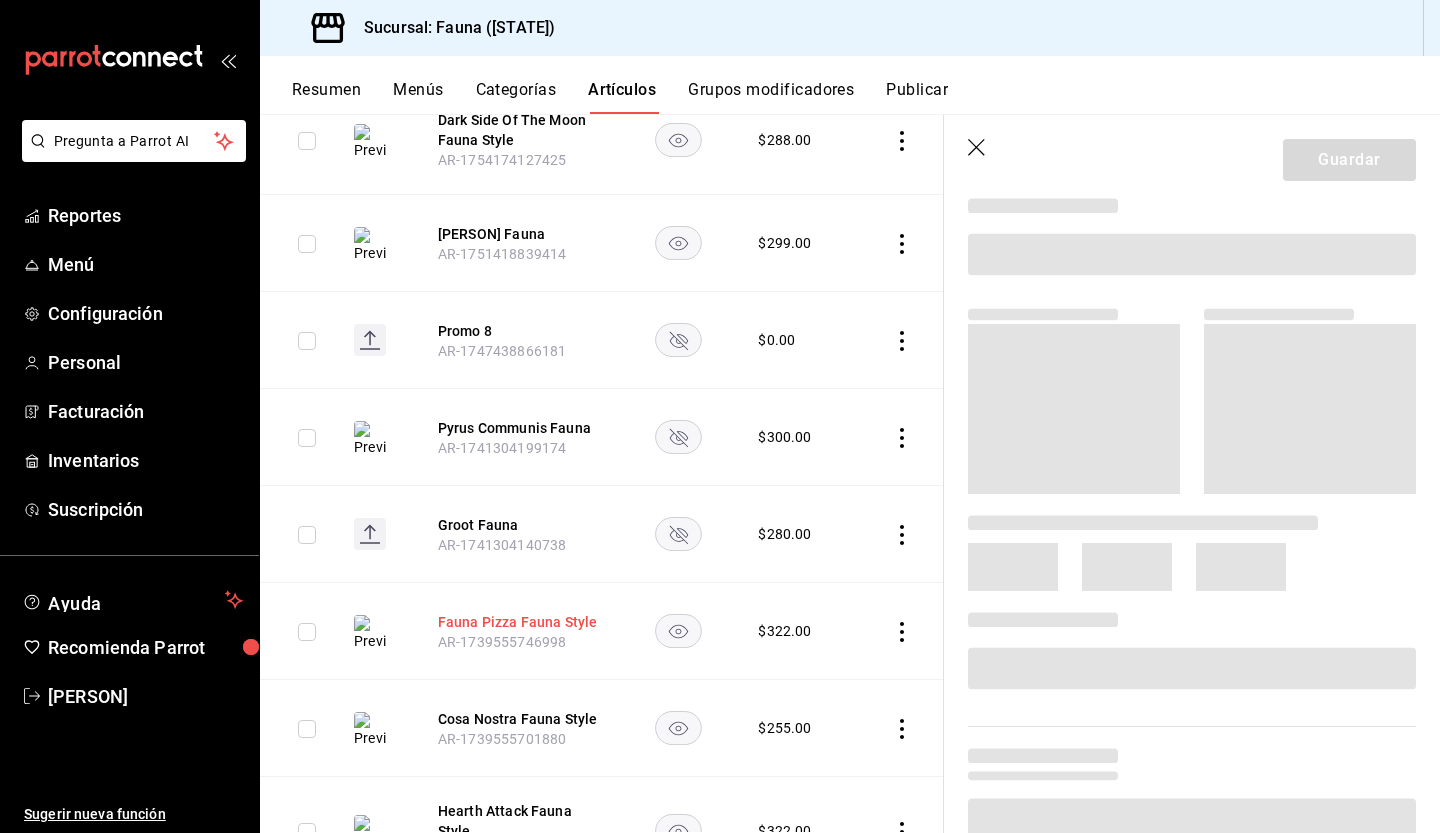 scroll, scrollTop: 0, scrollLeft: 0, axis: both 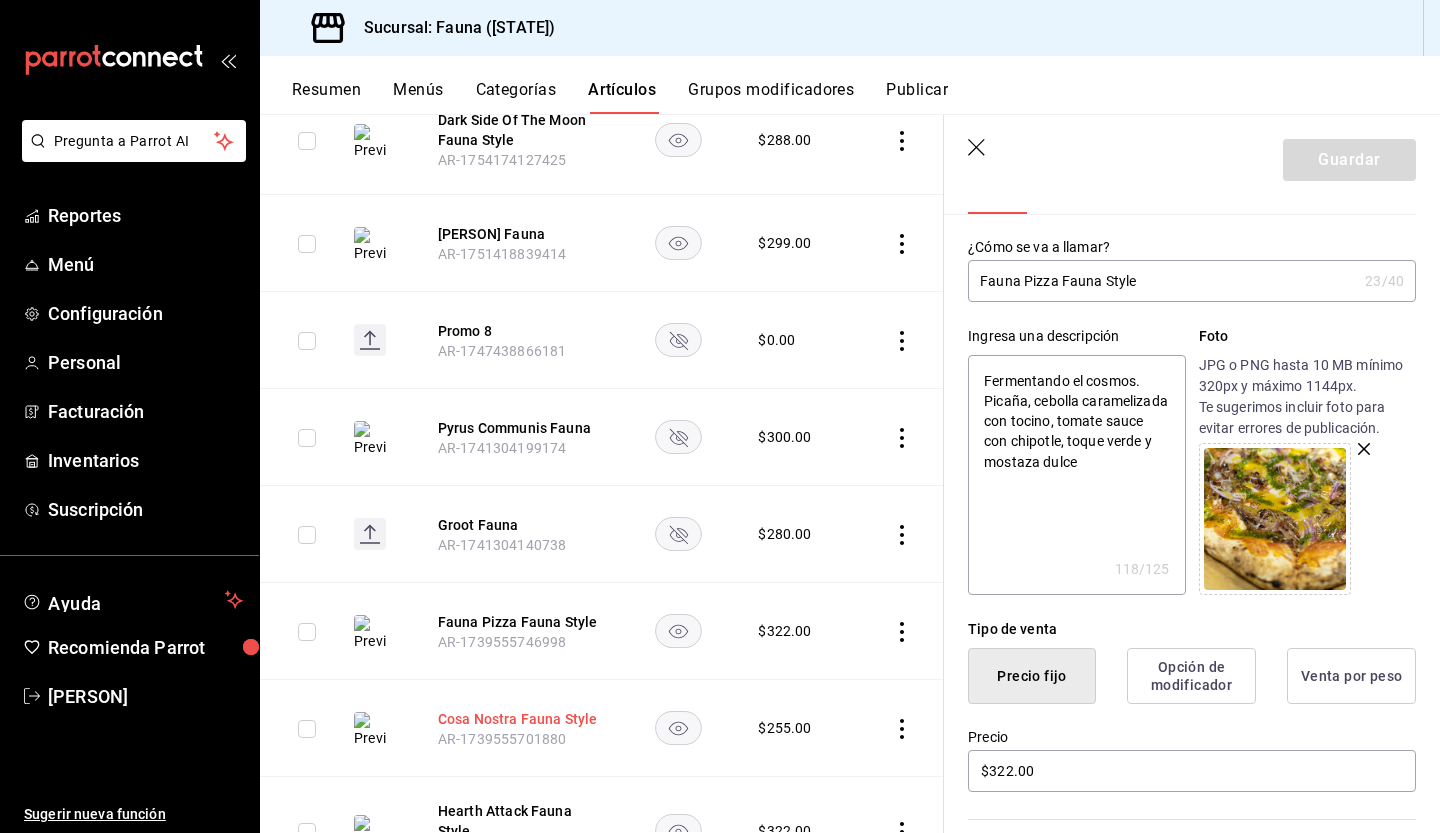 click on "Cosa Nostra Fauna Style" at bounding box center (518, 719) 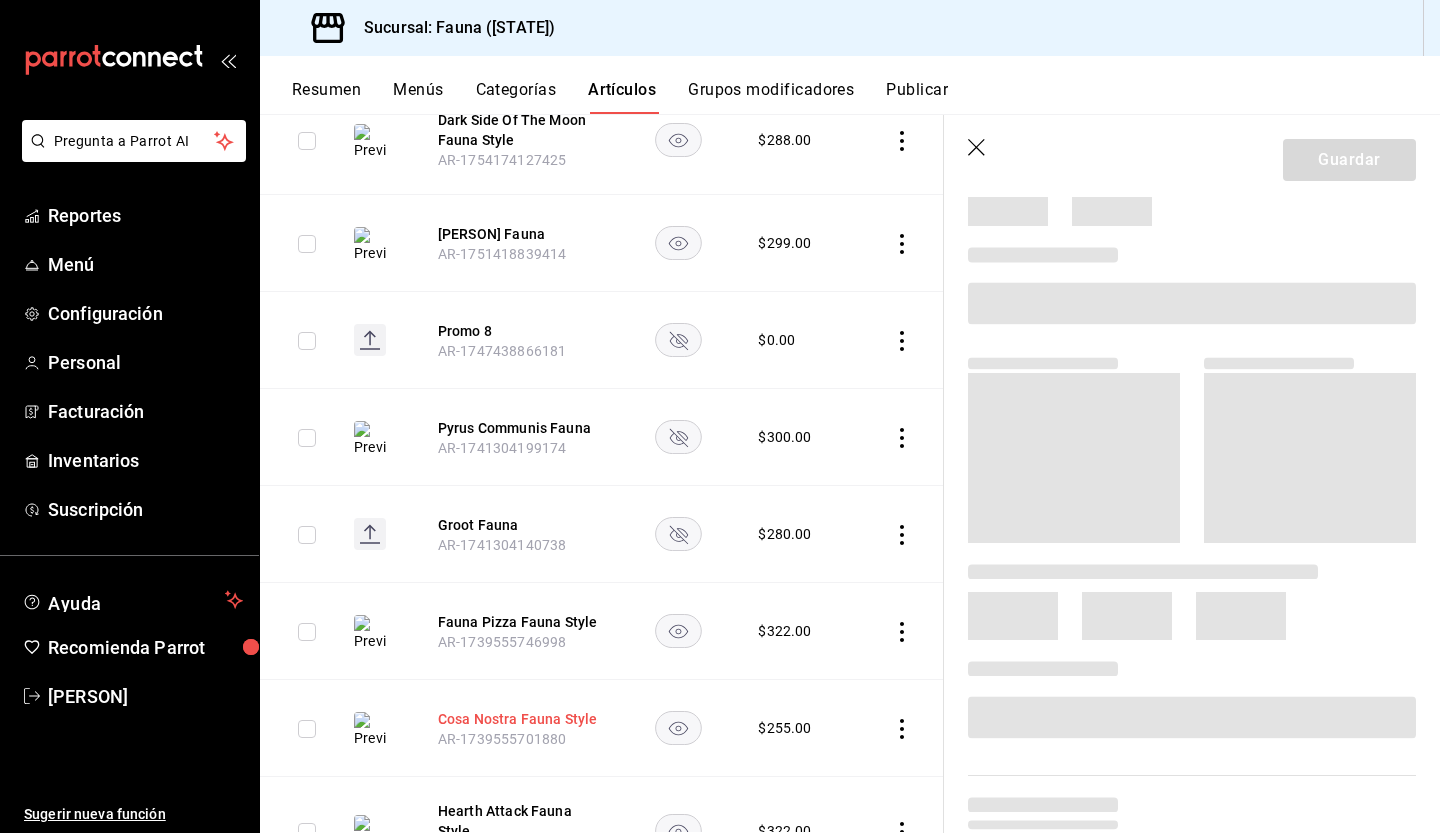 scroll, scrollTop: 0, scrollLeft: 0, axis: both 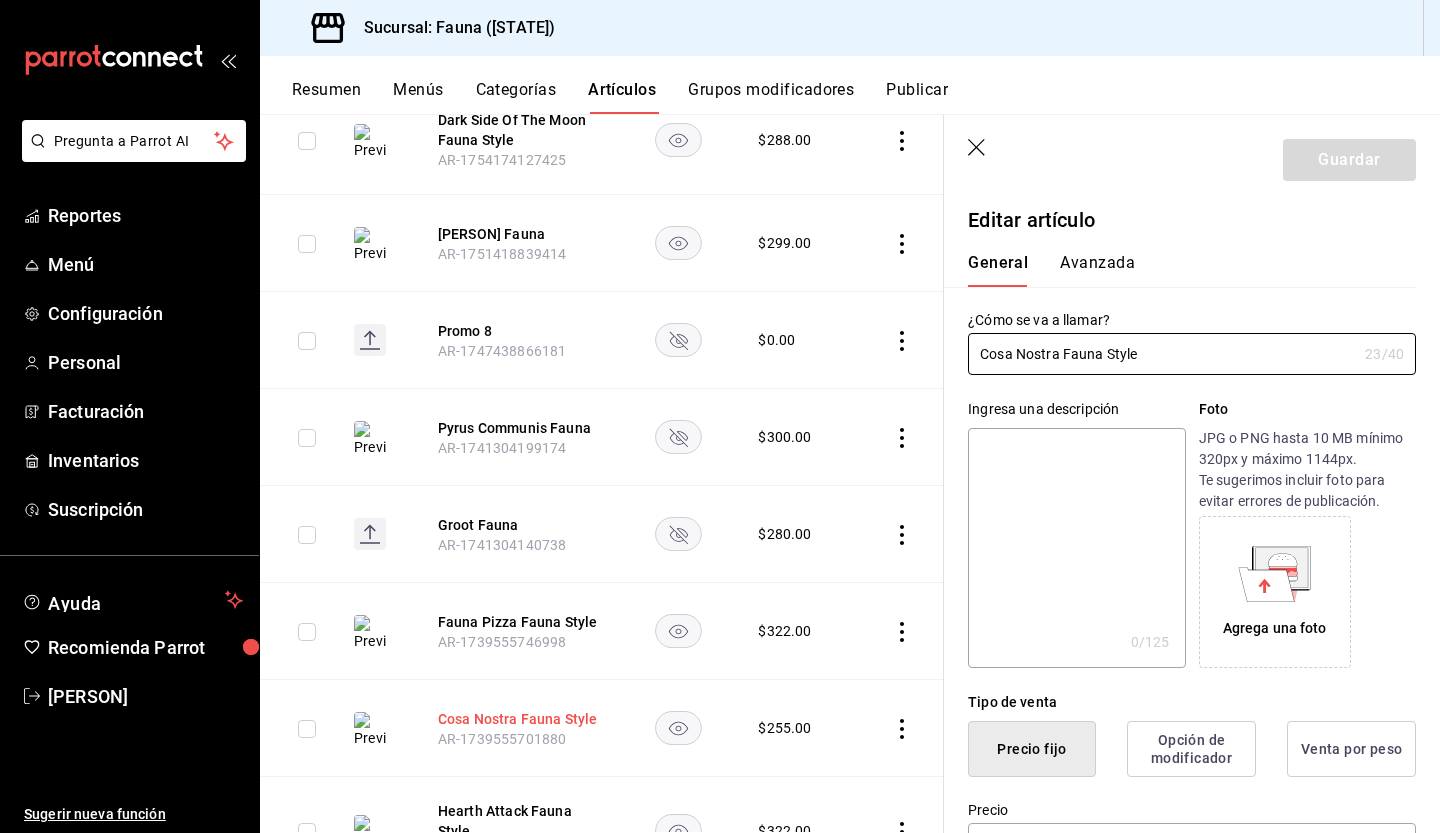 type on "$255.00" 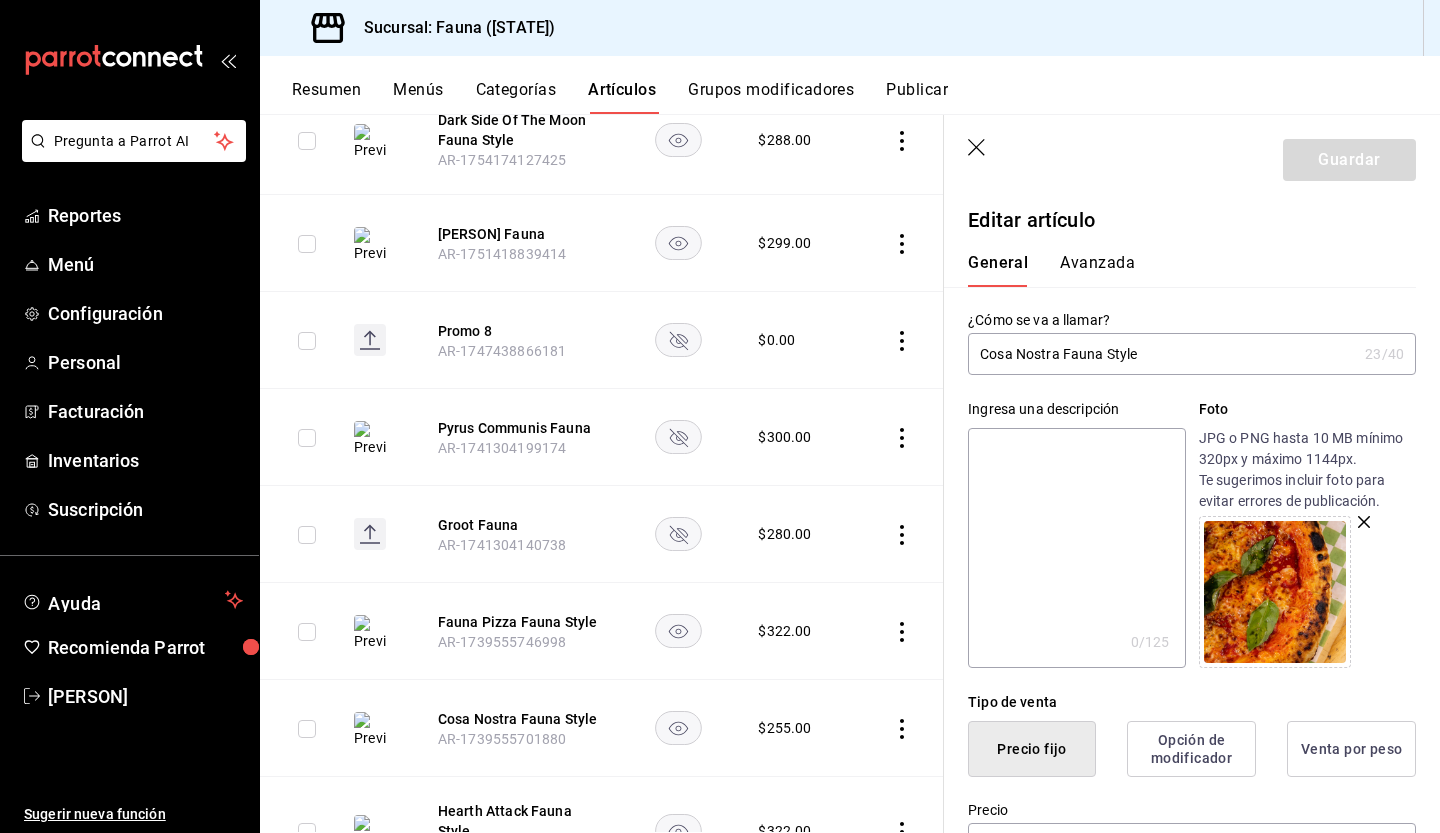 click at bounding box center [1076, 548] 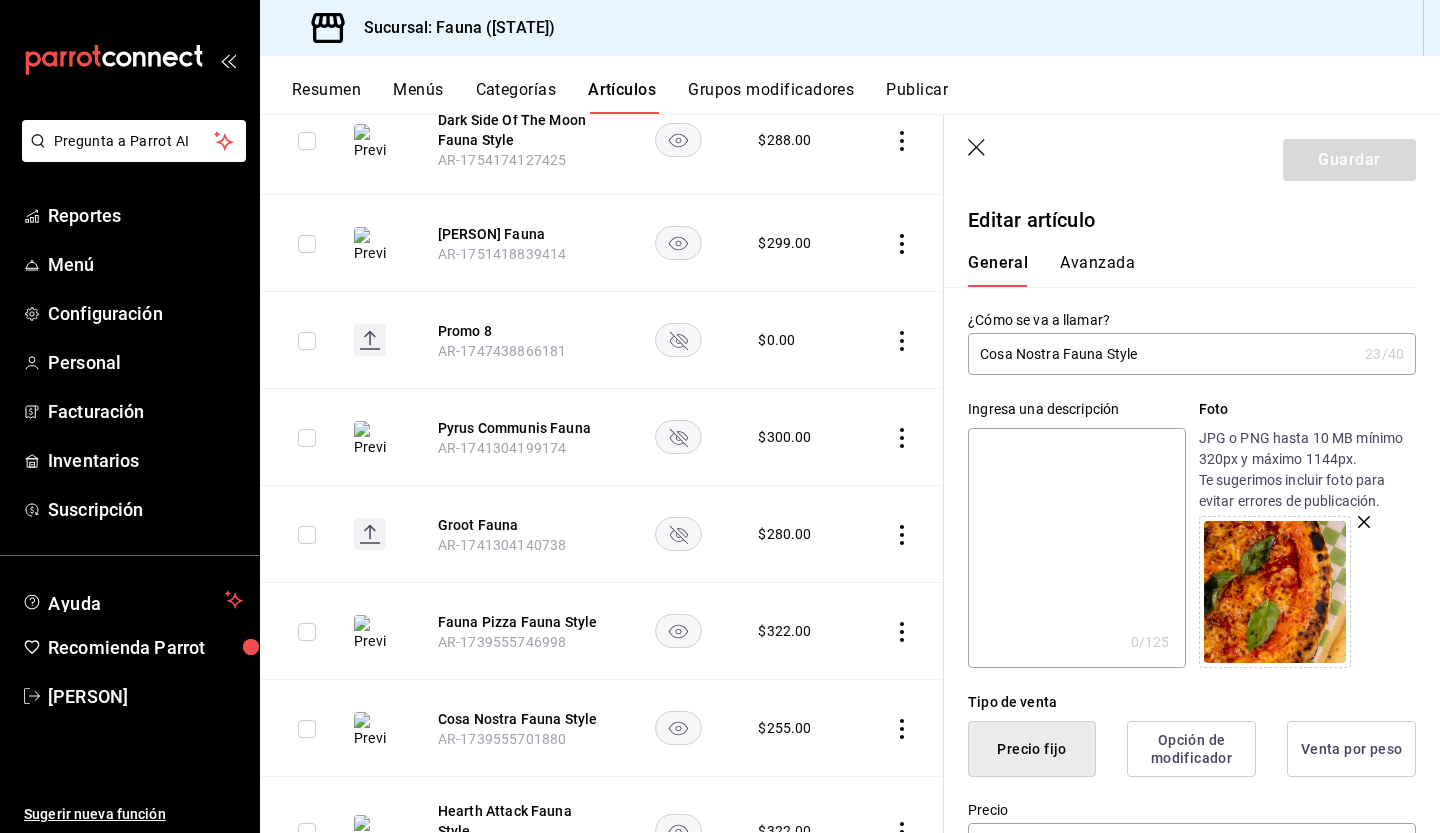 type on "L" 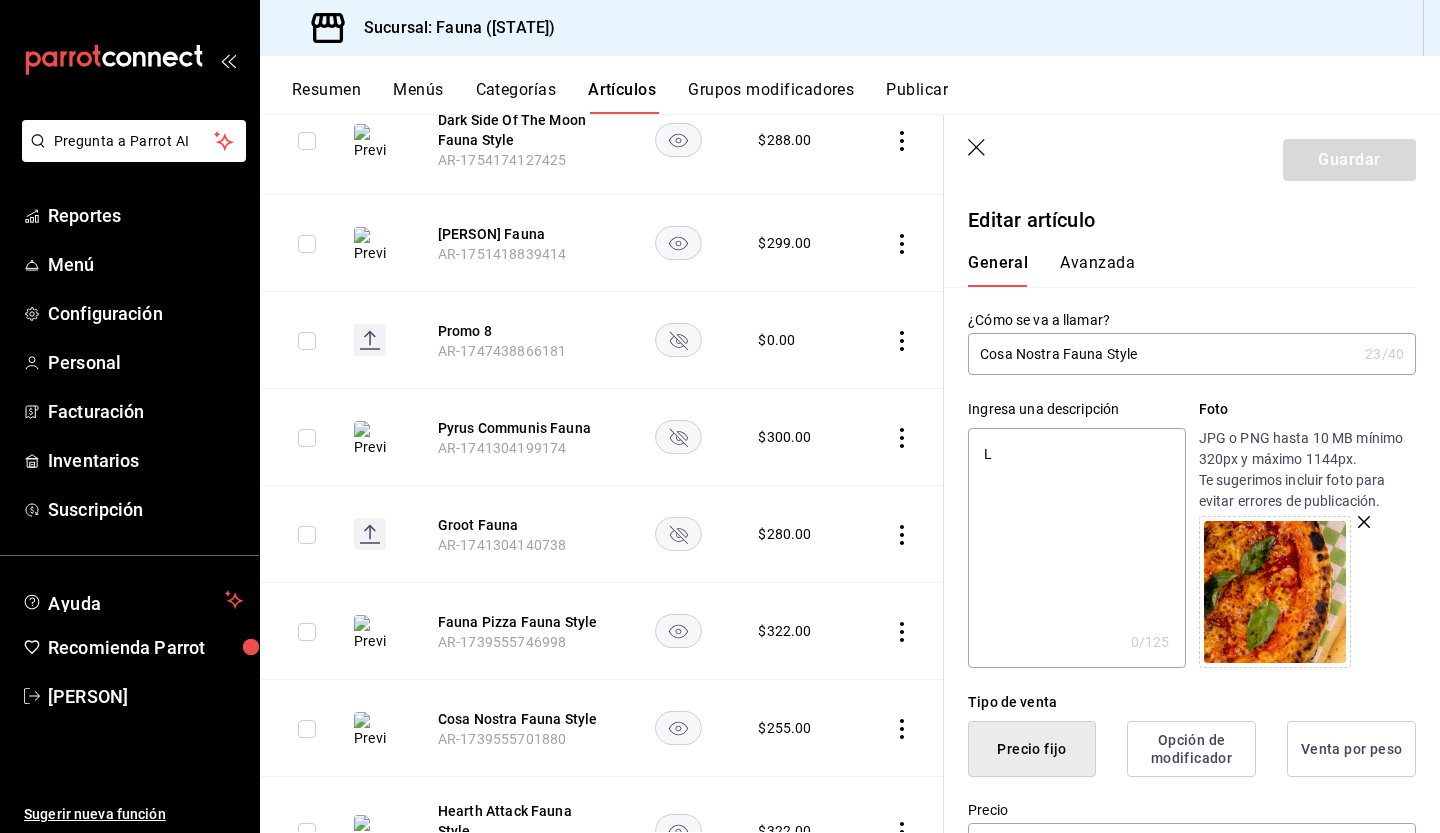 type on "x" 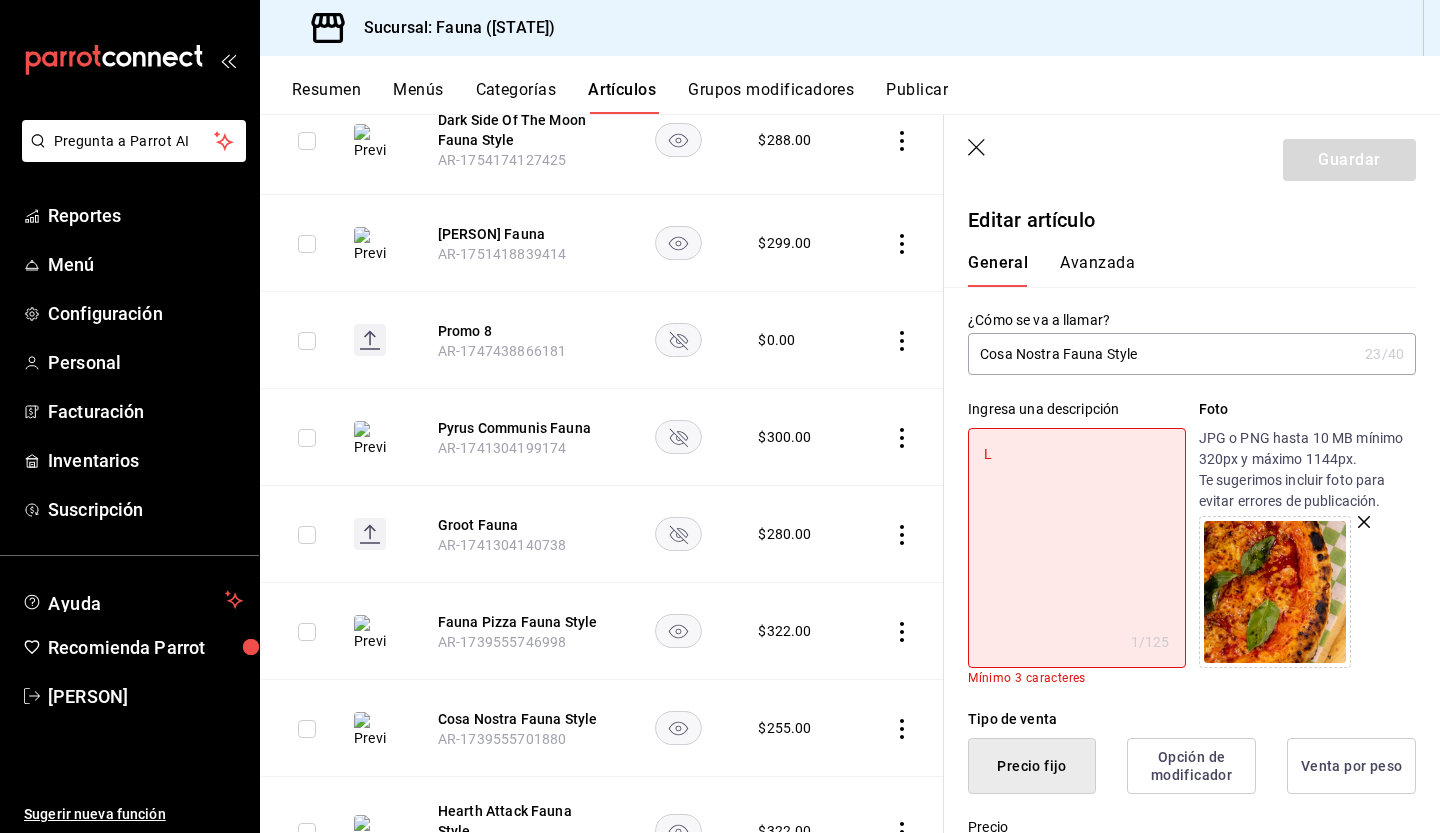 type on "La" 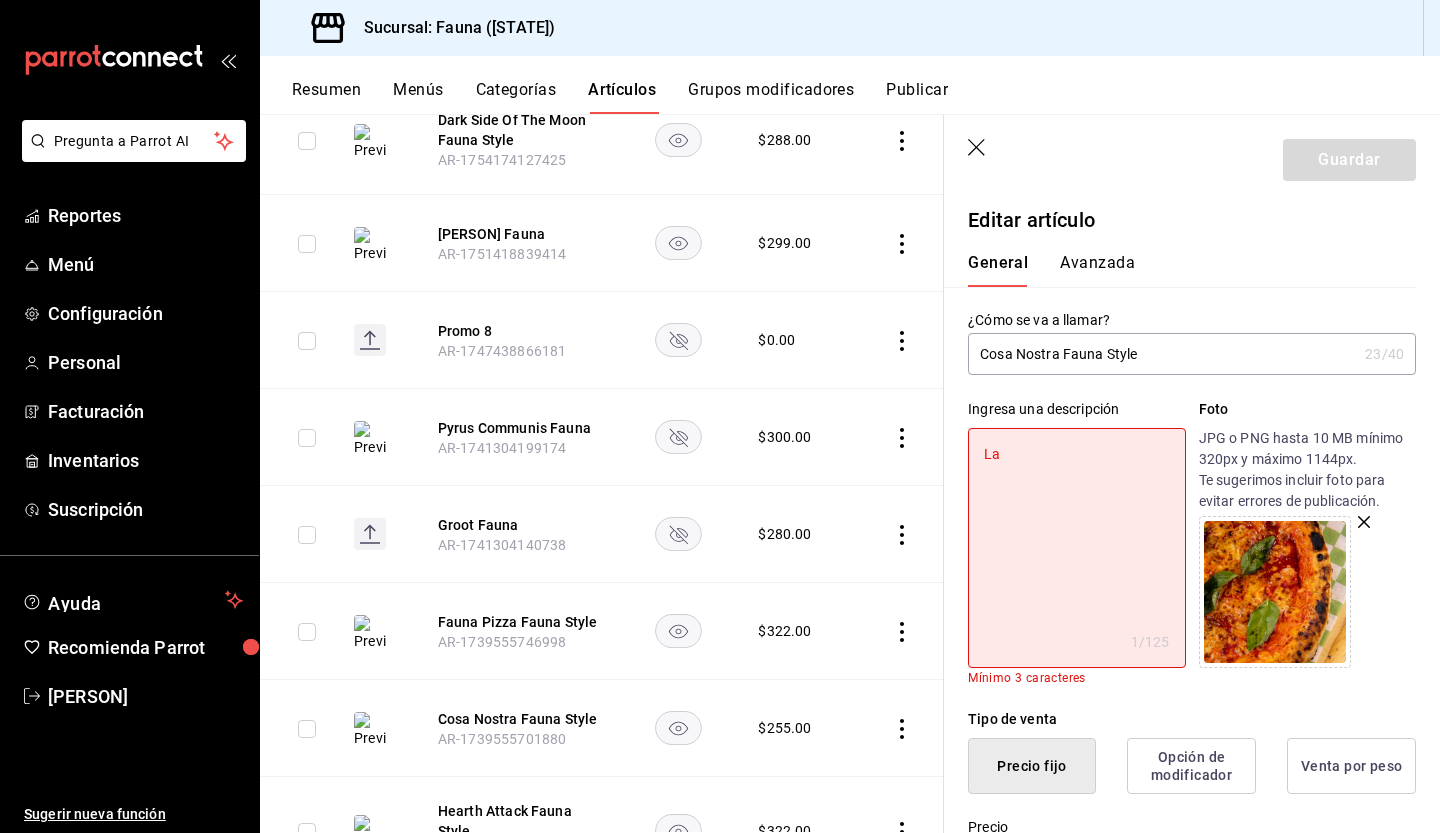 type on "x" 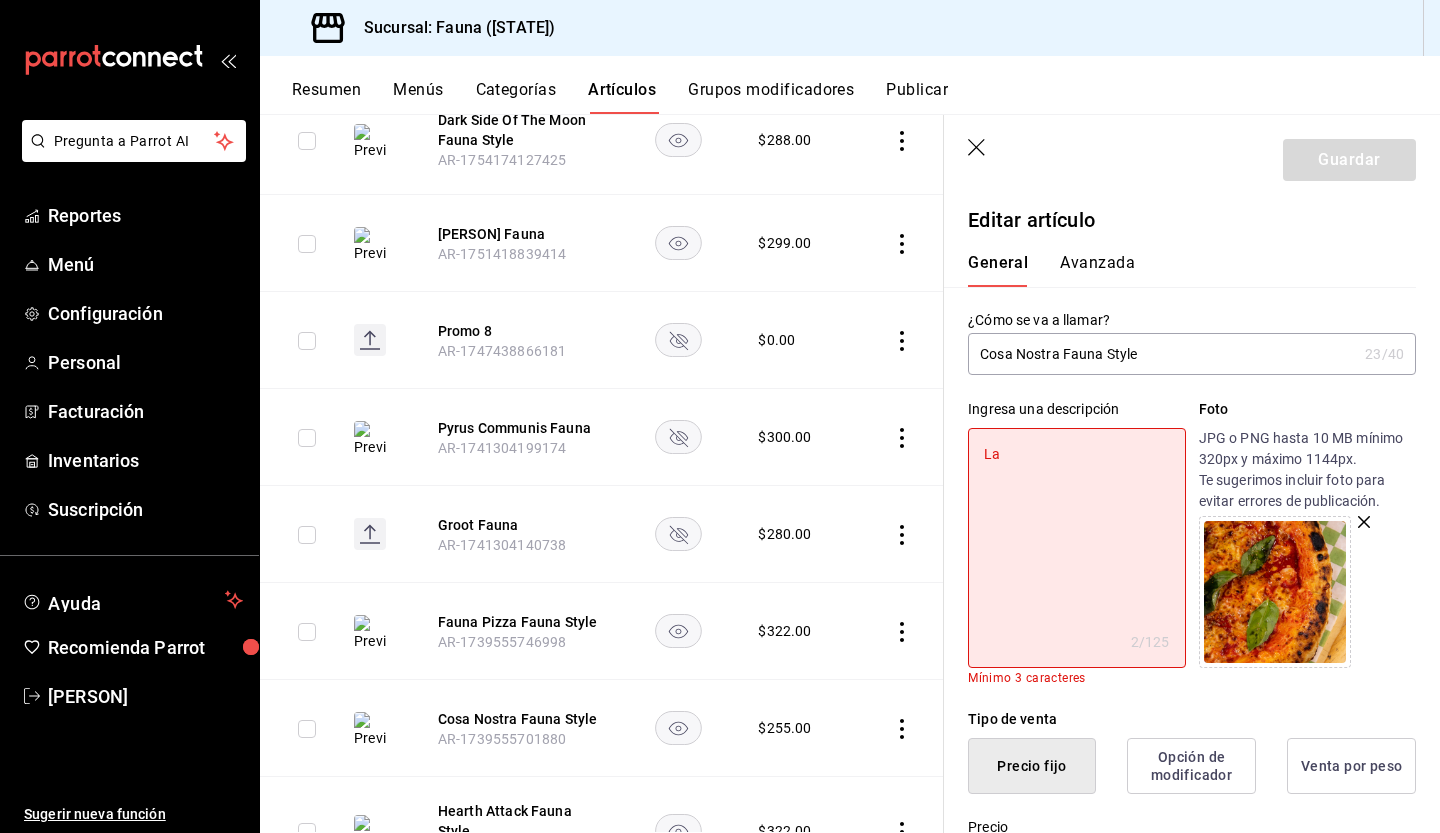type on "La" 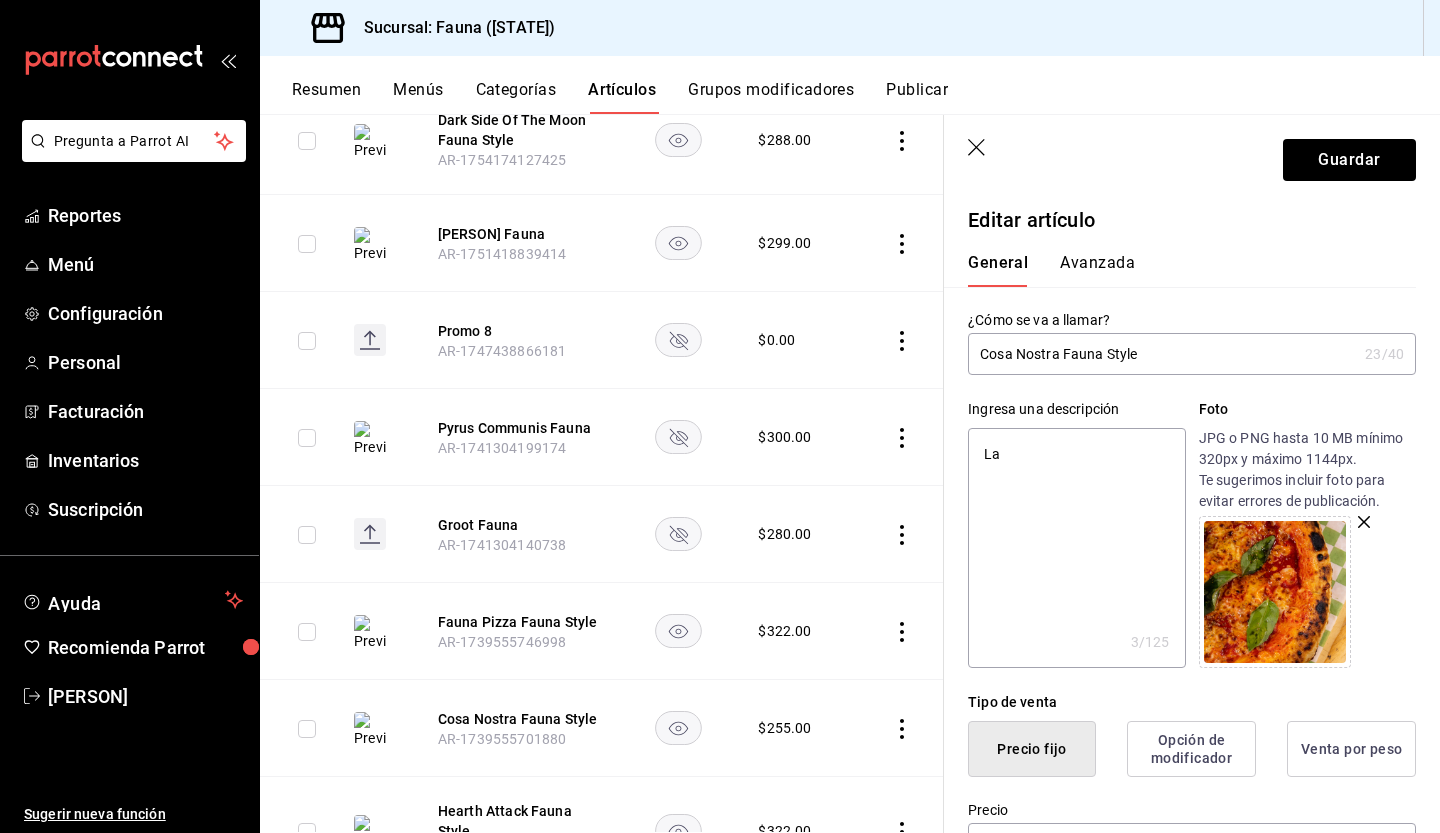 type on "La" 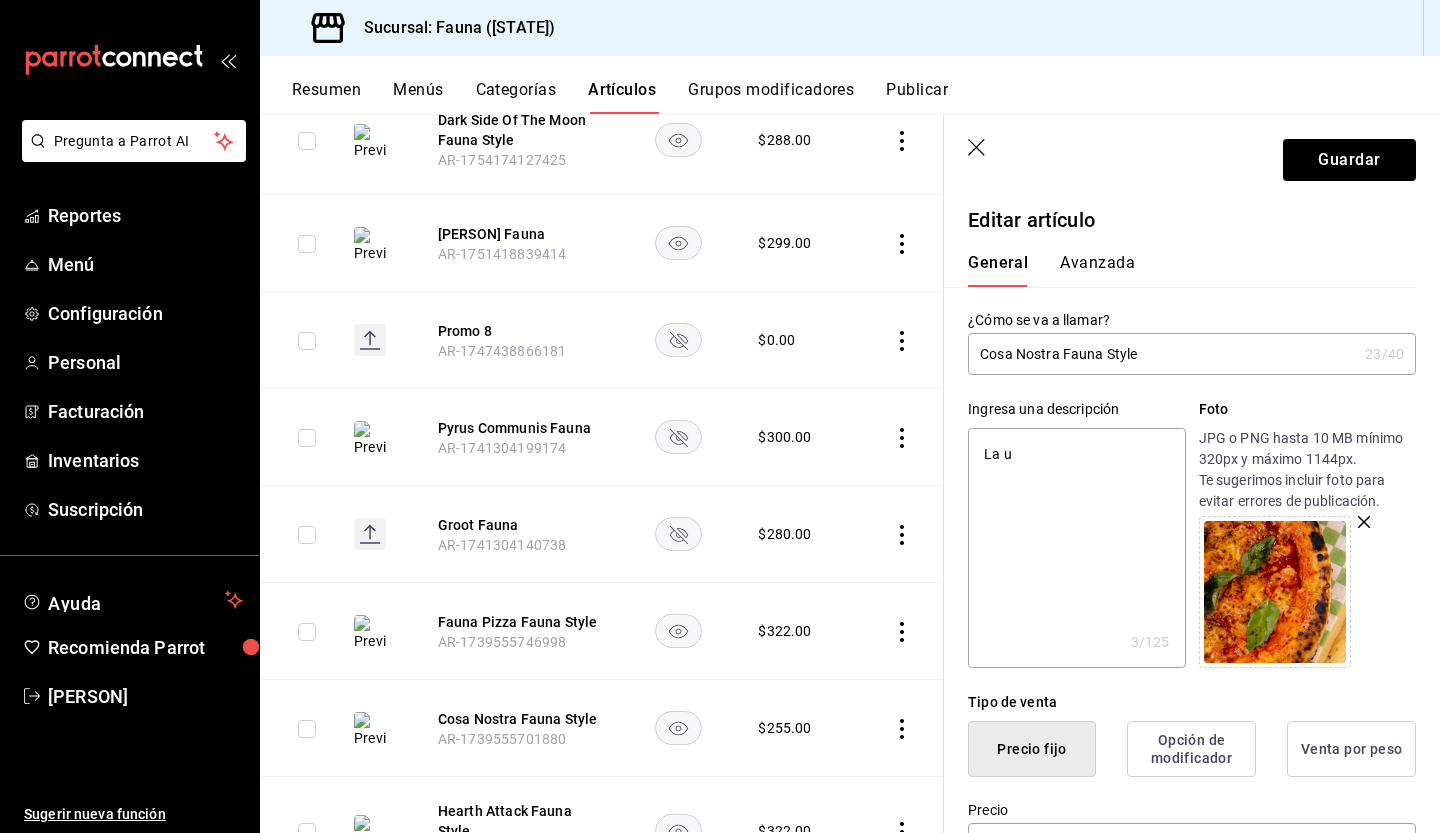 type on "x" 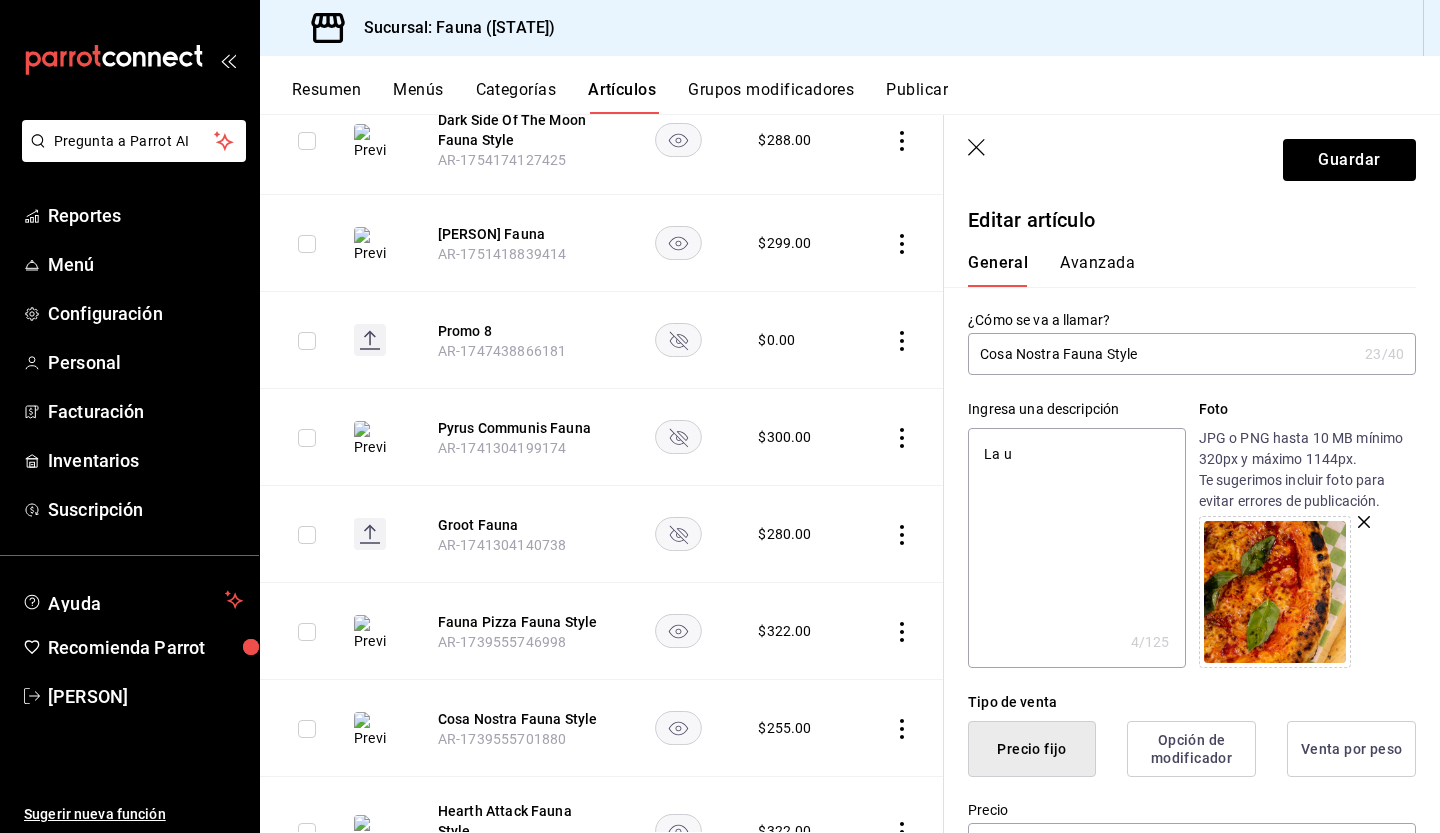 type on "La un" 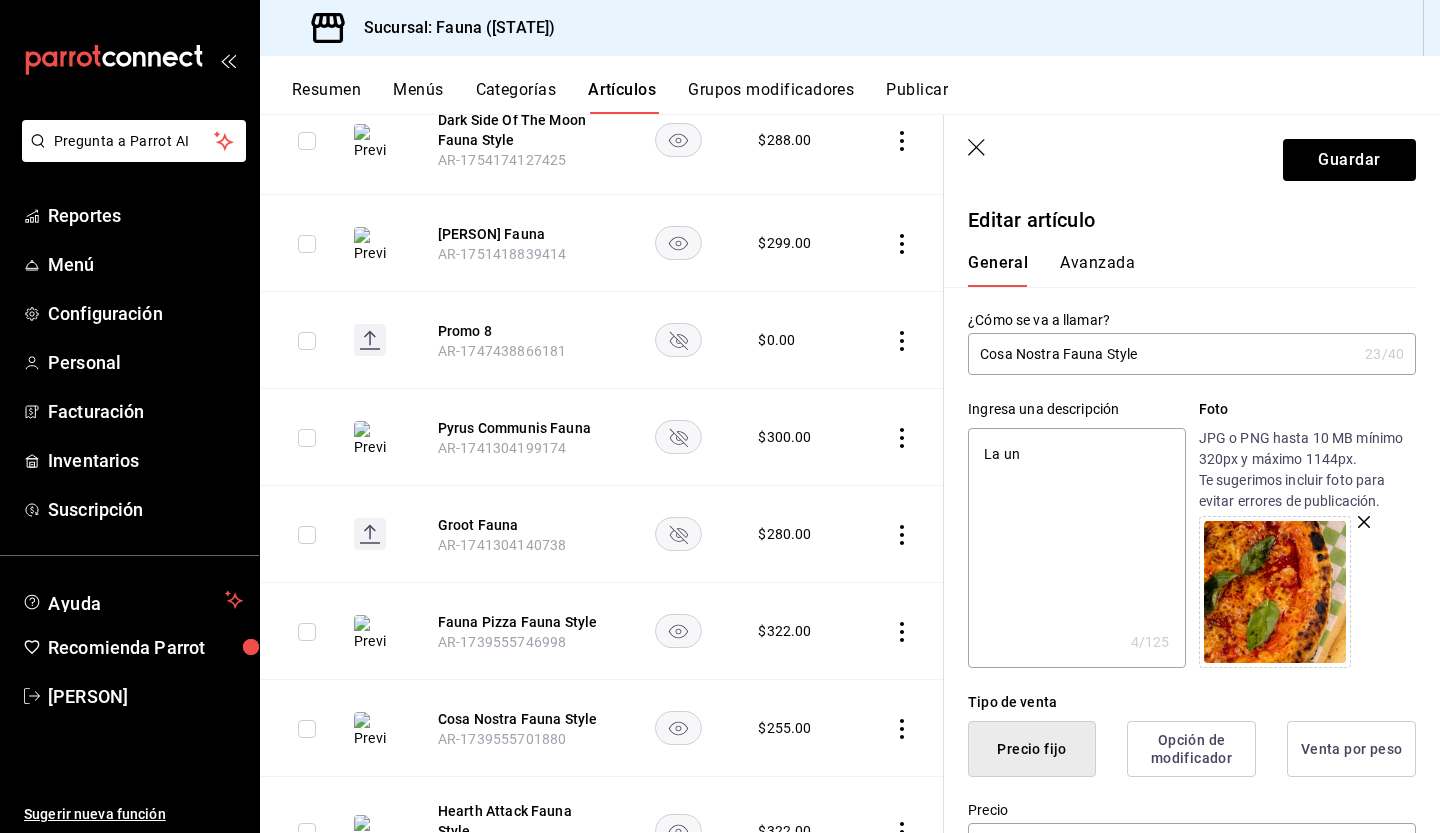 type on "x" 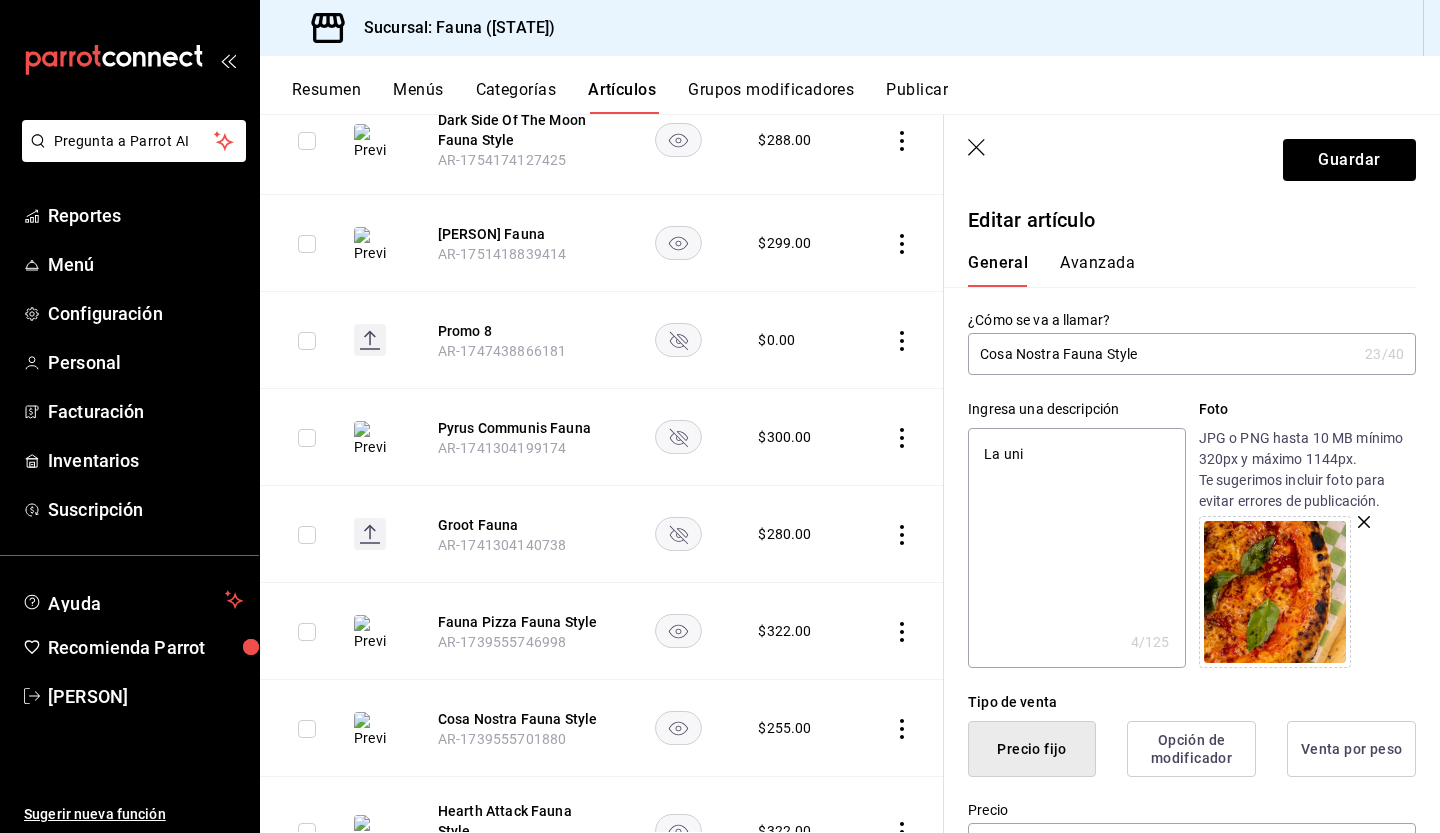 type on "x" 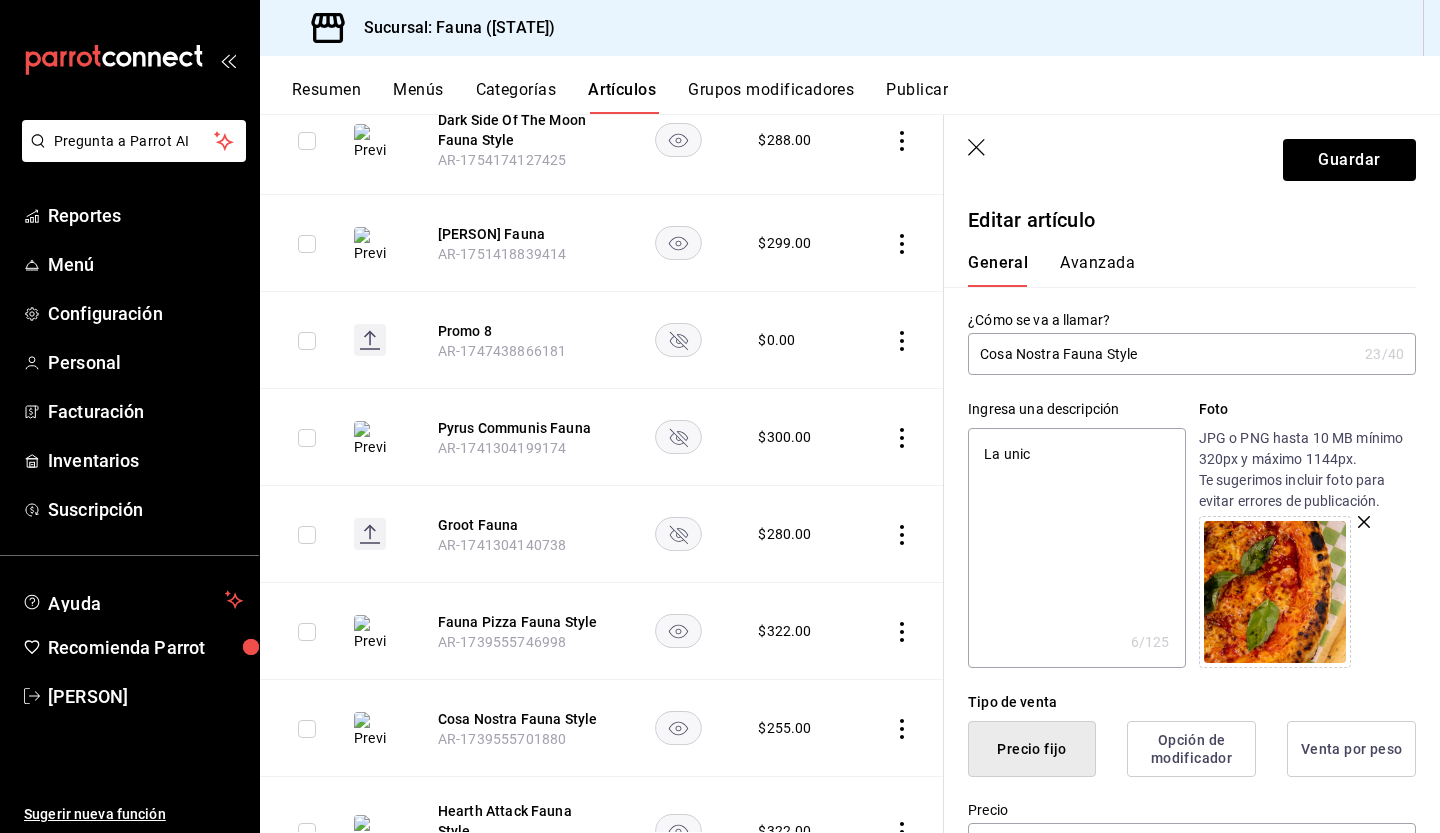 type on "La unica" 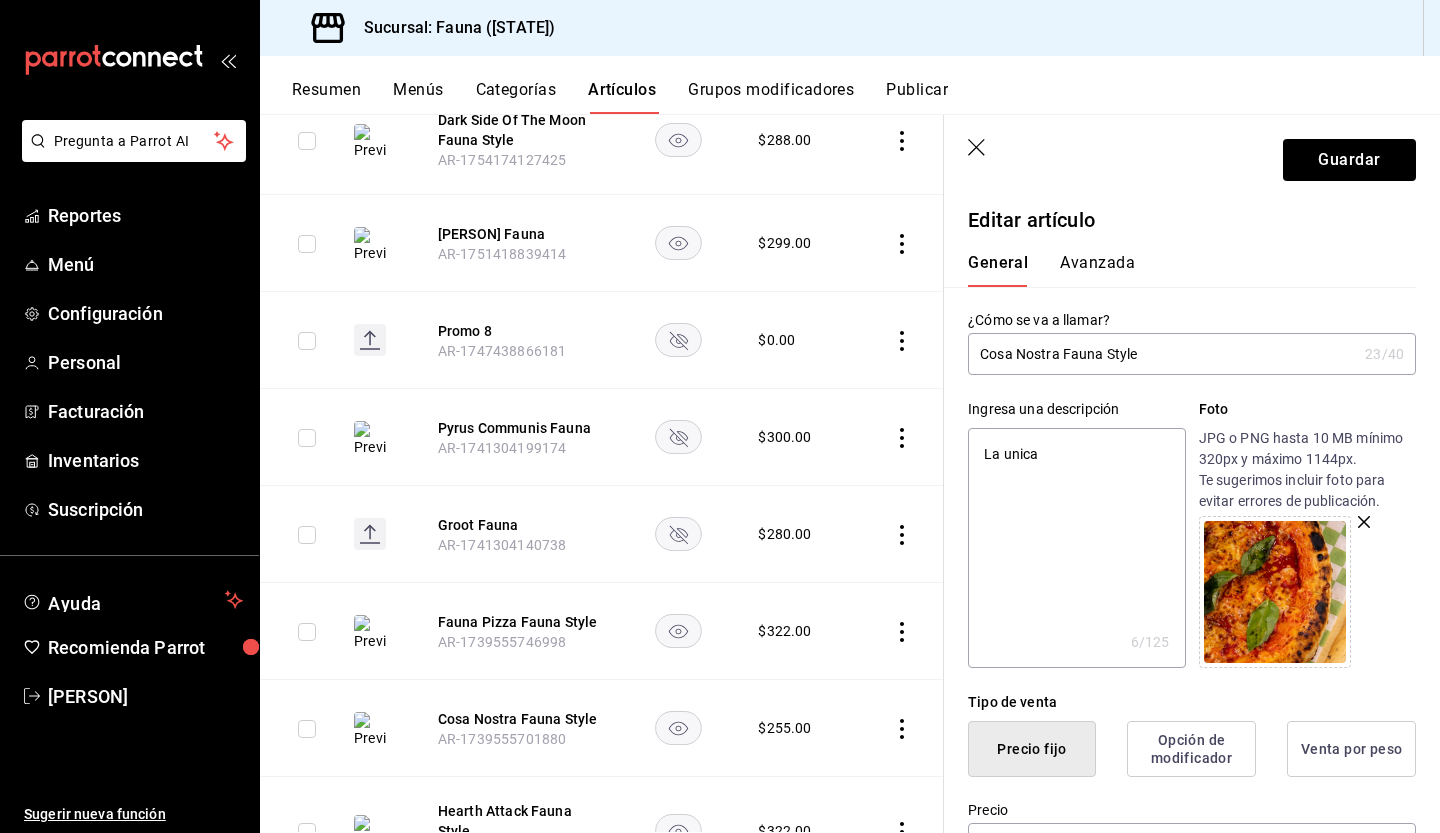 type on "x" 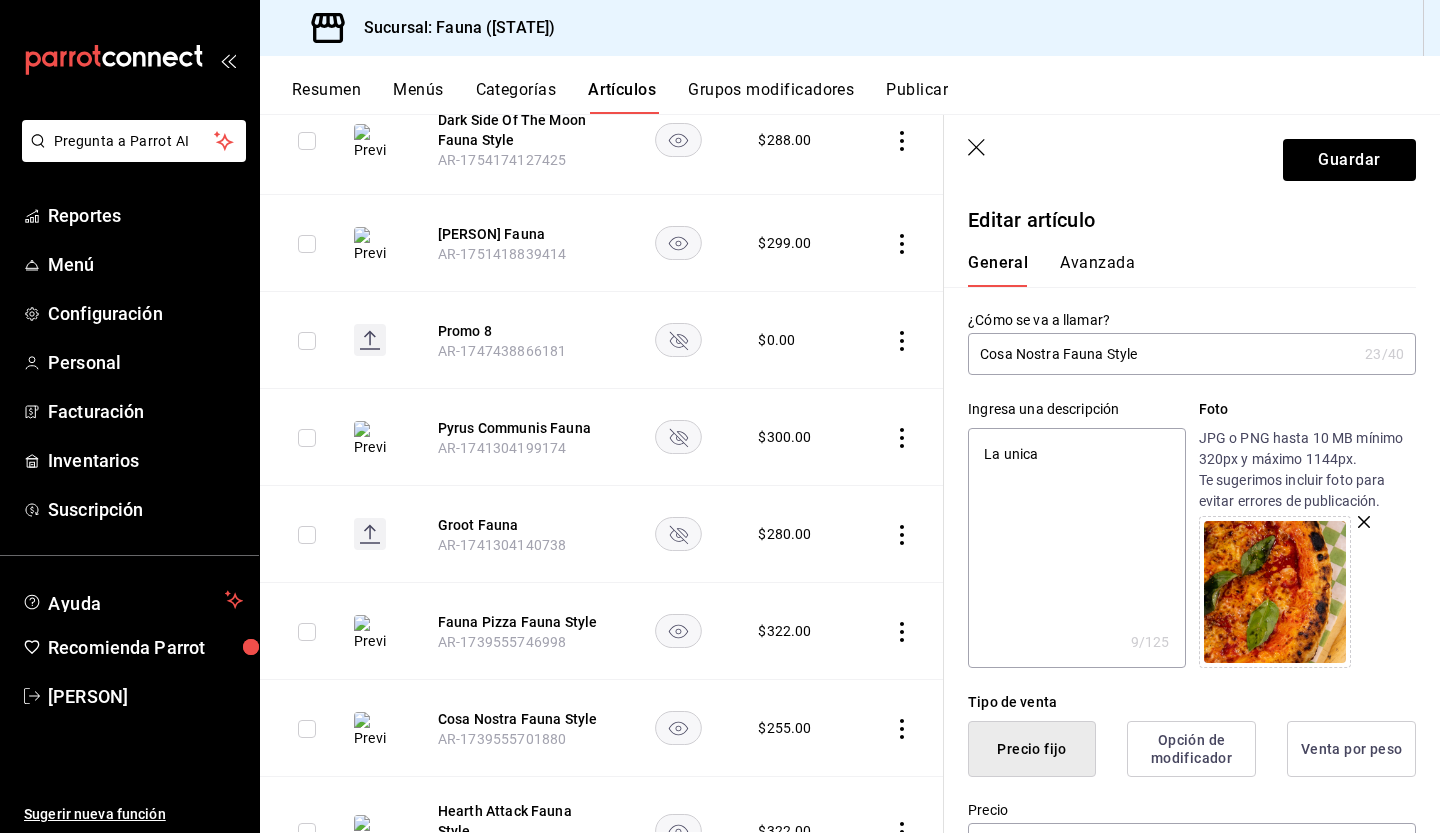 type on "La unica" 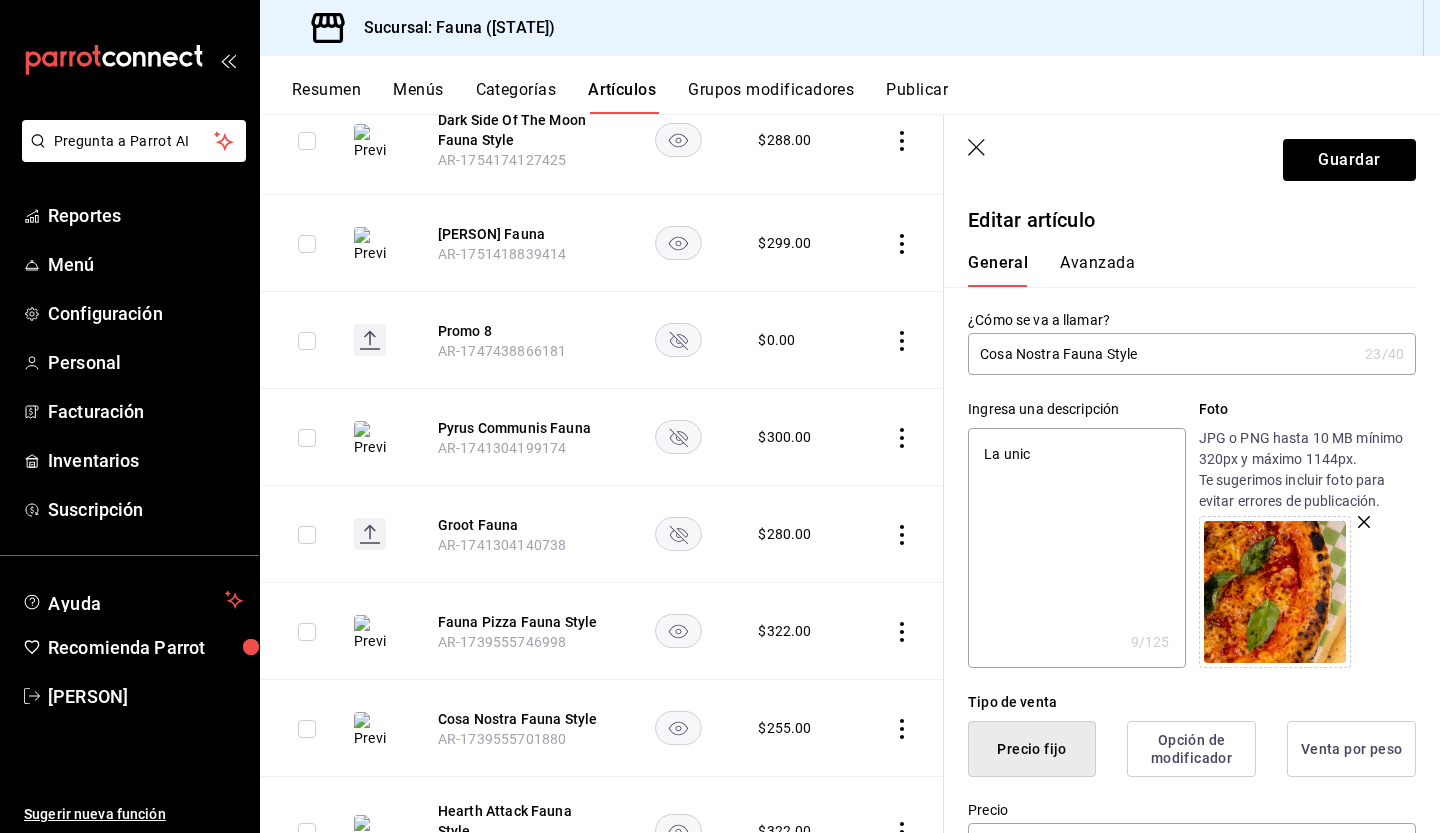 type on "x" 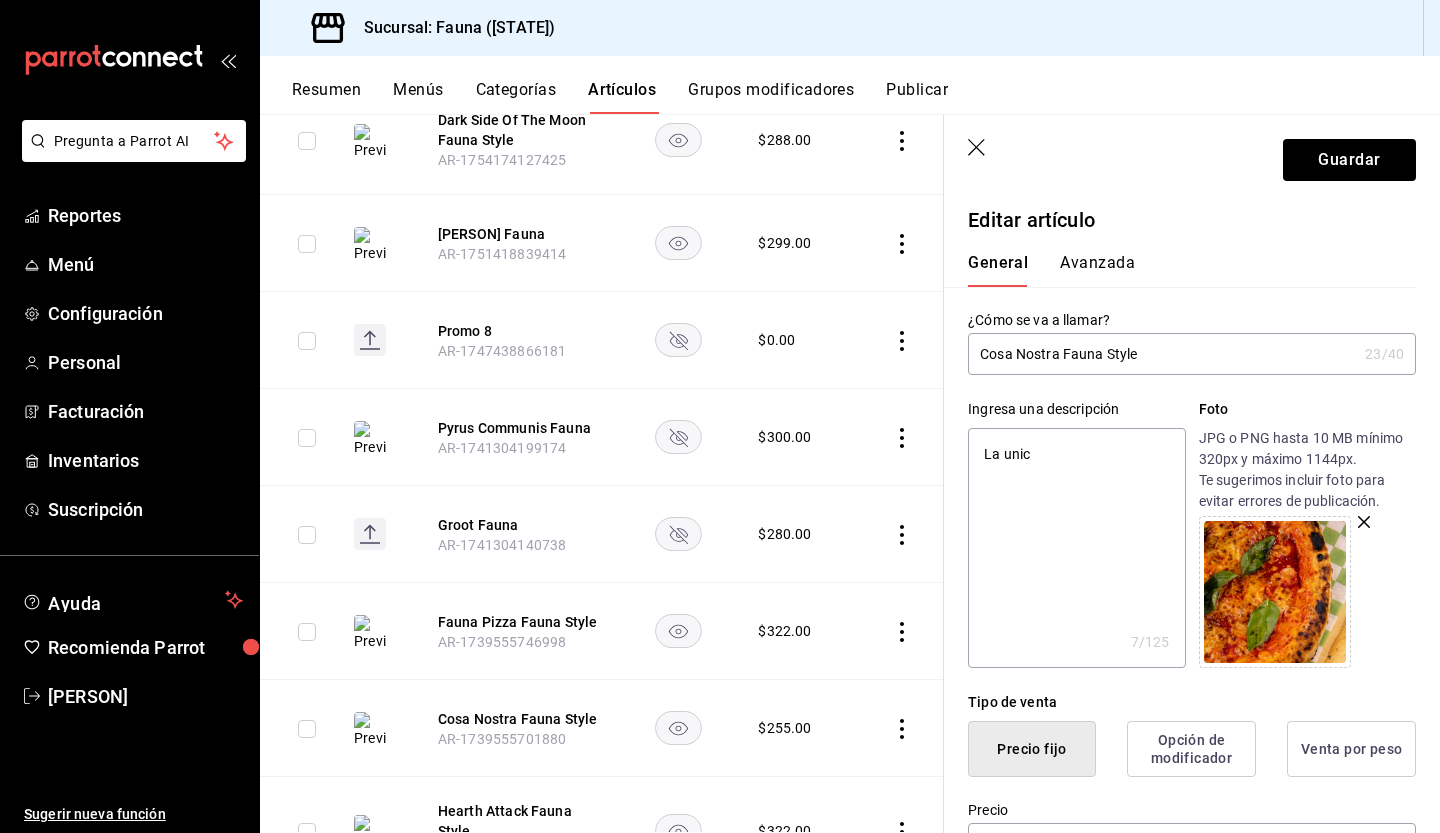 type on "La uni" 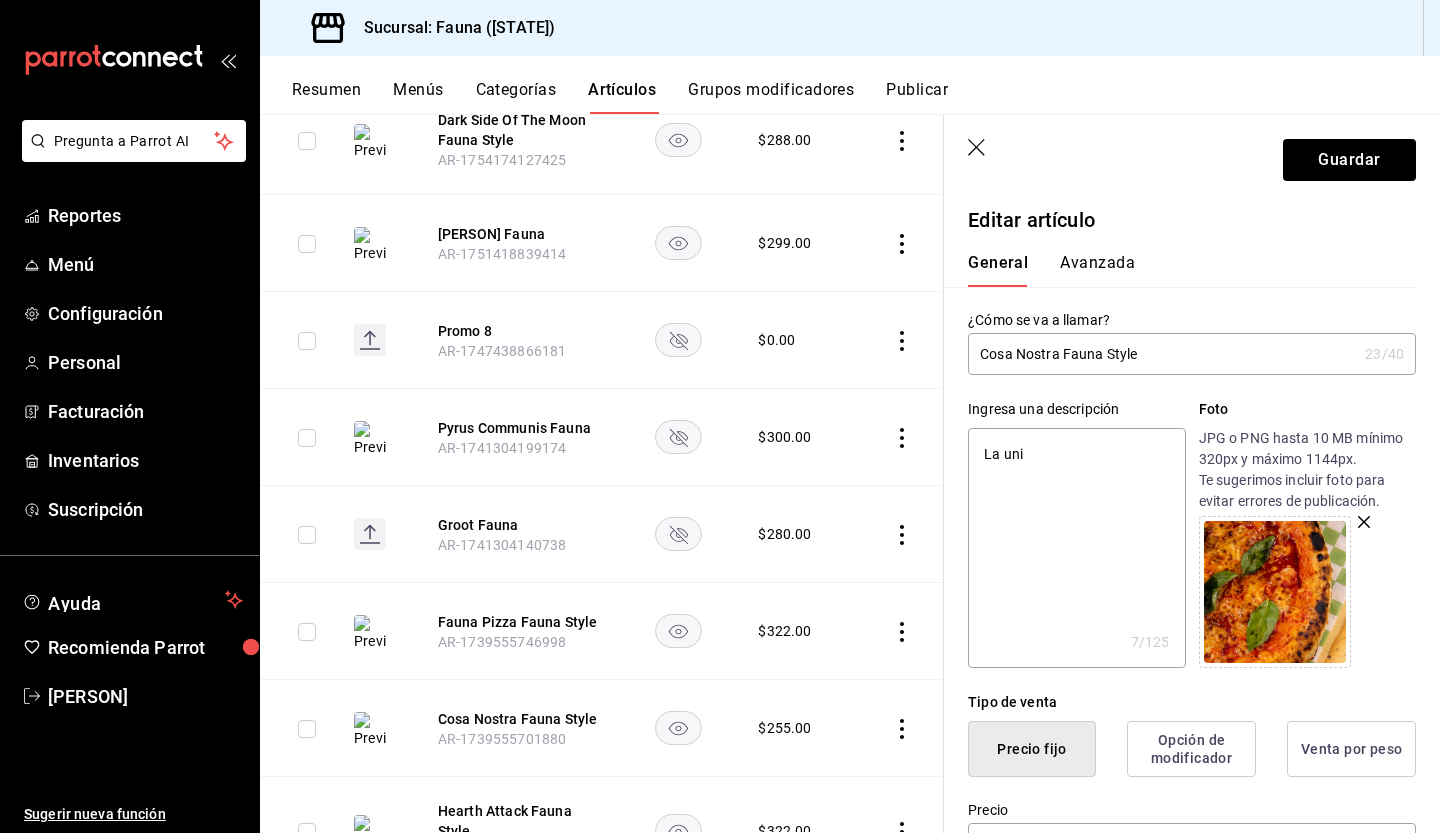 type on "x" 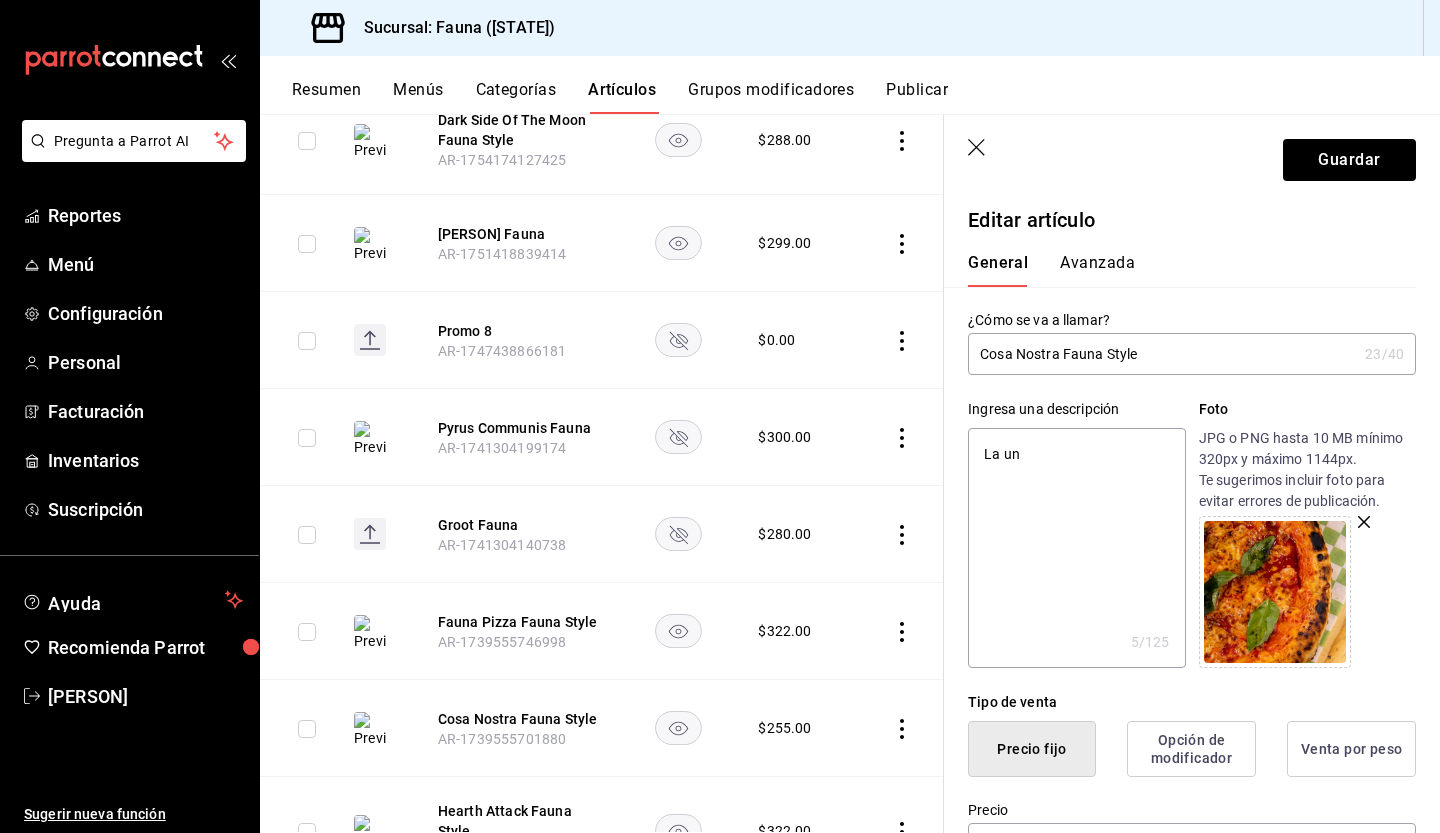type on "x" 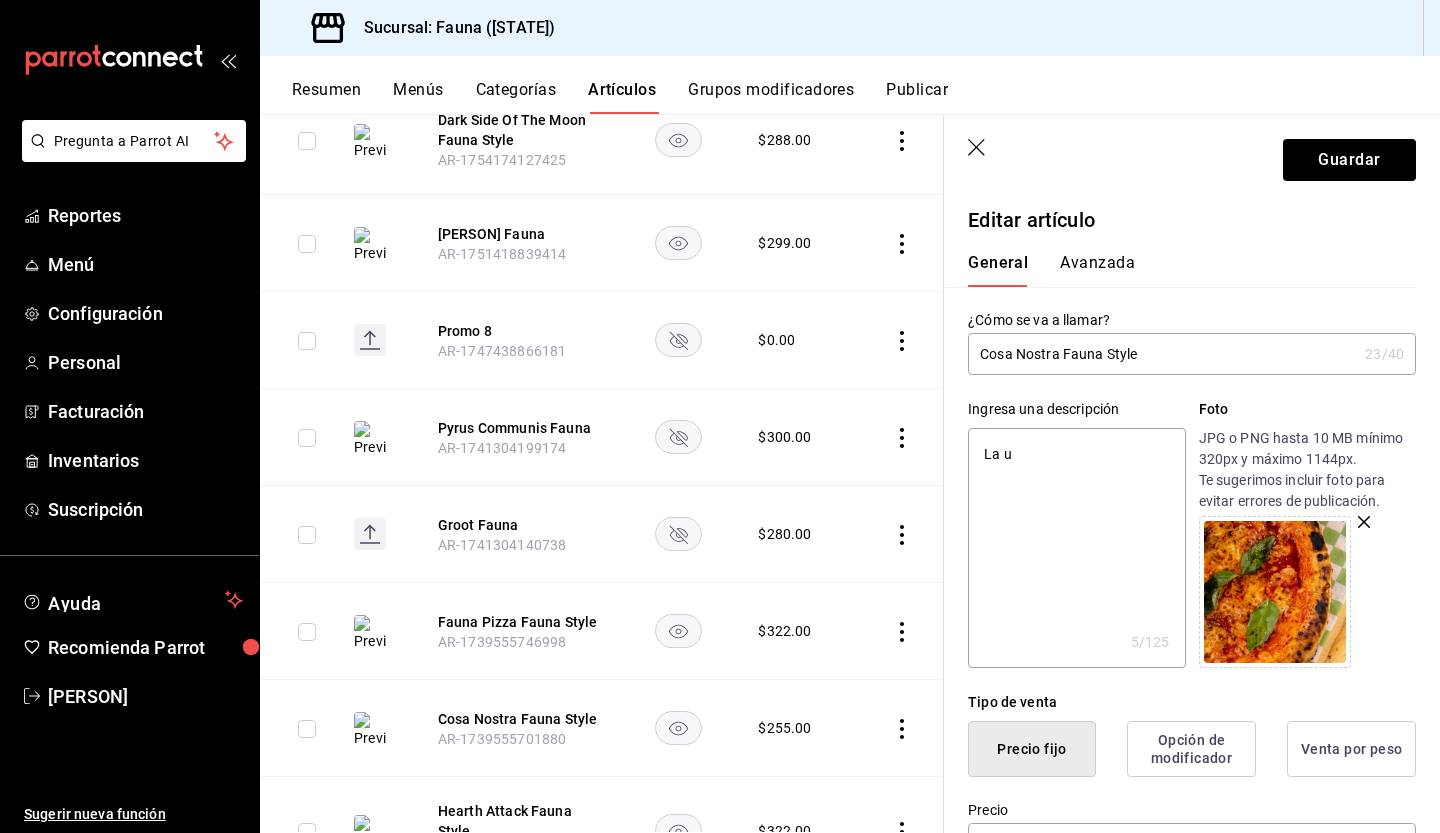 type on "x" 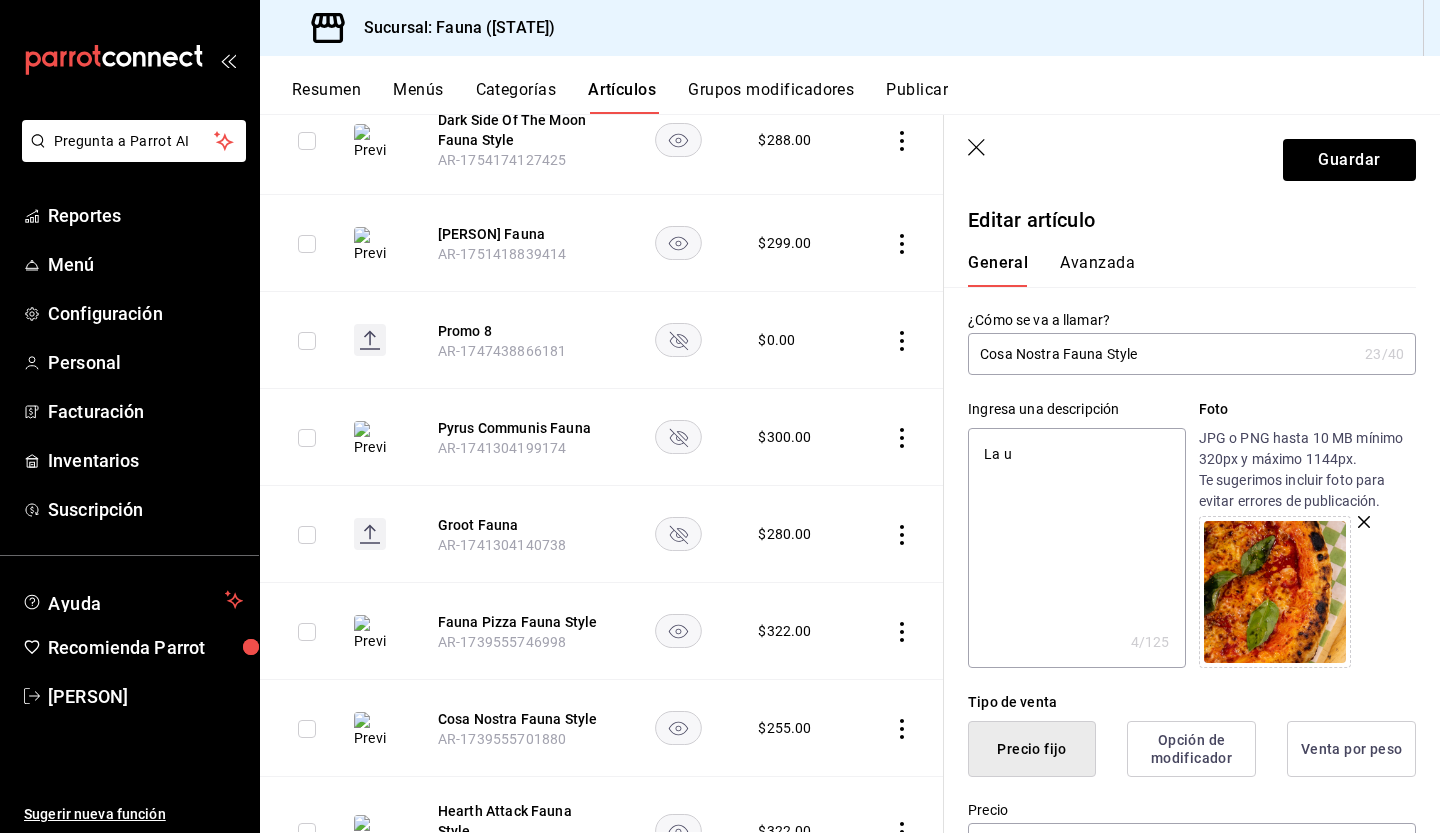 type on "La" 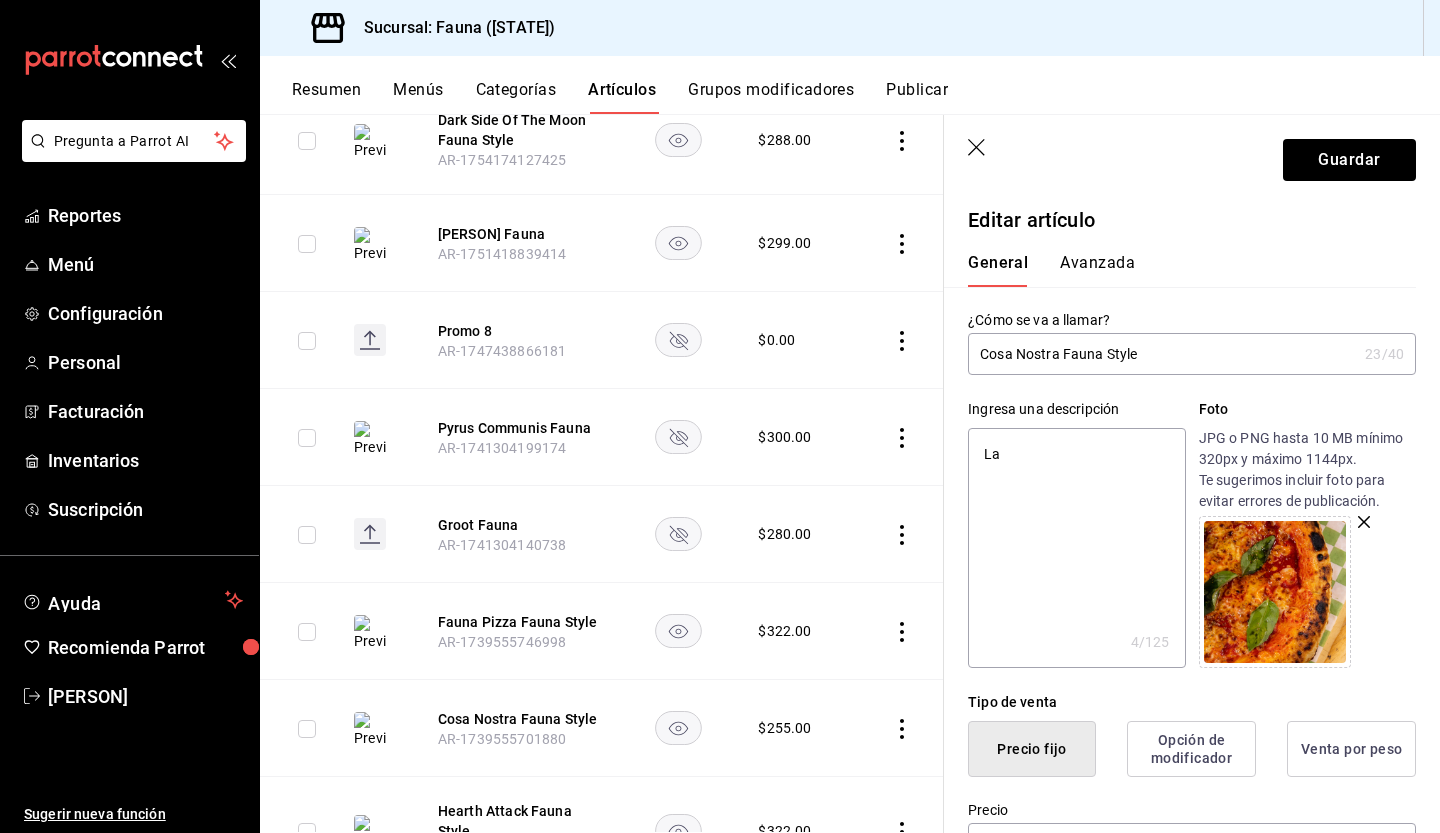 type on "x" 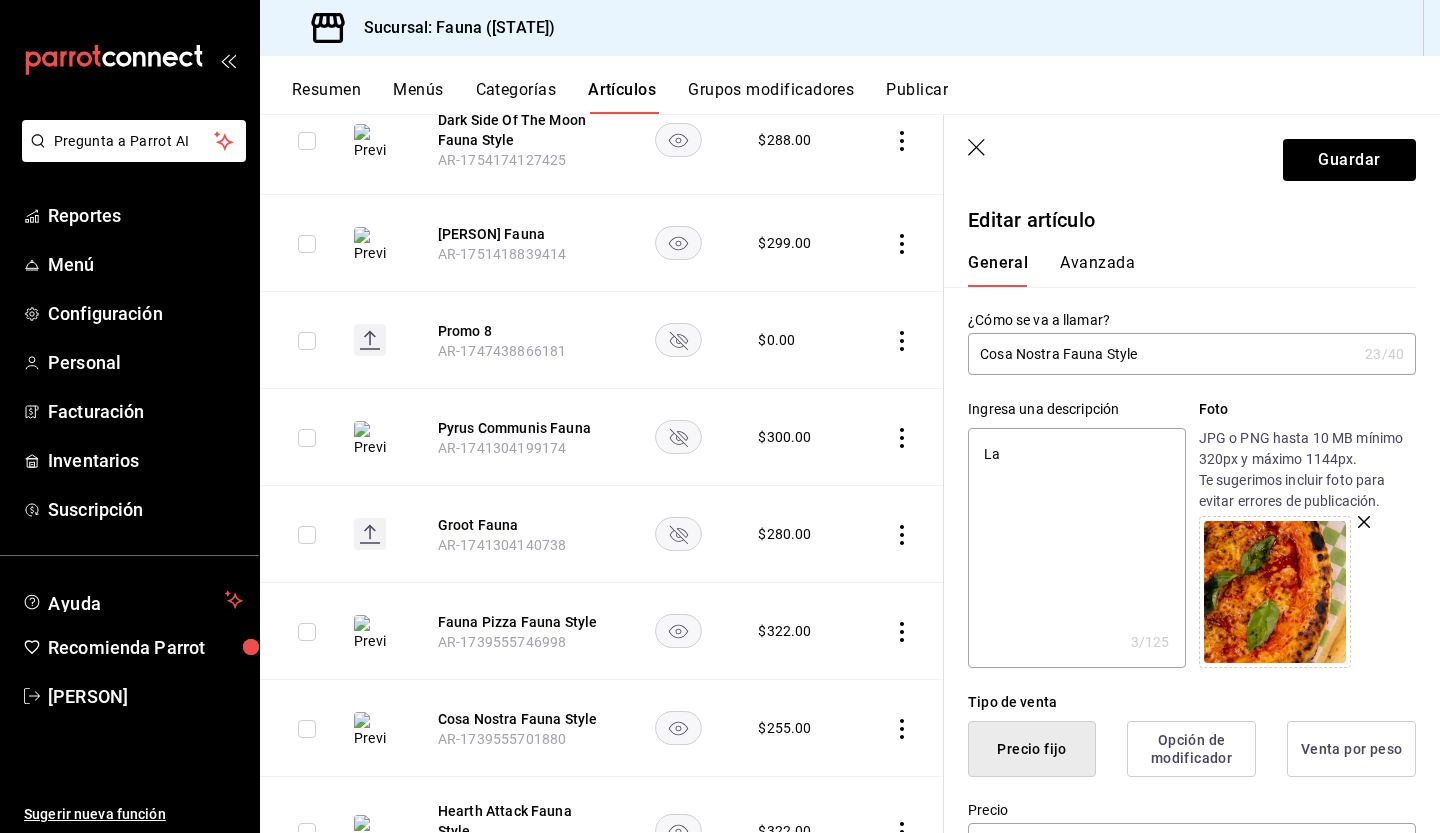 type on "La" 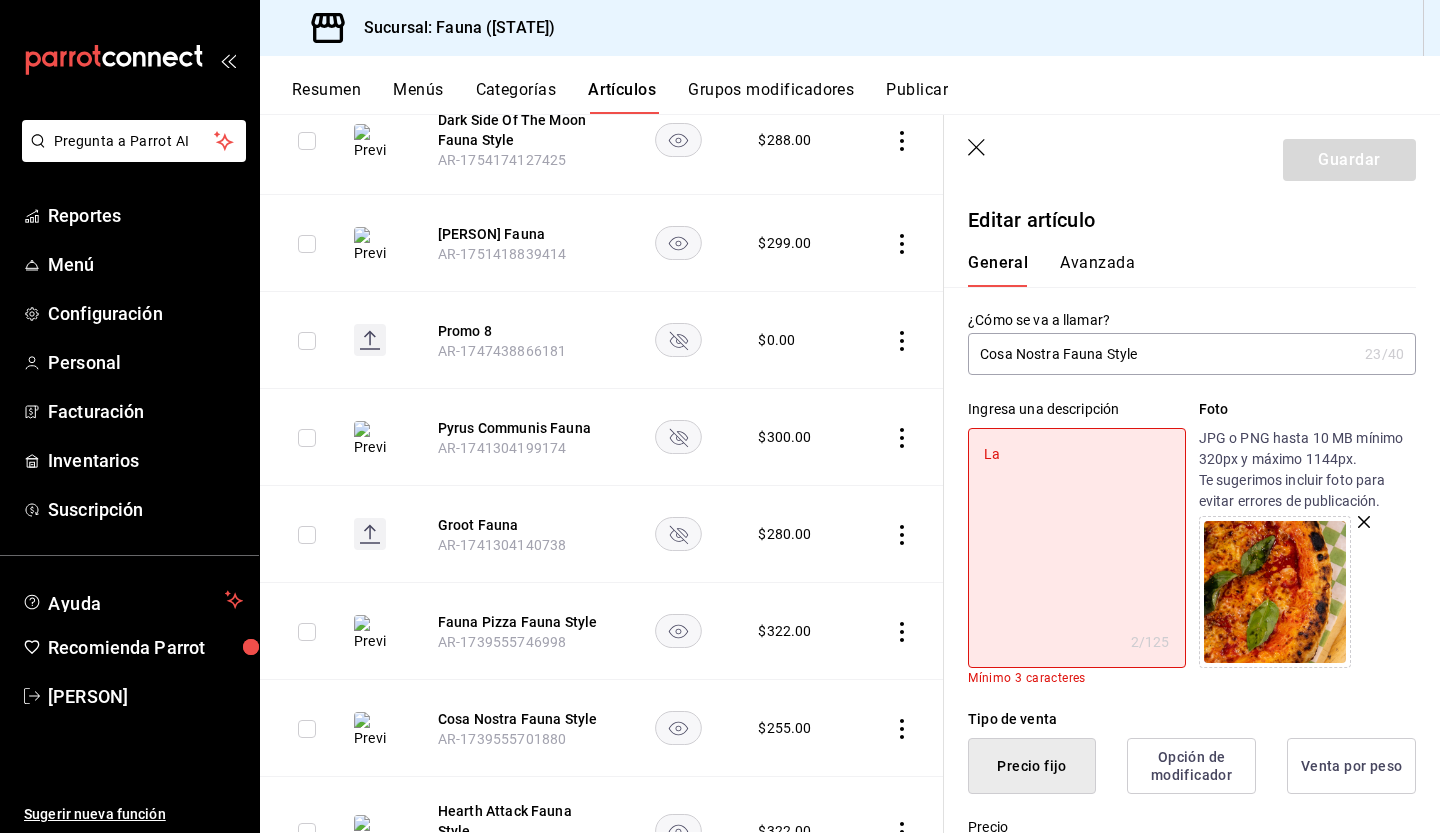 type on "La" 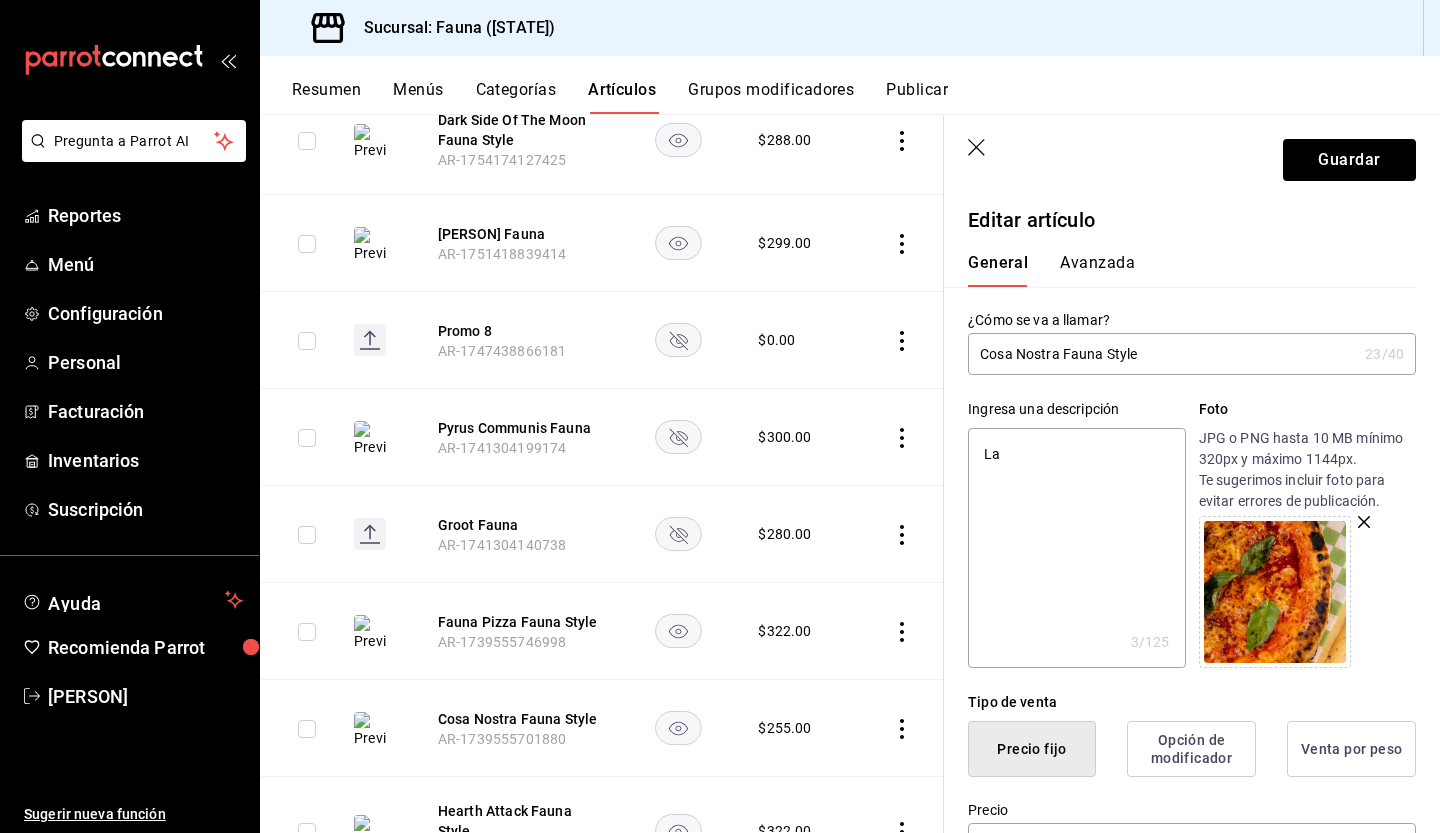 type on "La +" 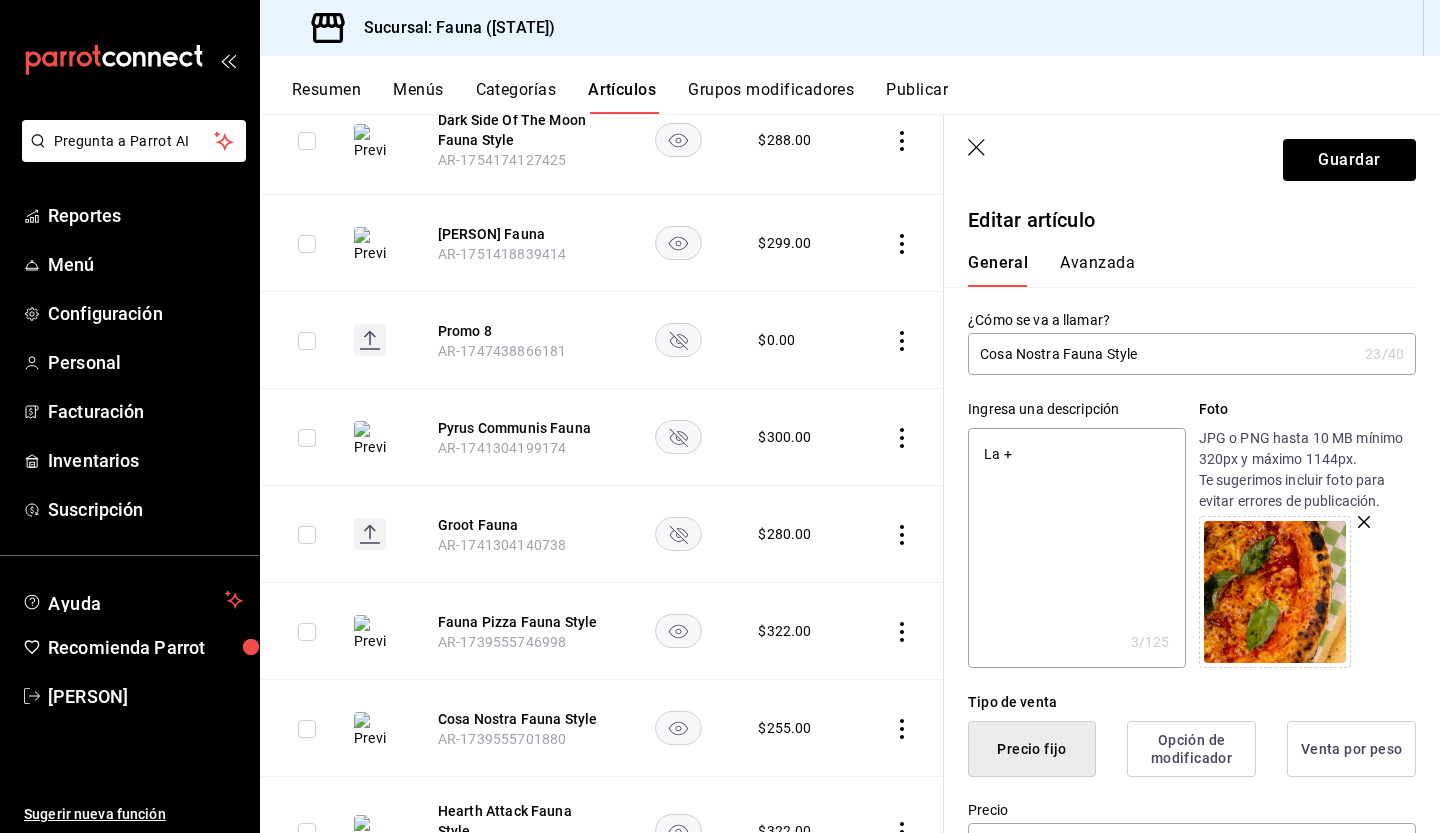 type on "x" 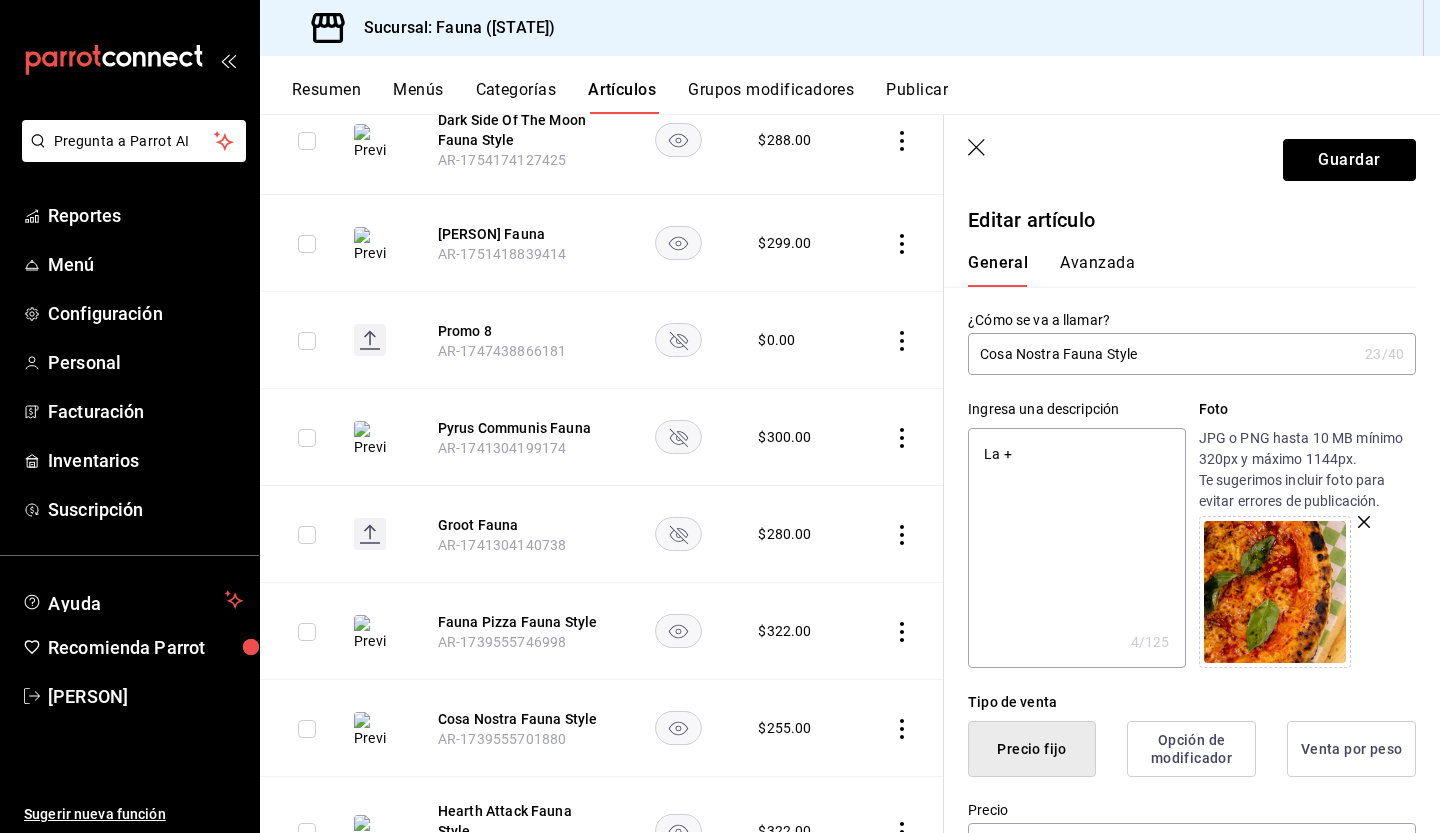 type on "La +u" 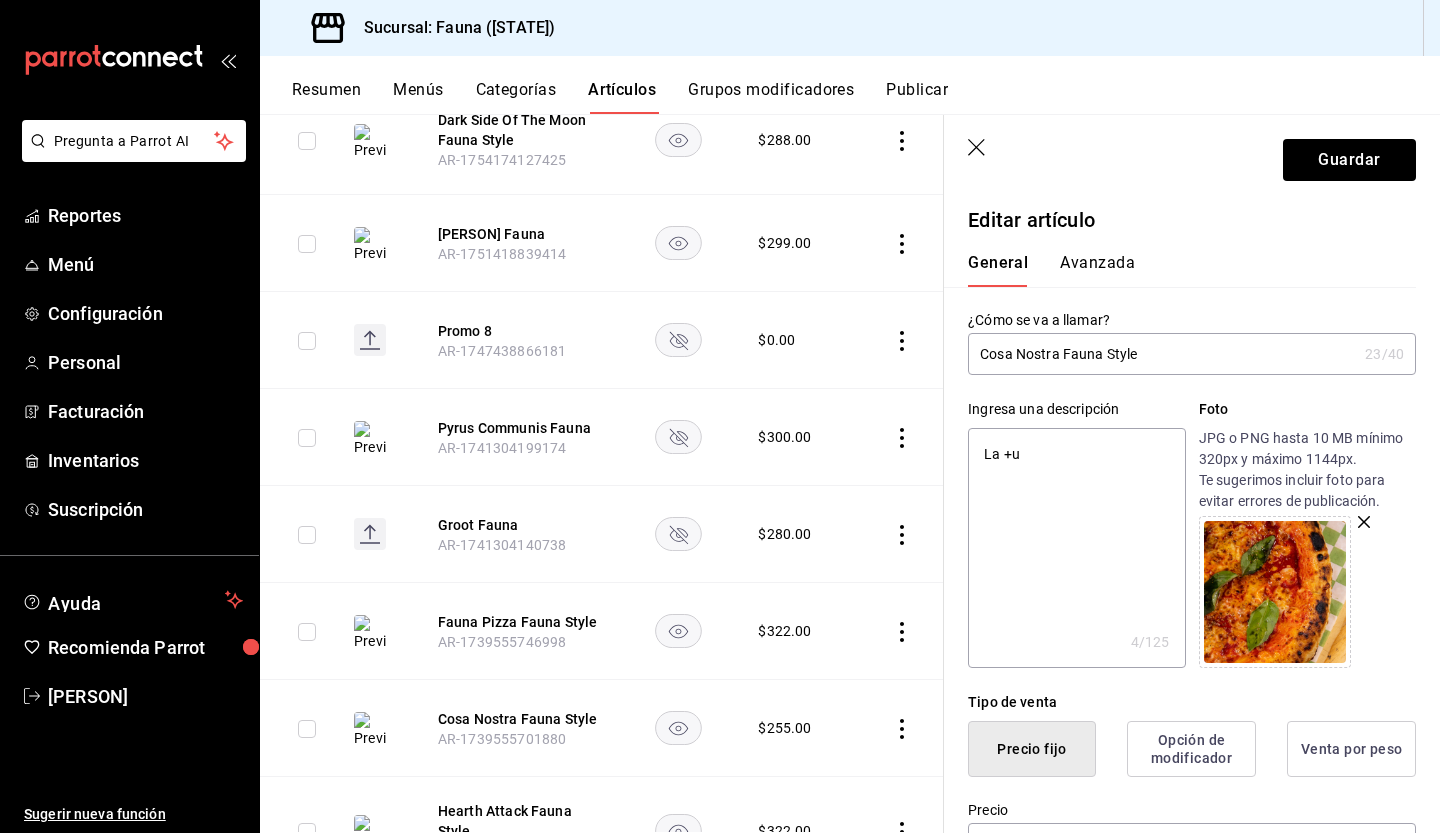 type on "x" 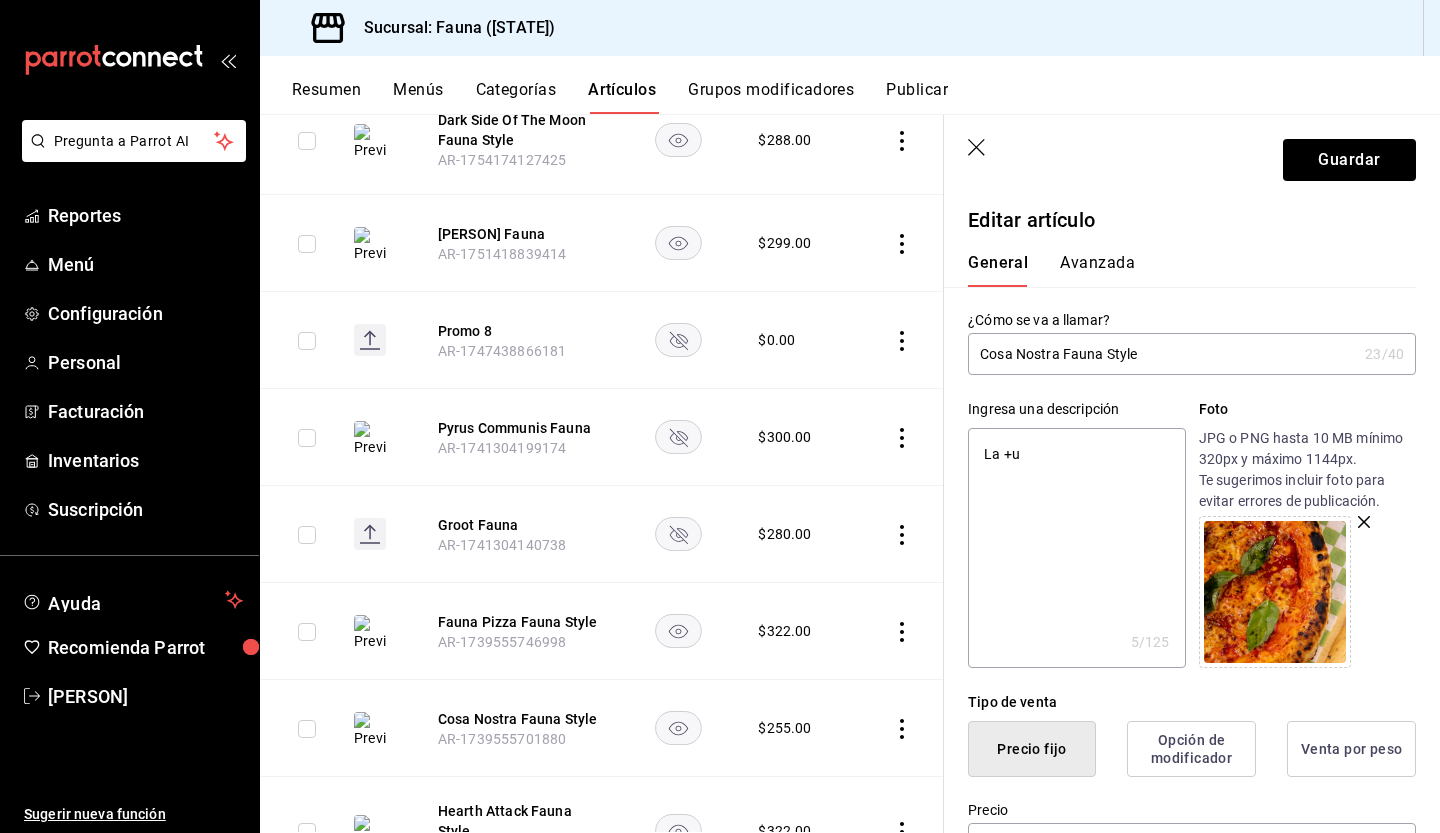 type on "La +" 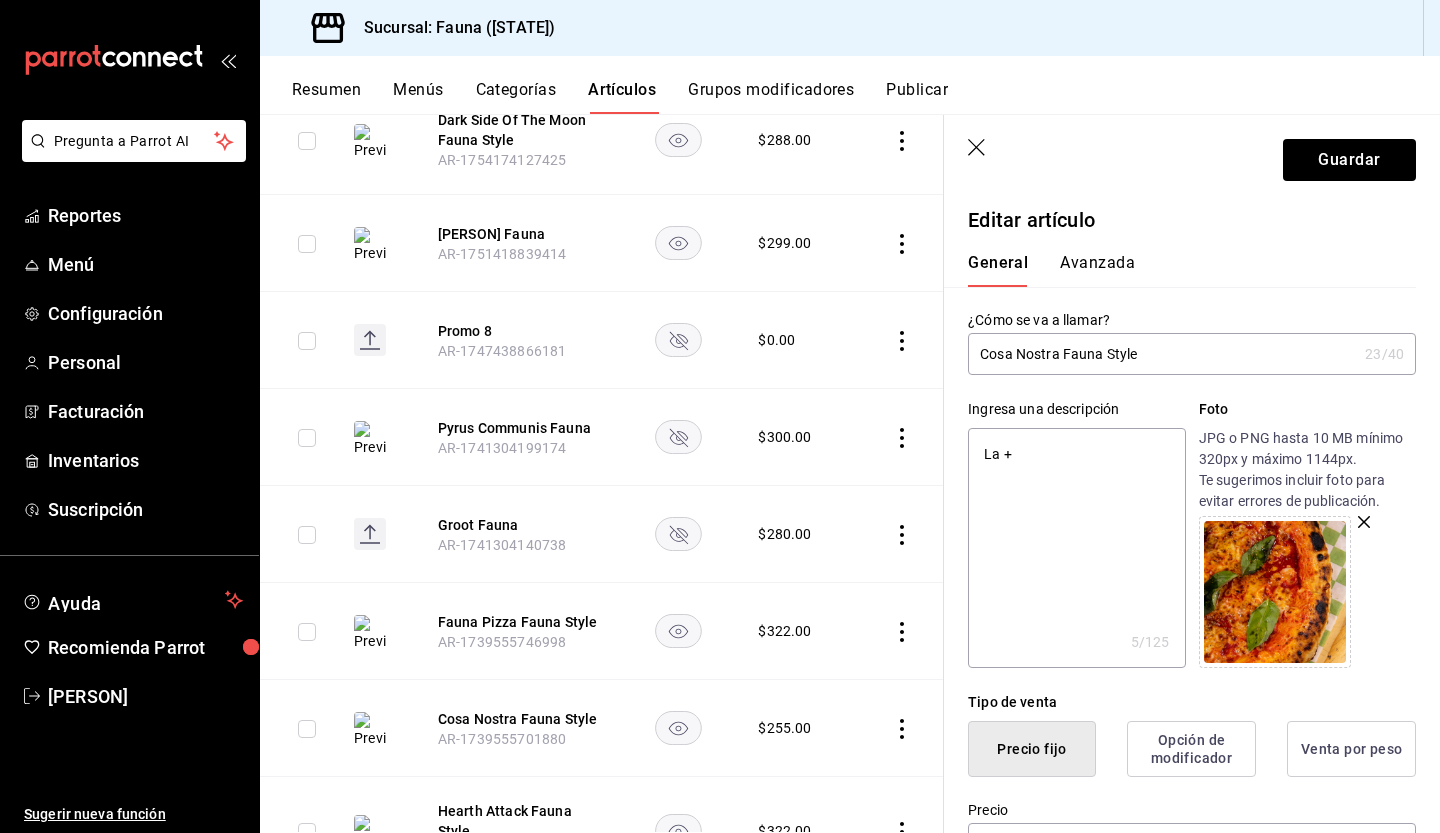 type on "x" 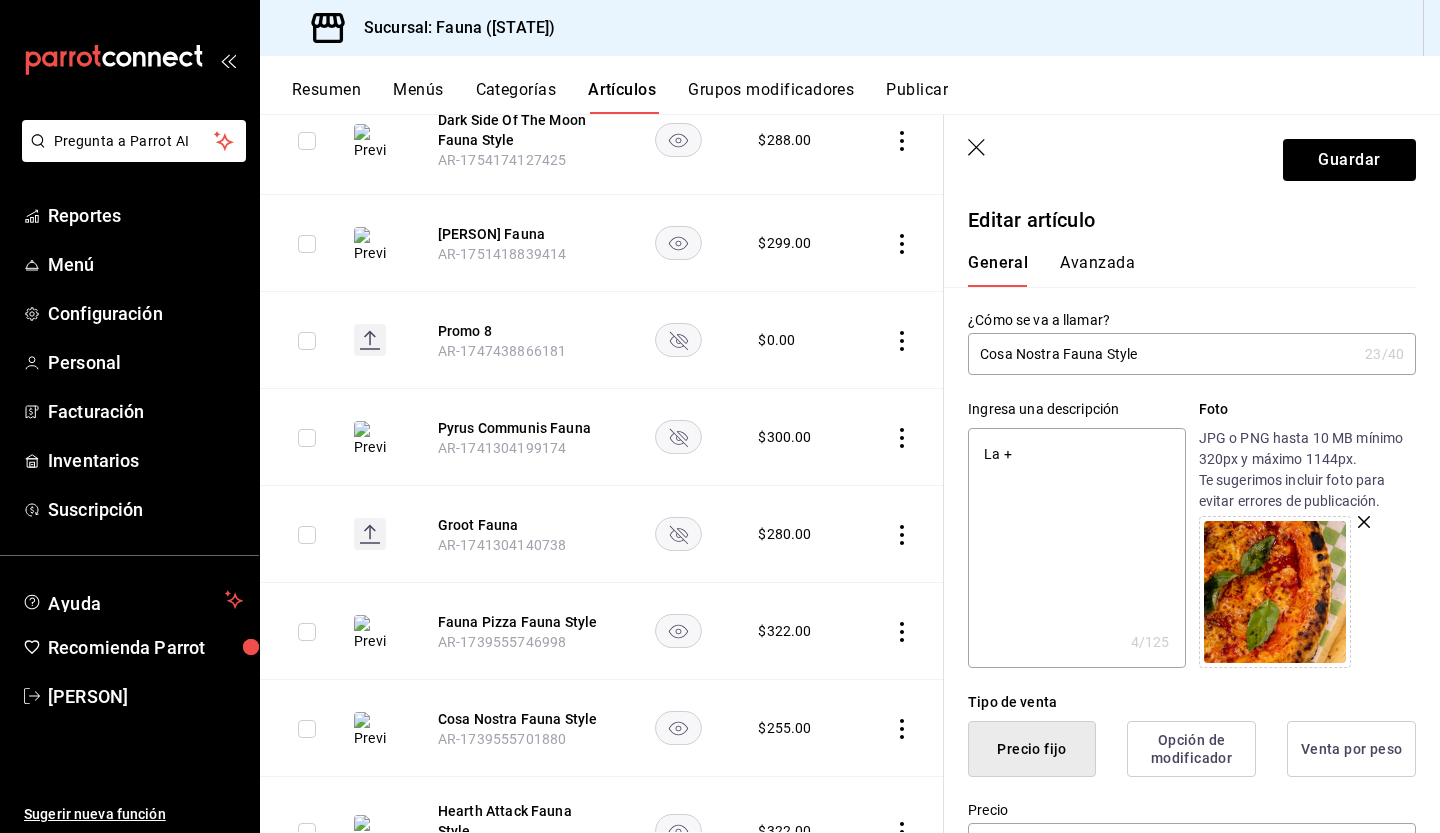 type on "La" 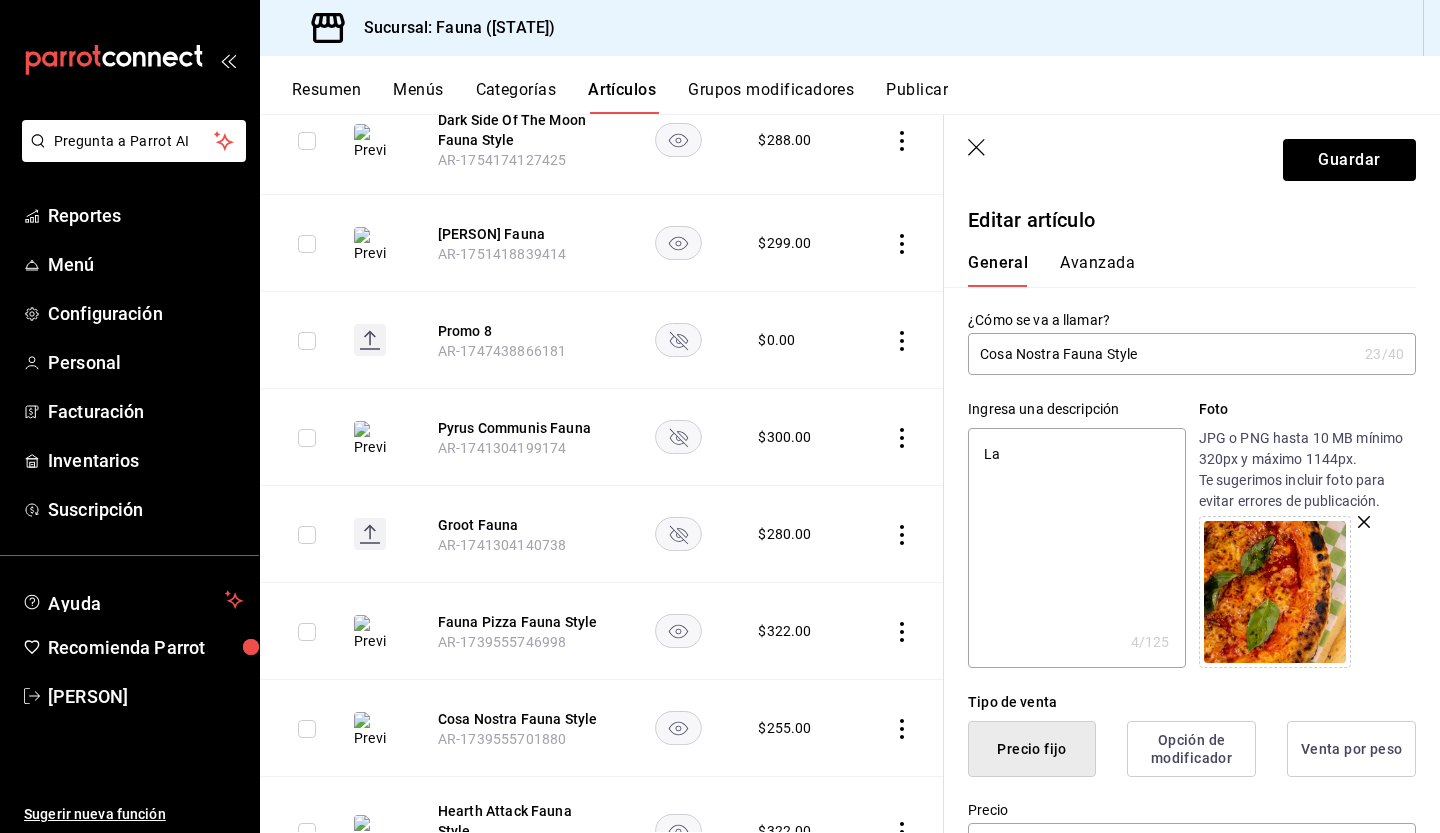 type on "x" 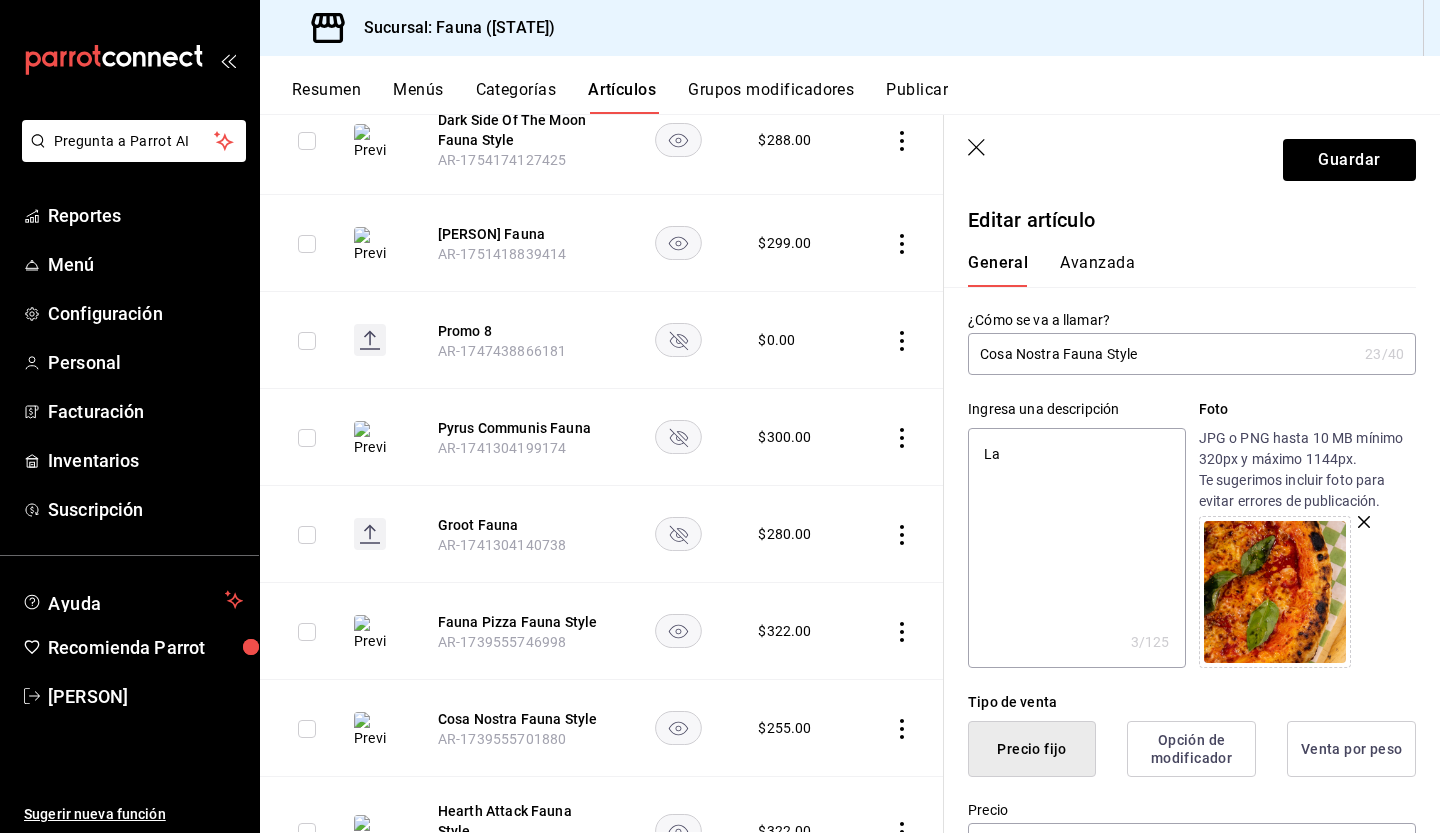 type on "La ú" 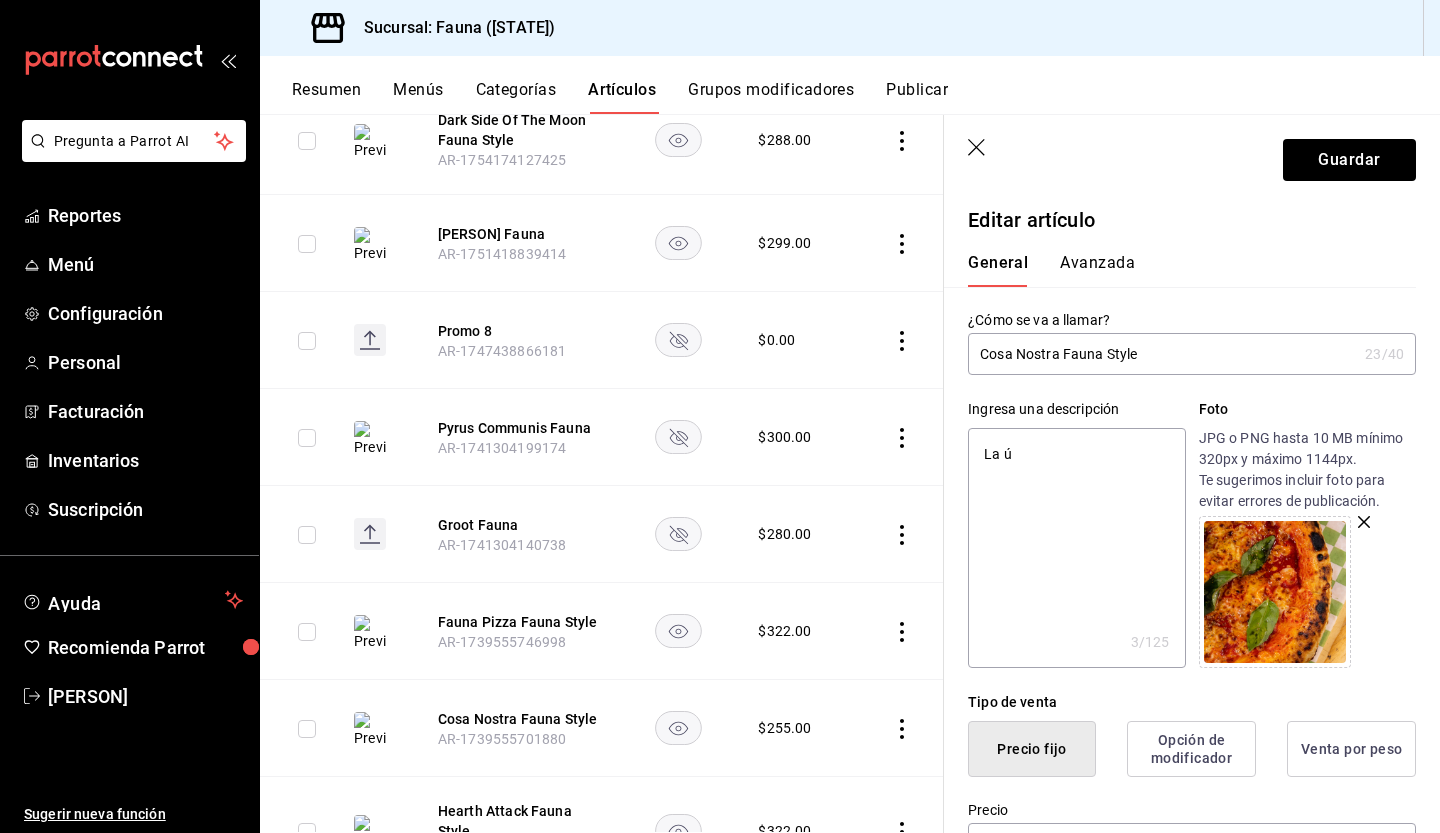 type on "x" 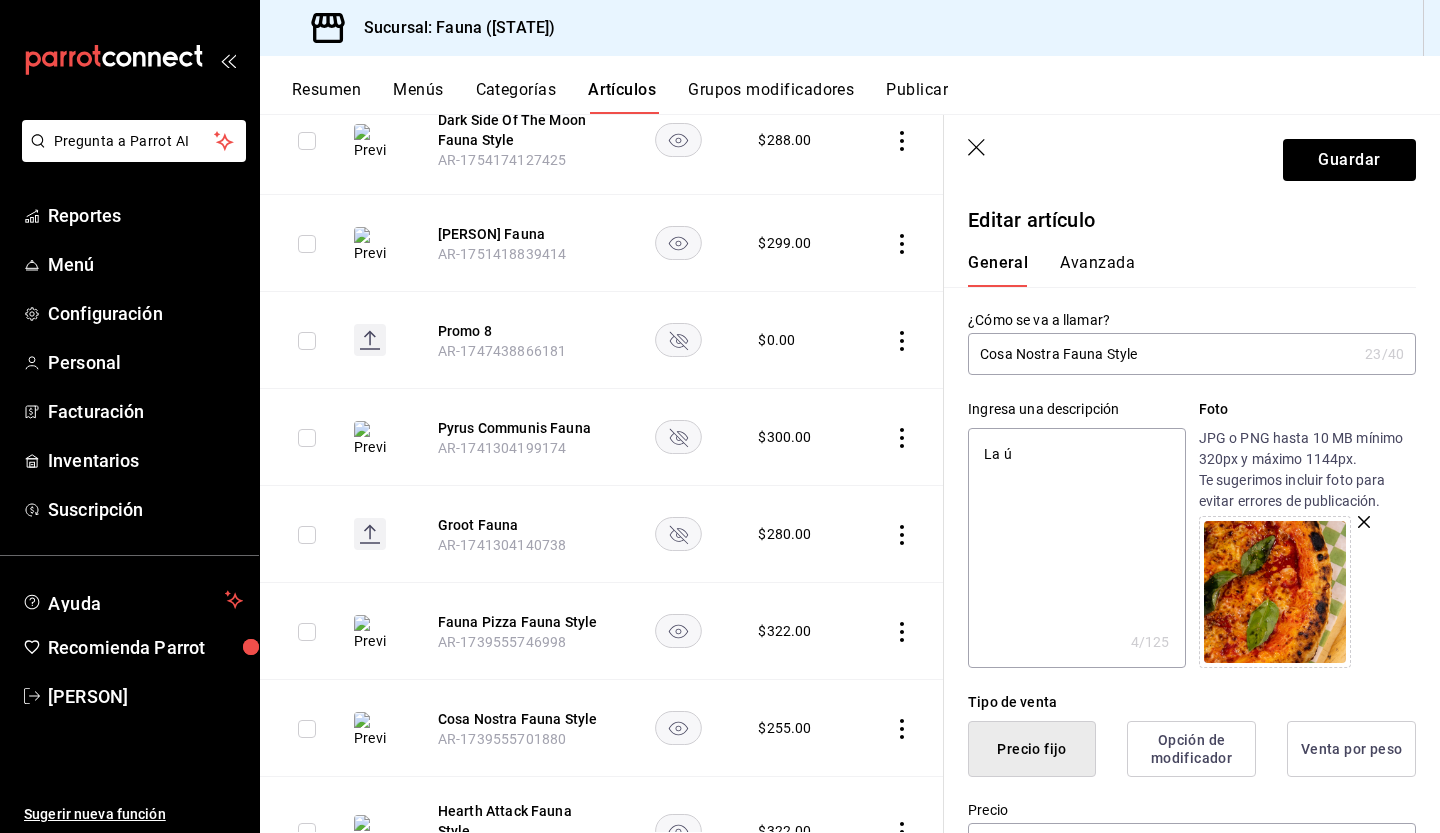 type on "La ún" 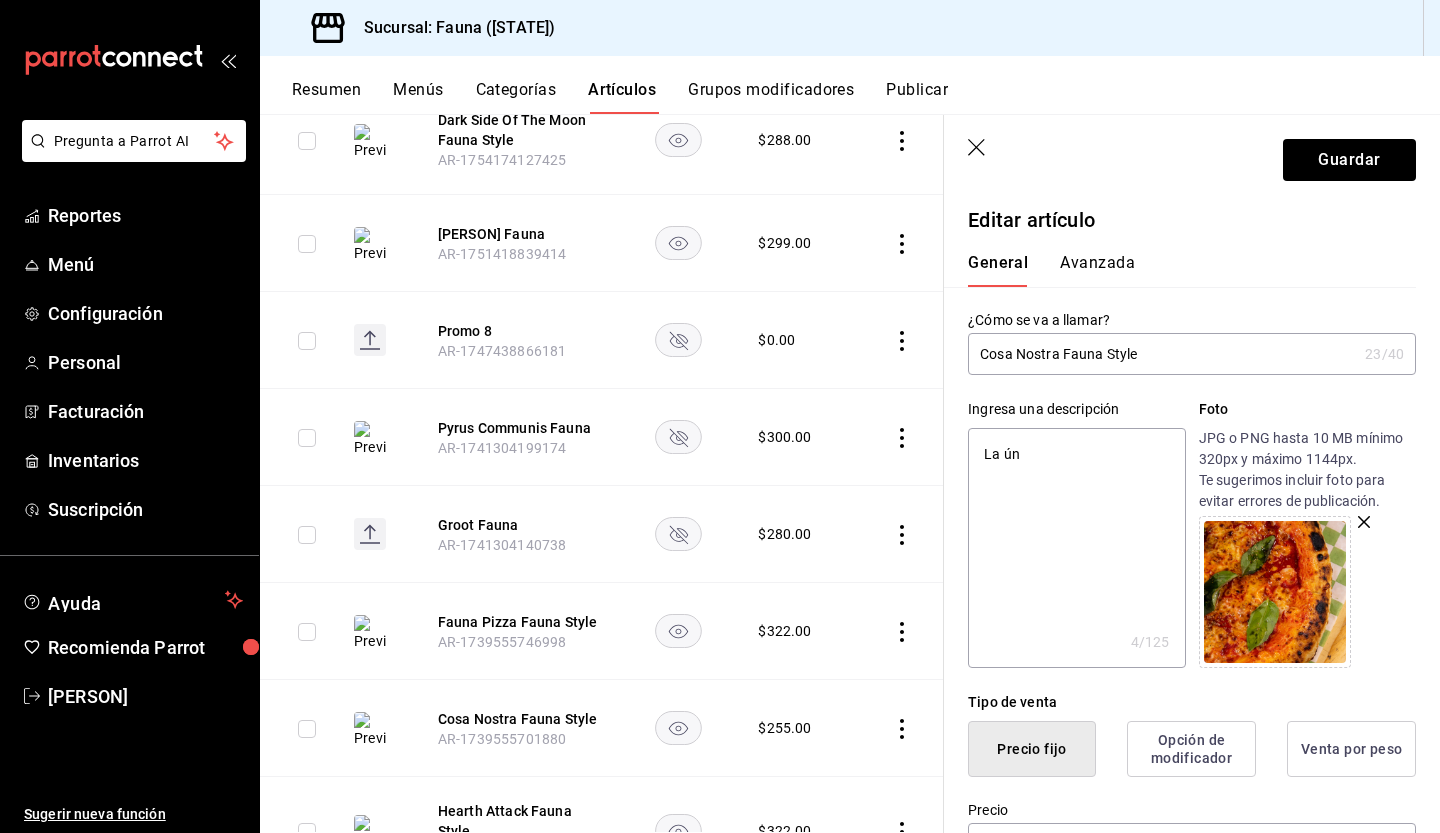 type on "x" 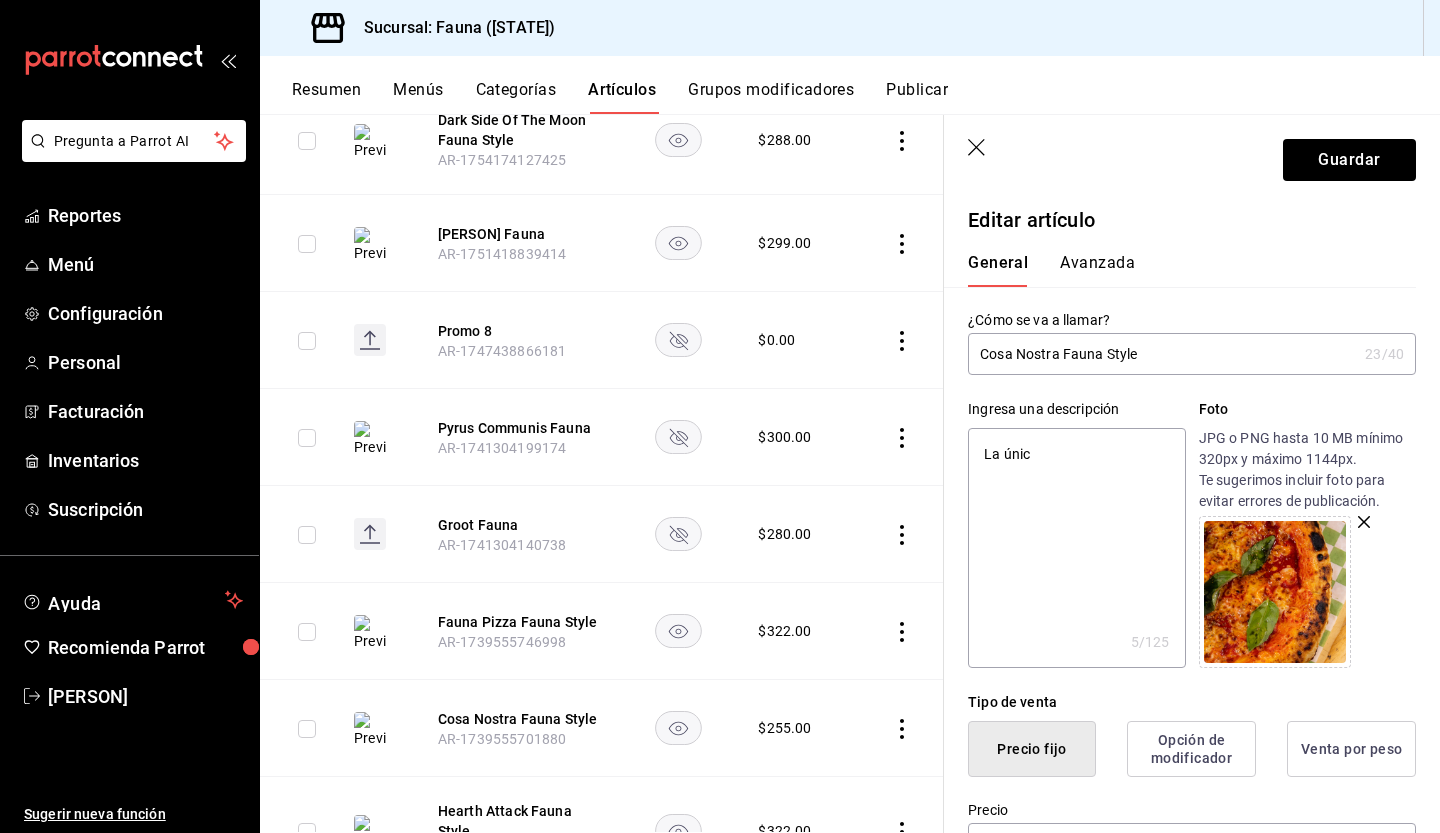 type on "La única" 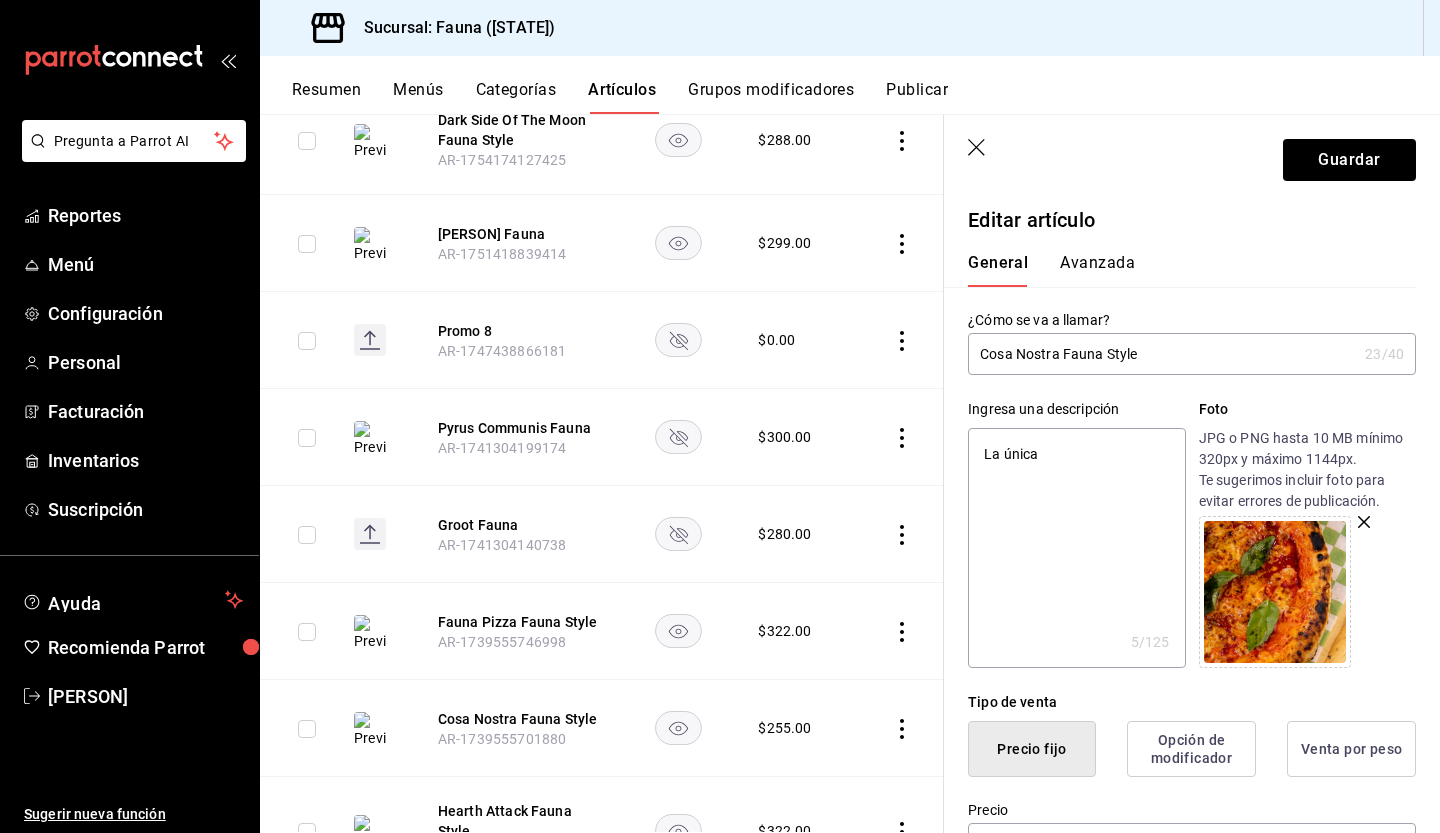 type on "x" 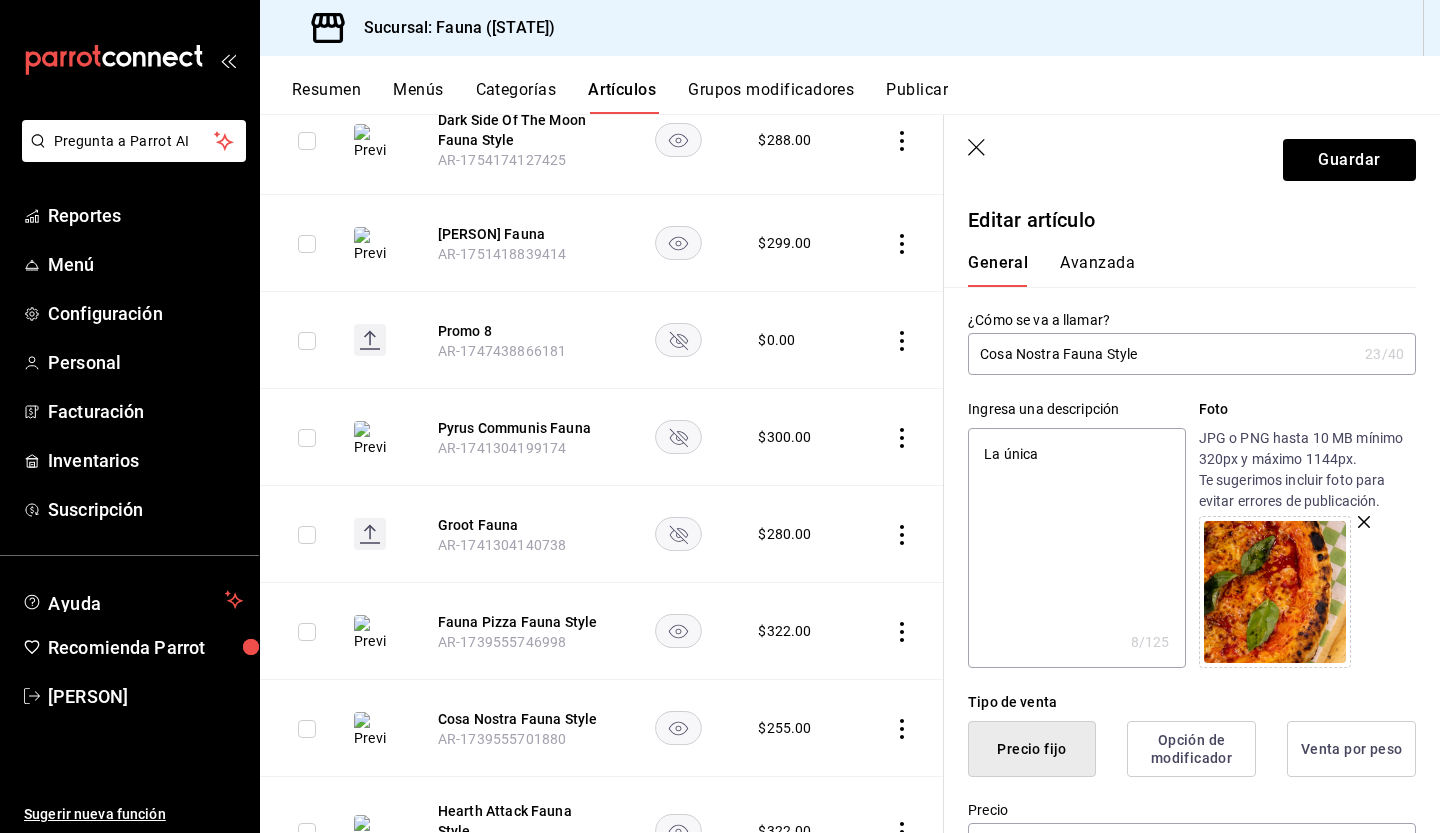 type on "La única" 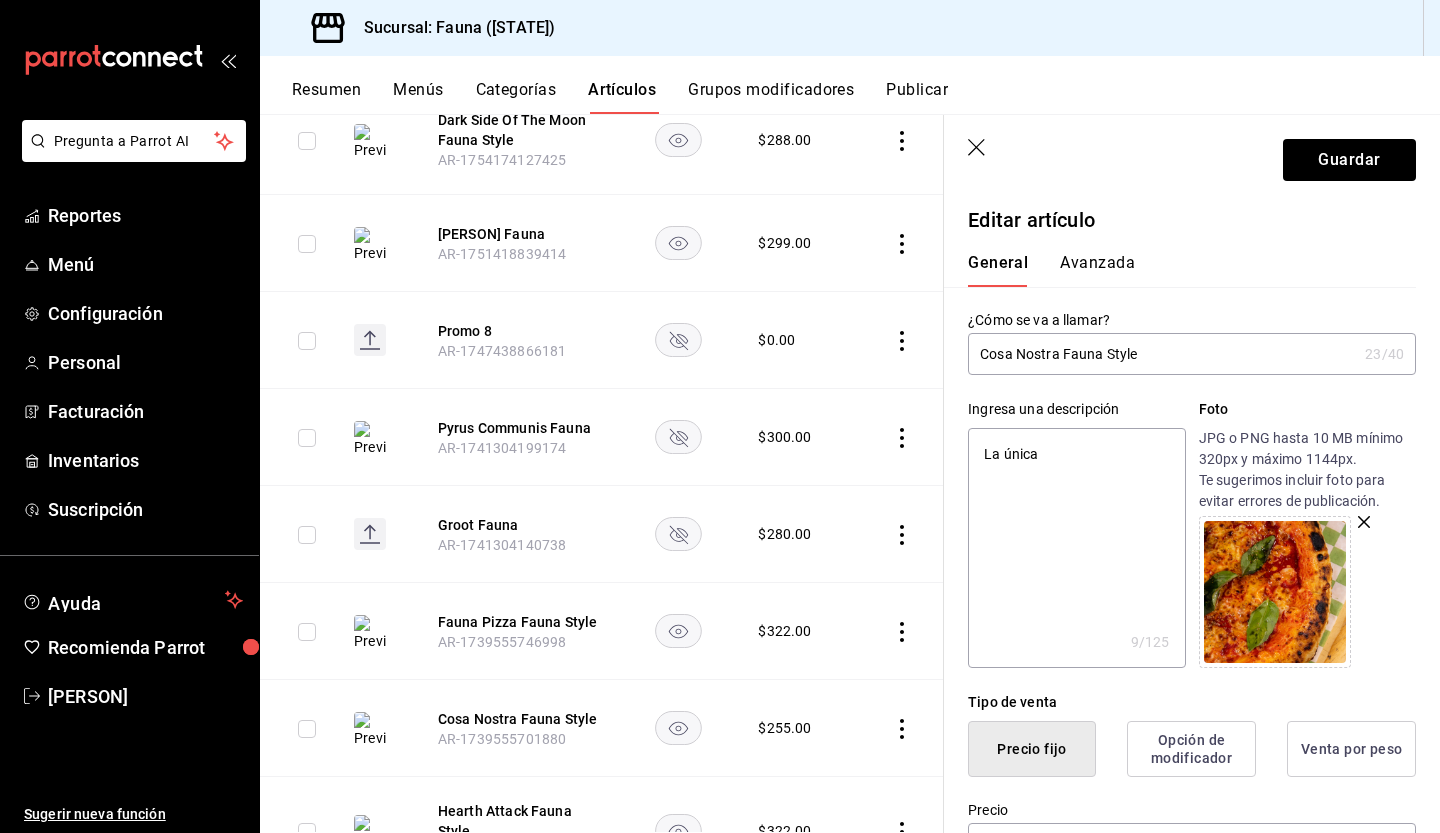 type on "La única i" 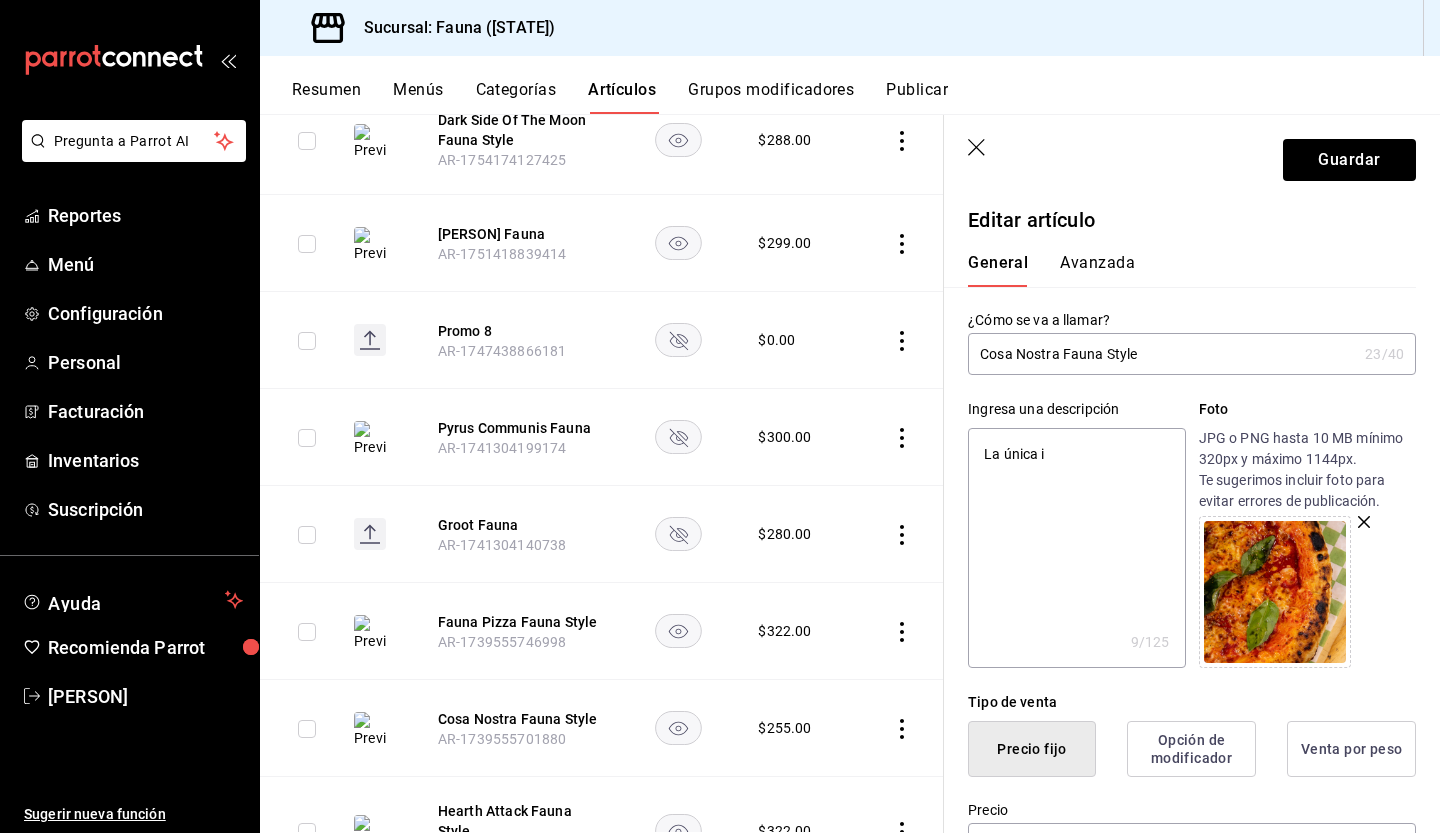 type on "x" 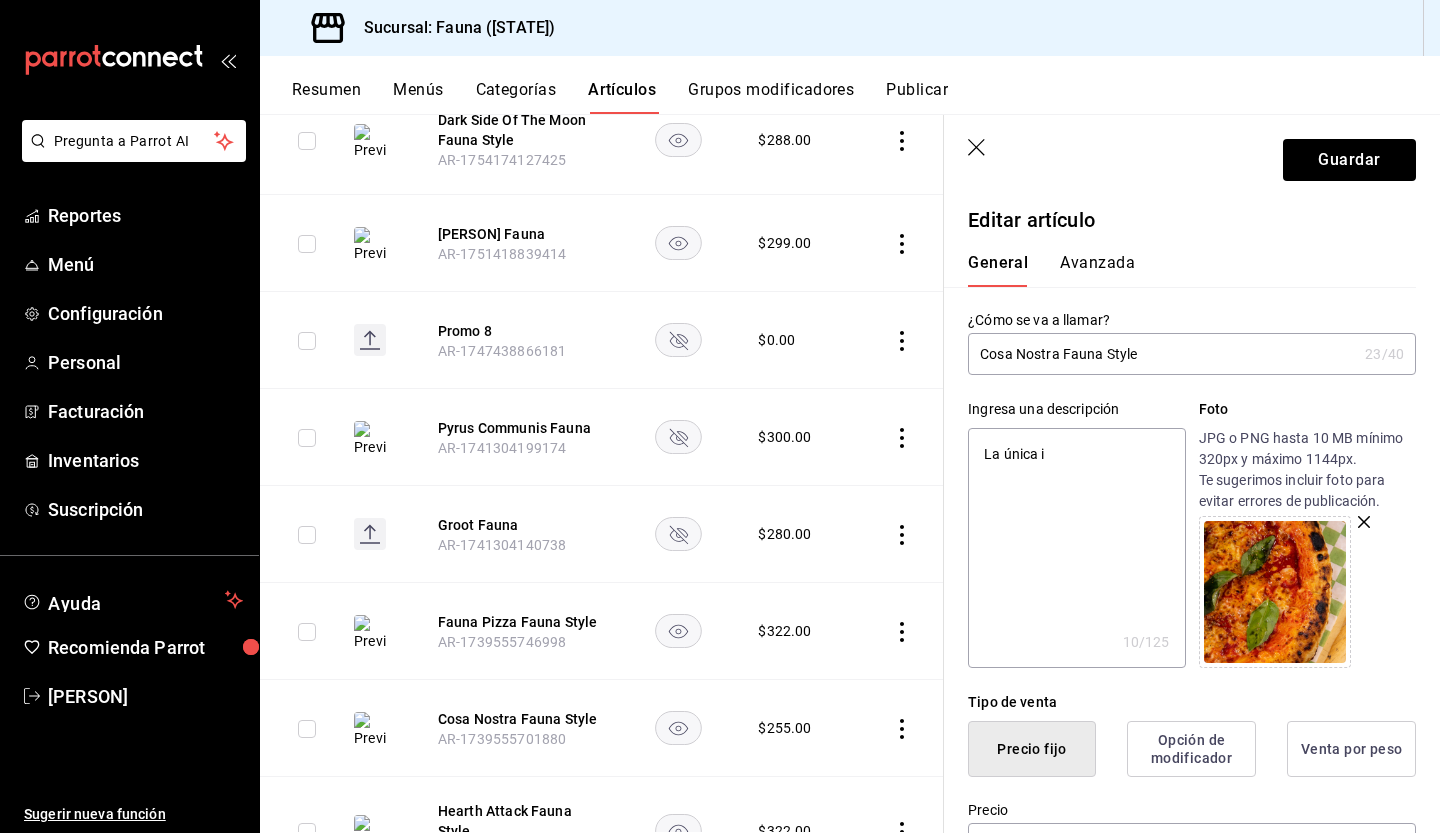 type on "La única it" 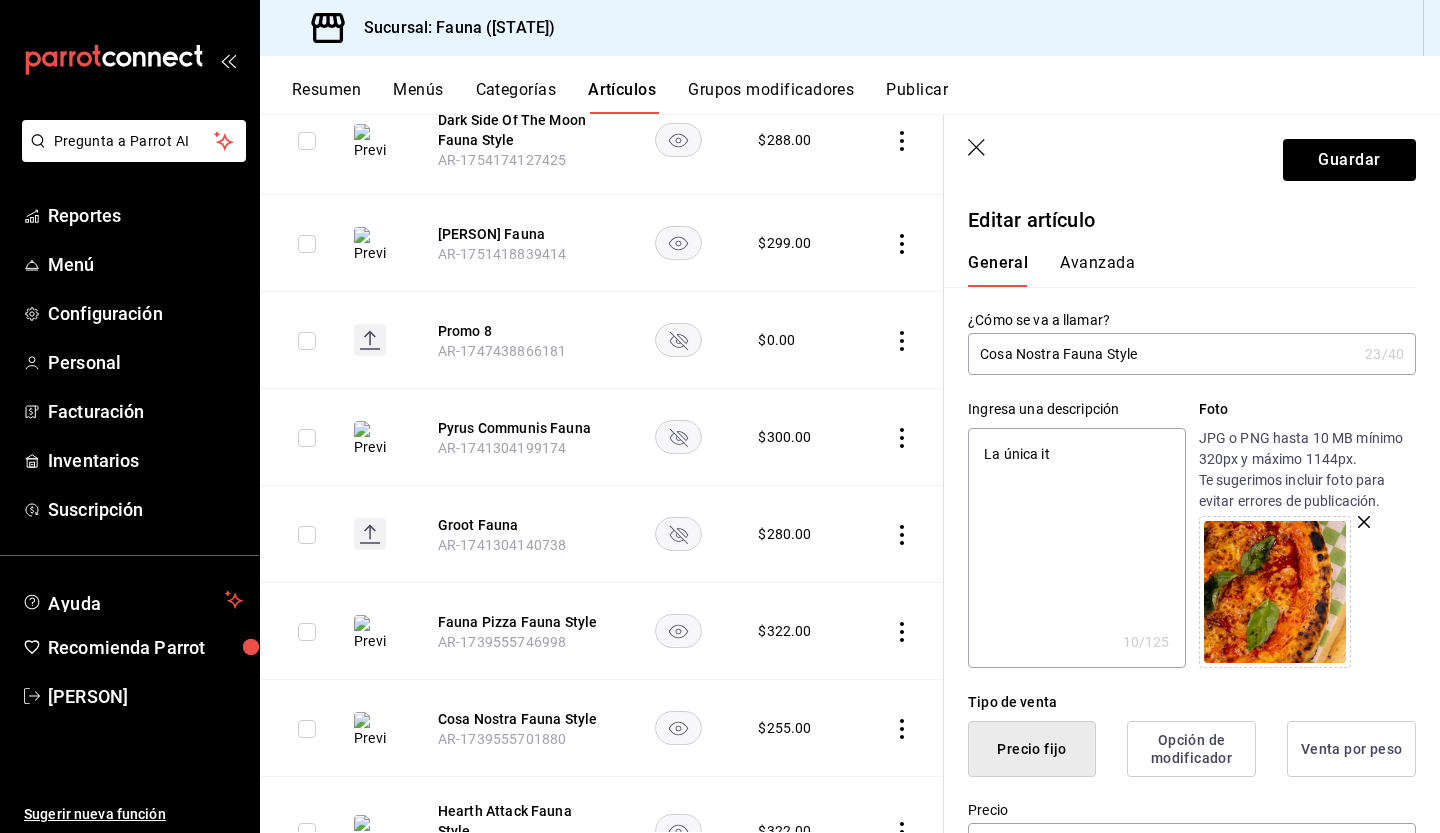type on "x" 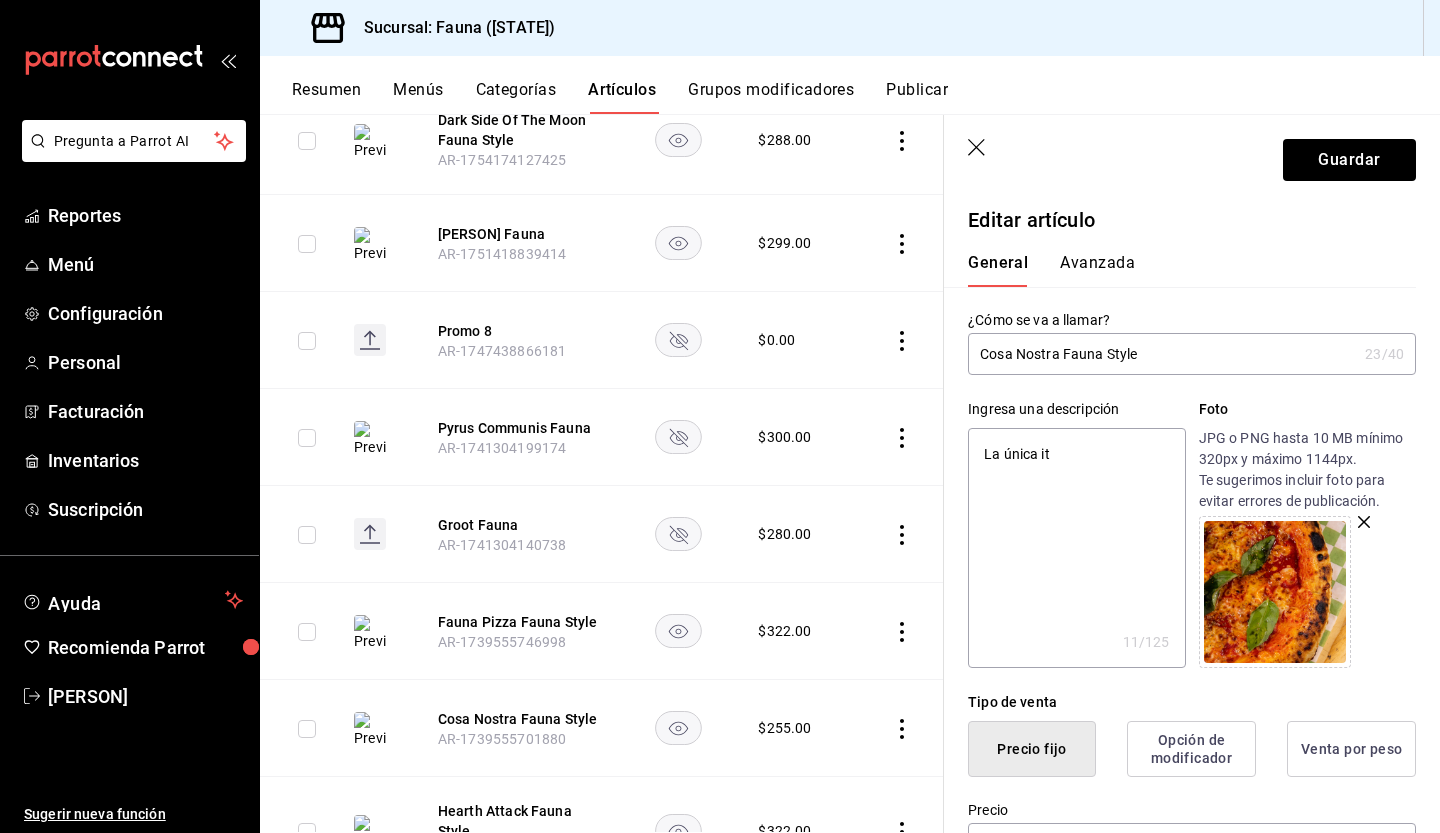 type on "La única i" 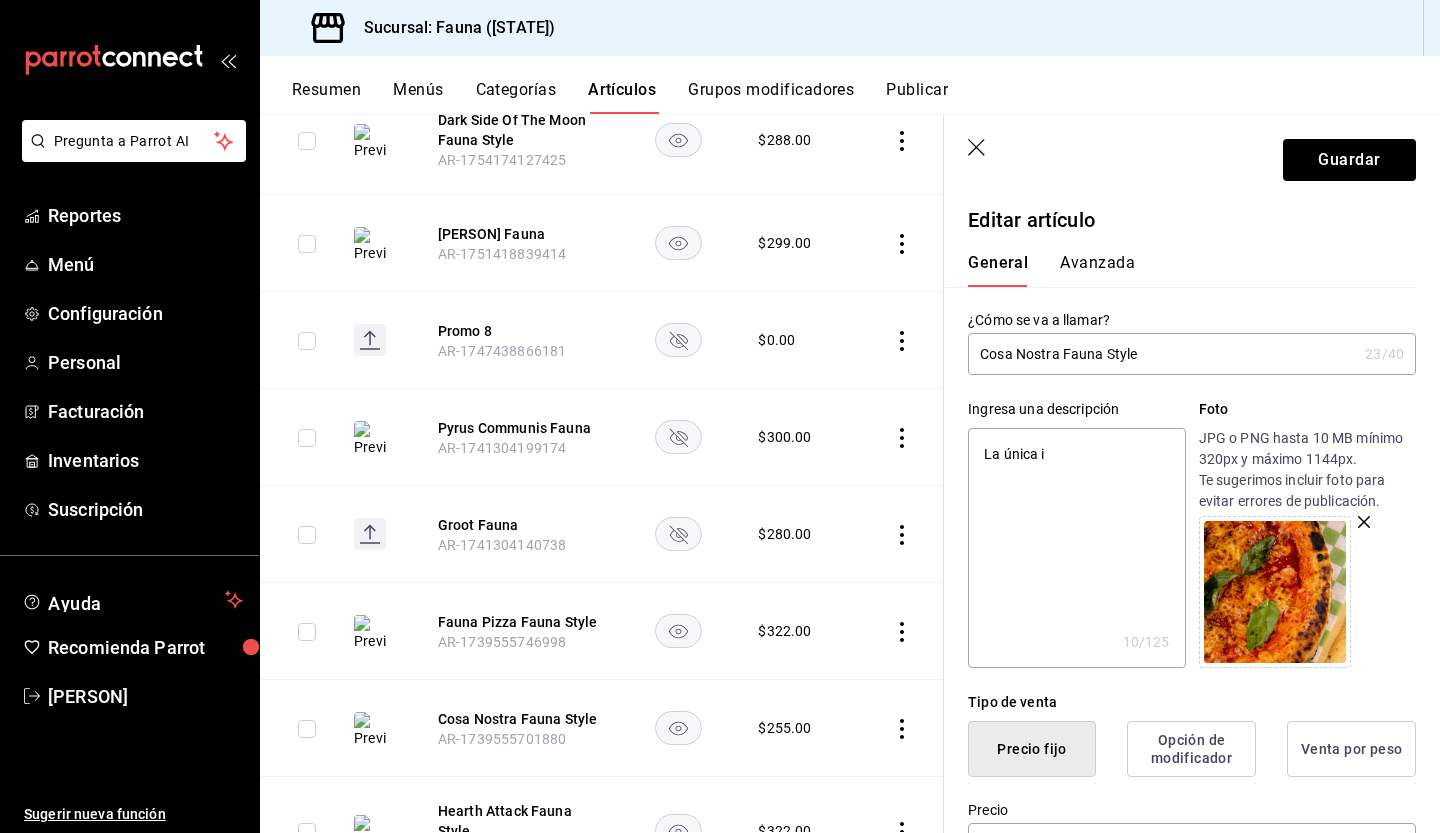type on "La única" 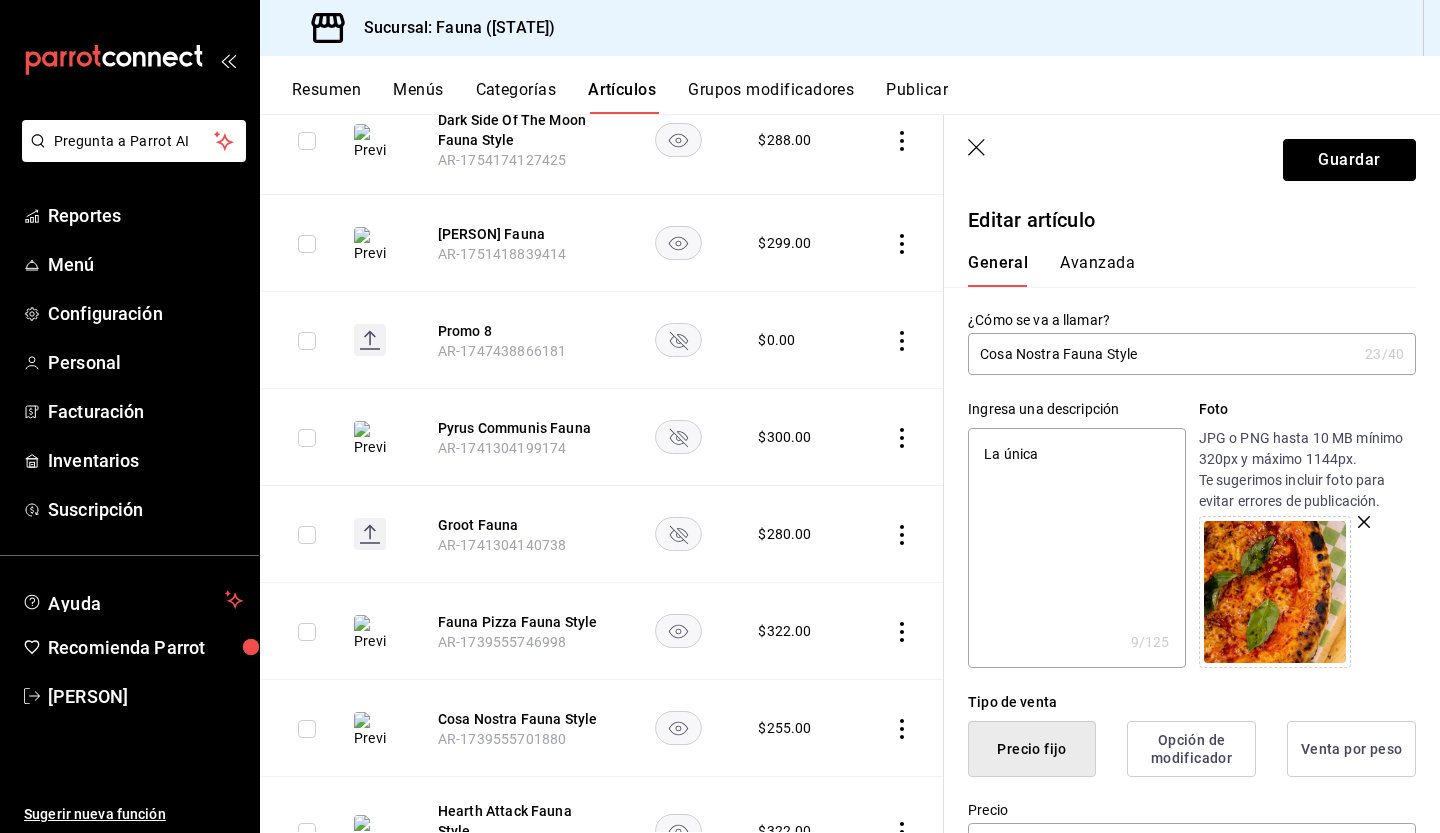 type on "La única I" 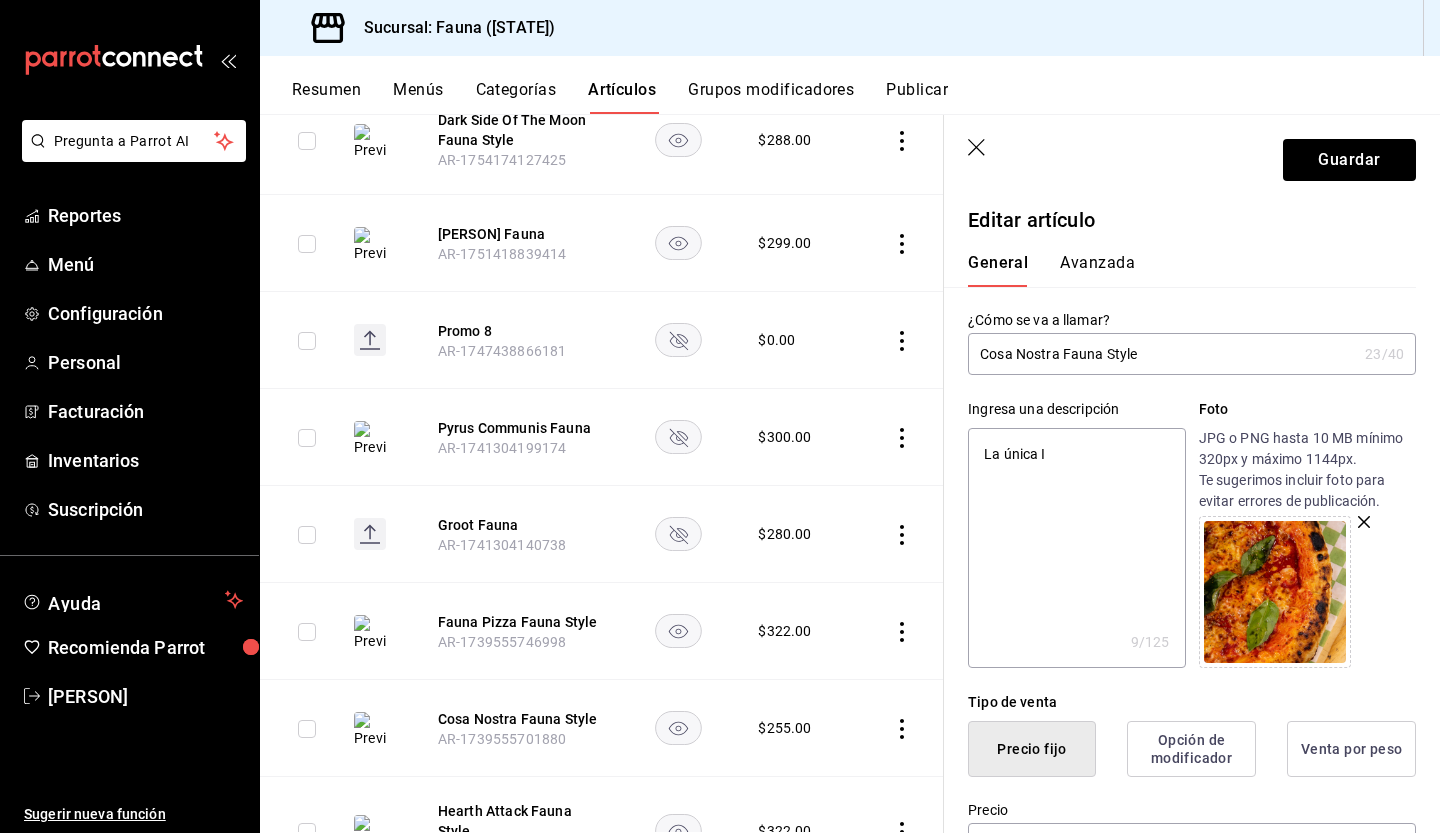 type on "x" 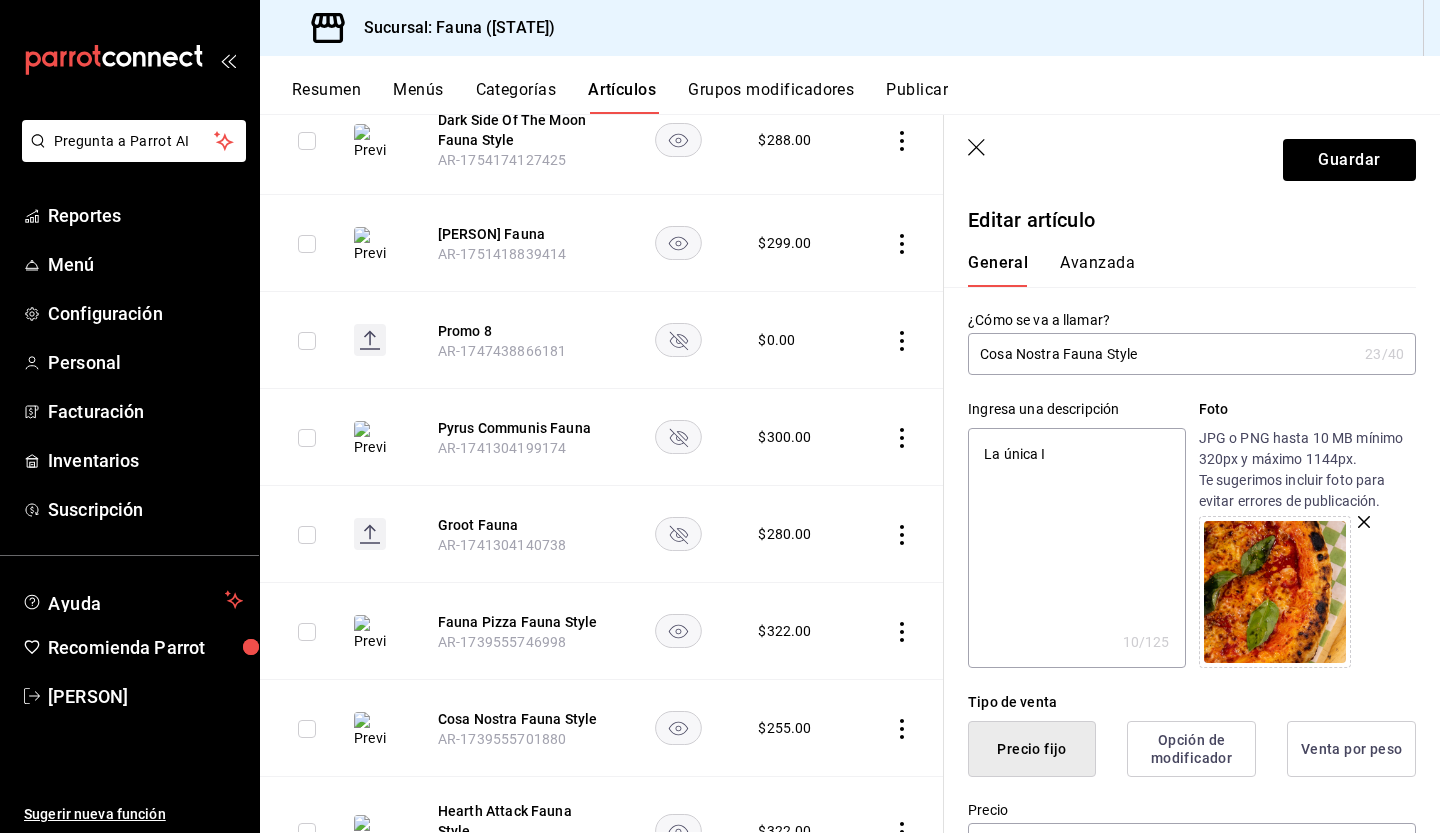 type on "La única It" 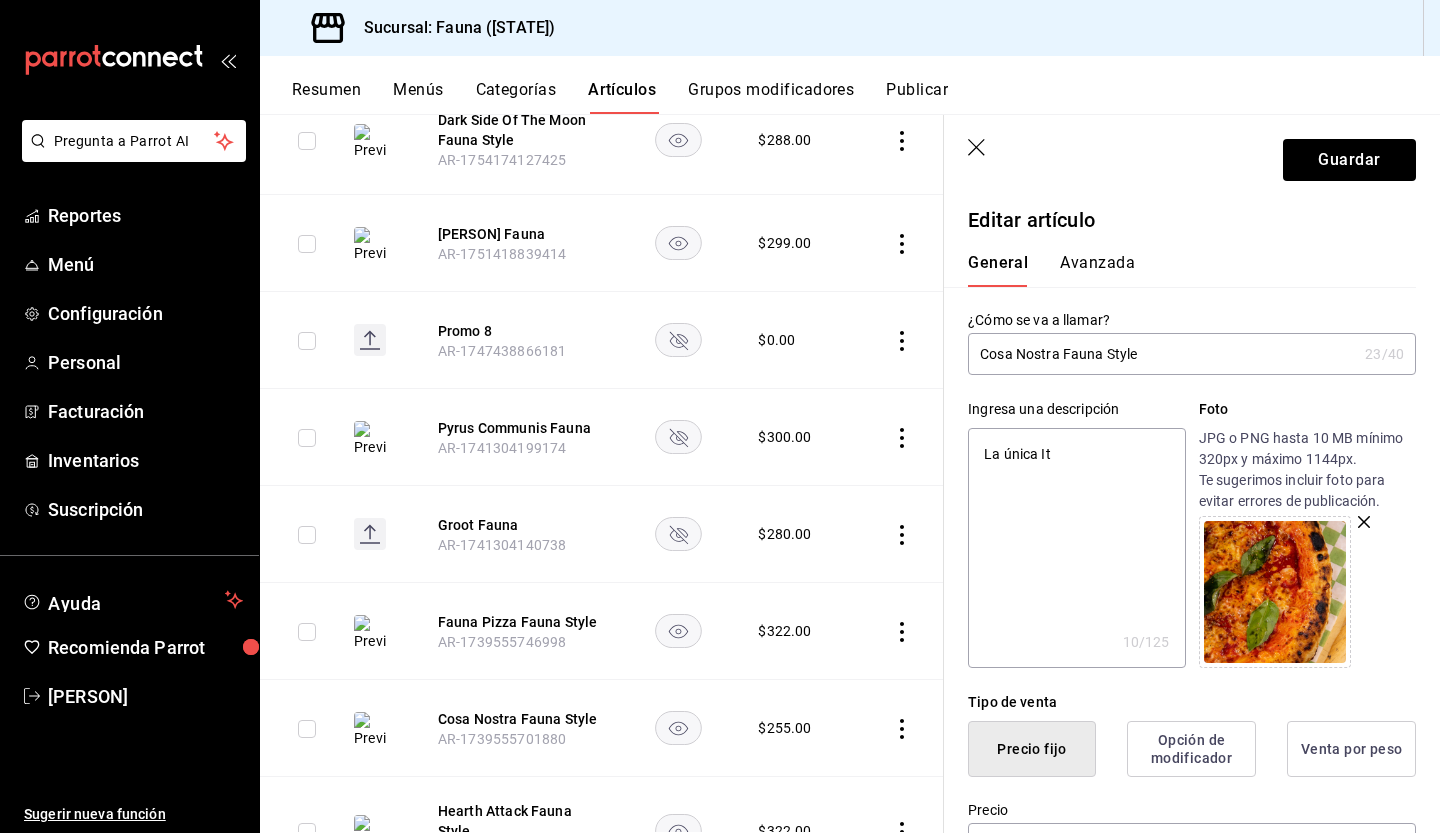 type on "x" 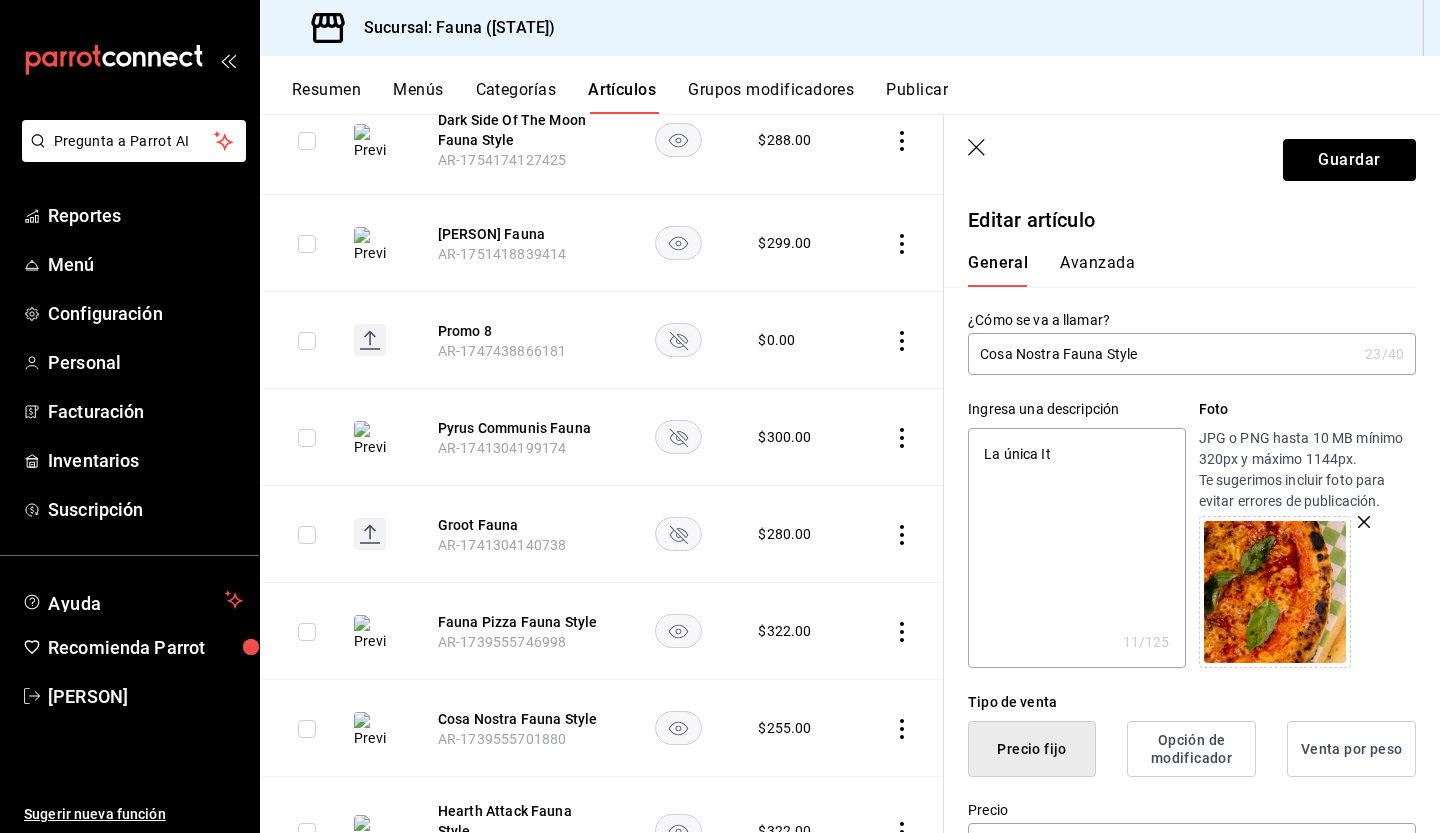 type on "La única Ita" 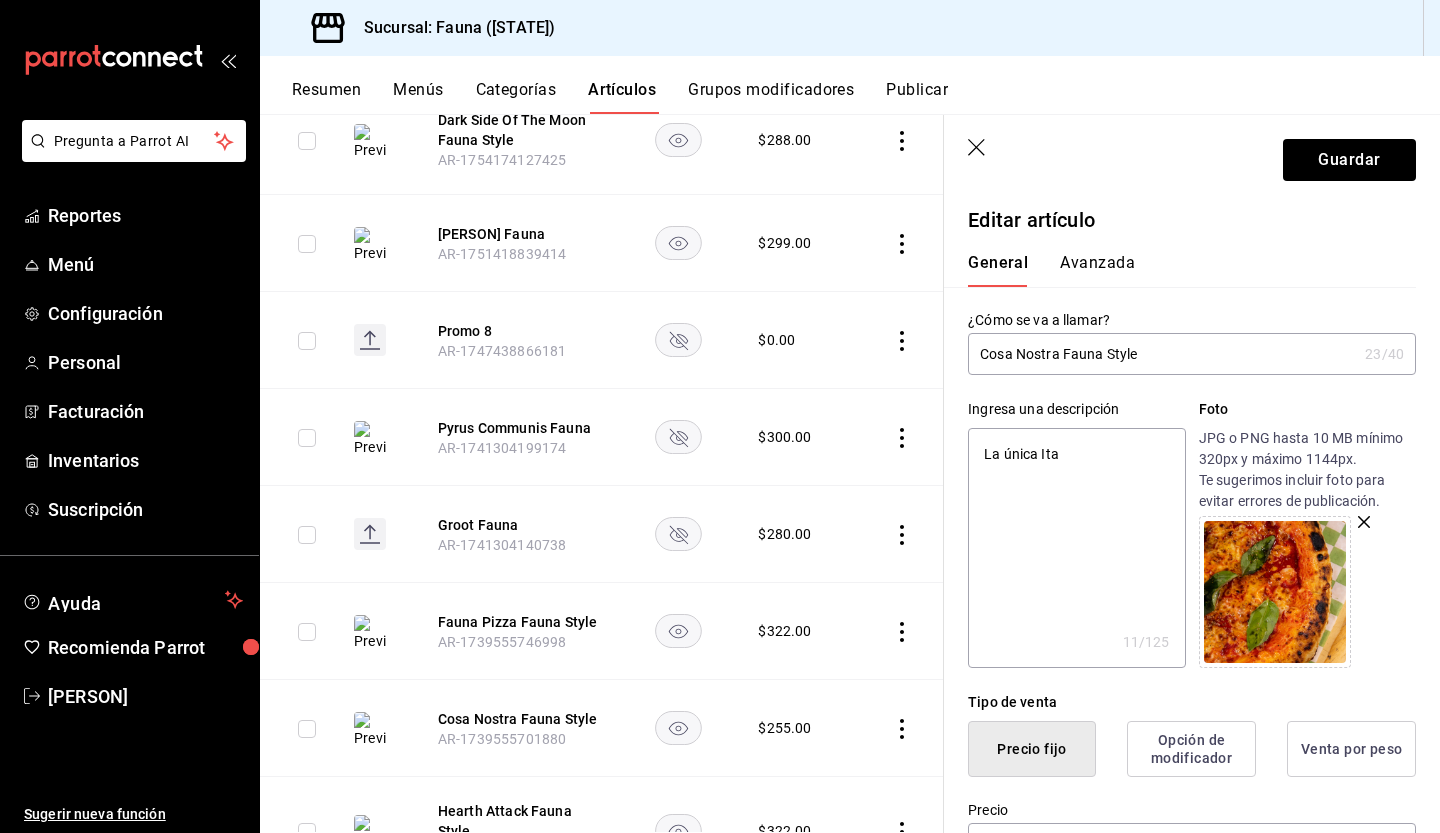 type on "x" 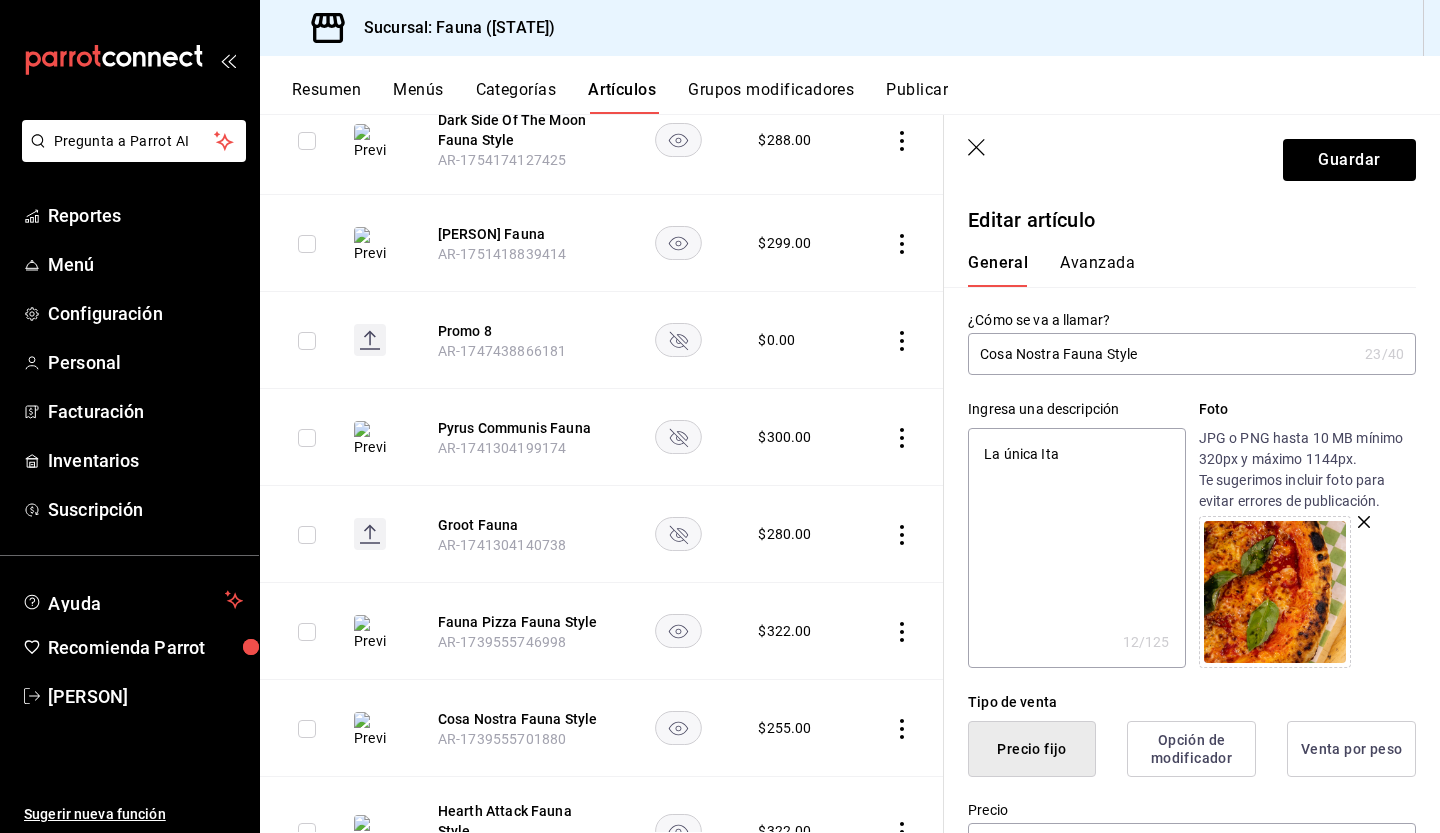 type on "La única Ital" 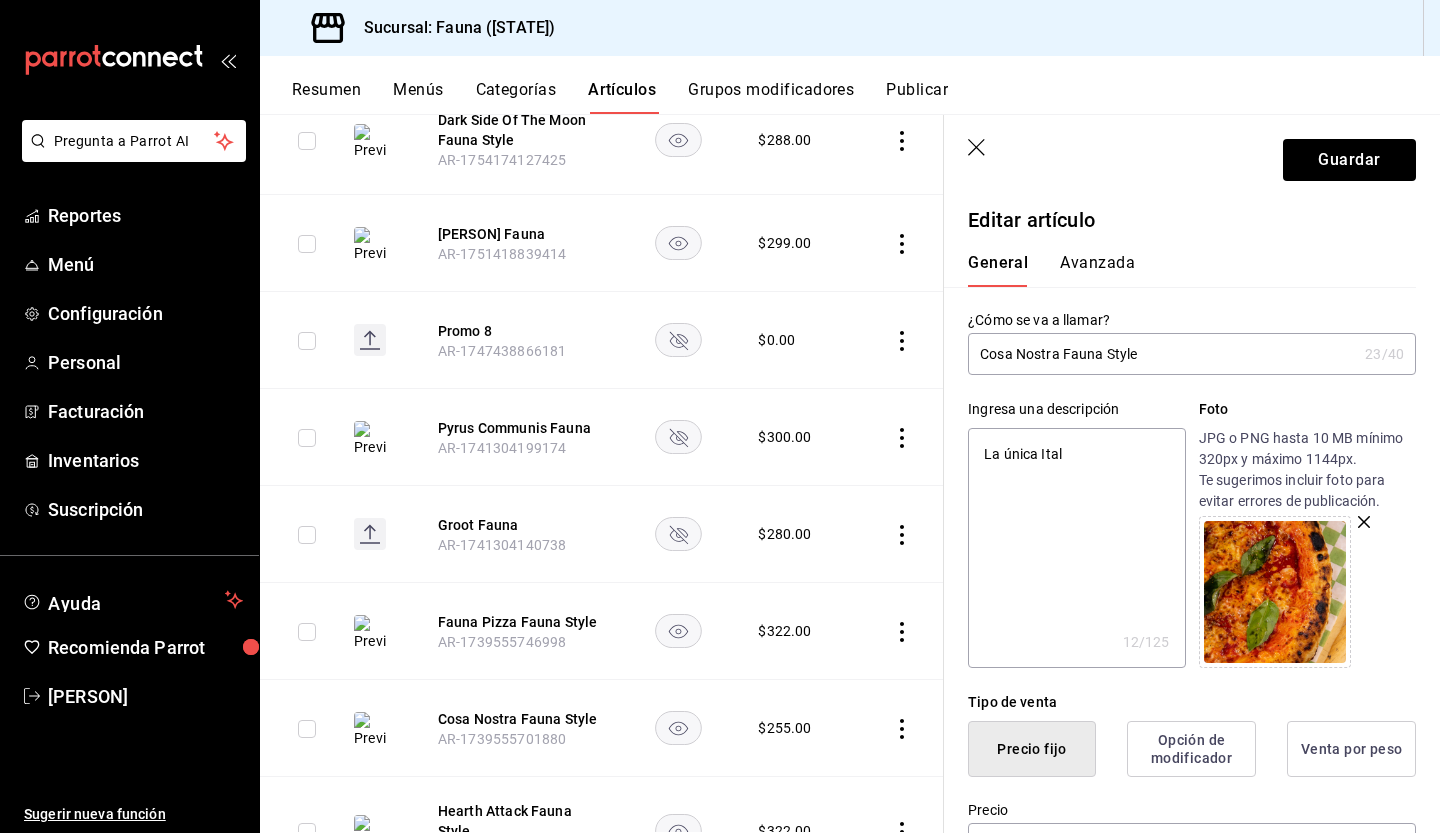 type on "x" 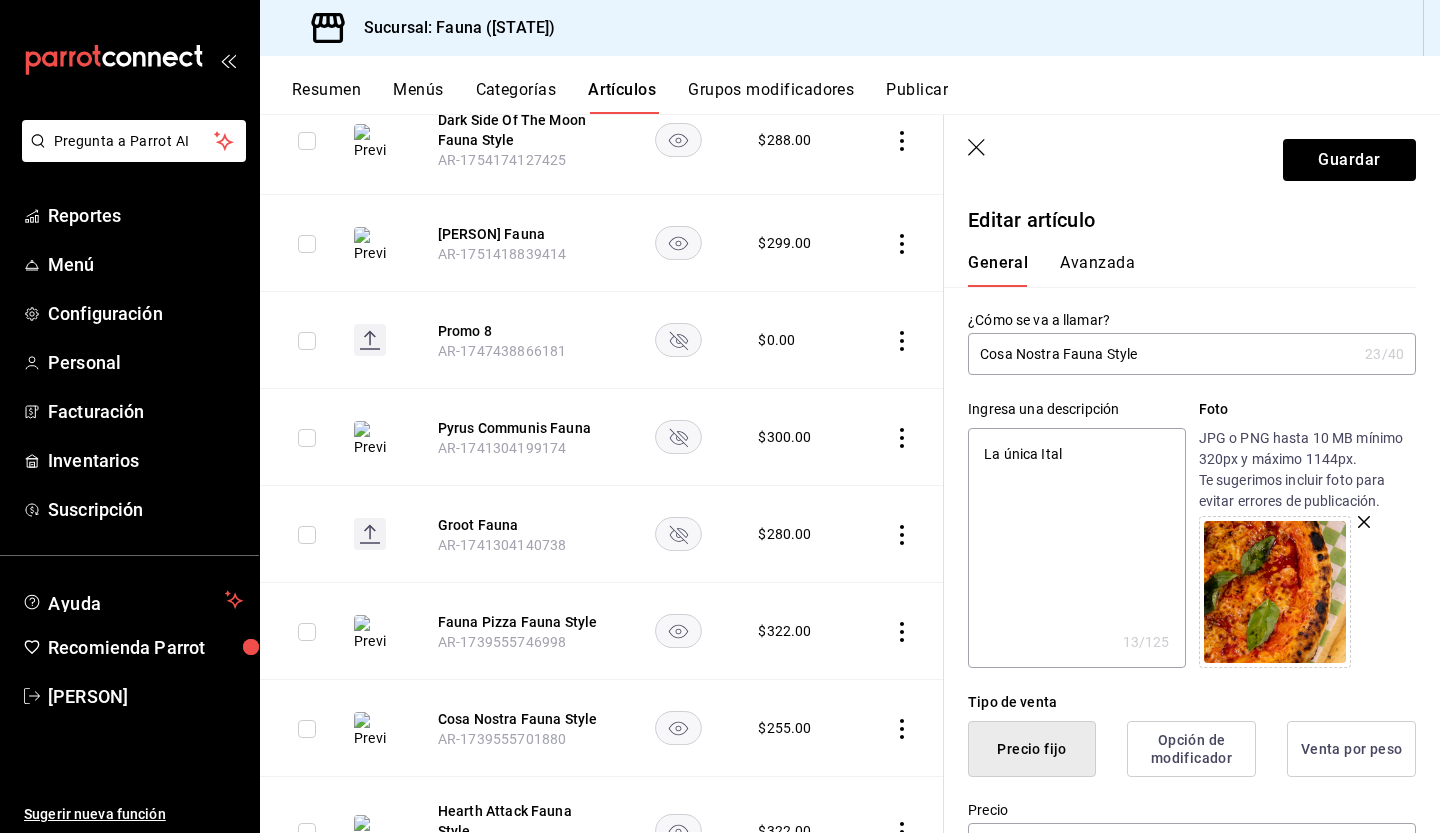 type on "La única Itali" 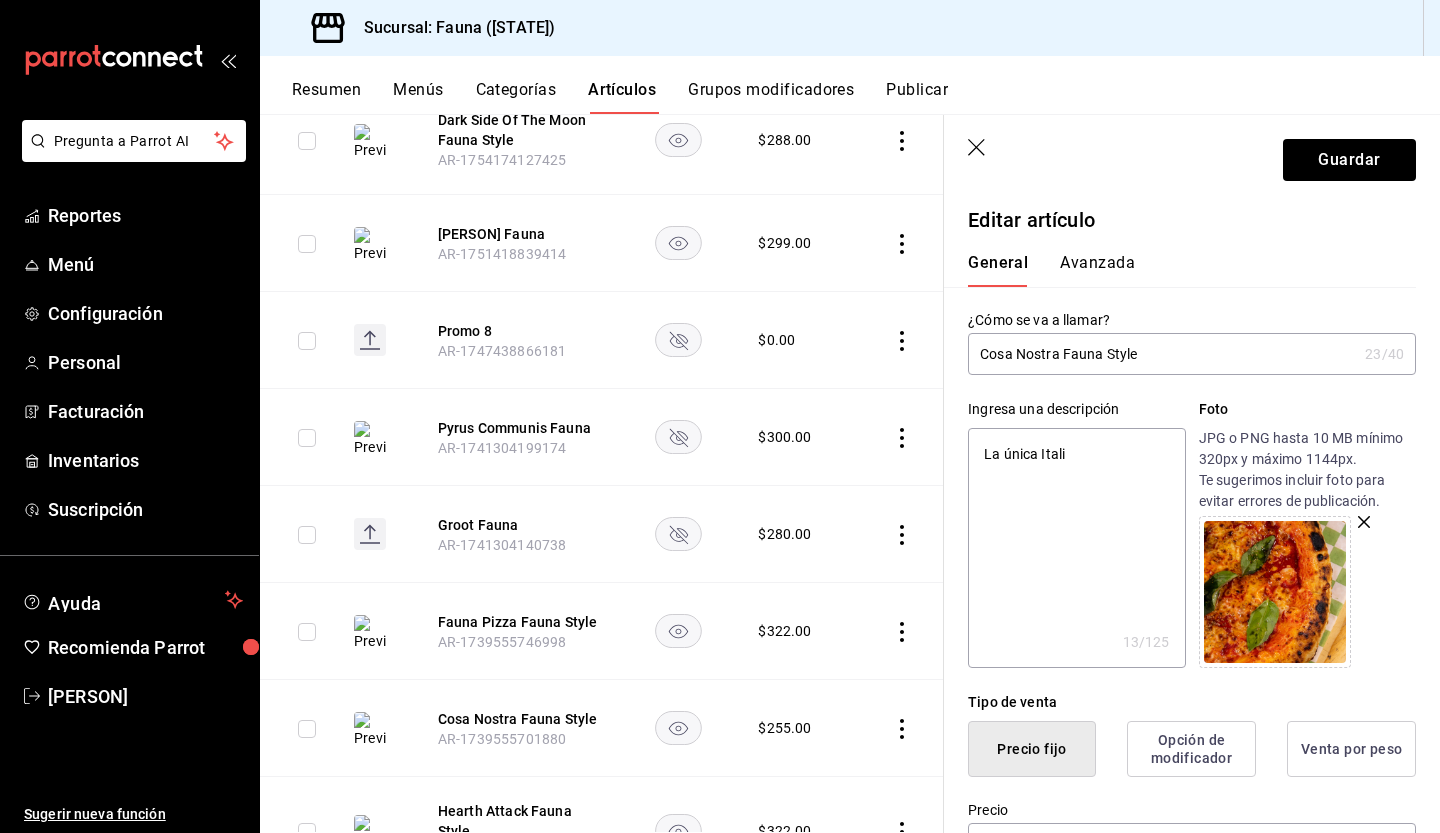 type on "x" 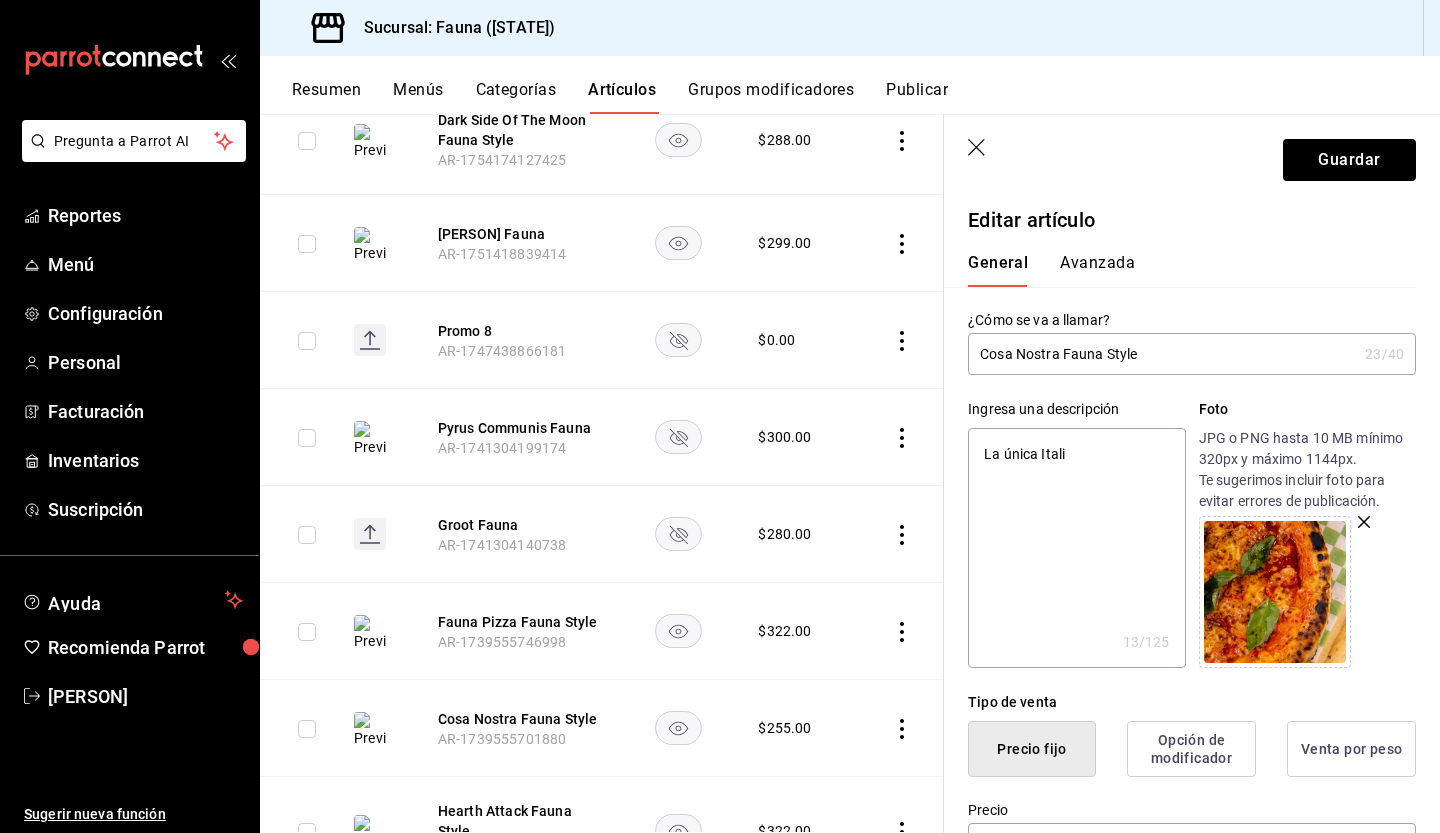 type on "La única Ital" 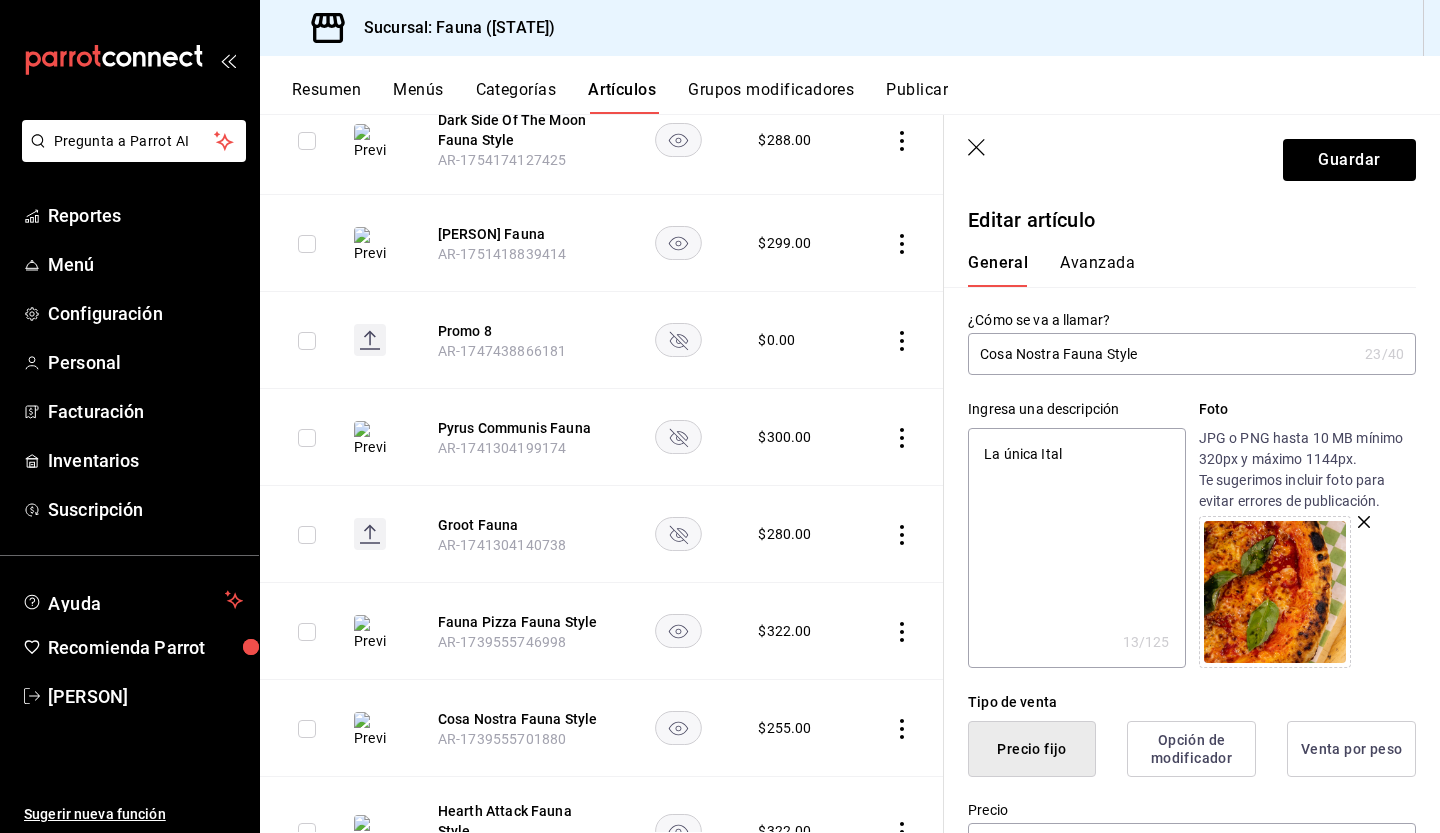 type on "La única Itali" 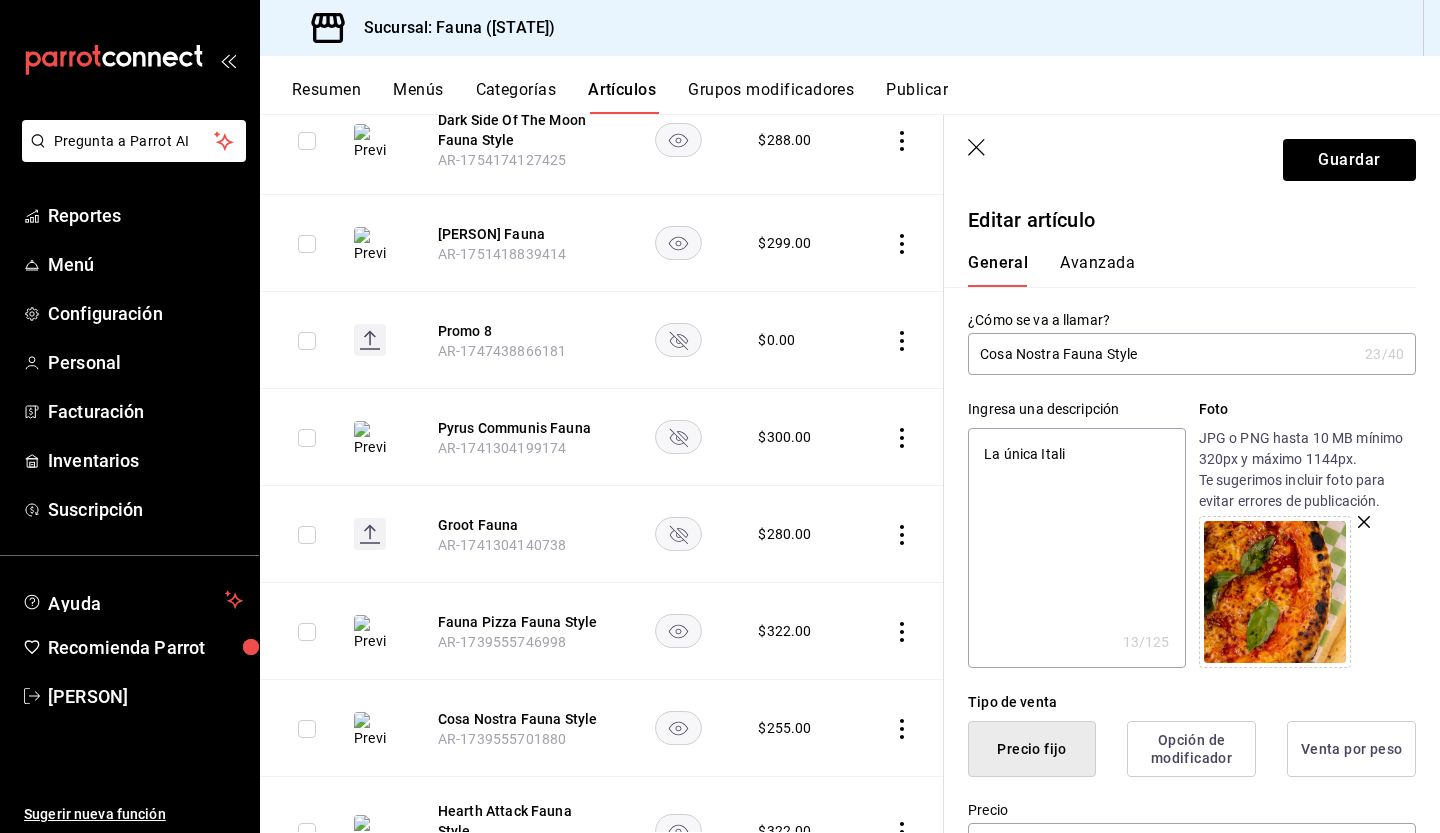 type on "x" 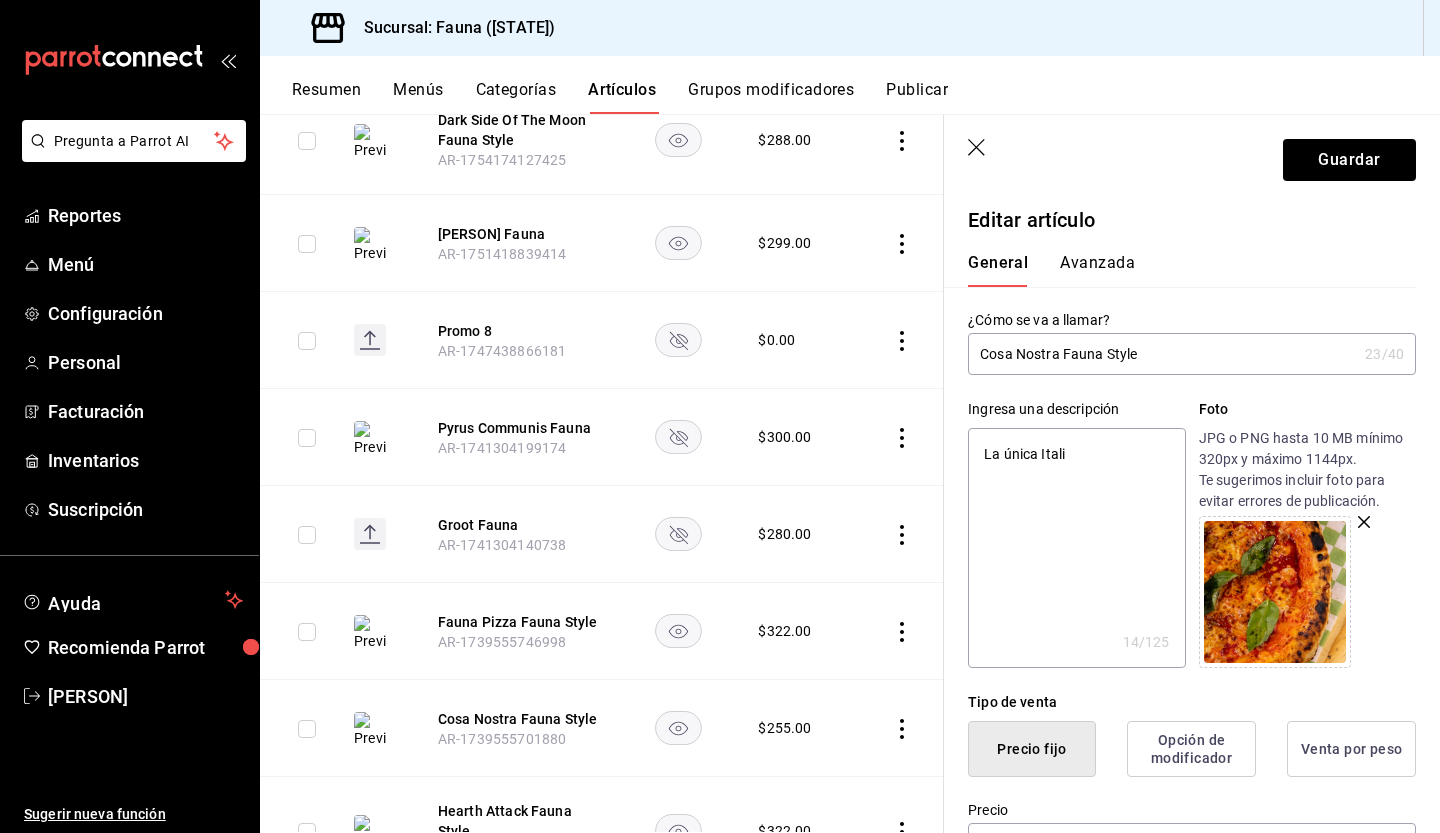 type on "La única Italia" 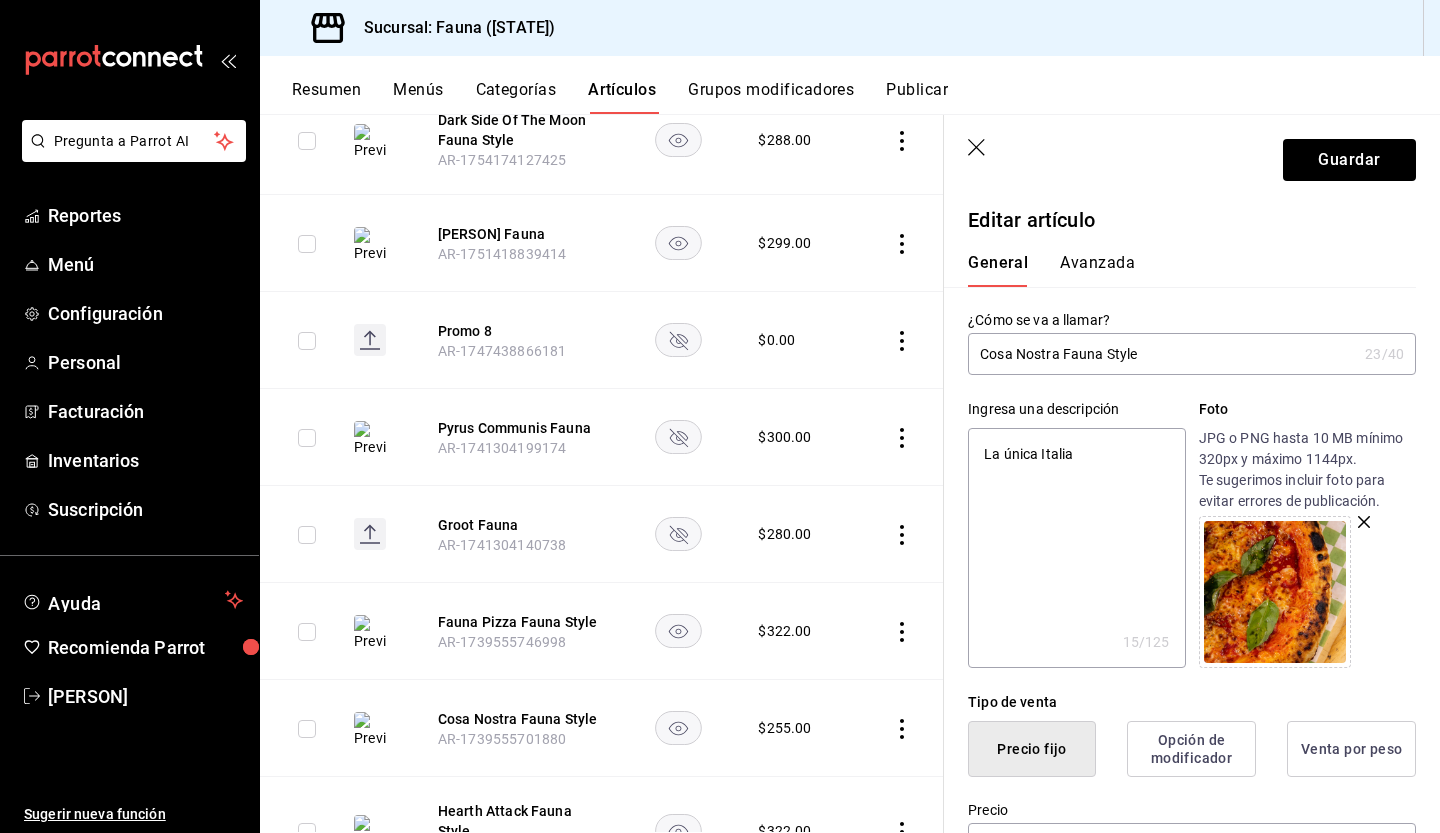 type on "La única Italian" 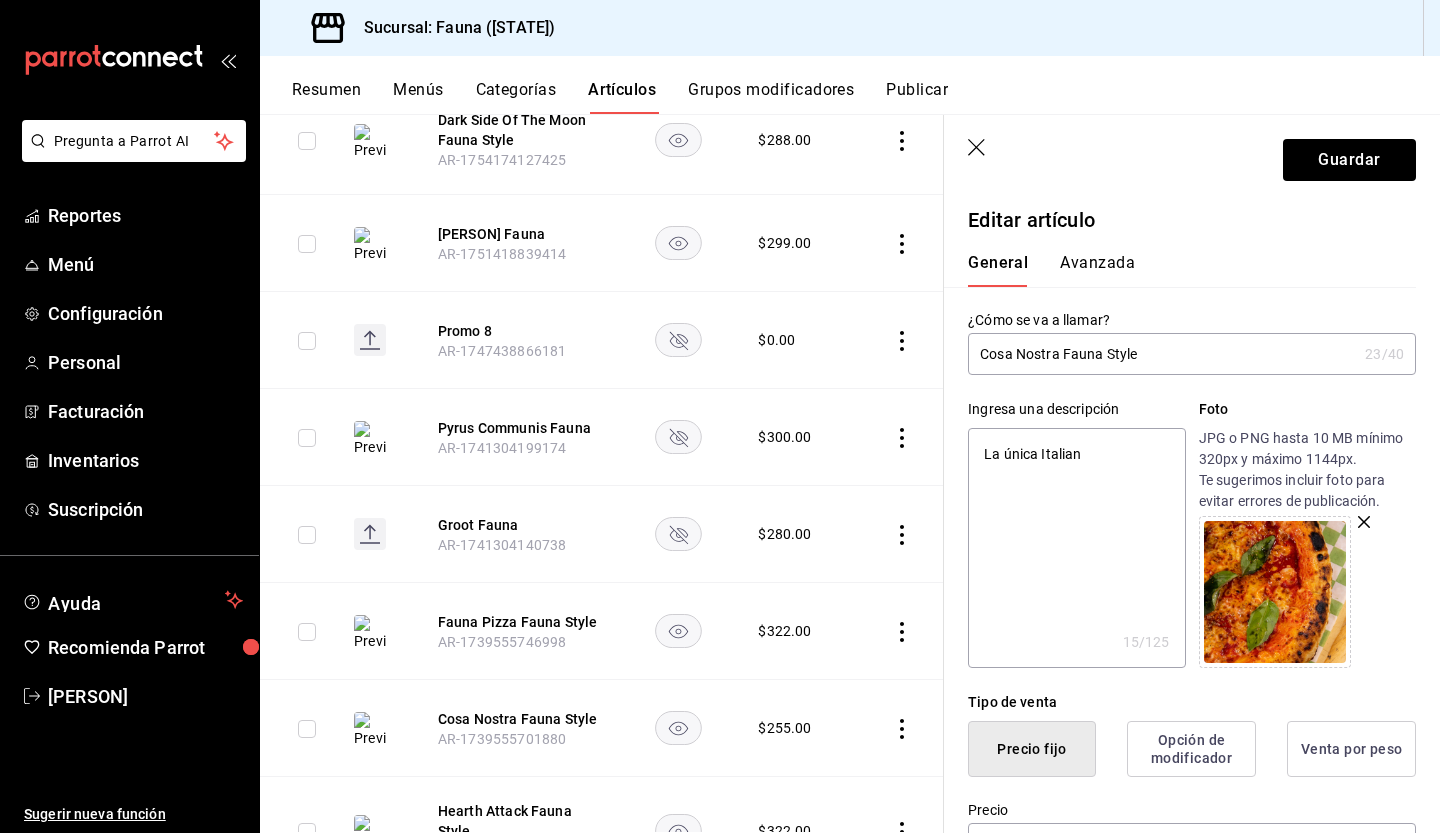 type on "x" 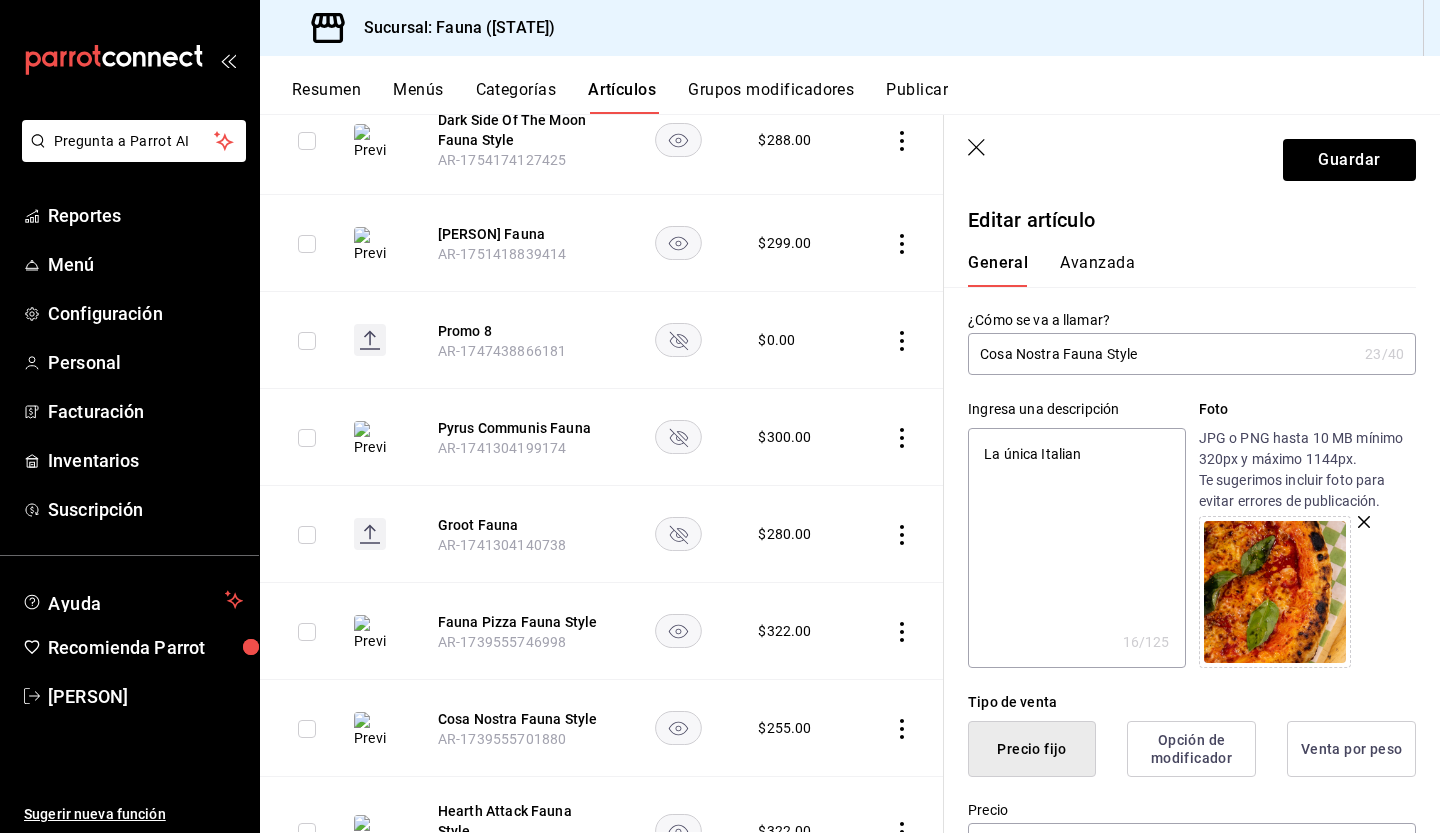 type on "La única Italiana" 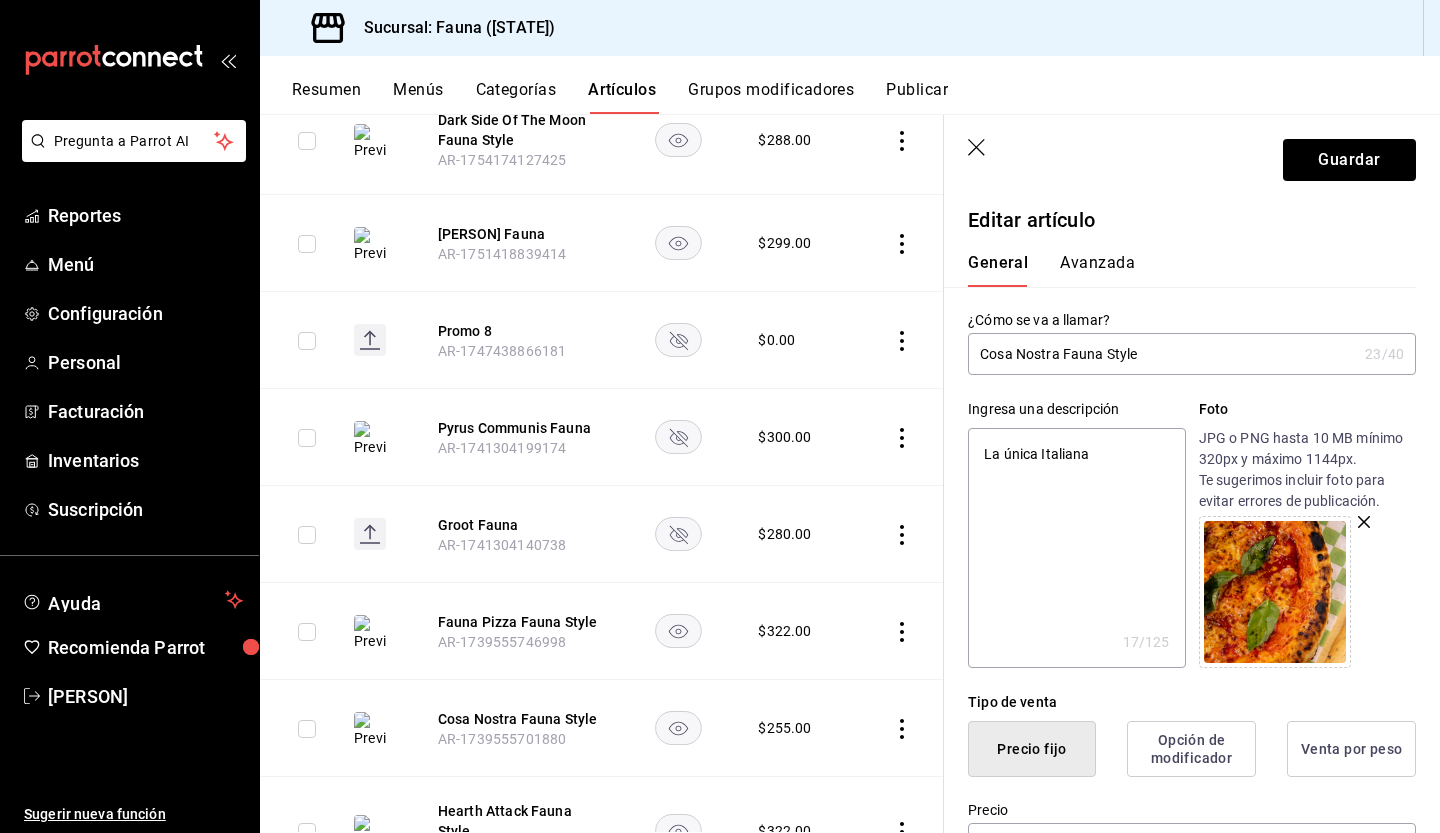 type on "La única Italiana." 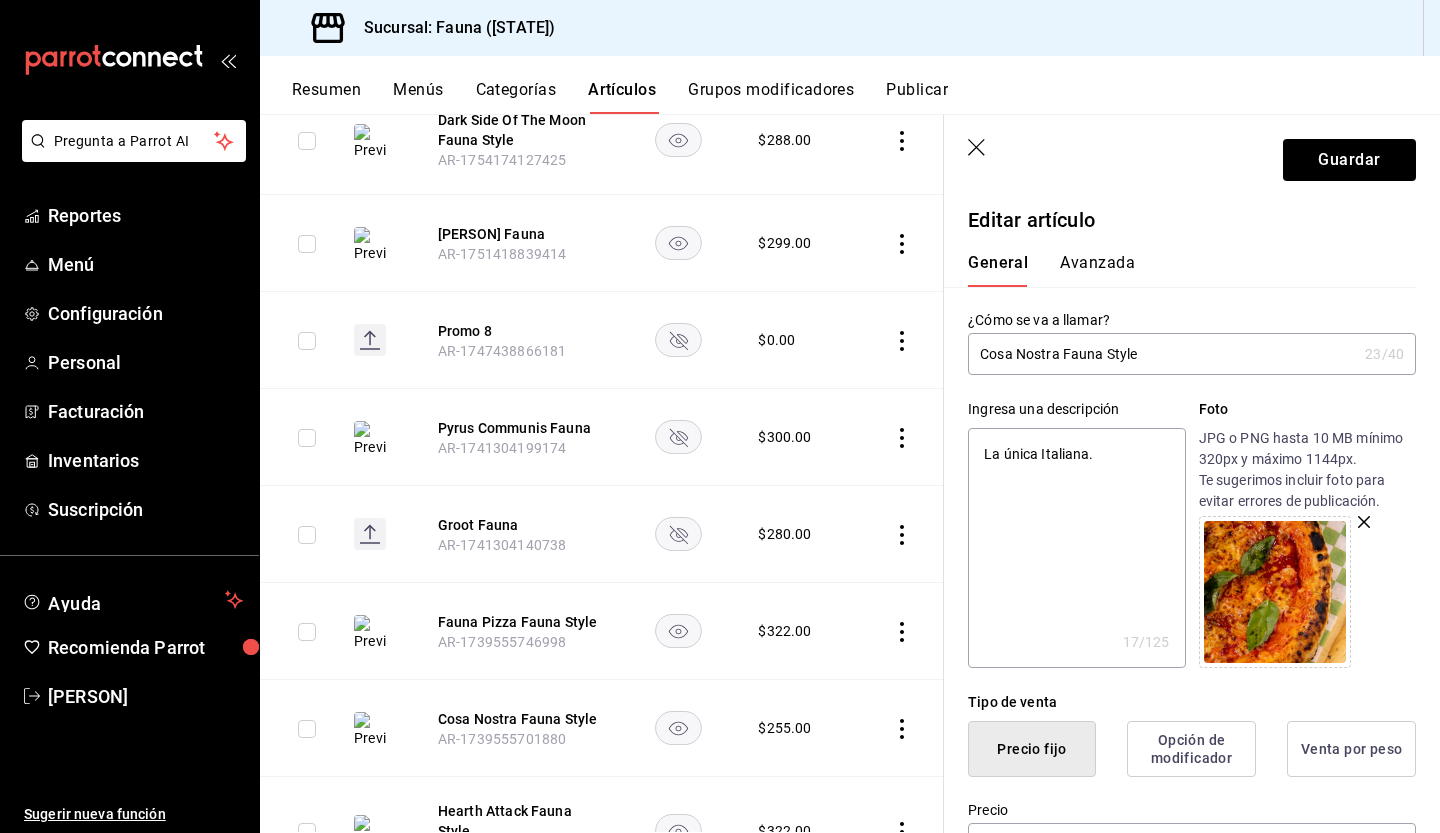 type on "x" 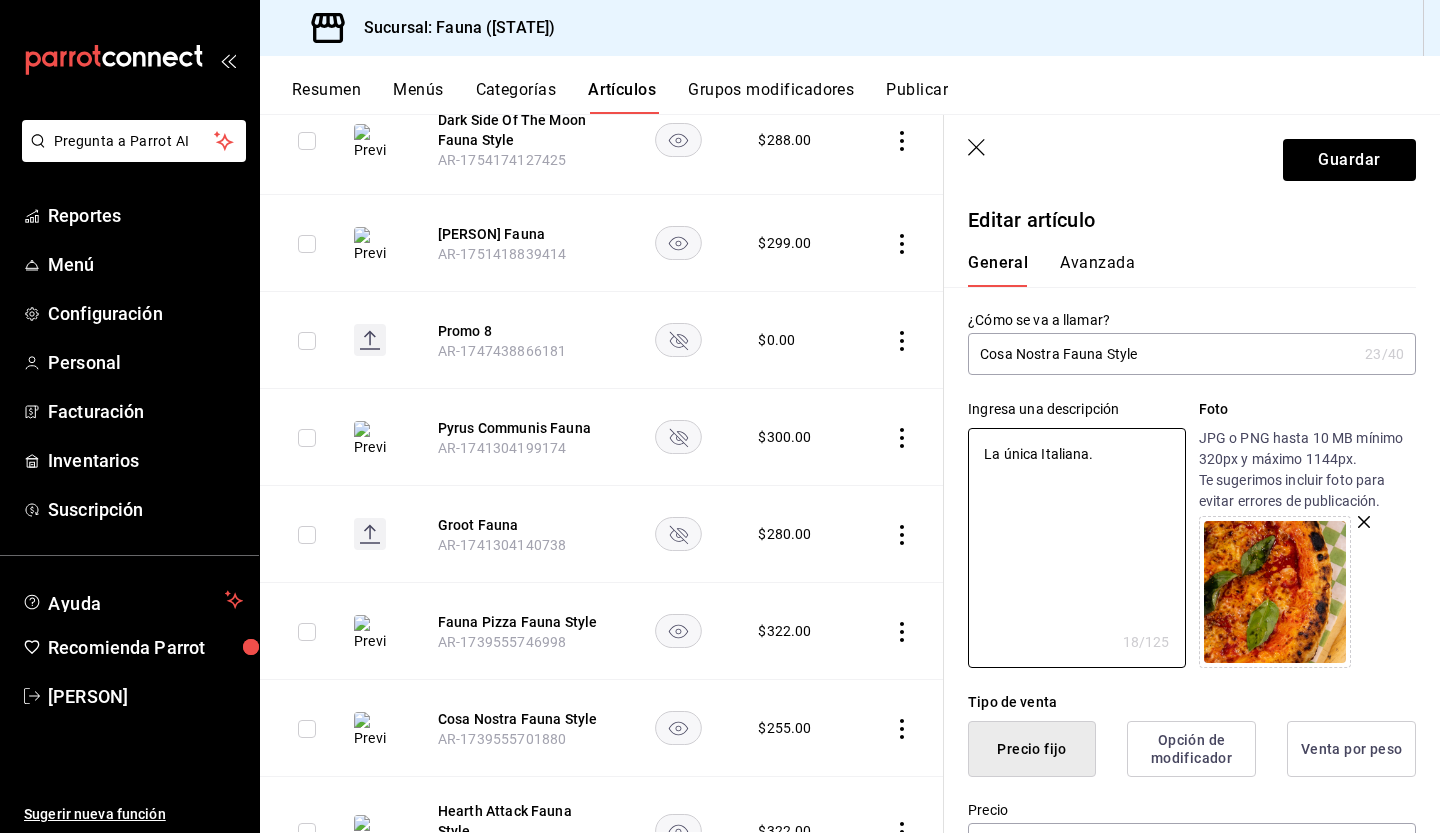 type on "La única Italiana." 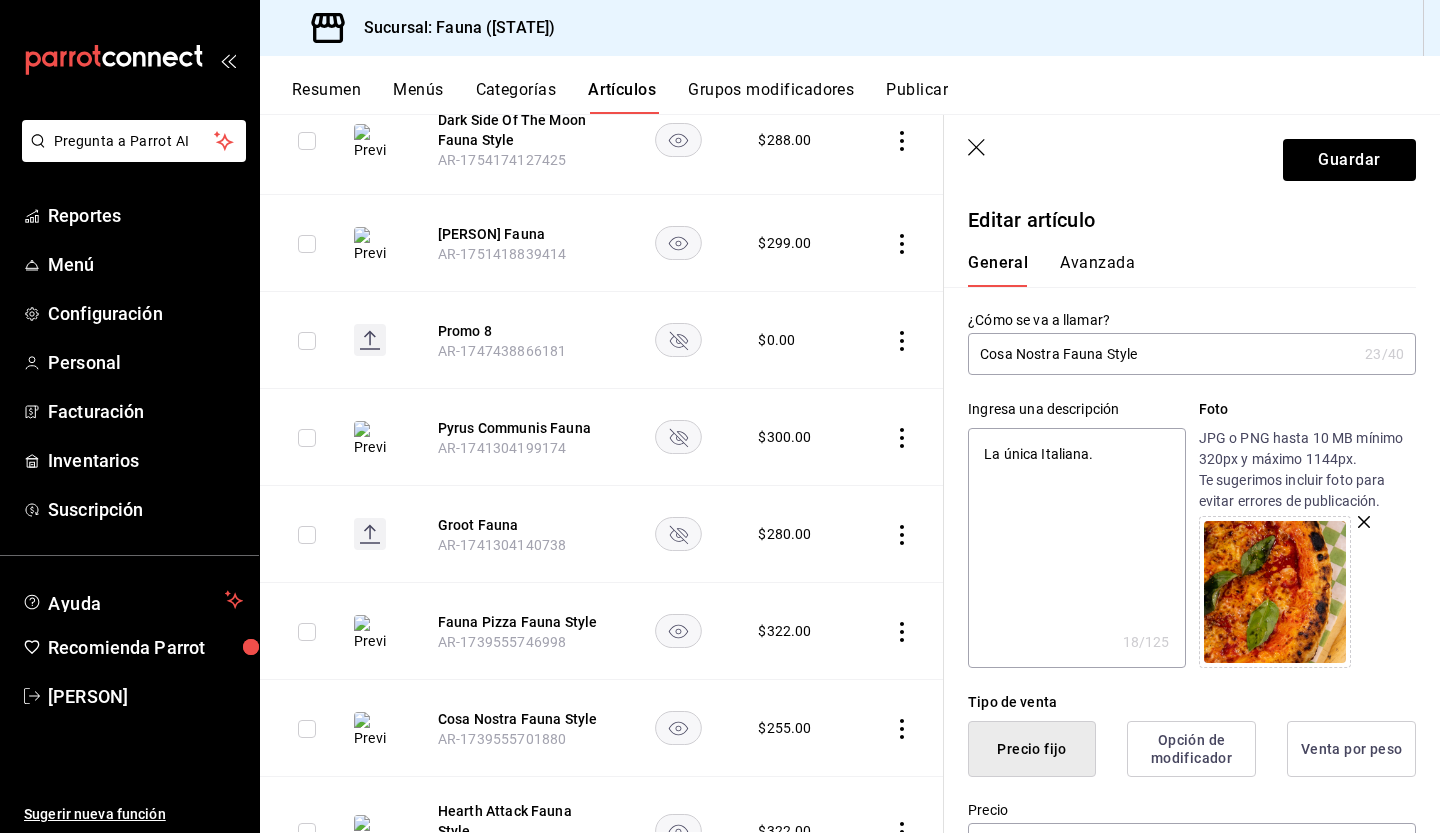 type on "x" 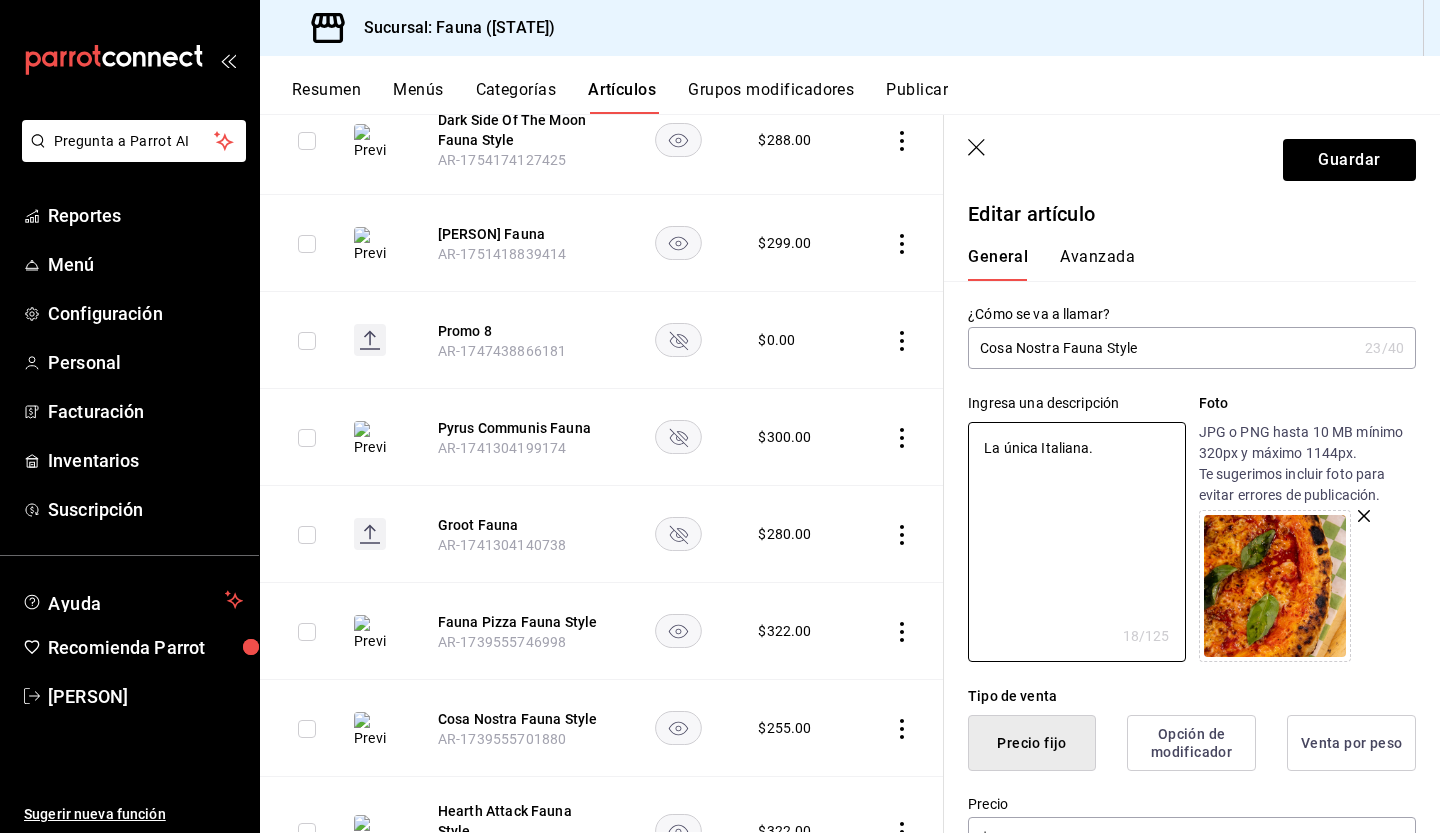 scroll, scrollTop: 11, scrollLeft: 0, axis: vertical 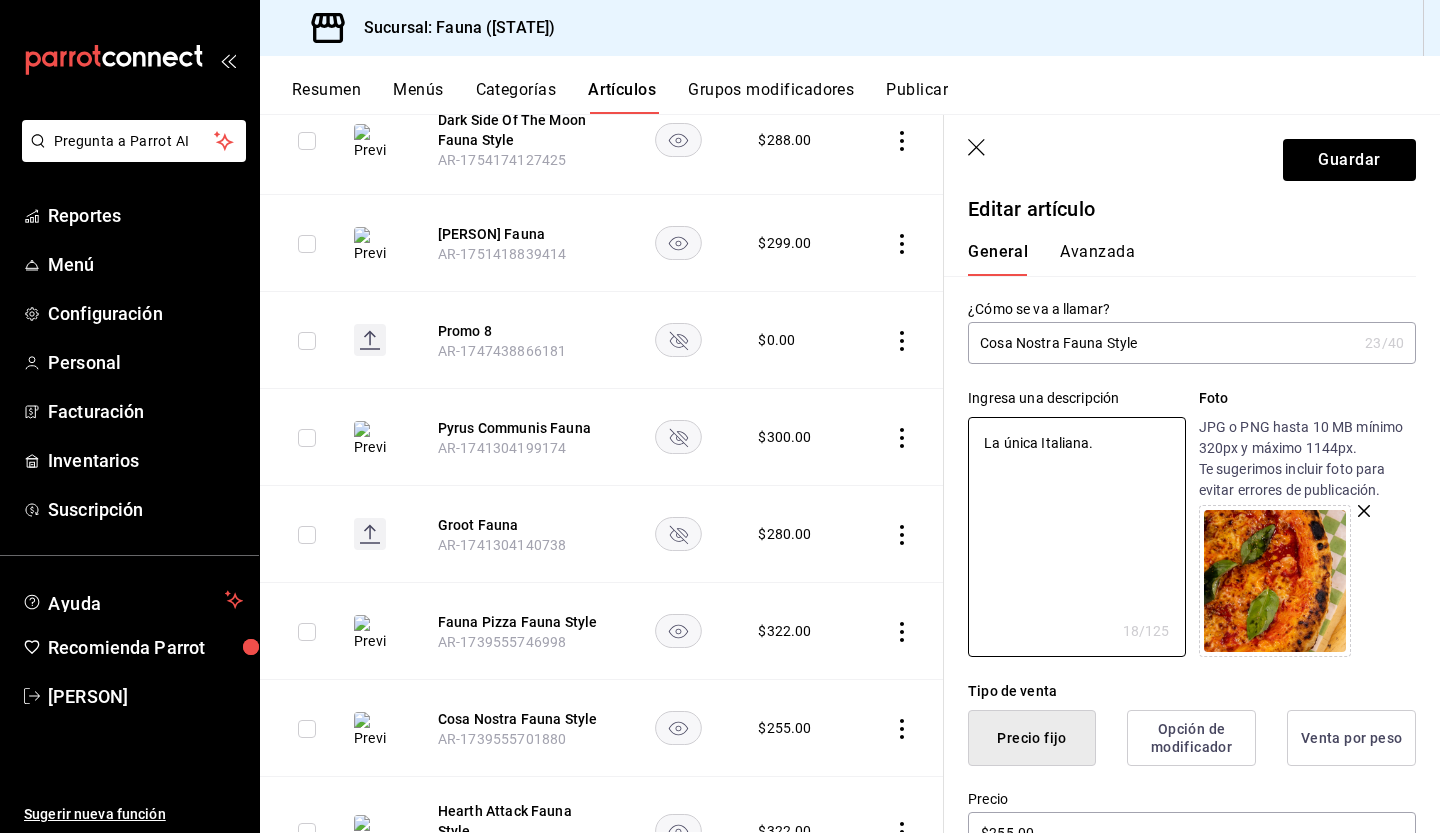 type on "La única Italiana.P" 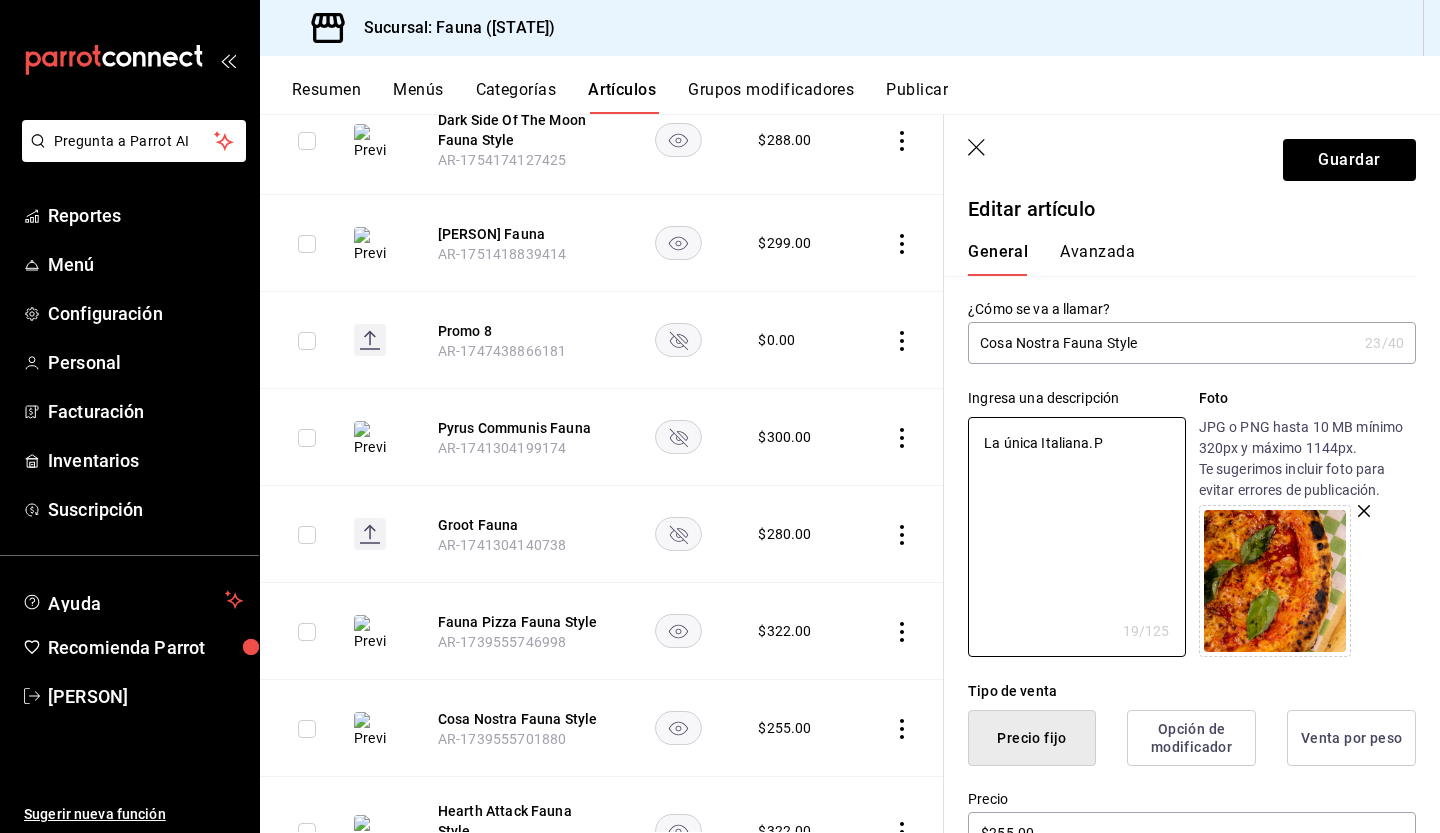 type on "La única Italiana." 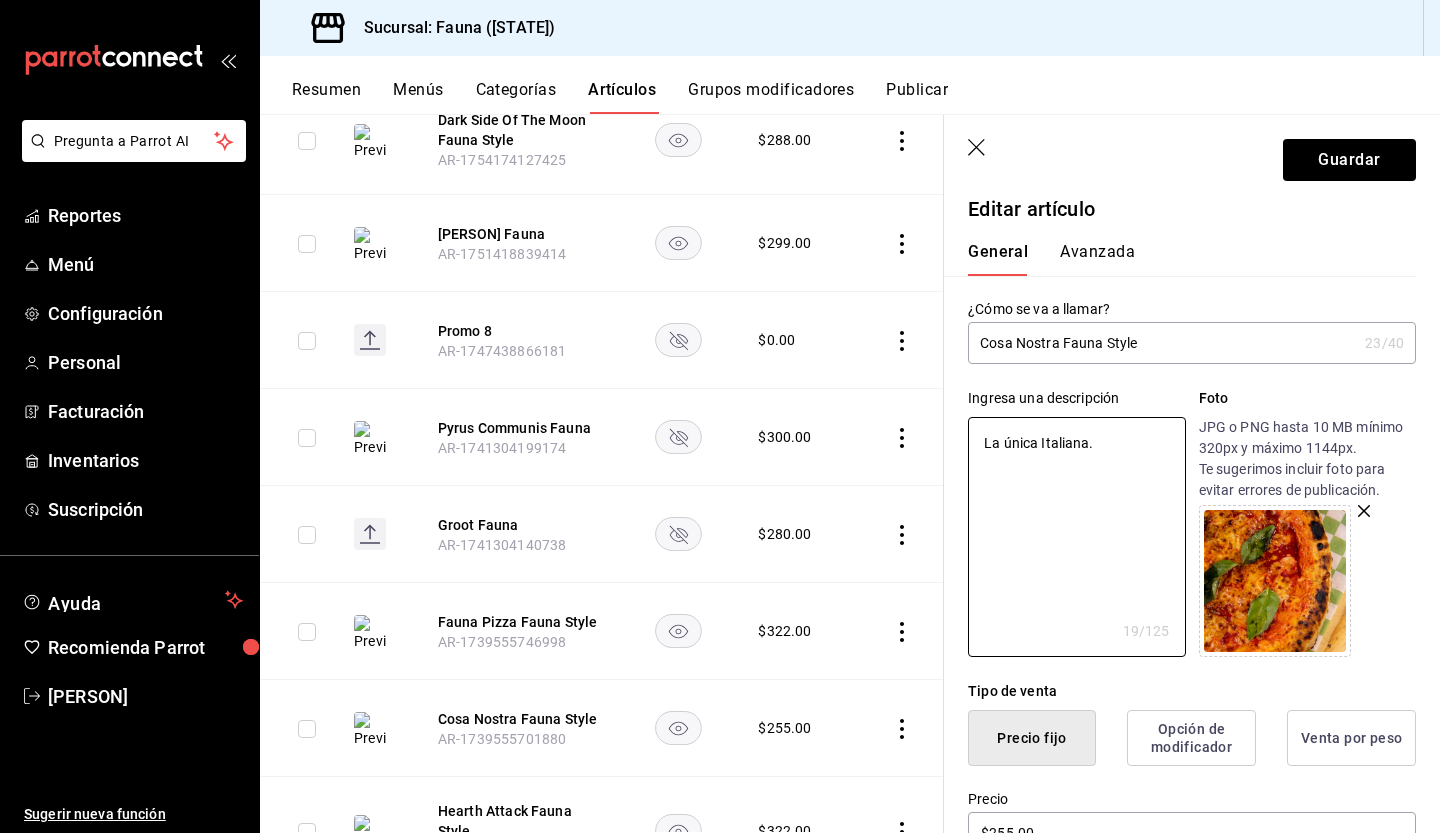 type on "x" 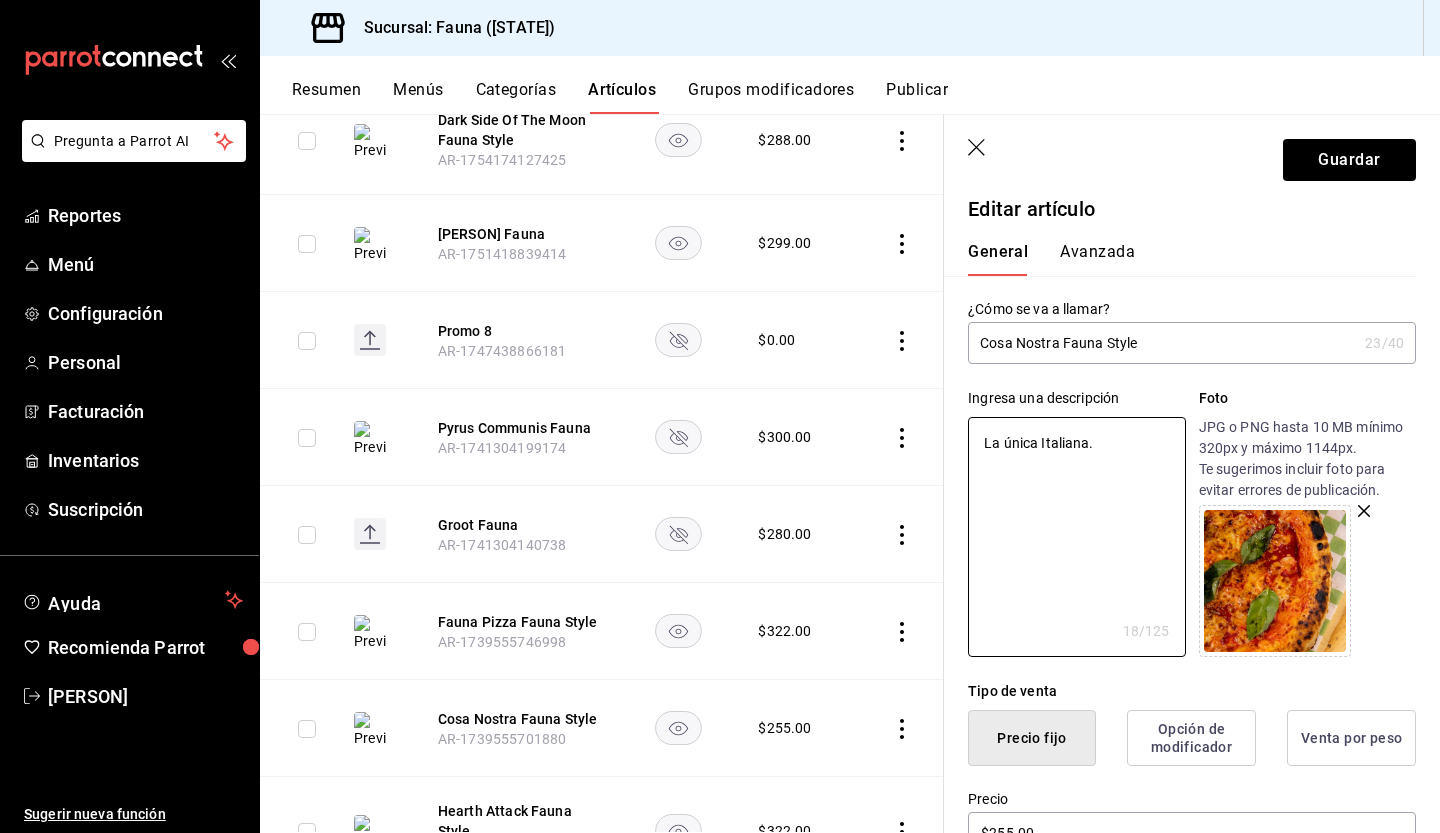 type on "La única Italiana." 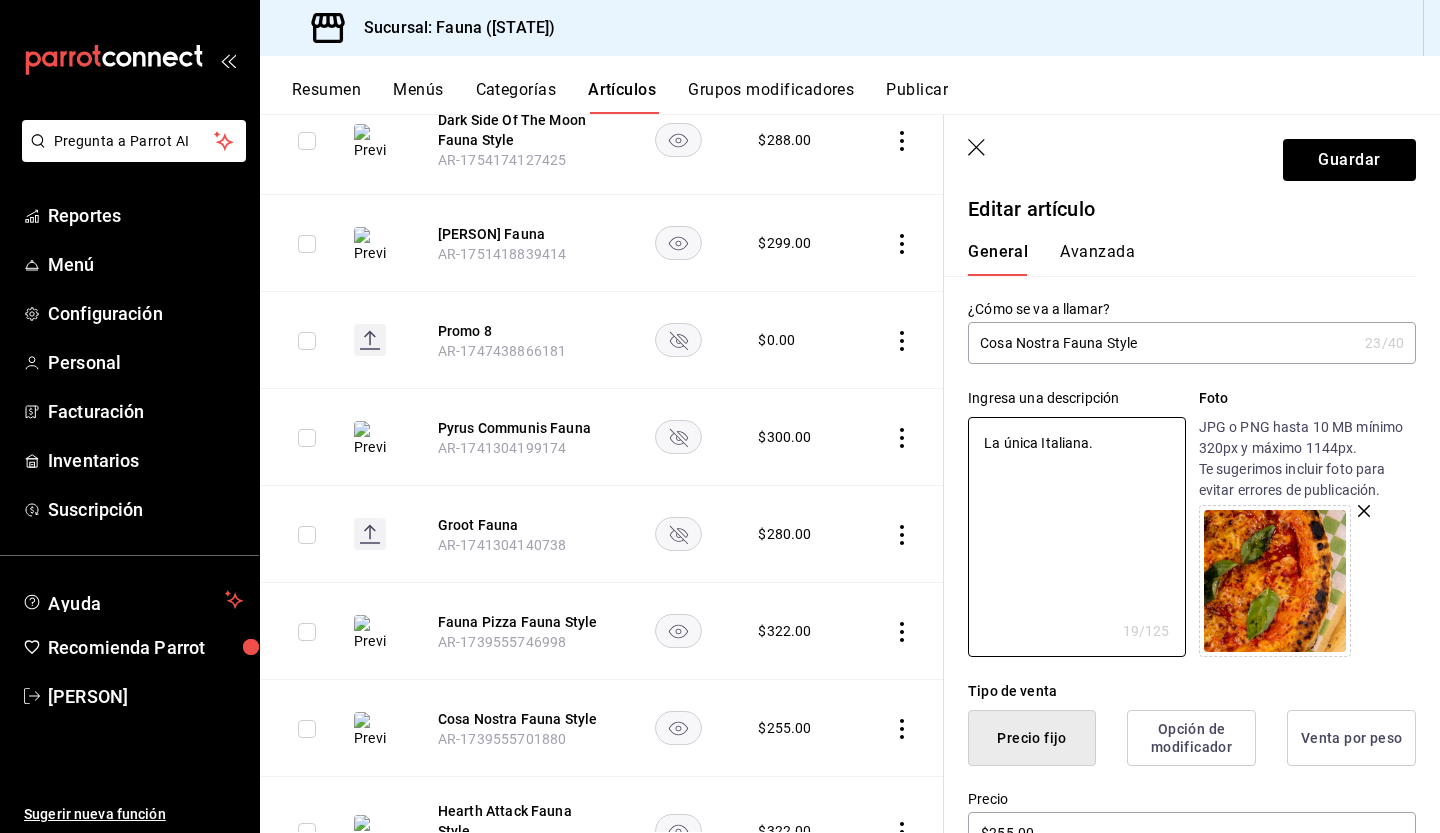 type on "La única Italiana. P" 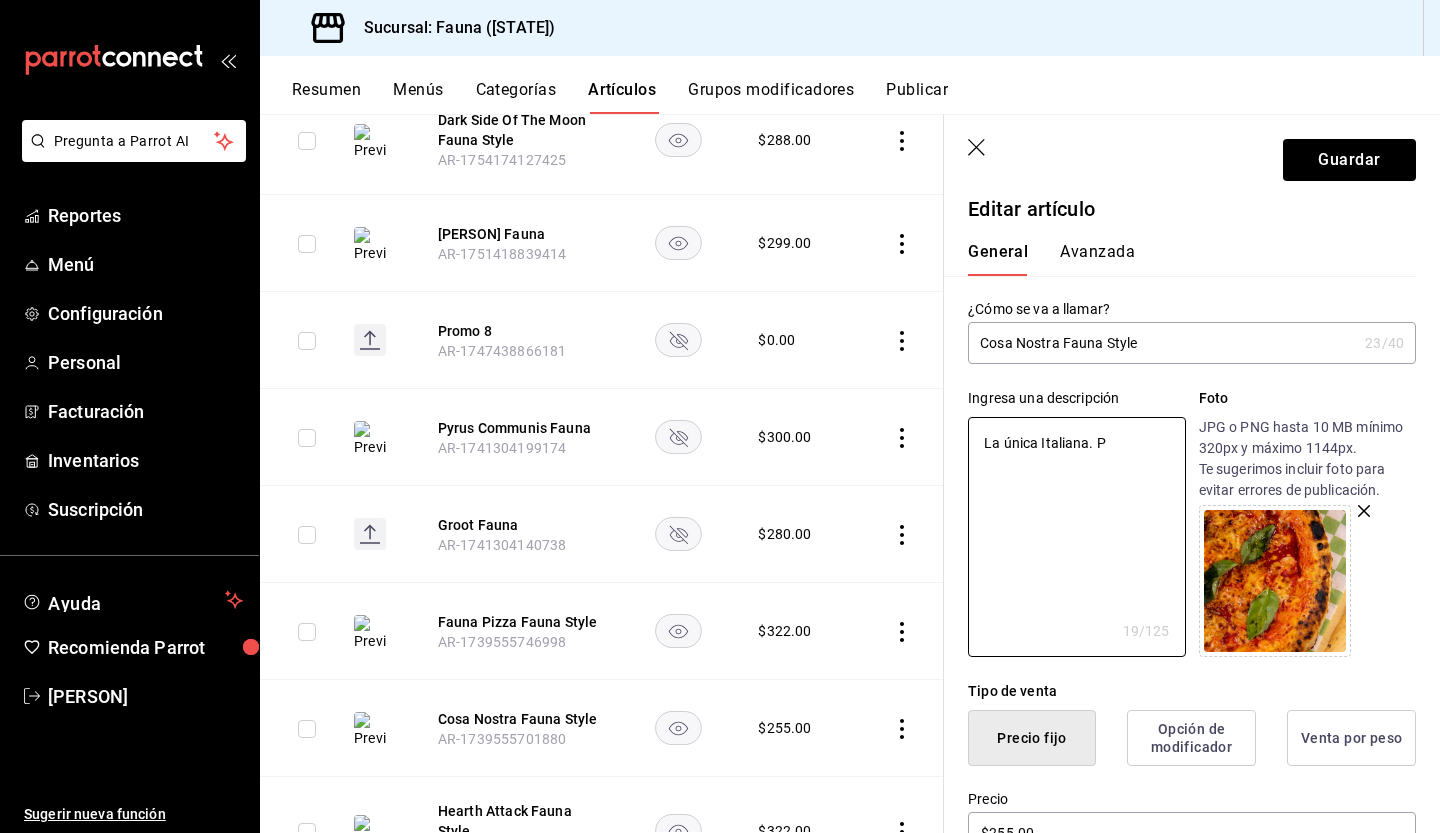 type on "x" 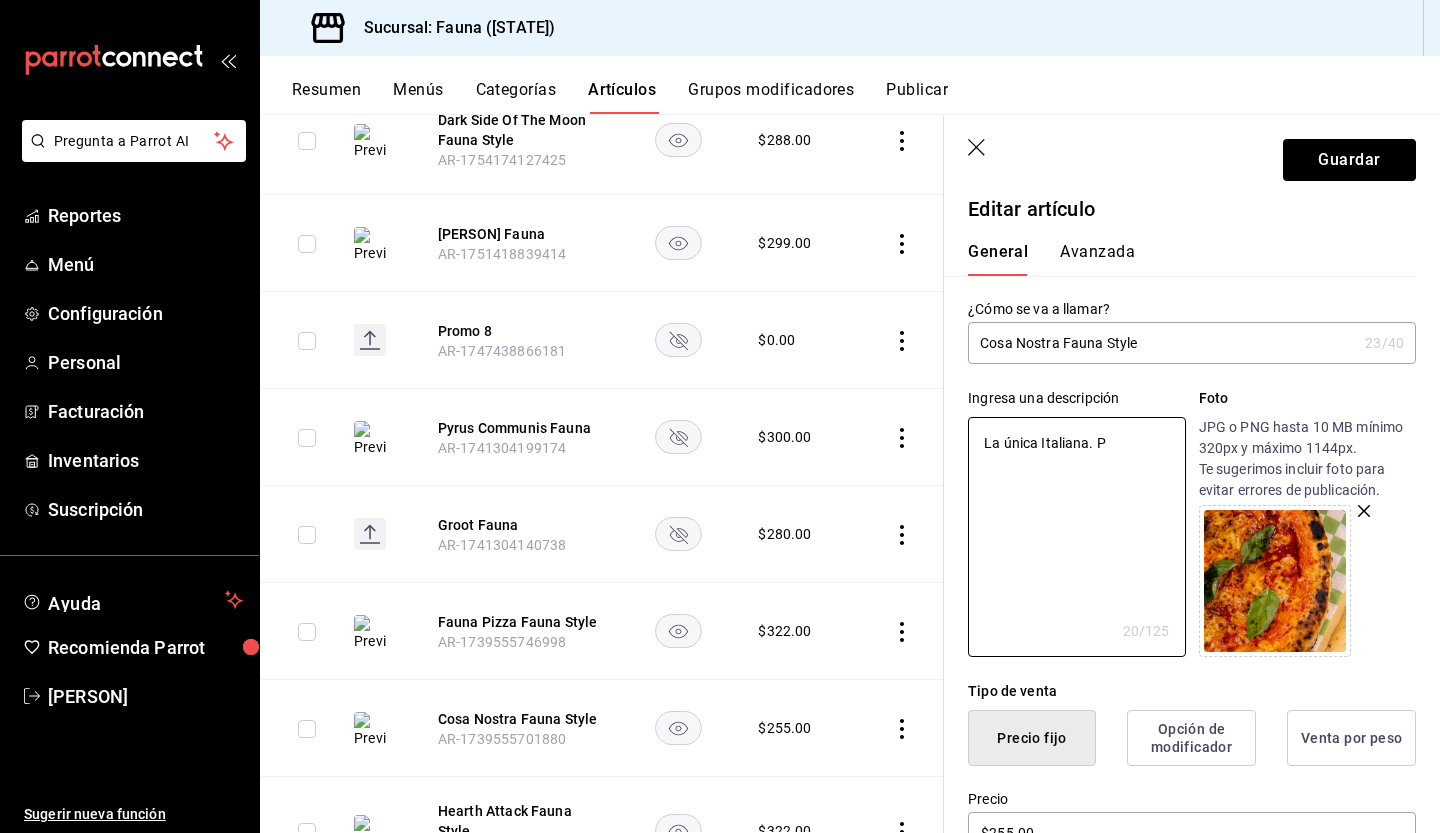 type on "La única Italiana. Pi" 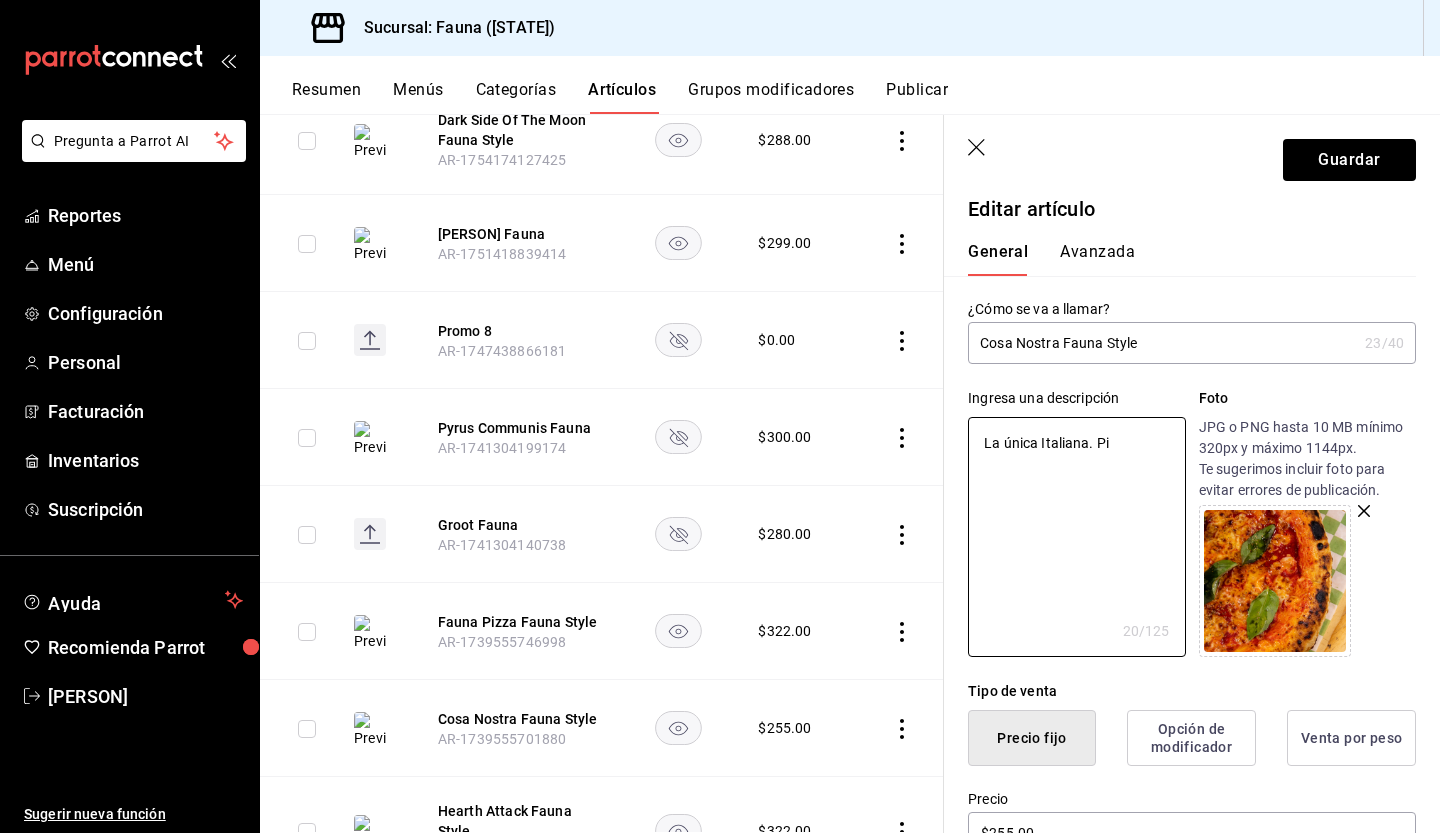 type on "x" 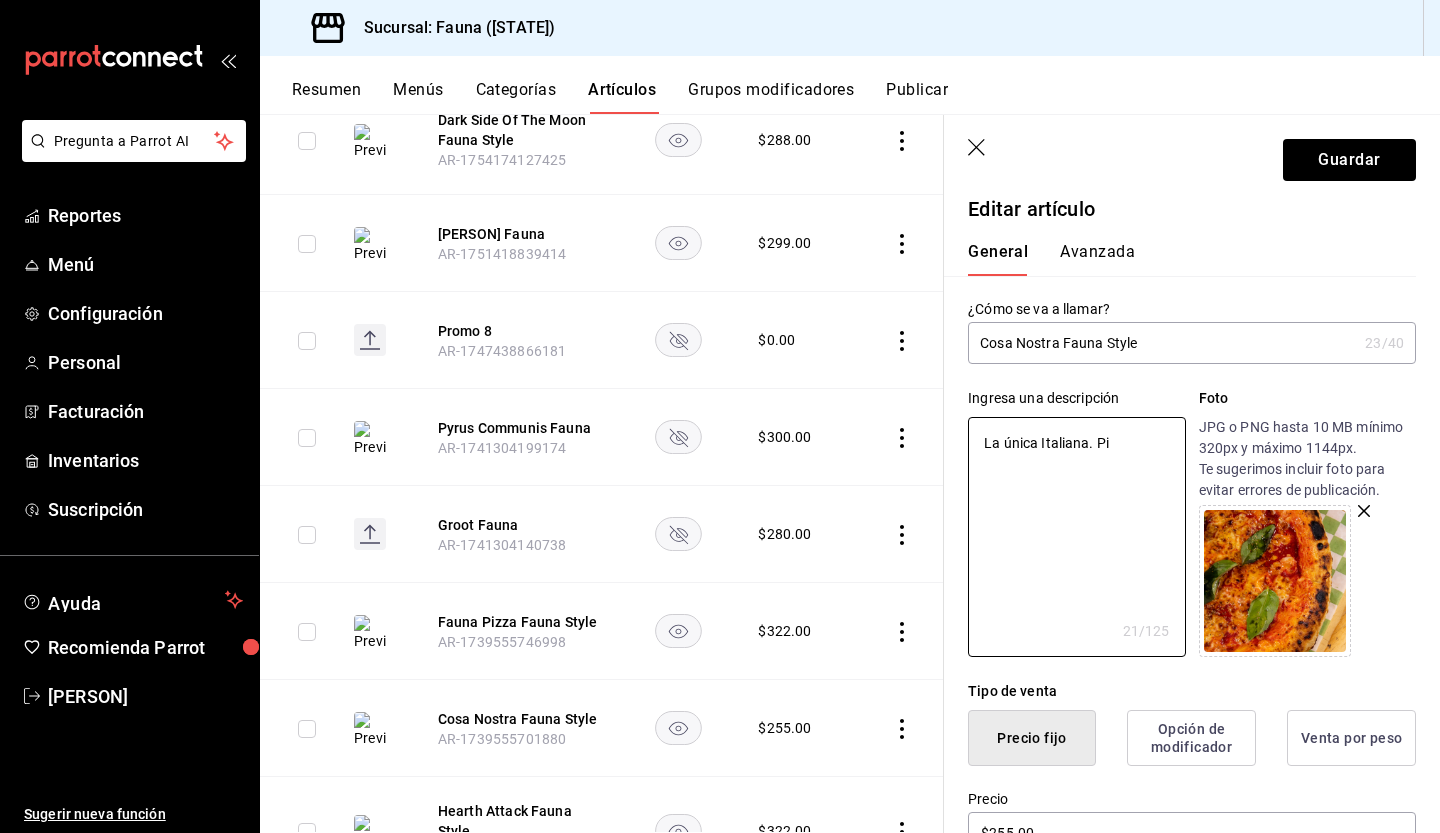type on "La única Italiana. Piz" 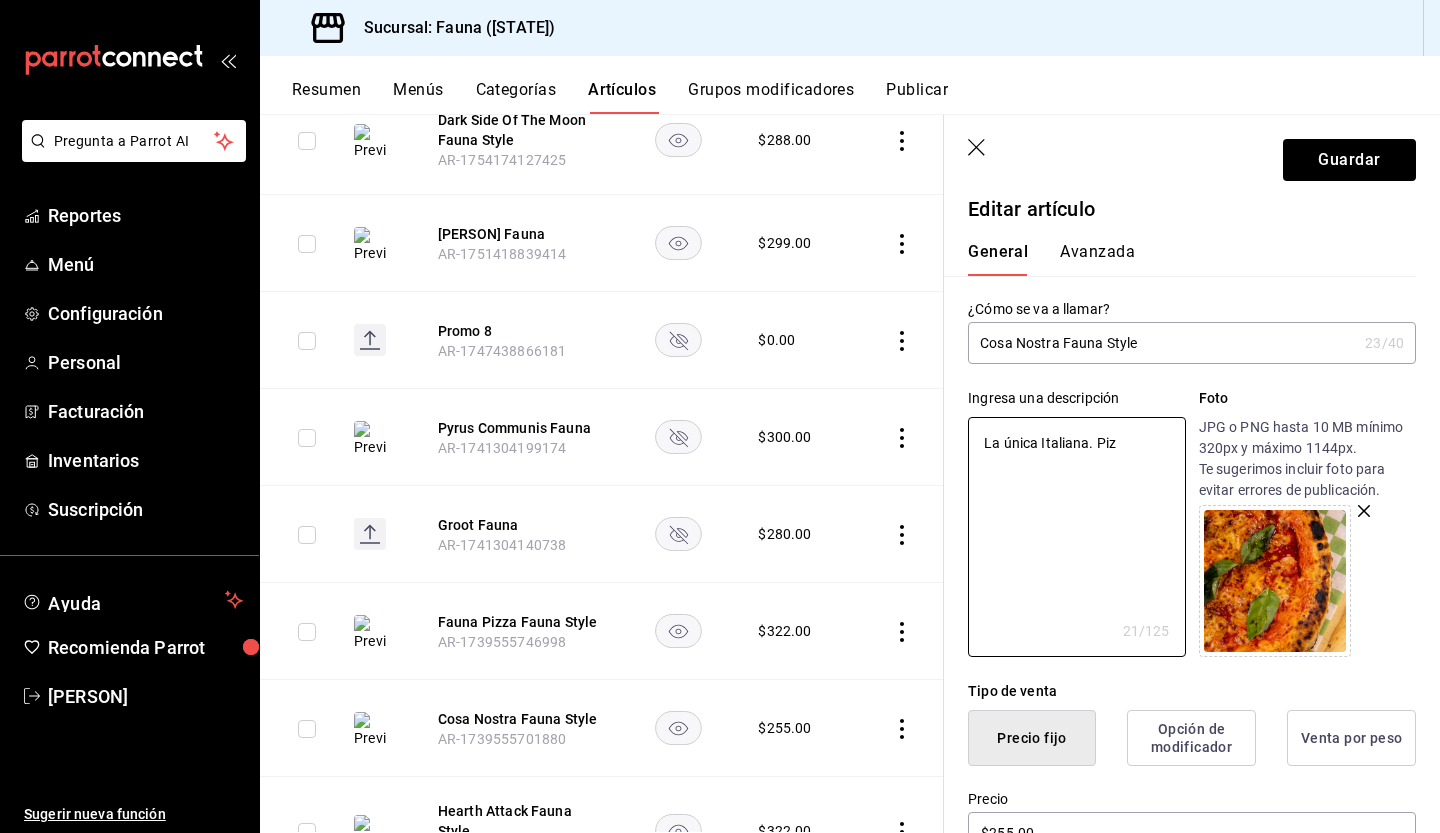 type on "x" 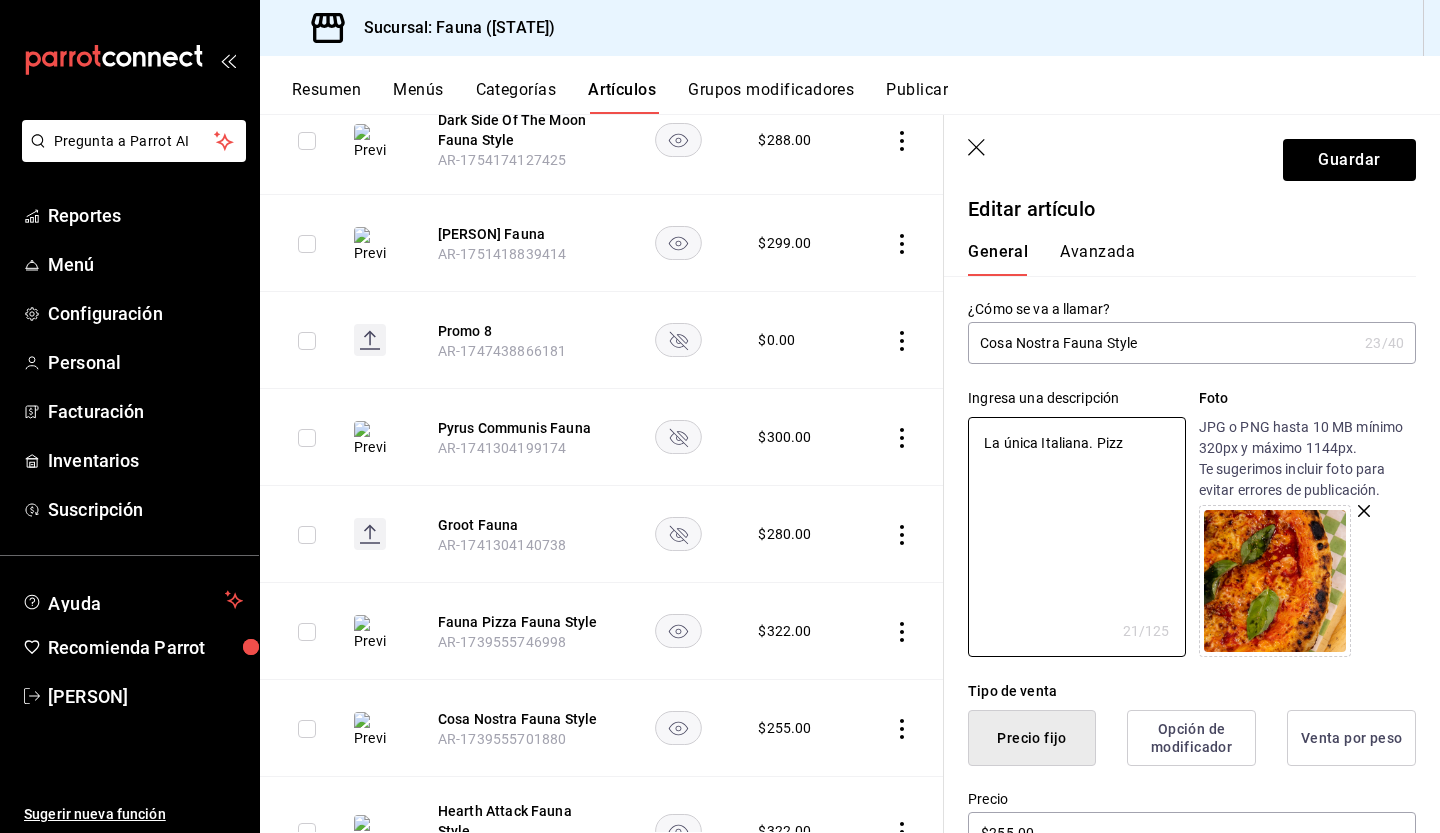 type on "x" 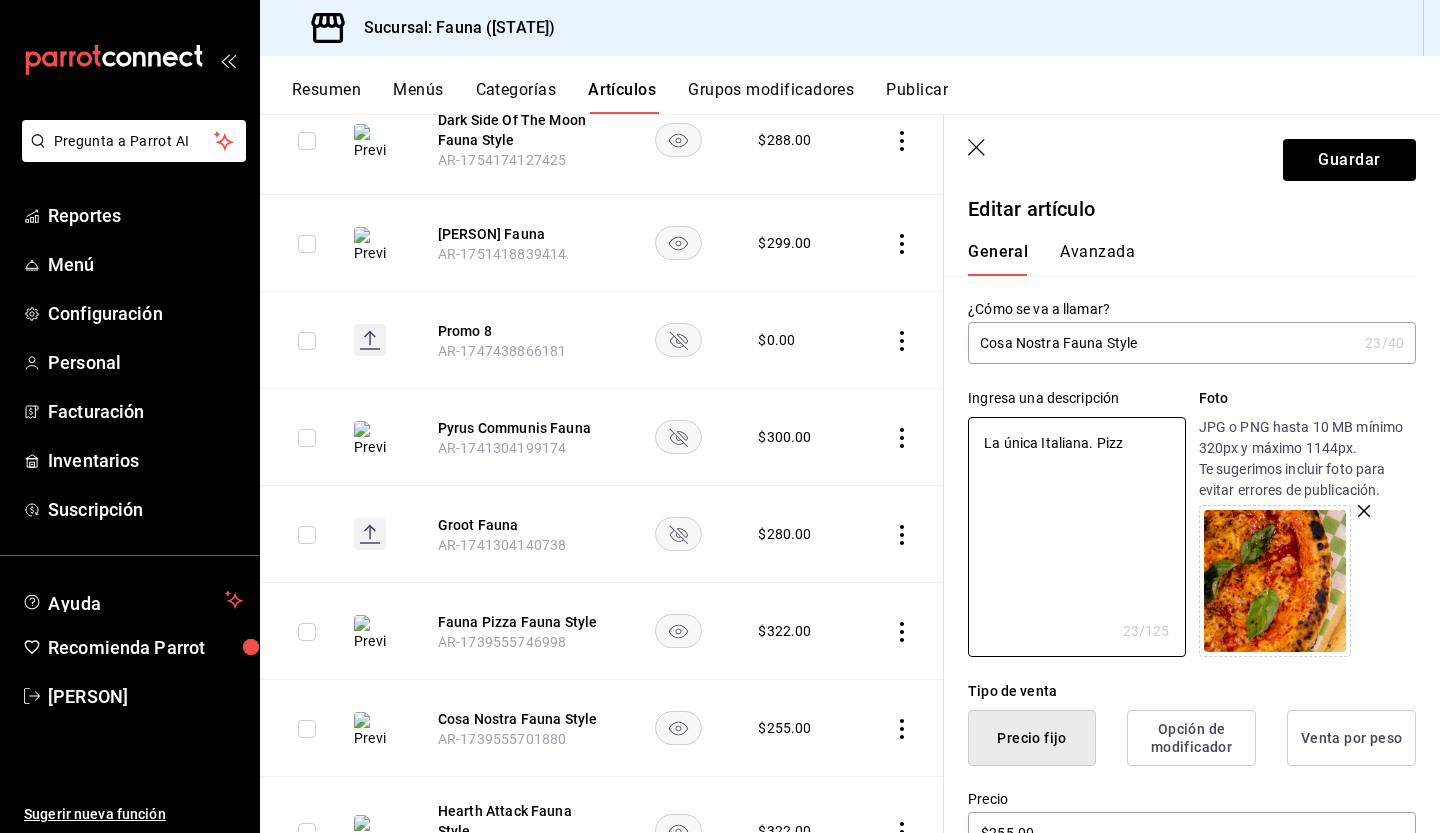 type on "La única Italiana. Pizza" 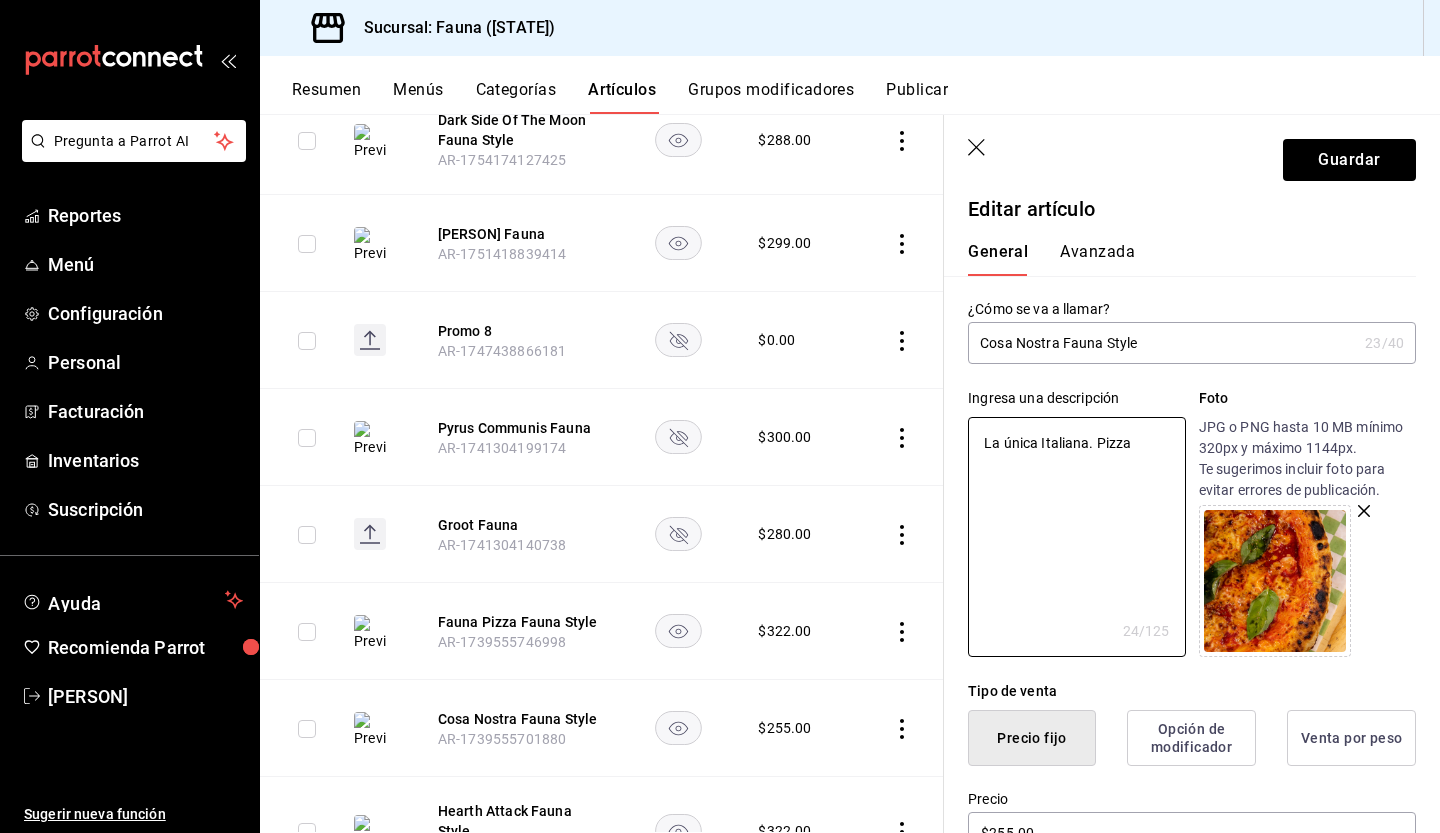 type on "La única Italiana. Pizza" 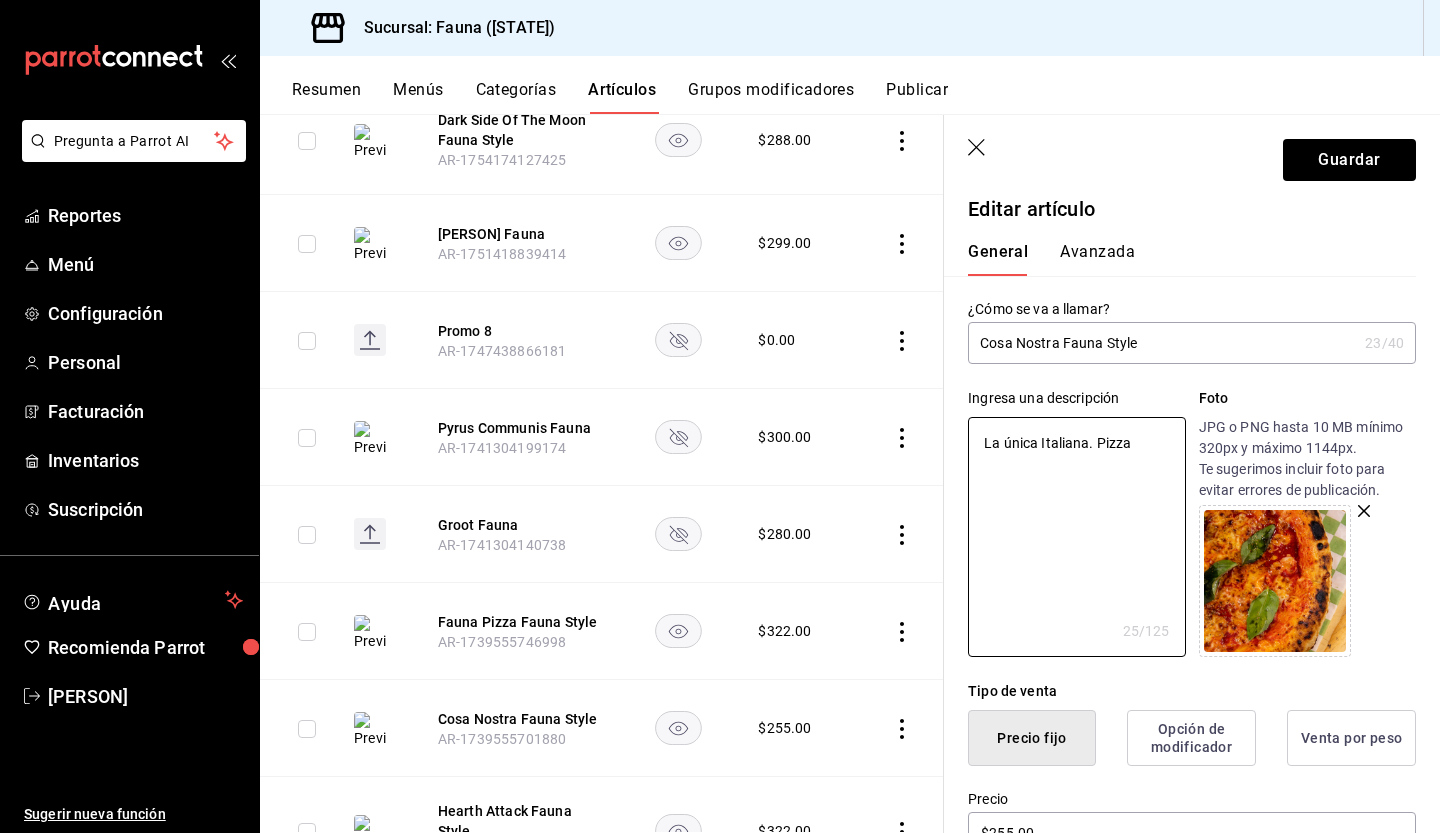 type on "La única Italiana. Pizza m" 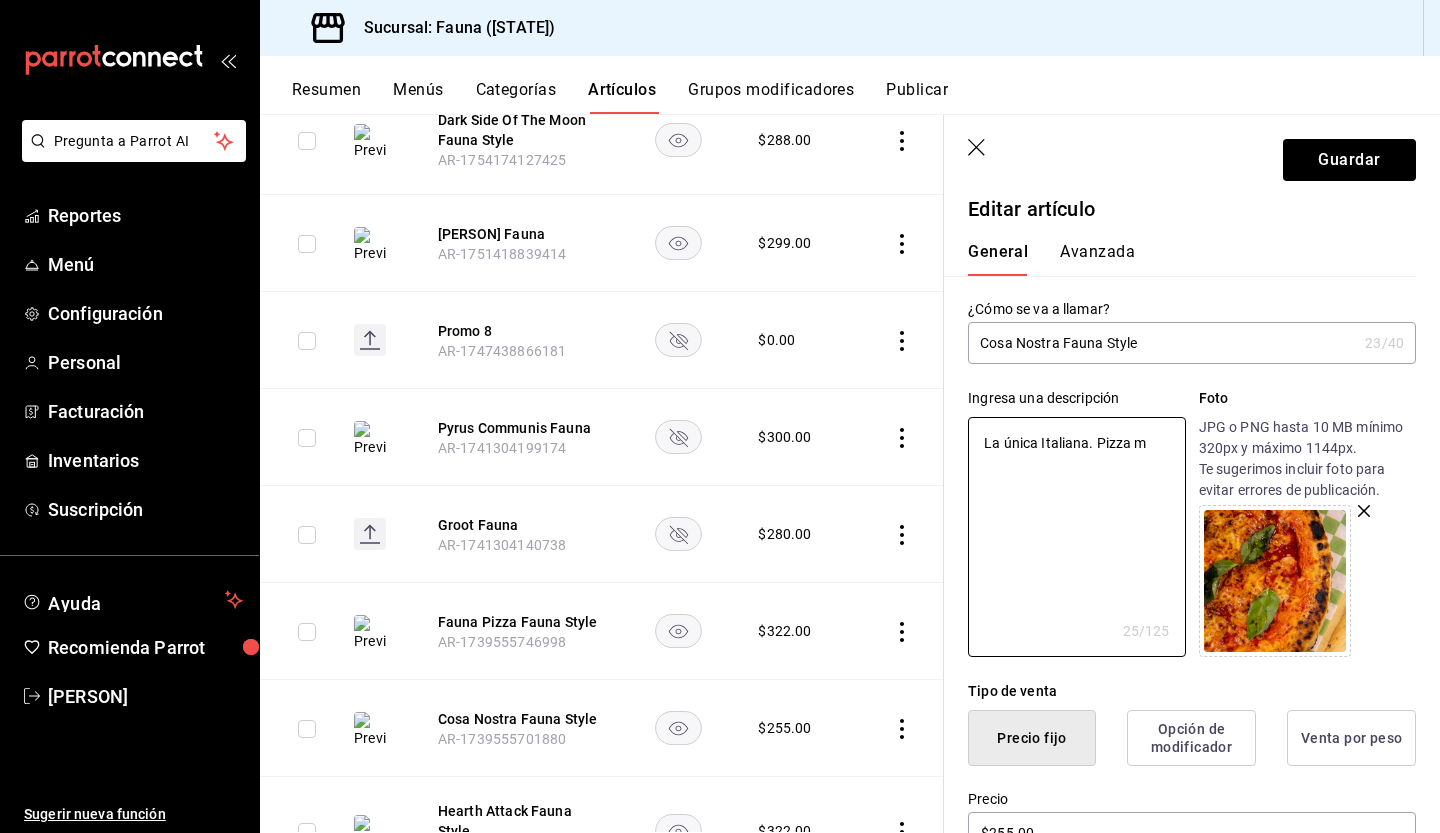 type on "x" 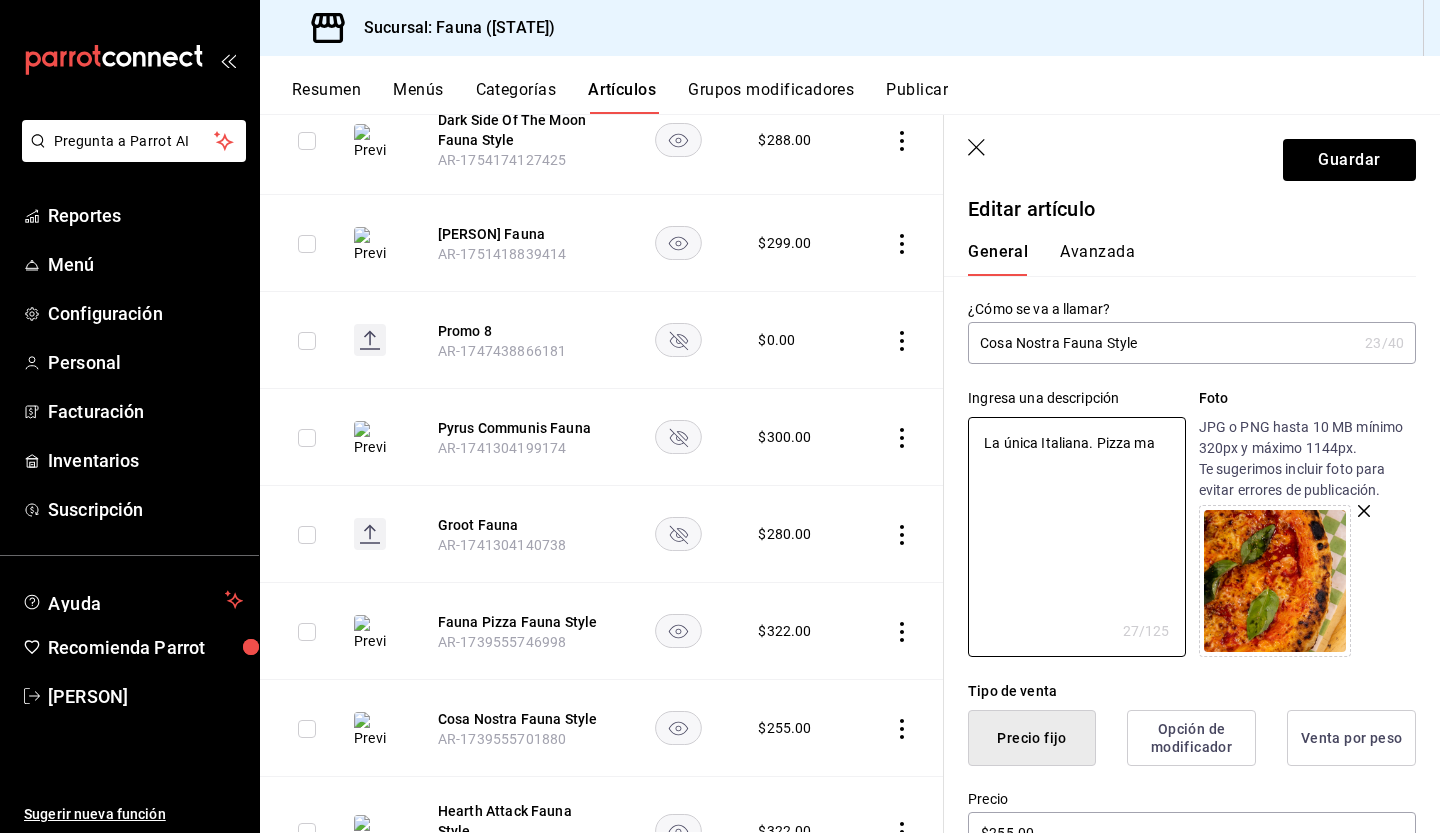 type on "La única Italiana. Pizza mar" 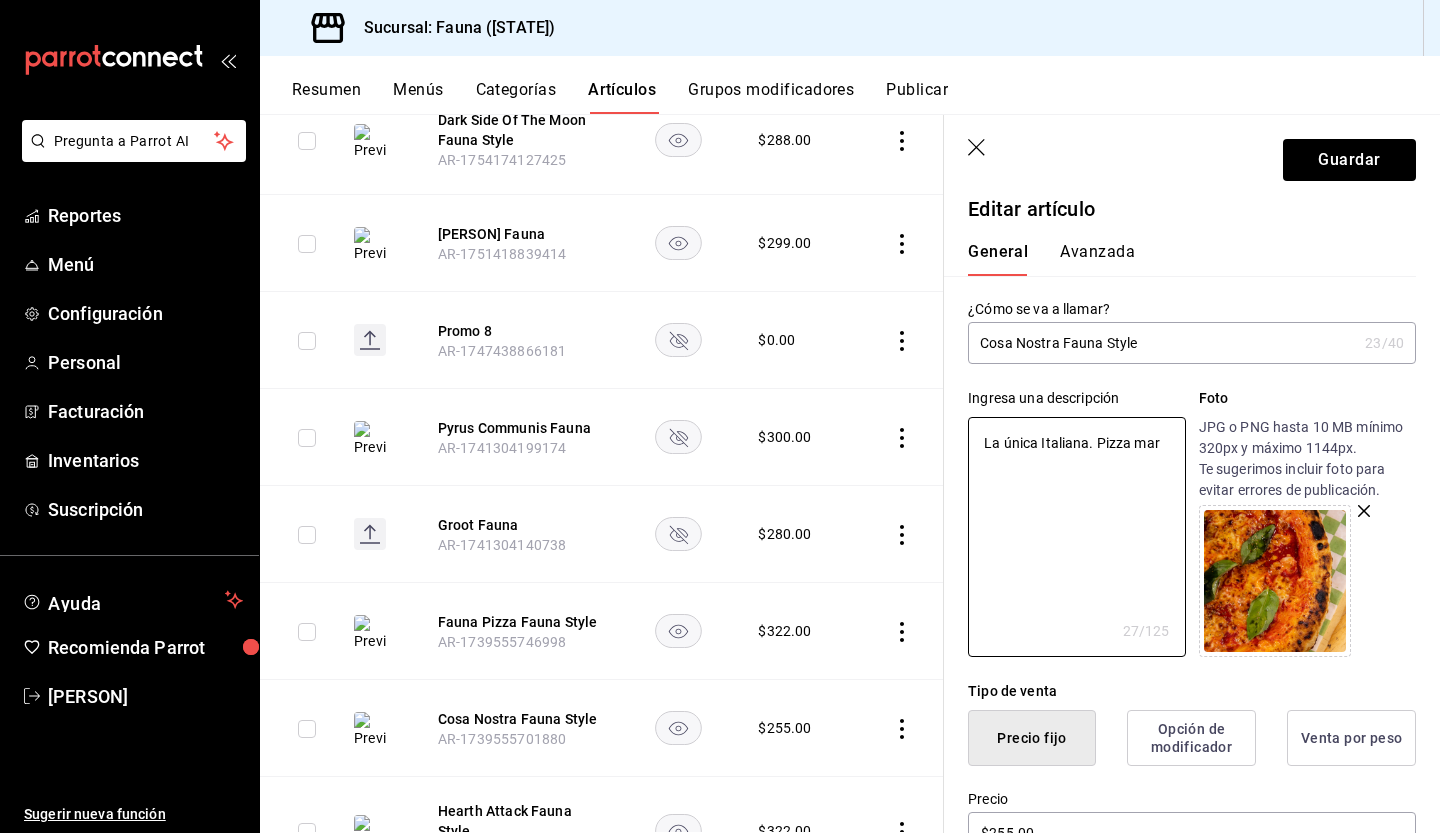 type on "x" 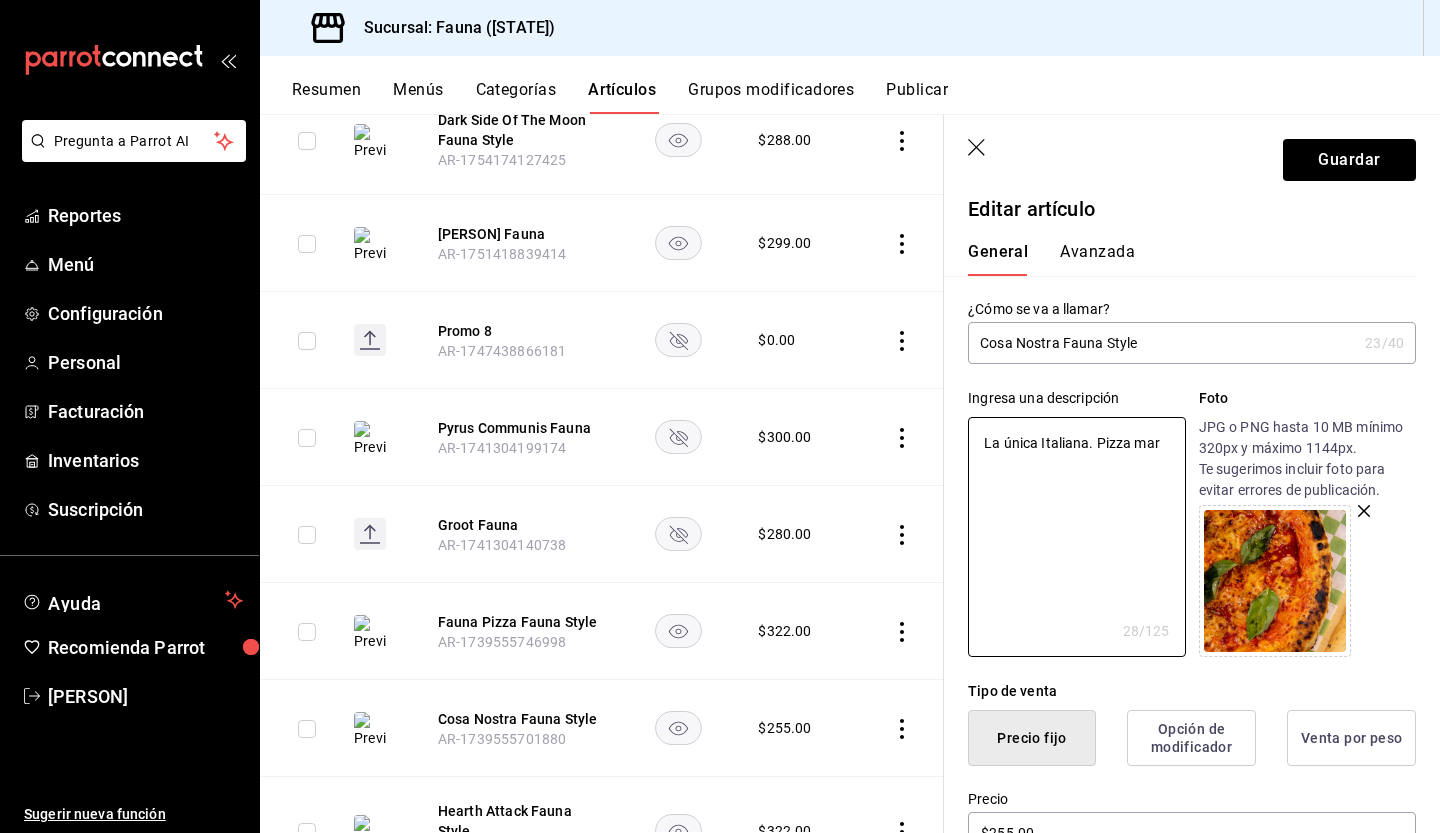 type on "La única Italiana. Pizza marf" 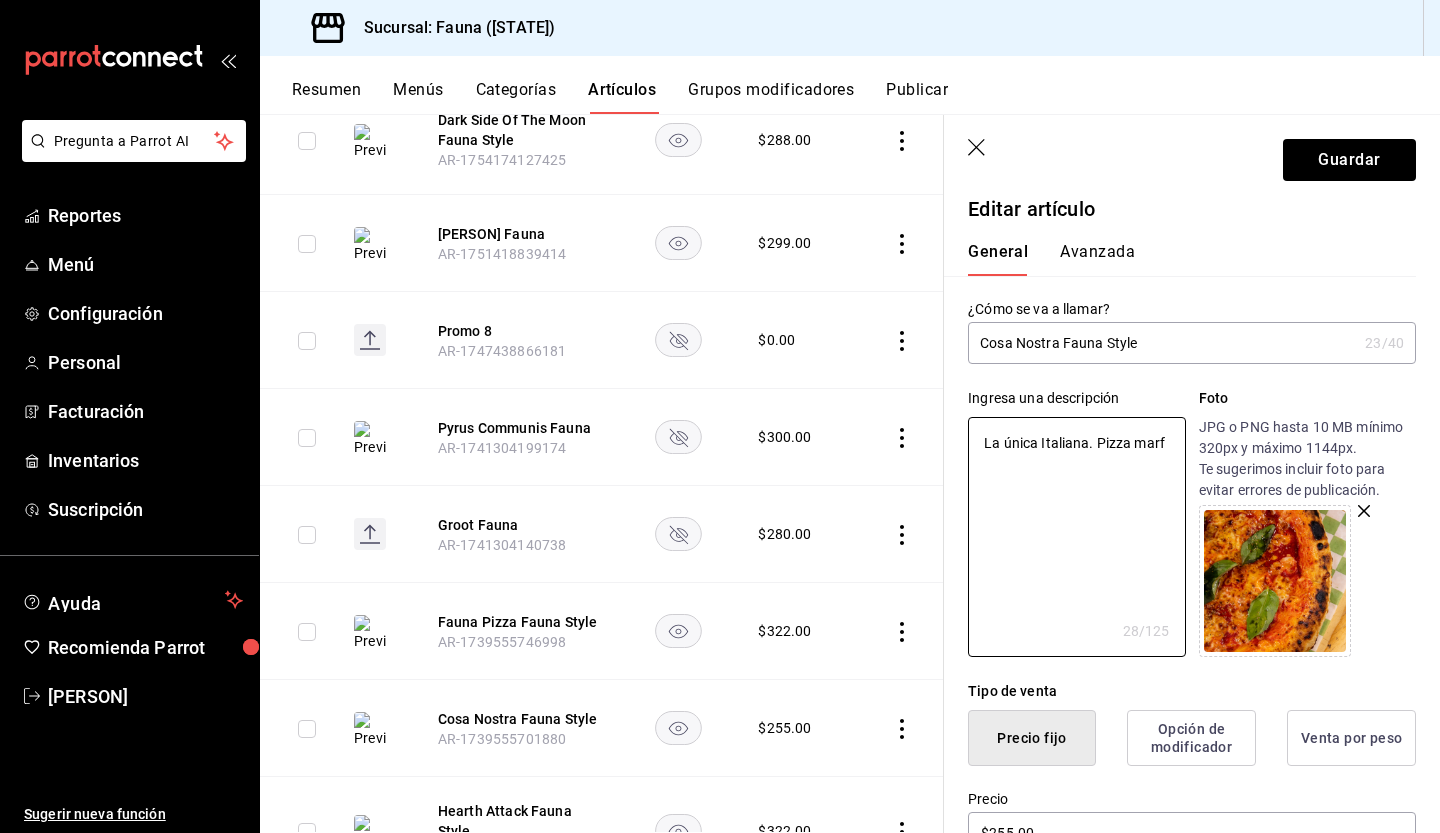 type on "x" 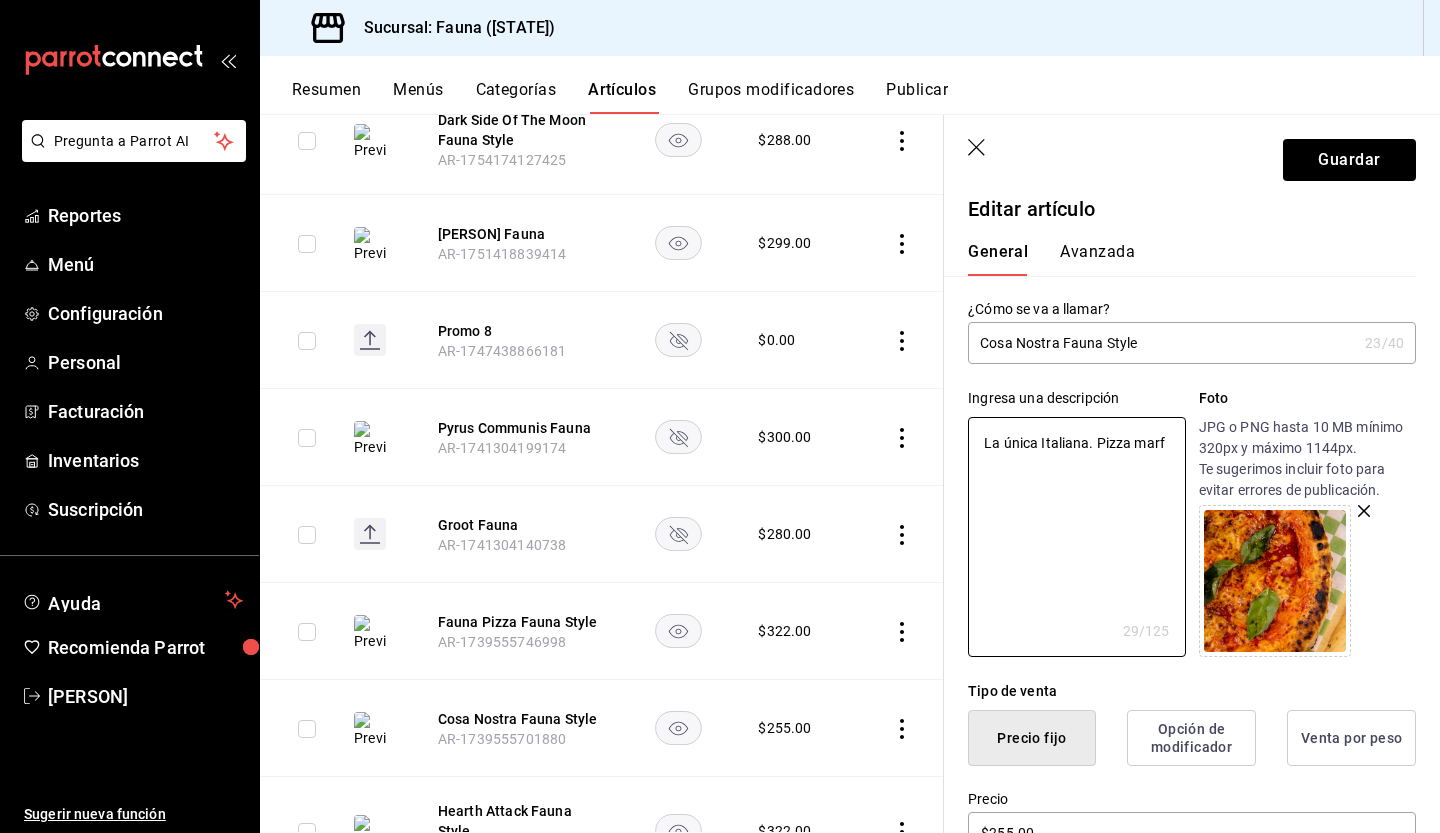 type on "La única Italiana. Pizza marfa" 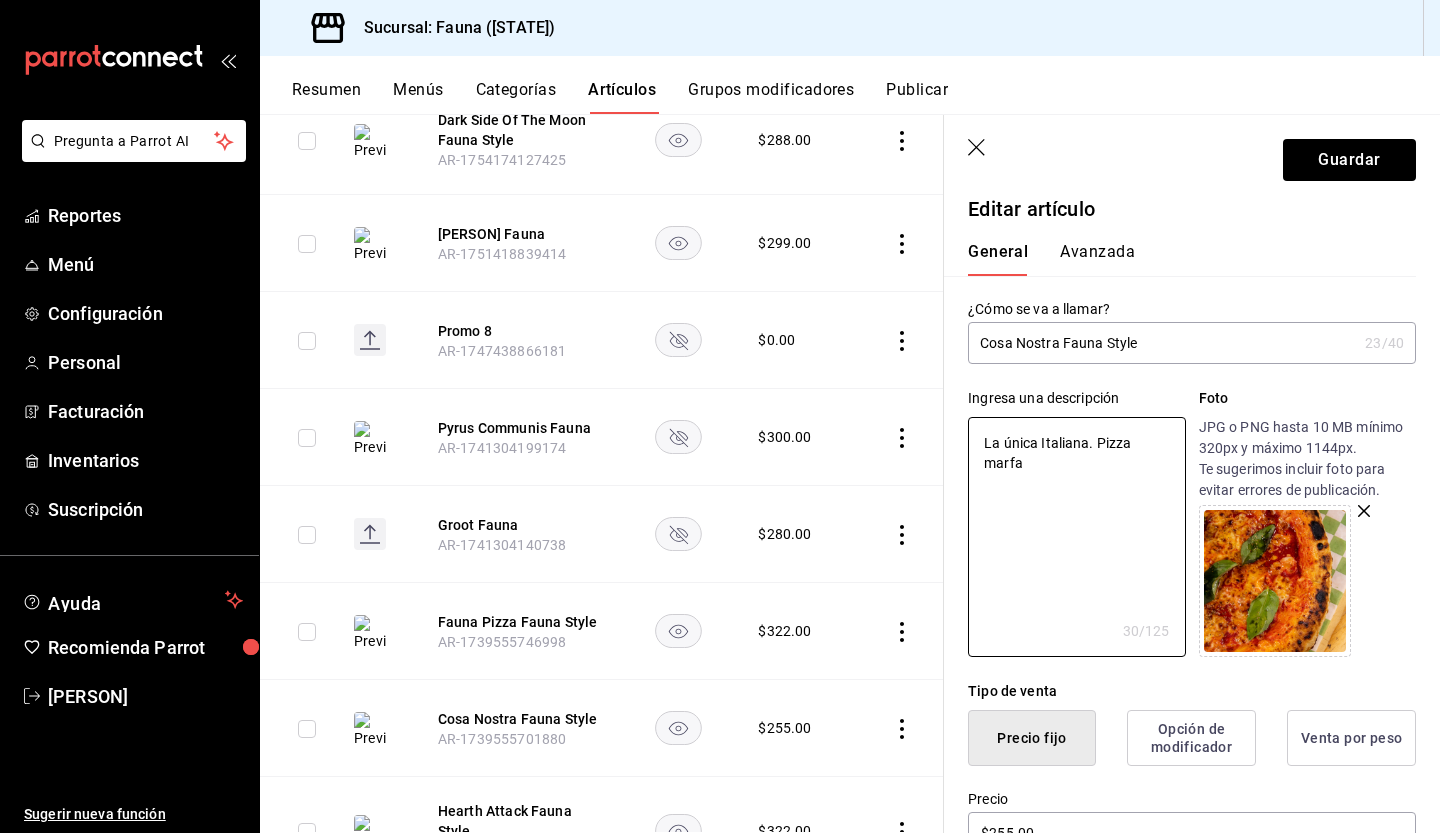 type on "La única Italiana. Pizza marf" 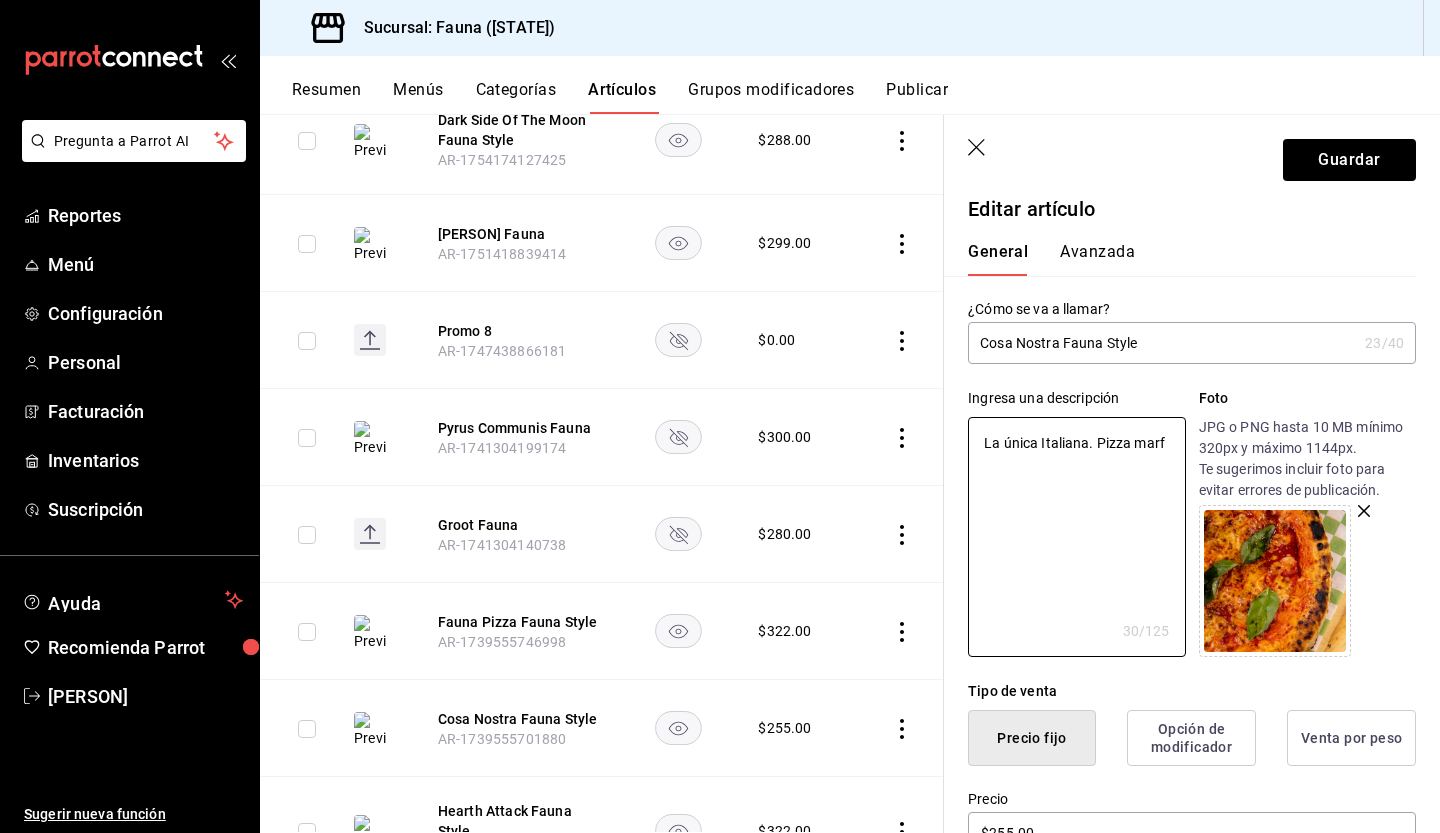 type on "x" 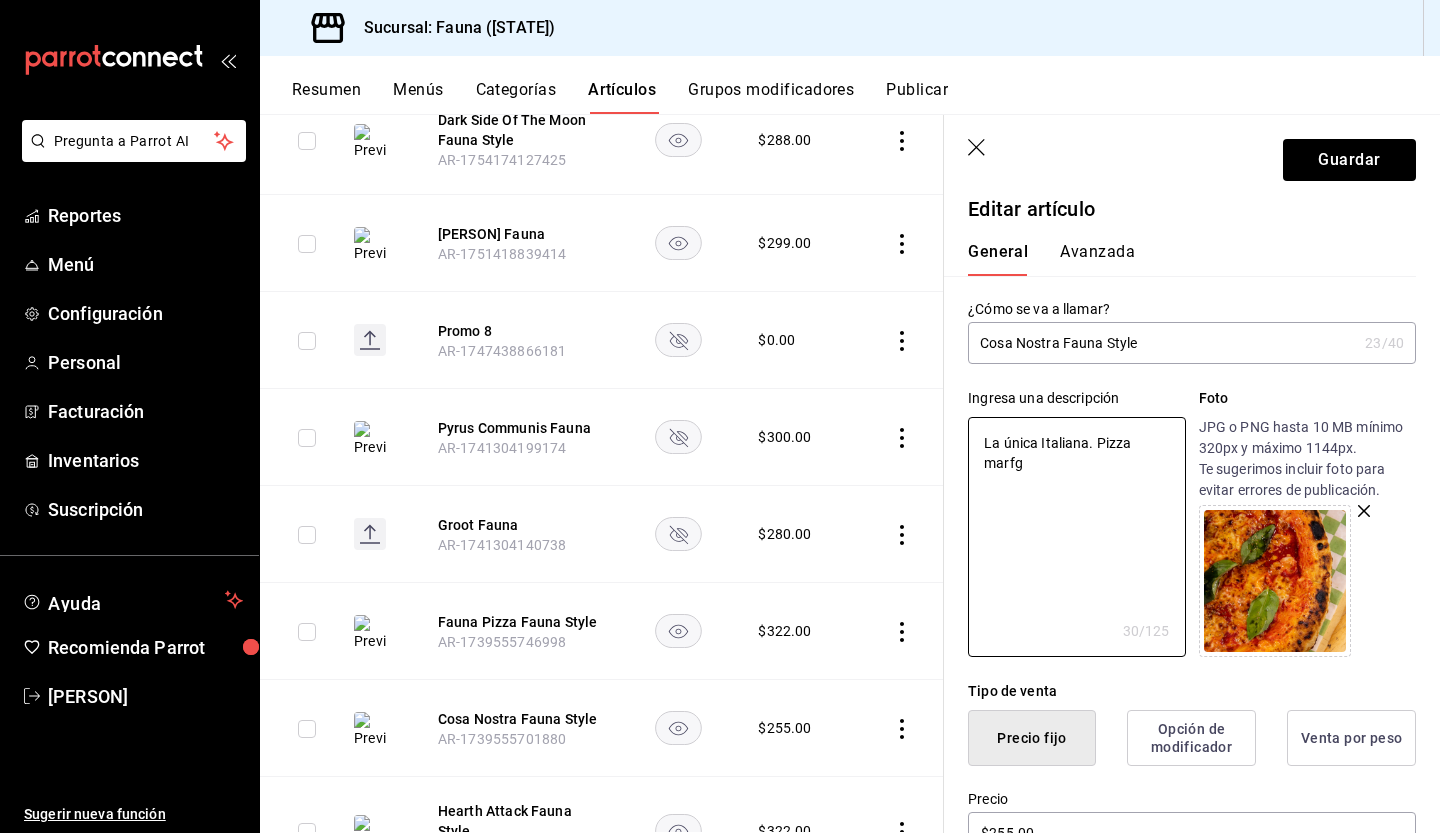 type on "x" 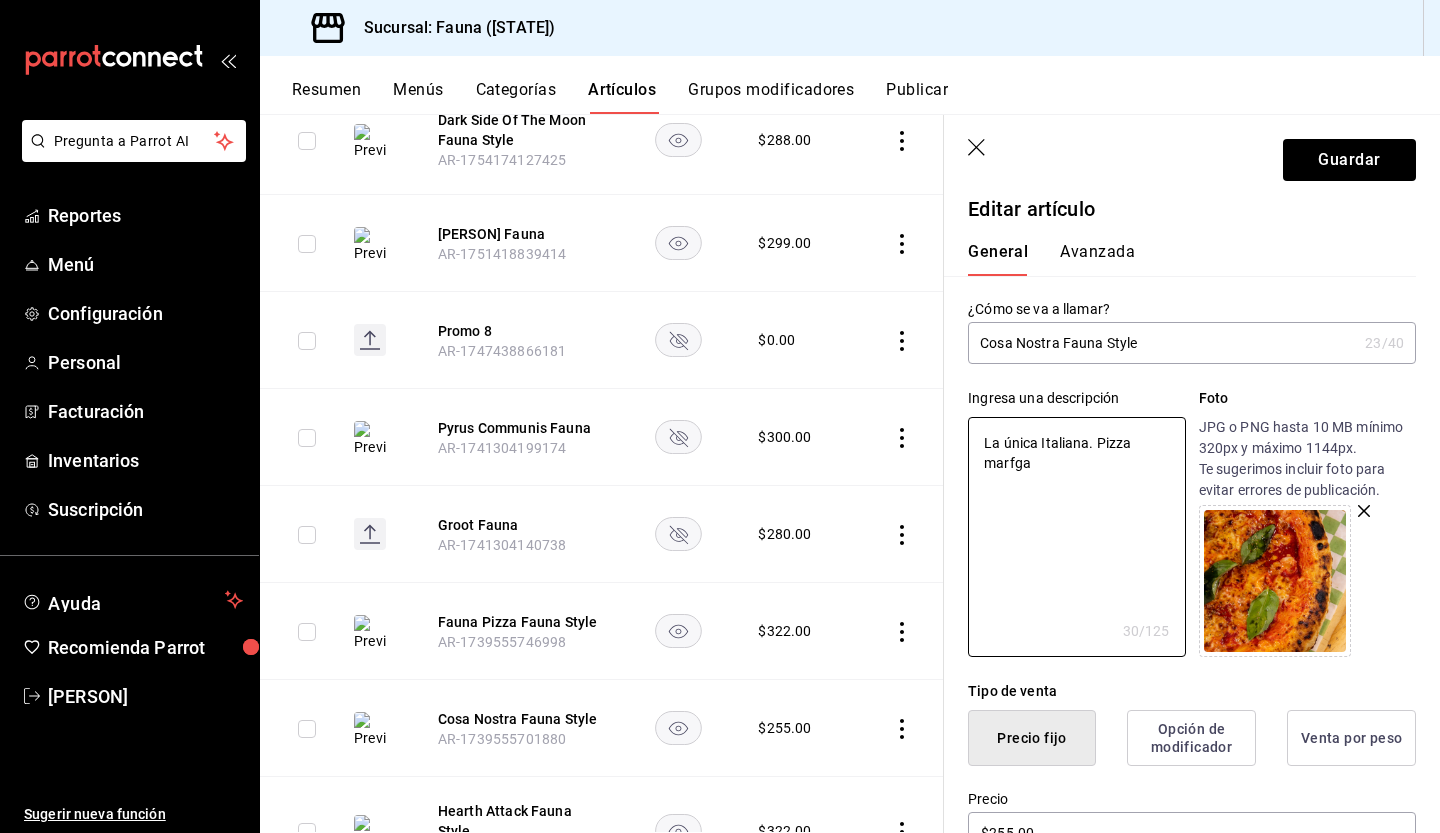 type on "x" 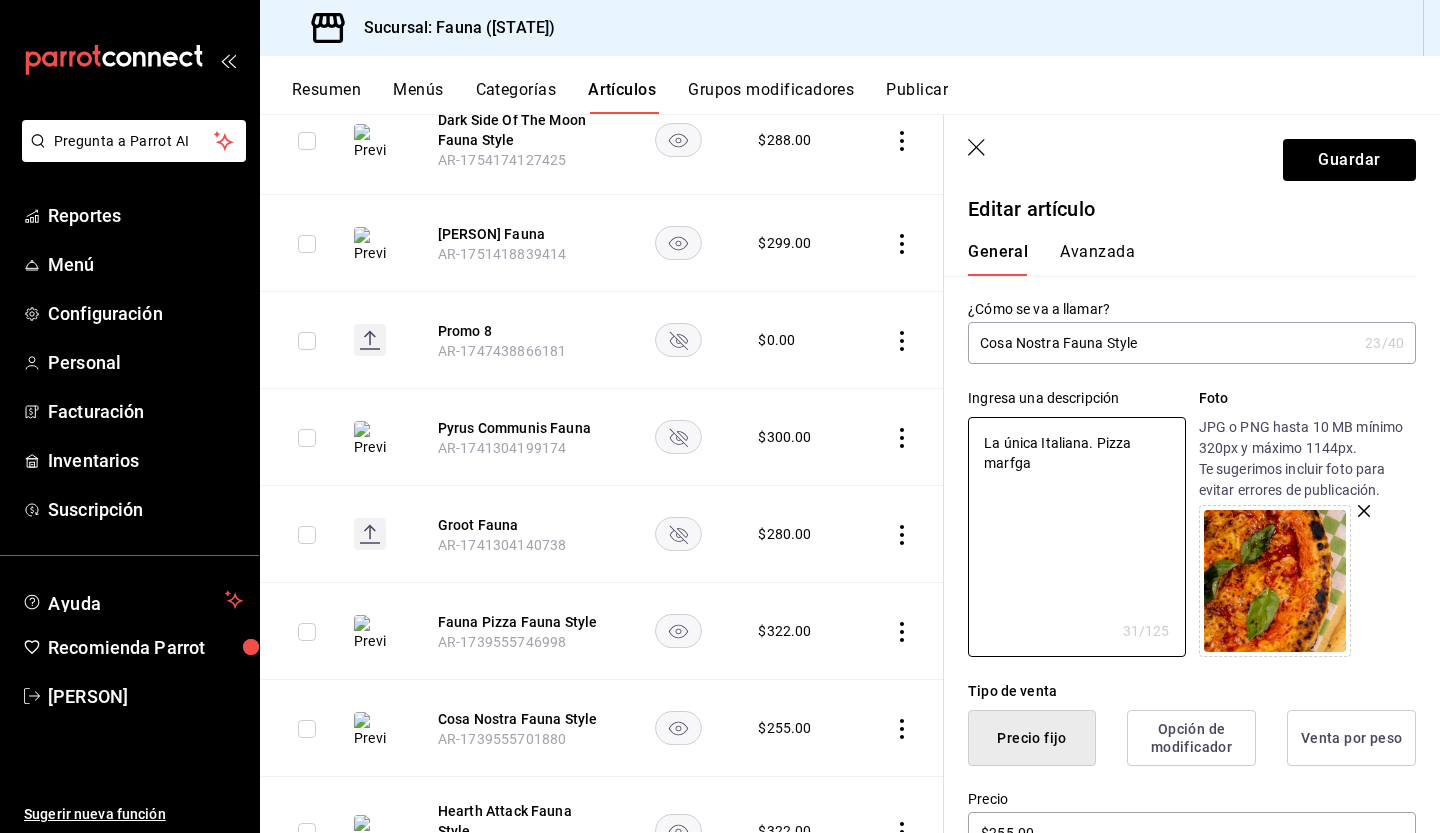 type on "La única Italiana. Pizza marfgat" 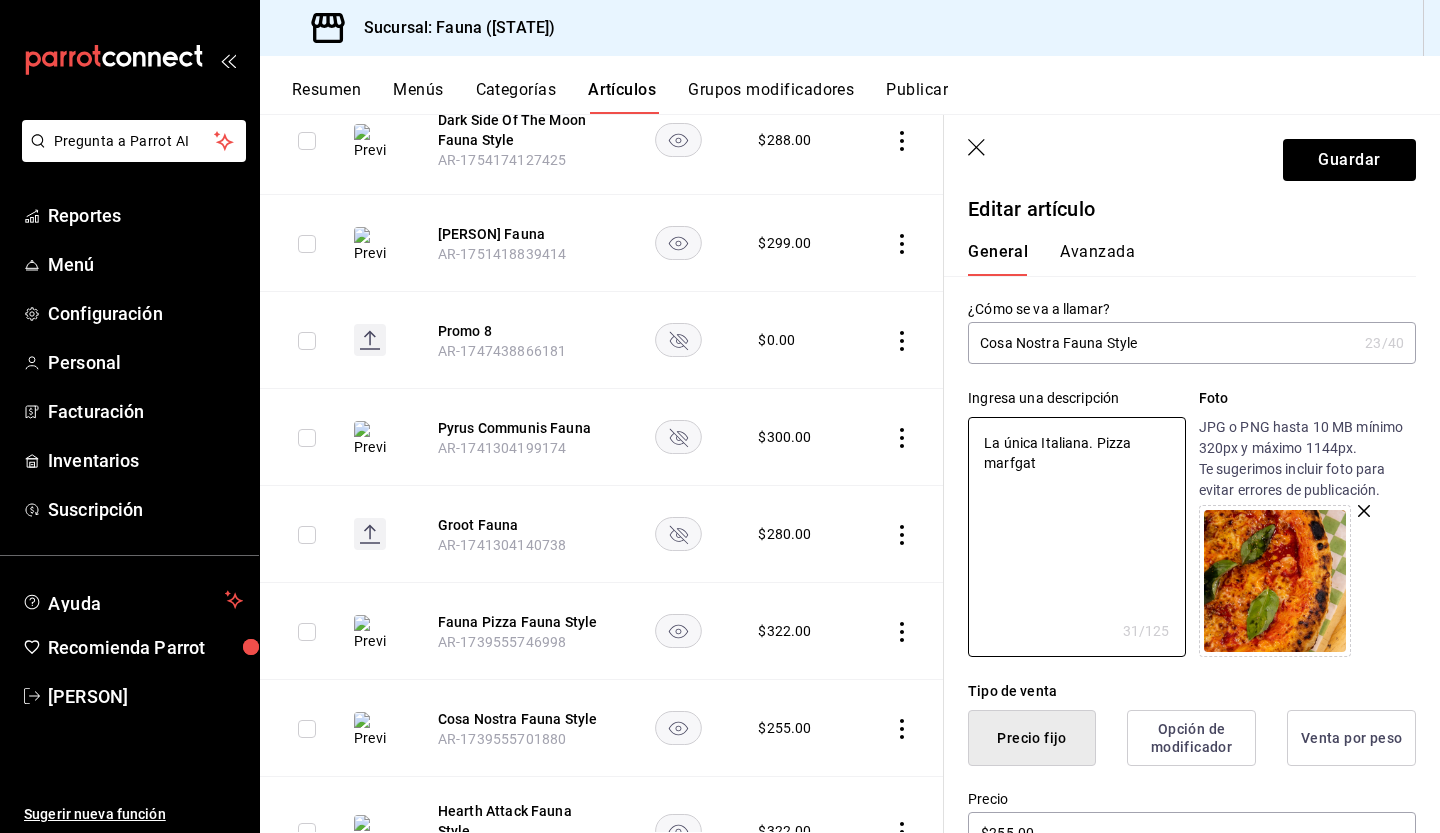 type on "x" 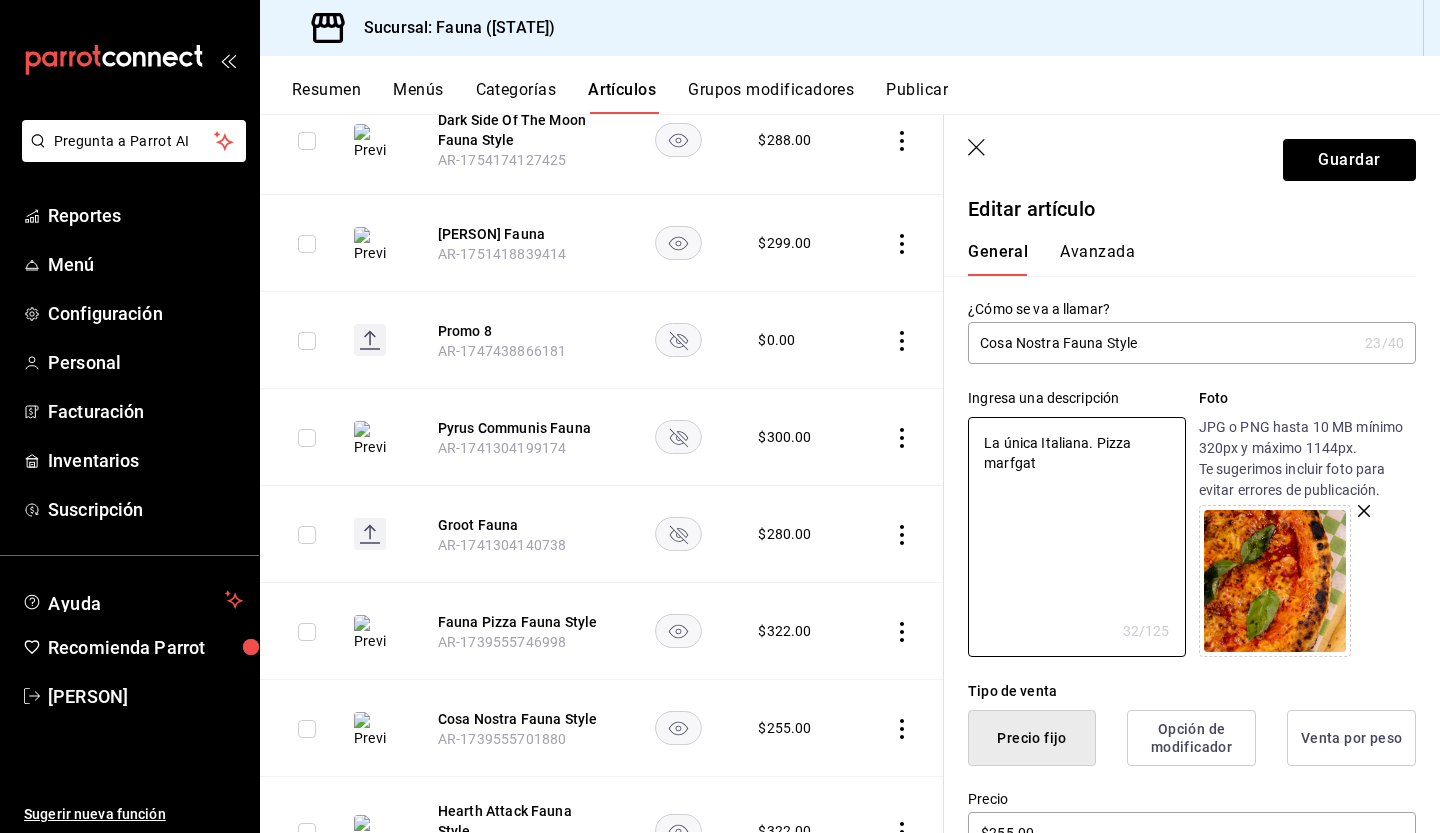type on "La única Italiana. Pizza marfga" 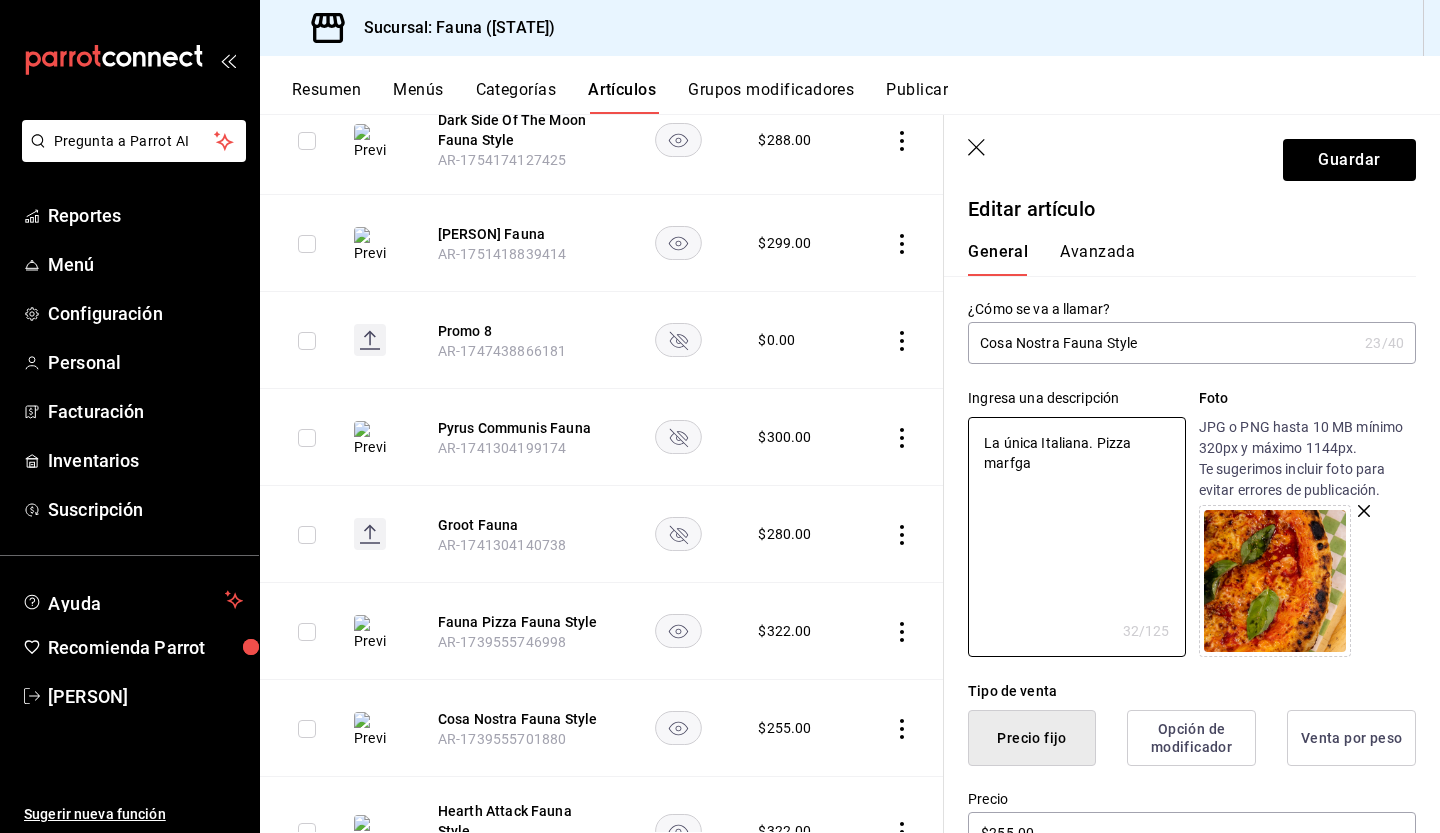 type on "x" 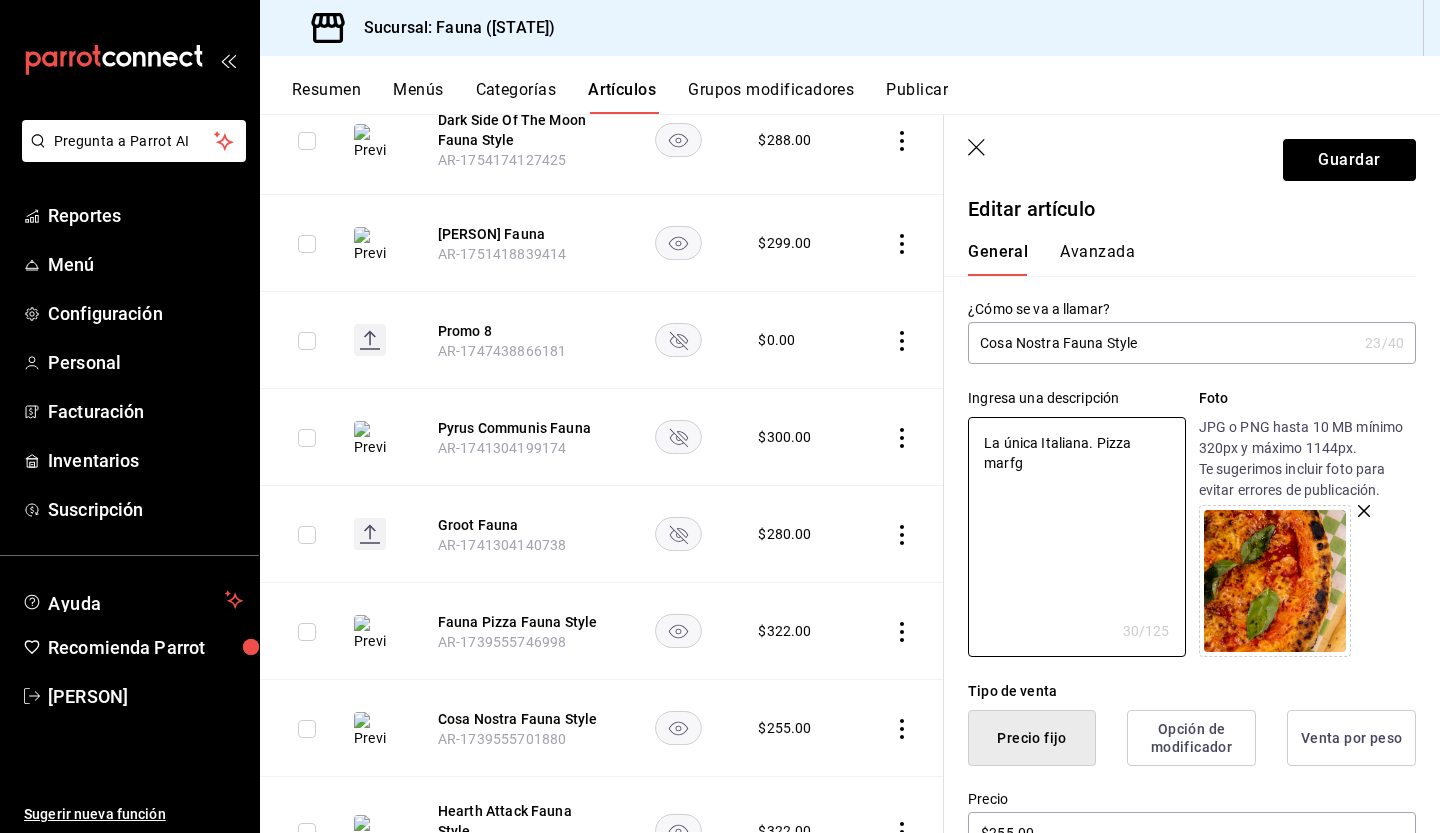 type on "x" 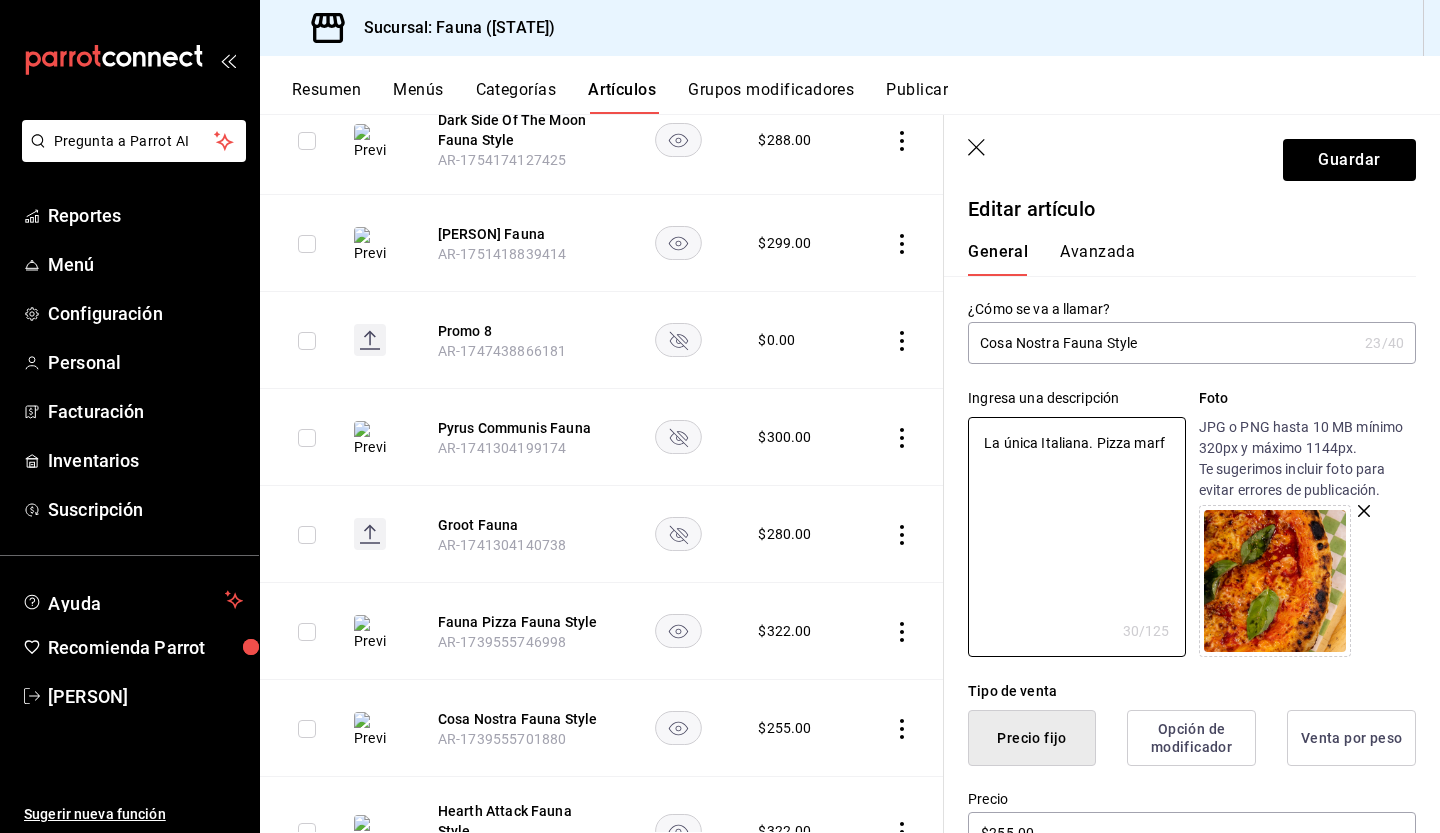 type on "x" 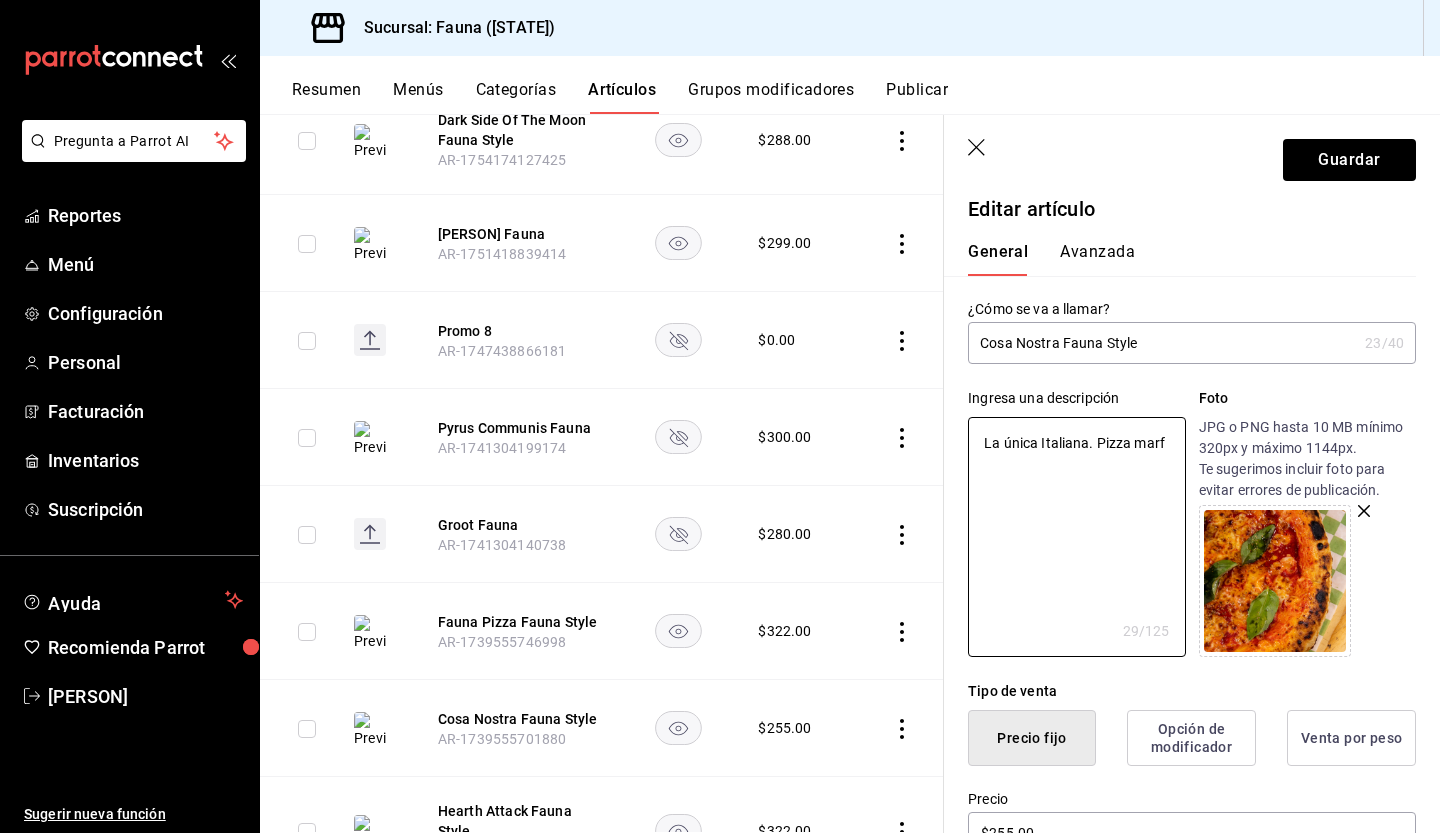 type on "La única Italiana. Pizza mar" 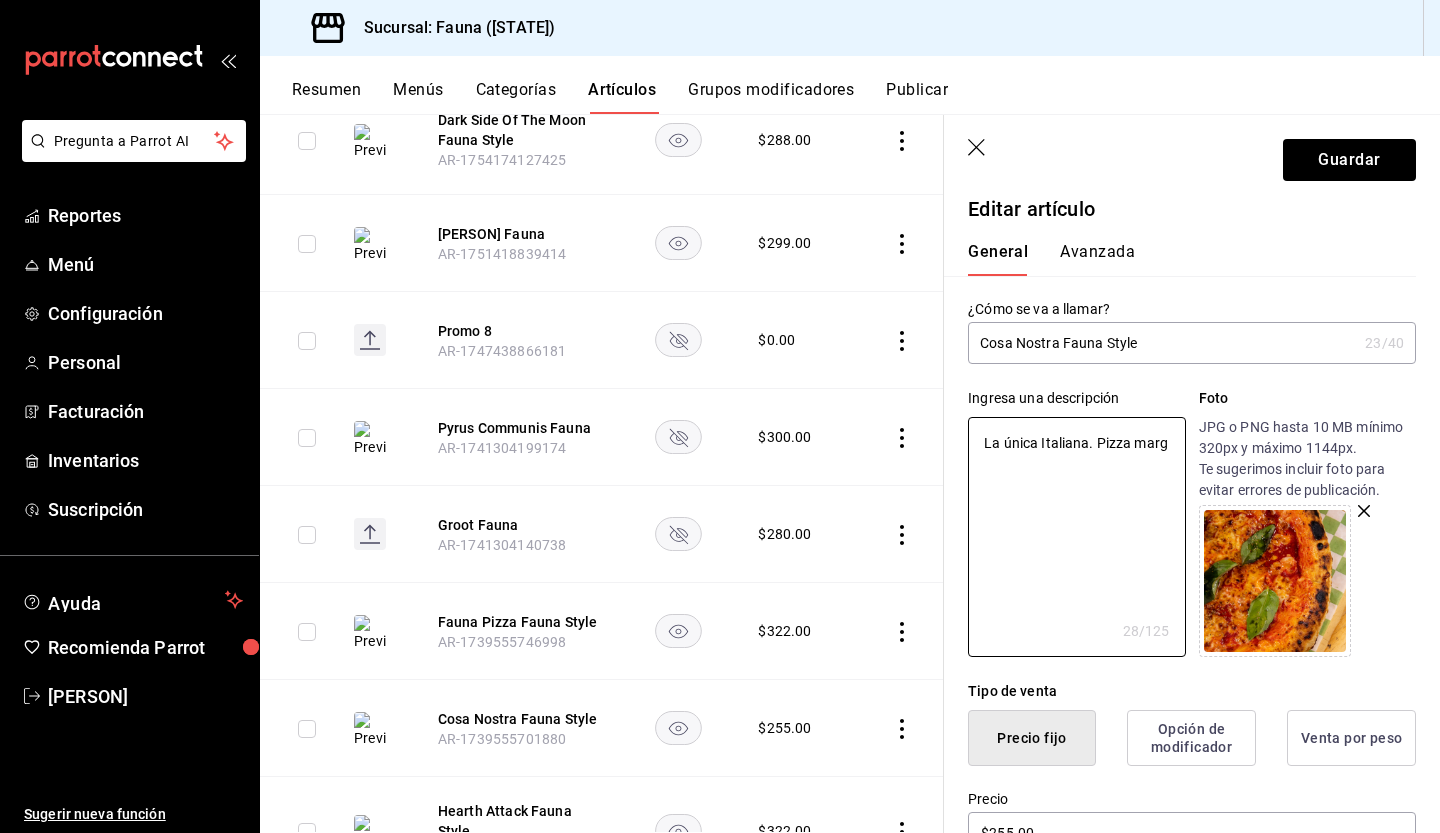 type on "La única Italiana. Pizza marga" 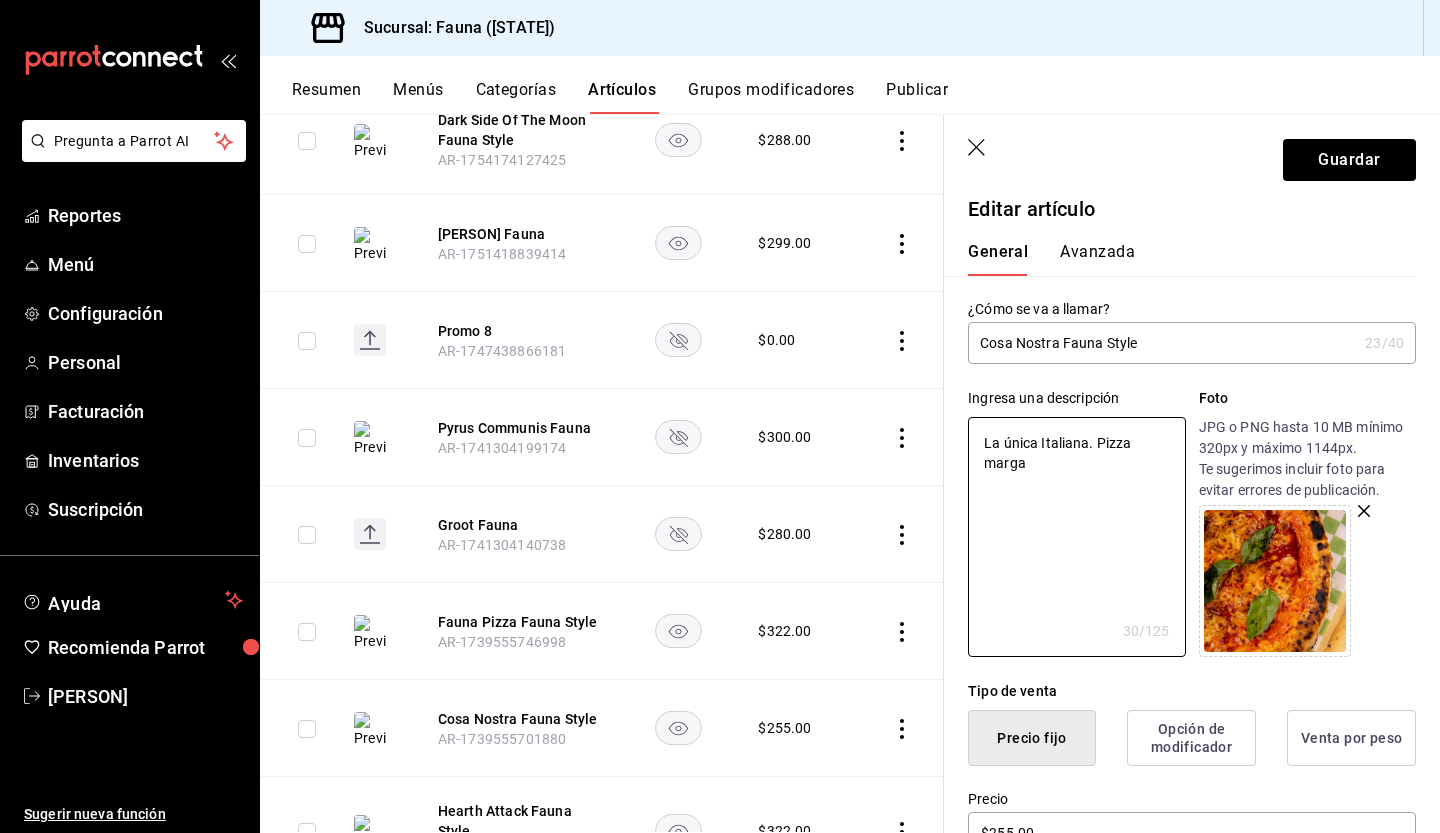 type on "La única Italiana. Pizza margar" 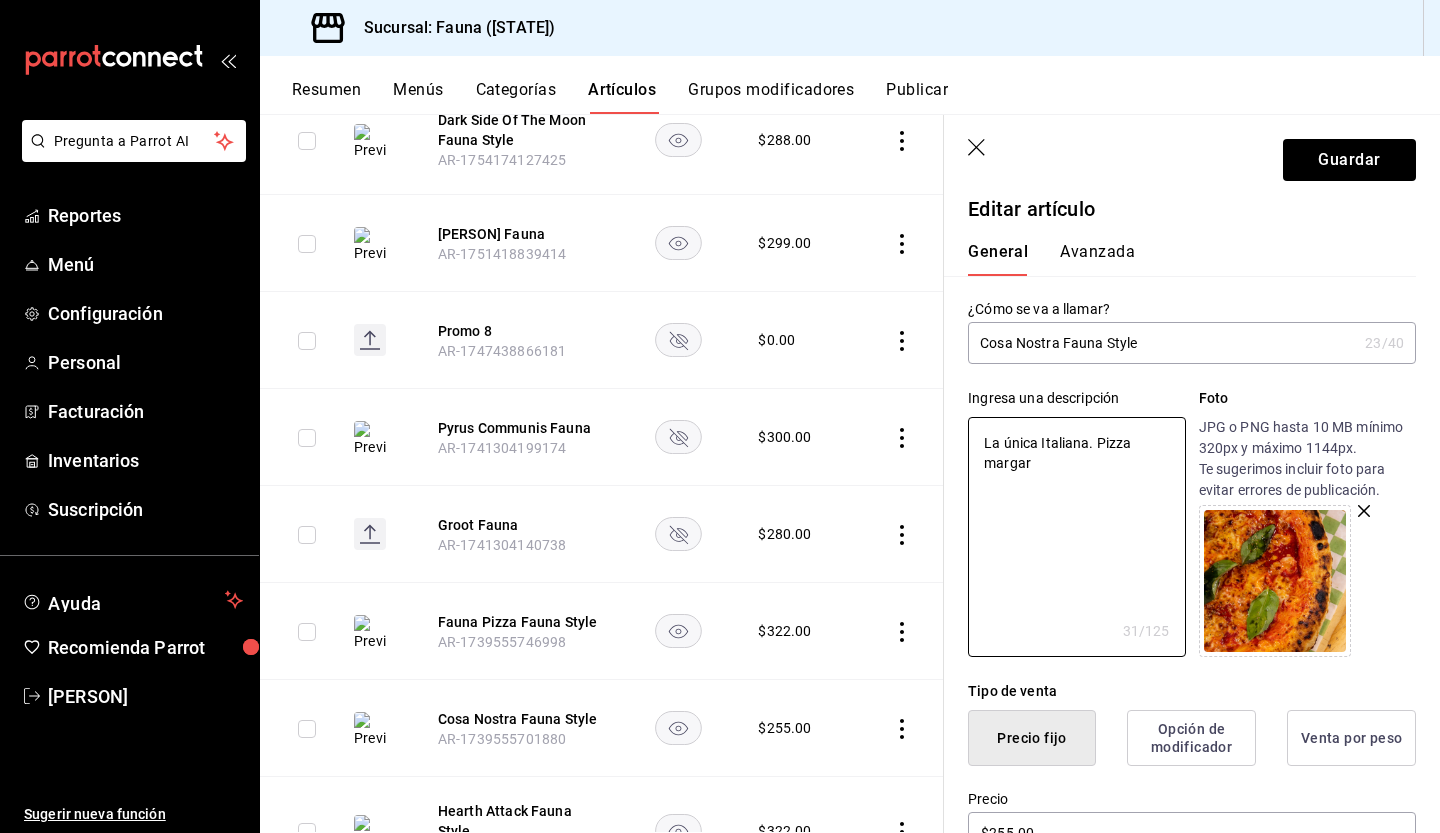 type on "La única Italiana. Pizza margari" 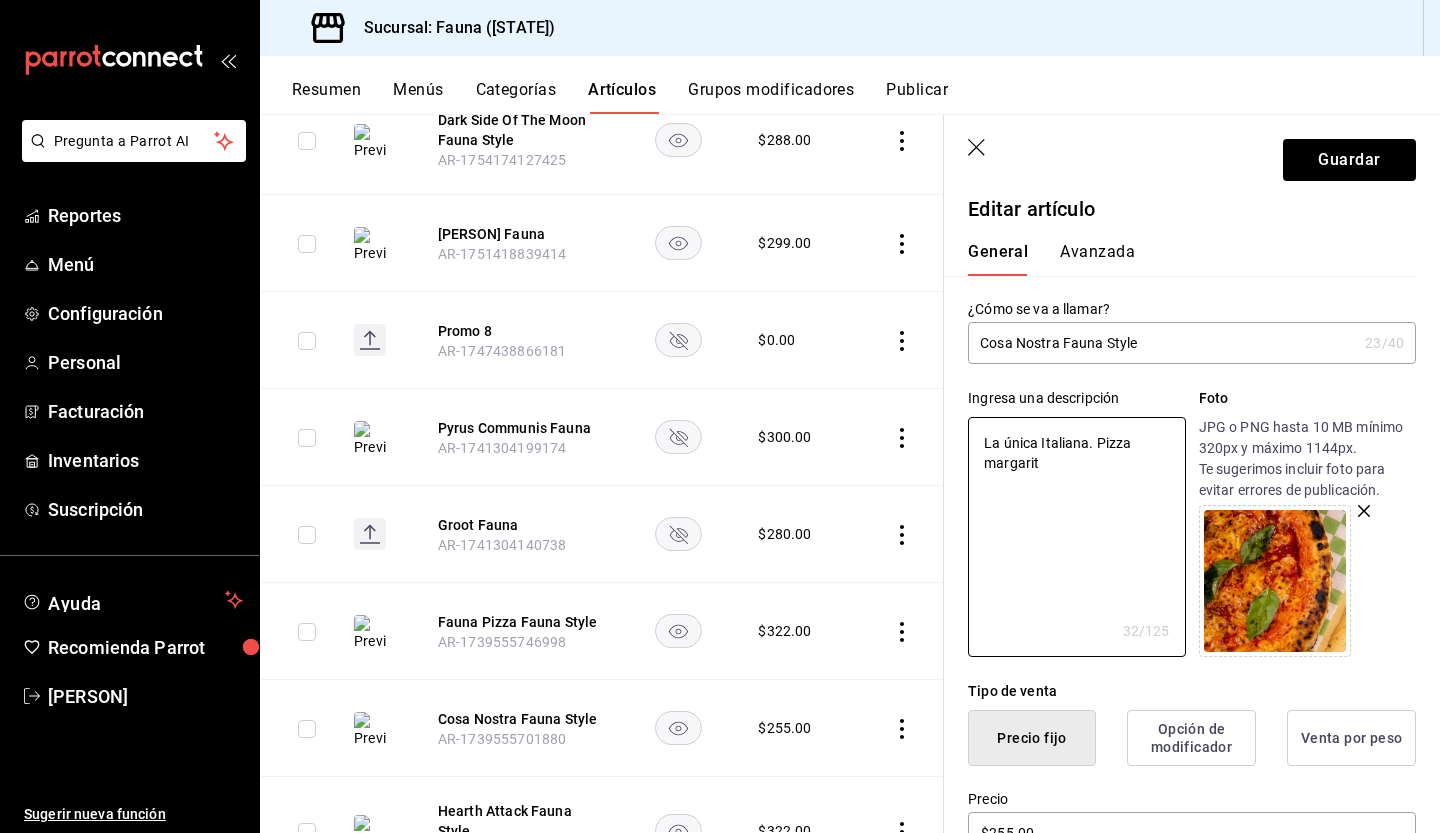 type on "La única Italiana. Pizza margarita" 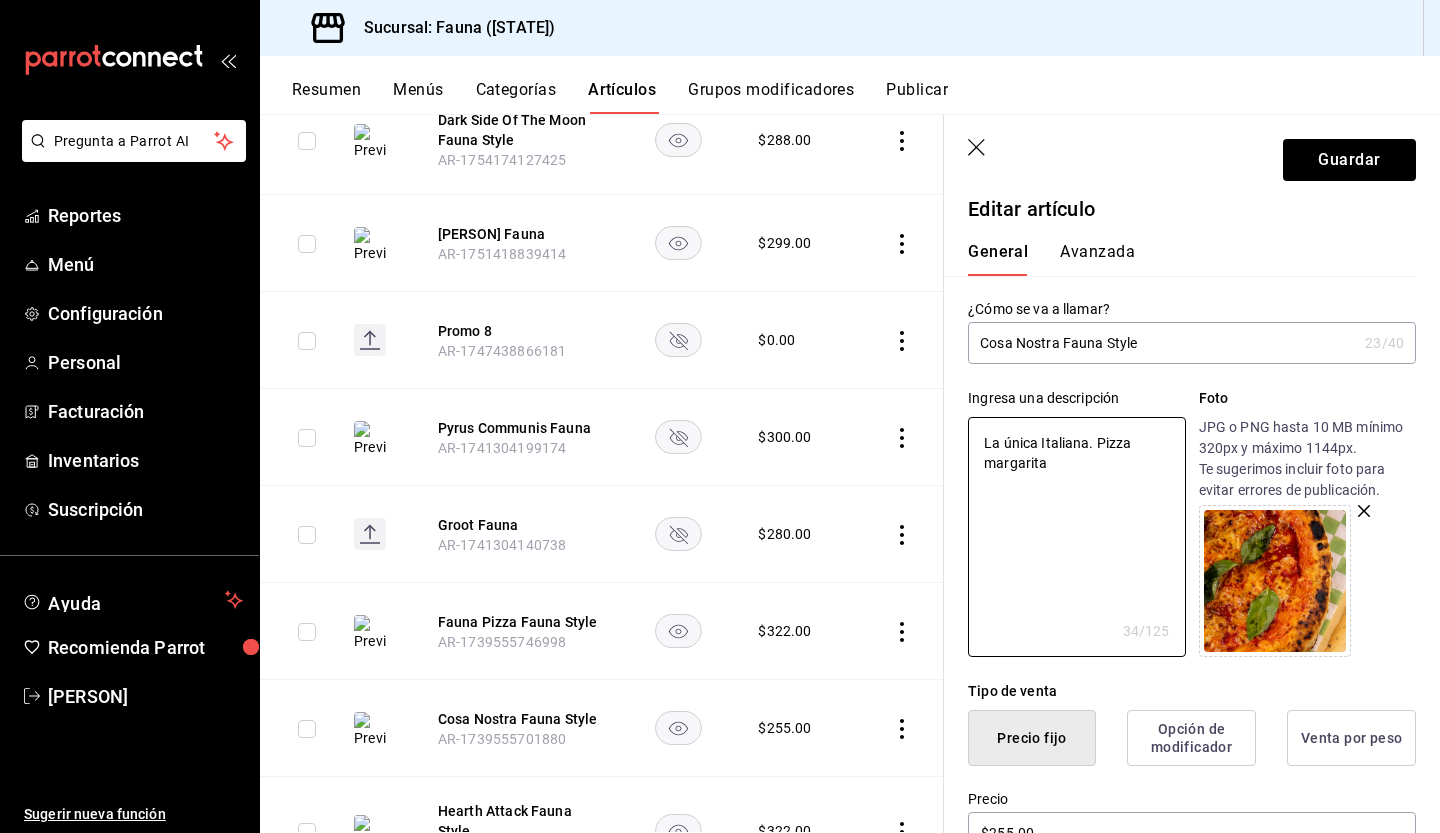 type on "La única Italiana. Pizza margarita." 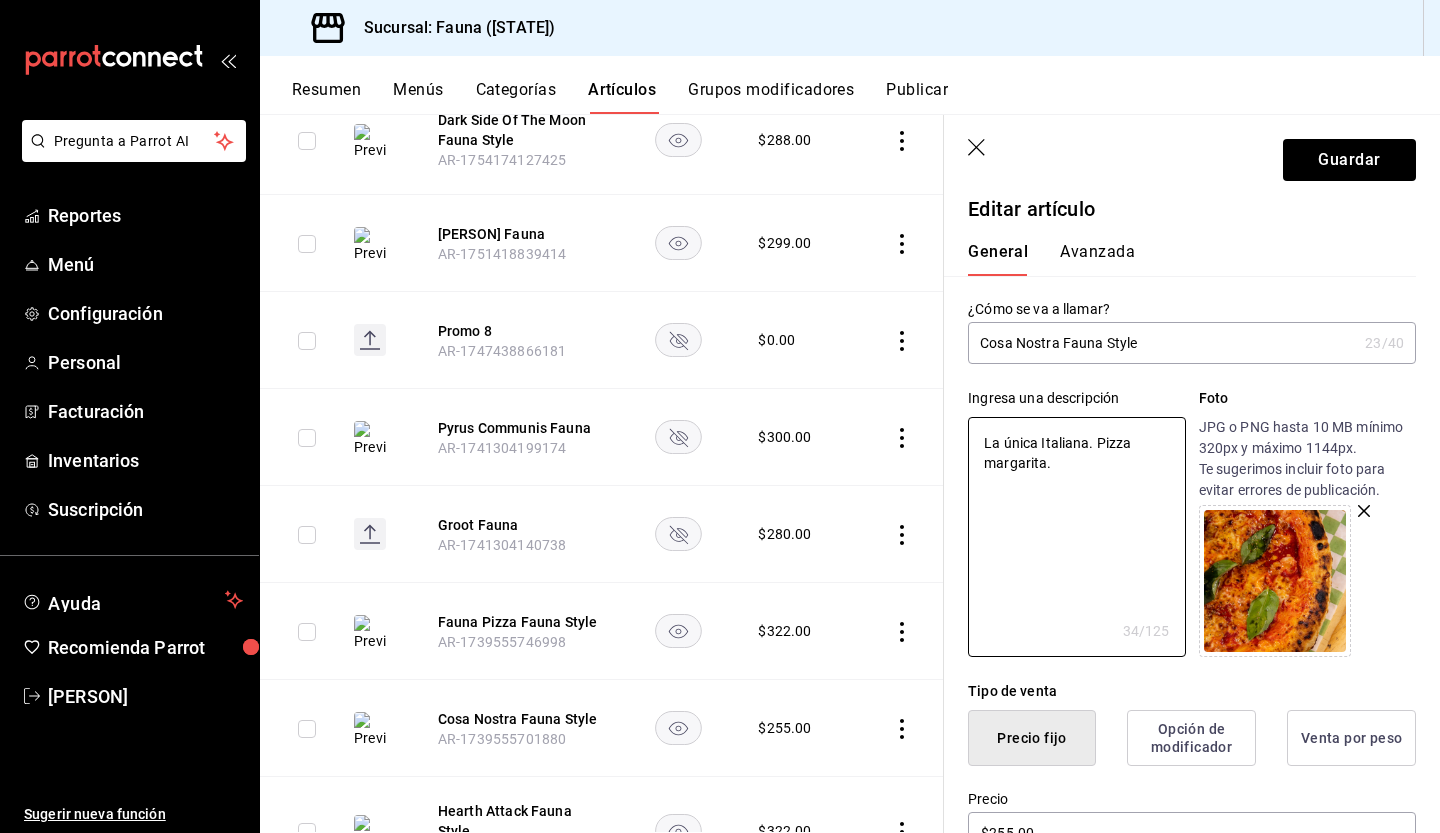 type on "x" 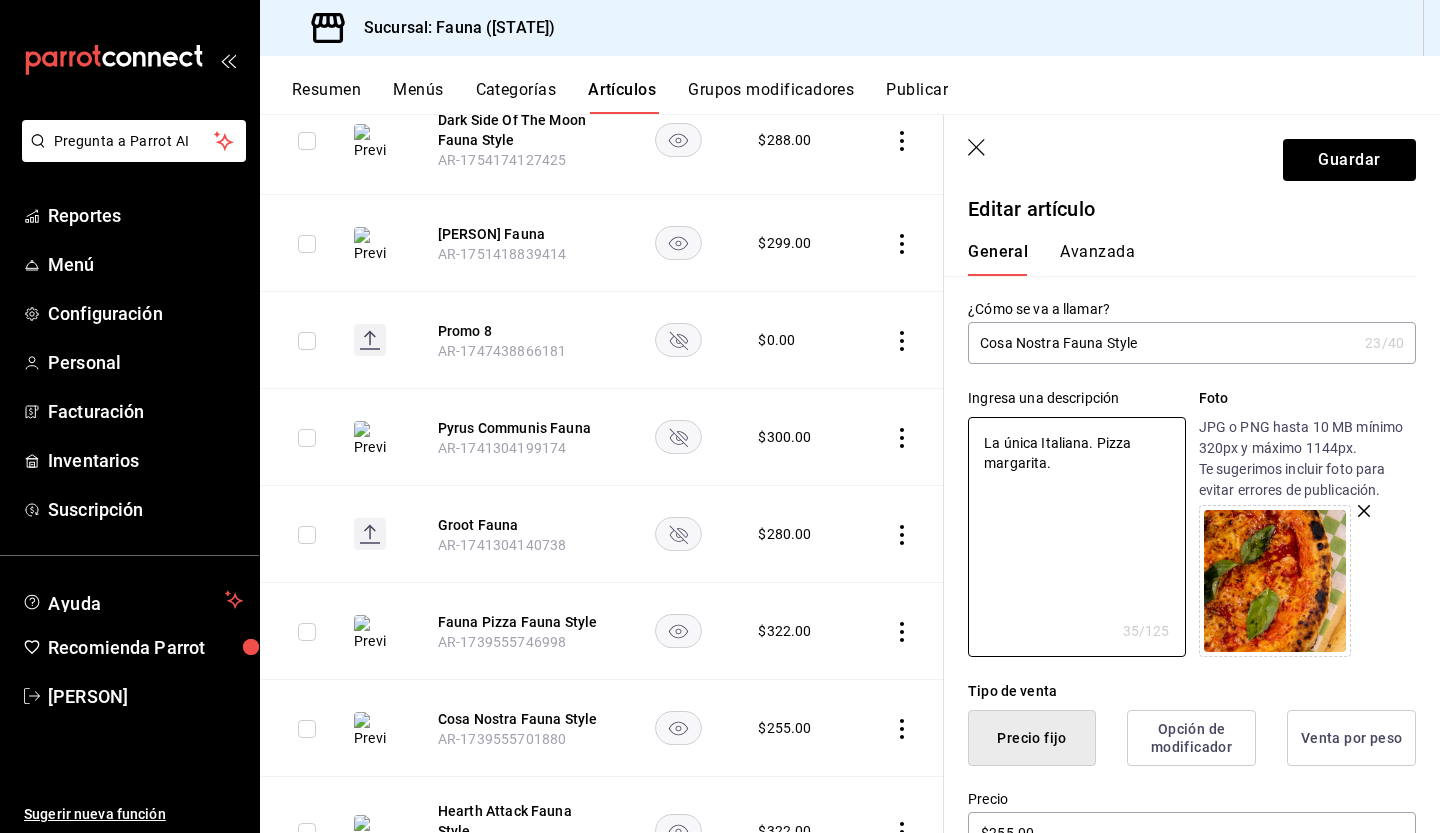 type on "La única Italiana. Pizza margarita." 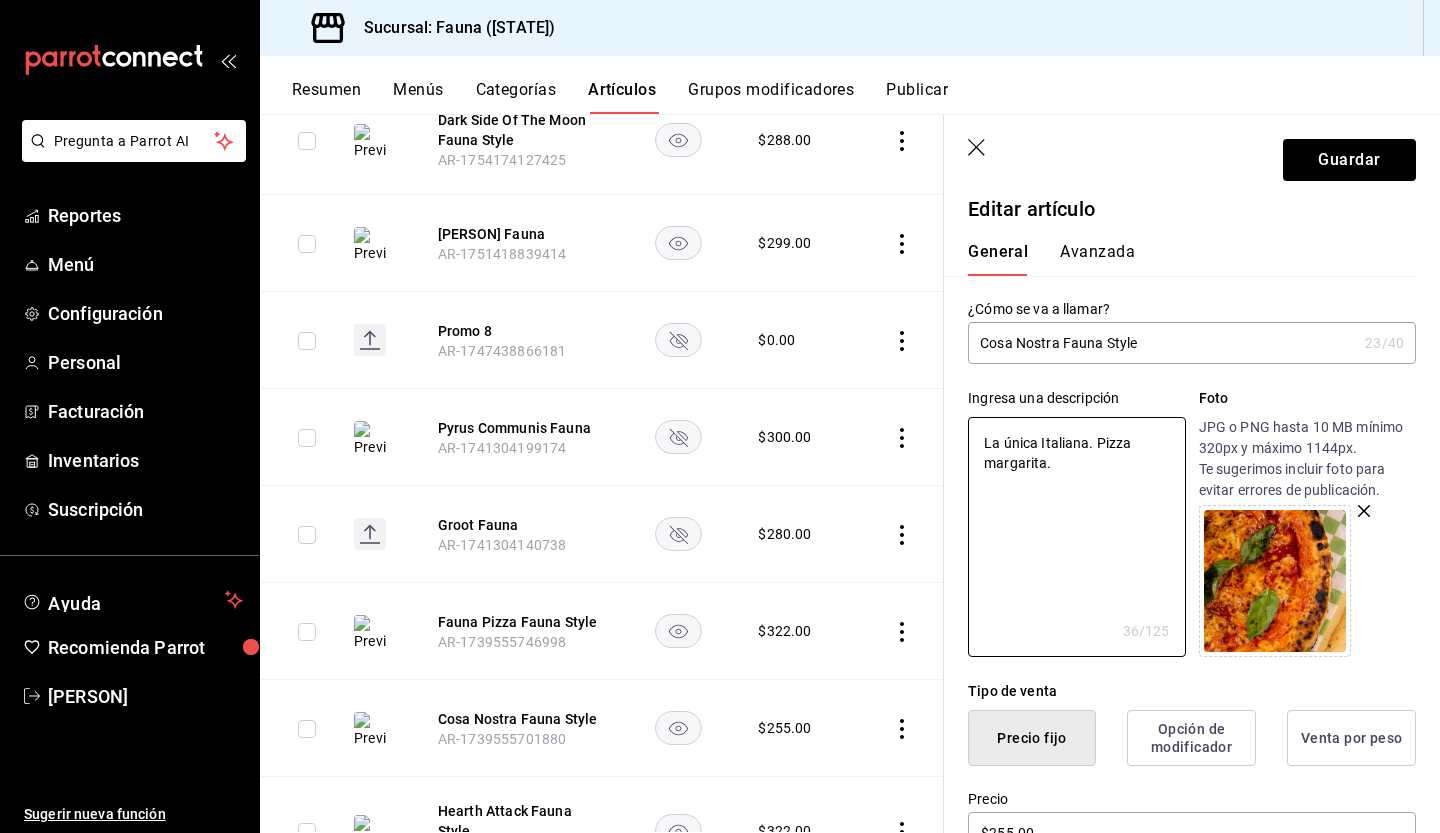 type on "La única Italiana. Pizza margarita. Q" 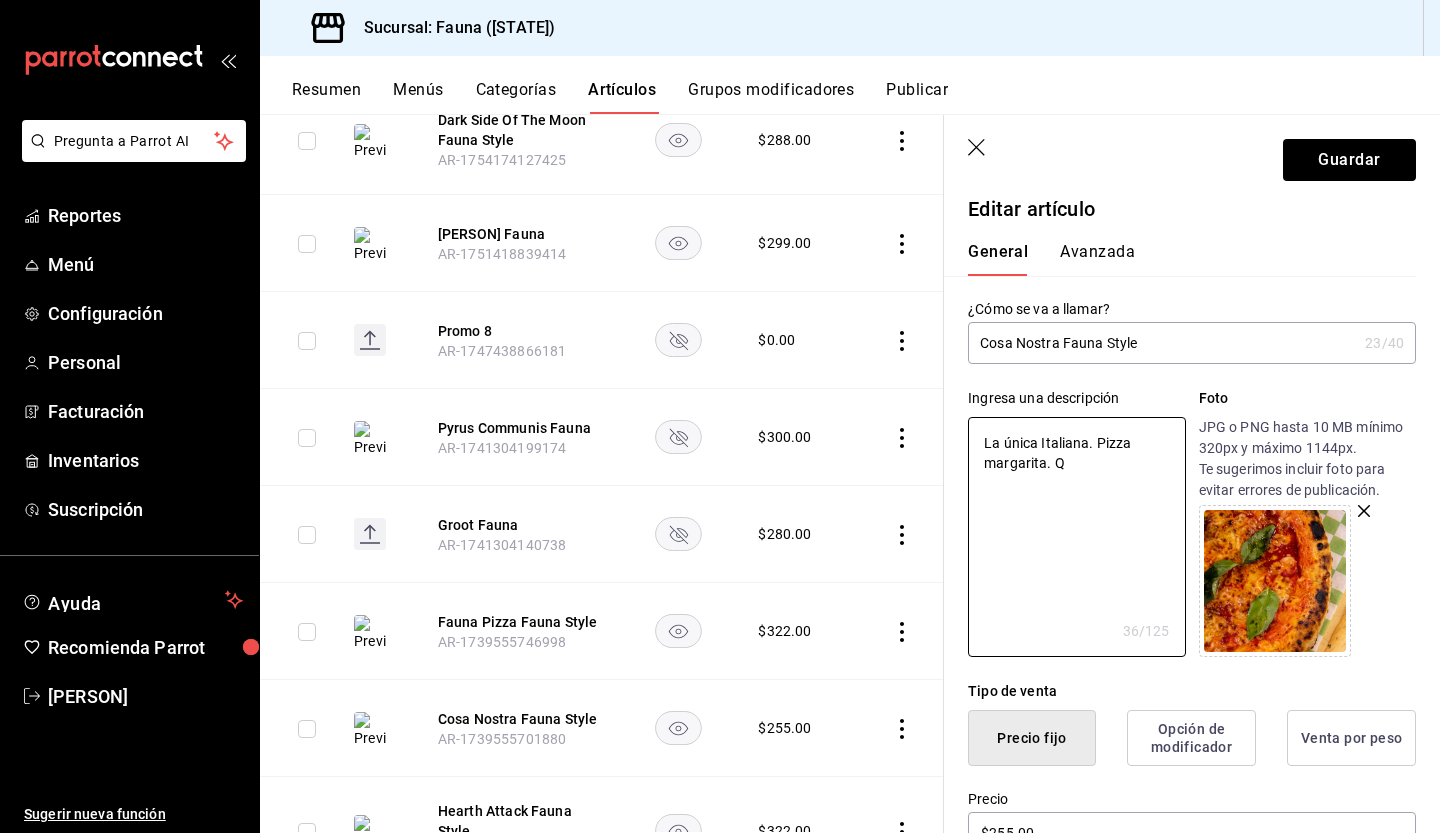 type on "x" 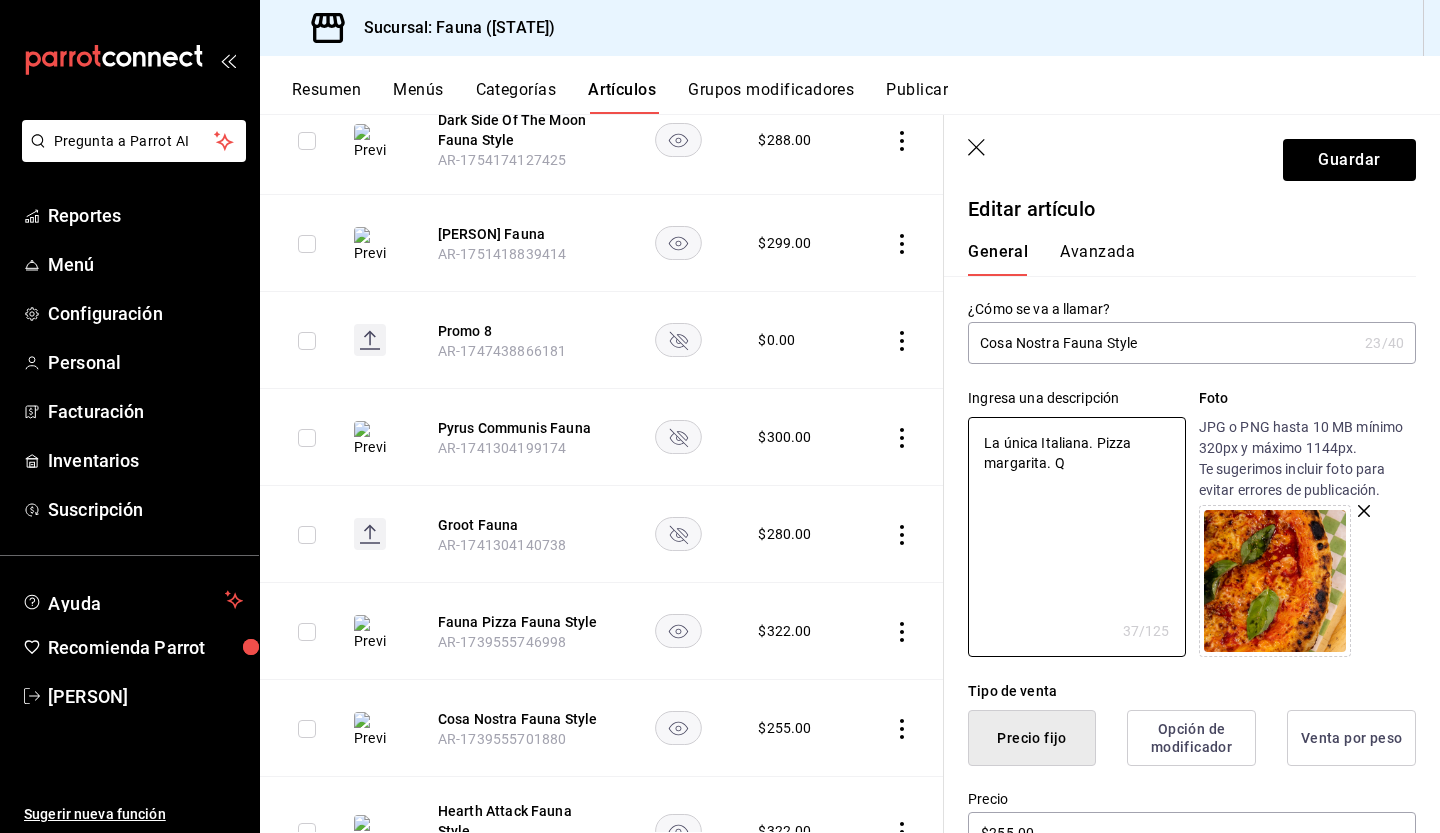 type on "La única Italiana. Pizza margarita. Qu" 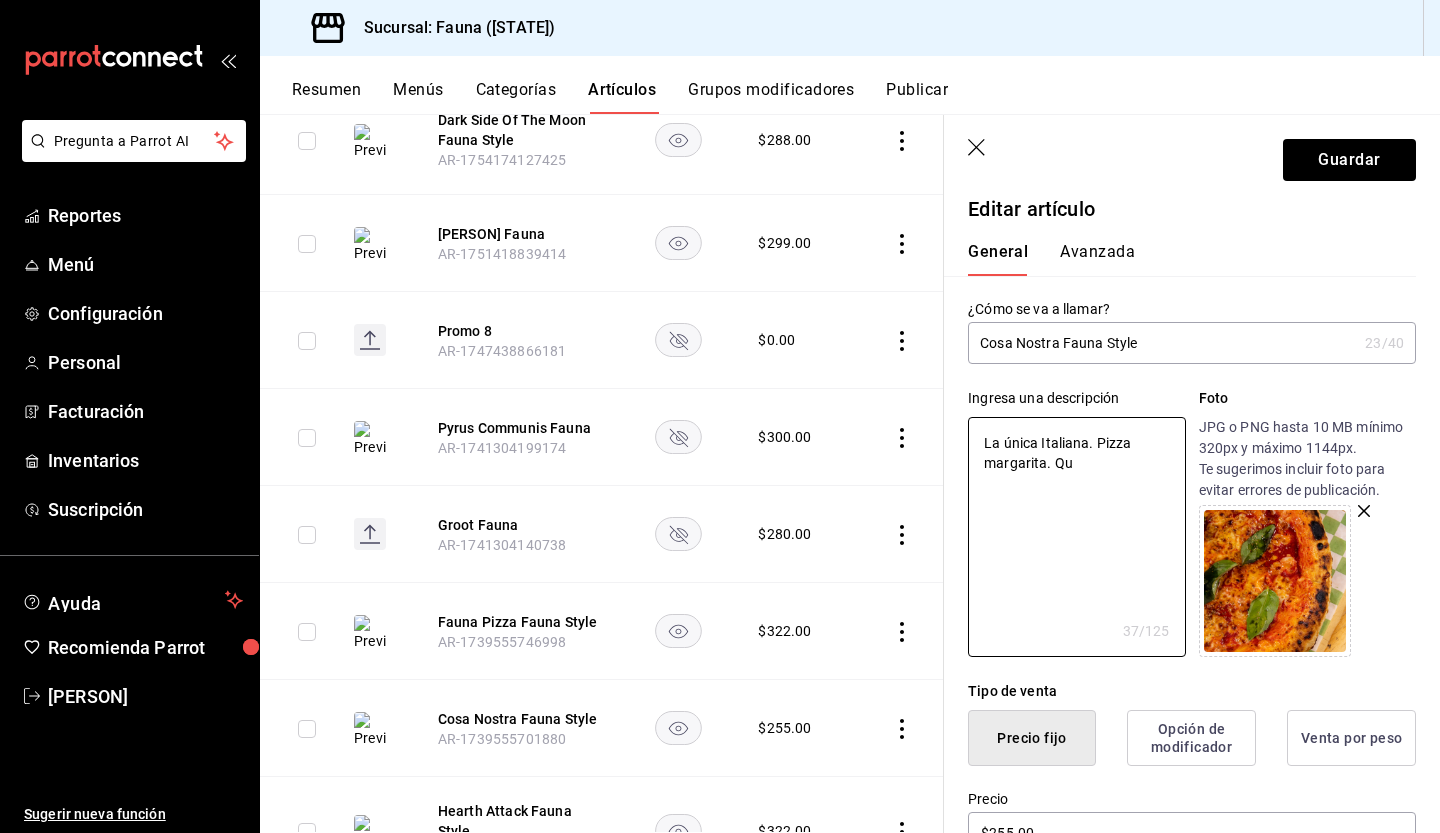 type on "x" 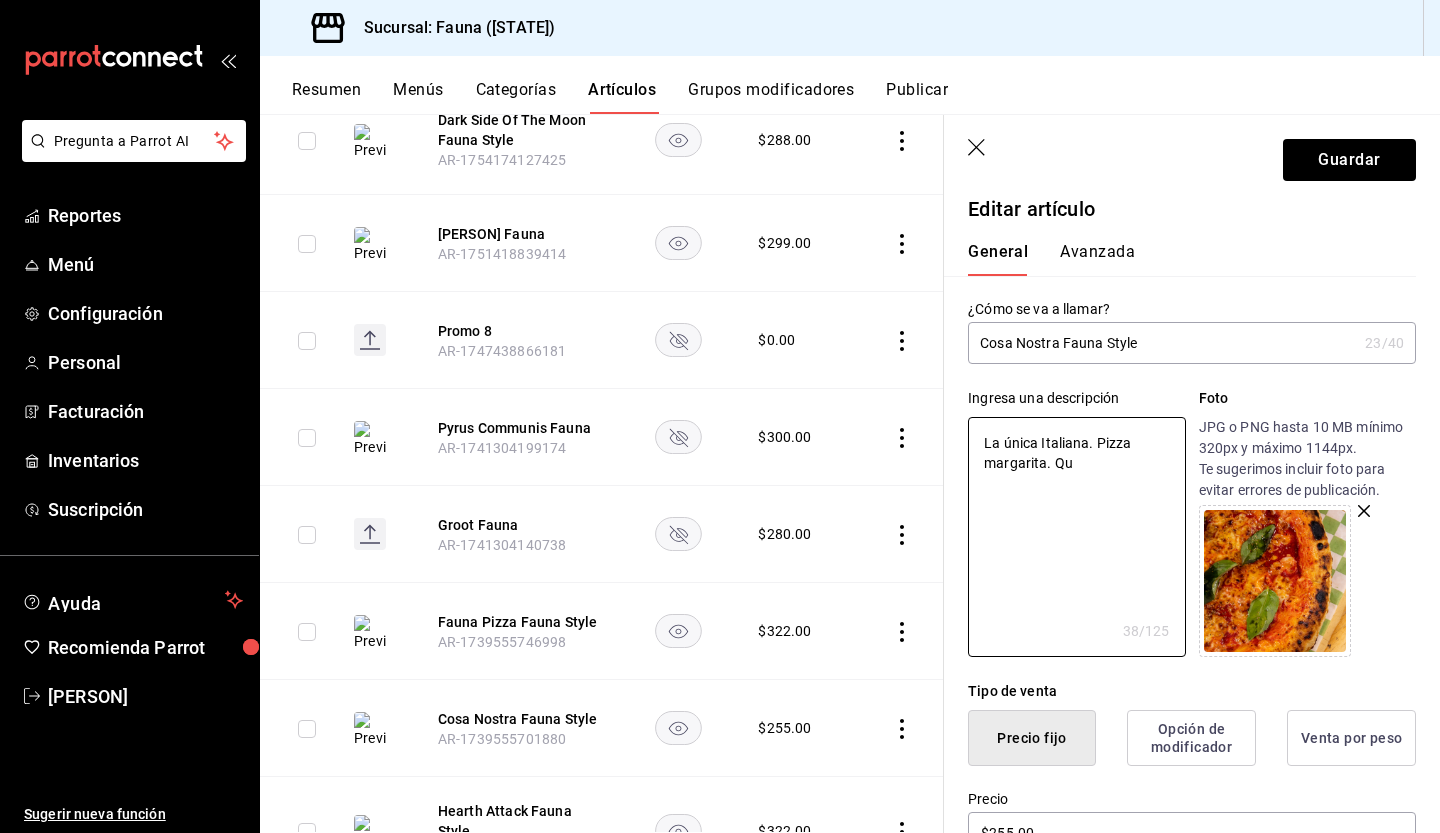 type on "La única Italiana. Pizza margarita. Que" 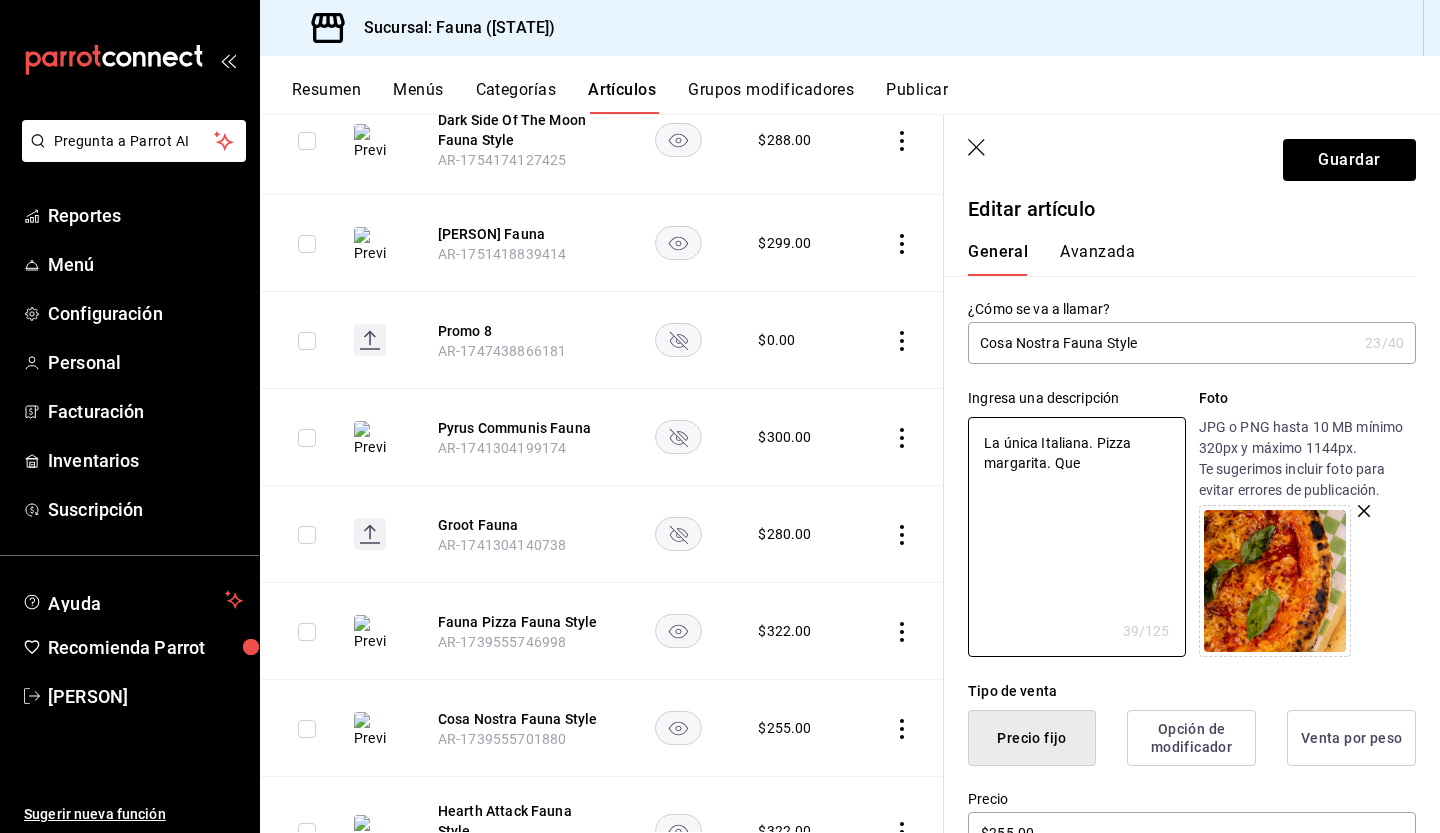 type on "La única Italiana. Pizza margarita. Ques" 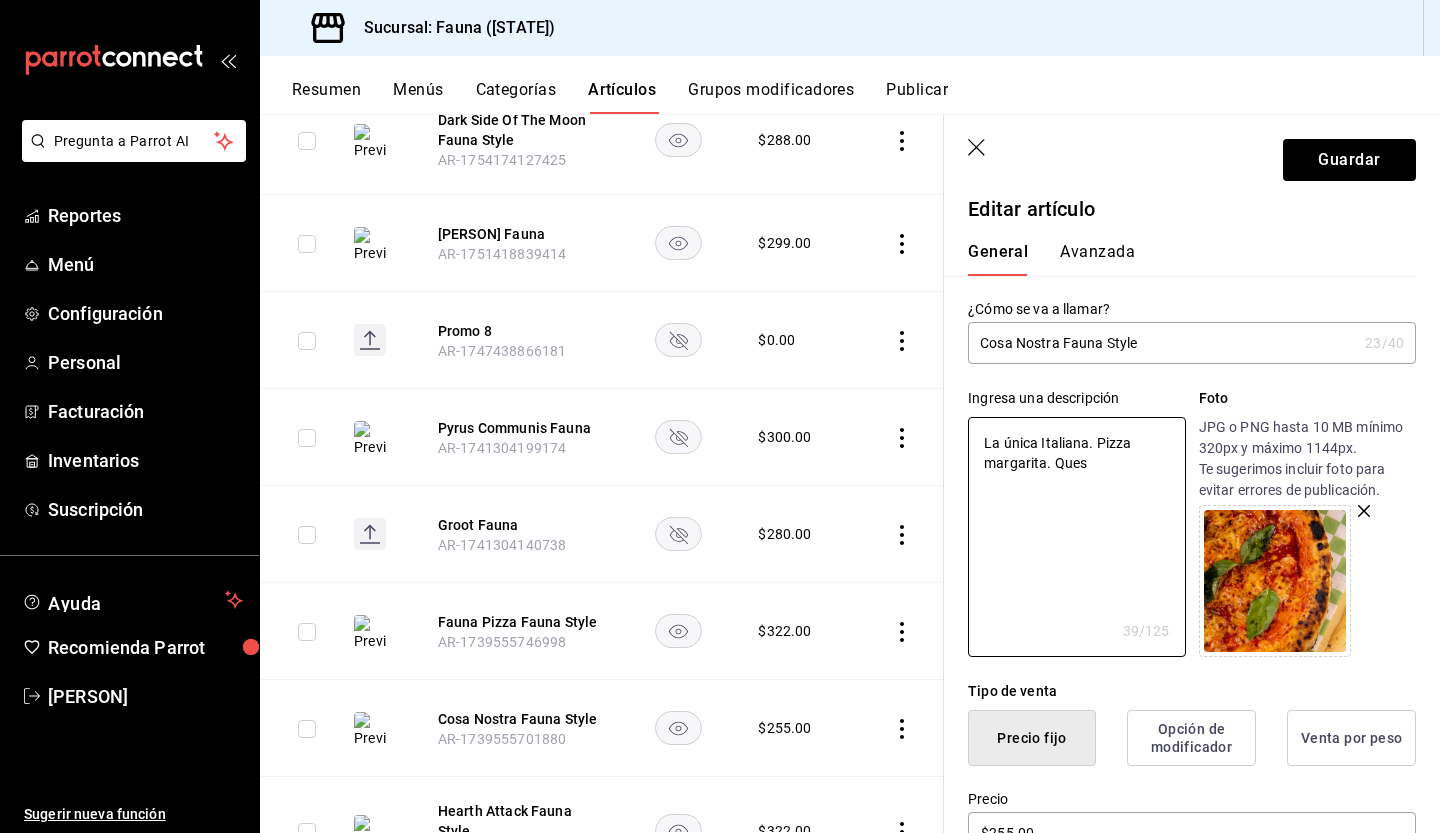 type on "x" 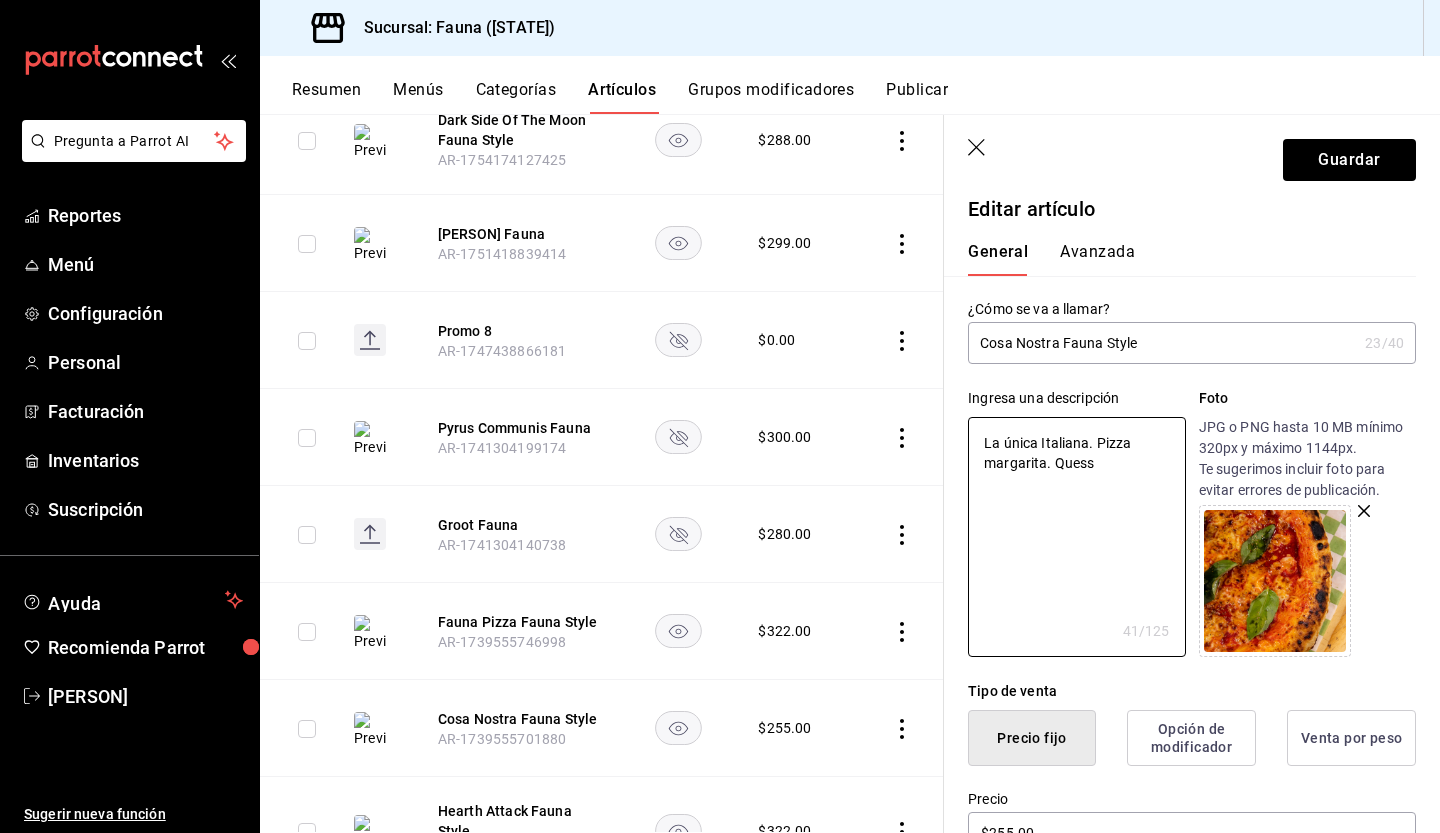 type on "La única Italiana. Pizza margarita. Quesso" 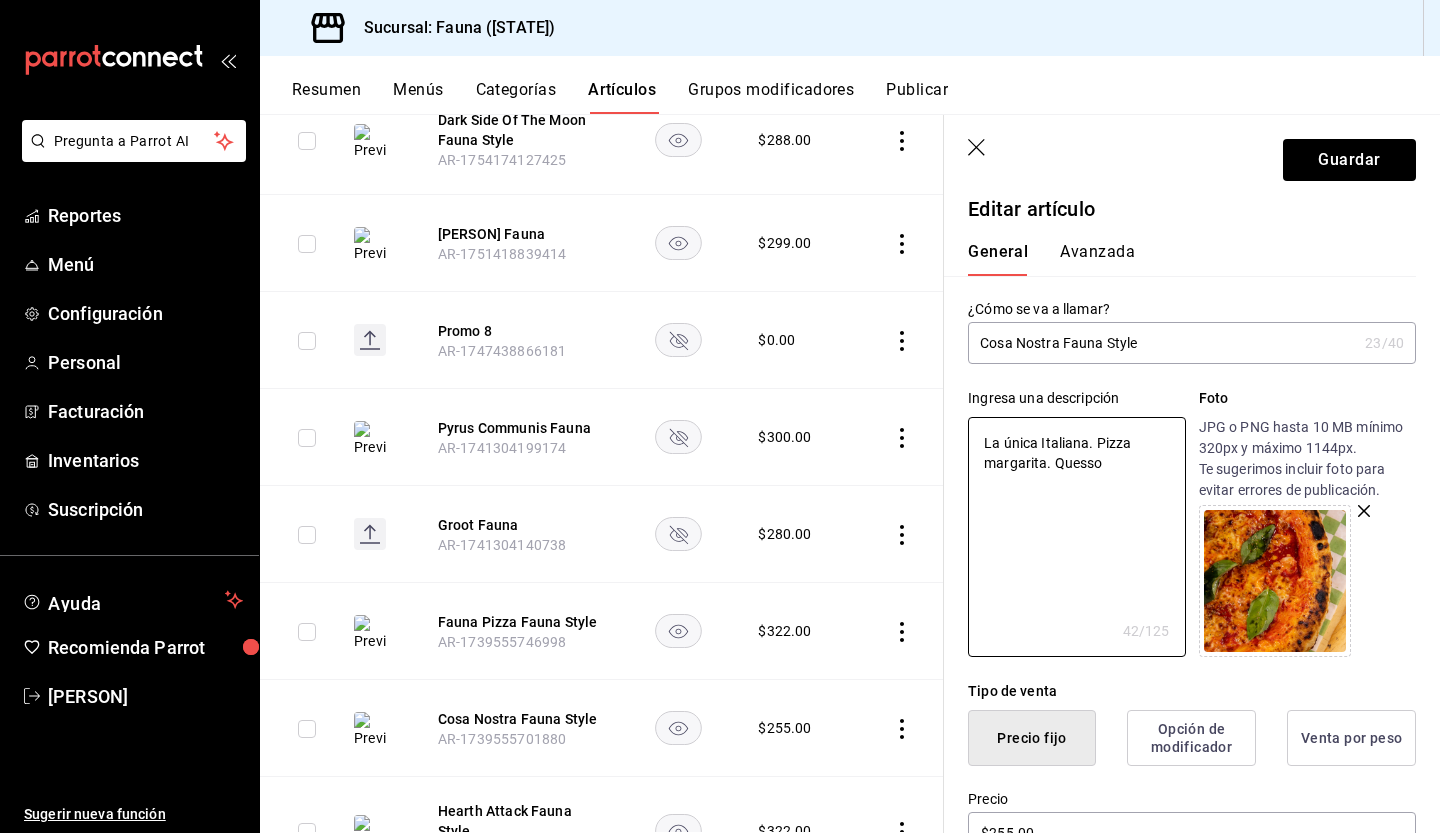 type on "La única Italiana. Pizza margarita. Quess" 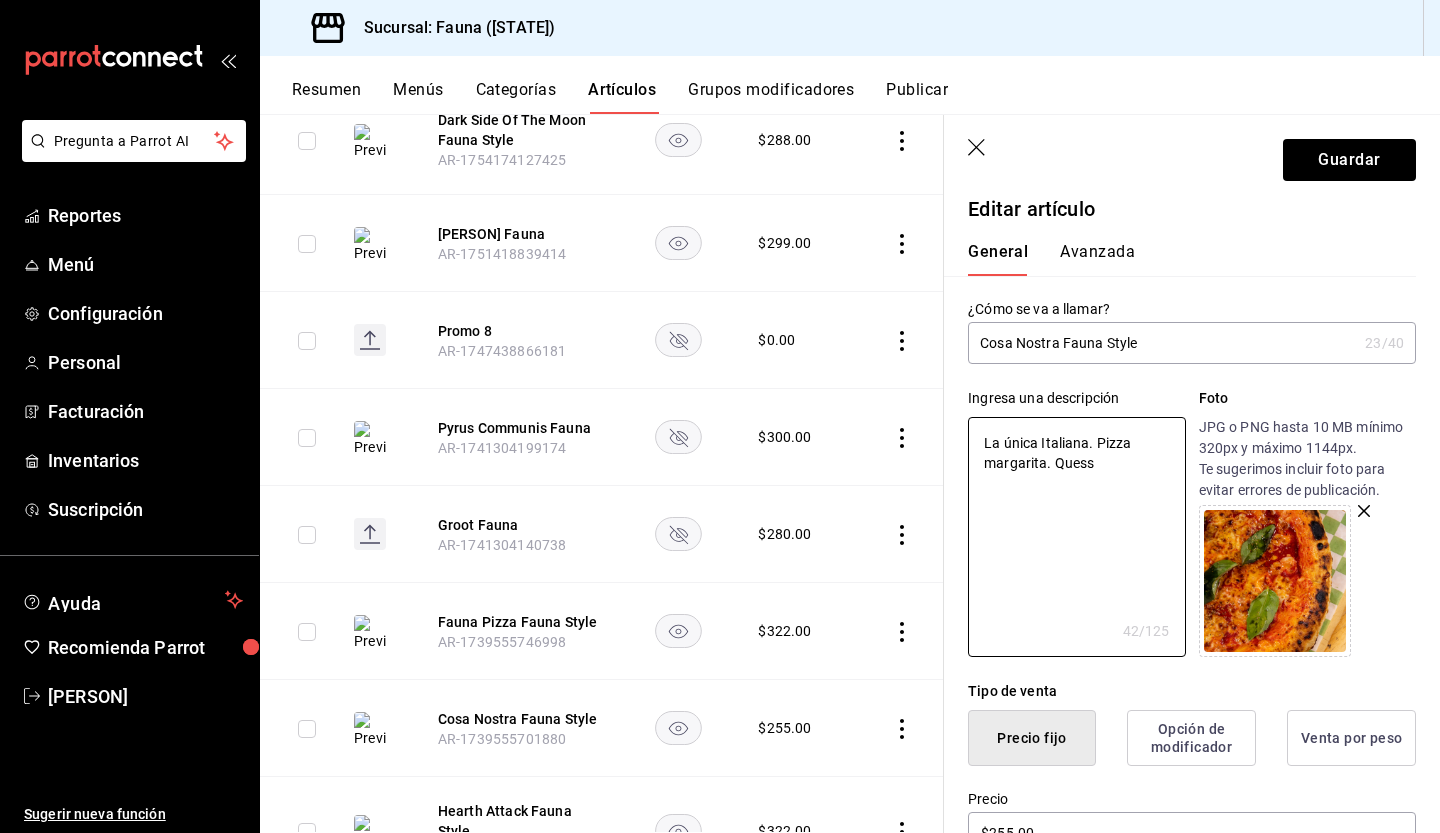 type on "x" 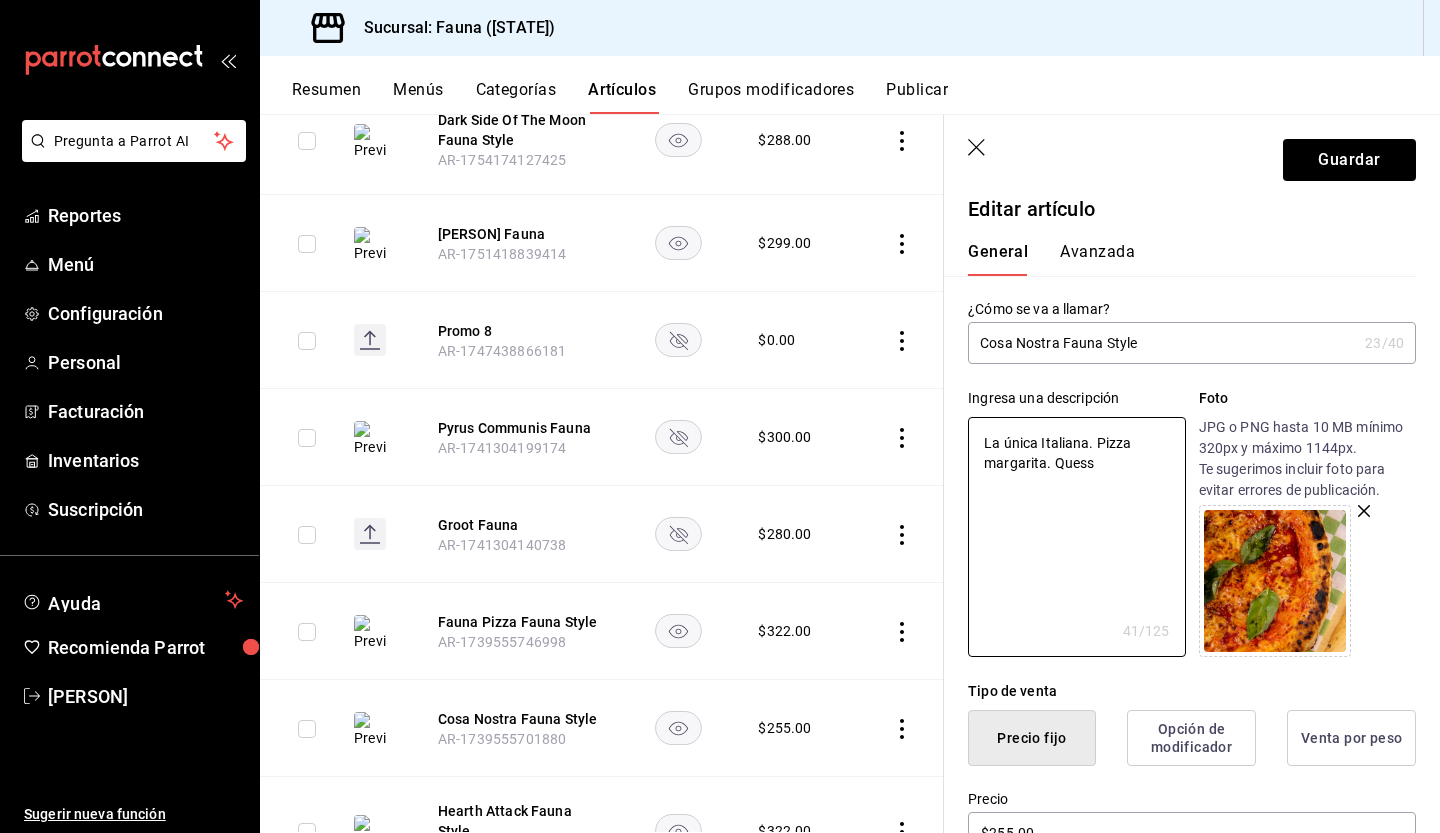 type on "La única Italiana. Pizza margarita. Ques" 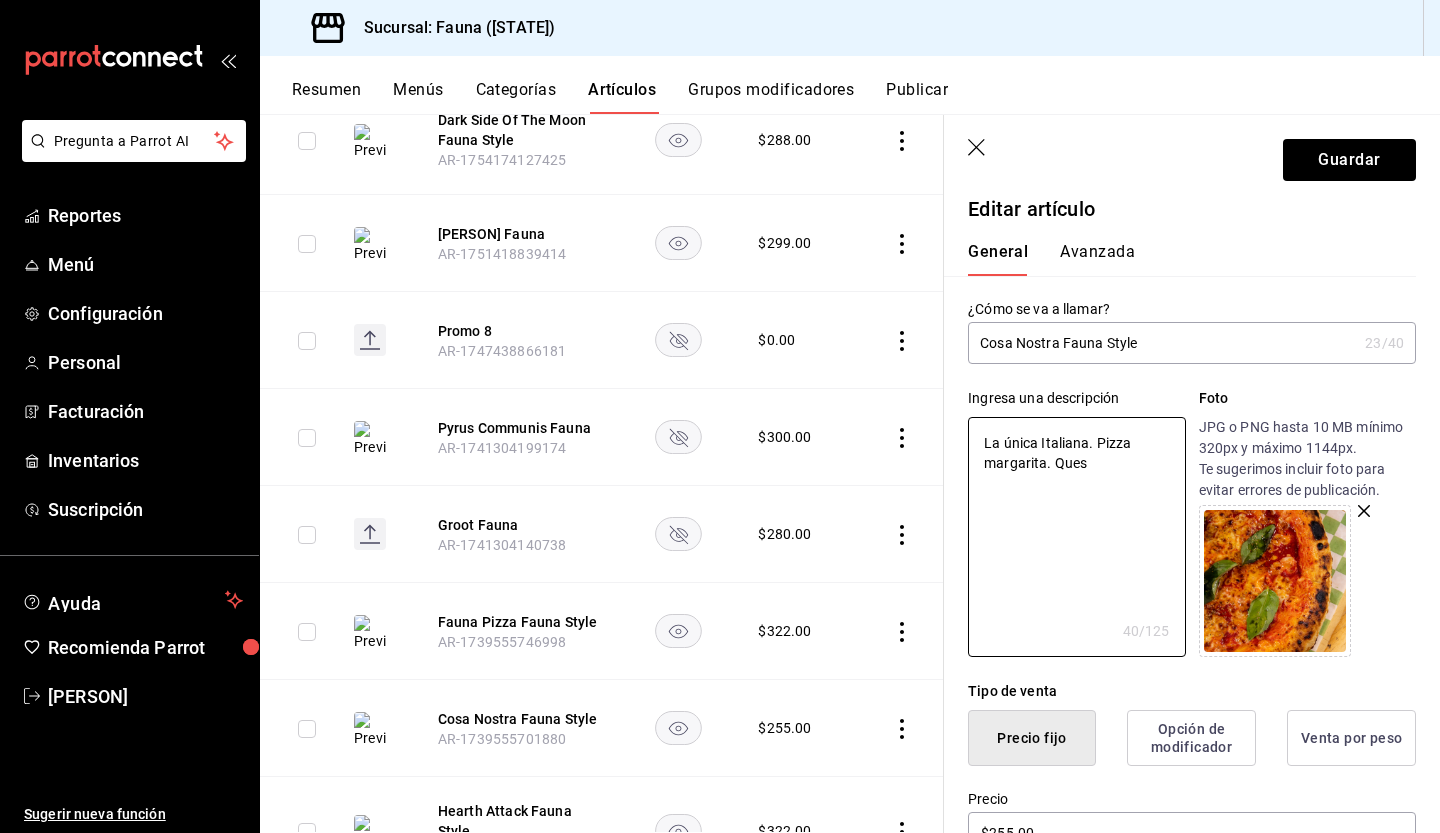 type on "La única Italiana. Pizza margarita. Queso" 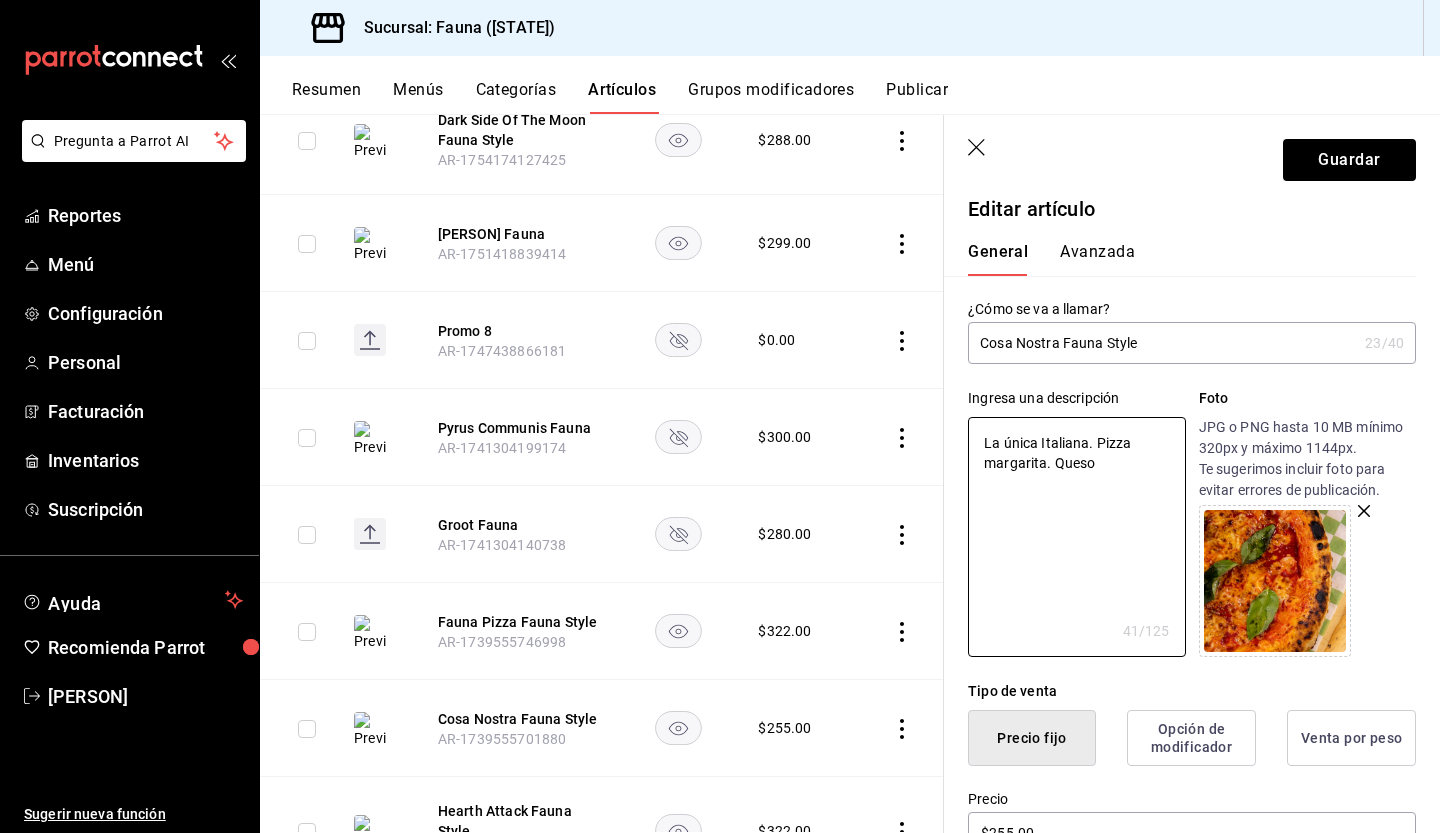 type on "La única Italiana. Pizza margarita. Queso" 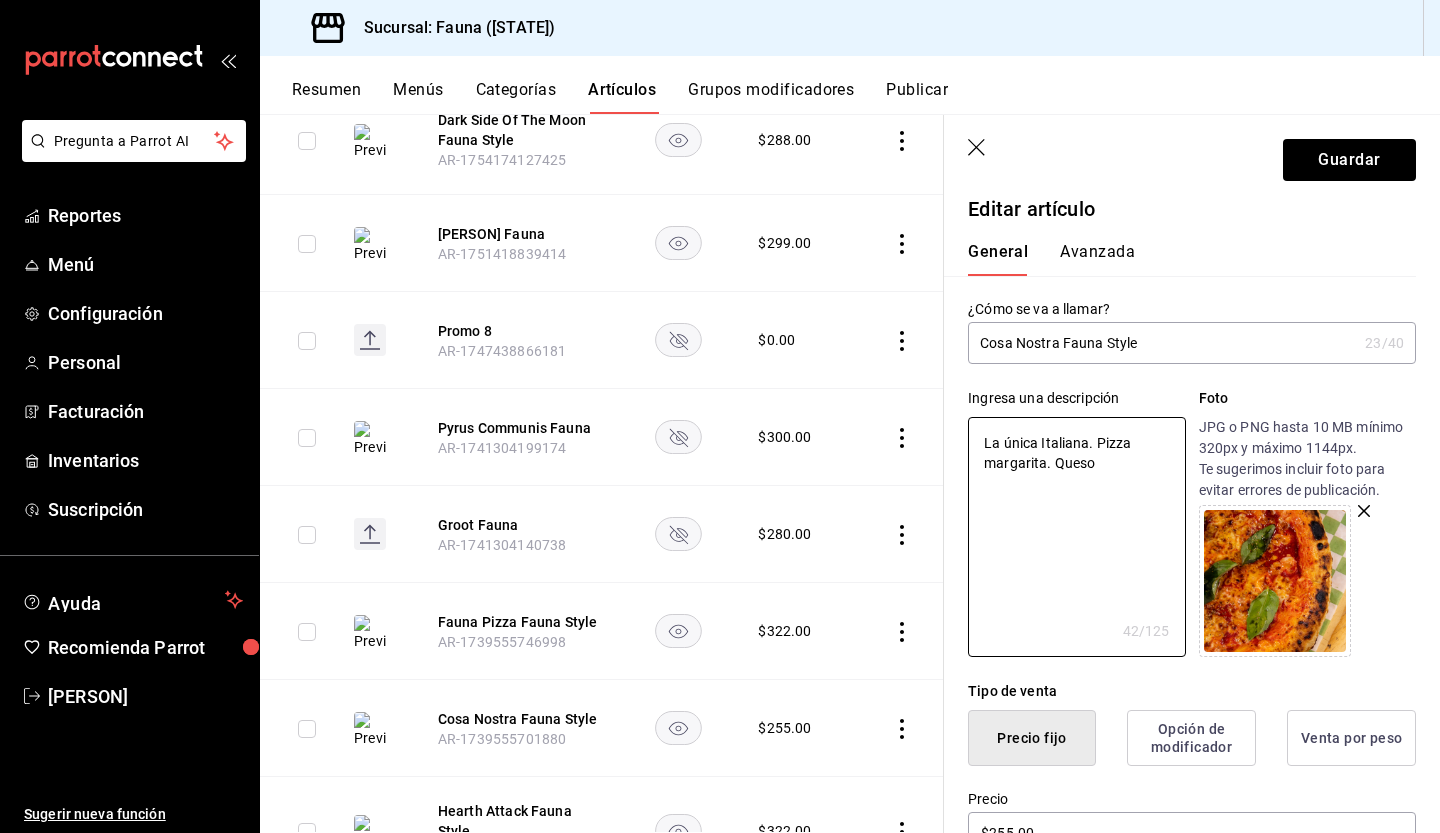 type on "La única Italiana. Pizza margarita. Queso M" 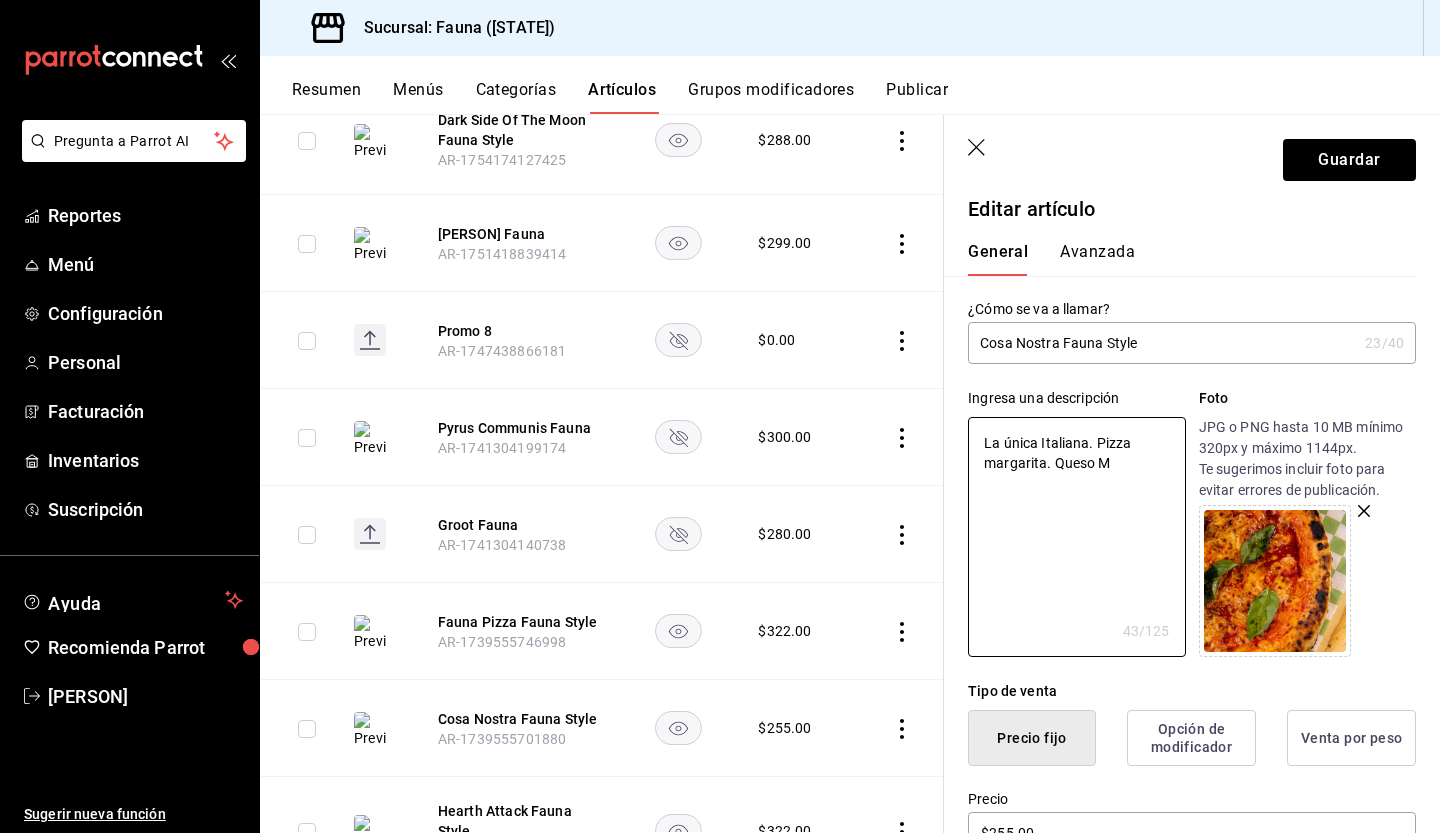 type on "La única Italiana. Pizza margarita. Queso Mo" 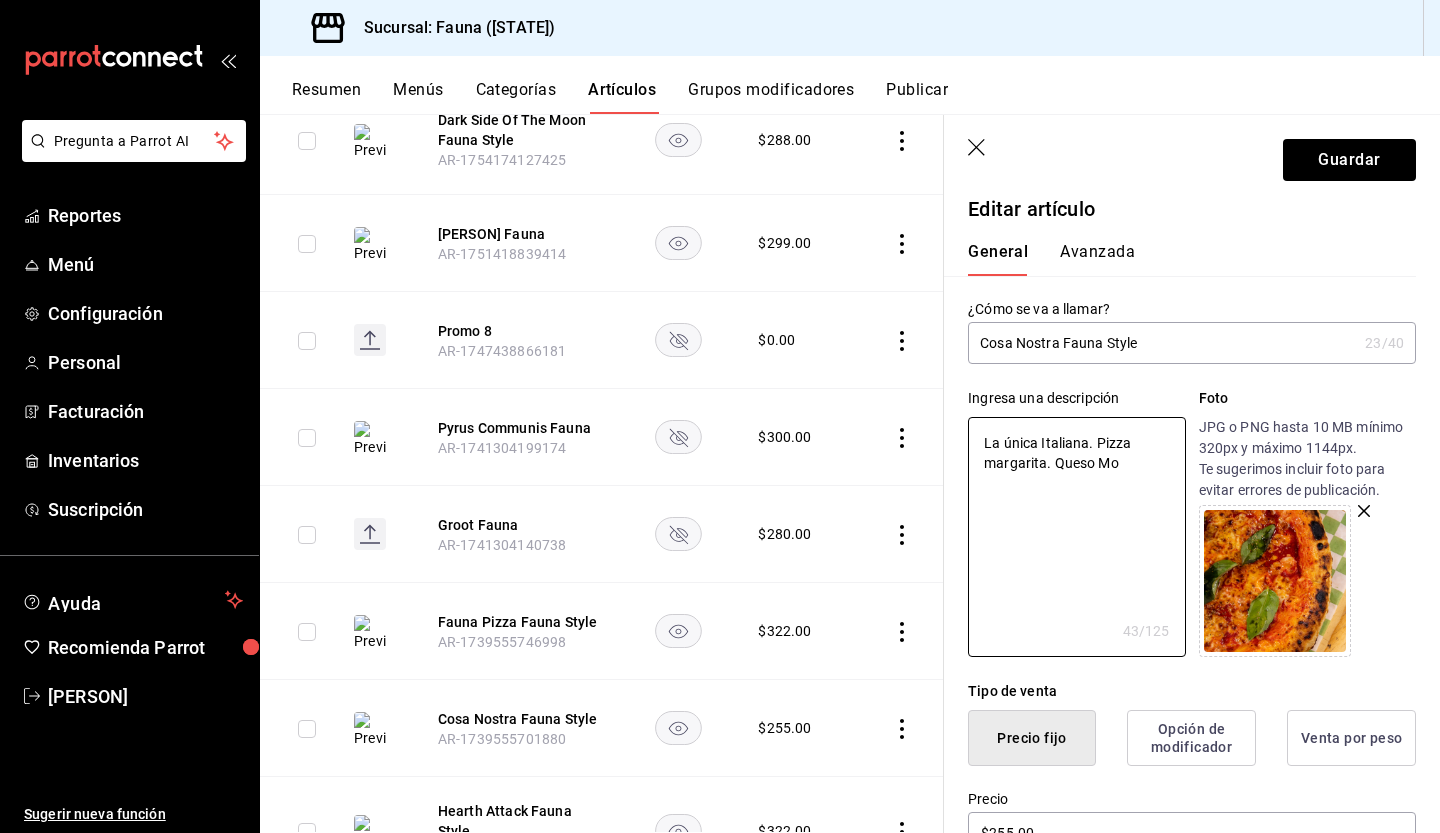 type on "x" 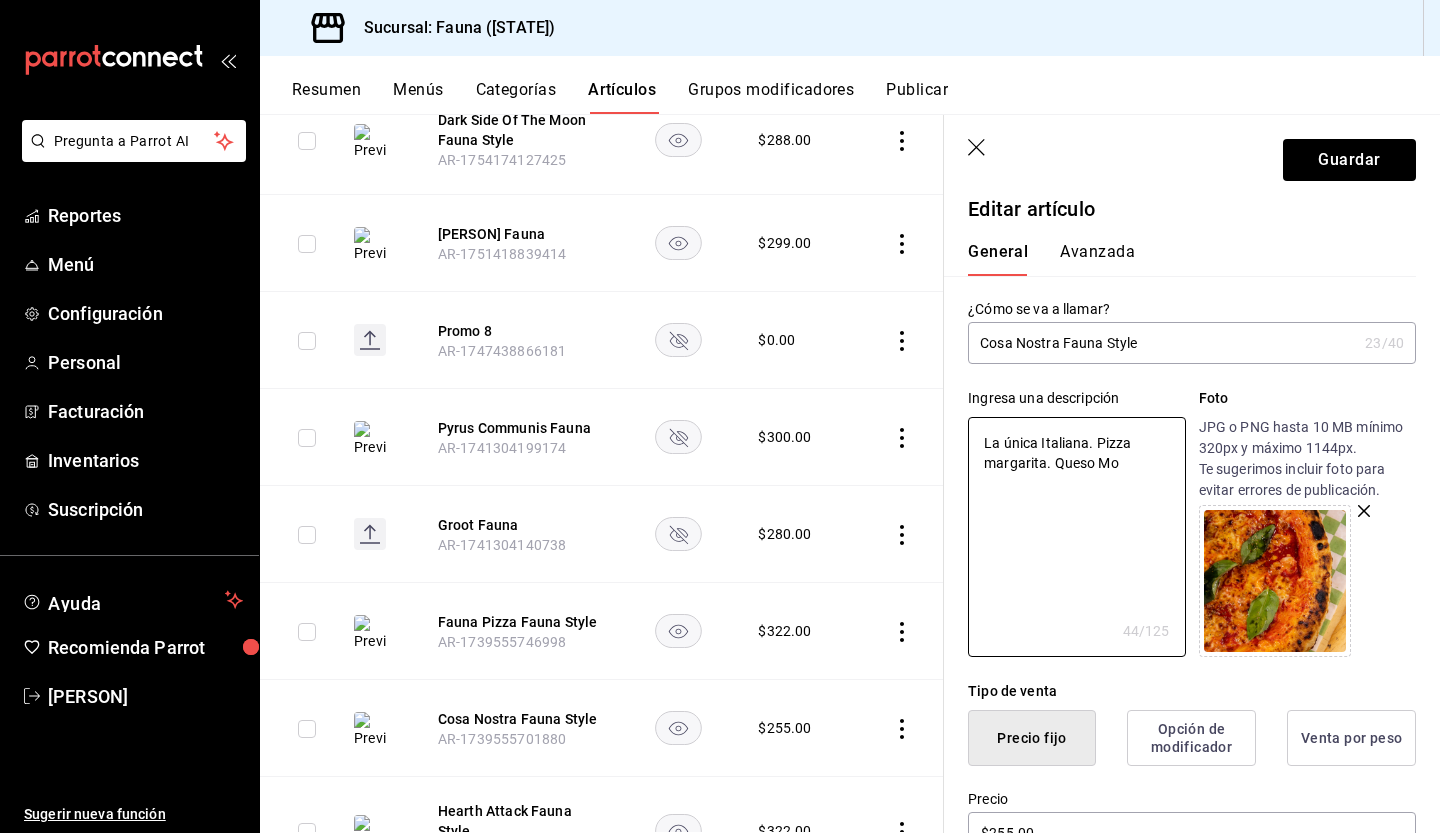 type 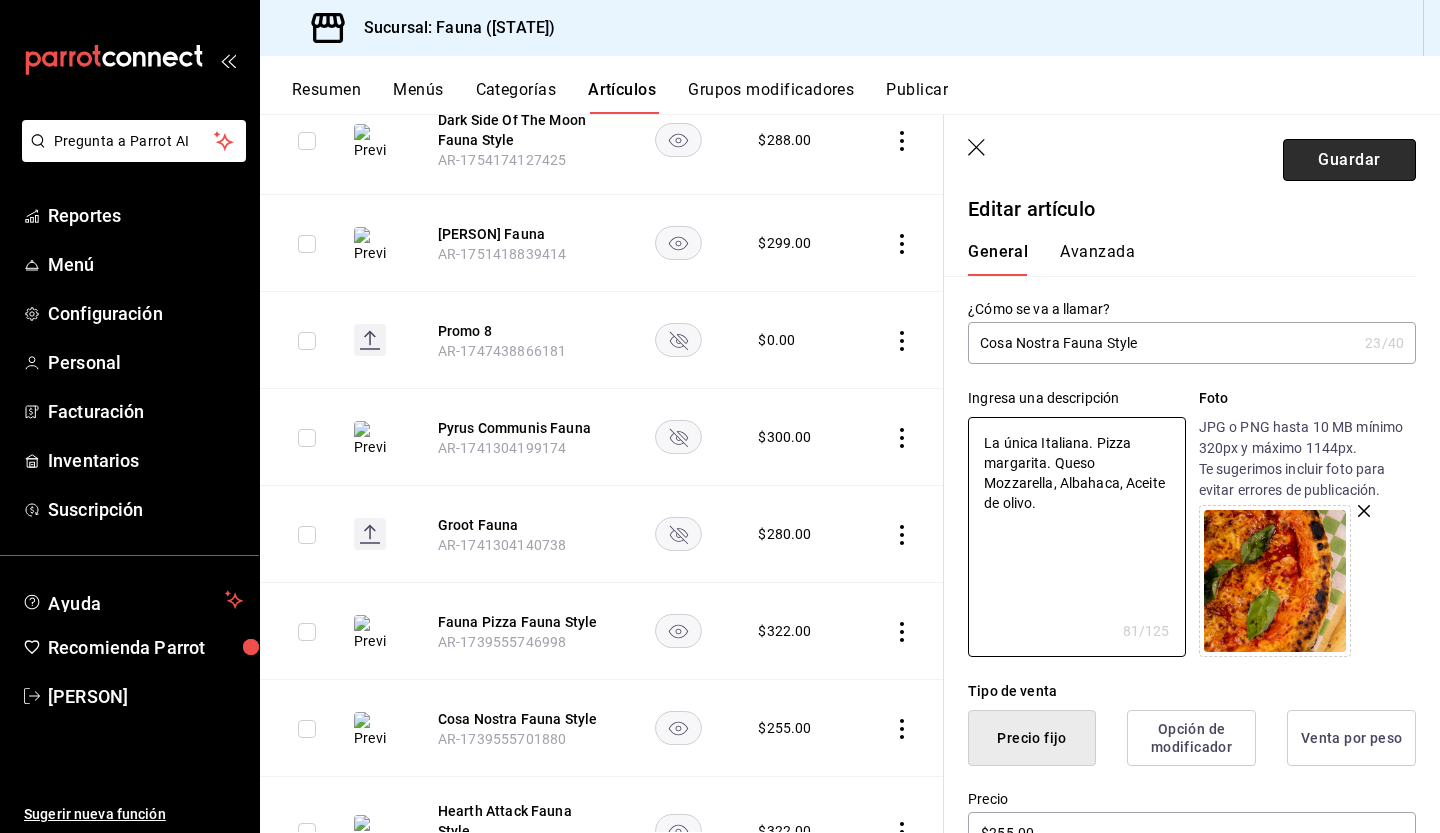 click on "Guardar" at bounding box center (1349, 160) 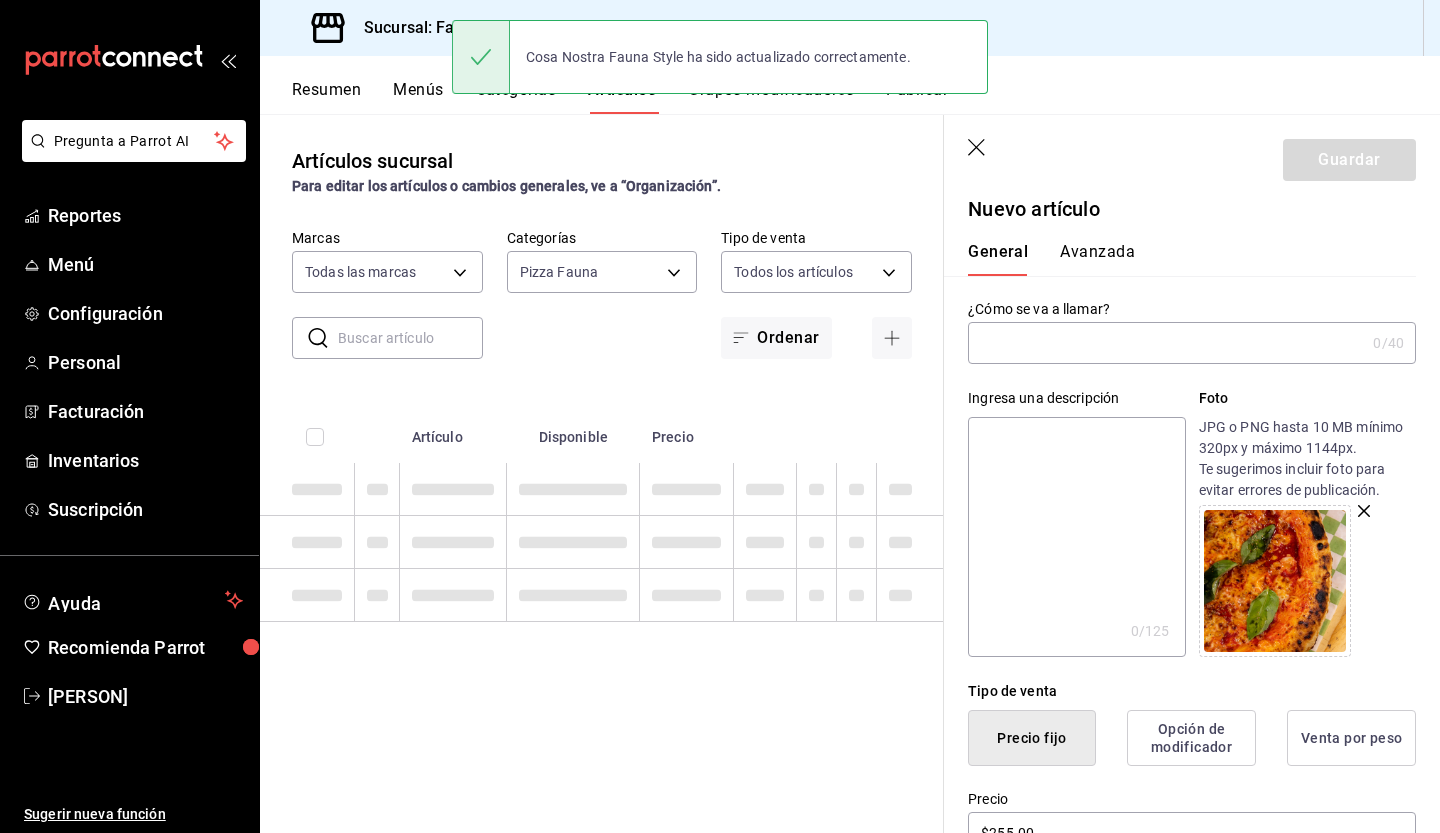 scroll, scrollTop: 0, scrollLeft: 0, axis: both 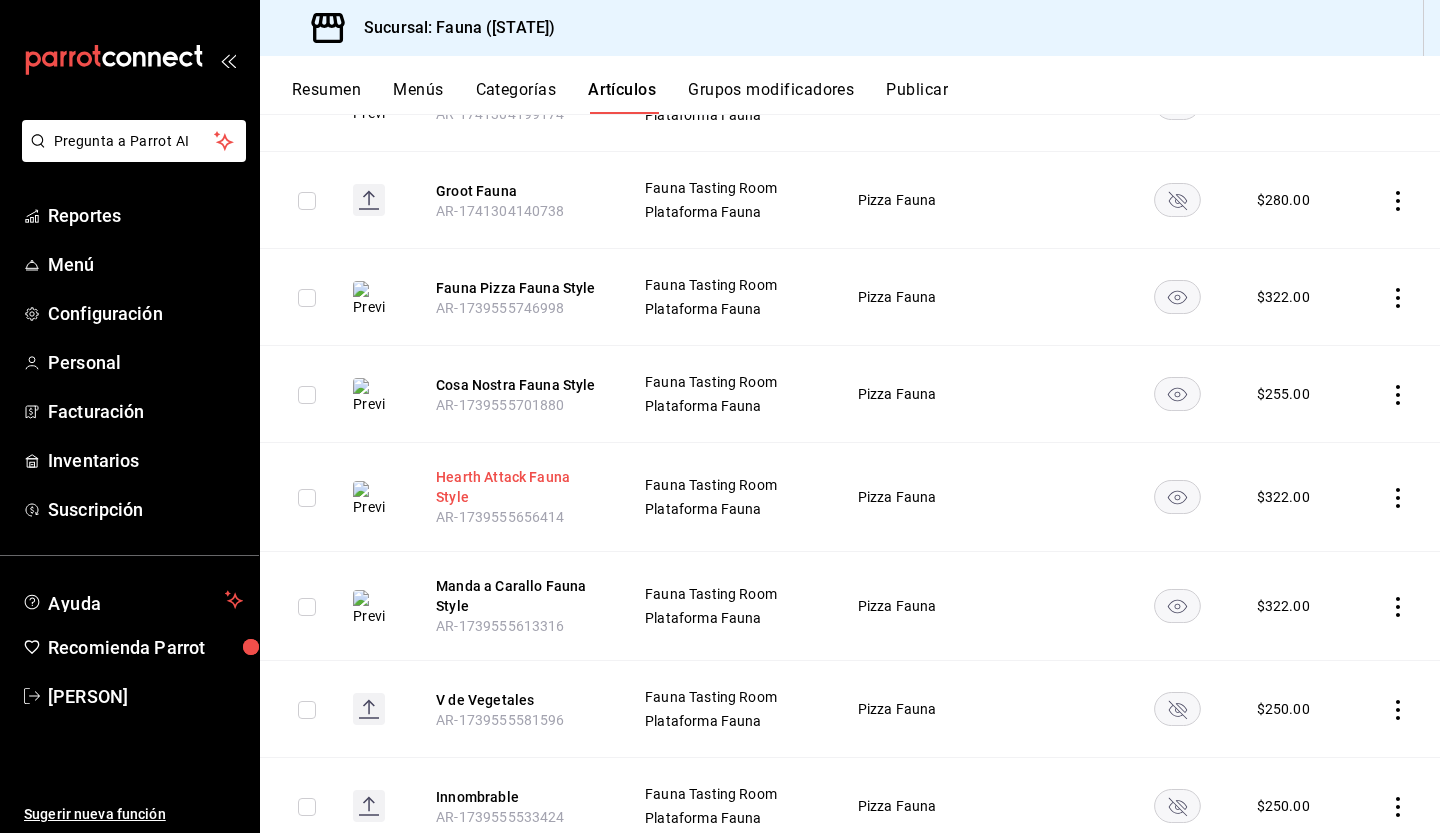 click on "Hearth Attack Fauna Style" at bounding box center (516, 487) 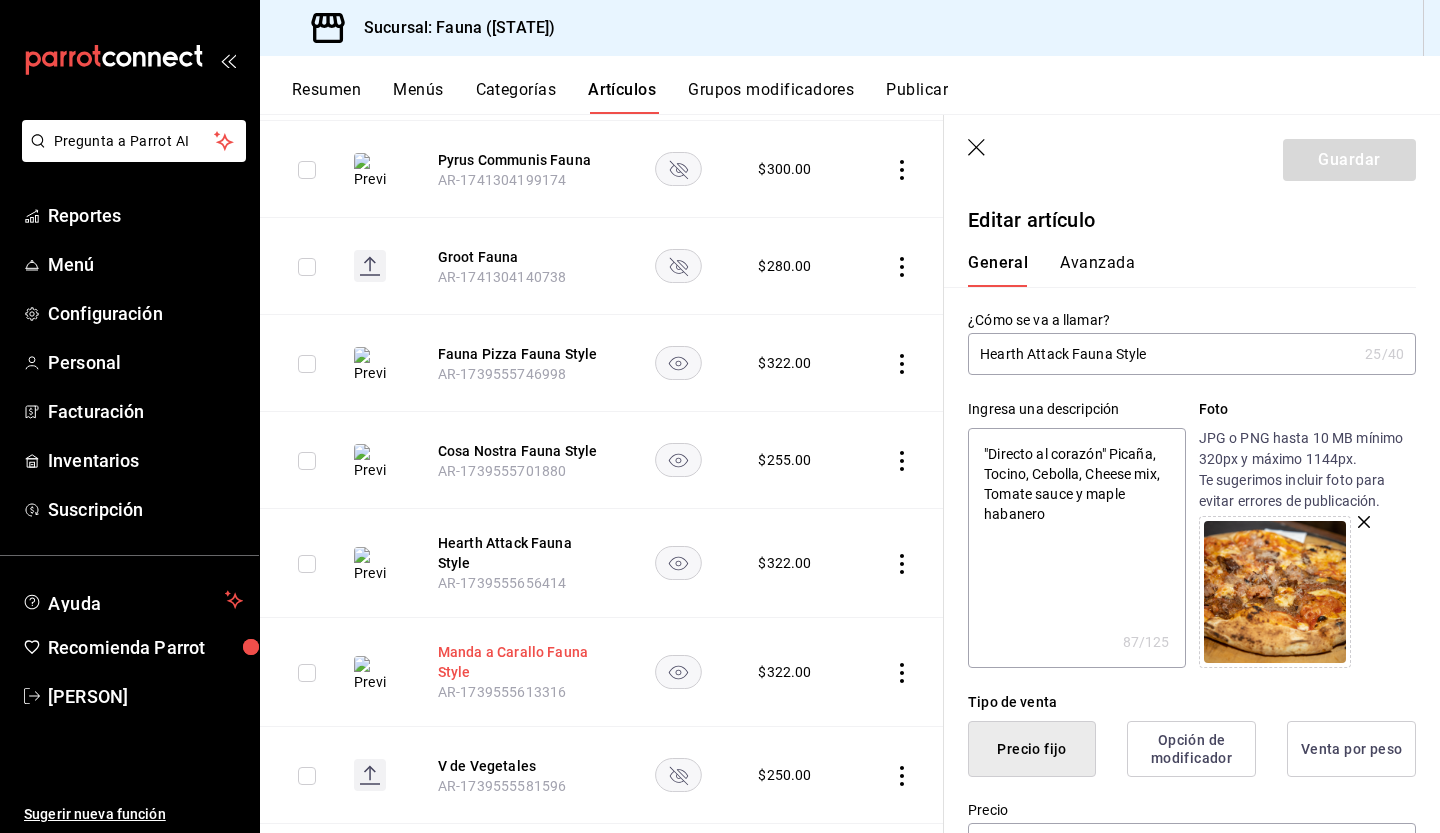 click on "Manda a Carallo Fauna Style" at bounding box center [518, 662] 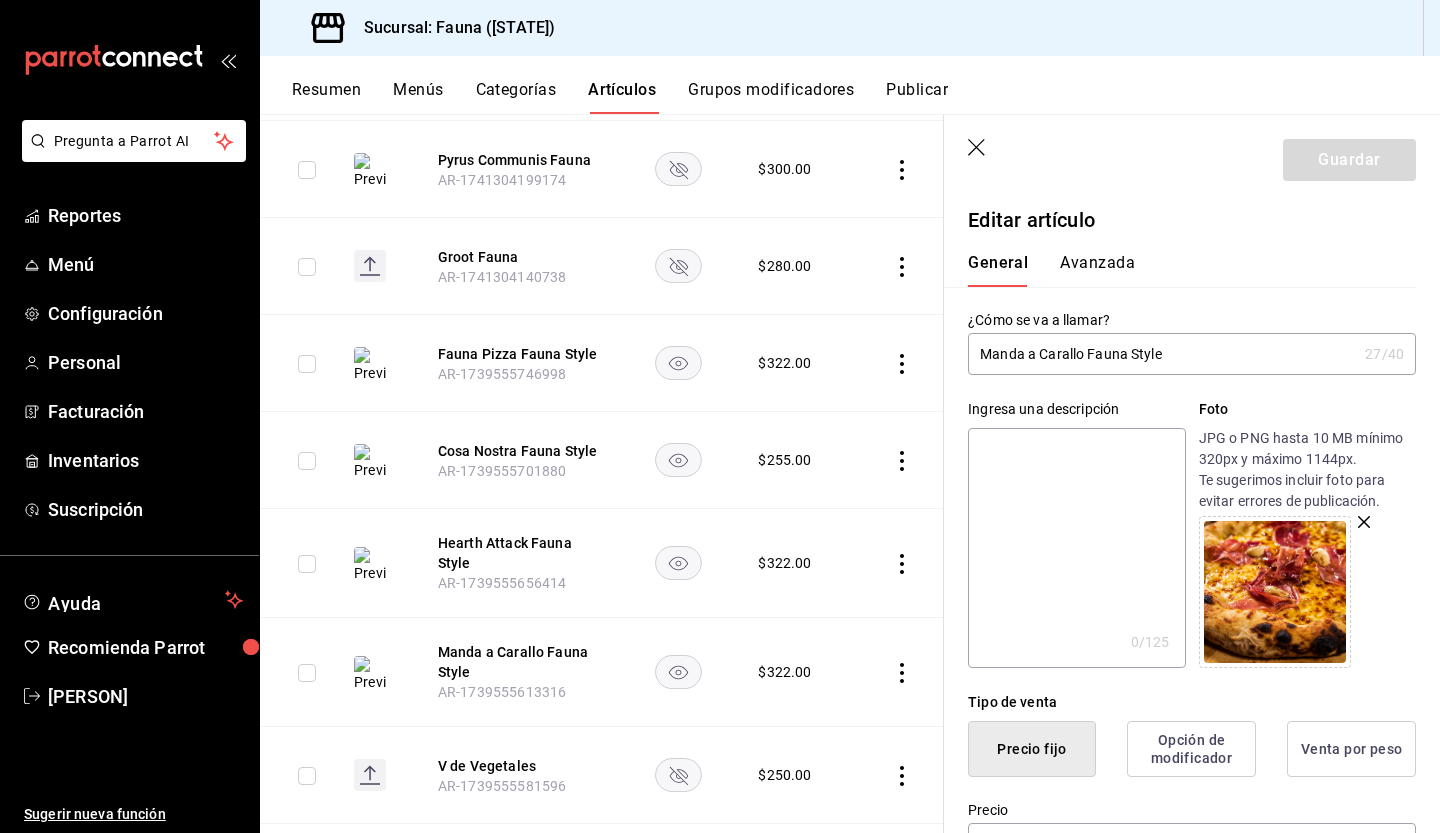click at bounding box center (1076, 548) 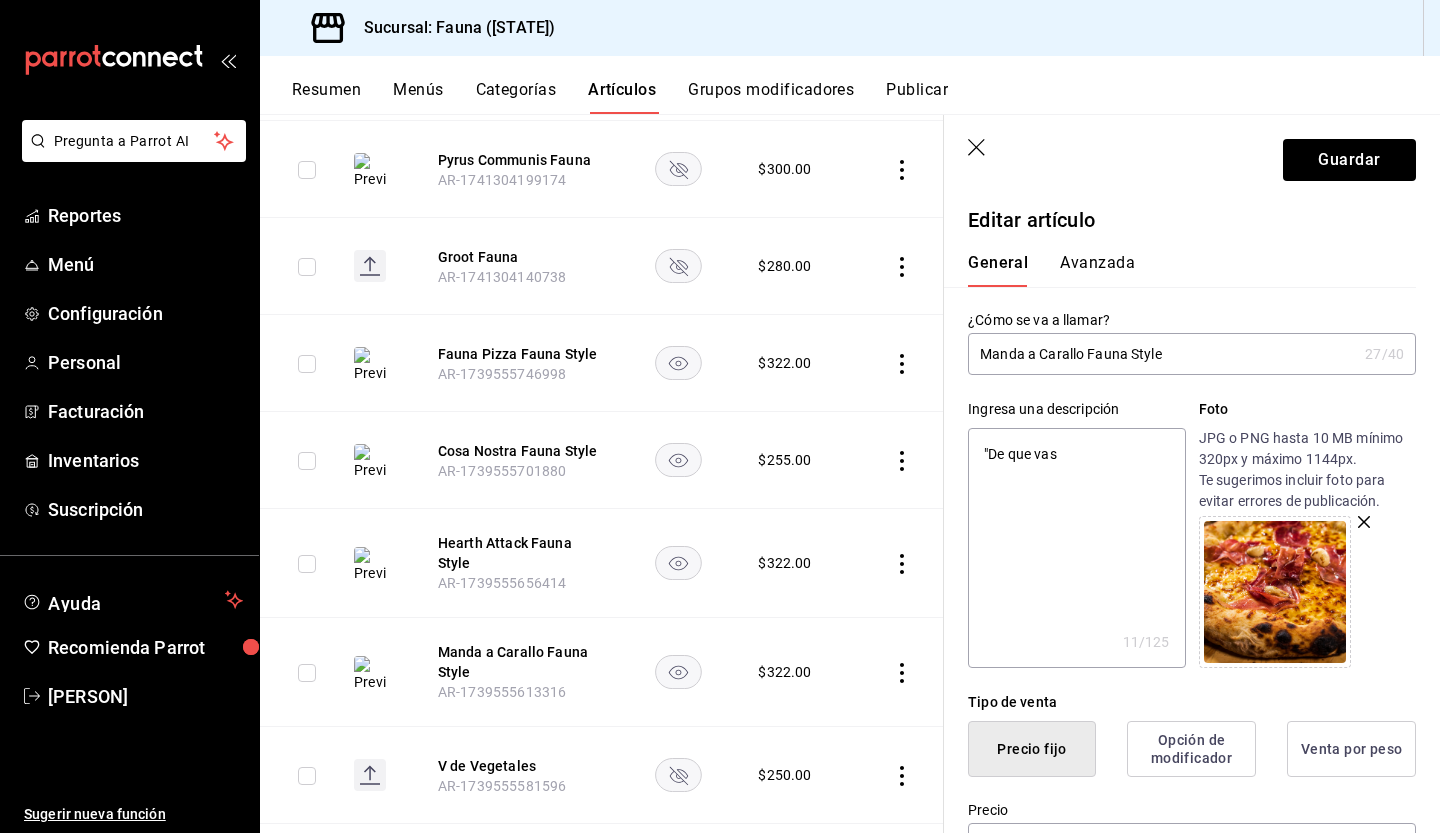 click on ""De que vas" at bounding box center (1076, 548) 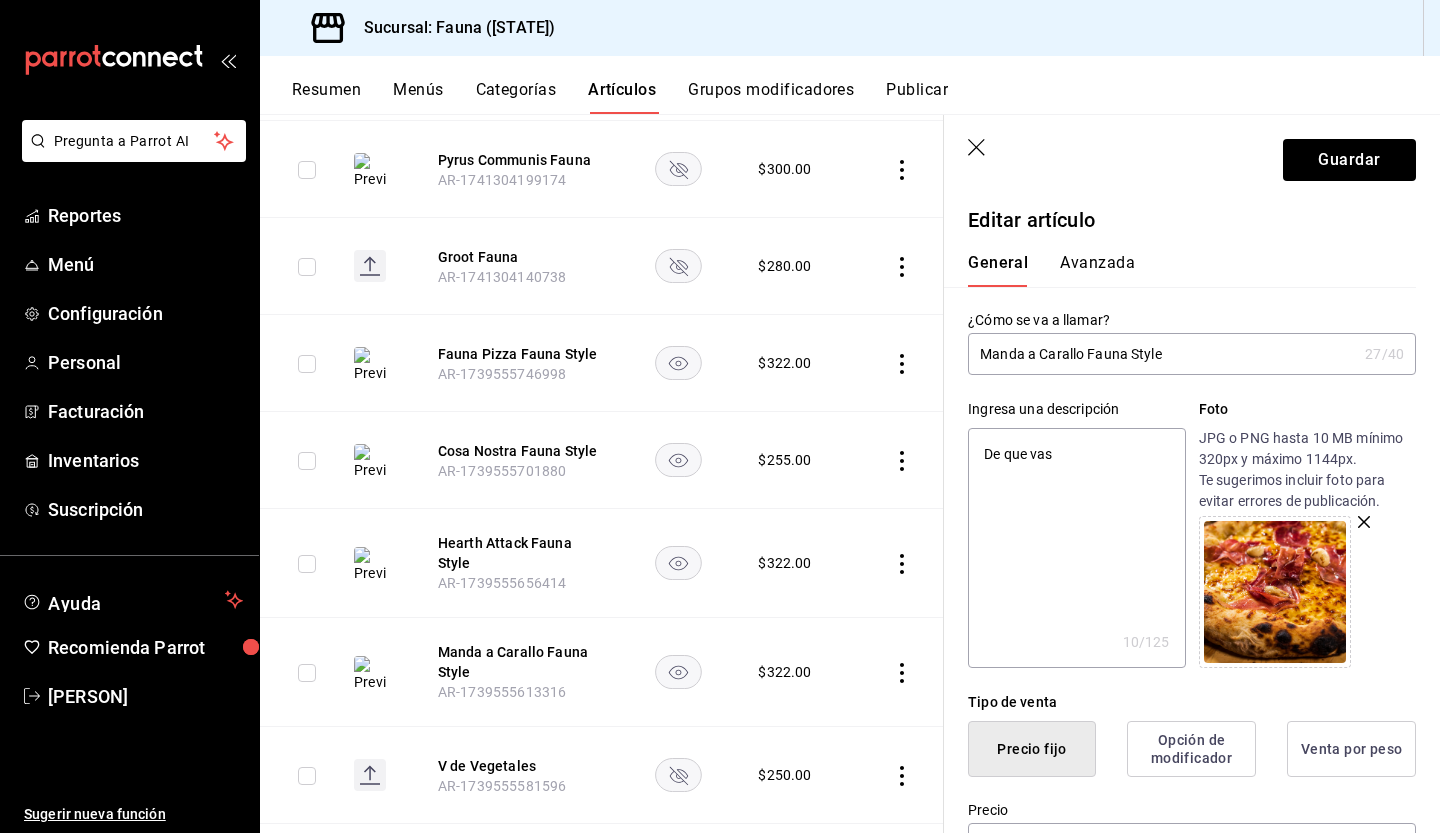 click on "De que vas" at bounding box center [1076, 548] 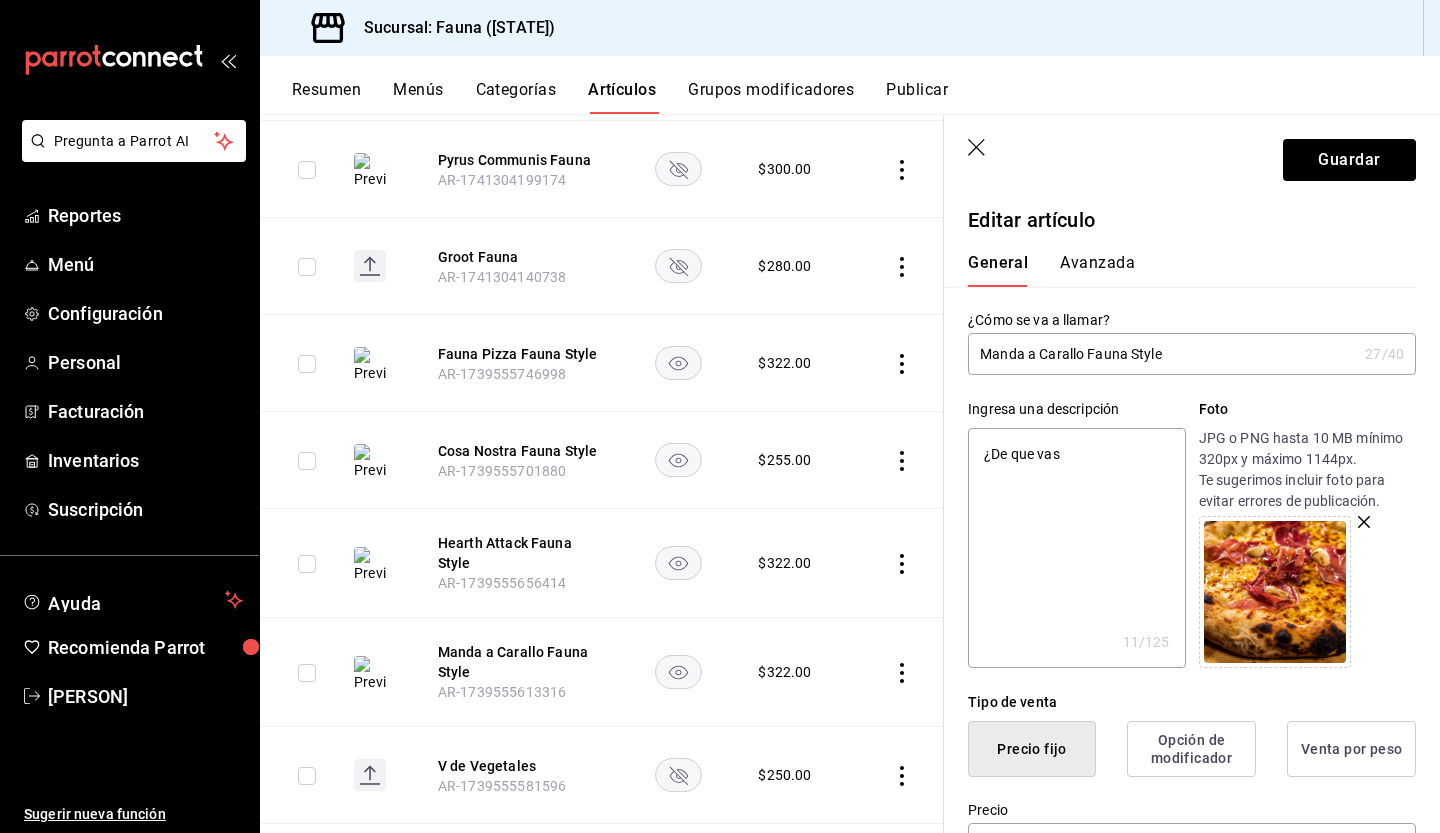 click on "¿De que vas" at bounding box center (1076, 548) 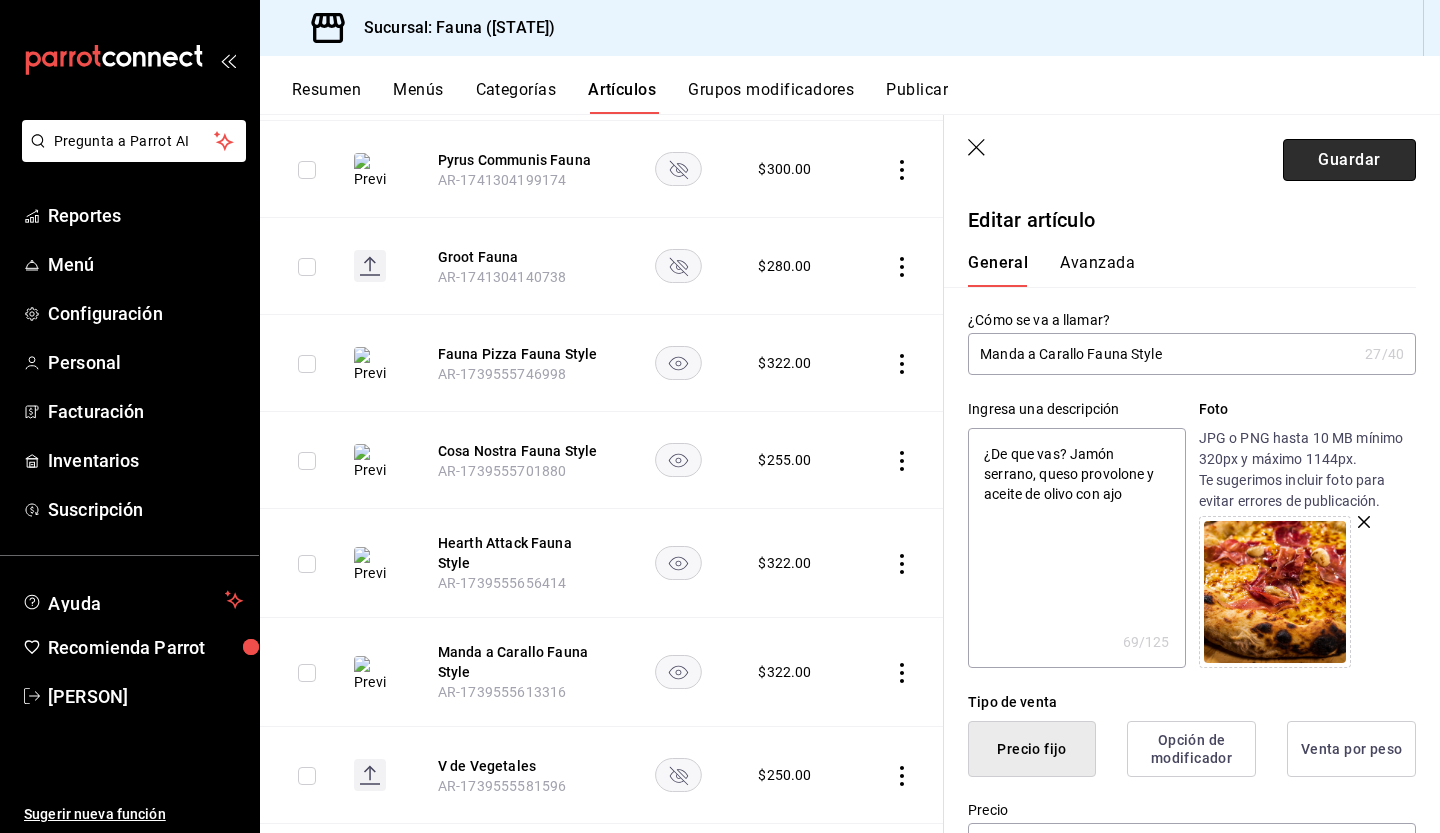 click on "Guardar" at bounding box center (1349, 160) 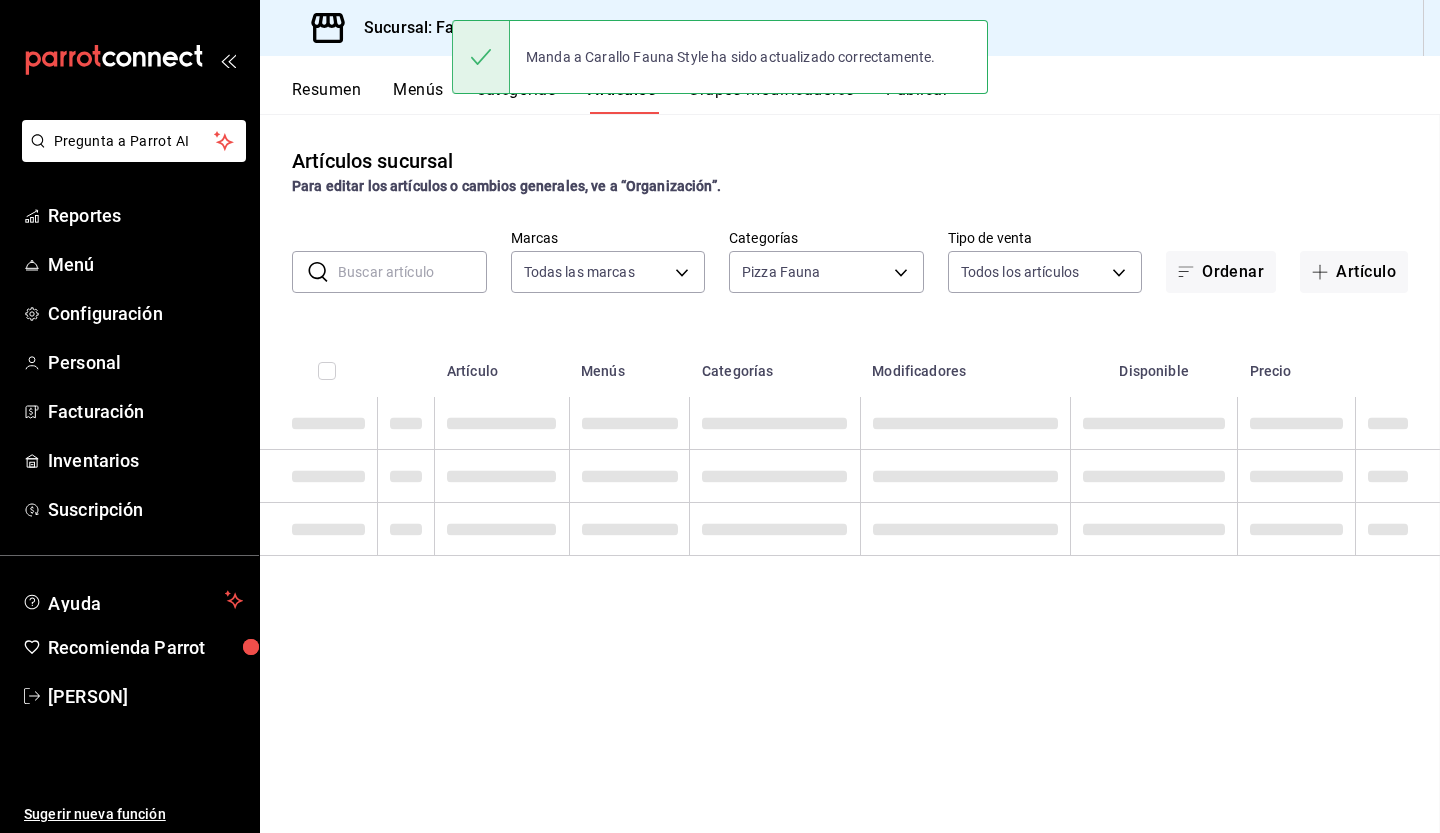 scroll, scrollTop: 0, scrollLeft: 0, axis: both 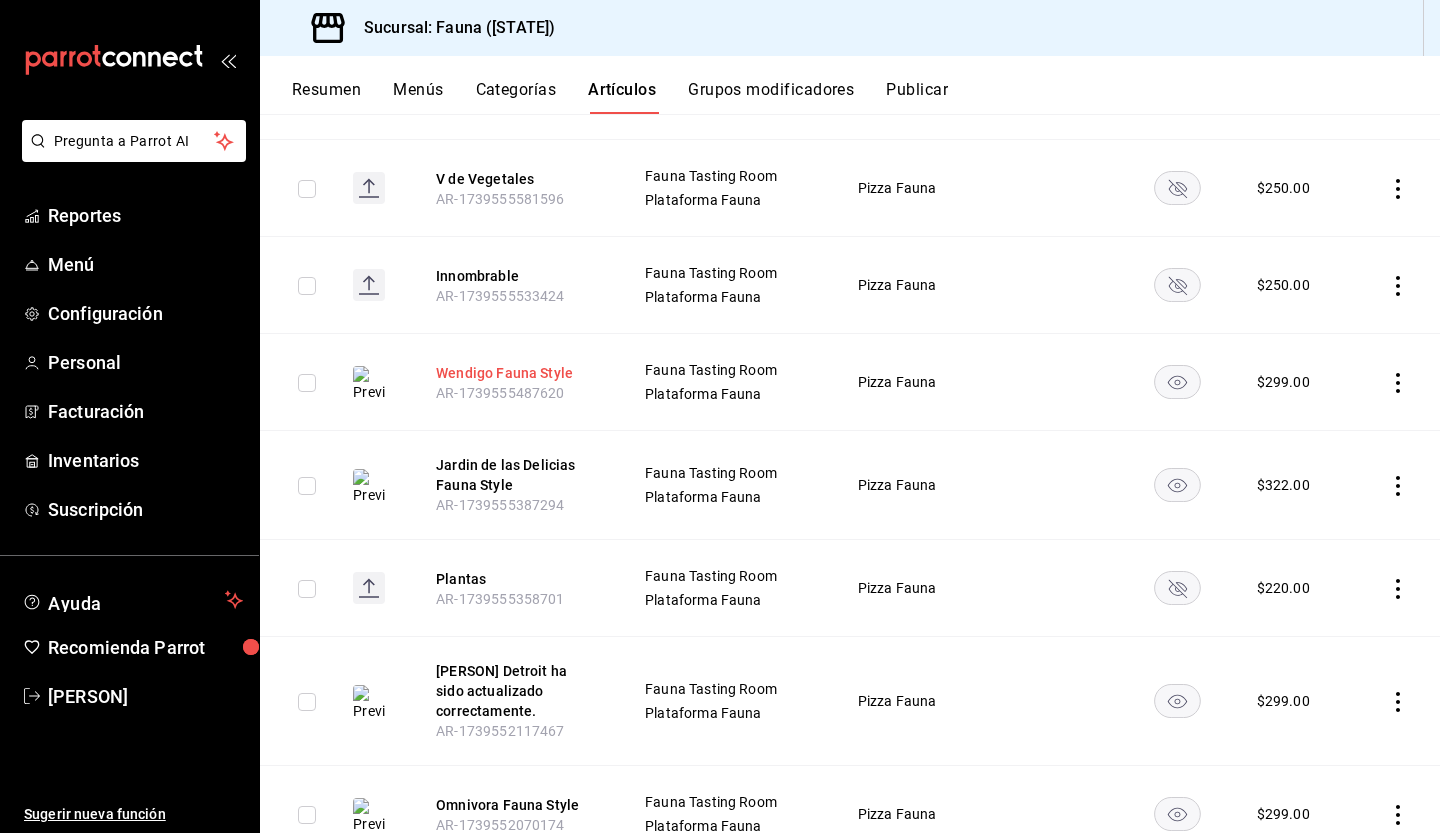 click on "Wendigo Fauna Style" at bounding box center [516, 373] 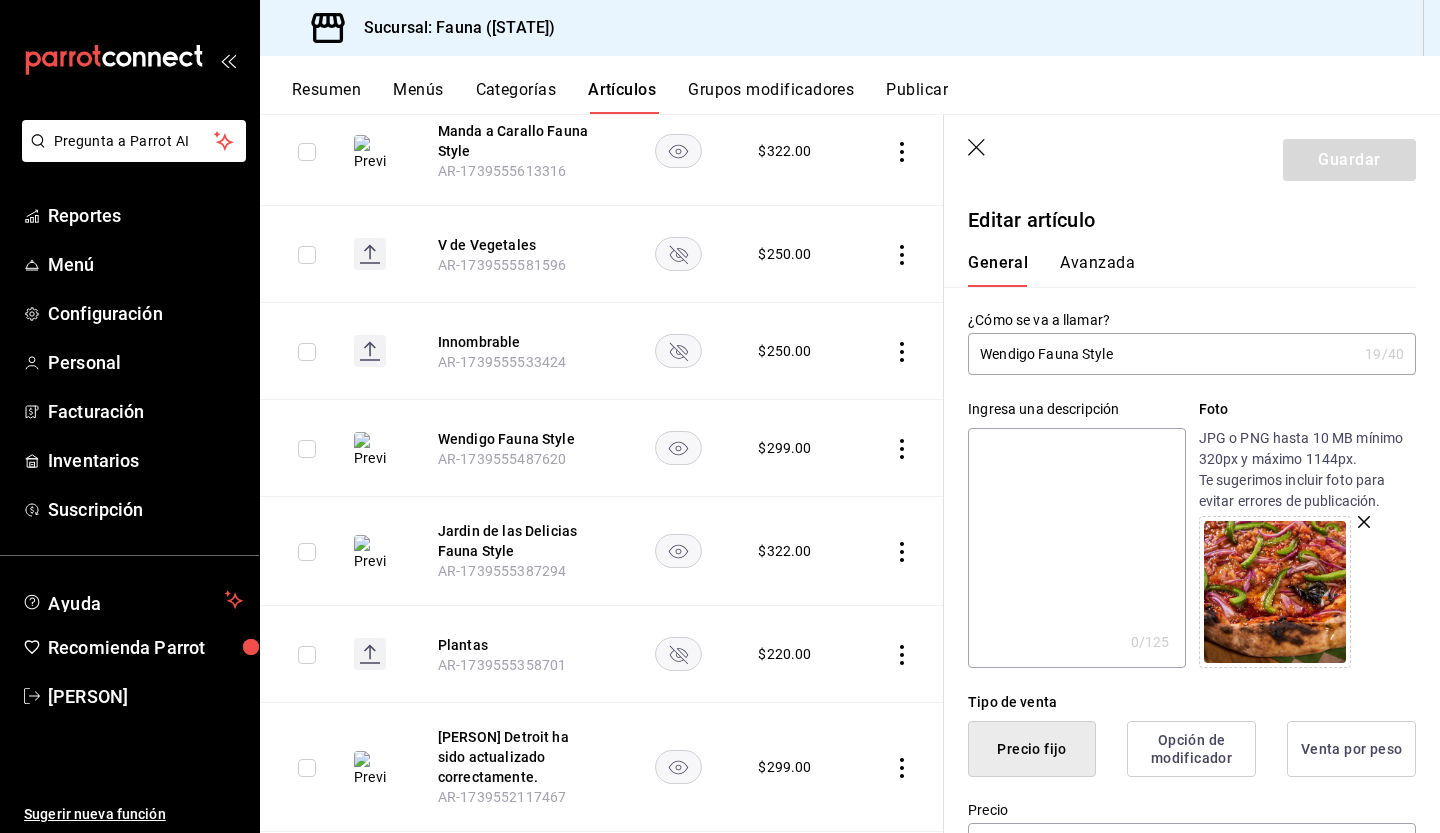 click at bounding box center [1076, 548] 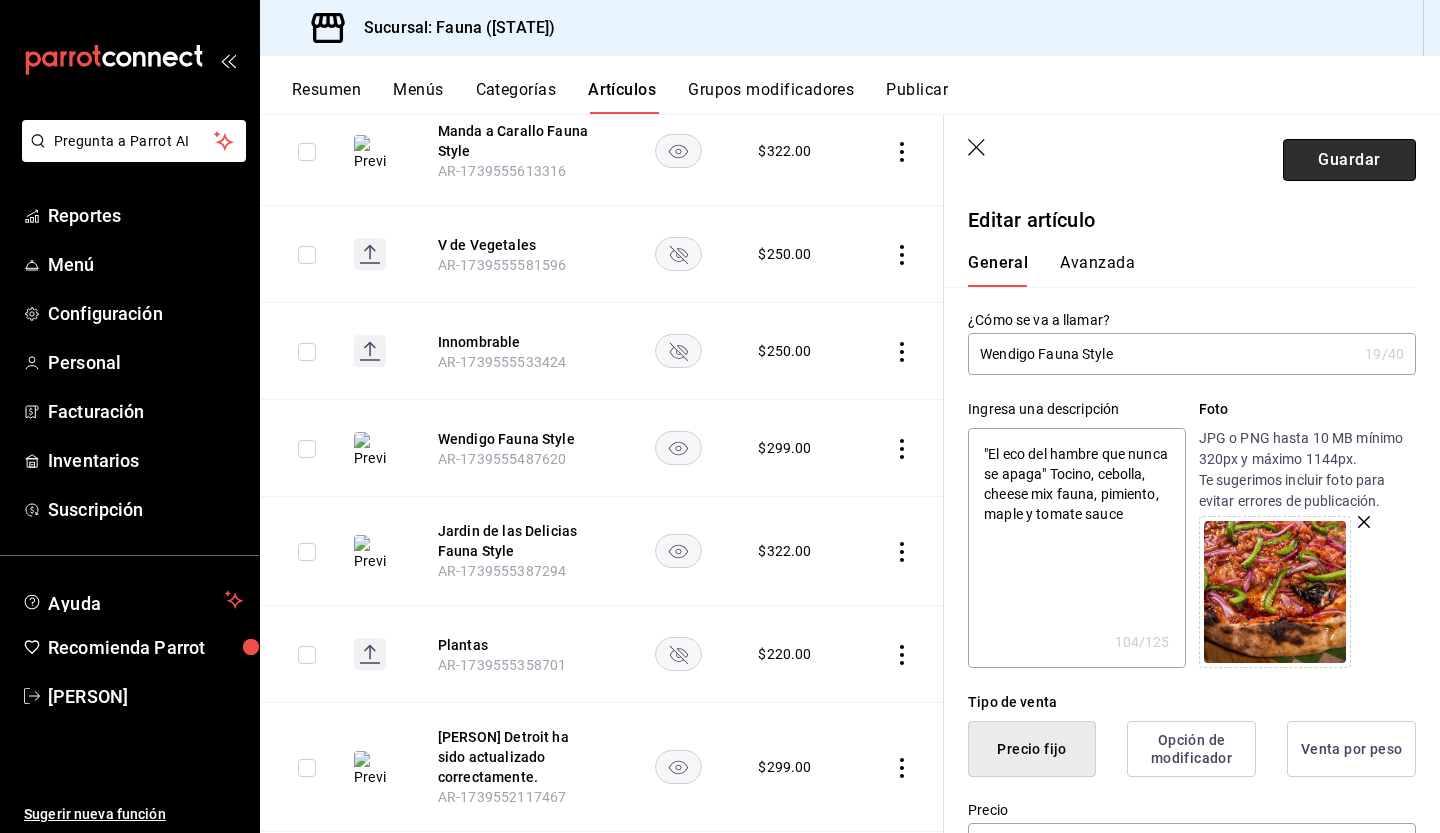 click on "Guardar" at bounding box center (1349, 160) 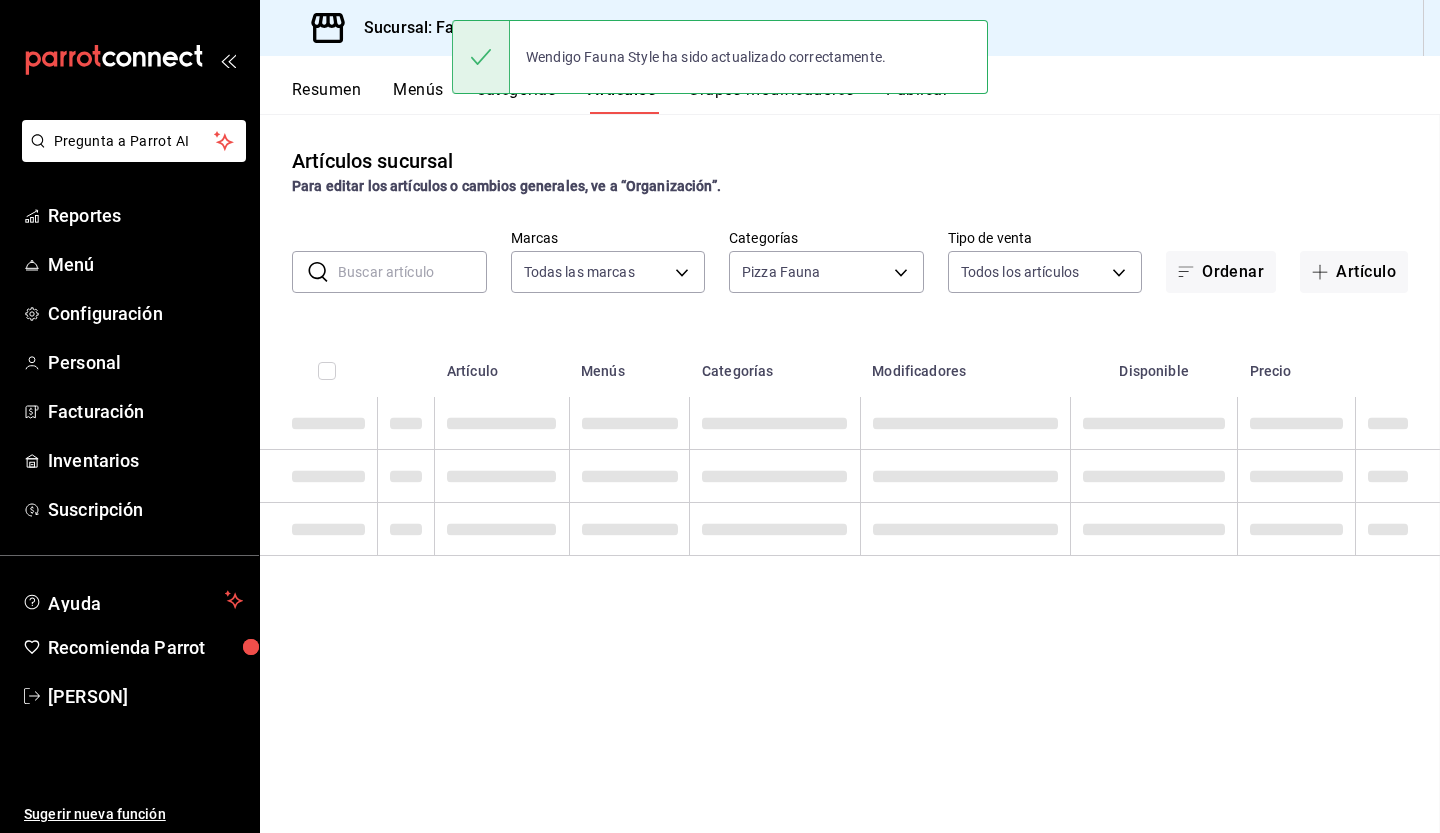 scroll, scrollTop: 0, scrollLeft: 0, axis: both 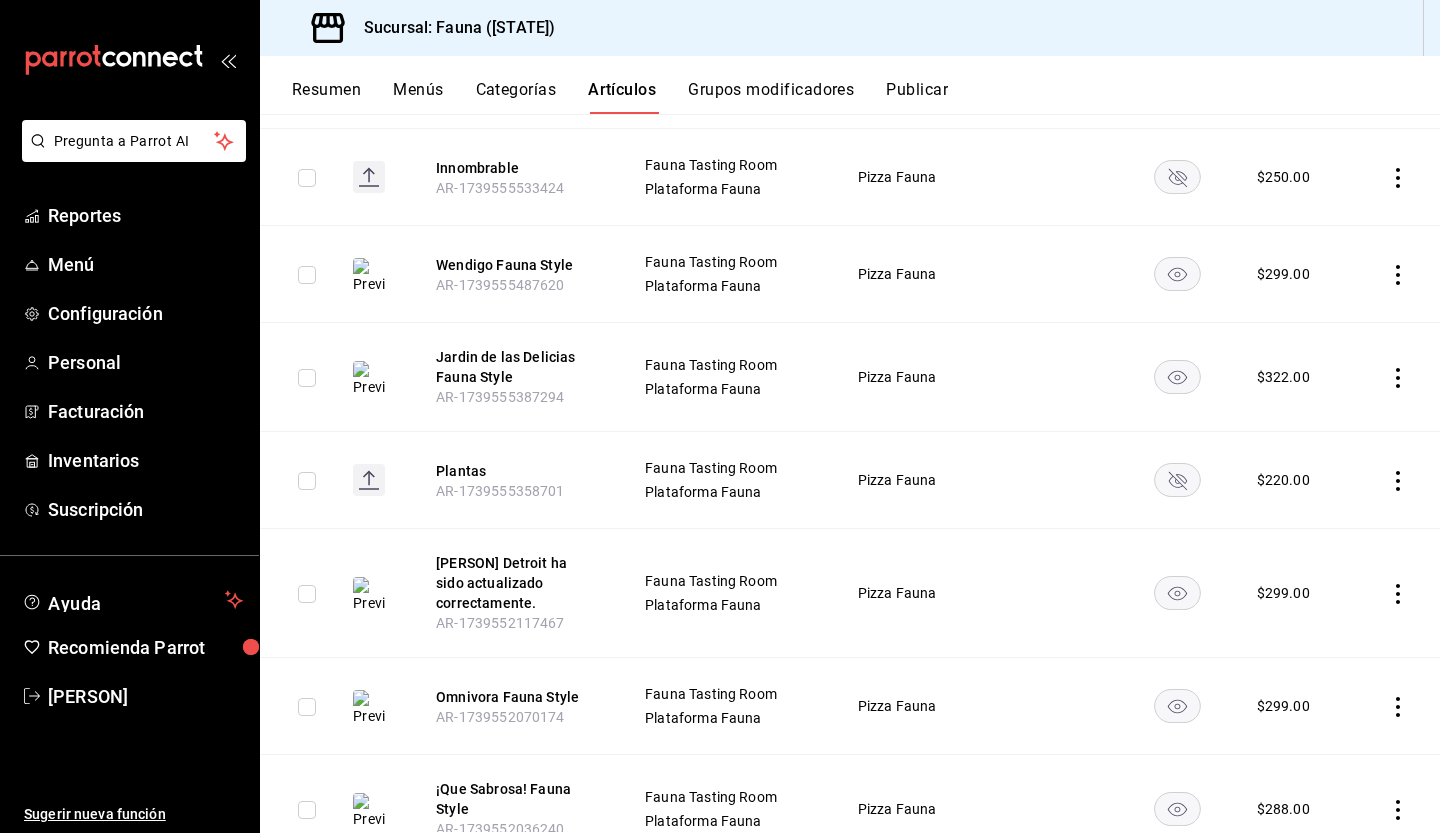 click at bounding box center [369, 379] 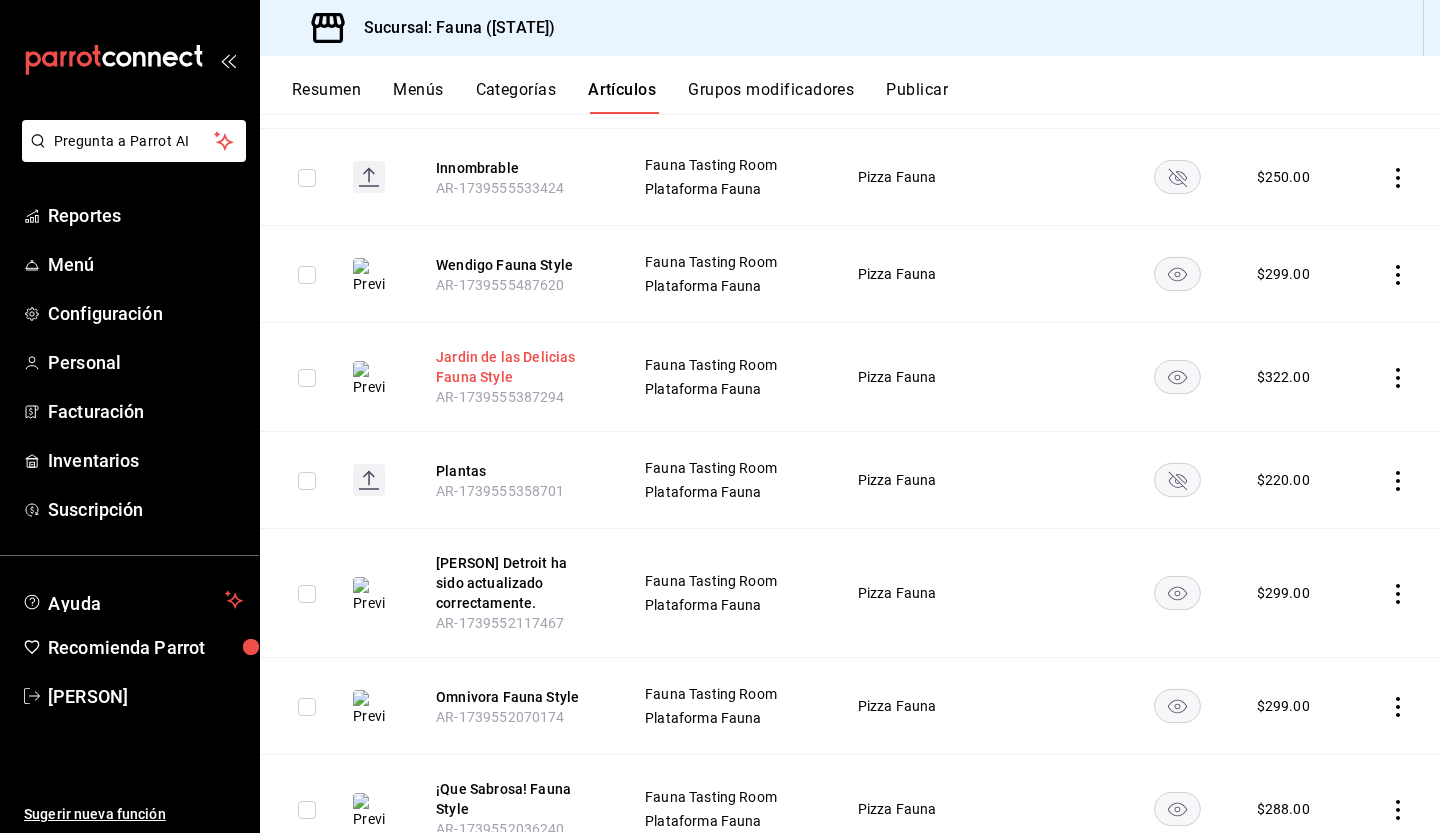 click on "Jardin de las Delicias Fauna Style" at bounding box center (516, 367) 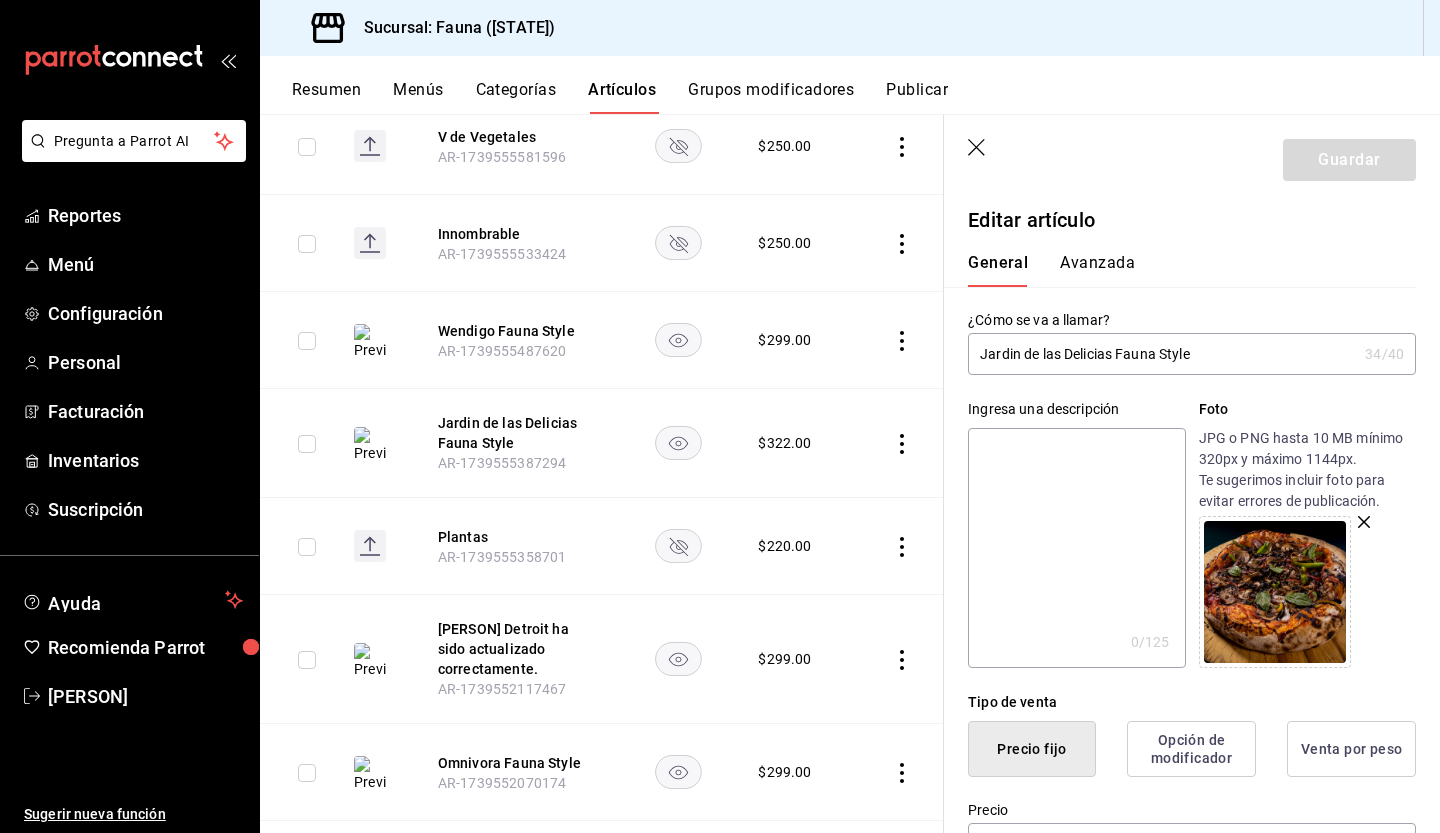 click at bounding box center [1076, 548] 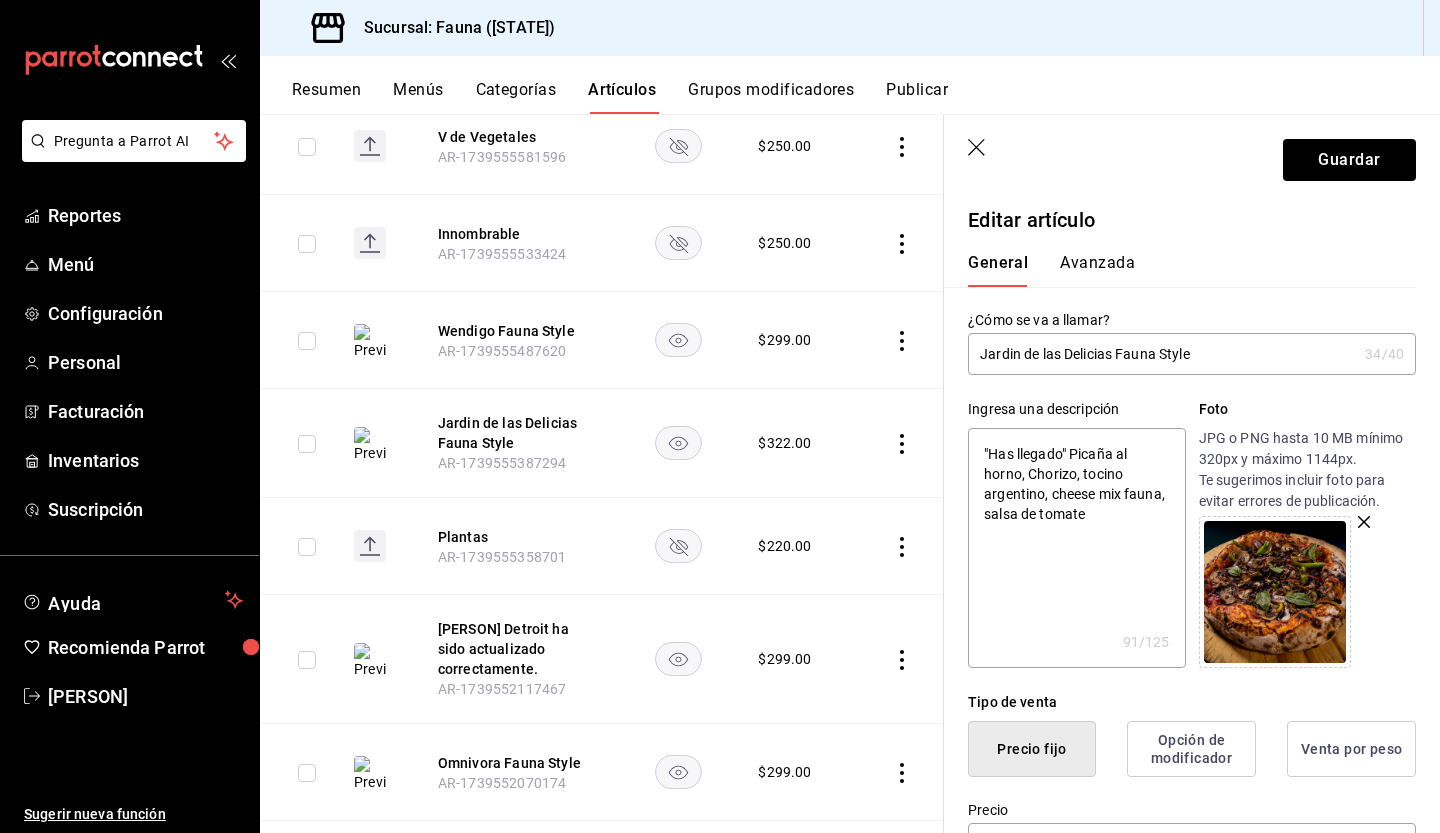 click on ""Has llegado" Picaña al horno, Chorizo, tocino argentino, cheese mix fauna, salsa de tomate" at bounding box center [1076, 548] 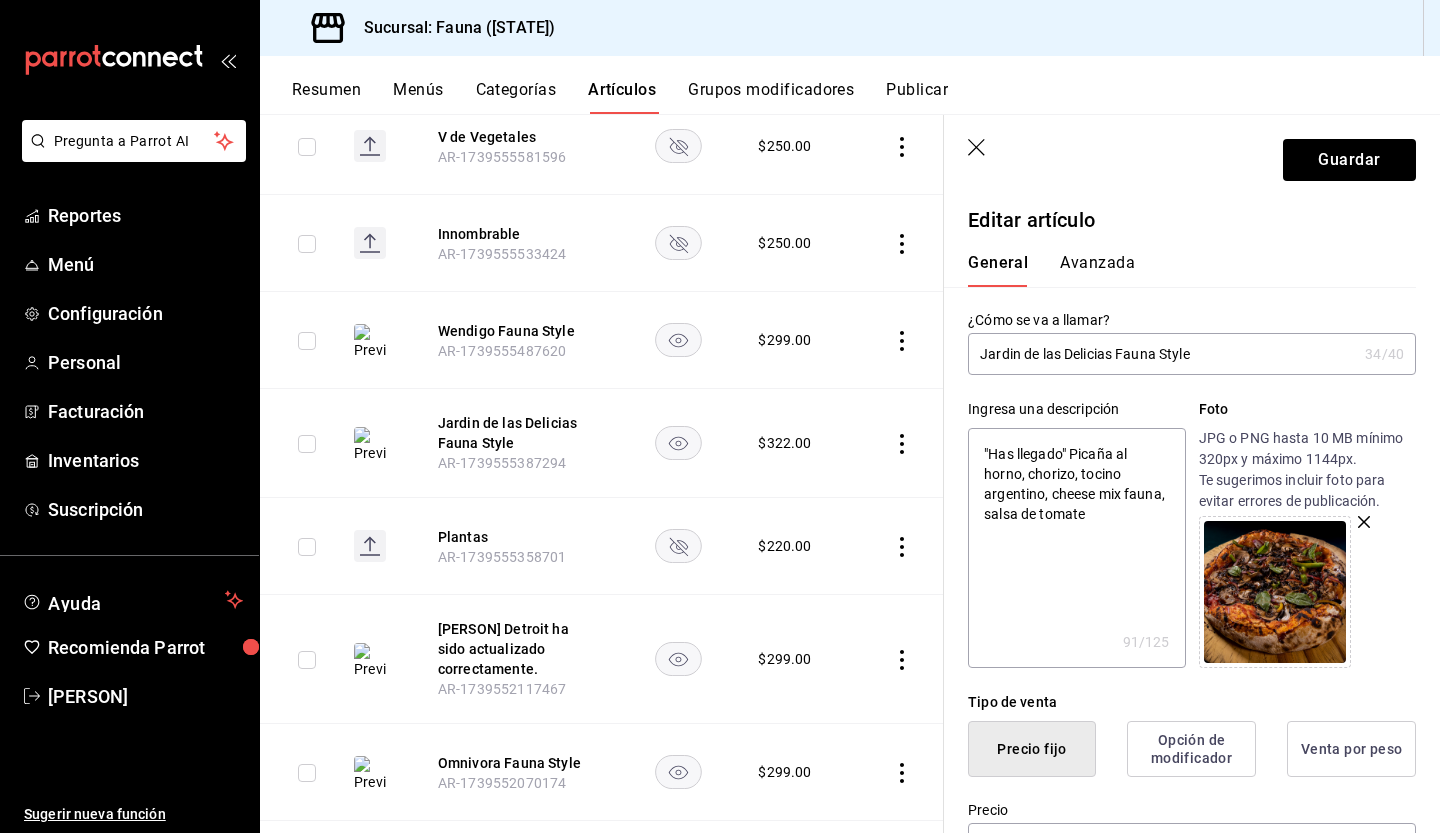 click on ""Has llegado" Picaña al horno, chorizo, tocino argentino, cheese mix fauna, salsa de tomate" at bounding box center (1076, 548) 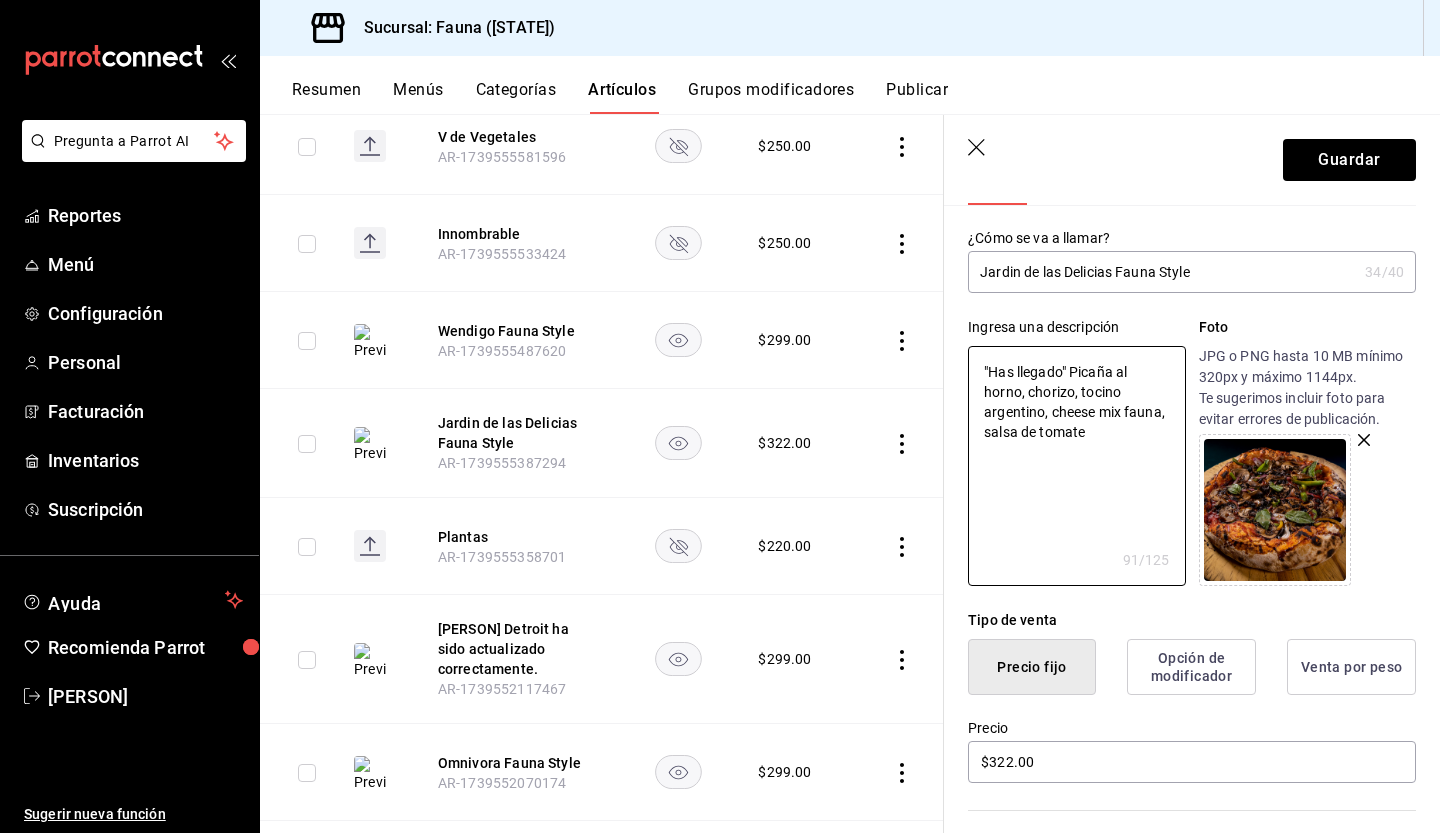 scroll, scrollTop: 84, scrollLeft: 0, axis: vertical 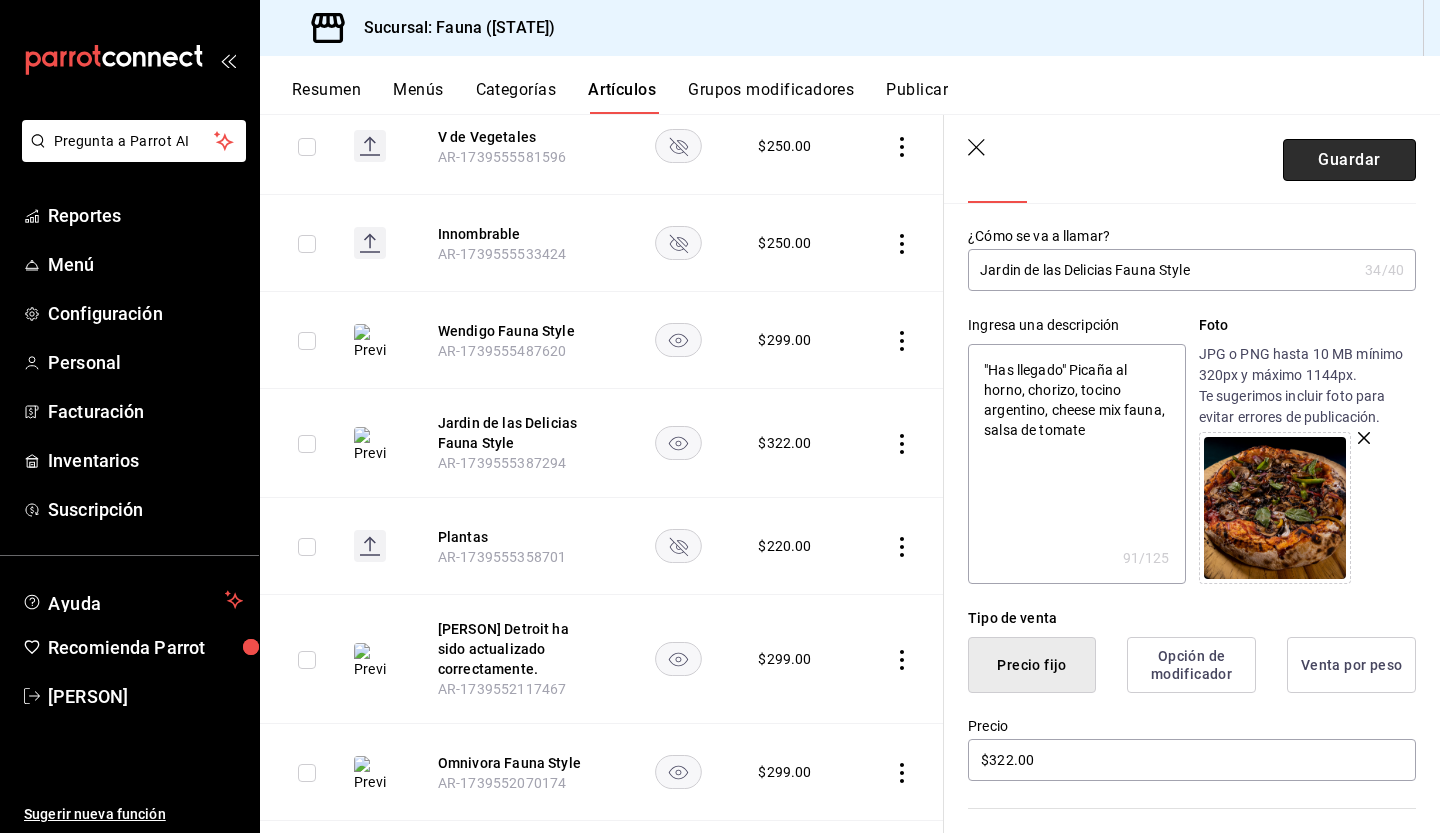 click on "Guardar" at bounding box center (1349, 160) 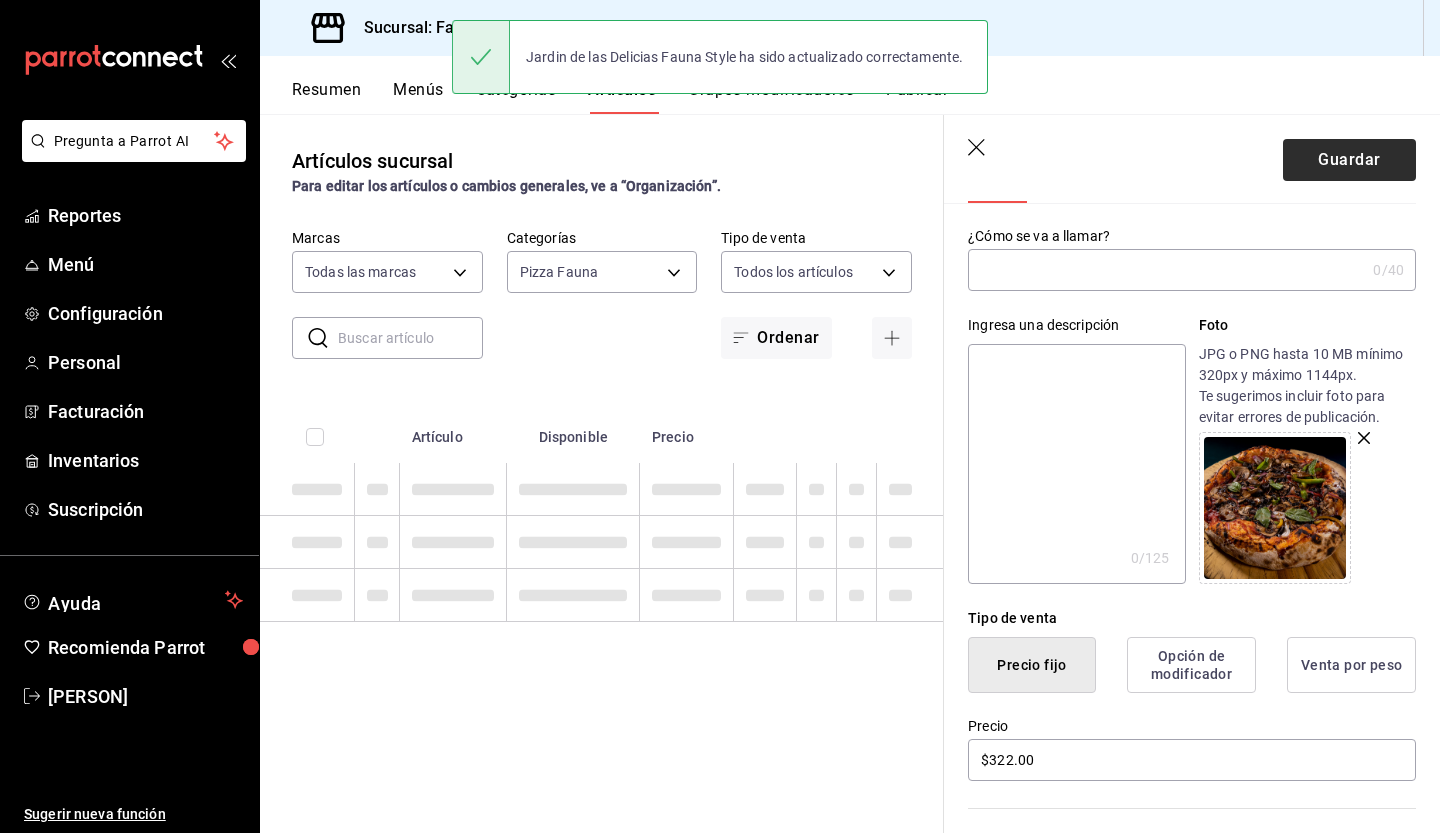 scroll, scrollTop: 0, scrollLeft: 0, axis: both 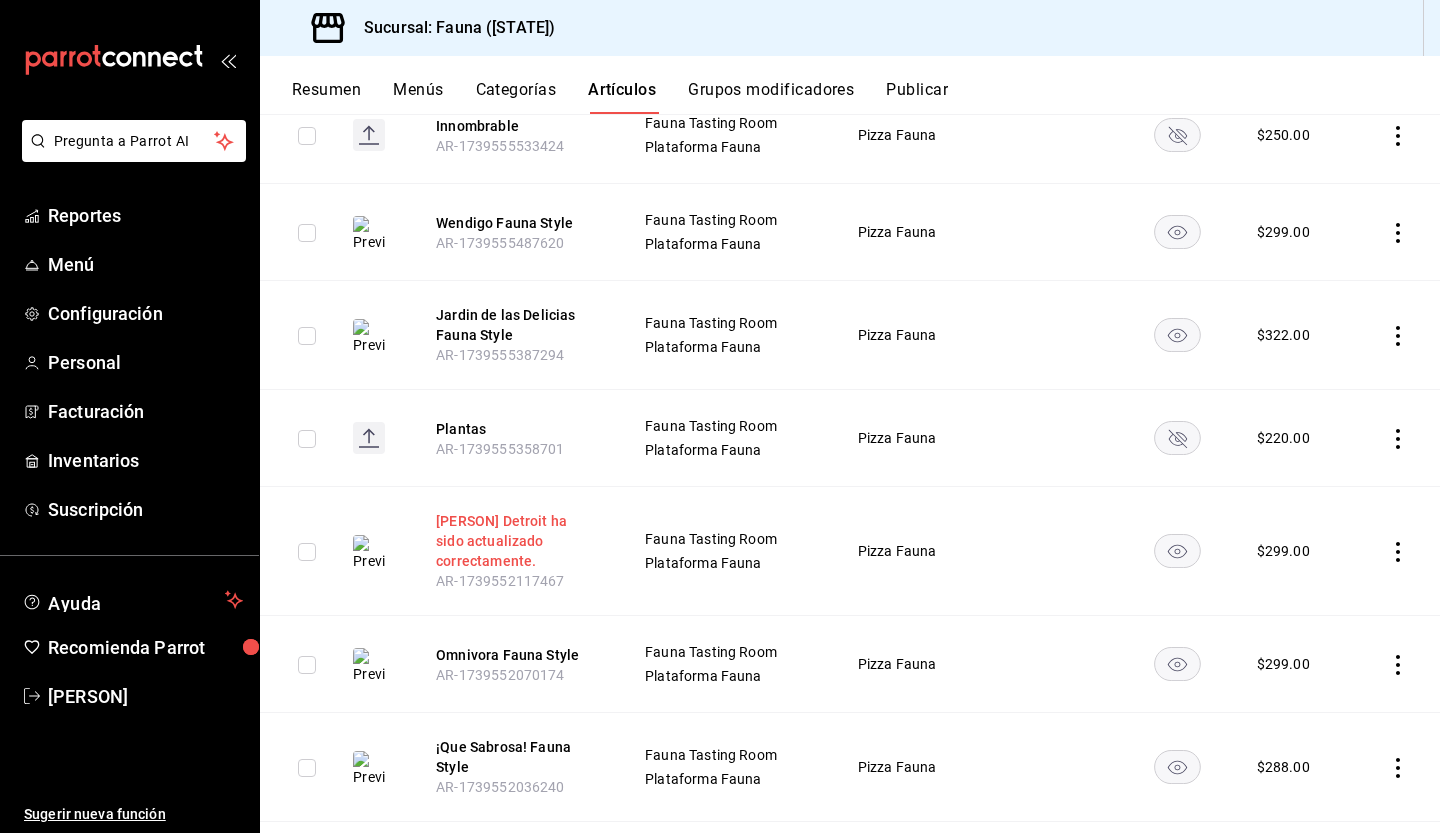 click on "[NAME] [LAST] [STYLE]" at bounding box center (516, 541) 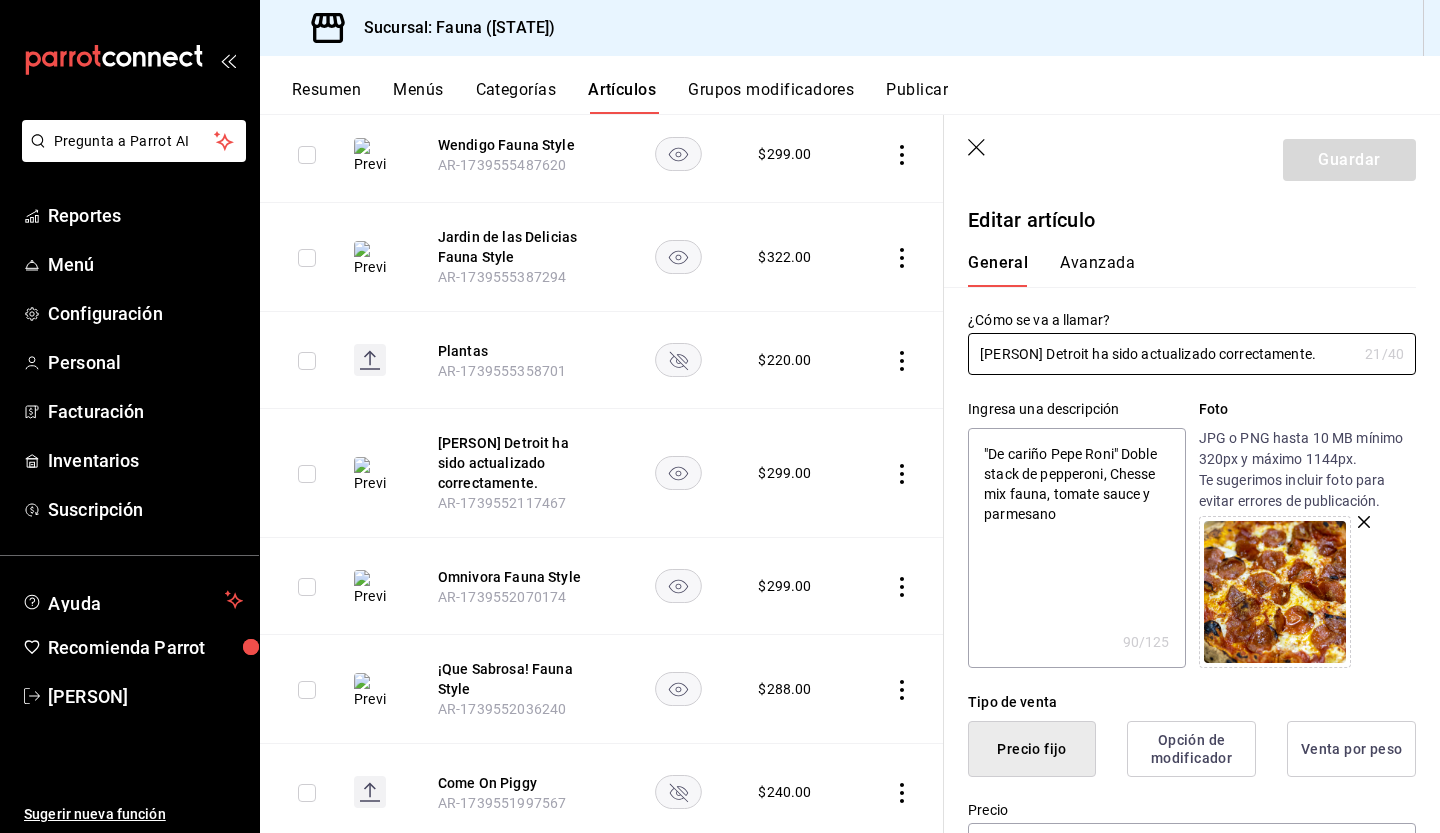 scroll, scrollTop: 1490, scrollLeft: 0, axis: vertical 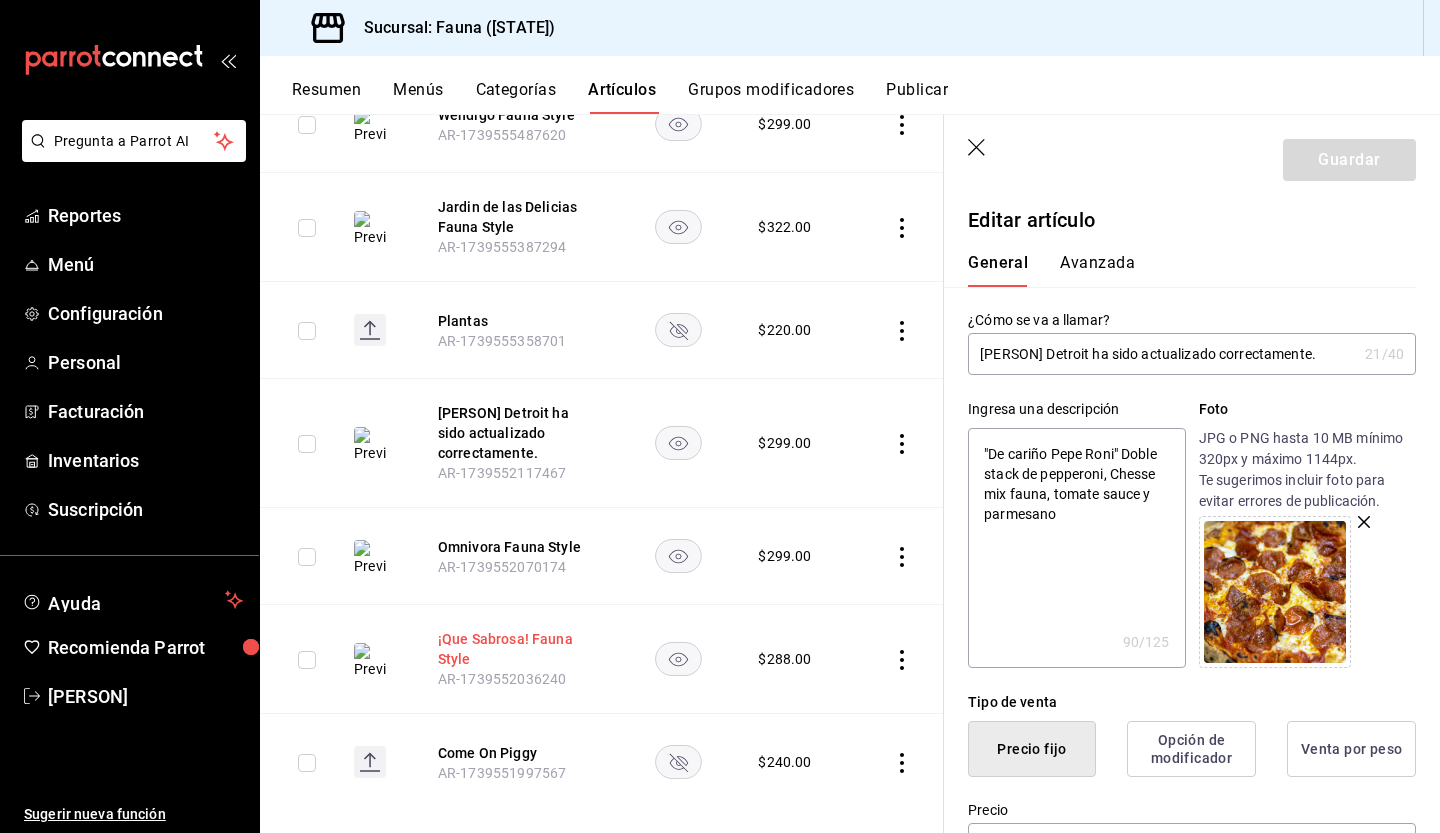 click on "¡Que Sabrosa! Fauna Style" at bounding box center (518, 649) 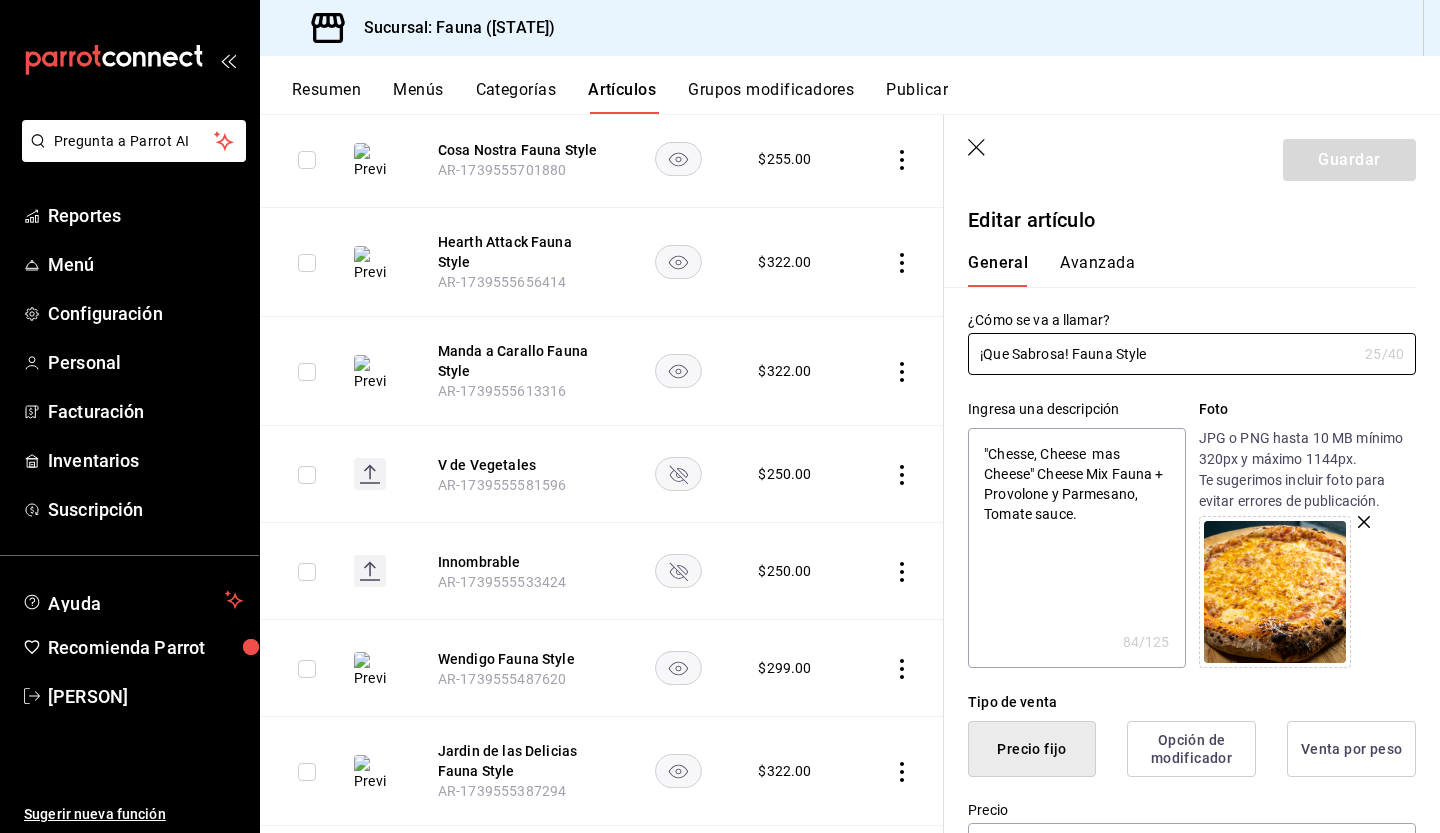 scroll, scrollTop: 968, scrollLeft: 0, axis: vertical 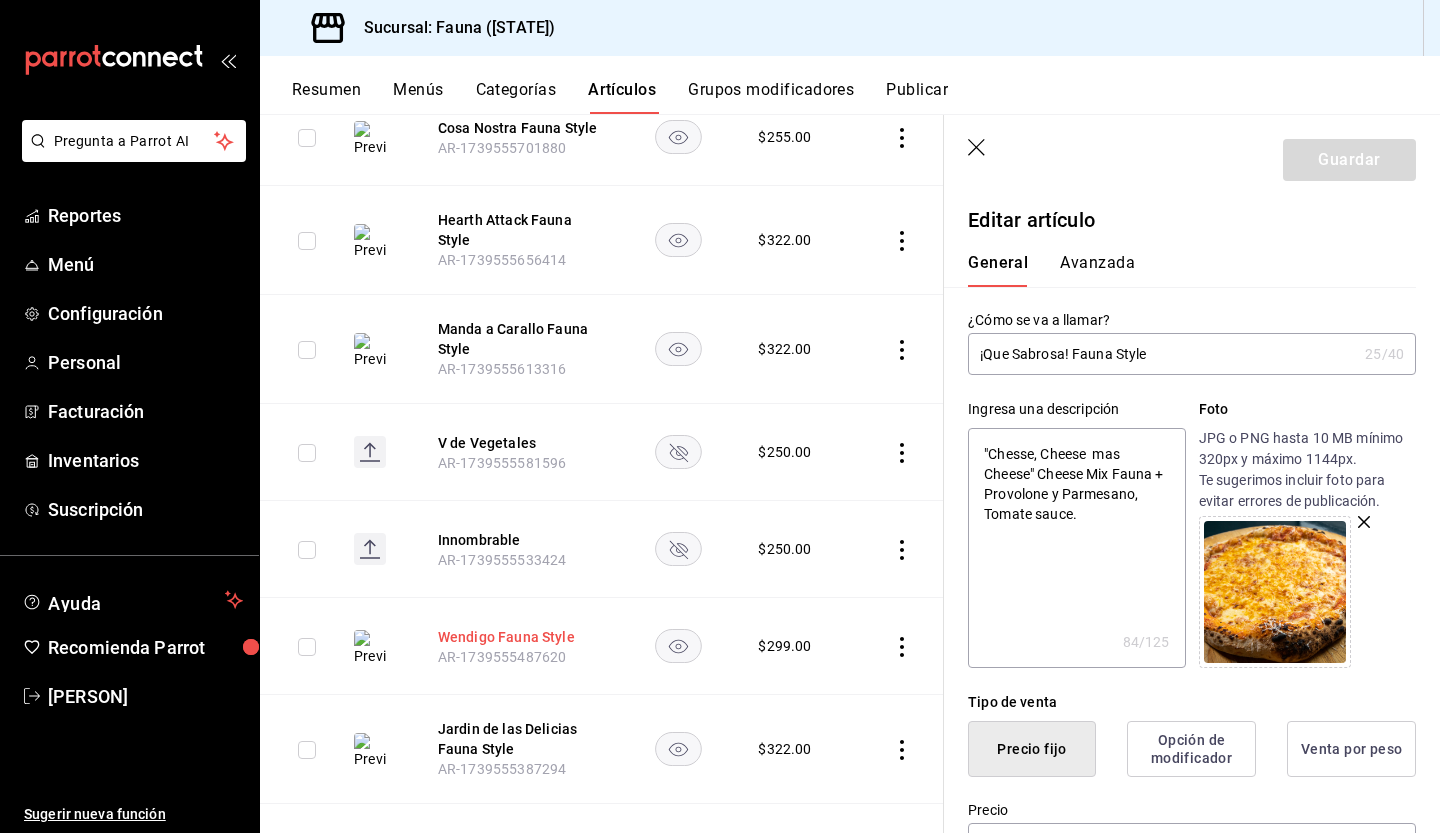 click on "Wendigo Fauna Style" at bounding box center [518, 637] 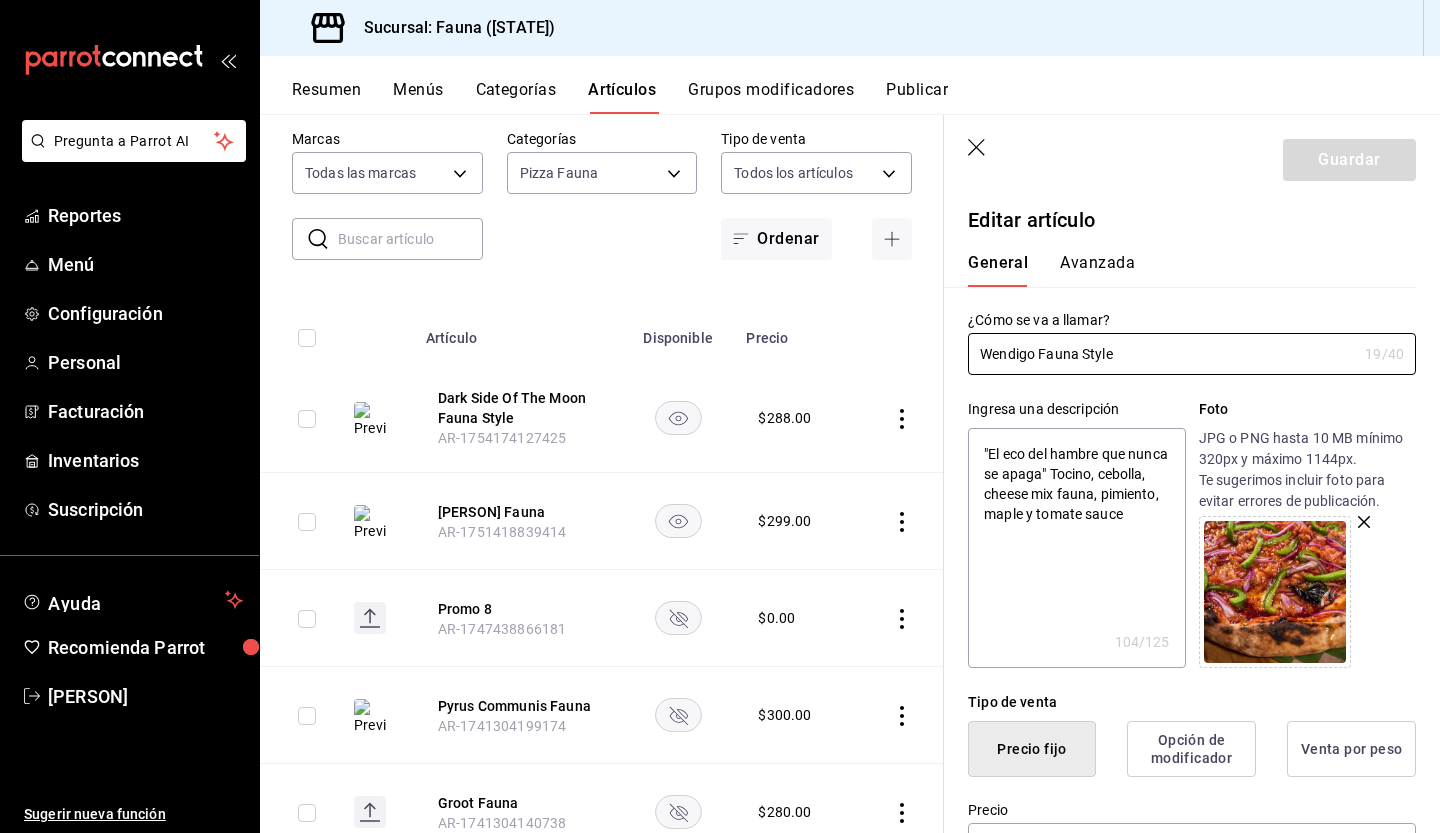 scroll, scrollTop: 0, scrollLeft: 0, axis: both 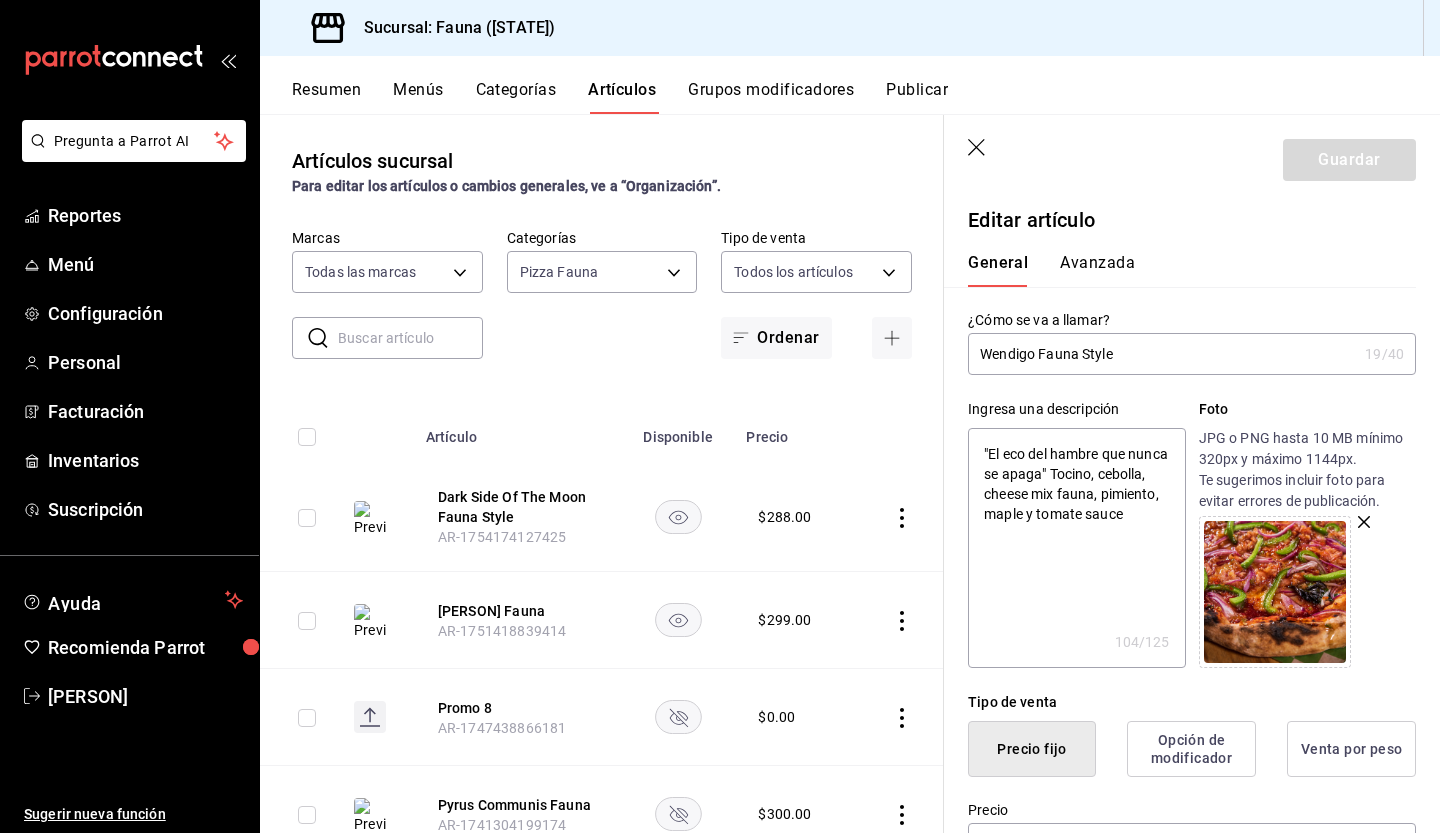 click 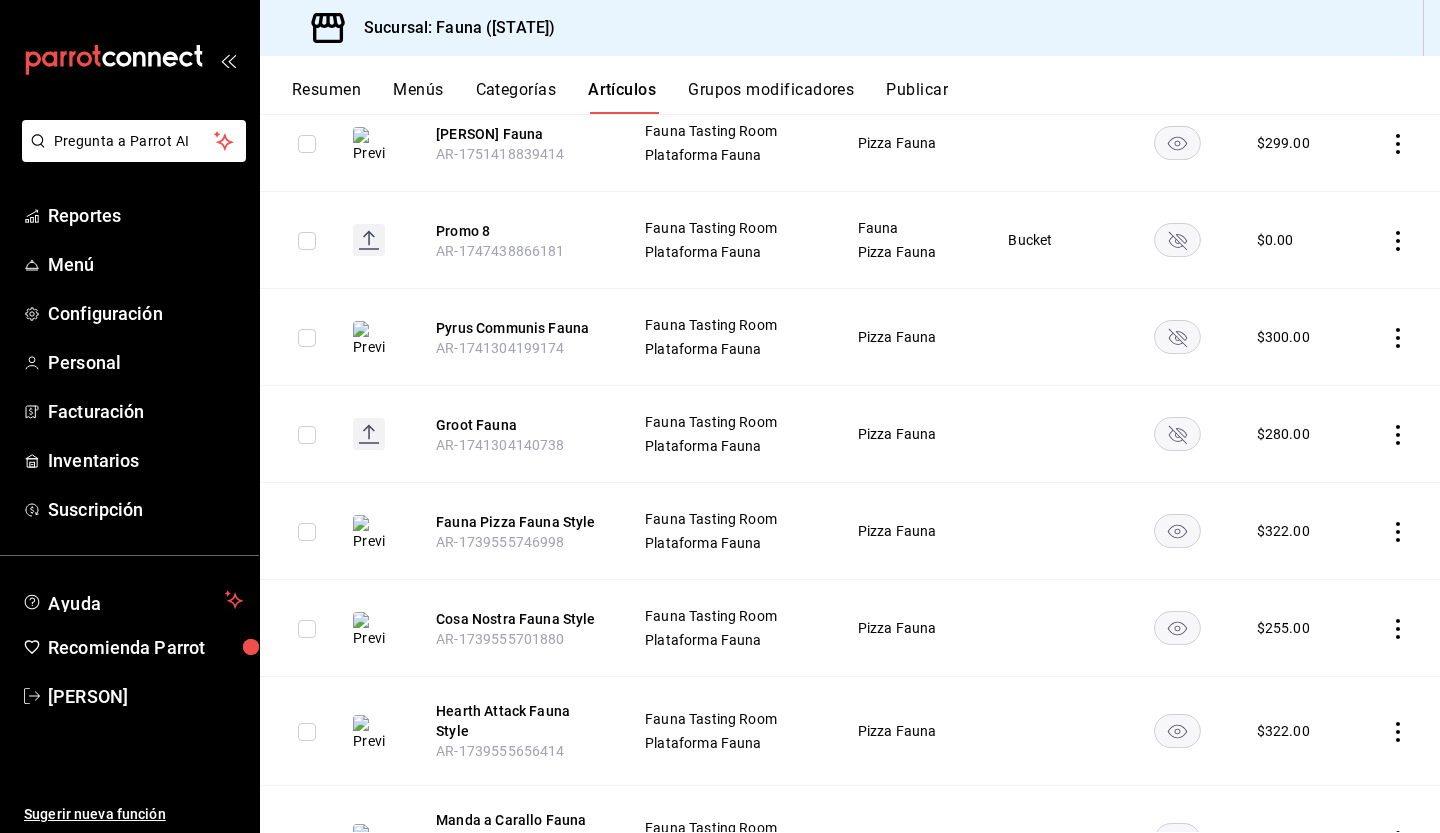 scroll, scrollTop: 0, scrollLeft: 0, axis: both 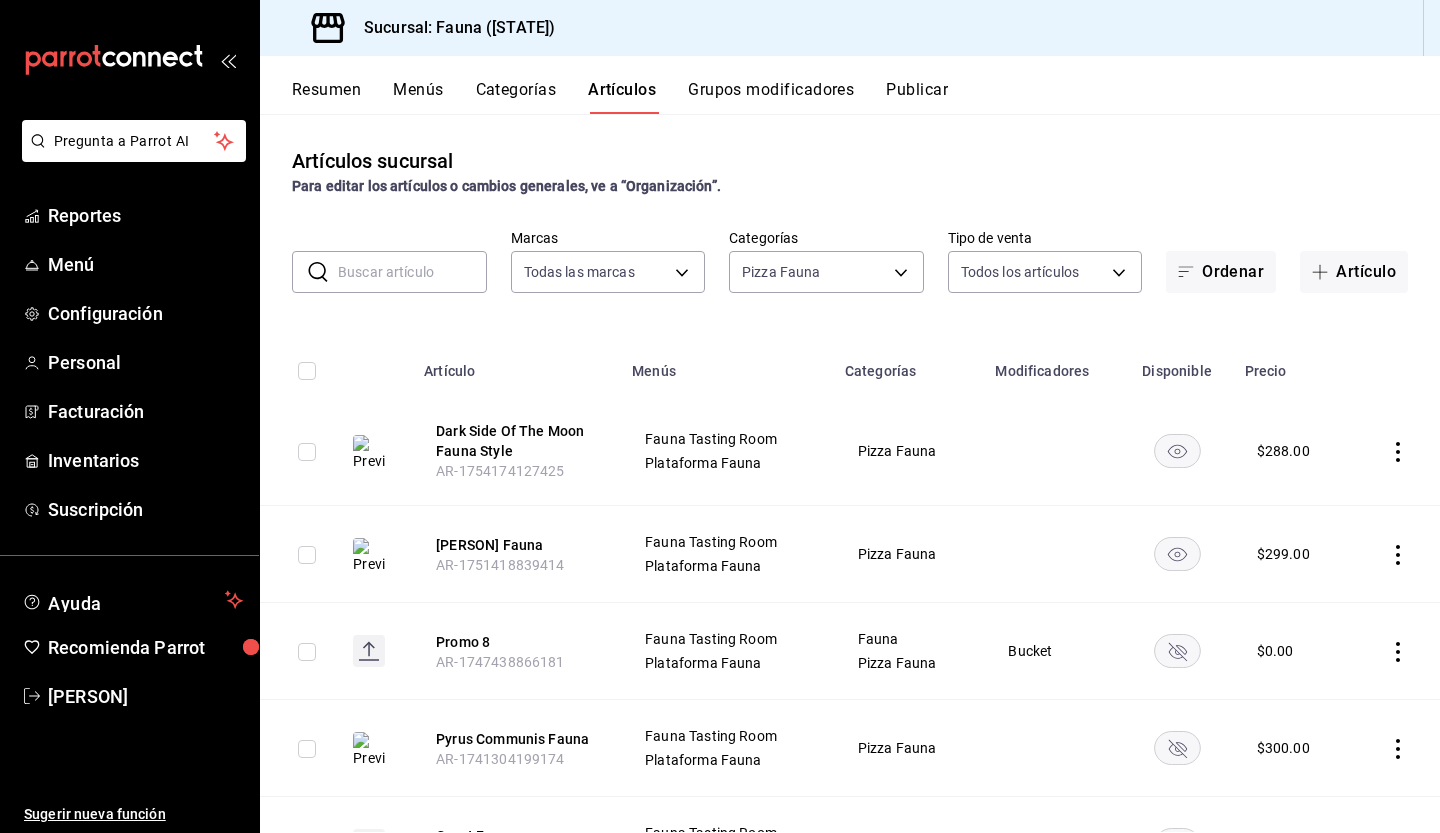 click on "Resumen" at bounding box center [326, 97] 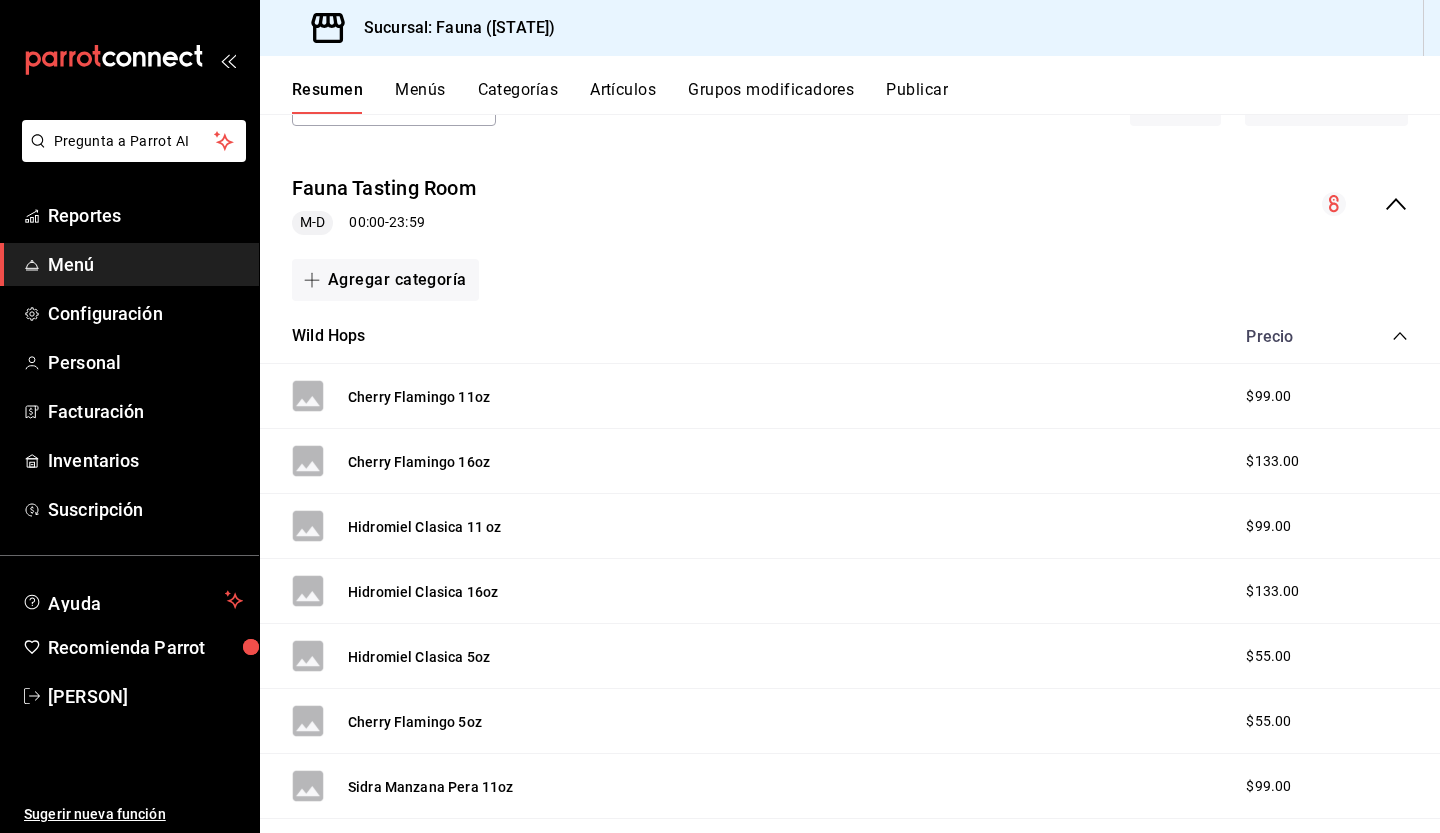 scroll, scrollTop: 0, scrollLeft: 0, axis: both 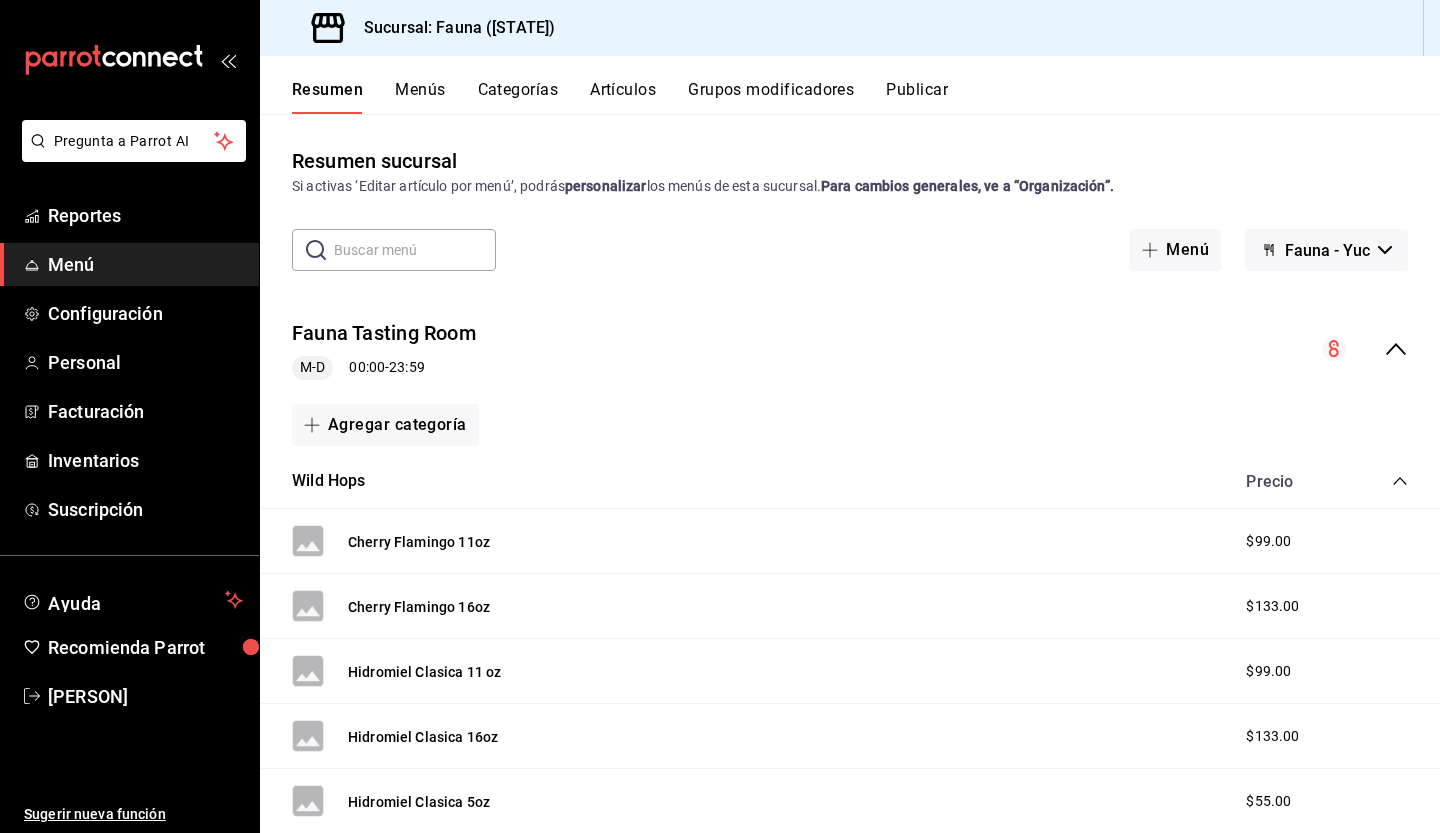 click 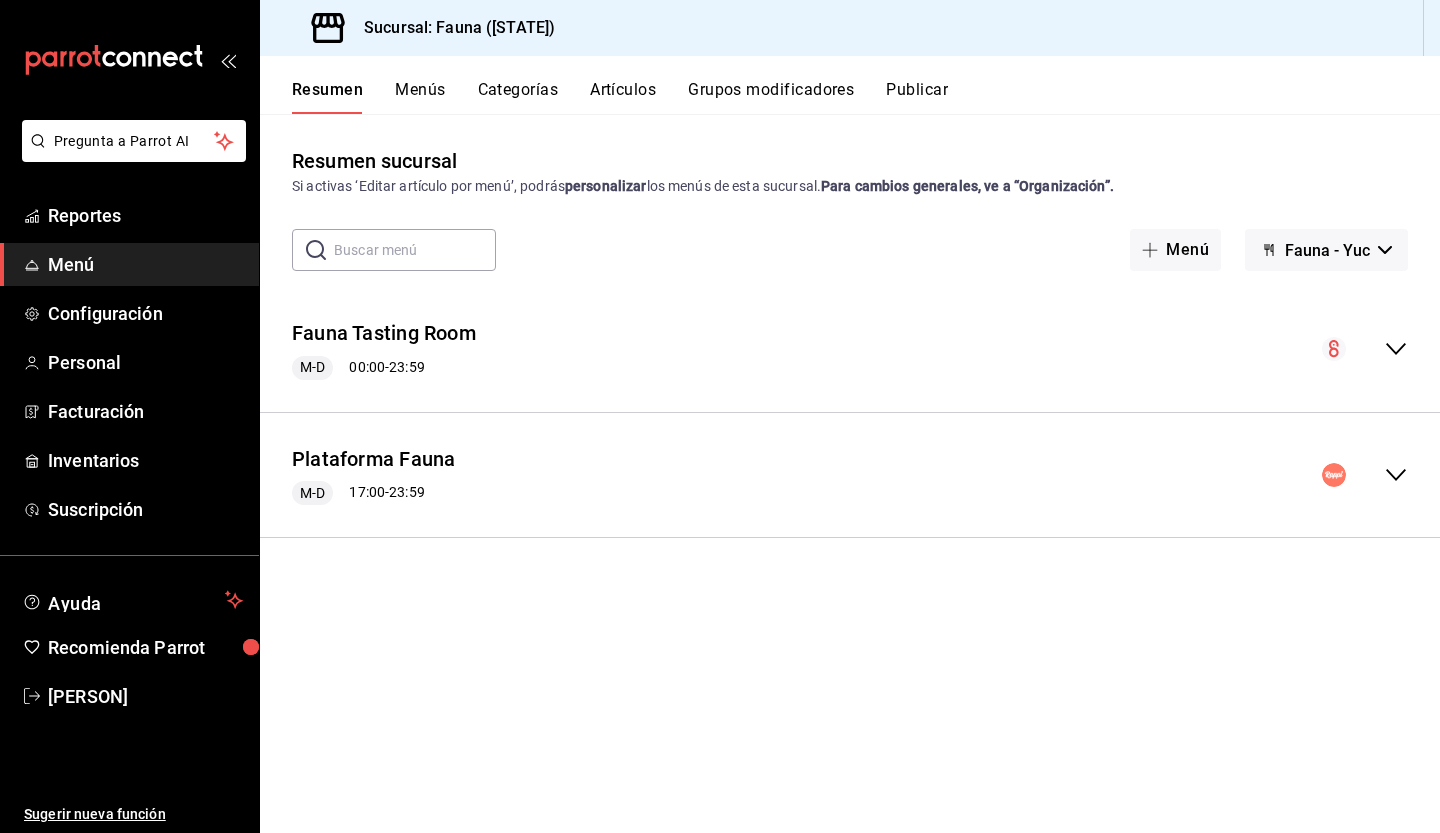 click 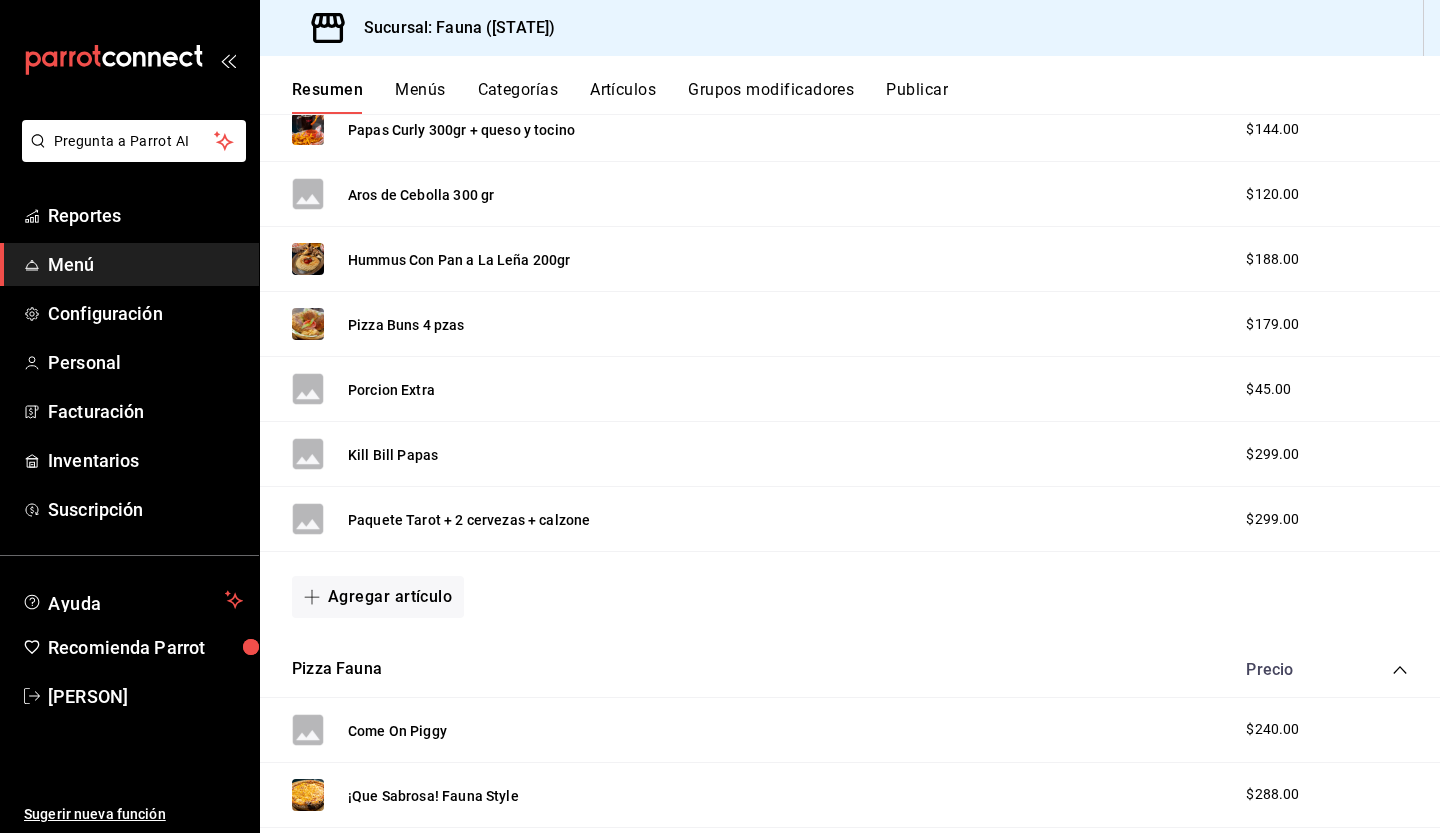 scroll, scrollTop: 914, scrollLeft: 0, axis: vertical 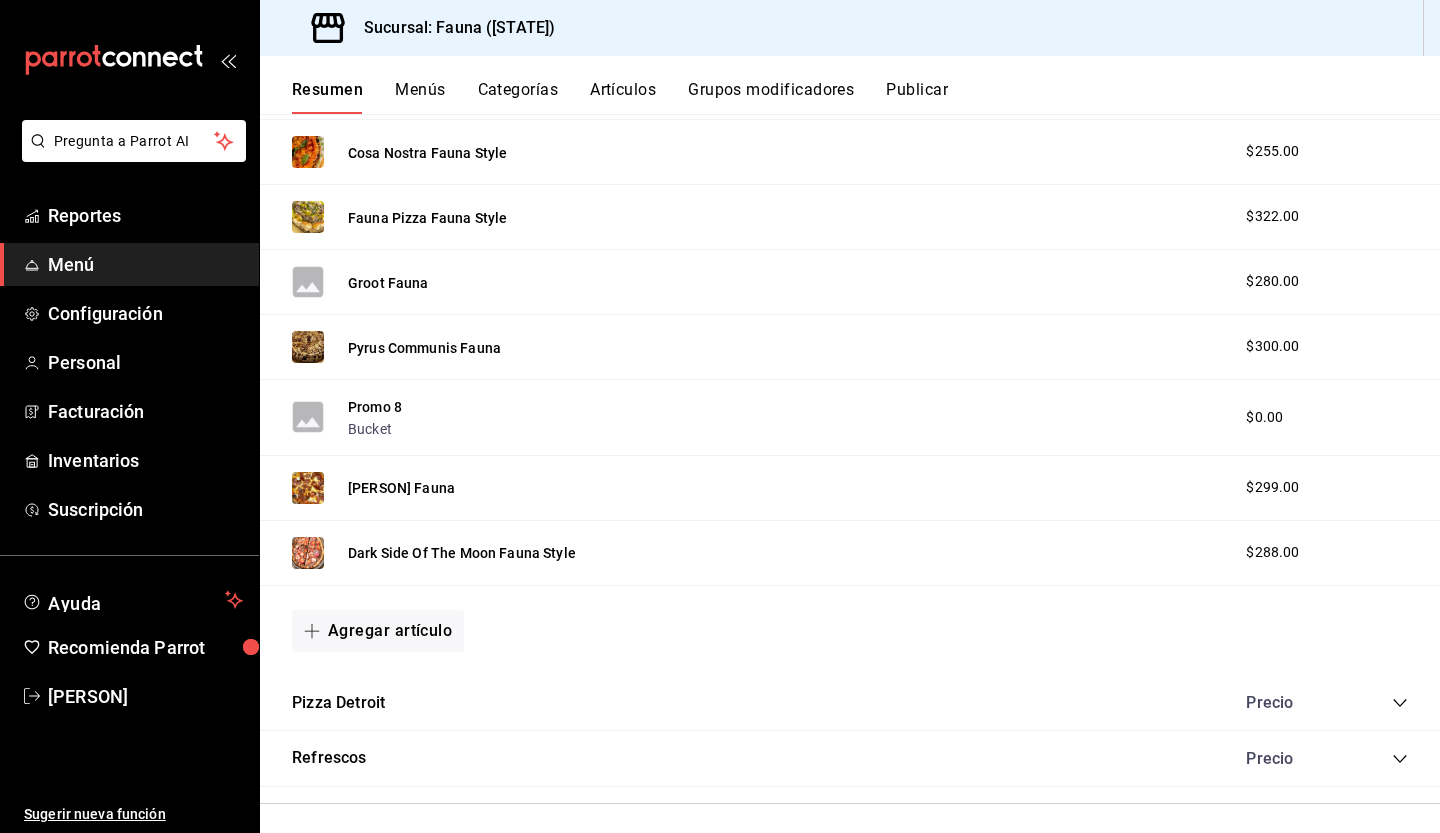 click 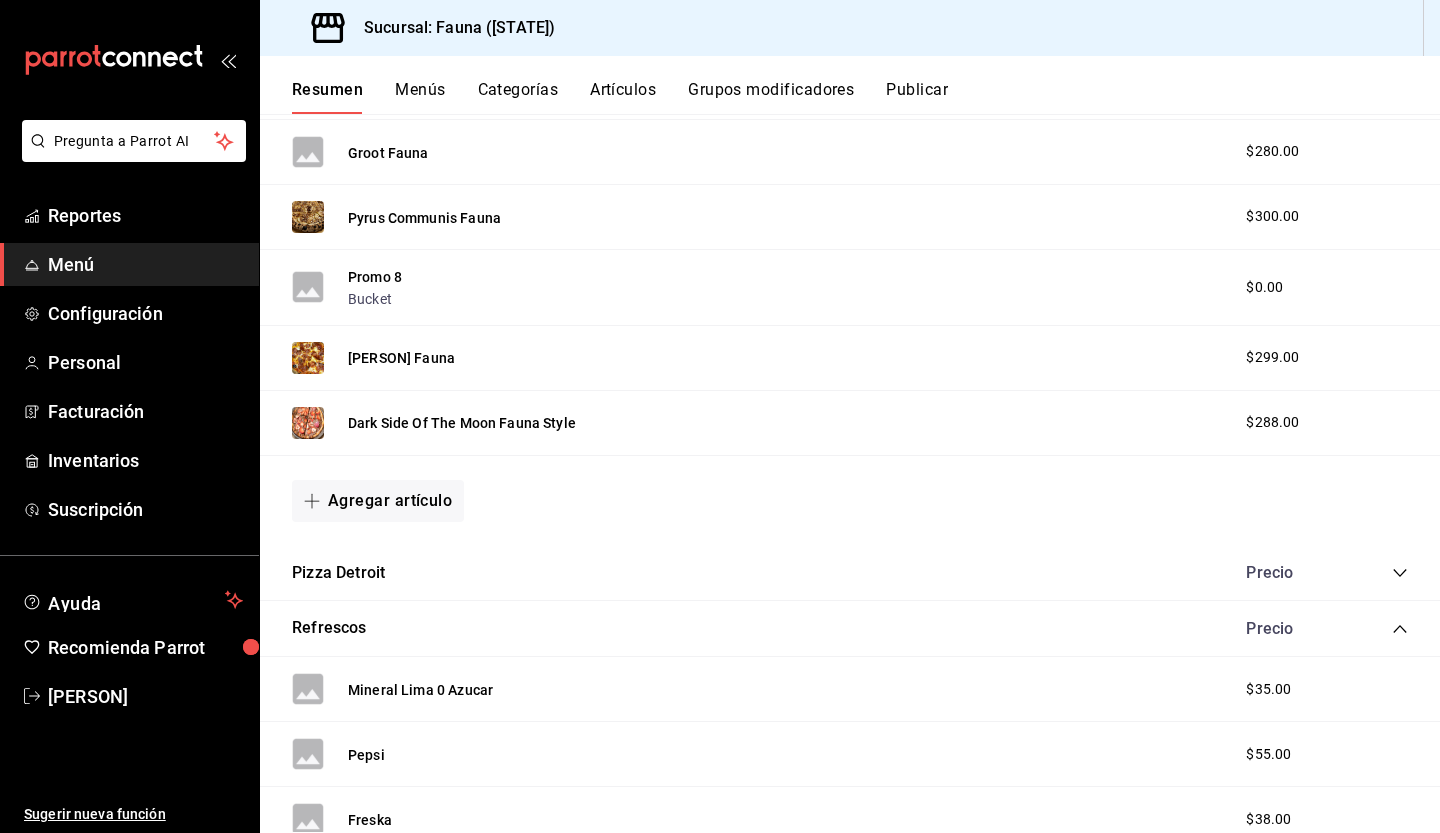 scroll, scrollTop: 2259, scrollLeft: 0, axis: vertical 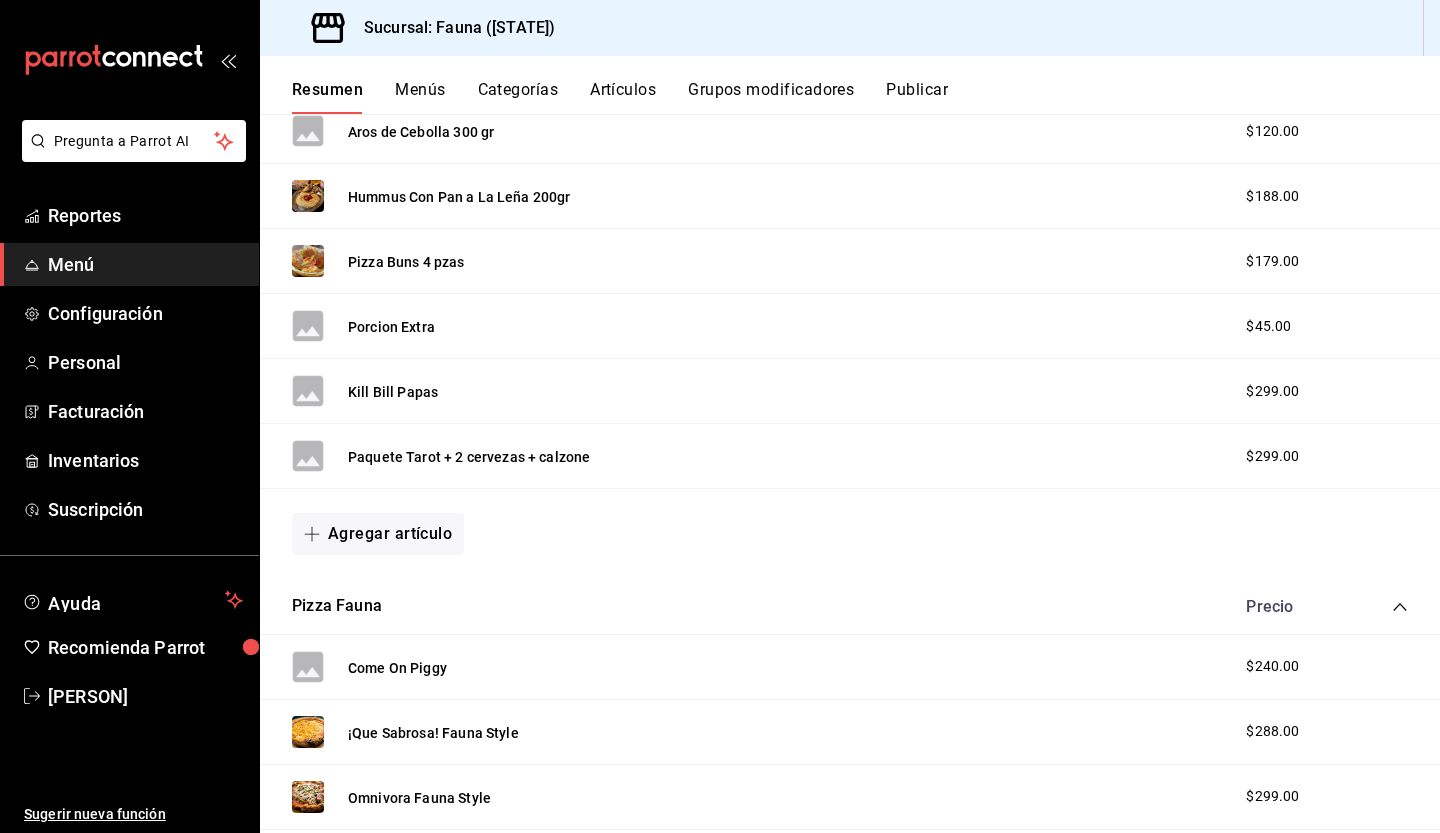 click on "Artículos" at bounding box center (623, 97) 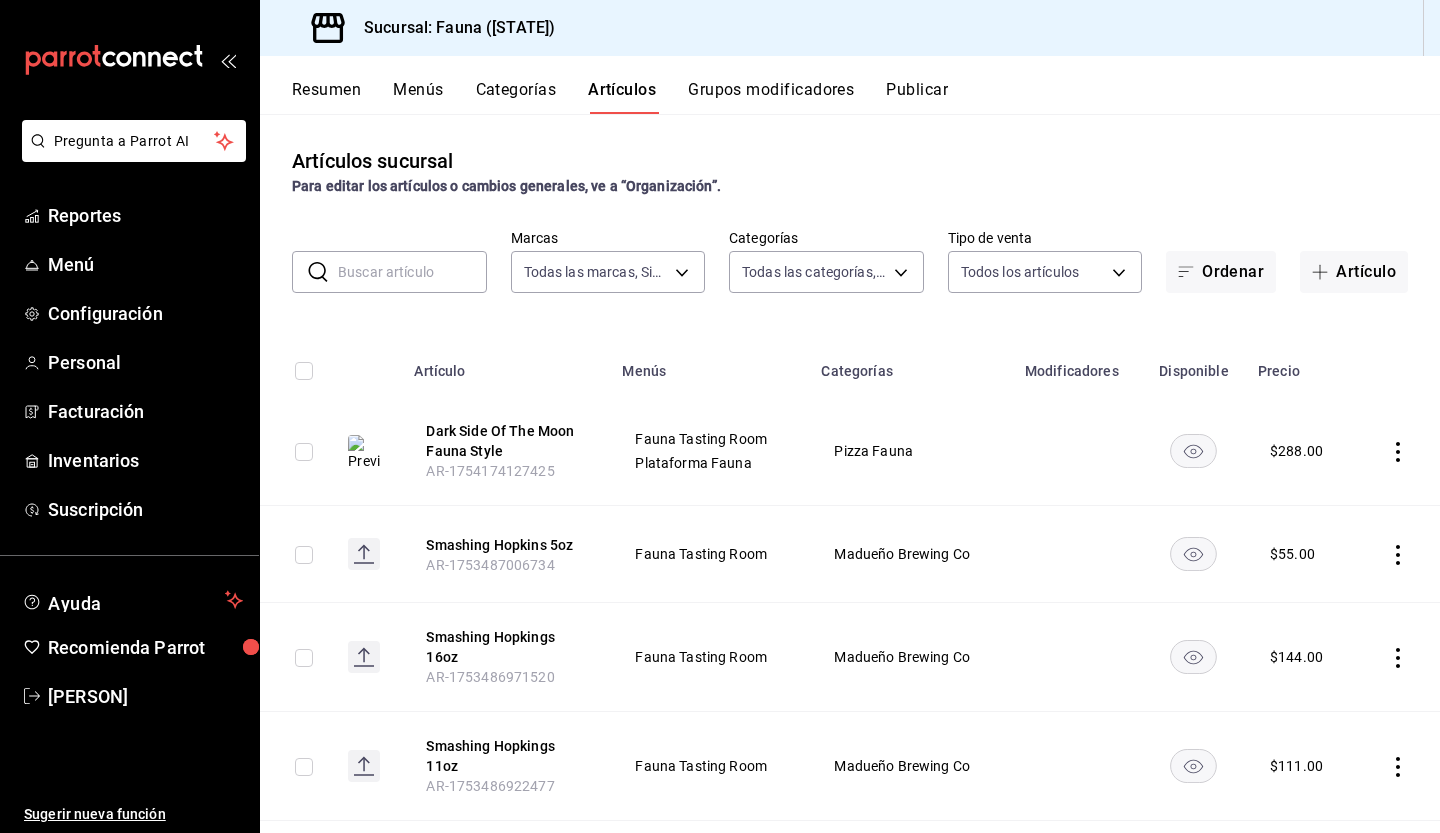 click at bounding box center [412, 272] 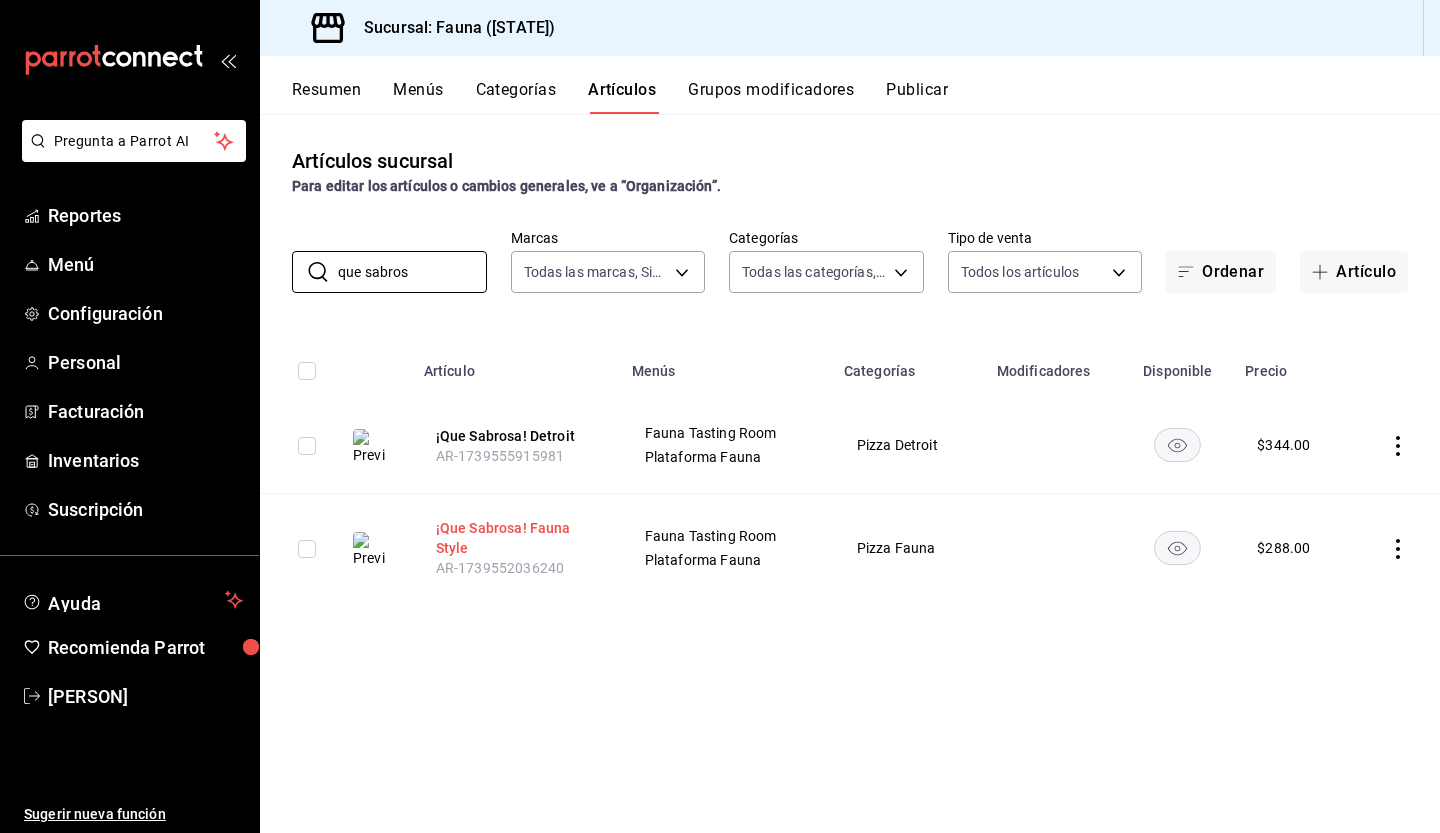 click on "¡Que Sabrosa! Fauna Style" at bounding box center (516, 538) 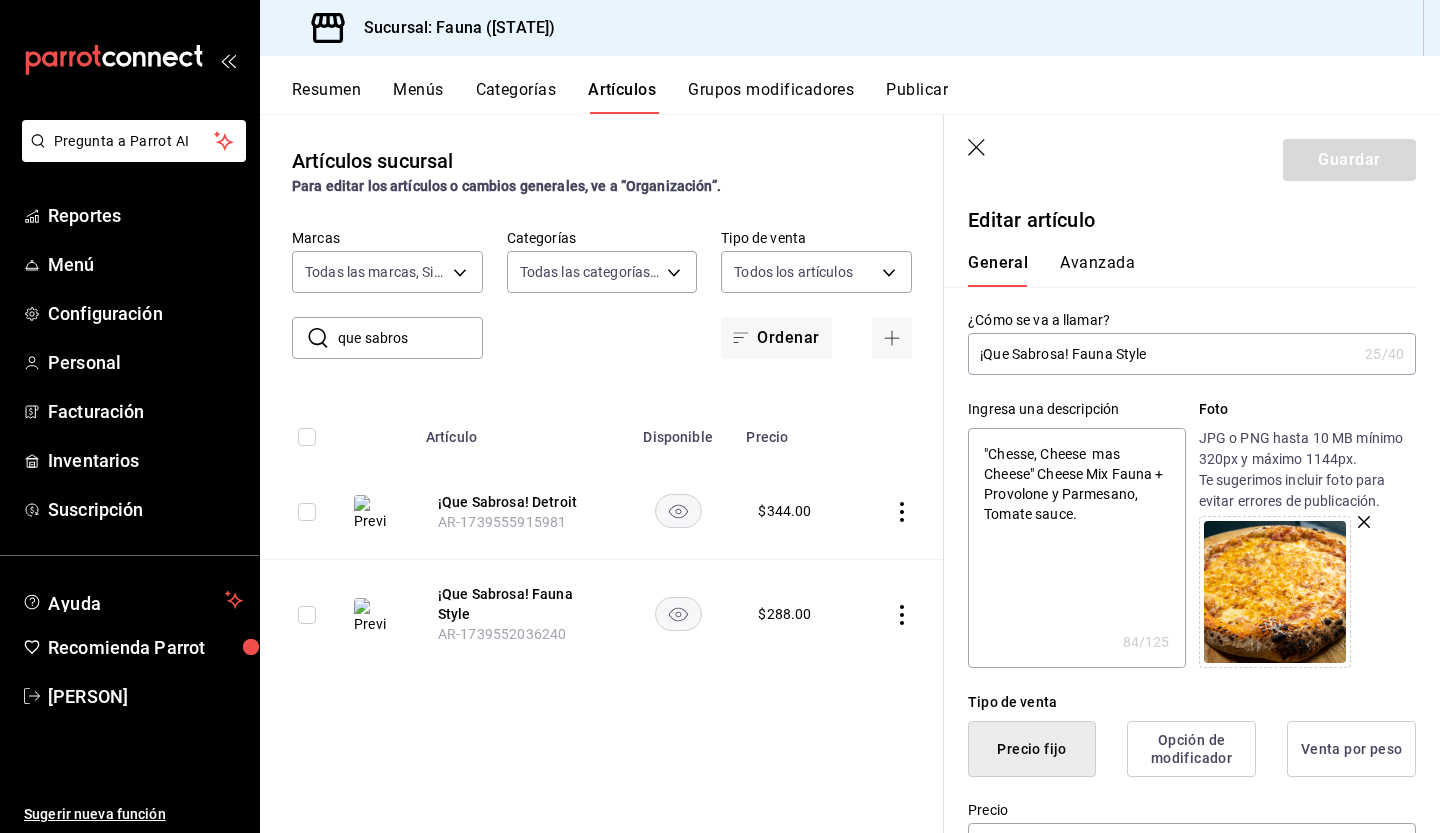drag, startPoint x: 983, startPoint y: 451, endPoint x: 1103, endPoint y: 554, distance: 158.14233 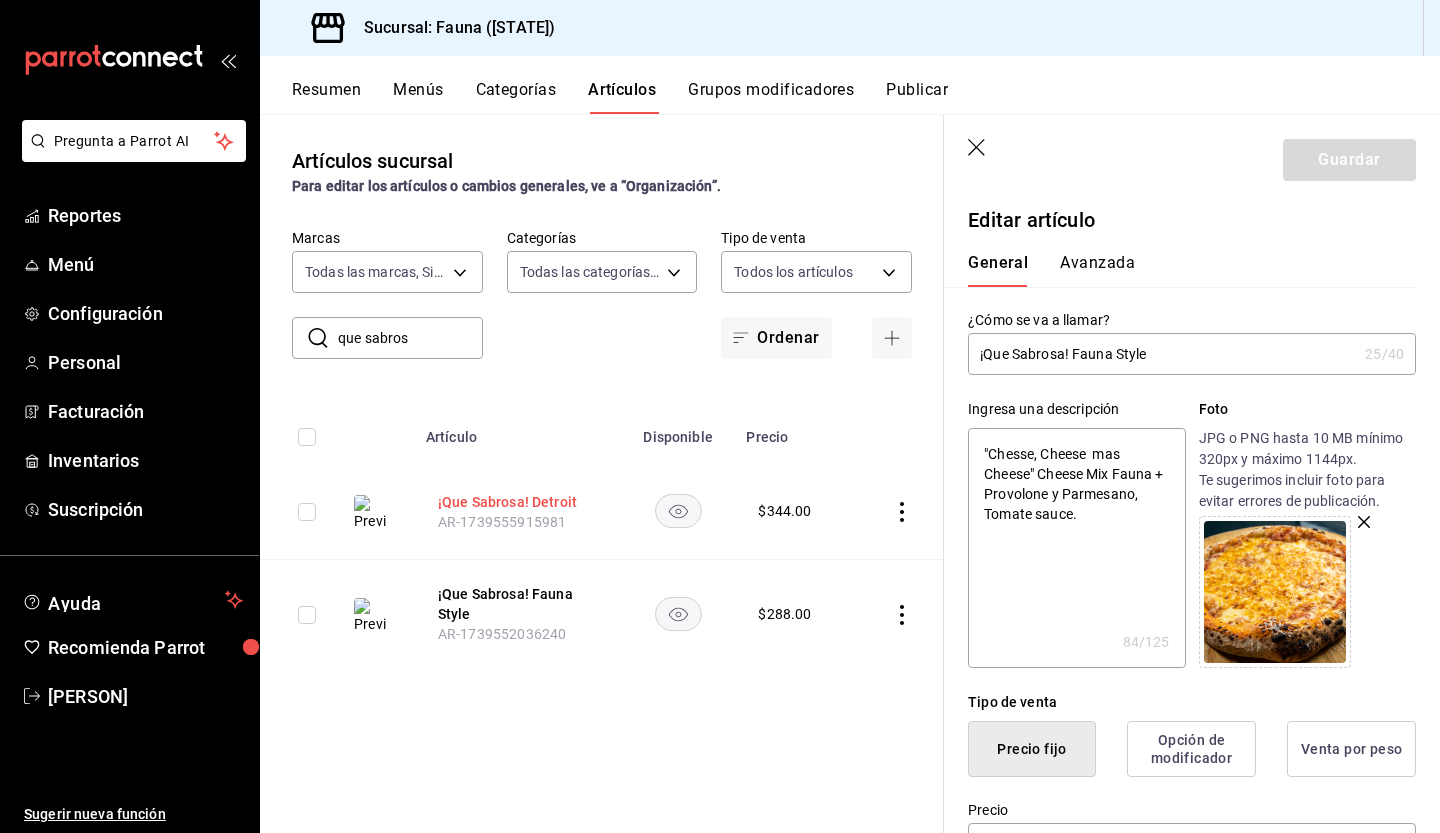 click on "¡Que Sabrosa!  Detroit" at bounding box center (518, 502) 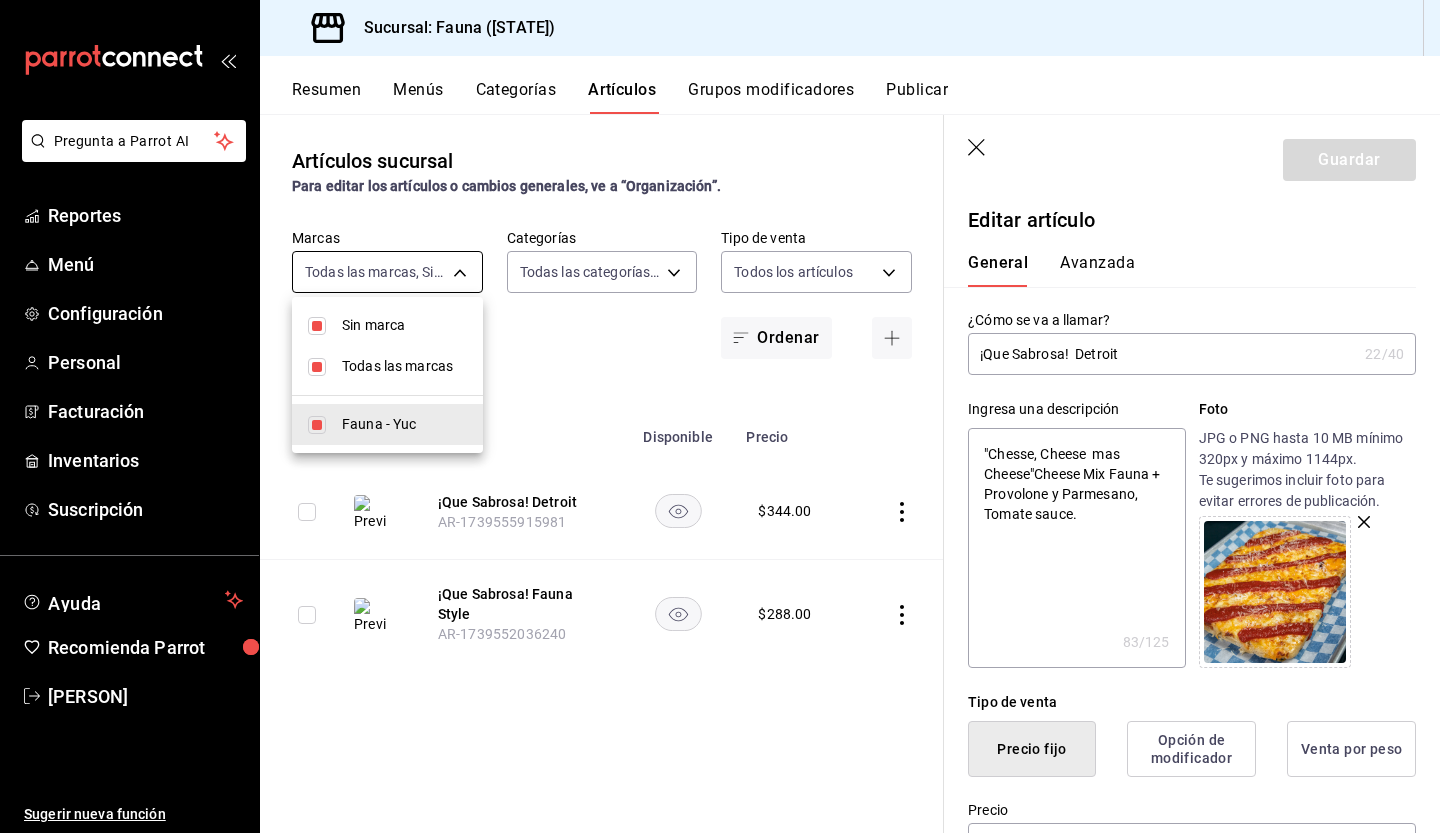 click on "Pregunta a Parrot AI Reportes   Menú   Configuración   Personal   Facturación   Inventarios   Suscripción   Ayuda Recomienda Parrot   Renata Arguello   Sugerir nueva función   Sucursal: Fauna (Yuc) Resumen Menús Categorías Artículos Grupos modificadores Publicar Artículos sucursal Para editar los artículos o cambios generales, ve a “Organización”. ​ que sabros ​ Marcas Todas las marcas, Sin marca 95ae7ea6-d606-4fbc-ae9f-7f3ce95ed033 Categorías Todas las categorías, Sin categoría Tipo de venta Todos los artículos ALL Ordenar Artículo Disponible Precio ¡Que Sabrosa!  Detroit AR-1739555915981 $ 344.00 ¡Que Sabrosa! Fauna Style AR-1739552036240 $ 288.00 Guardar Editar artículo General Avanzada ¿Cómo se va a llamar? ¡Que Sabrosa!  Detroit 22 /40 ¿Cómo se va a llamar? Ingresa una descripción "Chesse, Cheese  mas Cheese"Cheese Mix Fauna + Provolone y Parmesano, Tomate sauce. x 83 /125 ​ Foto JPG o PNG hasta 10 MB mínimo 320px y máximo 1144px. Tipo de venta Precio fijo Precio SKU" at bounding box center [720, 416] 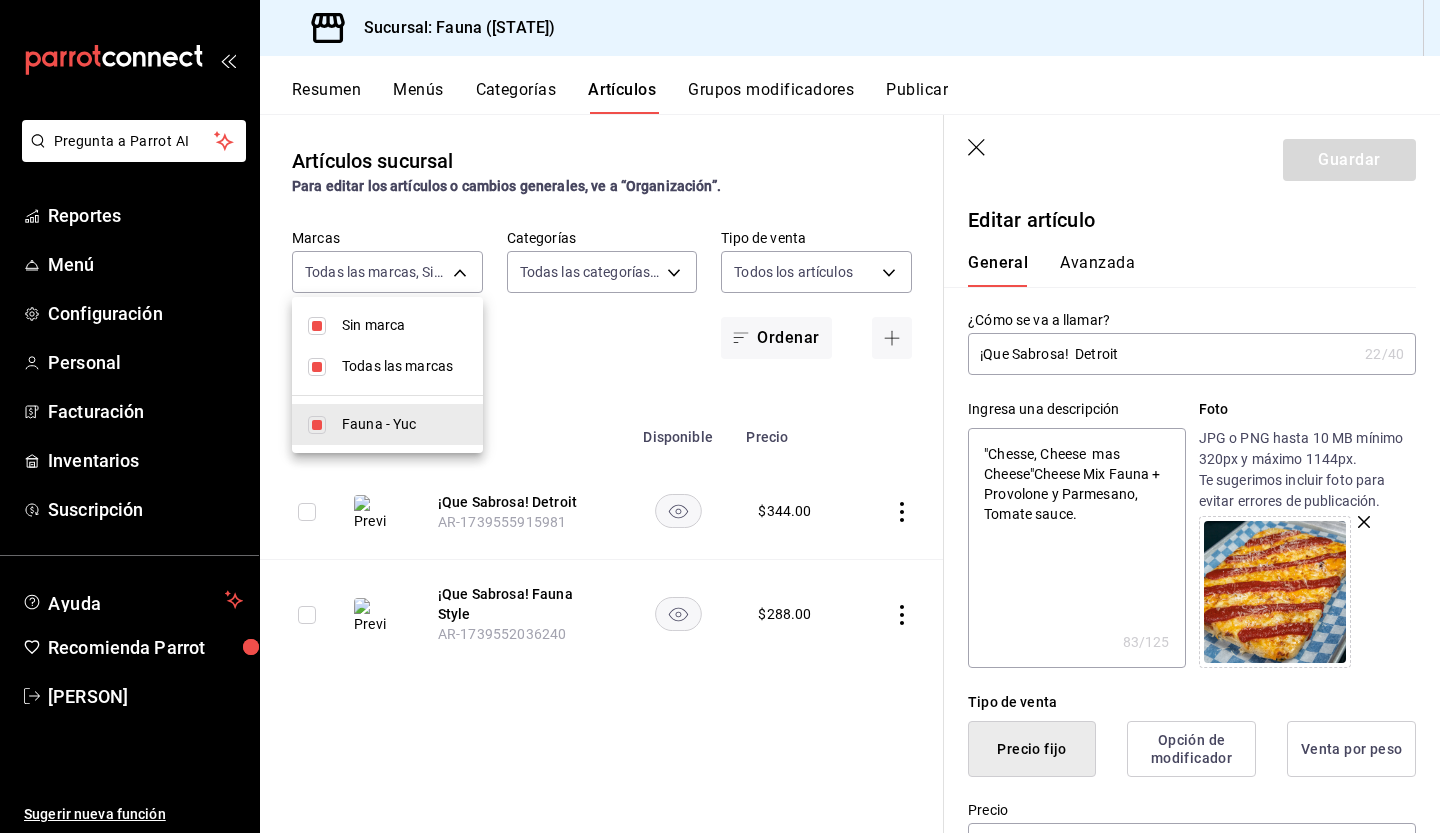 click at bounding box center [720, 416] 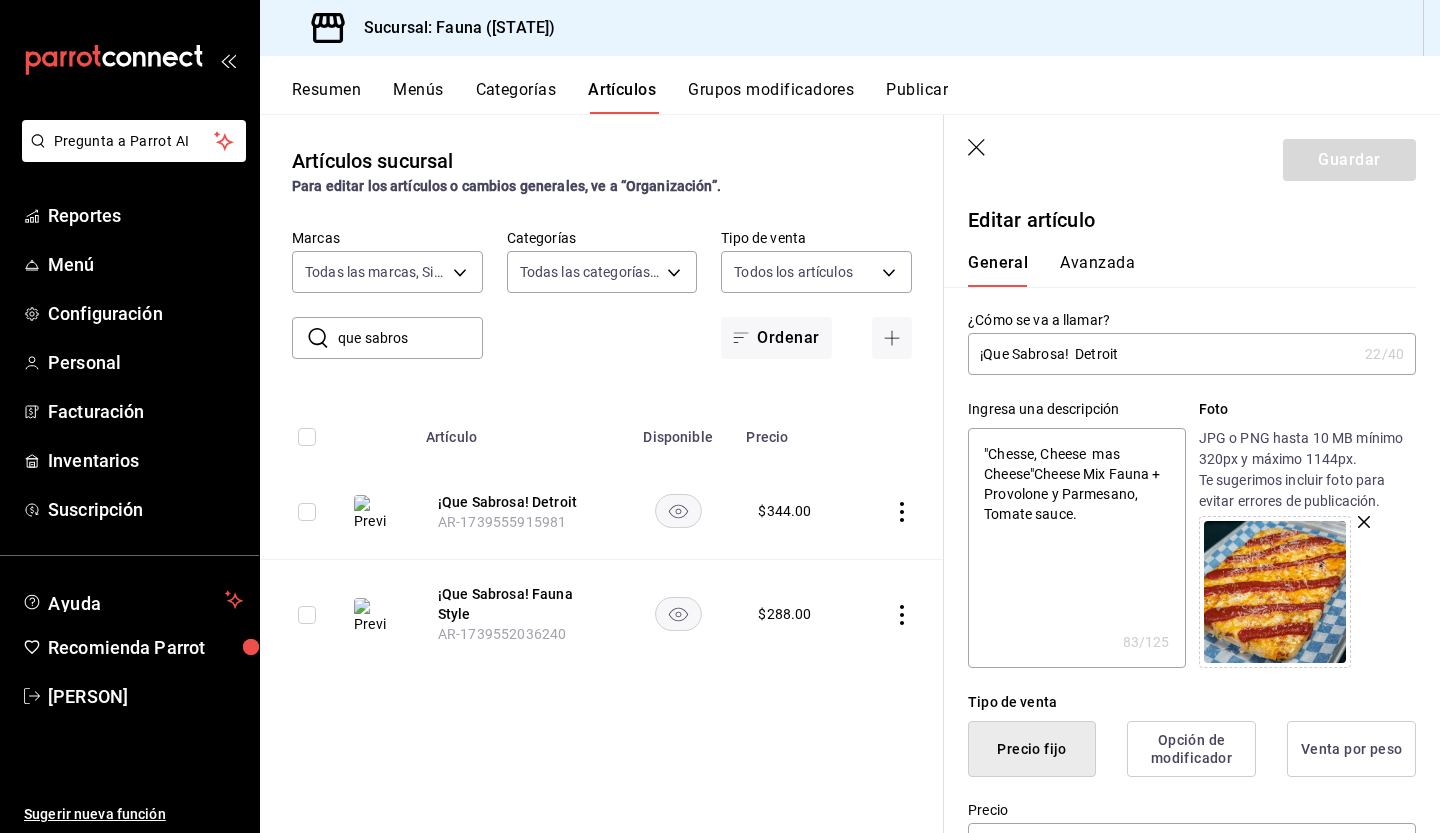 click 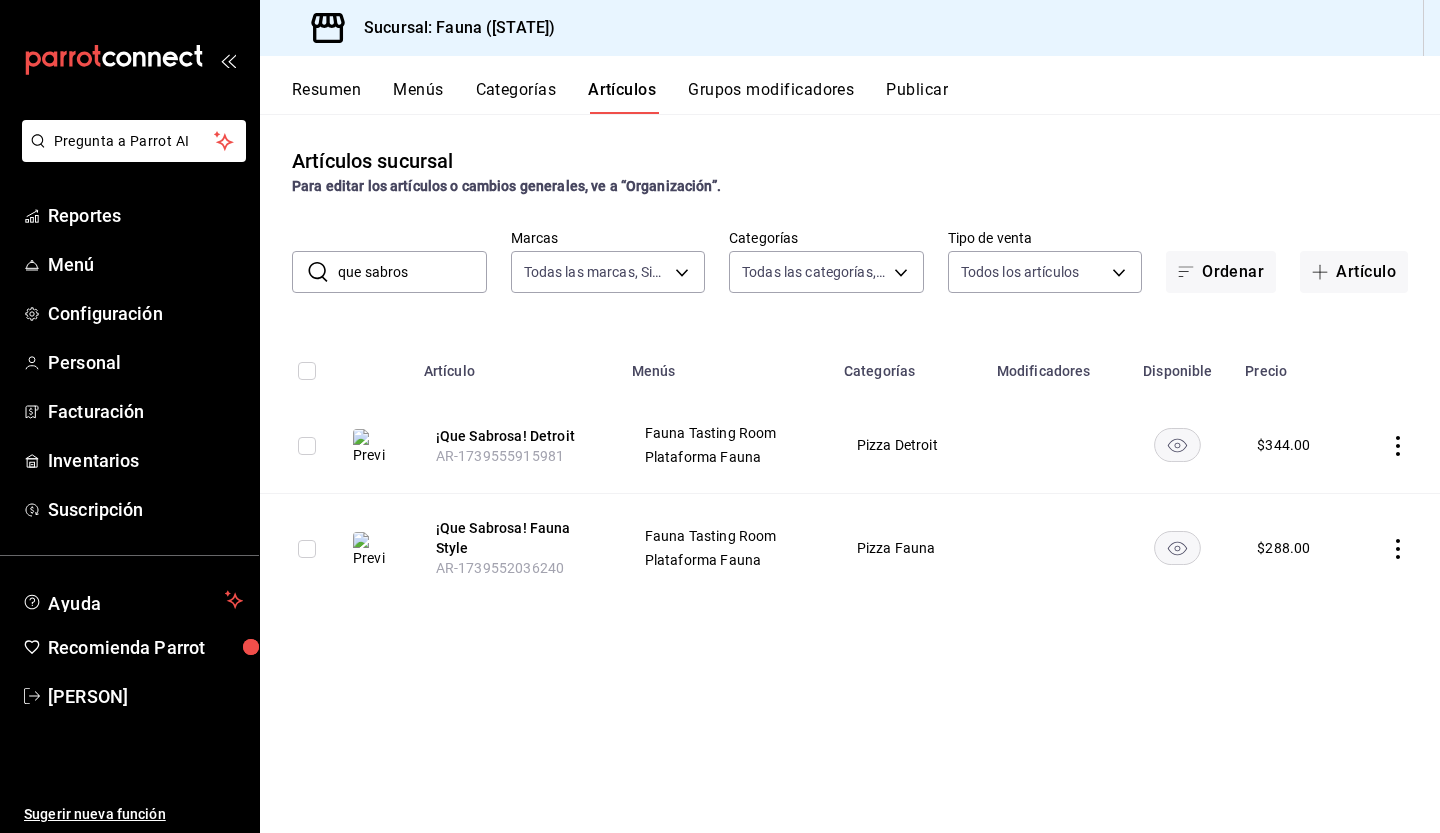 click on "que sabros" at bounding box center (412, 272) 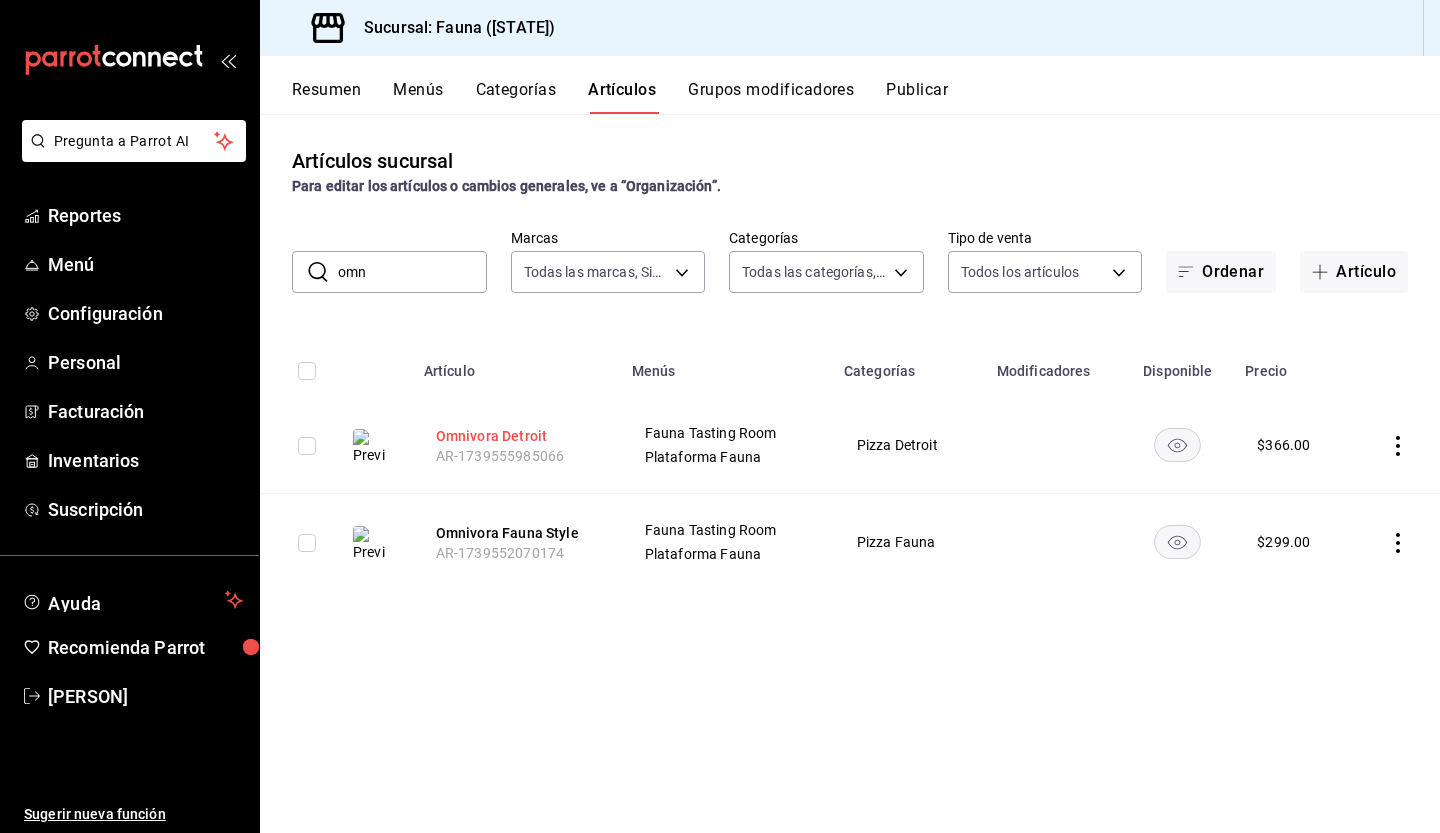 click on "Omnivora Detroit" at bounding box center [516, 436] 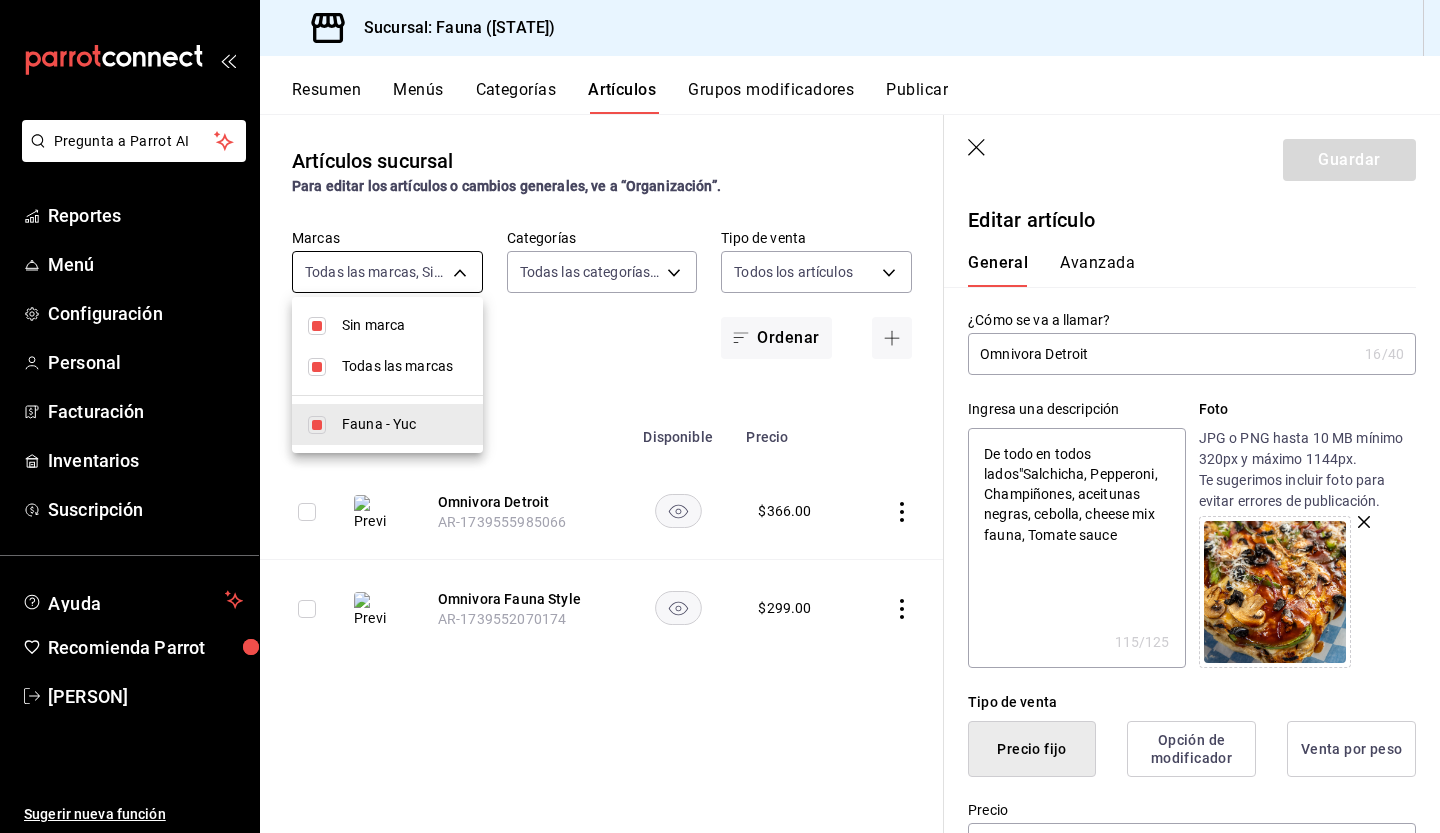 click on "Pregunta a Parrot AI Reportes   Menú   Configuración   Personal   Facturación   Inventarios   Suscripción   Ayuda Recomienda Parrot   Renata Arguello   Sugerir nueva función   Sucursal: Fauna (Yuc) Resumen Menús Categorías Artículos Grupos modificadores Publicar Artículos sucursal Para editar los artículos o cambios generales, ve a “Organización”. ​ omn ​ Marcas Todas las marcas, Sin marca 95ae7ea6-d606-4fbc-ae9f-7f3ce95ed033 Categorías Todas las categorías, Sin categoría Tipo de venta Todos los artículos ALL Ordenar Artículo Disponible Precio Omnivora Detroit AR-1739555985066 $ 366.00 Omnivora Fauna Style AR-1739552070174 $ 299.00 Guardar Editar artículo General Avanzada ¿Cómo se va a llamar? Omnivora Detroit 16 /40 ¿Cómo se va a llamar? Ingresa una descripción De todo en todos lados"Salchicha, Pepperoni, Champiñones, aceitunas negras, cebolla, cheese mix fauna, Tomate sauce x 115 /125 ​ Foto JPG o PNG hasta 10 MB mínimo 320px y máximo 1144px. Tipo de venta Precio fijo SKU" at bounding box center (720, 416) 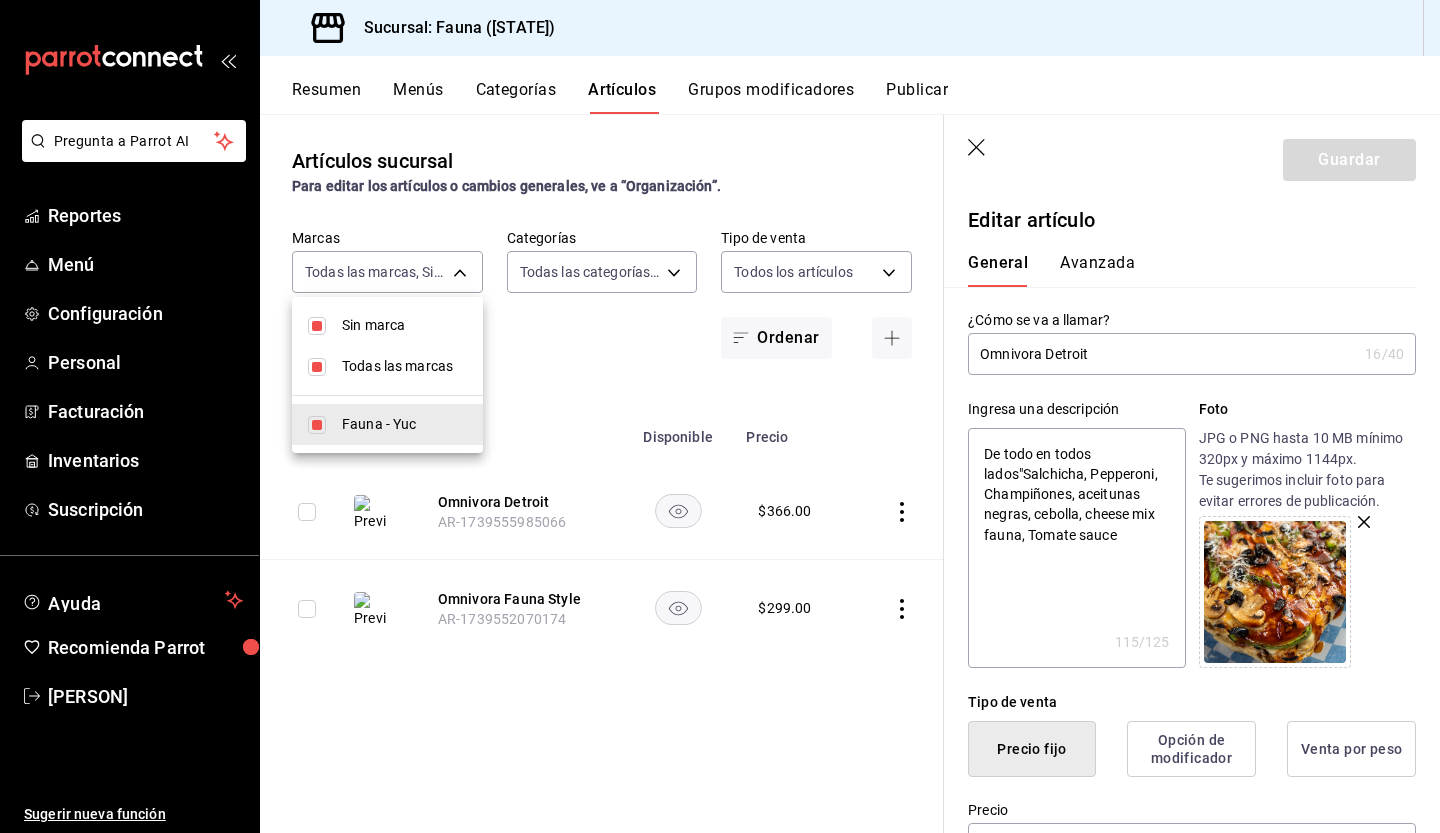 click at bounding box center [720, 416] 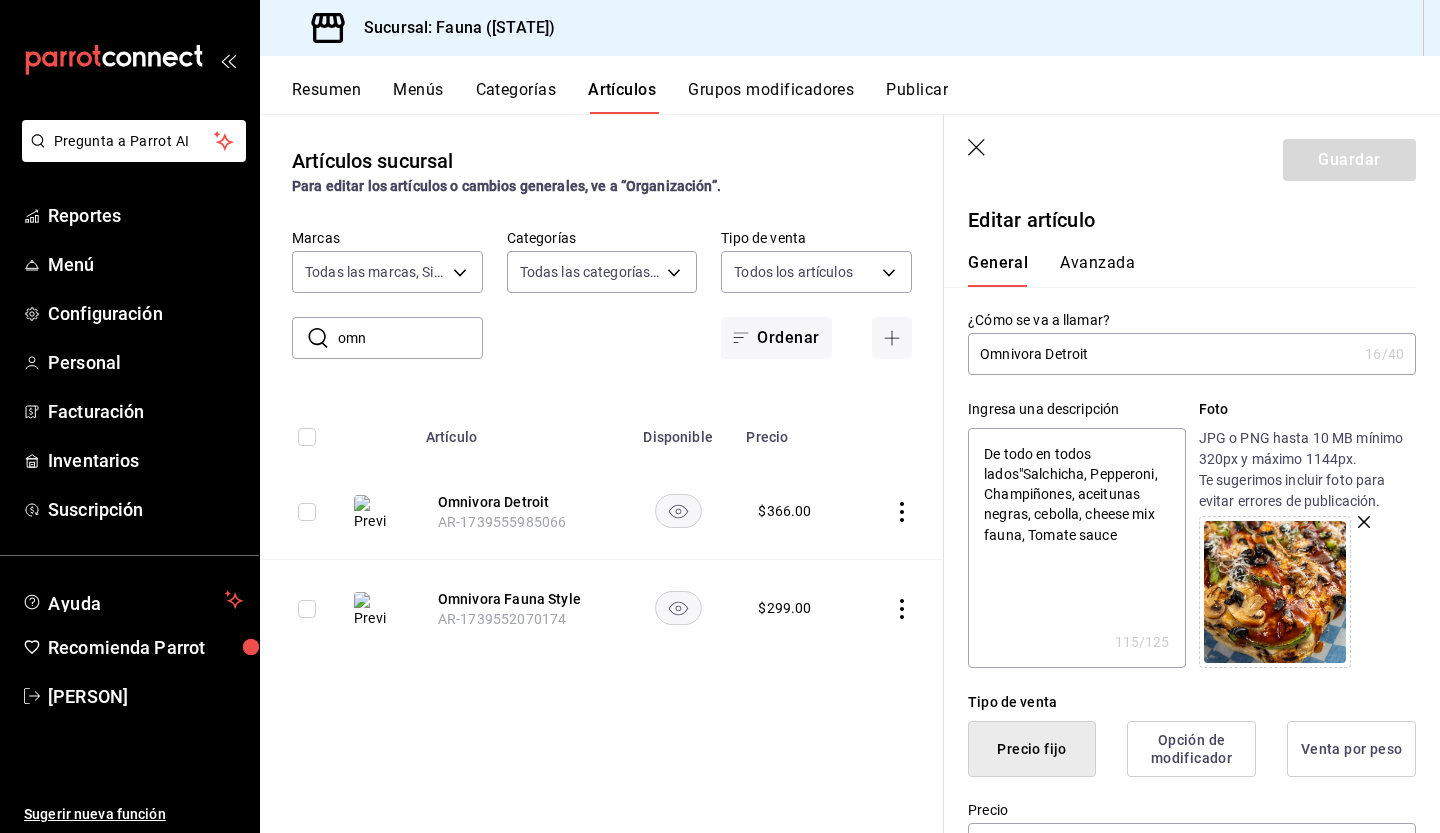 click on "omn" at bounding box center [410, 338] 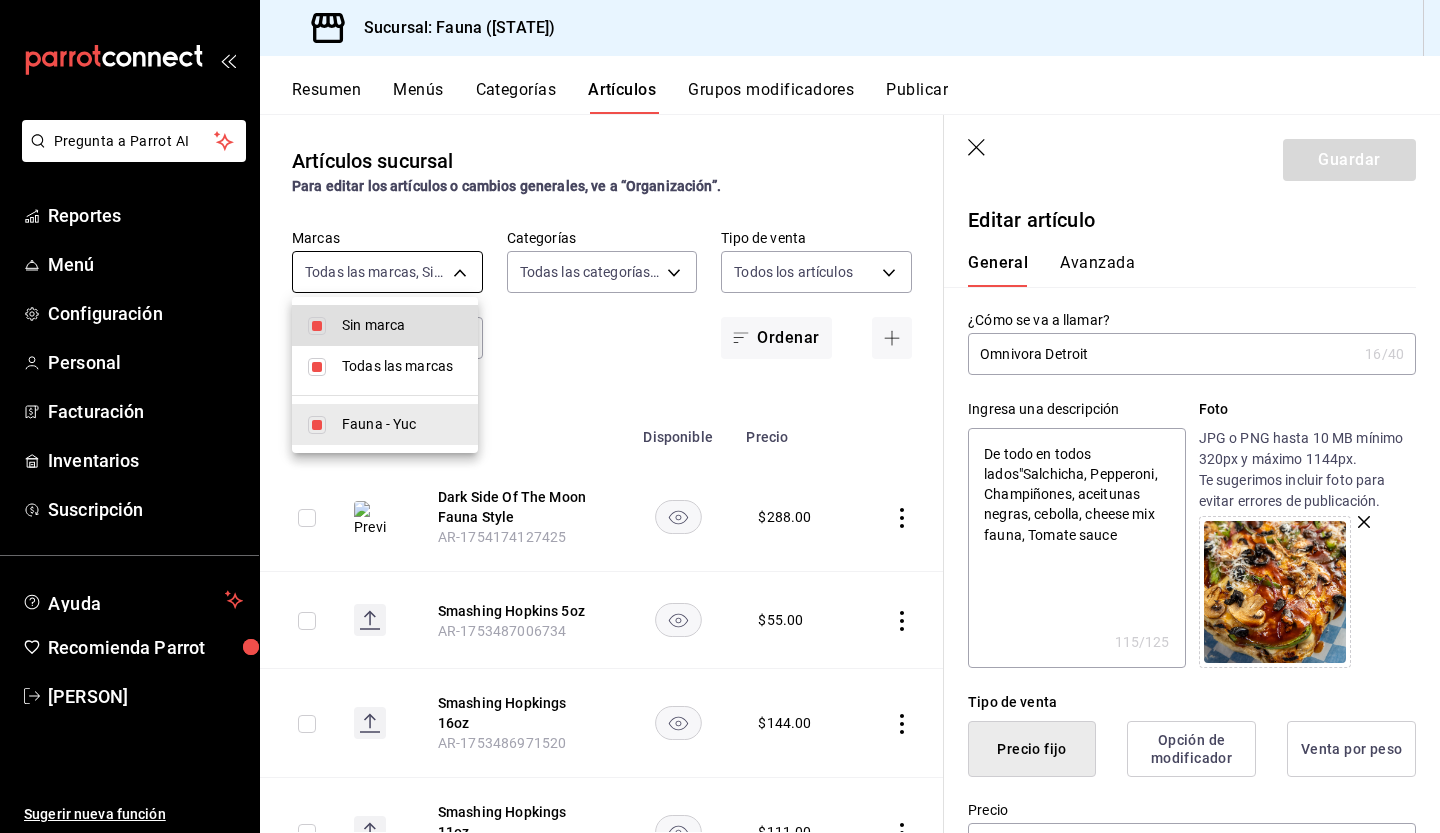 click on "Pregunta a Parrot AI Reportes   Menú   Configuración   Personal   Facturación   Inventarios   Suscripción   Ayuda Recomienda Parrot   Renata Arguello   Sugerir nueva función   Sucursal: Fauna (Yuc) Resumen Menús Categorías Artículos Grupos modificadores Publicar Artículos sucursal Para editar los artículos o cambios generales, ve a “Organización”. ​ ​ Marcas Todas las marcas, Sin marca 95ae7ea6-d606-4fbc-ae9f-7f3ce95ed033 Categorías Todas las categorías, Sin categoría Tipo de venta Todos los artículos ALL Ordenar Artículo Disponible Precio Dark Side Of The Moon Fauna Style AR-1754174127425 $ 288.00 Smashing Hopkins 5oz AR-1753487006734 $ 55.00 Smashing Hopkings 16oz AR-1753486971520 $ 144.00 Smashing Hopkings 11oz AR-1753486922477 $ 111.00 Ilicit 5oz AR-1753486899637 $ 55.00 Ilicit 11oz AR-1753486844388 $ 133.00 Ilicit 160z AR-1753486685712 $ 166.00 Sidra Cereza 5oz AR-1753486651397 $ 55.00 Sidra Cereza 11oz AR-1753486608382 $ 99.00 Sidra Cereza 16 oz AR-1753486572897 $ 133.00 $ 55.00" at bounding box center (720, 416) 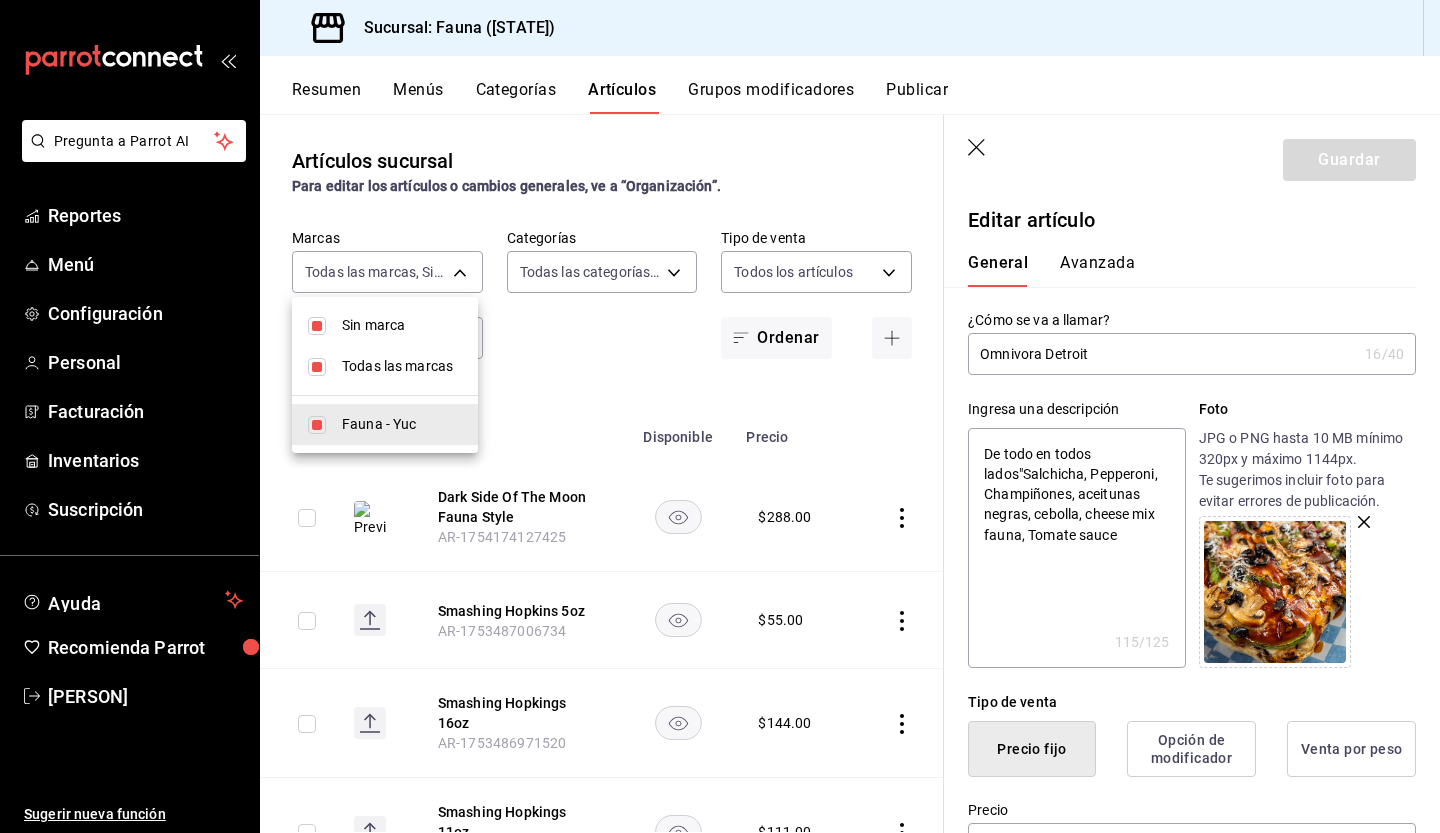 click at bounding box center (720, 416) 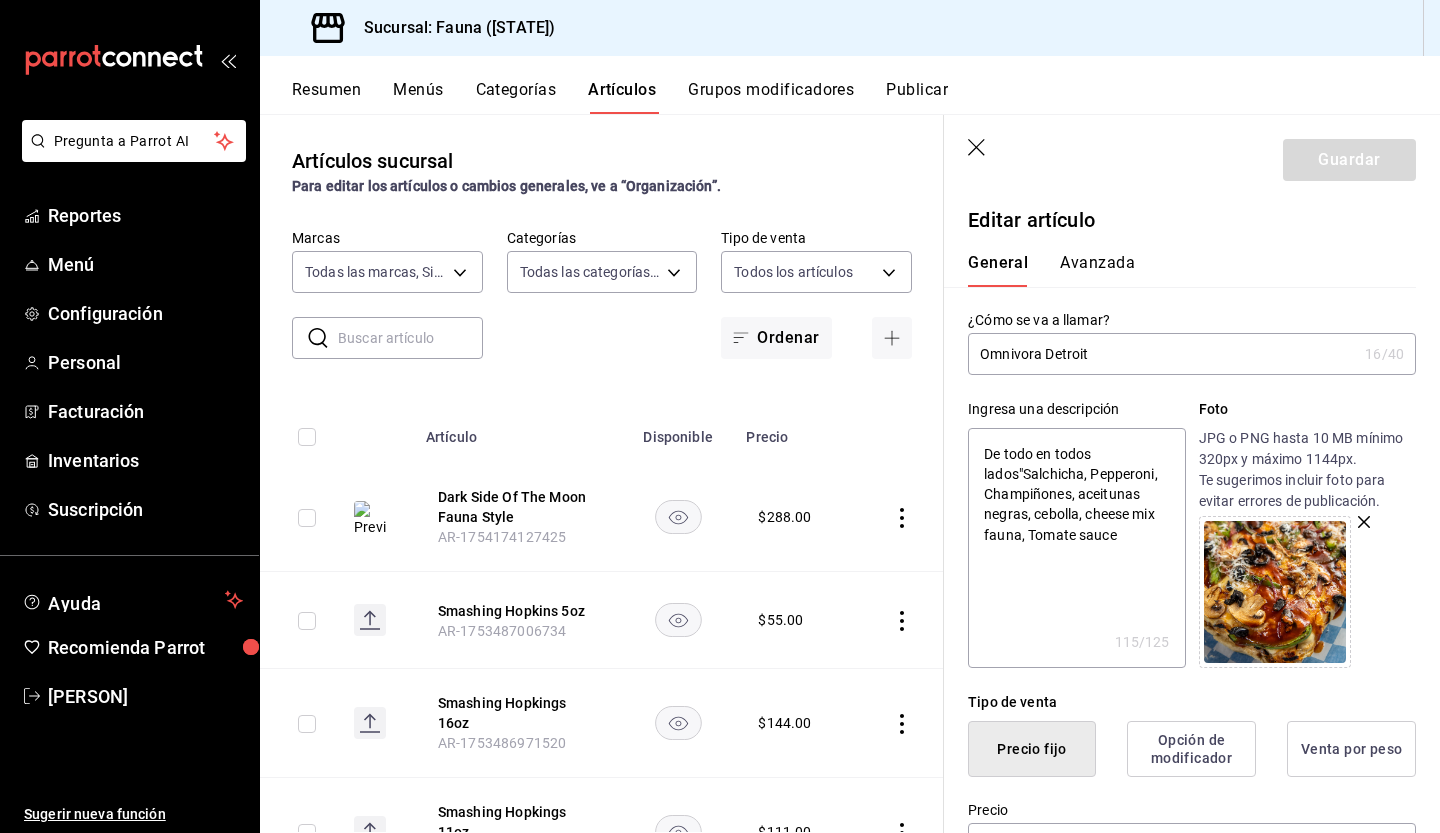 click at bounding box center (410, 338) 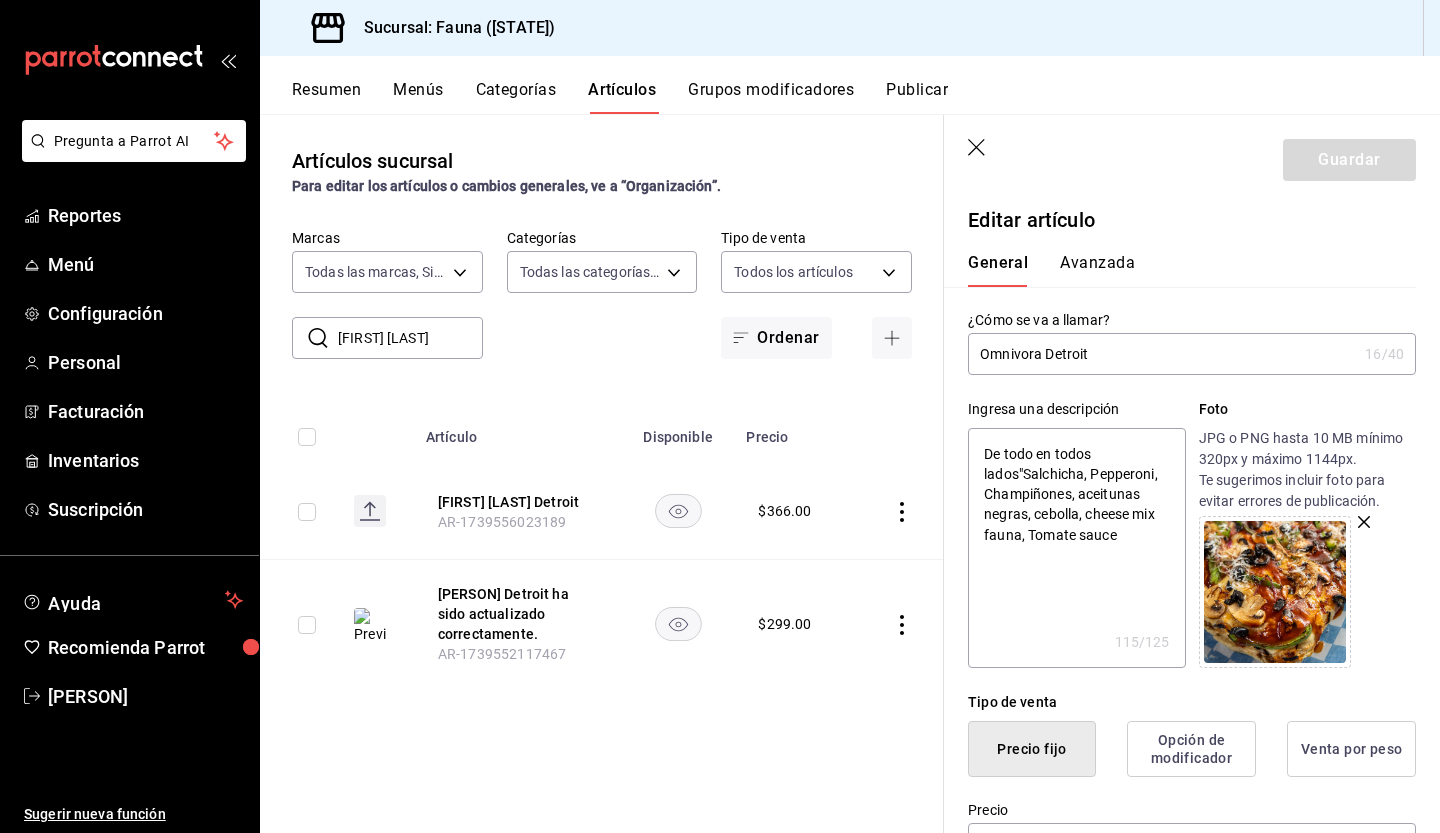 click on "Artículos sucursal Para editar los artículos o cambios generales, ve a “Organización”. ​ jose R ​ Marcas Todas las marcas, Sin marca 95ae7ea6-d606-4fbc-ae9f-7f3ce95ed033 Categorías Todas las categorías, Sin categoría 7199fe71-9f49-491c-9eb5-f8f510207ec4,aec1dd0c-f475-4e09-a2b4-432f5a7fae89,8abf2a64-67c3-4606-a3bc-2507774696dc,9bc0cb99-1ffc-4457-a5f6-0fc680404226,6825a4e2-7b8d-47c9-8bd2-4c3a10734e62,650bc226-e7fc-4d5c-a87a-53af2740799f,fffcbf24-94c5-41ca-aaca-254e1867489f,1305dec2-1503-4685-af69-64840d8916c7,ccd45b07-4e3b-4142-9e0a-b6ba15cf85fc,e8dbe1c8-6ddd-4dd9-988a-706f80aea7a8,15e5ea94-661d-4fa6-b2f9-ebb66e49e31b,05c4e3b9-0a00-4869-917d-7c8f5586cb08,fbd8c1e3-7f5d-48a7-9ac5-074aba775561,f58dcc5c-86a7-4f58-a7a6-fd26299b85fa,1d7ee648-b18d-49c3-af22-227dd152b707,caa2555b-5880-410d-a155-0682bac89d37,9c5d04d5-81e6-41e0-8757-4293759bebff Tipo de venta Todos los artículos ALL Ordenar Artículo Disponible Precio Jose Roni Detroit AR-1739556023189 $ 366.00 Jose Roni Fauna Style AR-1739552117467 $" at bounding box center (602, 473) 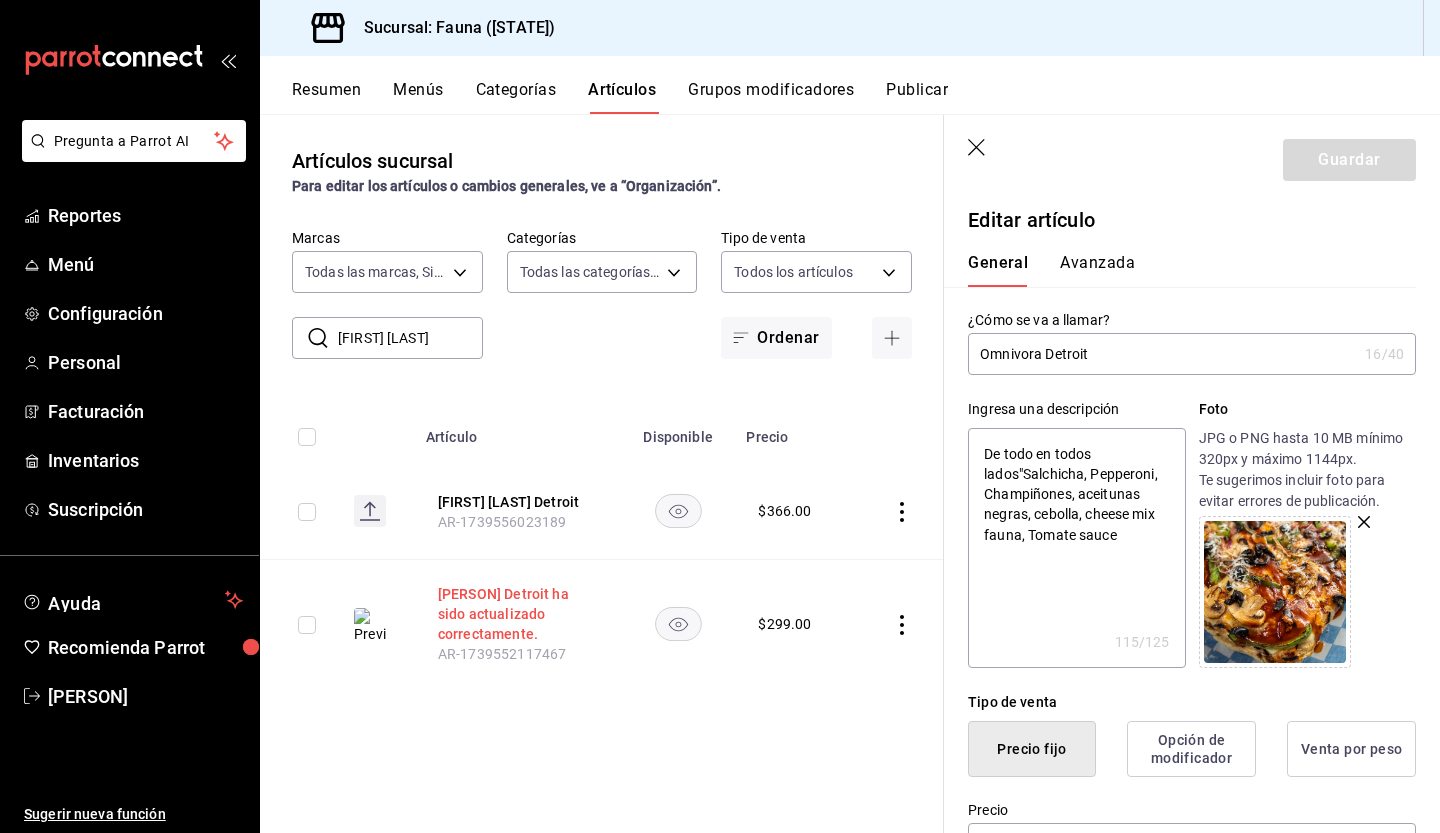 click on "[NAME] [LAST] [STYLE]" at bounding box center [518, 614] 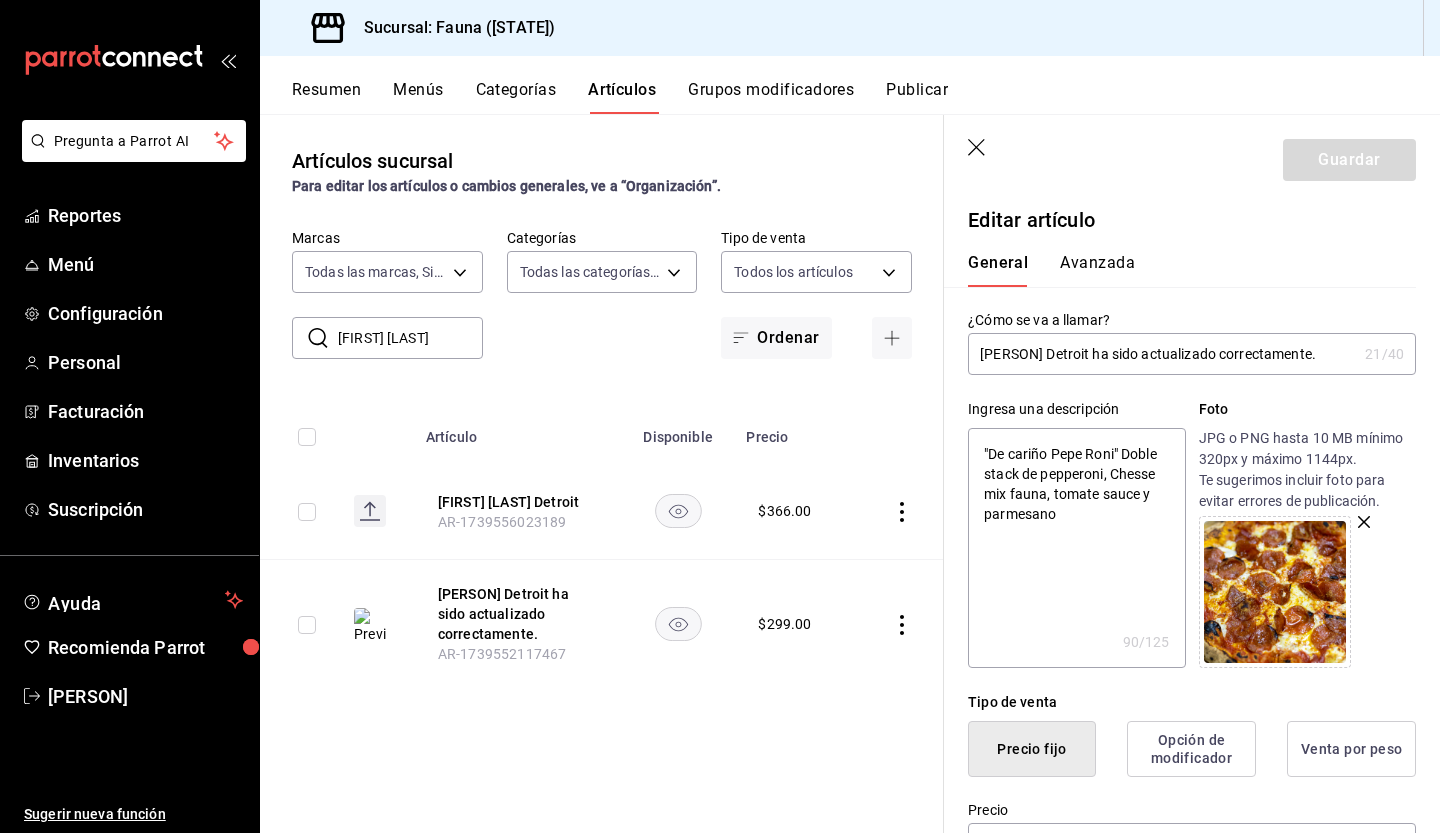 drag, startPoint x: 979, startPoint y: 453, endPoint x: 1122, endPoint y: 531, distance: 162.88953 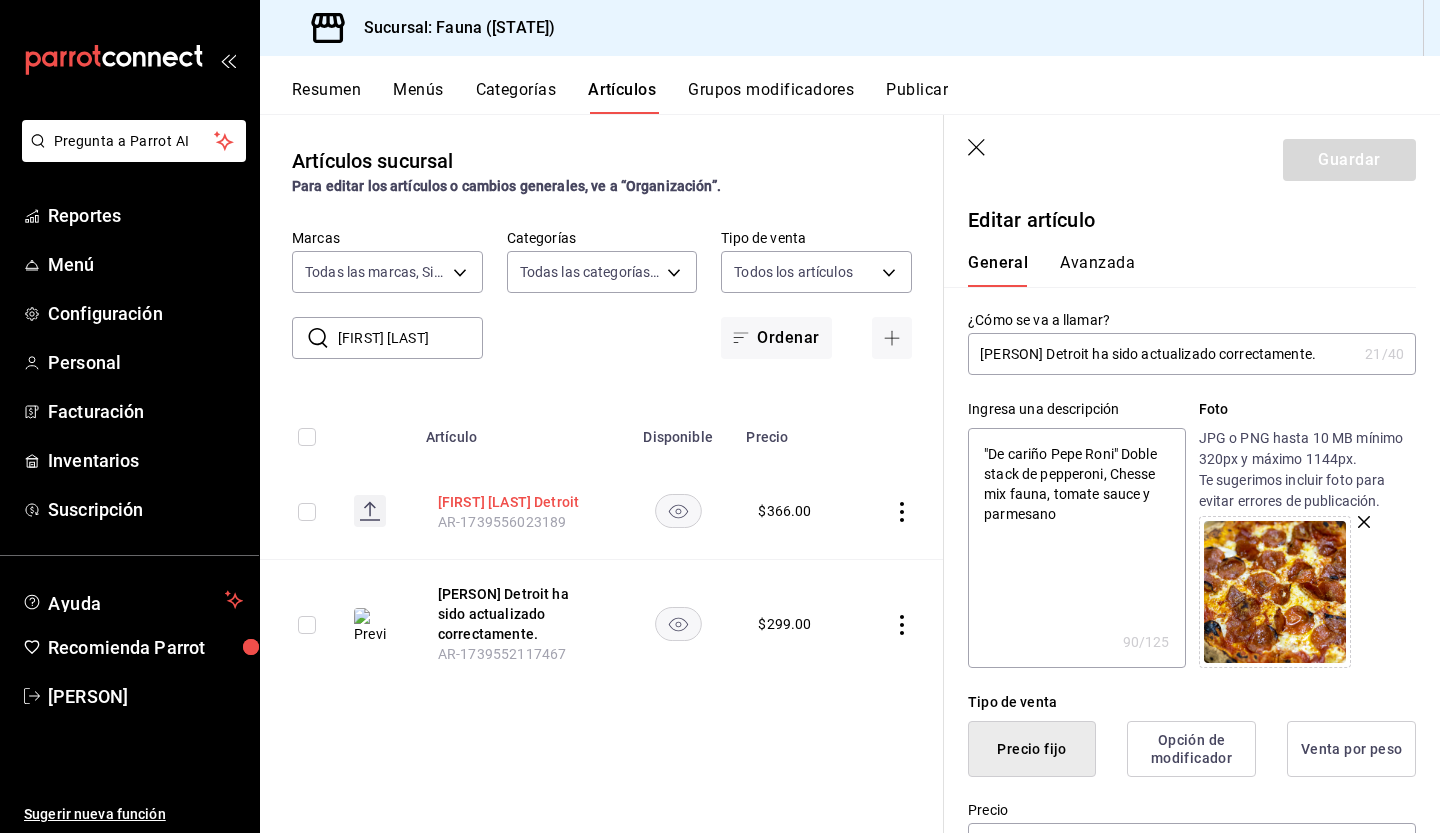 click on "[PERSON] [CITY]" at bounding box center (518, 502) 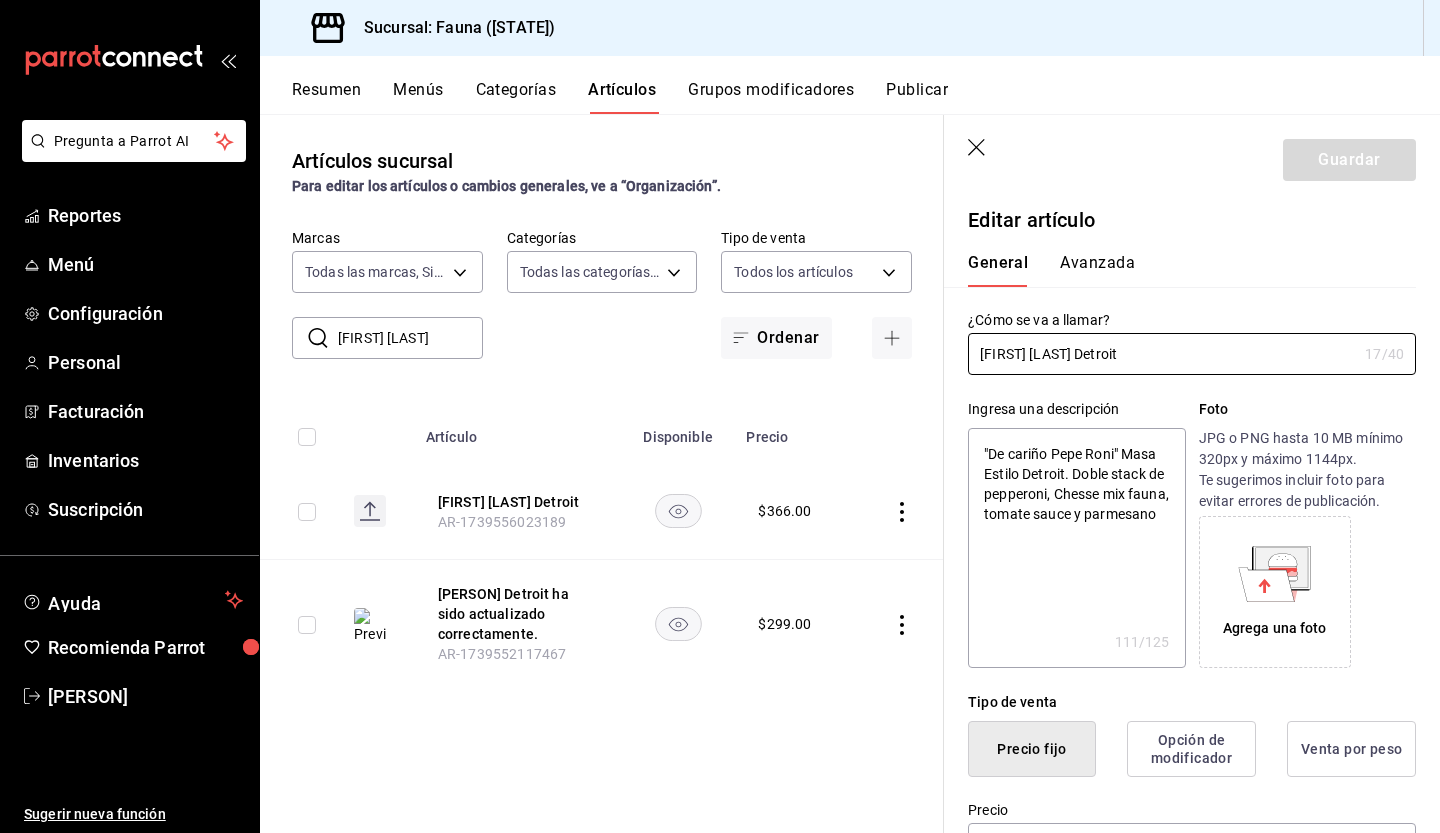 click on "Agrega una foto" at bounding box center [1275, 592] 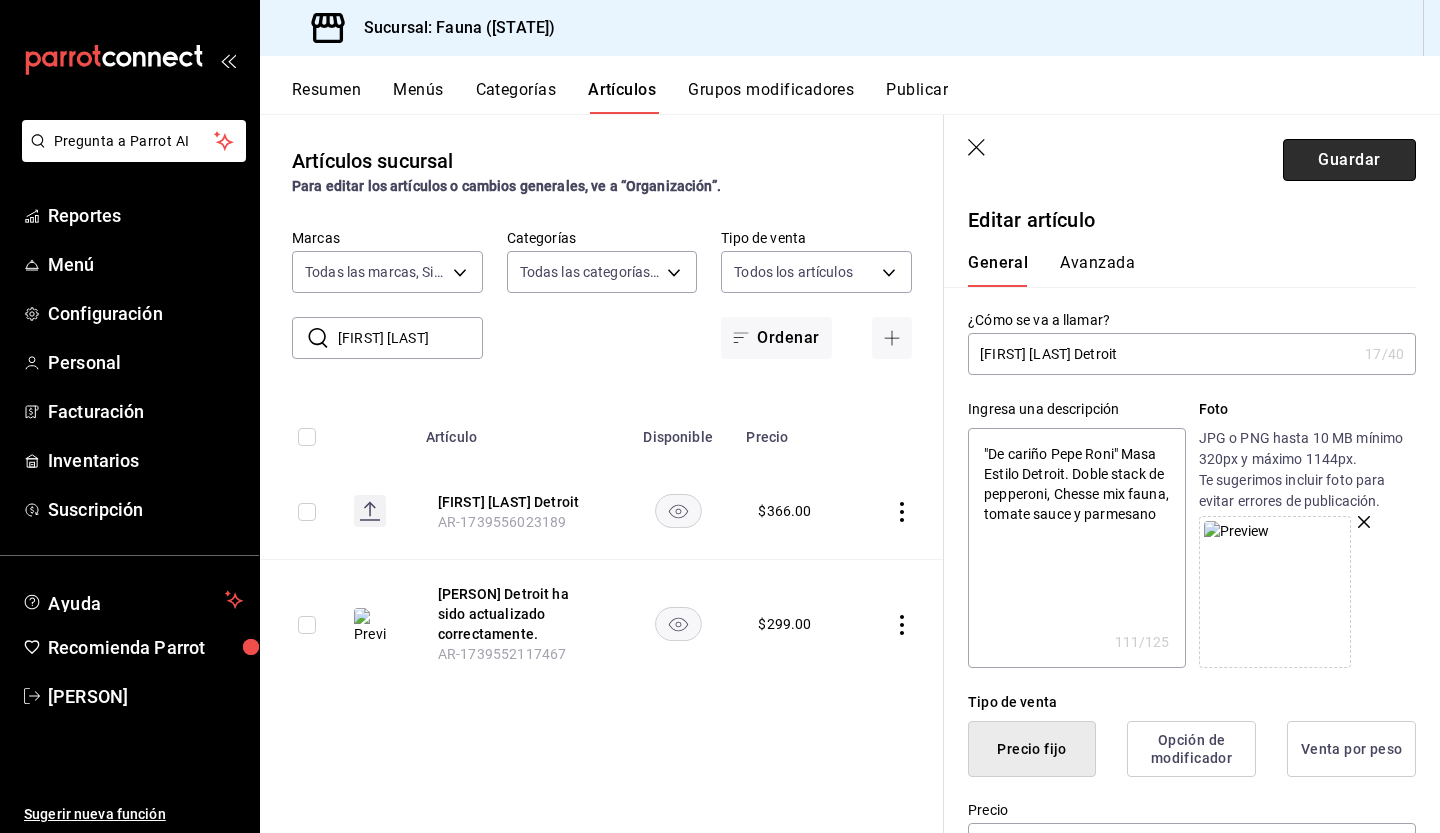 click on "Guardar" at bounding box center [1349, 160] 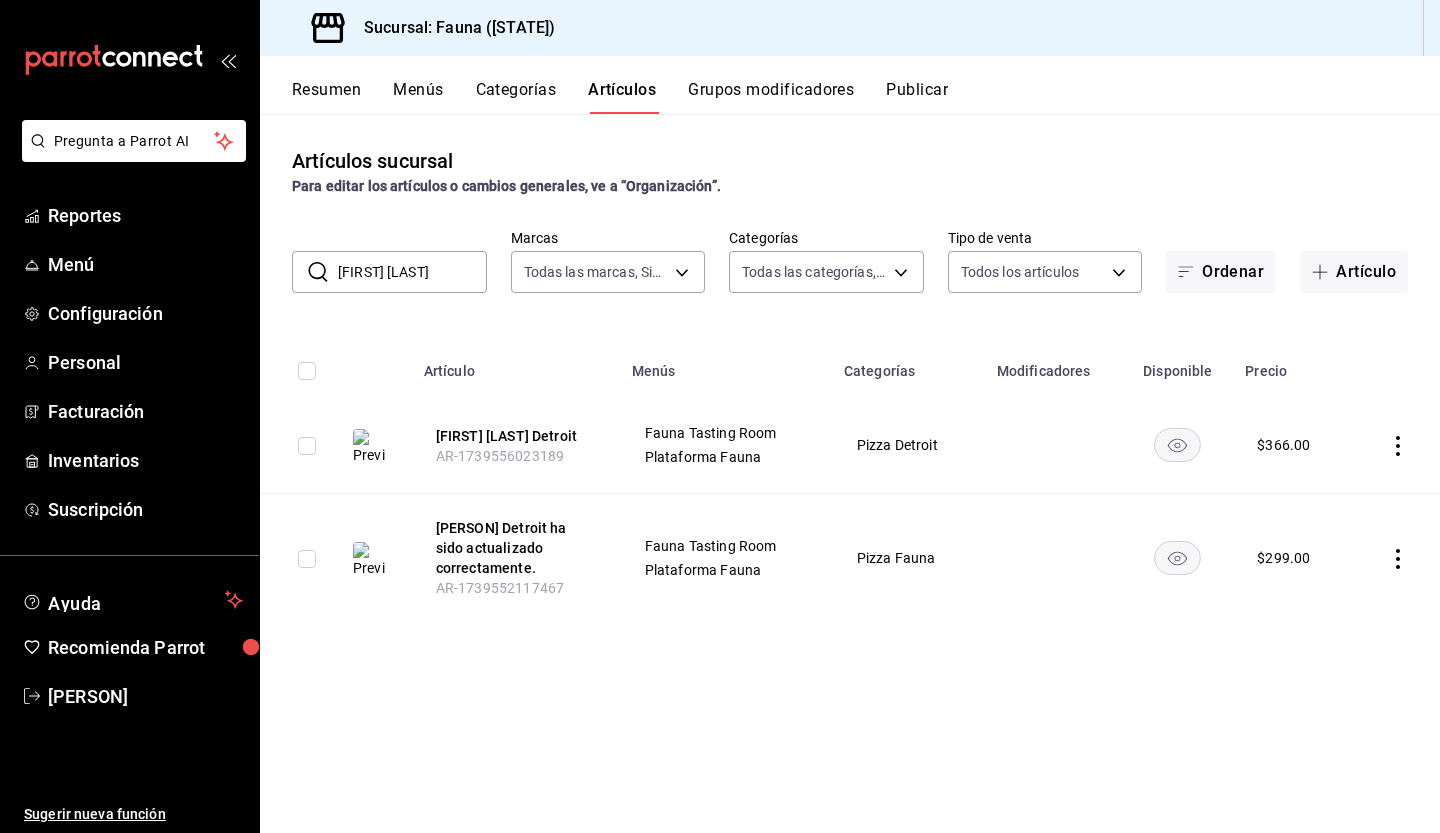 click on "jose R" at bounding box center [412, 272] 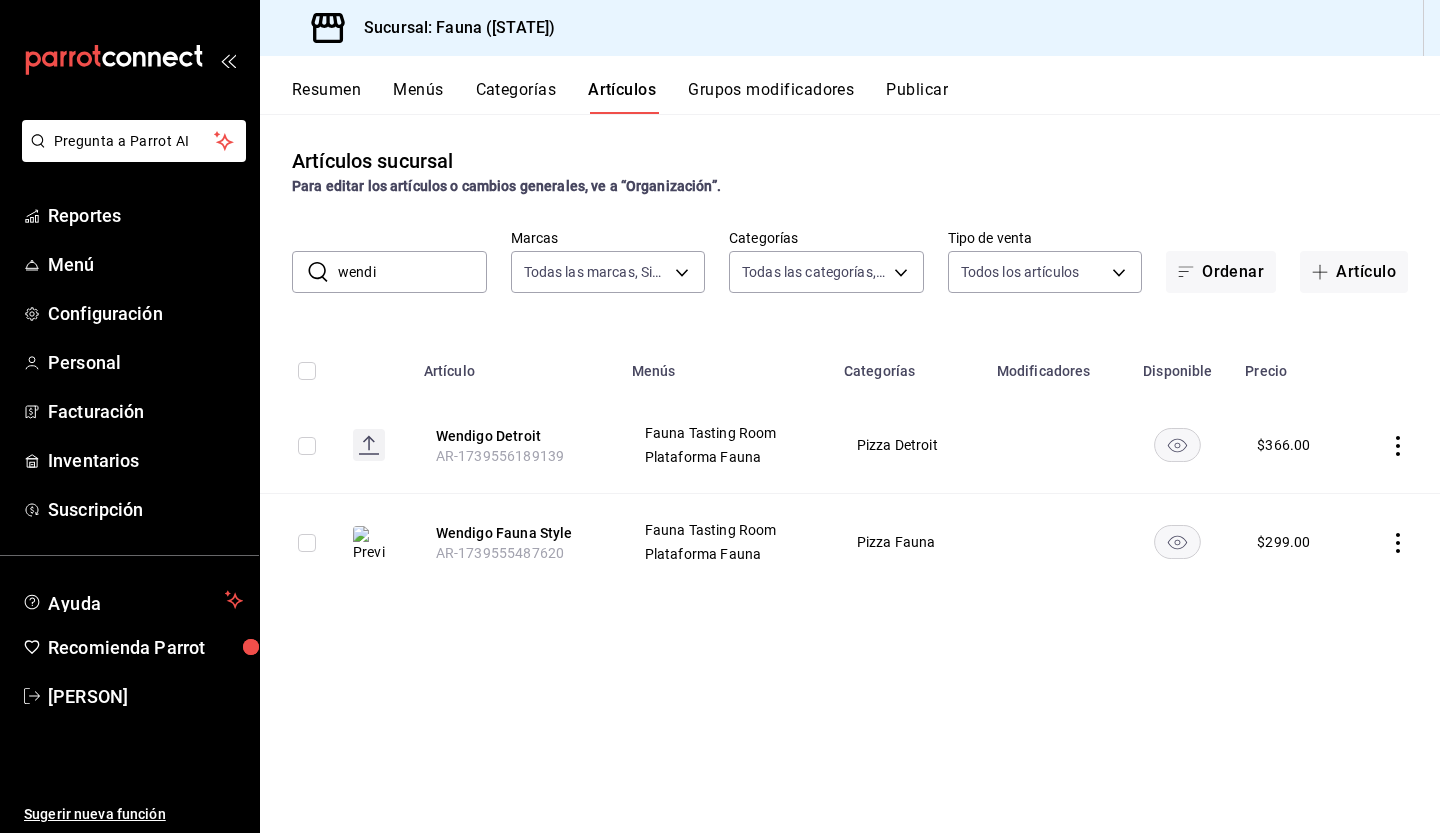 click 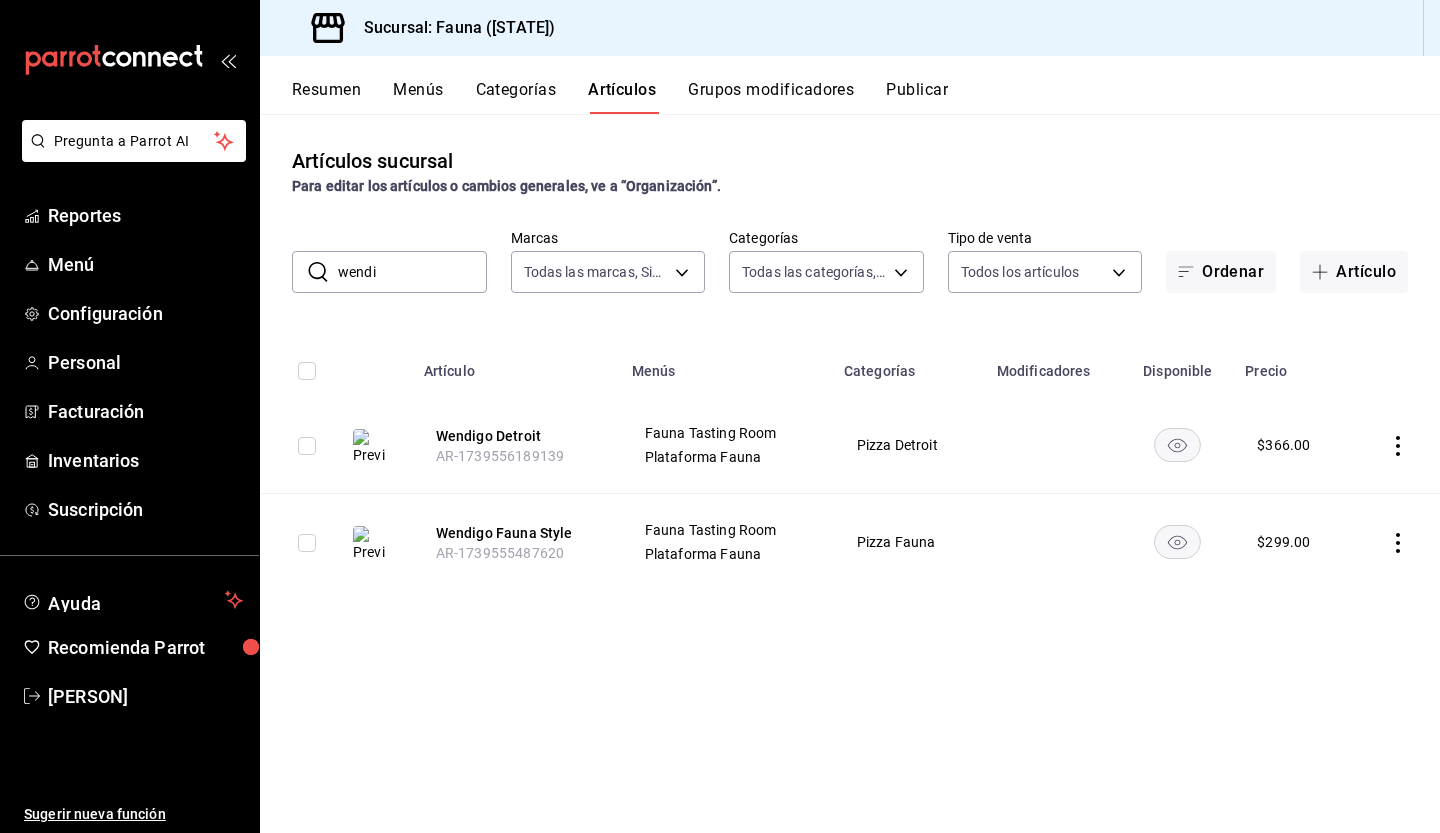 click at bounding box center [369, 447] 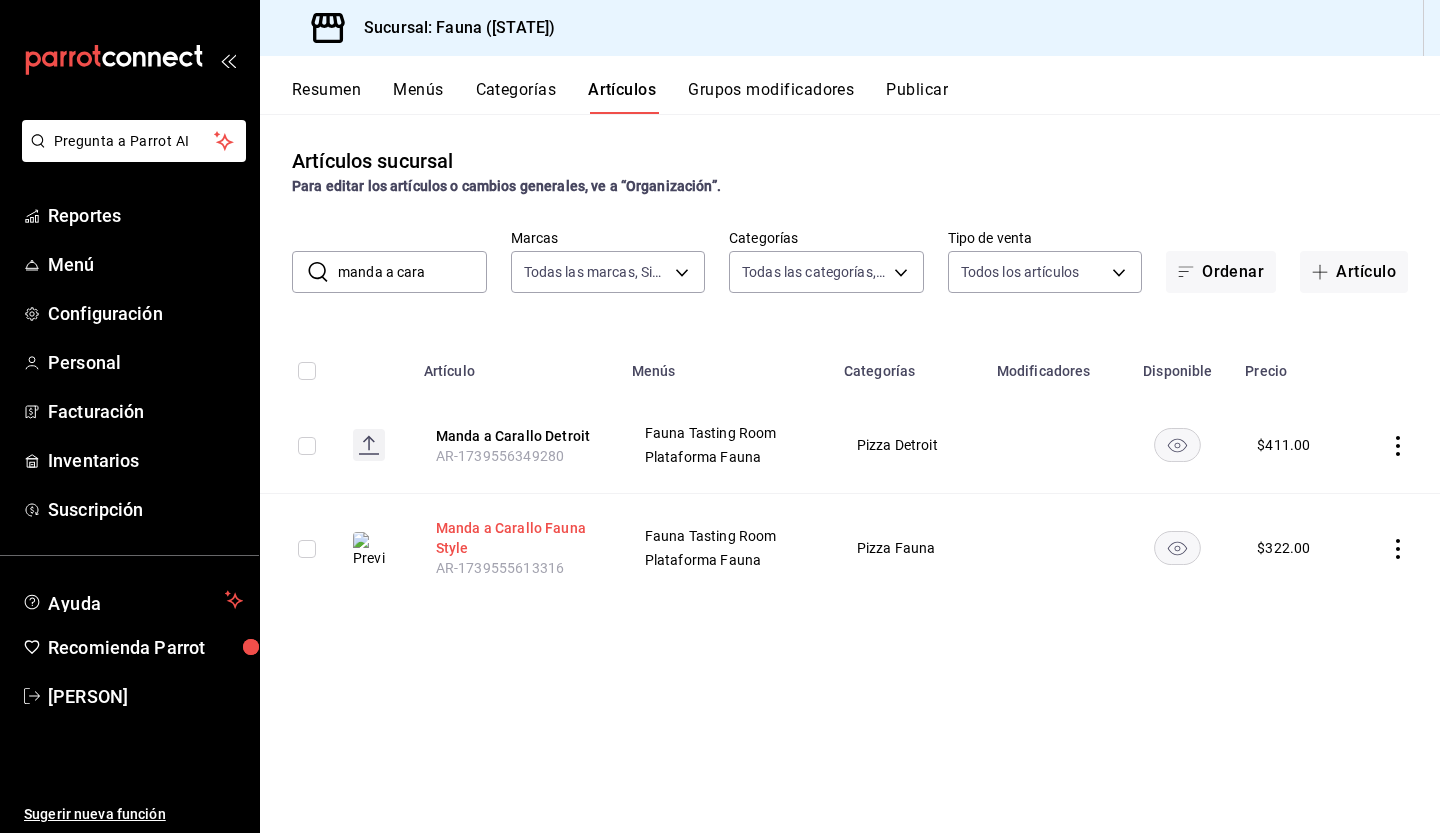 click on "Manda a Carallo Fauna Style" at bounding box center (516, 538) 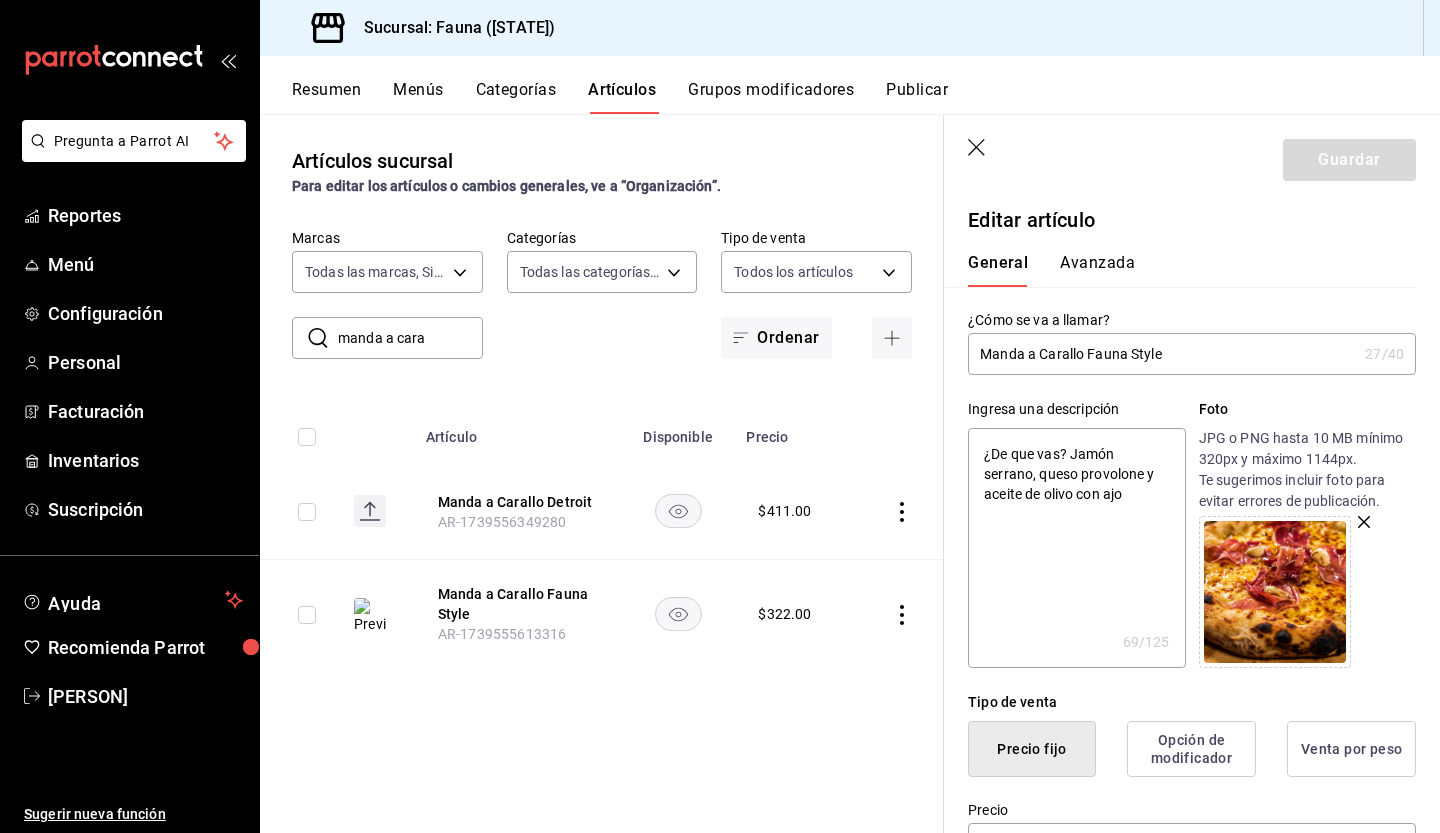 drag, startPoint x: 981, startPoint y: 459, endPoint x: 1136, endPoint y: 512, distance: 163.81087 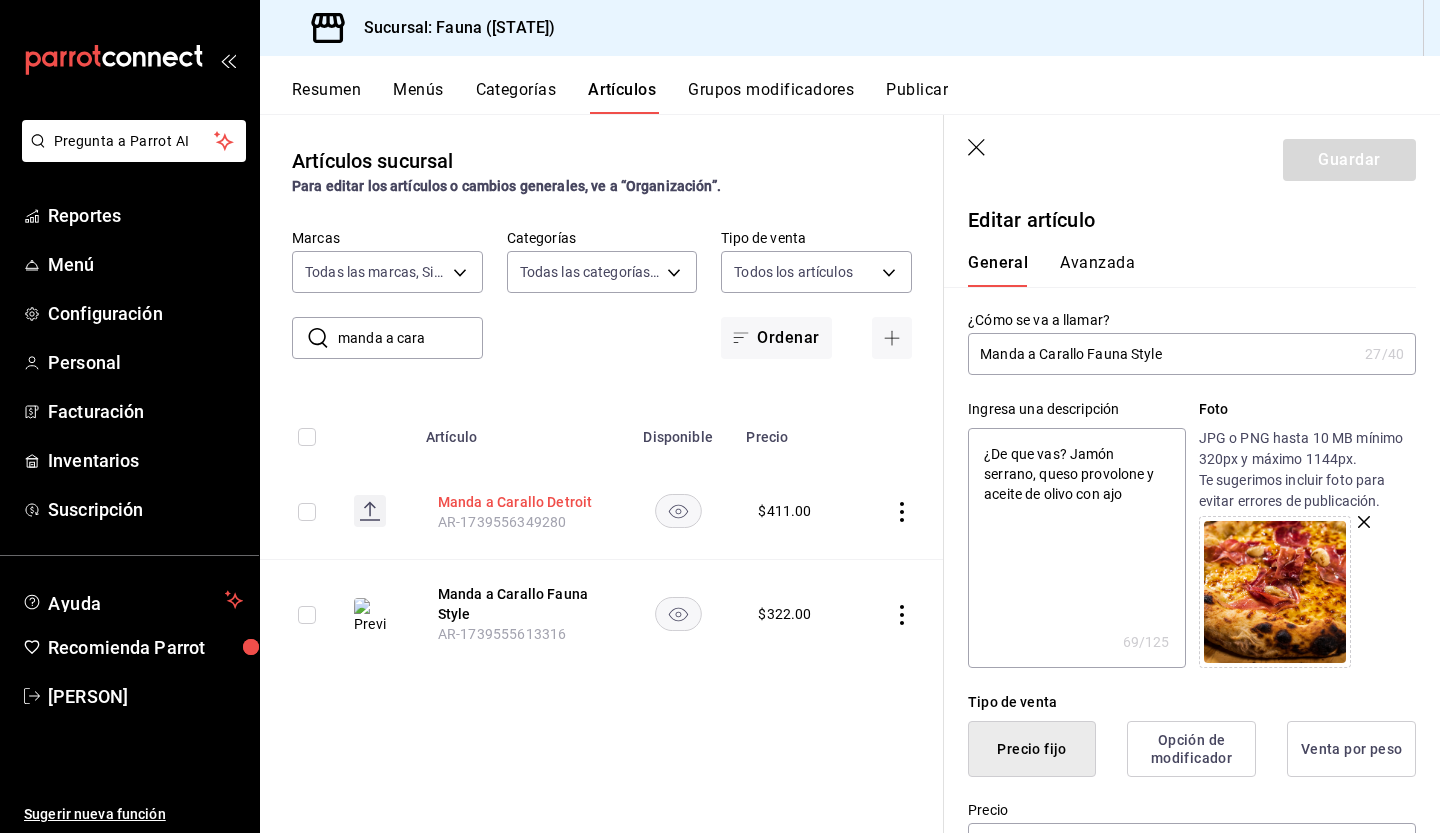 click on "Manda a Carallo Detroit" at bounding box center [518, 502] 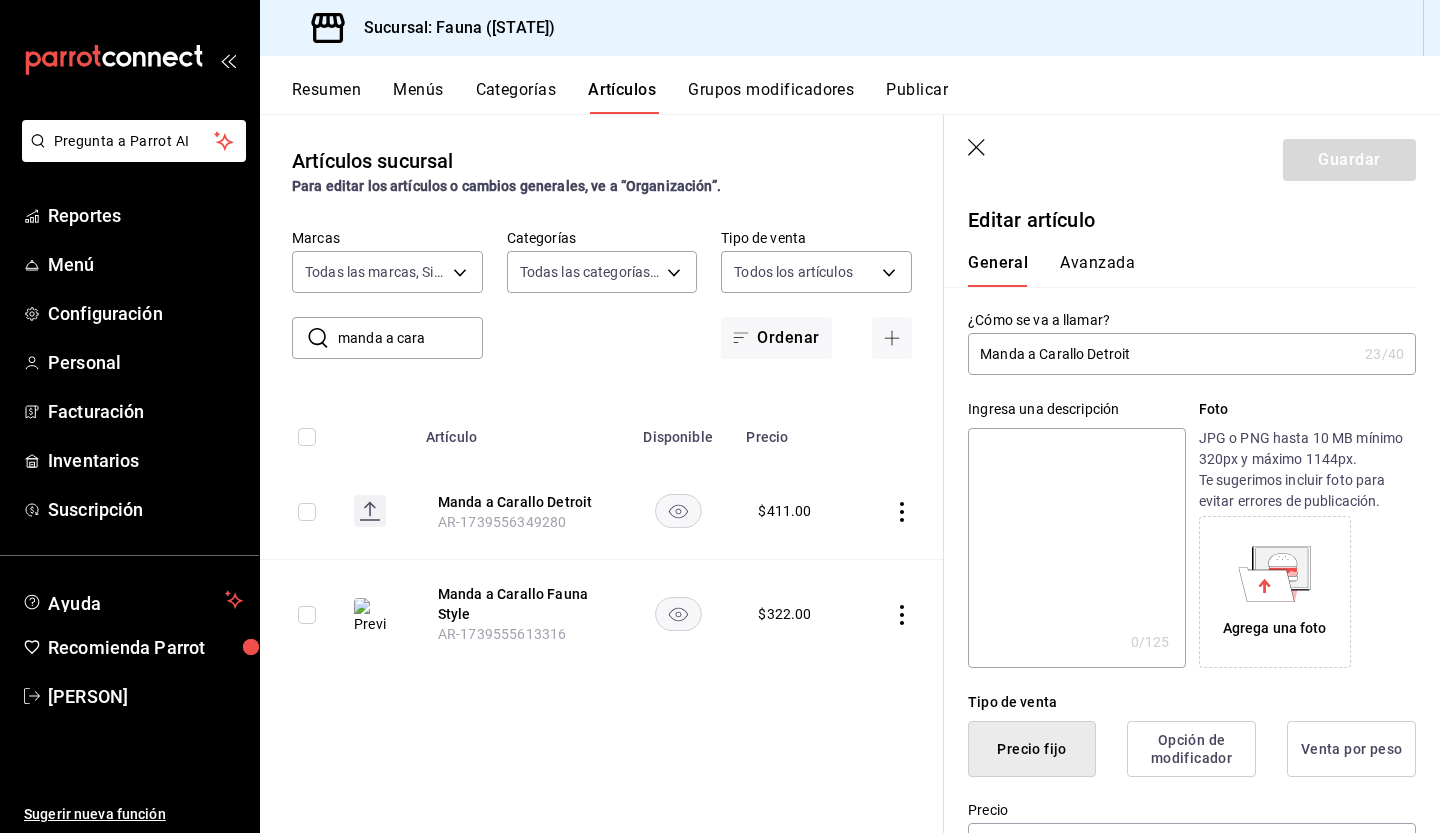 paste on "¿De que vas? Jamón serrano, queso provolone y aceite de olivo con ajo" 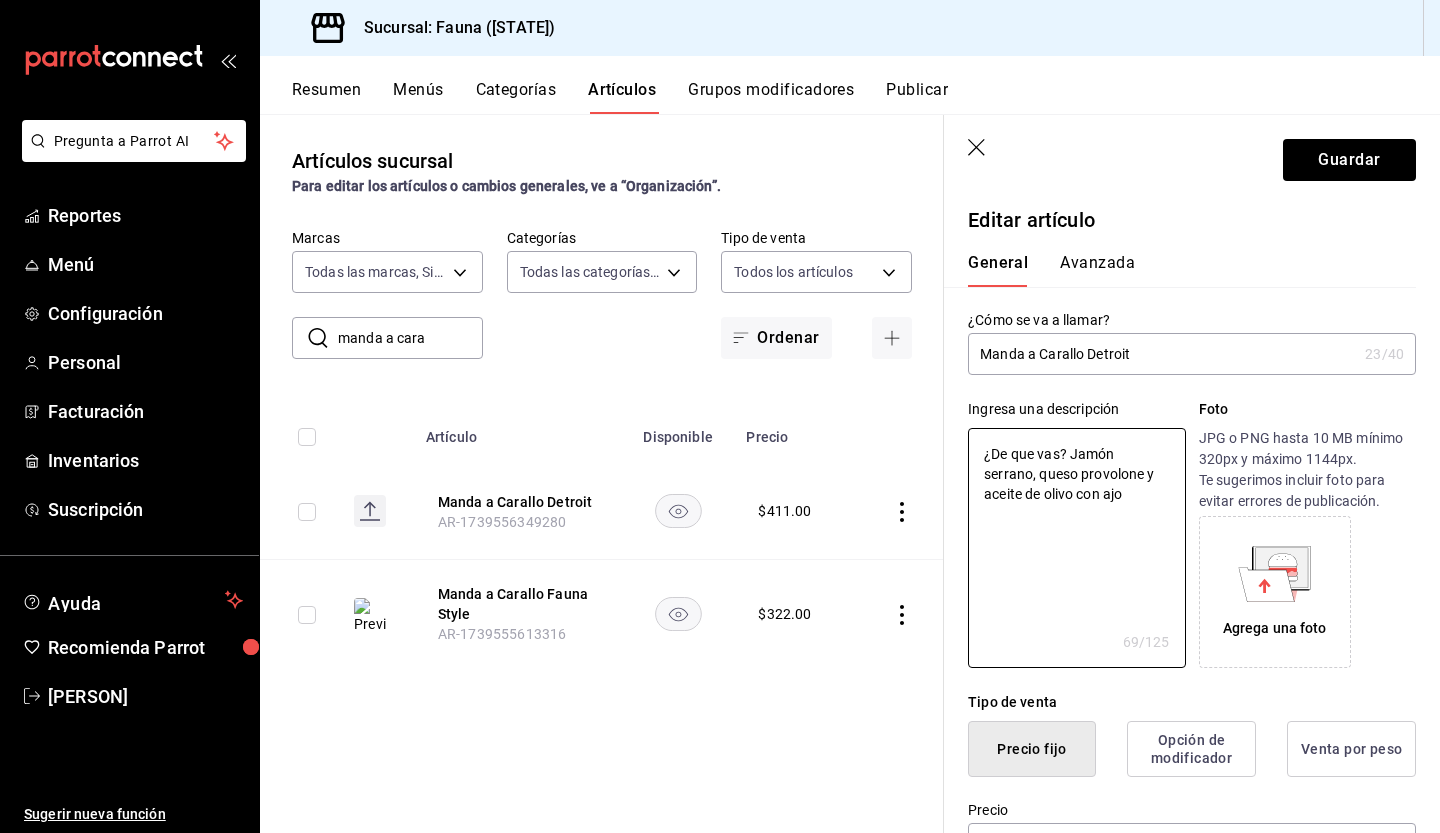 click 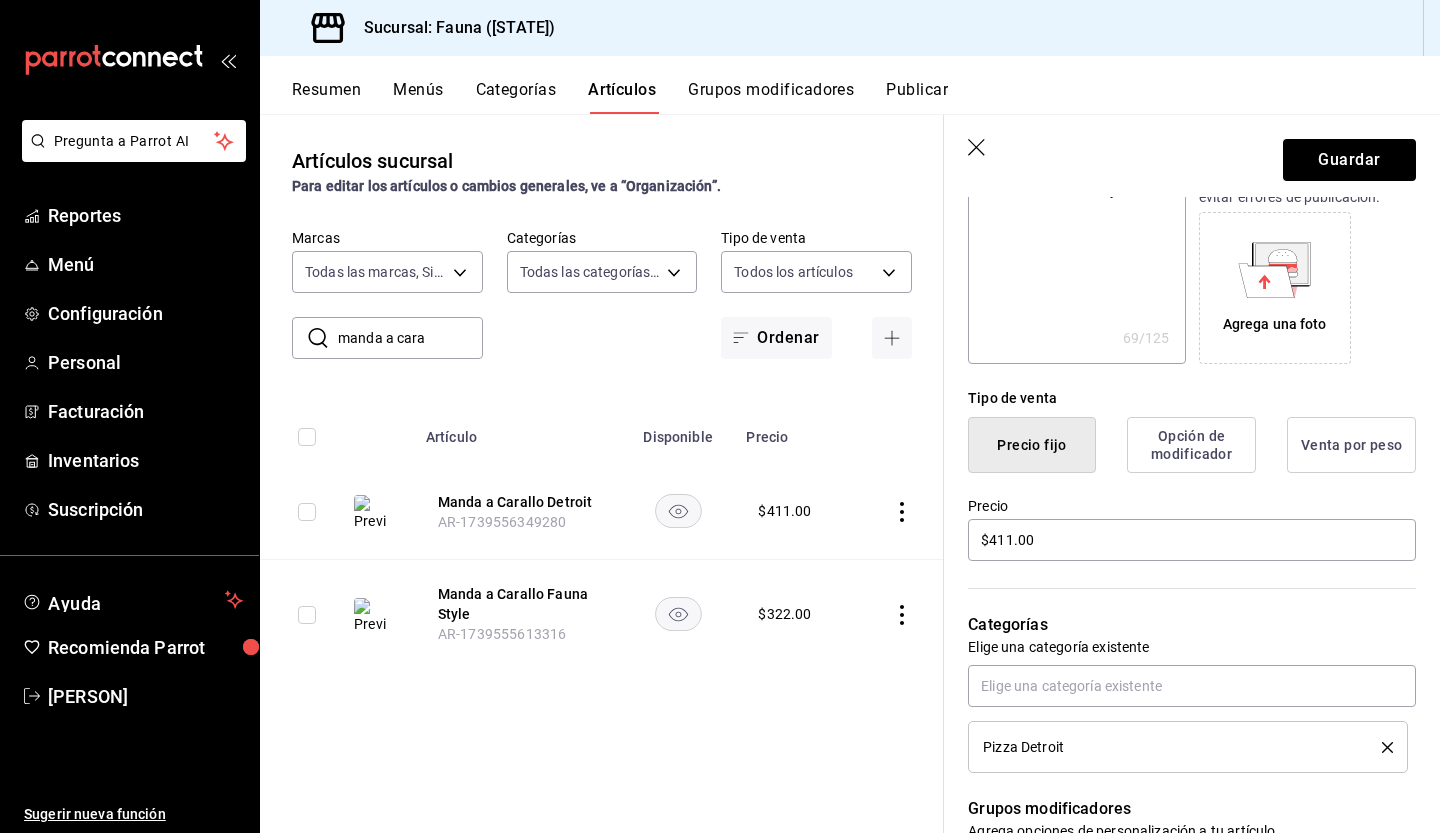 scroll, scrollTop: 0, scrollLeft: 0, axis: both 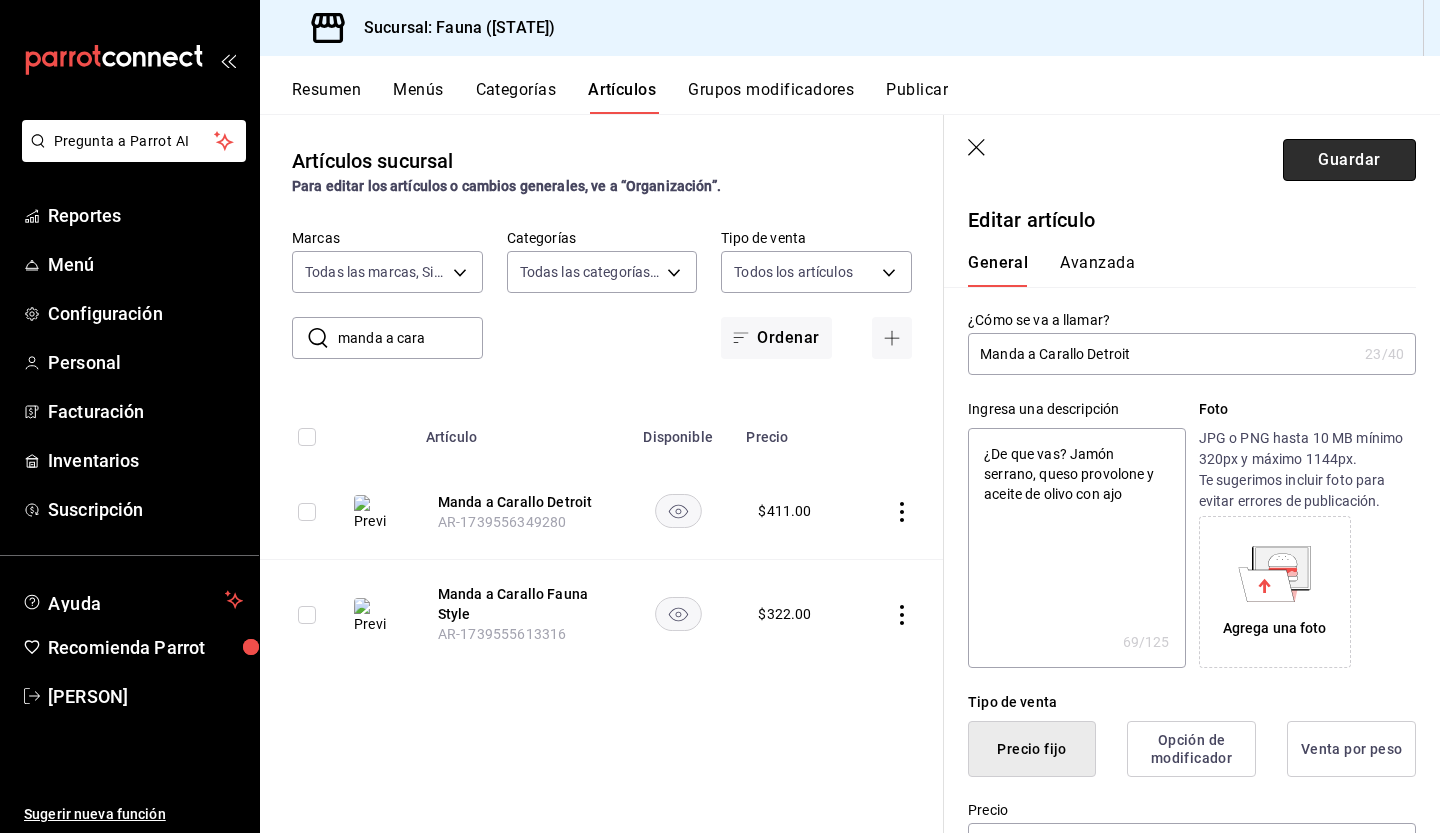 click on "Guardar" at bounding box center [1349, 160] 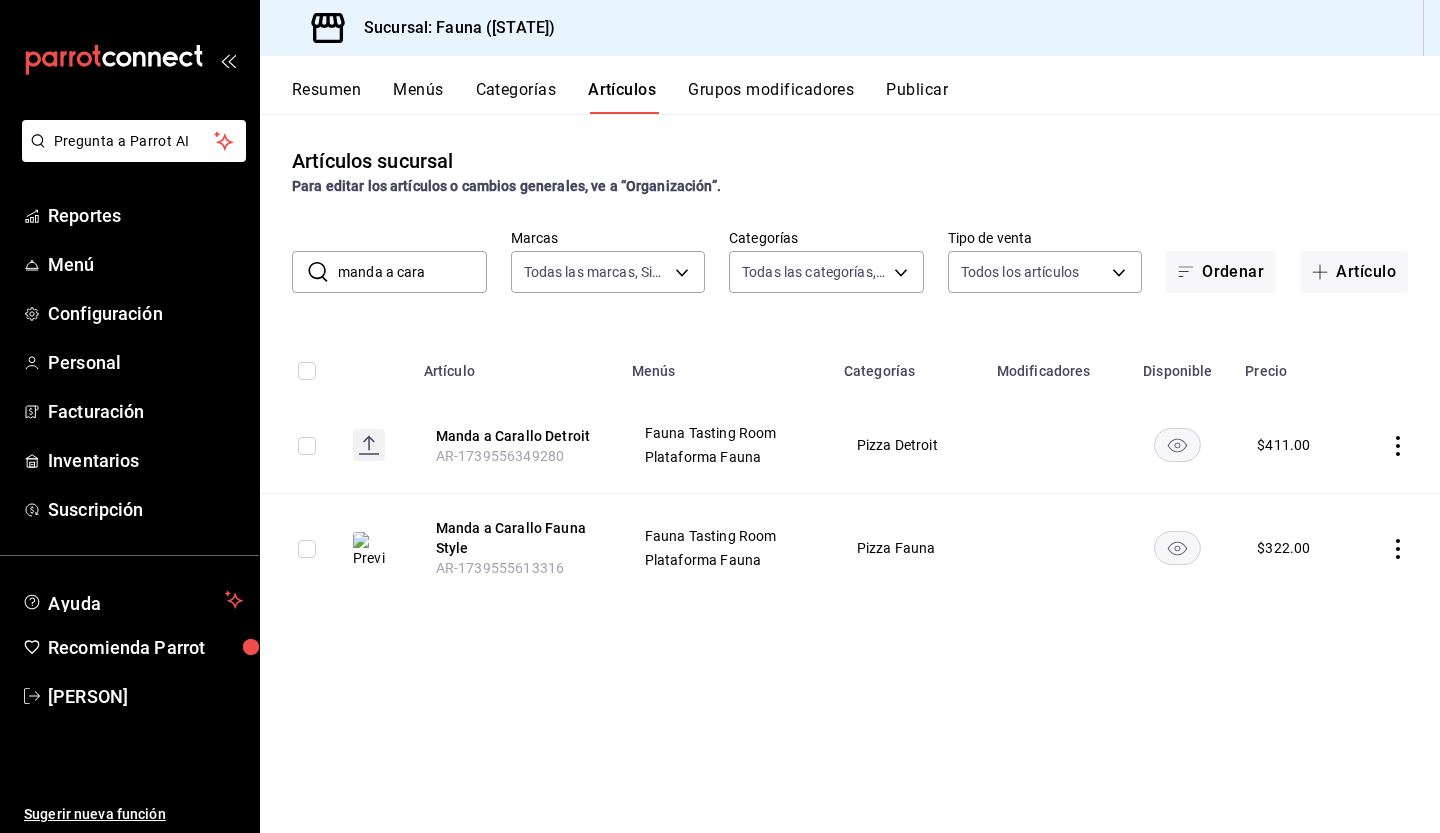 click 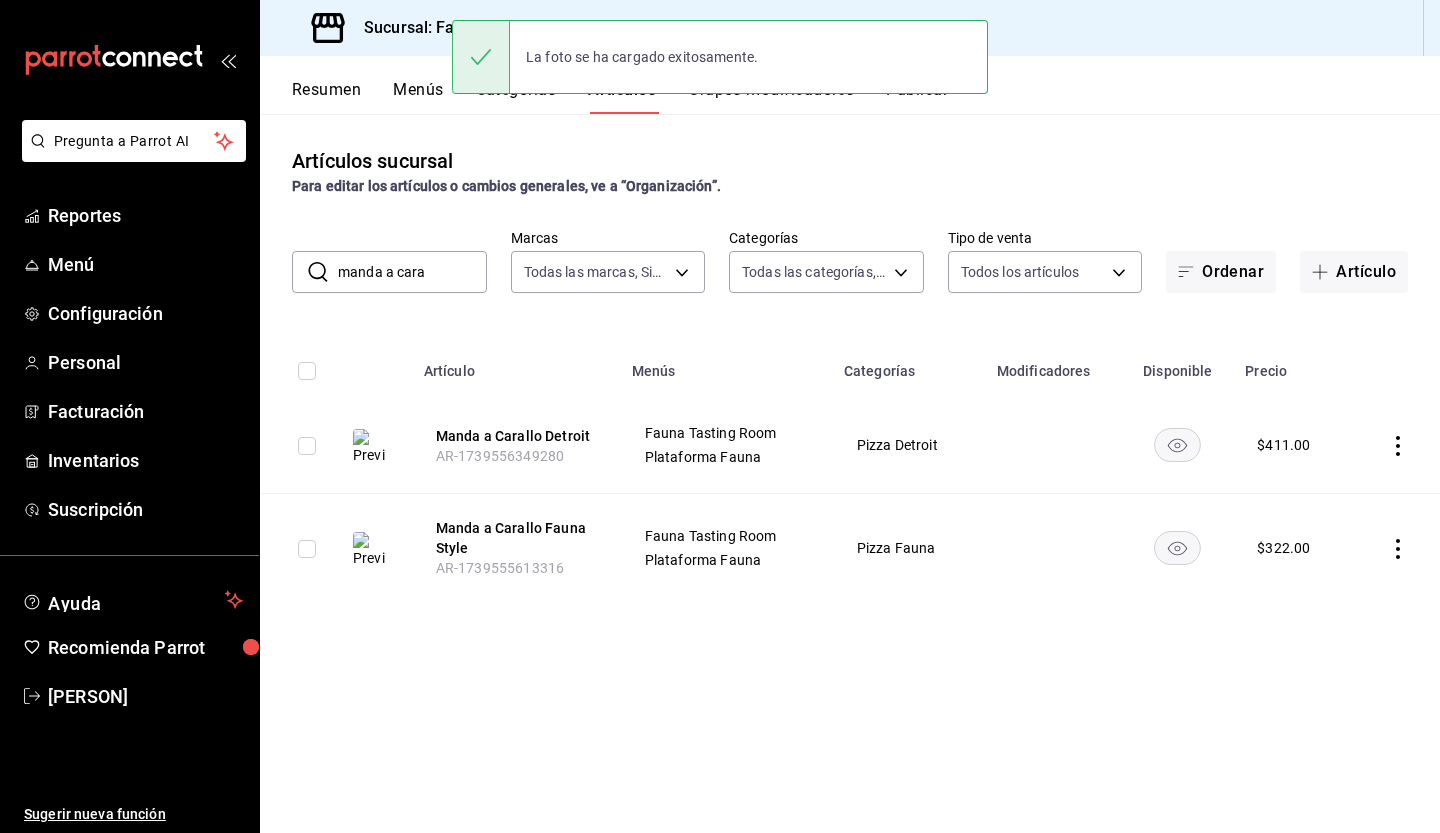 click on "Artículos sucursal Para editar los artículos o cambios generales, ve a “Organización”. ​ manda a cara ​ Marcas Todas las marcas, Sin marca 95ae7ea6-d606-4fbc-ae9f-7f3ce95ed033 Categorías Todas las categorías, Sin categoría 7199fe71-9f49-491c-9eb5-f8f510207ec4,aec1dd0c-f475-4e09-a2b4-432f5a7fae89,8abf2a64-67c3-4606-a3bc-2507774696dc,9bc0cb99-1ffc-4457-a5f6-0fc680404226,6825a4e2-7b8d-47c9-8bd2-4c3a10734e62,650bc226-e7fc-4d5c-a87a-53af2740799f,fffcbf24-94c5-41ca-aaca-254e1867489f,1305dec2-1503-4685-af69-64840d8916c7,ccd45b07-4e3b-4142-9e0a-b6ba15cf85fc,e8dbe1c8-6ddd-4dd9-988a-706f80aea7a8,15e5ea94-661d-4fa6-b2f9-ebb66e49e31b,05c4e3b9-0a00-4869-917d-7c8f5586cb08,fbd8c1e3-7f5d-48a7-9ac5-074aba775561,f58dcc5c-86a7-4f58-a7a6-fd26299b85fa,1d7ee648-b18d-49c3-af22-227dd152b707,caa2555b-5880-410d-a155-0682bac89d37,9c5d04d5-81e6-41e0-8757-4293759bebff Tipo de venta Todos los artículos ALL Ordenar Artículo Artículo Menús Categorías Modificadores Disponible Precio Manda a Carallo Detroit AR-1739556349280" at bounding box center [850, 473] 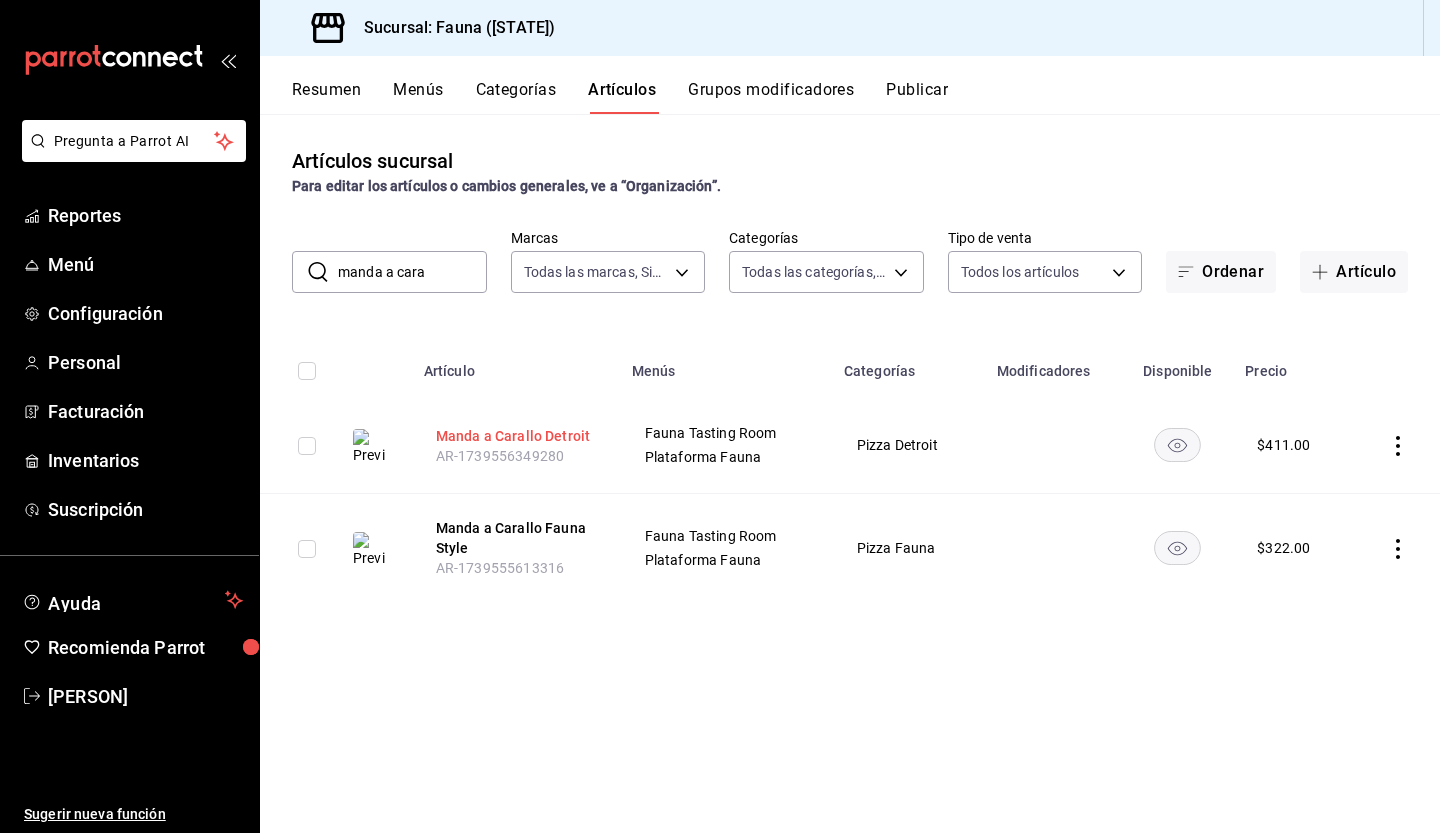 click on "Manda a Carallo Detroit" at bounding box center [516, 436] 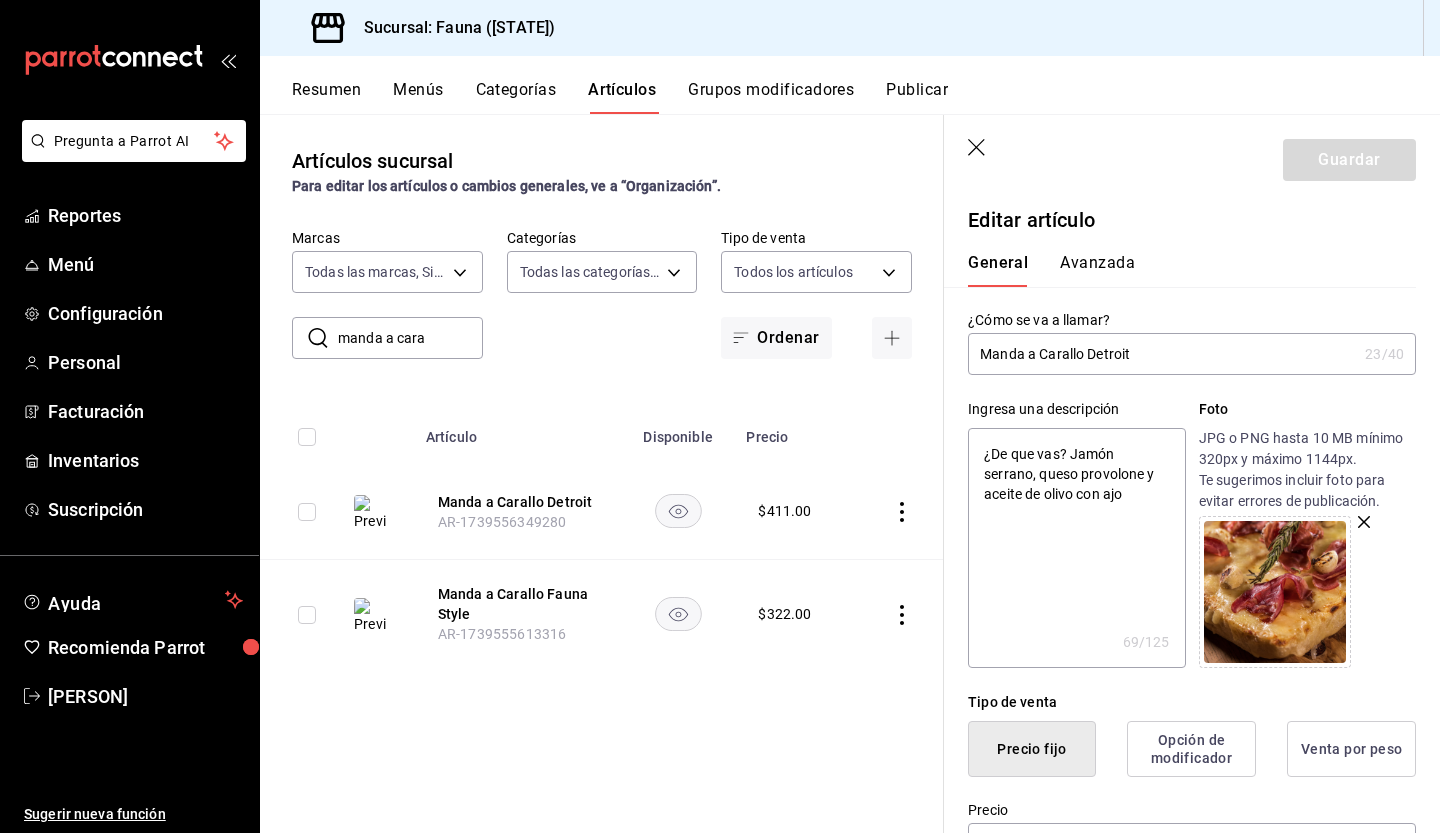 click on "Artículos sucursal Para editar los artículos o cambios generales, ve a “Organización”. ​ manda a cara ​ Marcas Todas las marcas, Sin marca 95ae7ea6-d606-4fbc-ae9f-7f3ce95ed033 Categorías Todas las categorías, Sin categoría 7199fe71-9f49-491c-9eb5-f8f510207ec4,aec1dd0c-f475-4e09-a2b4-432f5a7fae89,8abf2a64-67c3-4606-a3bc-2507774696dc,9bc0cb99-1ffc-4457-a5f6-0fc680404226,6825a4e2-7b8d-47c9-8bd2-4c3a10734e62,650bc226-e7fc-4d5c-a87a-53af2740799f,fffcbf24-94c5-41ca-aaca-254e1867489f,1305dec2-1503-4685-af69-64840d8916c7,ccd45b07-4e3b-4142-9e0a-b6ba15cf85fc,e8dbe1c8-6ddd-4dd9-988a-706f80aea7a8,15e5ea94-661d-4fa6-b2f9-ebb66e49e31b,05c4e3b9-0a00-4869-917d-7c8f5586cb08,fbd8c1e3-7f5d-48a7-9ac5-074aba775561,f58dcc5c-86a7-4f58-a7a6-fd26299b85fa,1d7ee648-b18d-49c3-af22-227dd152b707,caa2555b-5880-410d-a155-0682bac89d37,9c5d04d5-81e6-41e0-8757-4293759bebff Tipo de venta Todos los artículos ALL Ordenar Artículo Disponible Precio Manda a Carallo Detroit AR-1739556349280 $ 411.00 Manda a Carallo Fauna Style $" at bounding box center (602, 473) 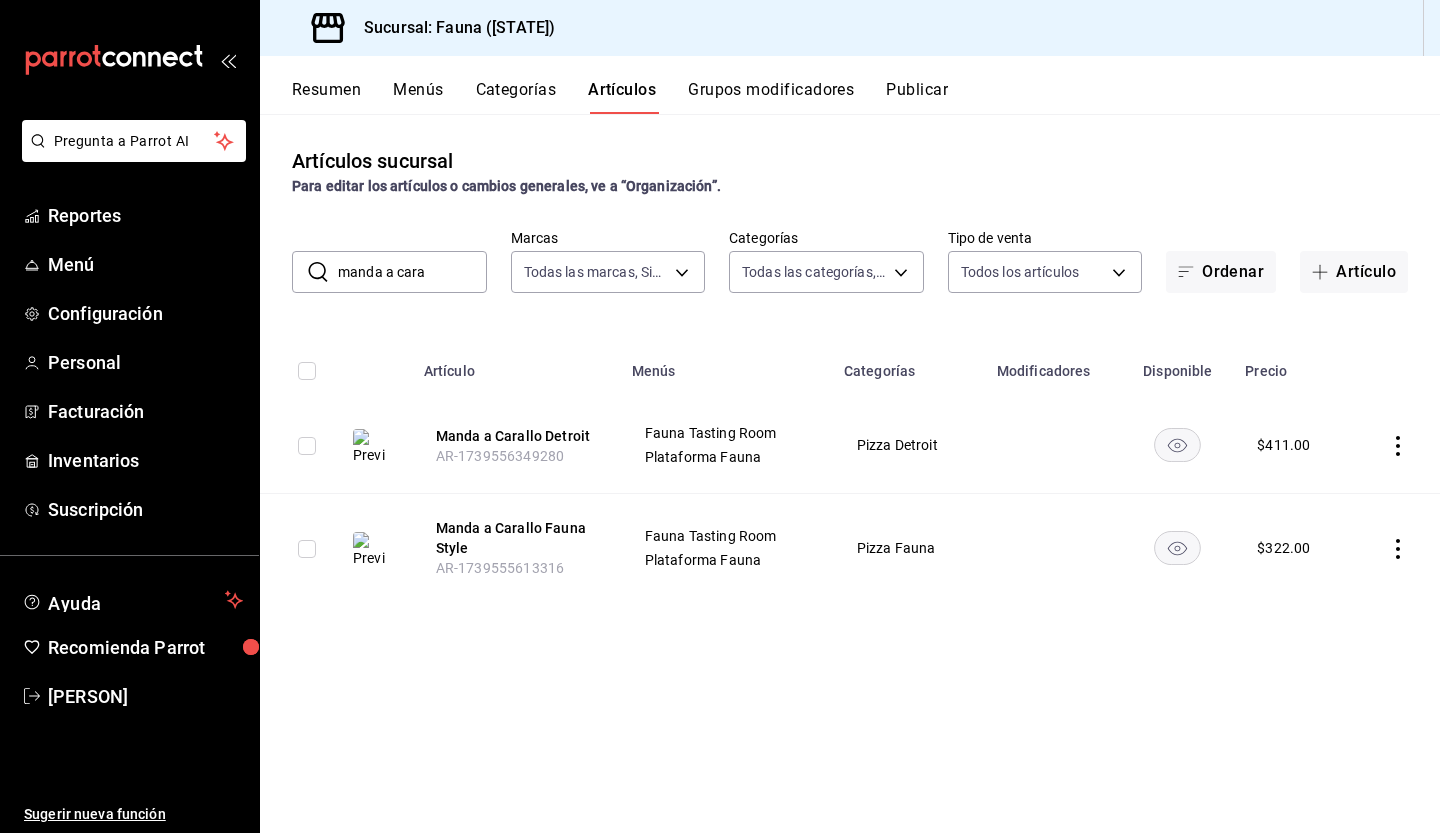 click on "manda a cara" at bounding box center (412, 272) 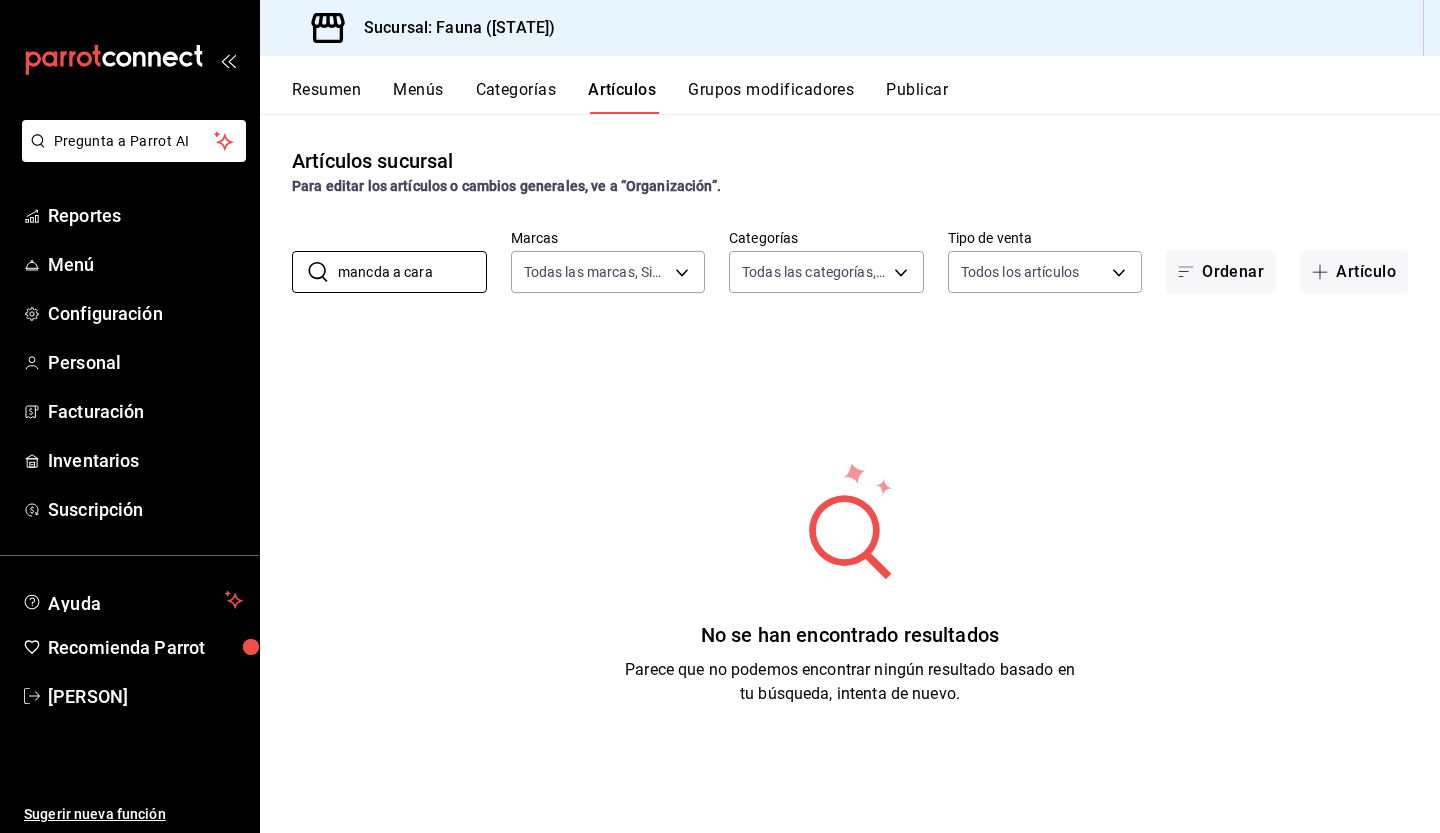 drag, startPoint x: 438, startPoint y: 276, endPoint x: 286, endPoint y: 274, distance: 152.01315 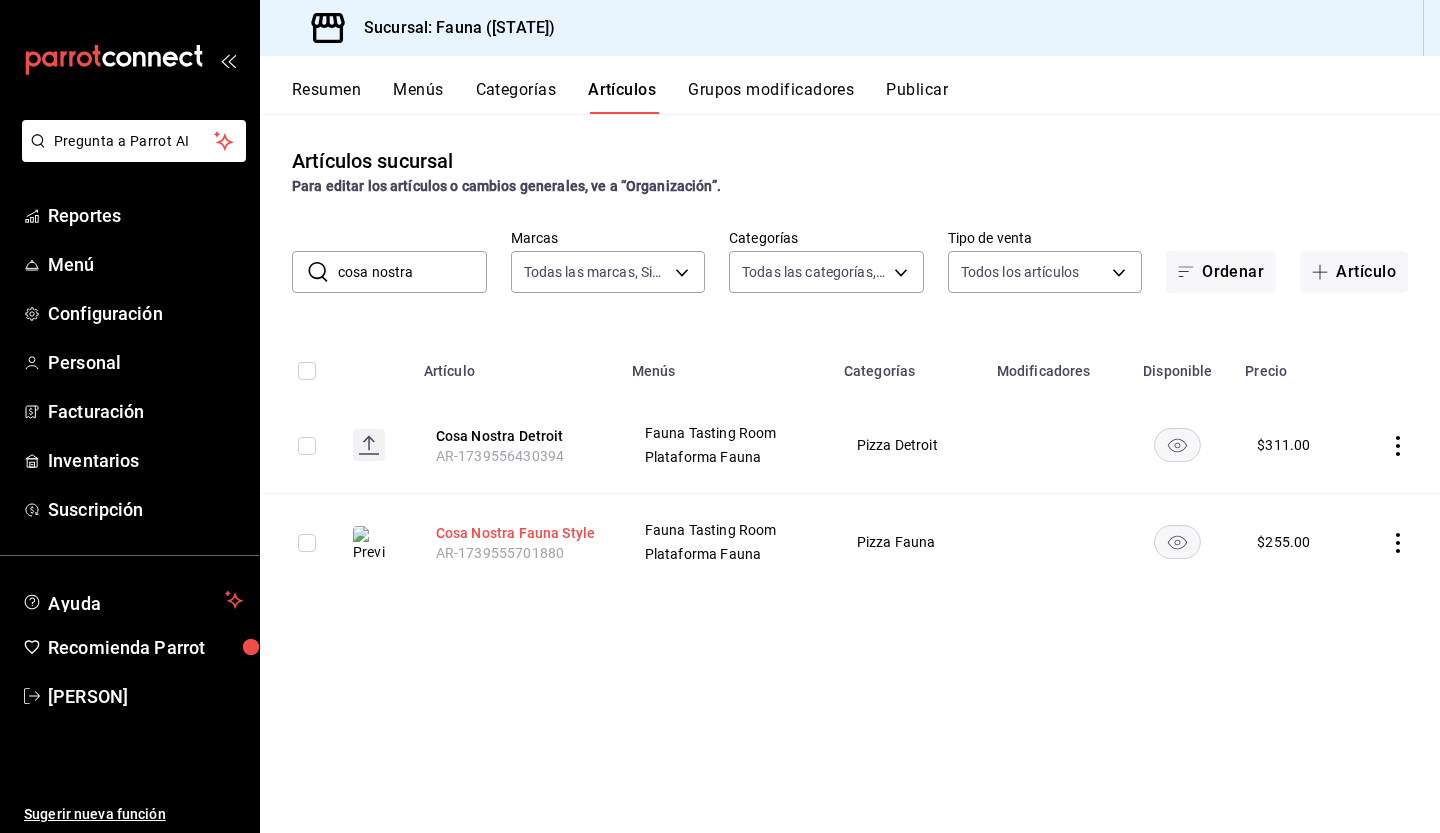 click on "Cosa Nostra Fauna Style" at bounding box center [516, 533] 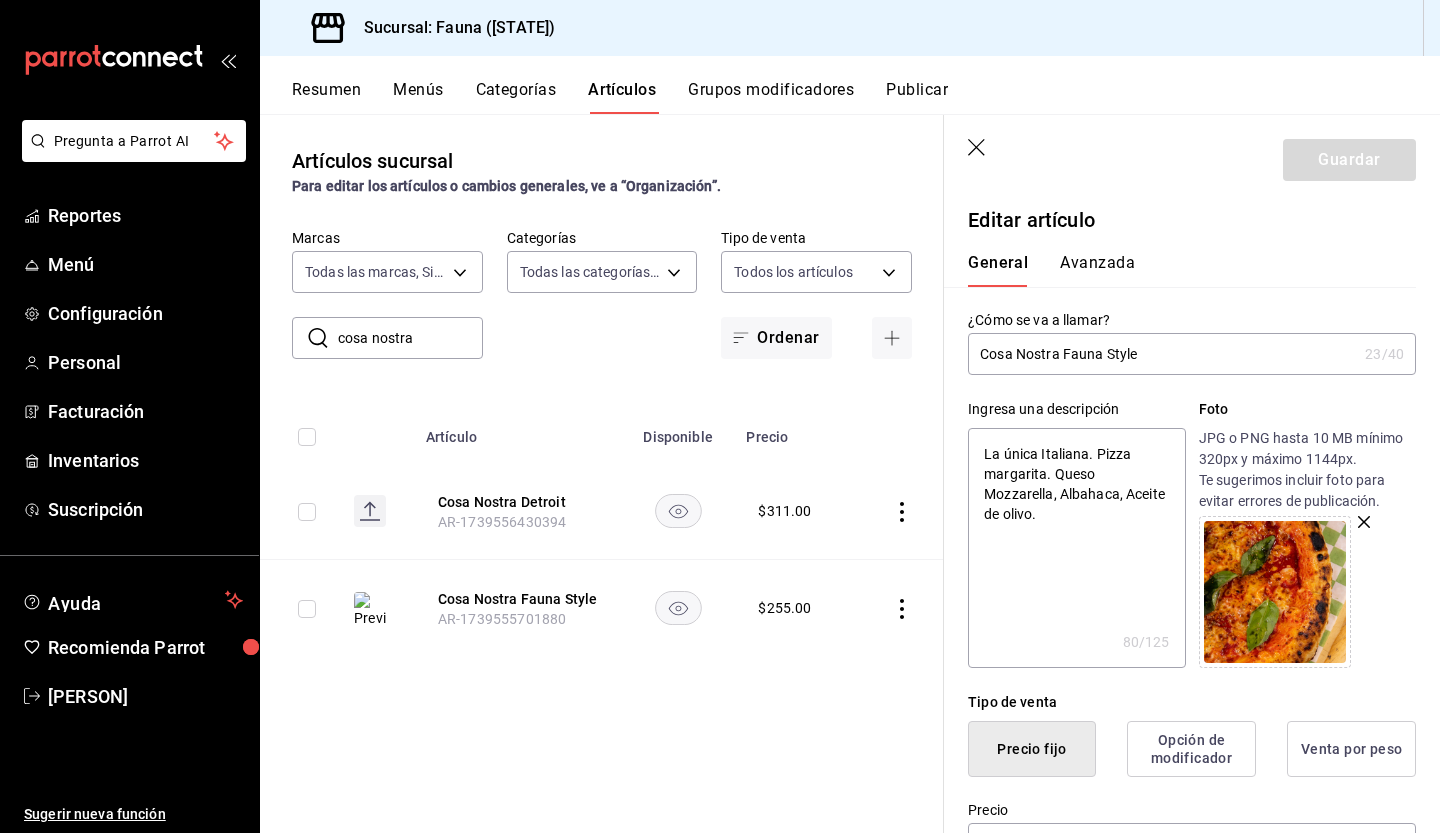 drag, startPoint x: 980, startPoint y: 456, endPoint x: 1154, endPoint y: 533, distance: 190.27611 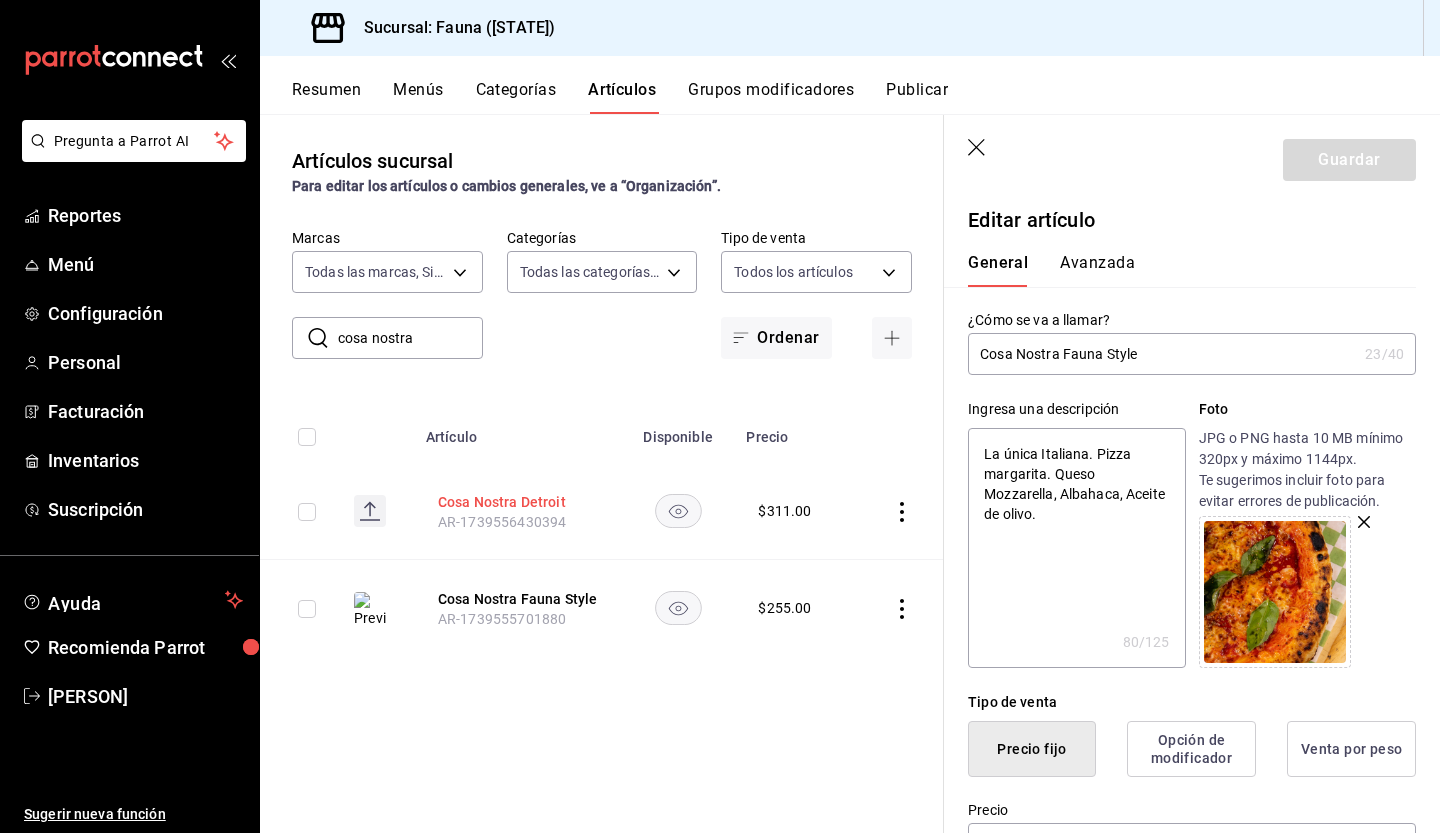 click on "Cosa Nostra Detroit" at bounding box center (518, 502) 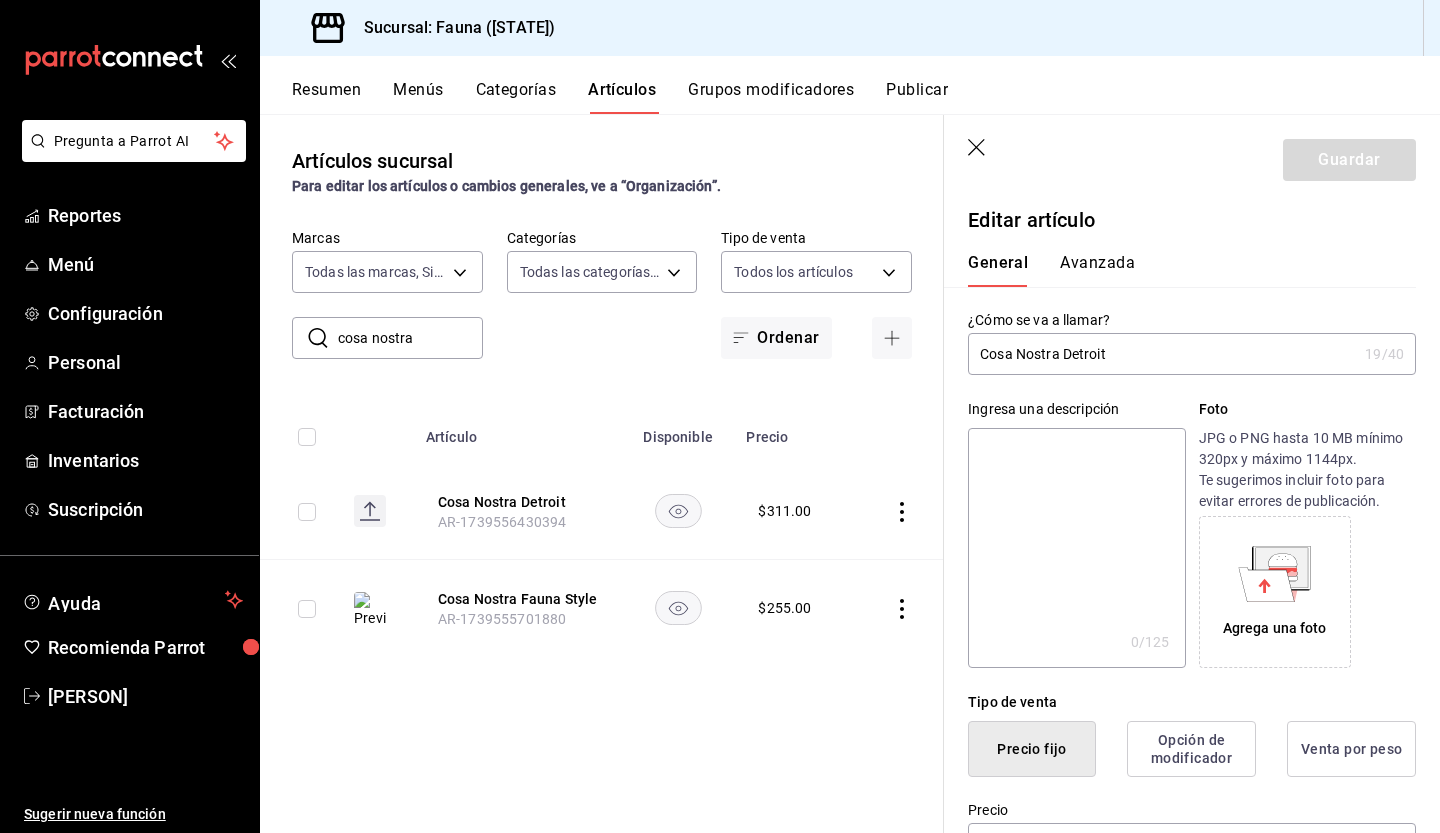 paste on "La única Italiana. Pizza margarita. Queso Mozzarella, Albahaca, Aceite de olivo." 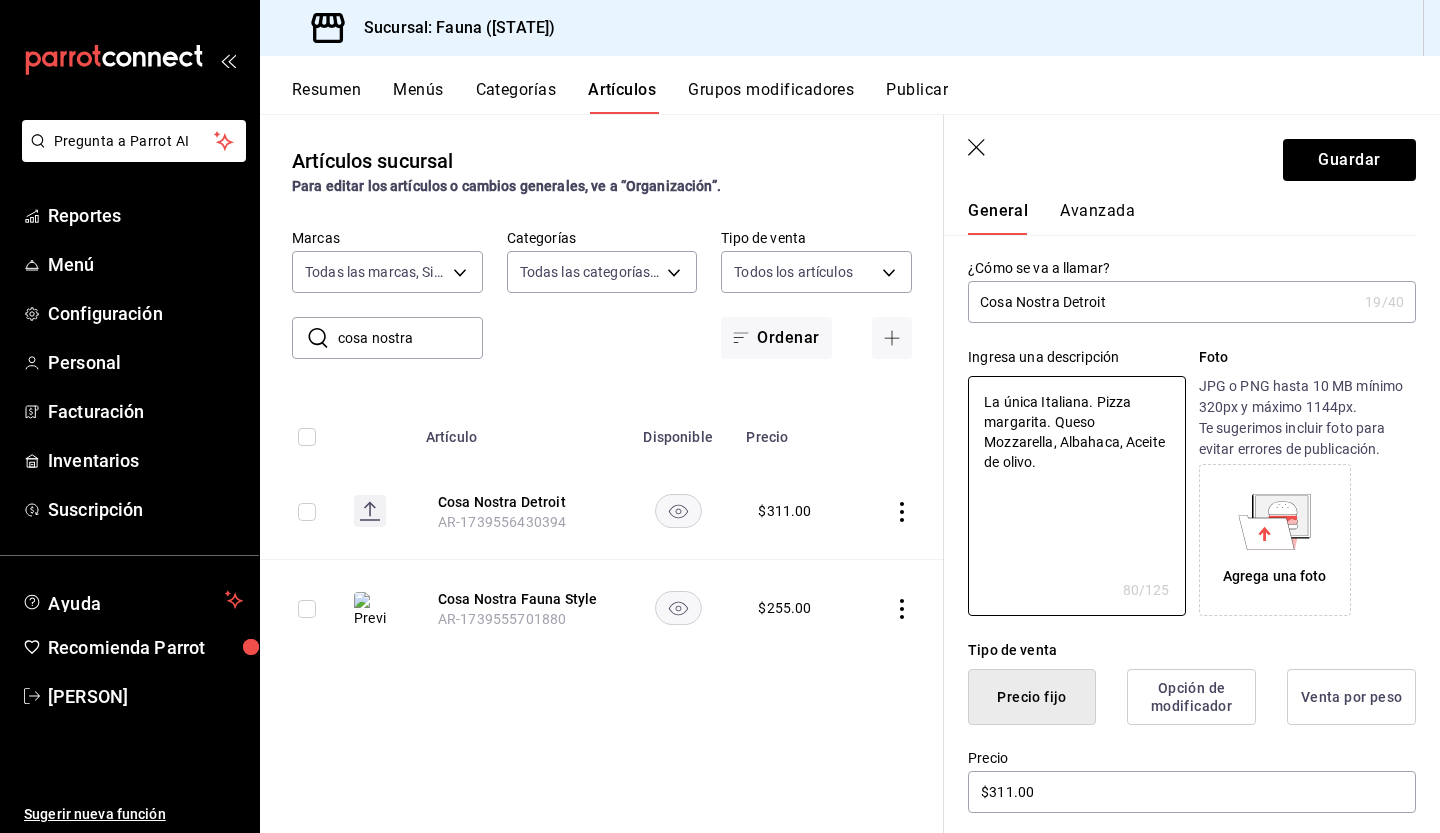 scroll, scrollTop: 0, scrollLeft: 0, axis: both 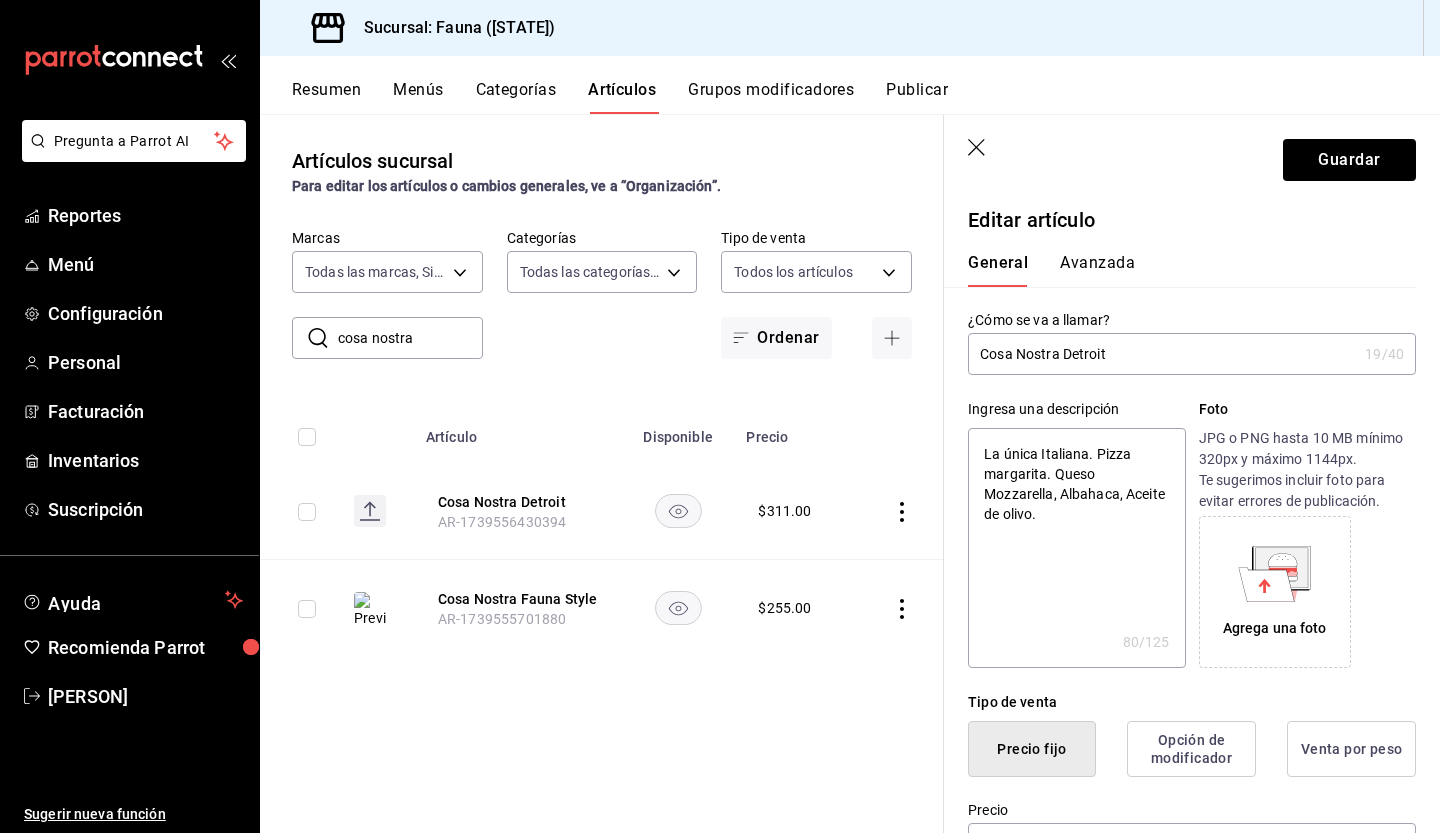click 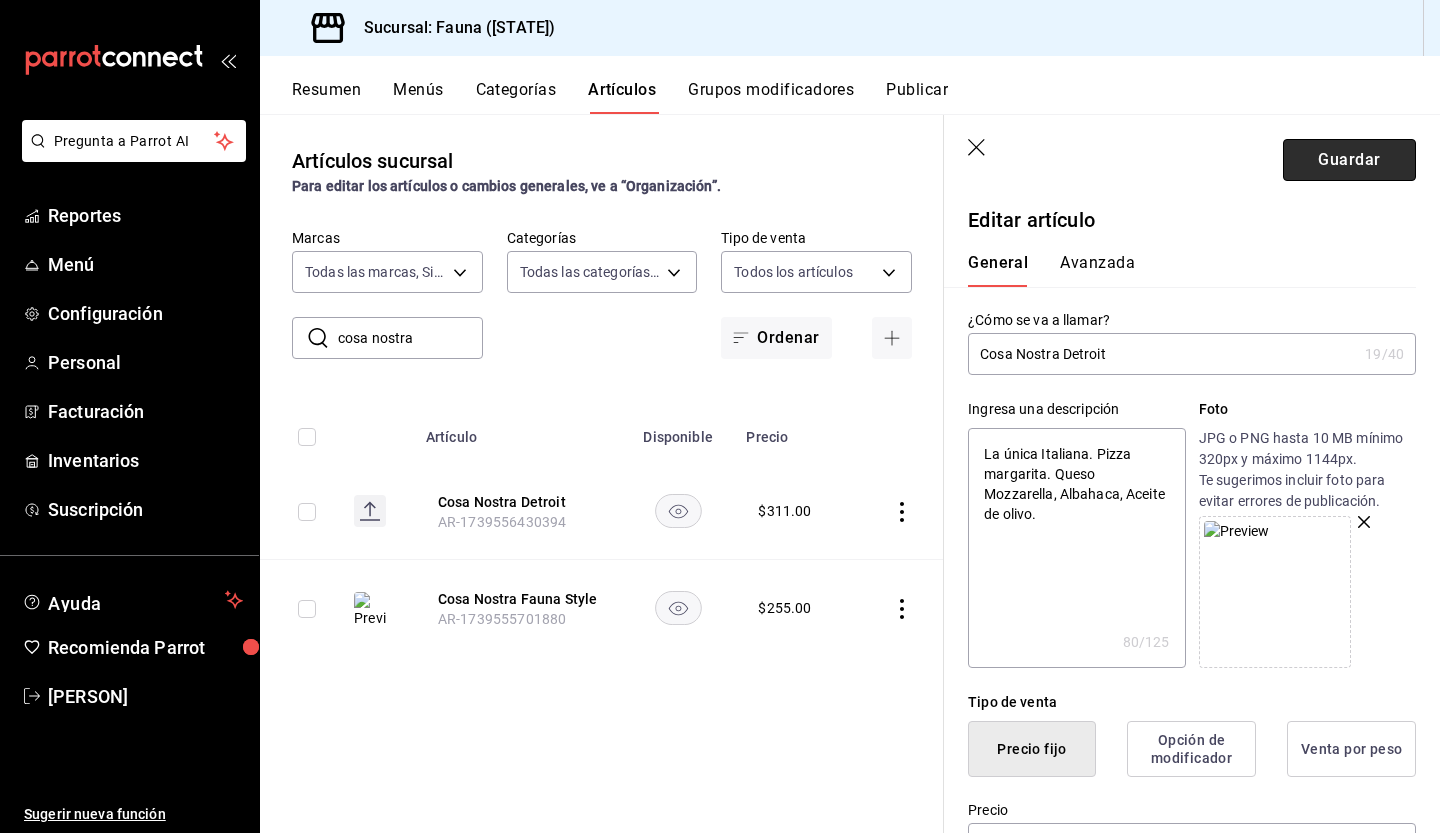 click on "Guardar" at bounding box center (1349, 160) 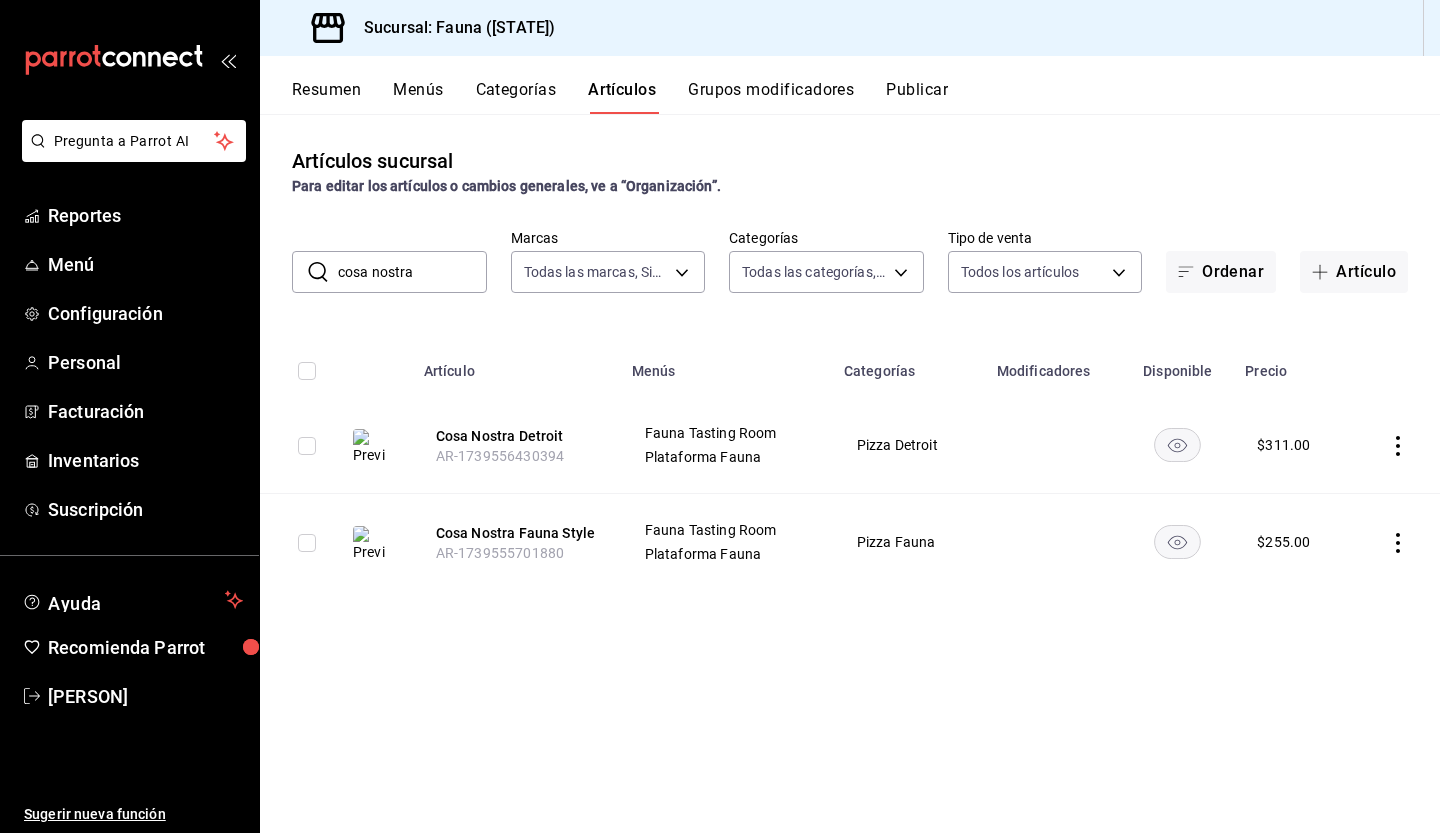 drag, startPoint x: 441, startPoint y: 272, endPoint x: 298, endPoint y: 277, distance: 143.08739 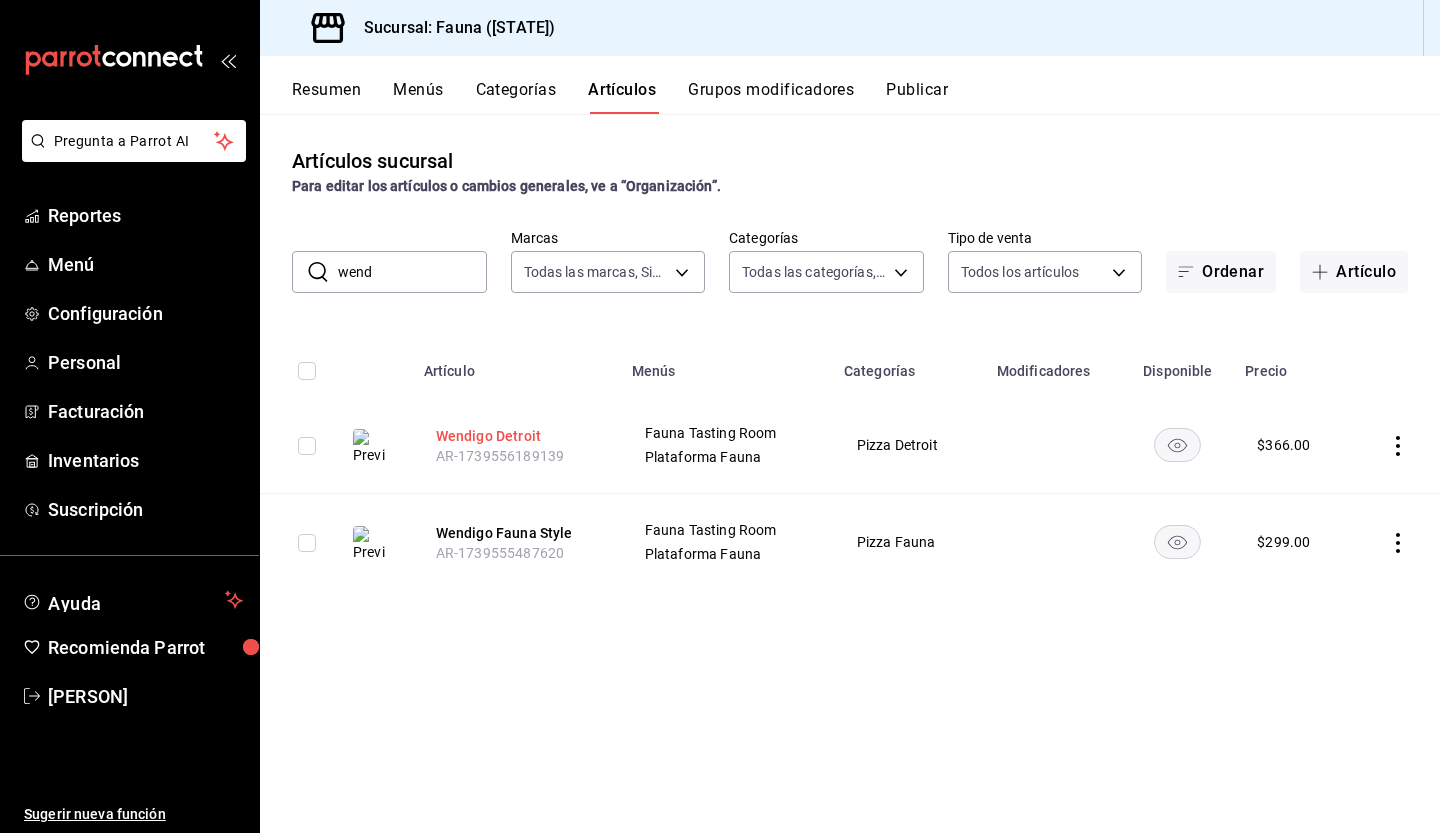 click on "Wendigo Detroit" at bounding box center [516, 436] 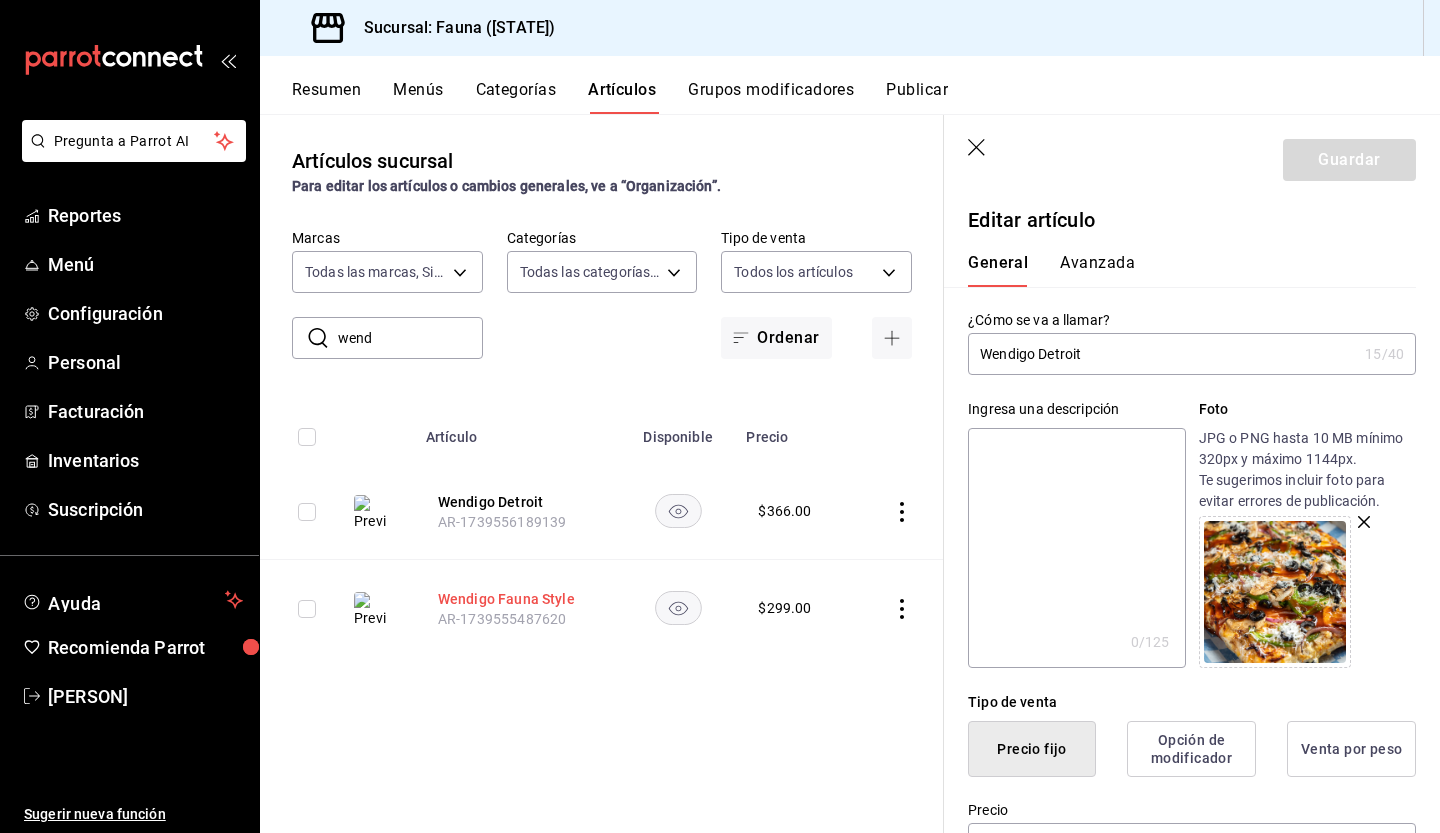 click on "Wendigo Fauna Style" at bounding box center [518, 599] 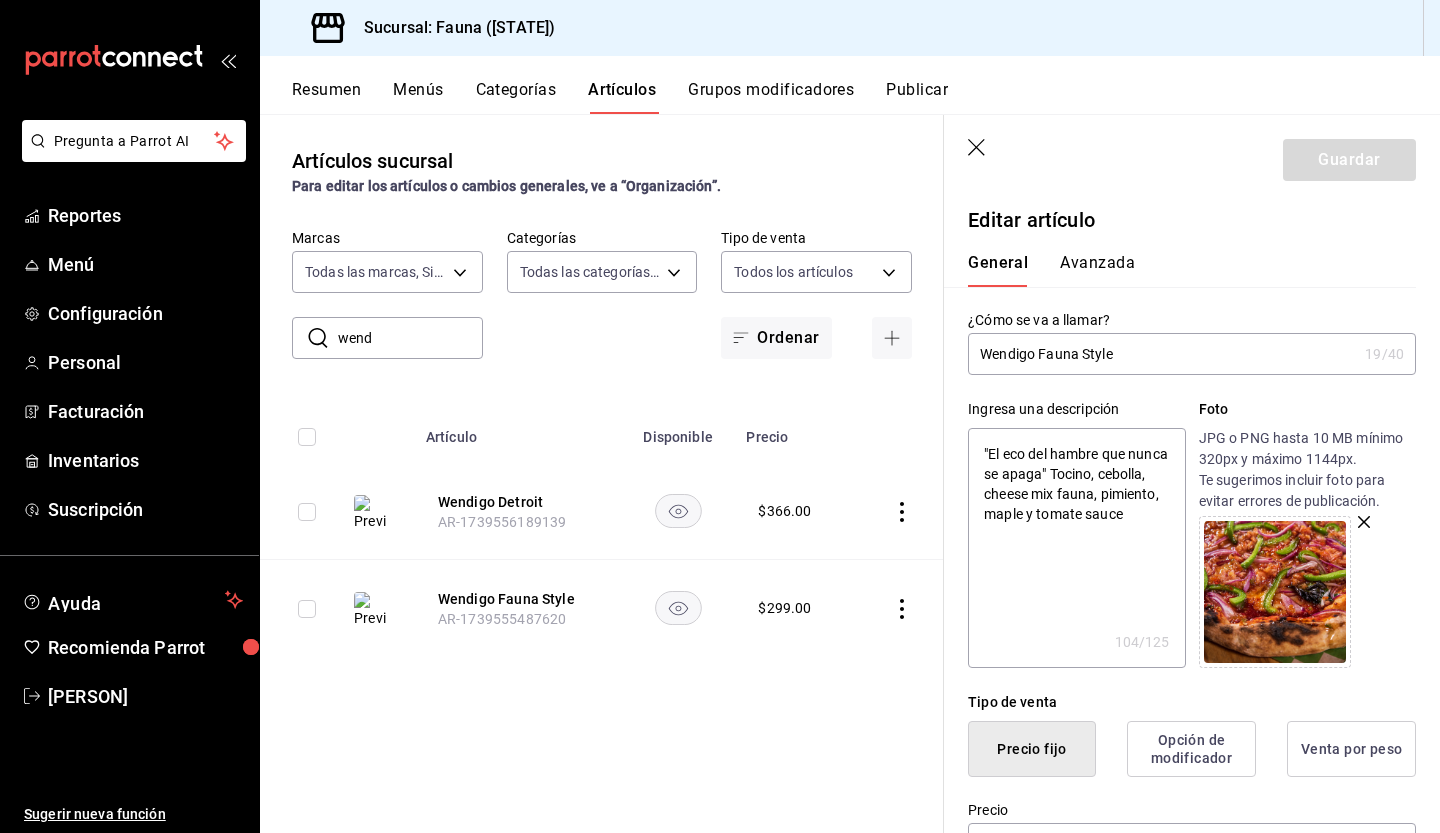drag, startPoint x: 975, startPoint y: 457, endPoint x: 1082, endPoint y: 555, distance: 145.09653 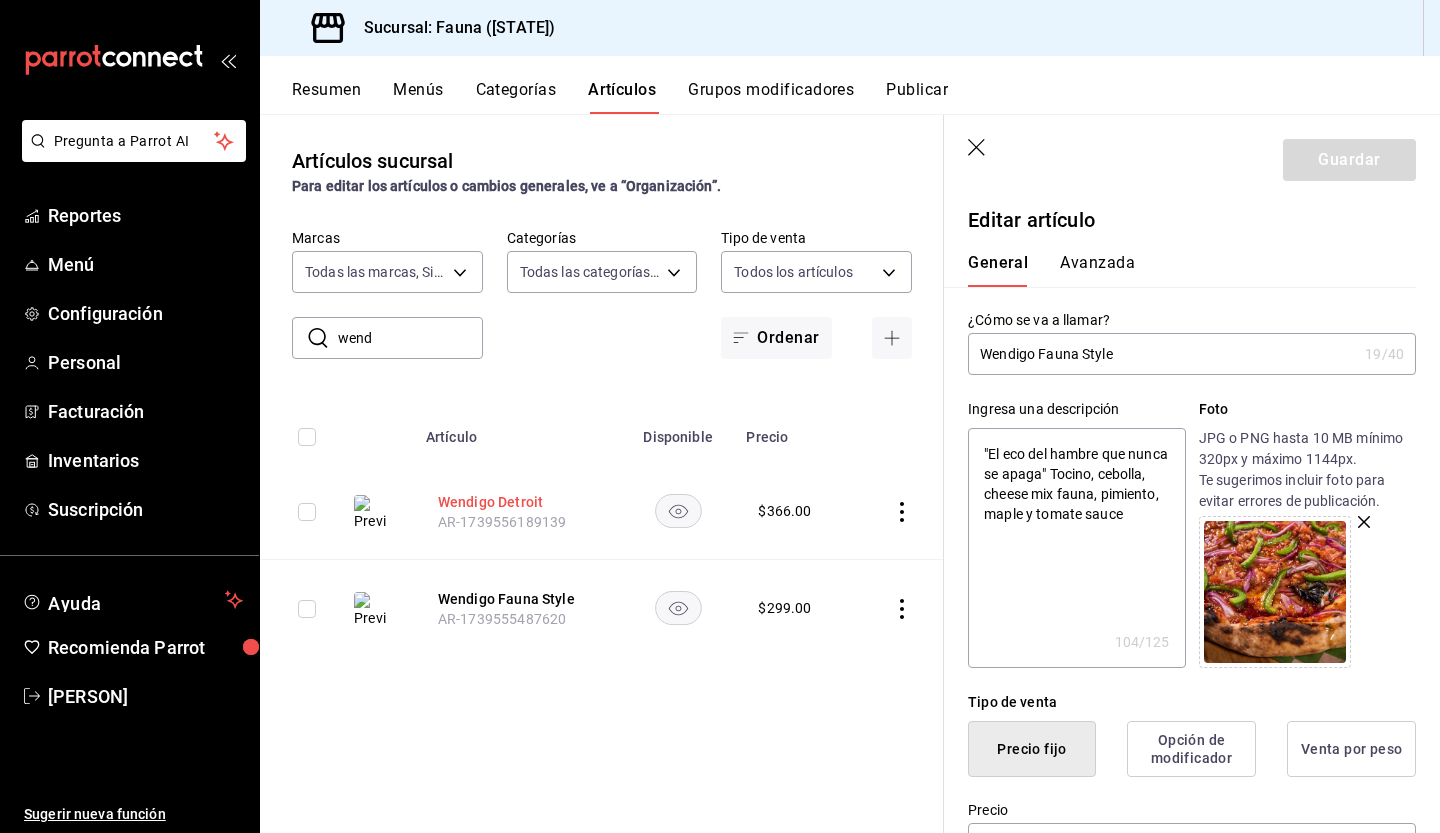 click on "Wendigo Detroit" at bounding box center (518, 502) 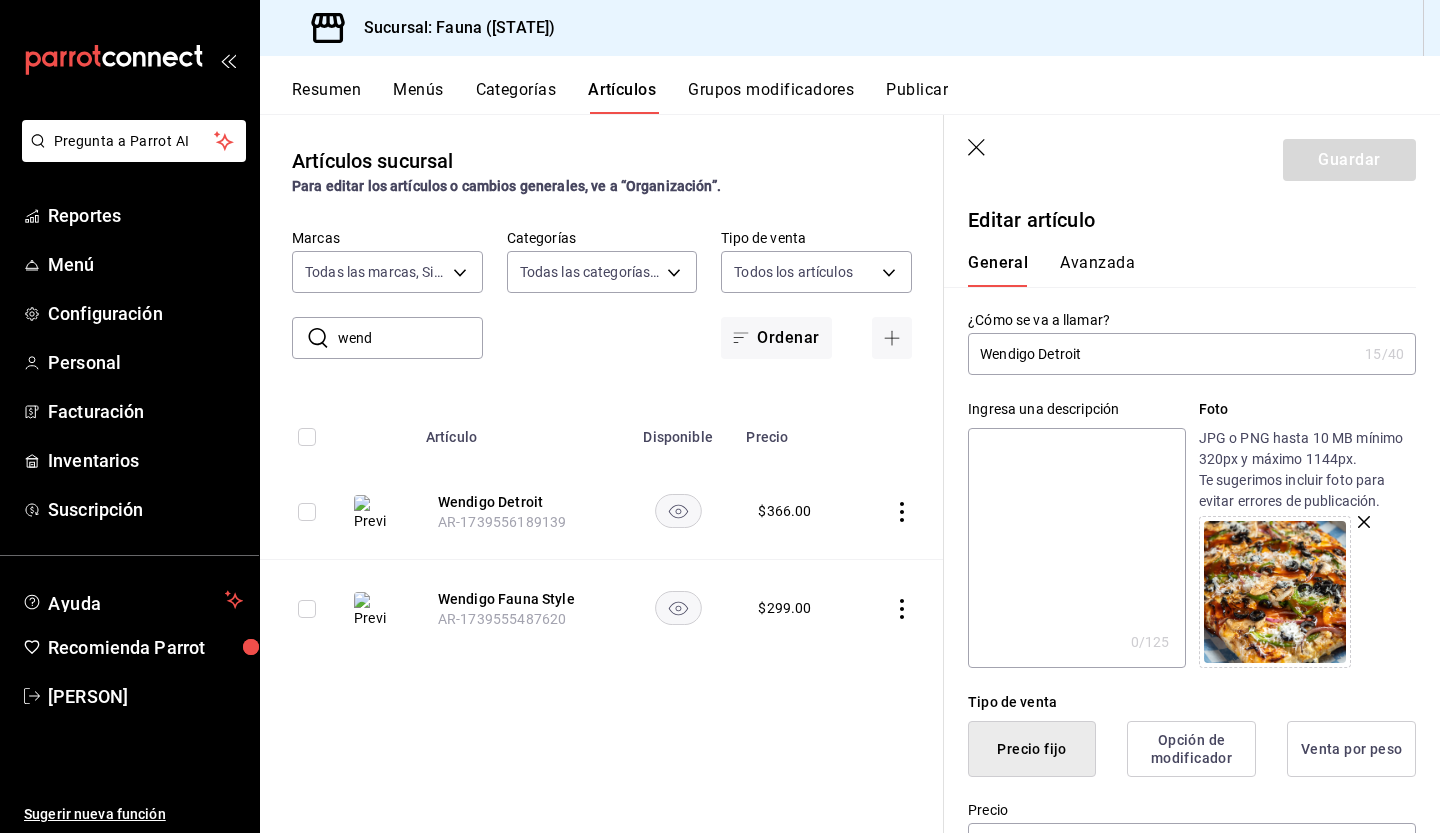 paste on ""El eco del hambre que nunca se apaga" Tocino, cebolla, cheese mix fauna, pimiento, maple y tomate sauce" 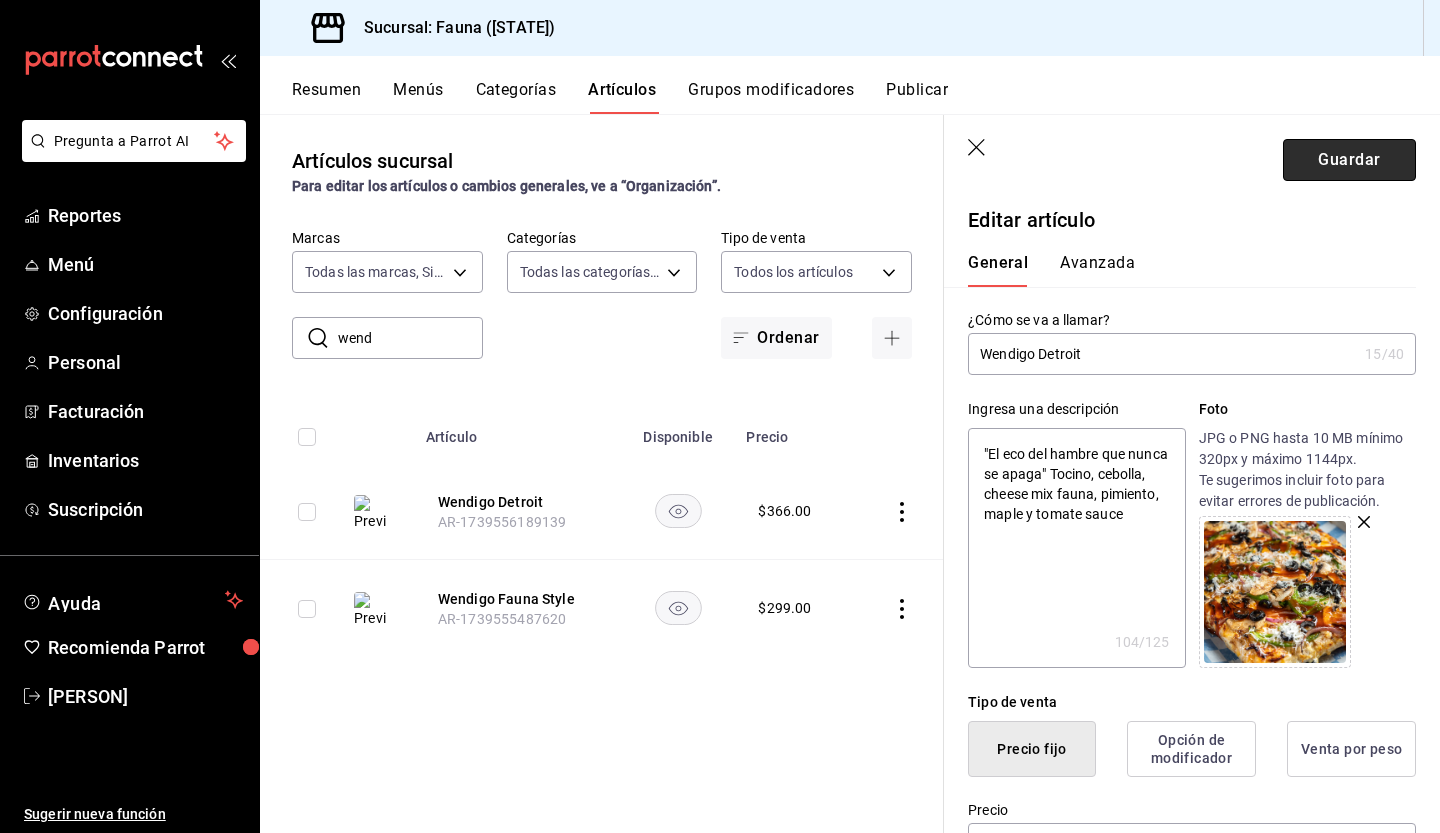 click on "Guardar" at bounding box center [1349, 160] 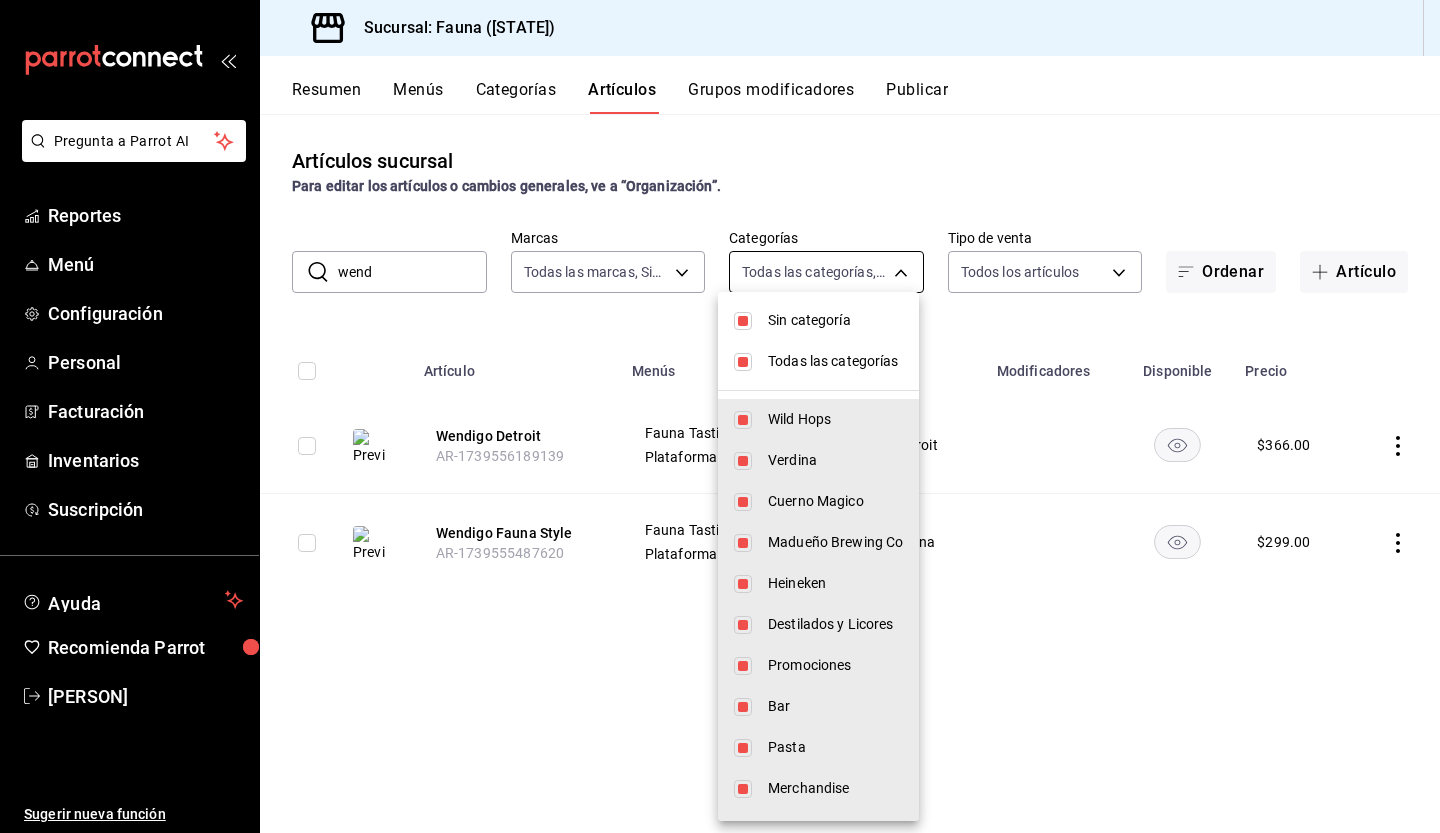 click on "Pregunta a Parrot AI Reportes   Menú   Configuración   Personal   Facturación   Inventarios   Suscripción   Ayuda Recomienda Parrot   Renata Arguello   Sugerir nueva función   Sucursal: Fauna (Yuc) Resumen Menús Categorías Artículos Grupos modificadores Publicar Artículos sucursal Para editar los artículos o cambios generales, ve a “Organización”. ​ wend ​ Marcas Todas las marcas, Sin marca 95ae7ea6-d606-4fbc-ae9f-7f3ce95ed033 Categorías Todas las categorías, Sin categoría Tipo de venta Todos los artículos ALL Ordenar Artículo Artículo Menús Categorías Modificadores Disponible Precio Wendigo Detroit AR-1739556189139 Fauna Tasting Room Plataforma Fauna Pizza Detroit $ 366.00 Wendigo Fauna Style AR-1739555487620 Fauna Tasting Room Plataforma Fauna Pizza Fauna $ 299.00 Guardar GANA 1 MES GRATIS EN TU SUSCRIPCIÓN AQUÍ Ver video tutorial Ir a video Pregunta a Parrot AI Reportes   Menú   Configuración   Personal   Facturación   Inventarios   Suscripción   Ayuda Recomienda Parrot" at bounding box center [720, 416] 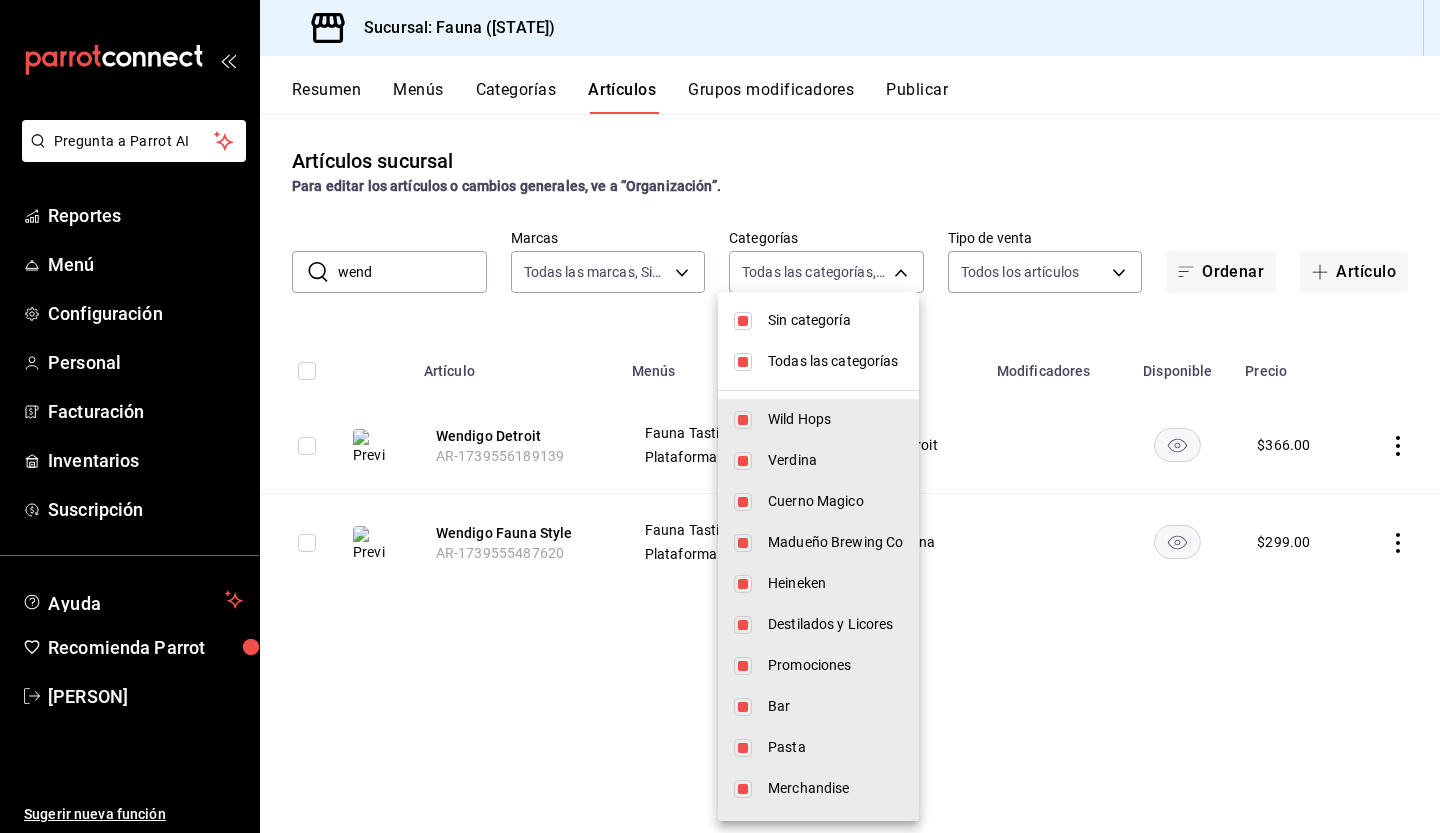 click on "Sin categoría" at bounding box center [818, 320] 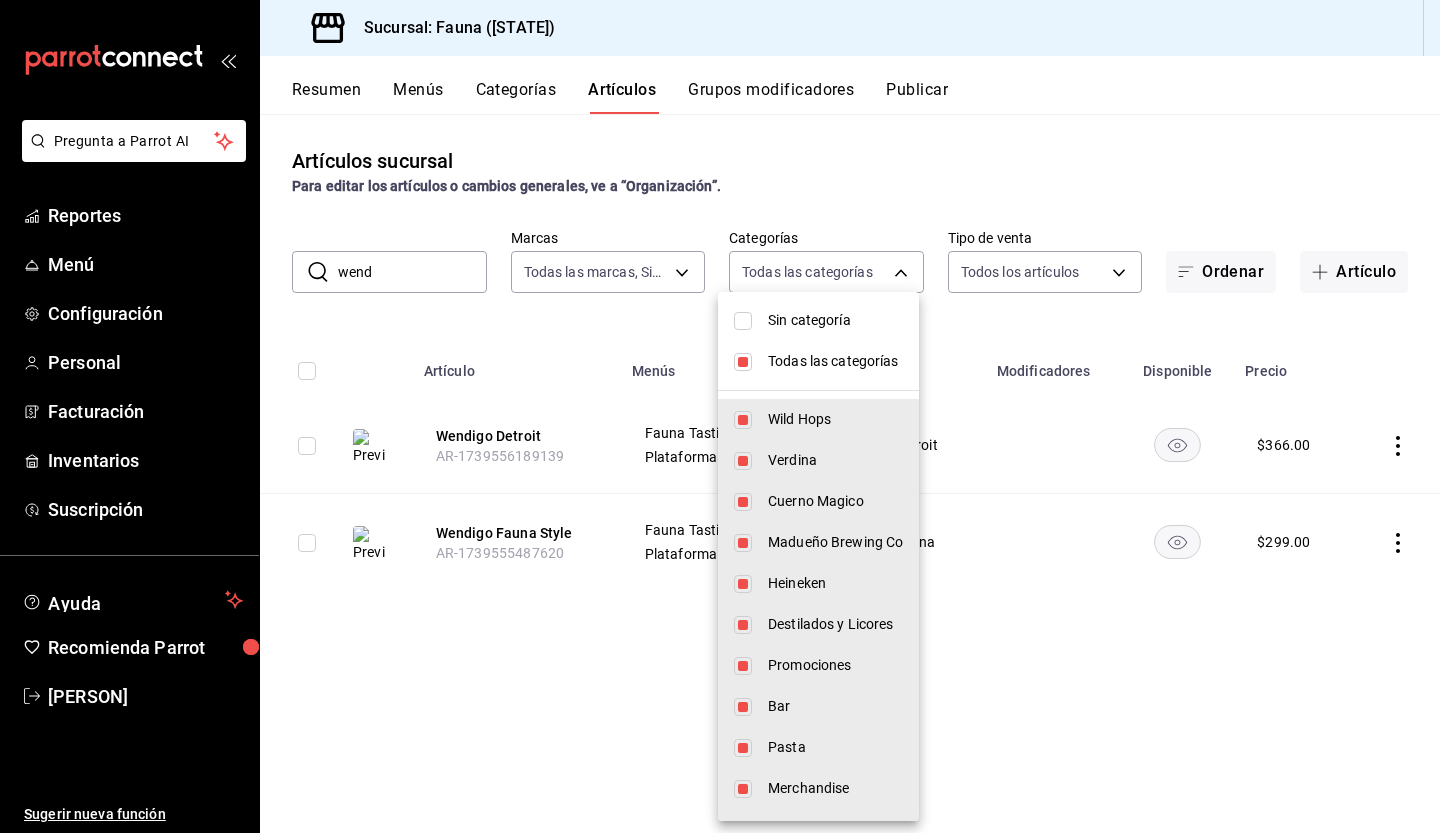 click at bounding box center [743, 362] 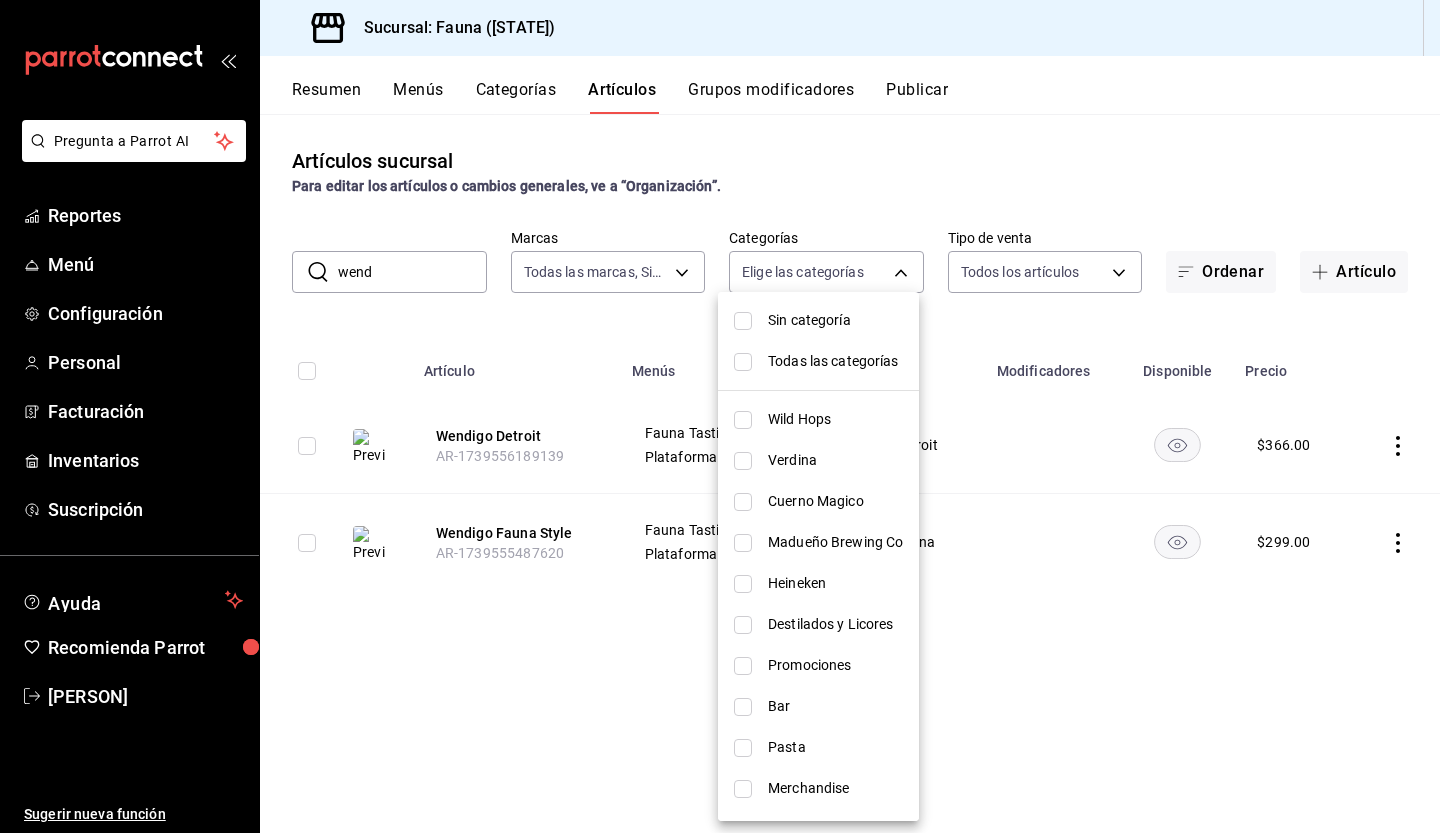 scroll, scrollTop: 282, scrollLeft: 0, axis: vertical 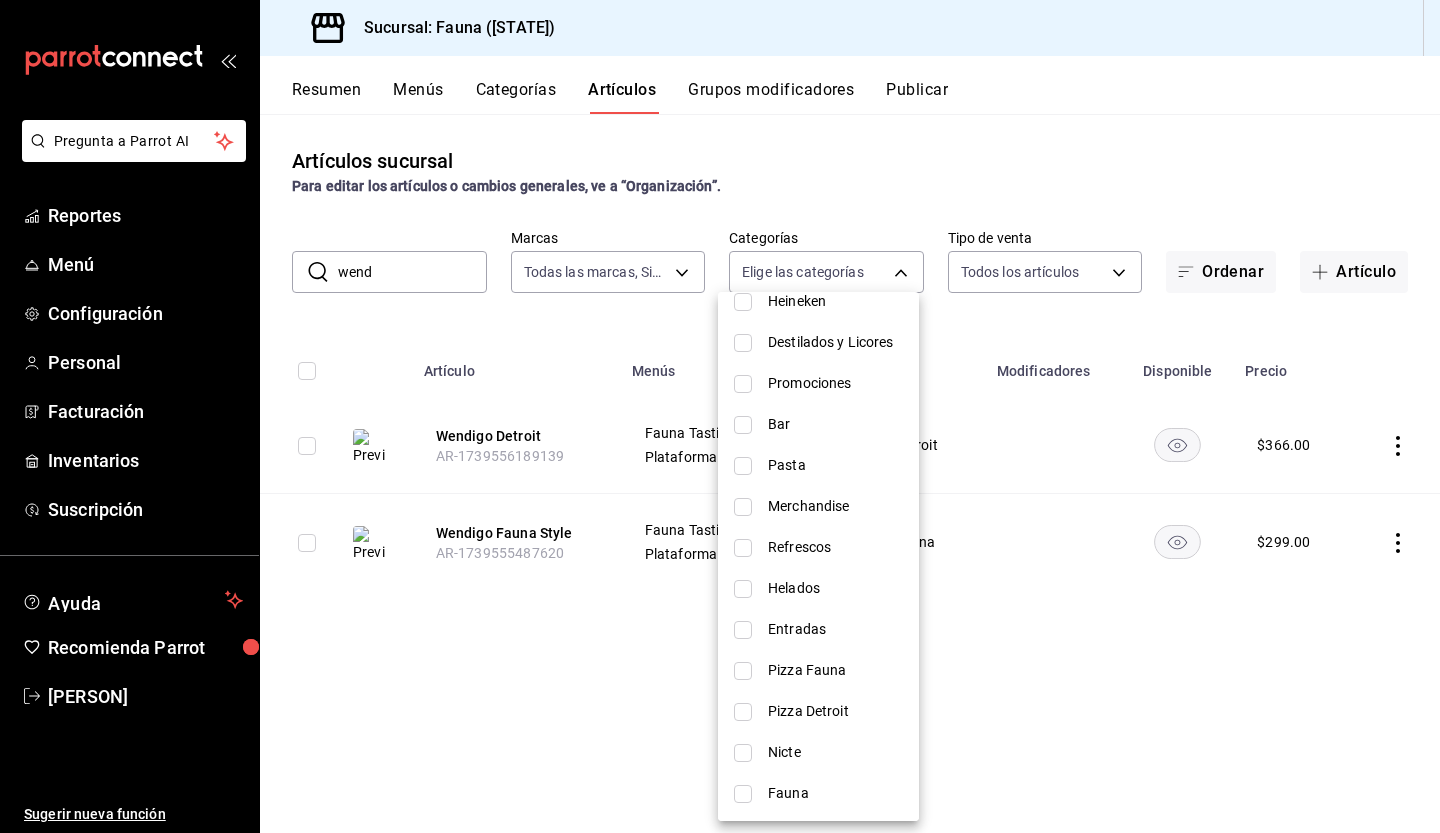 click on "Pizza Detroit" at bounding box center [818, 711] 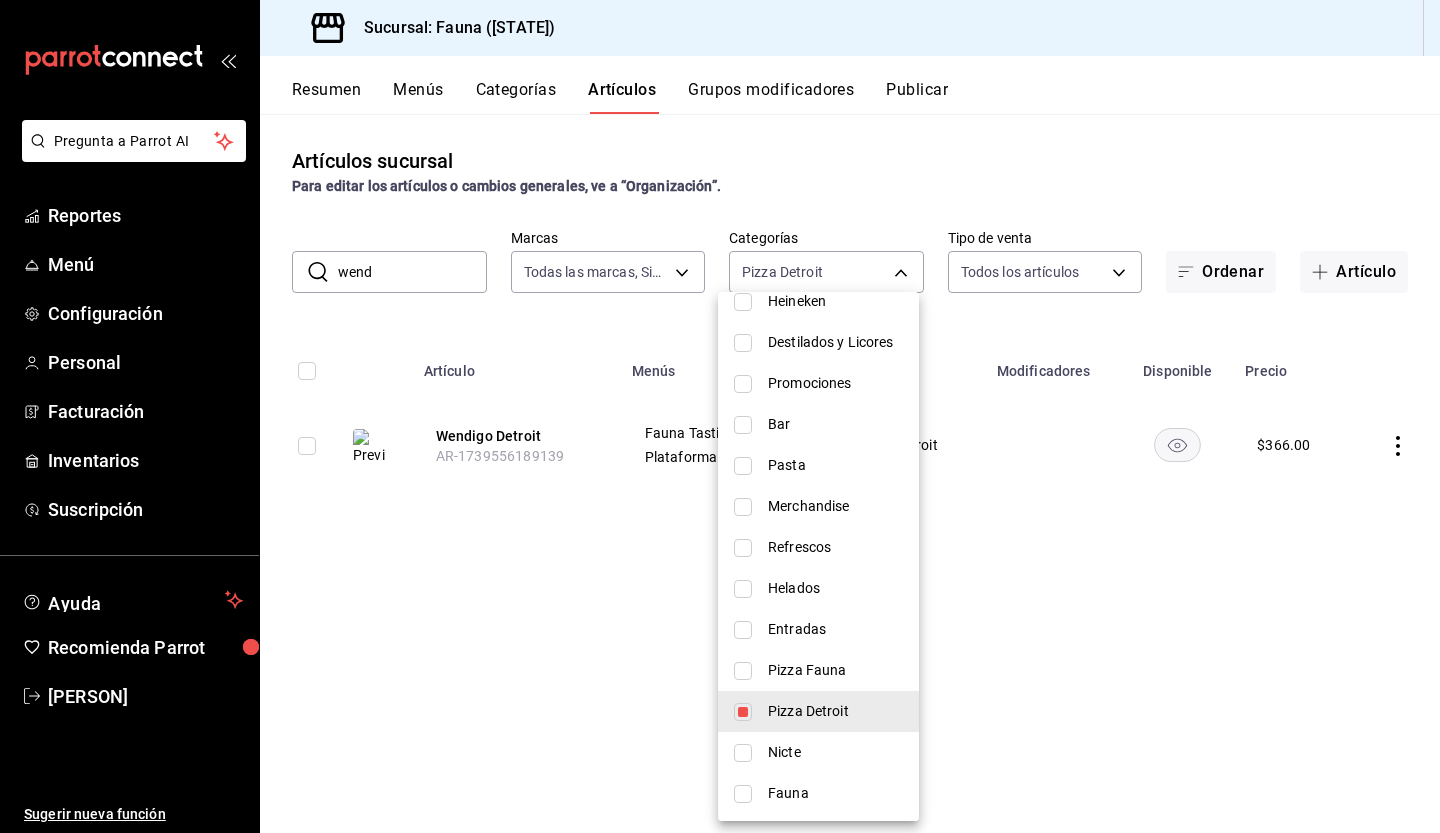 click at bounding box center (720, 416) 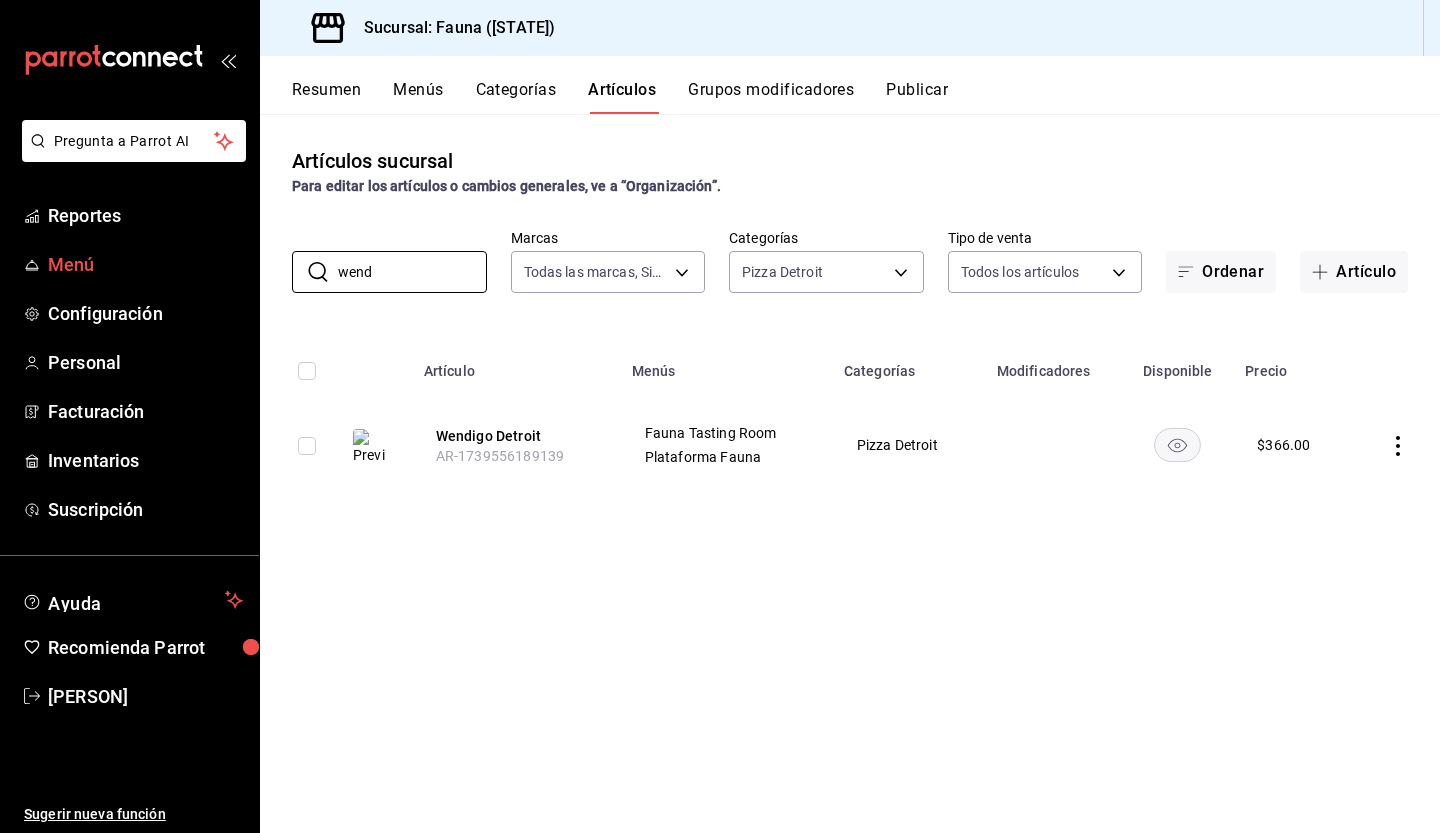 drag, startPoint x: 380, startPoint y: 272, endPoint x: 248, endPoint y: 260, distance: 132.54433 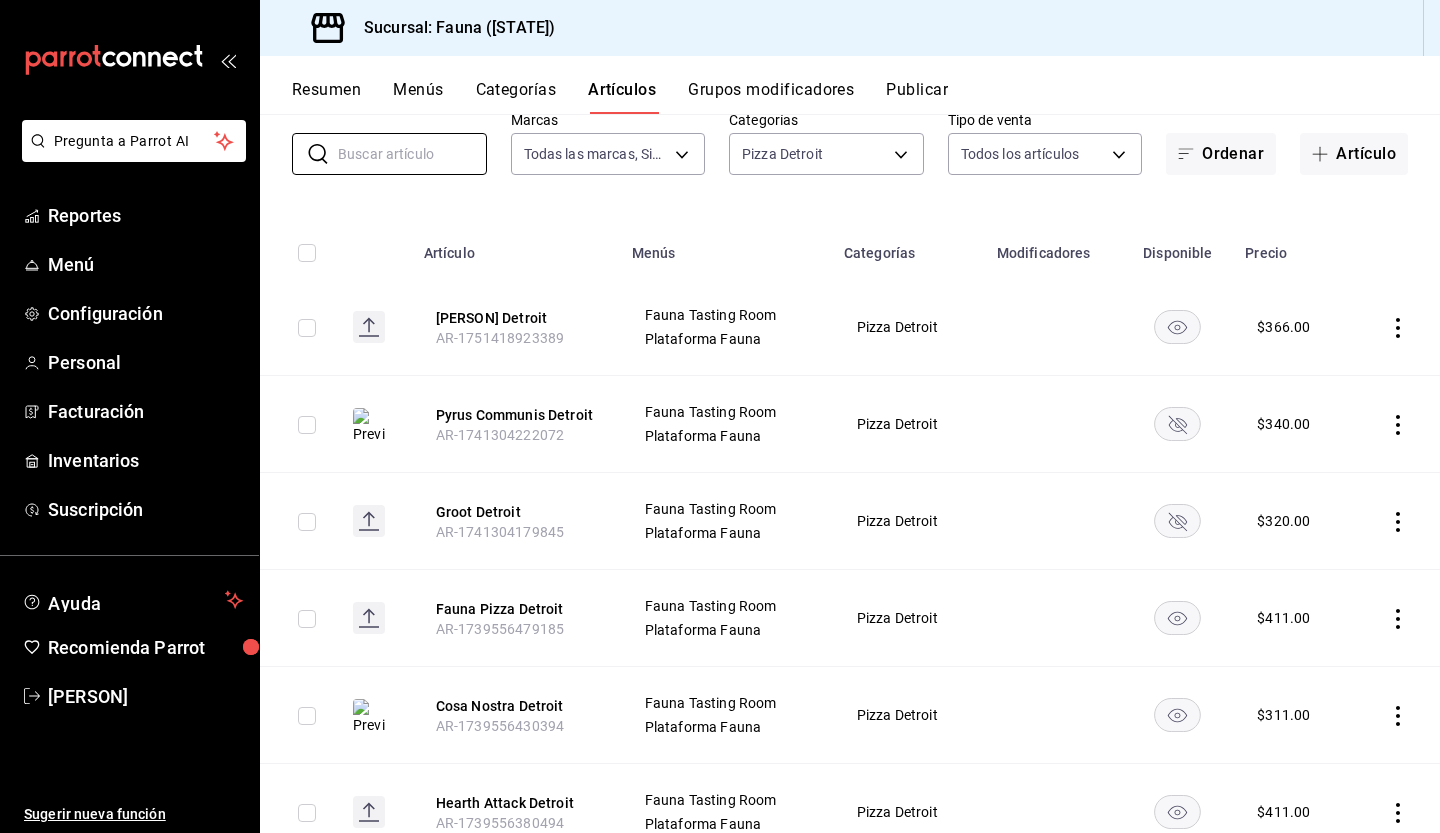 scroll, scrollTop: 120, scrollLeft: 0, axis: vertical 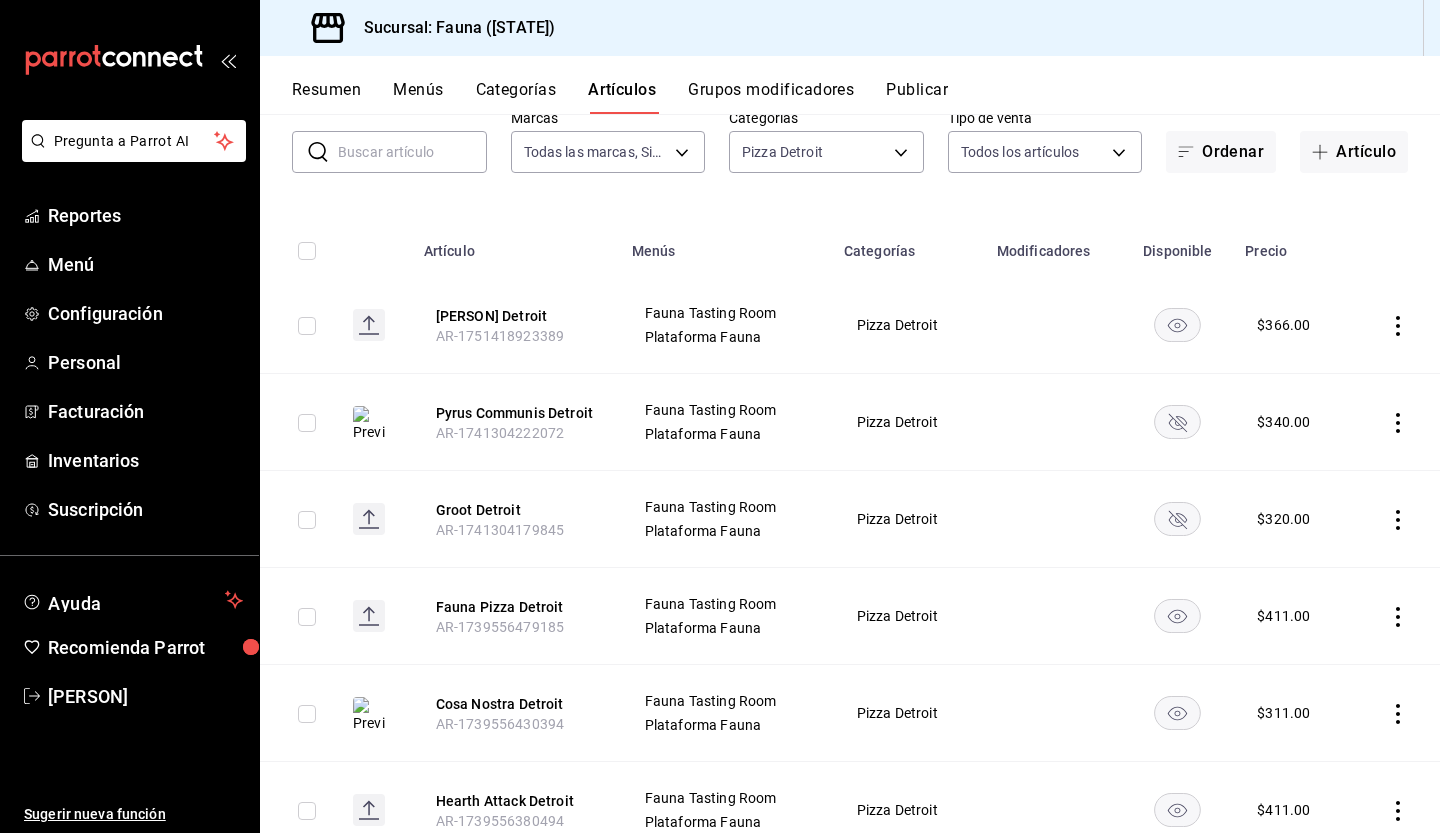 click 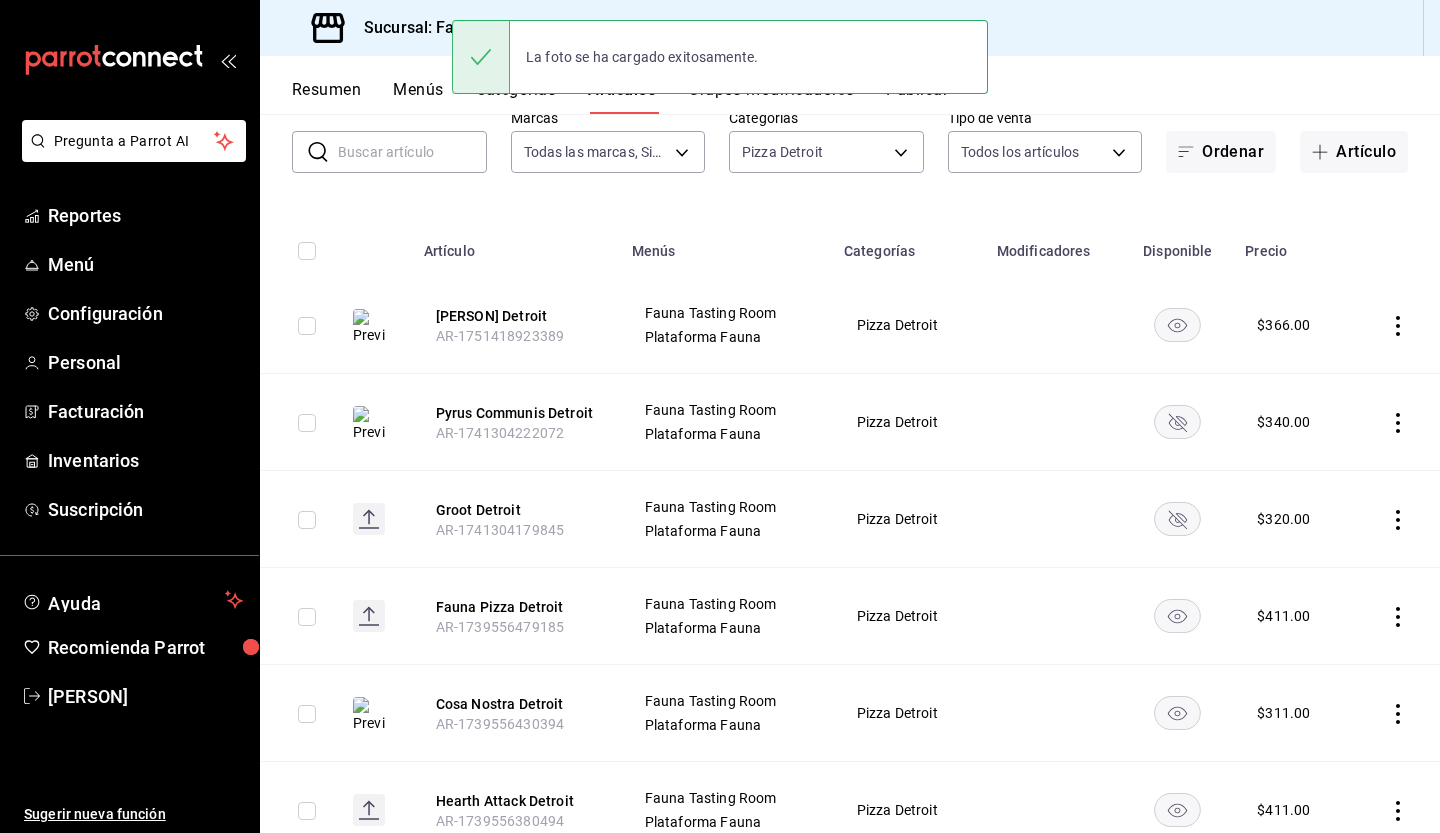 click at bounding box center (412, 152) 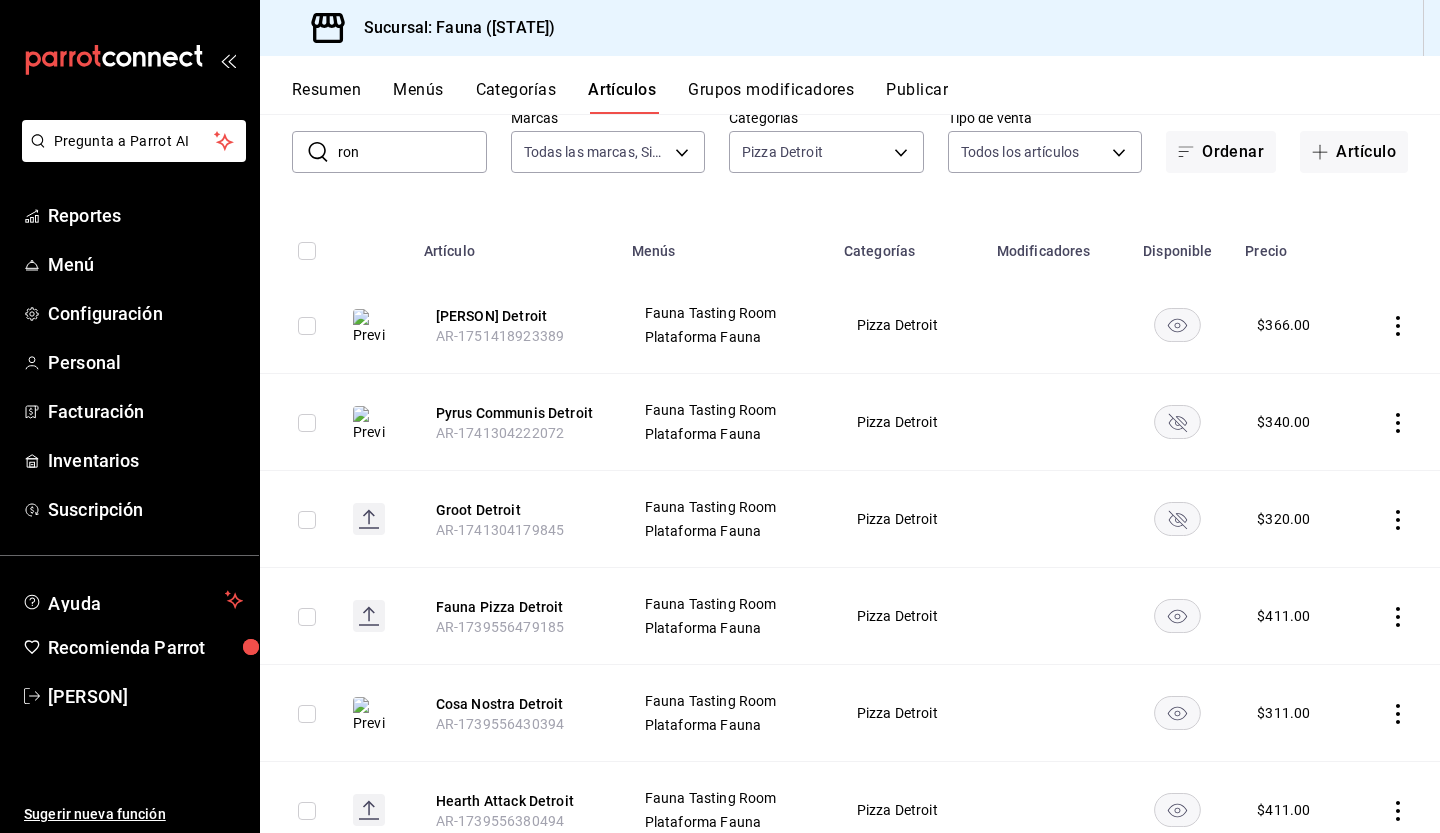 scroll, scrollTop: 0, scrollLeft: 0, axis: both 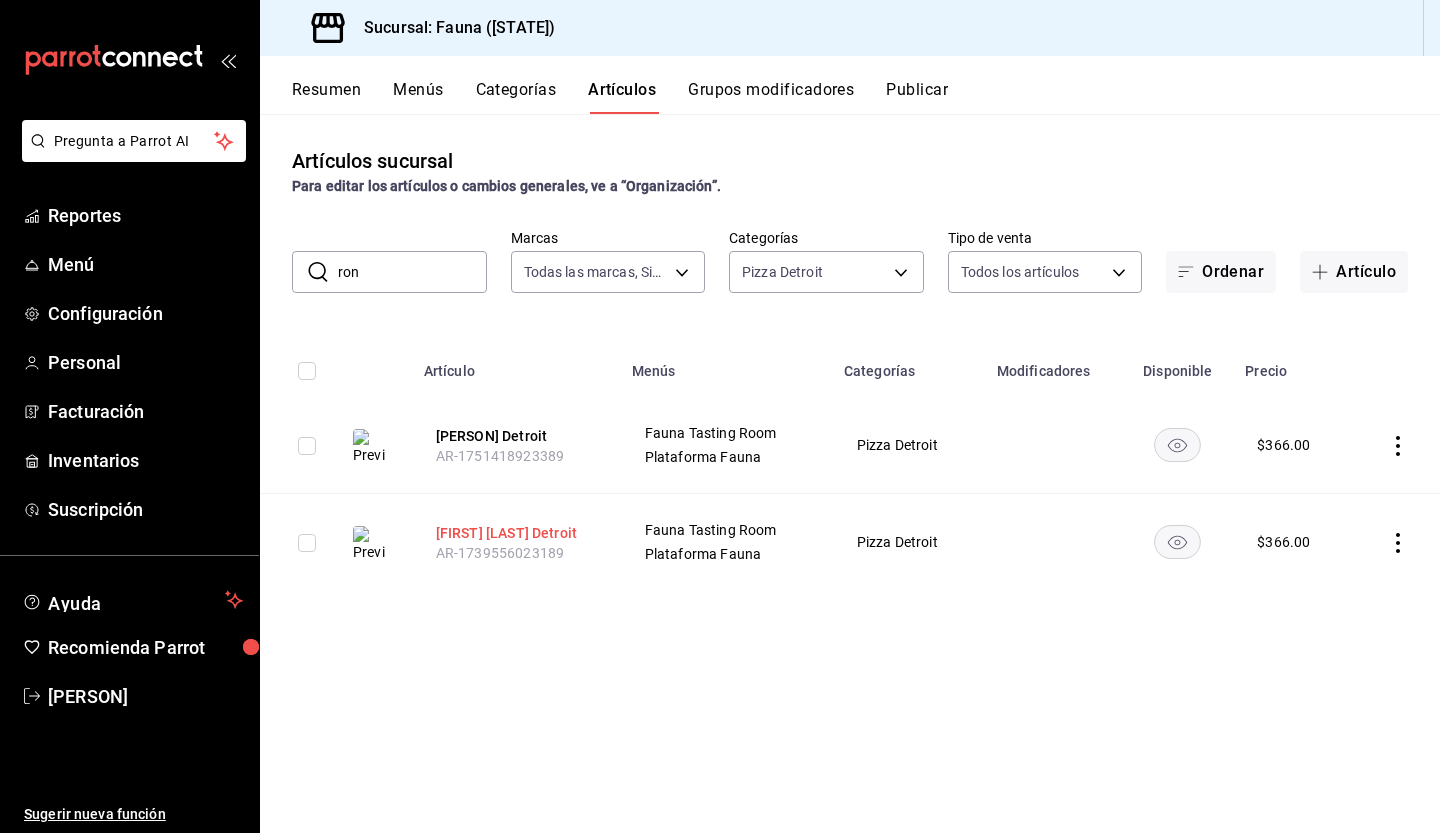 click on "[PERSON] [CITY]" at bounding box center [516, 533] 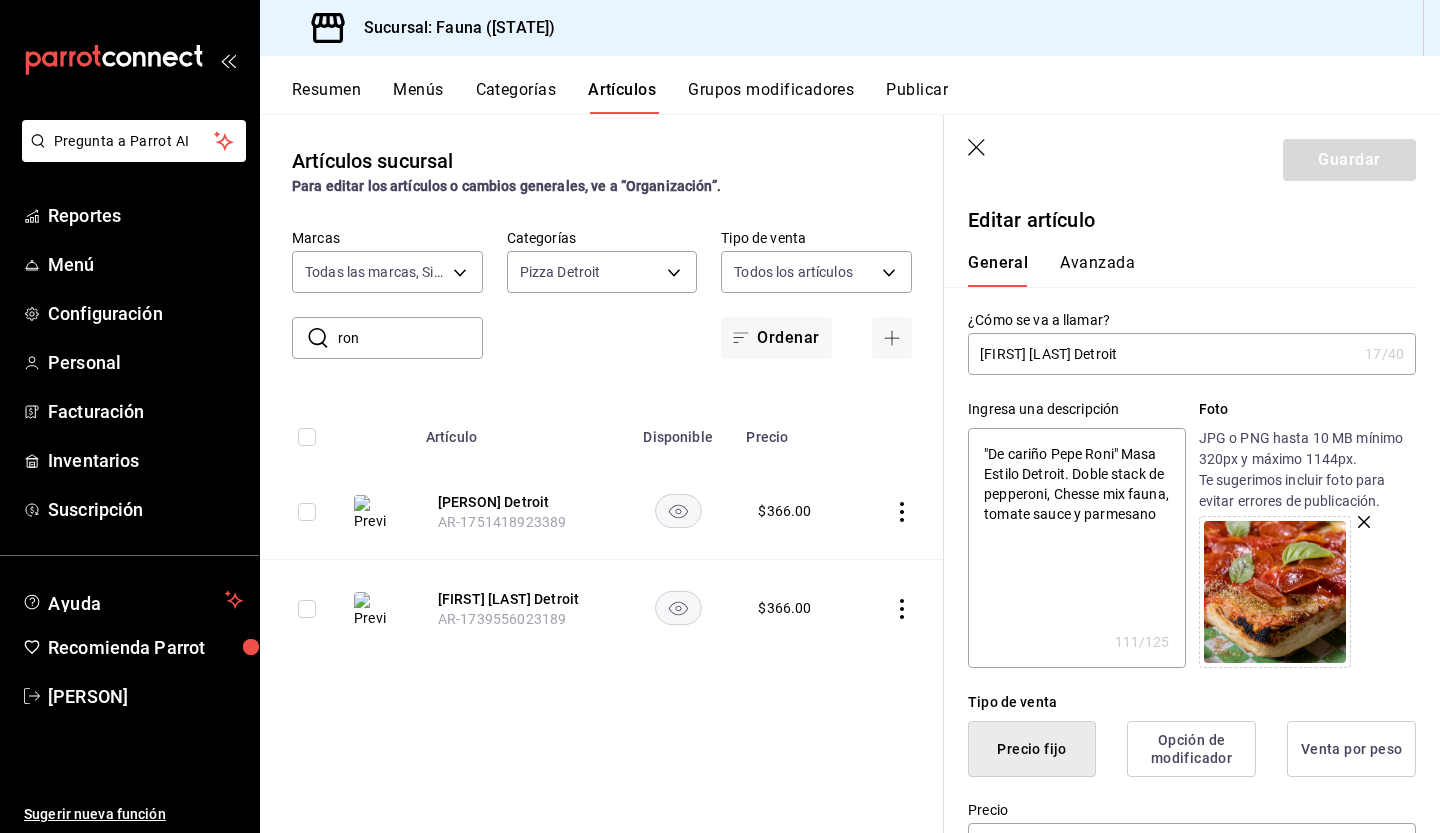 drag, startPoint x: 1122, startPoint y: 456, endPoint x: 1074, endPoint y: 479, distance: 53.225933 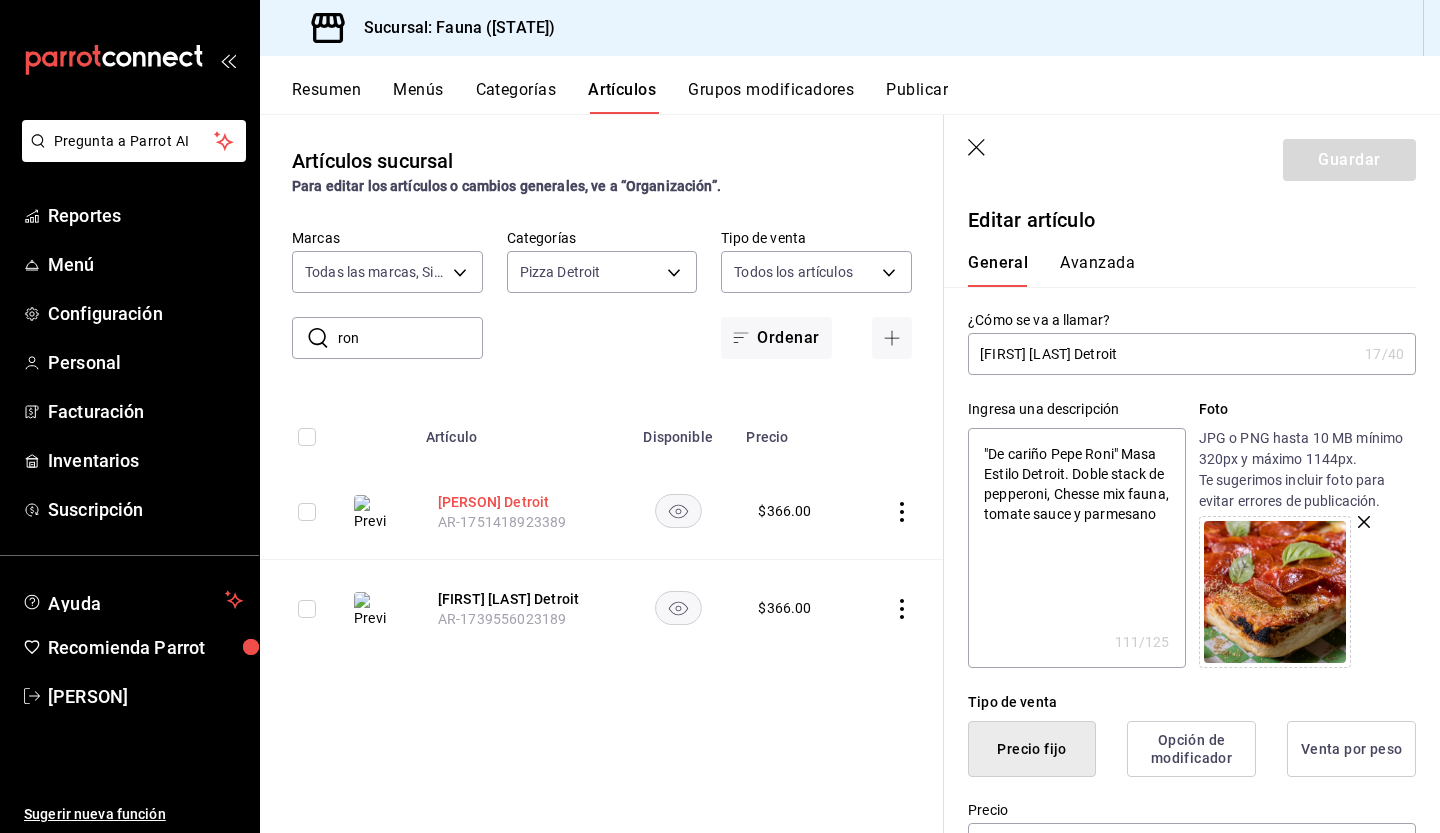 click on "[PERSON] [CITY]" at bounding box center (518, 502) 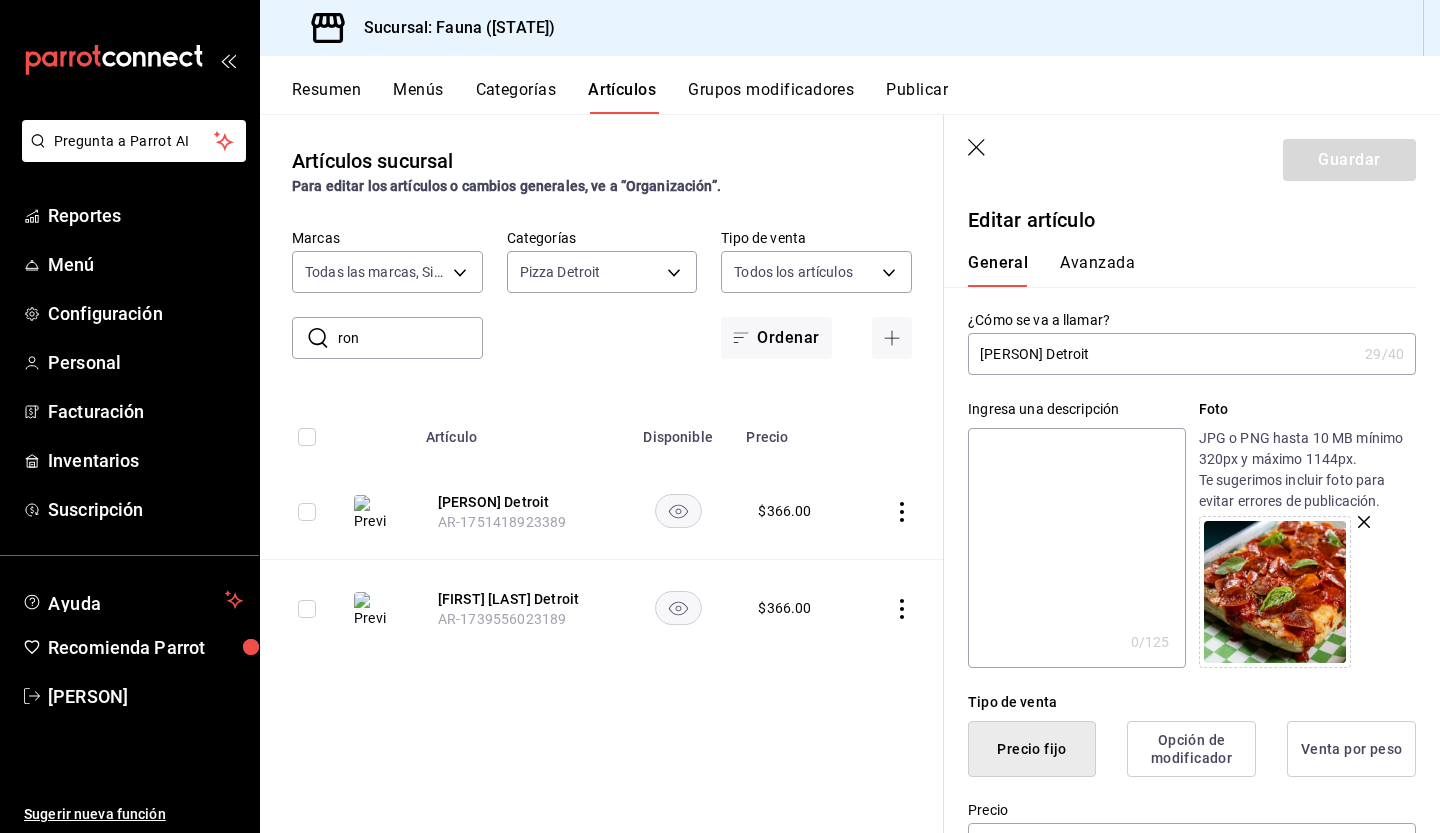 paste on "Masa Estilo Detroit.[REDACTED]" 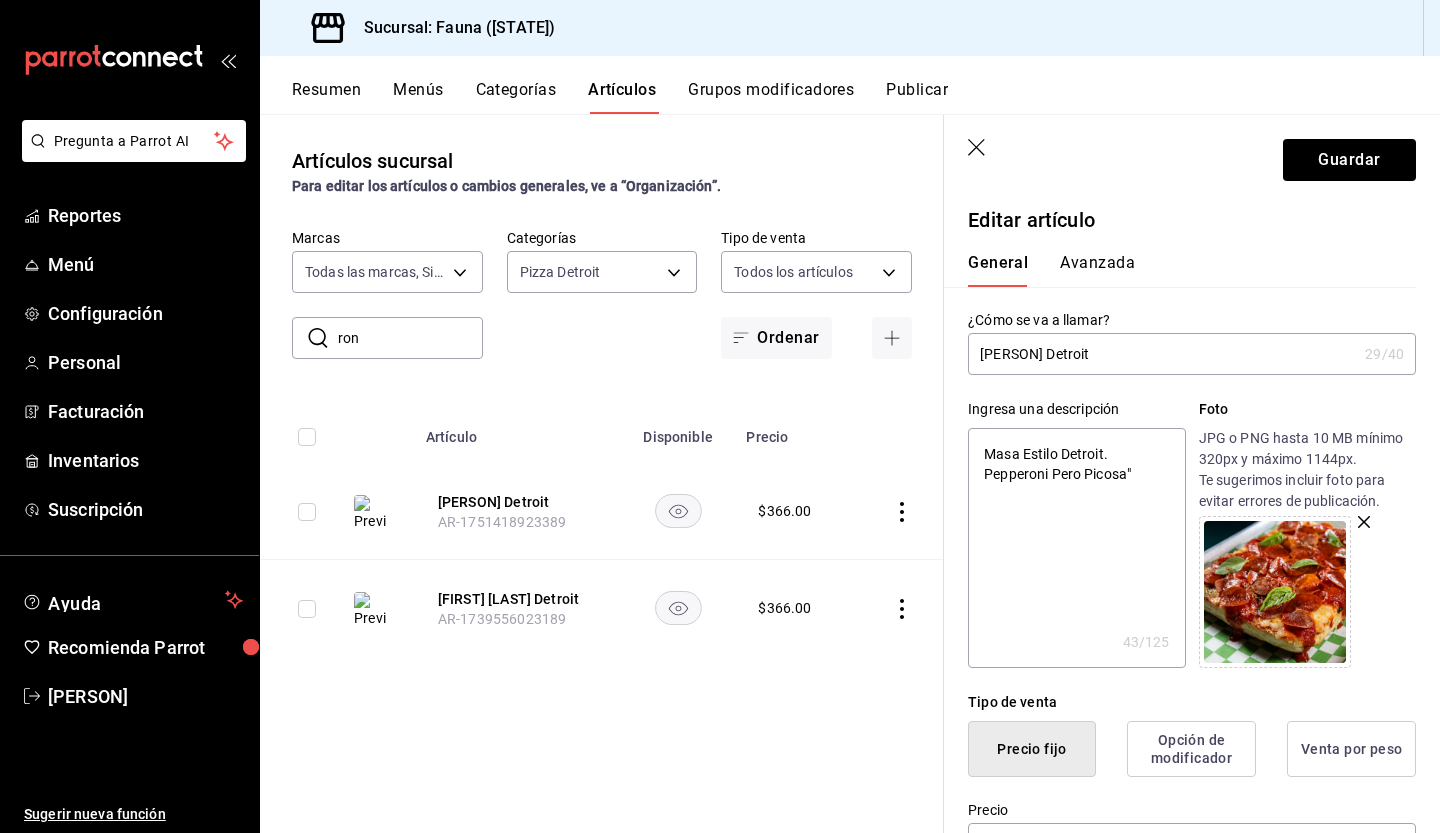 click on "Masa Estilo Detroit. Pepperoni Pero Picosa"" at bounding box center [1076, 548] 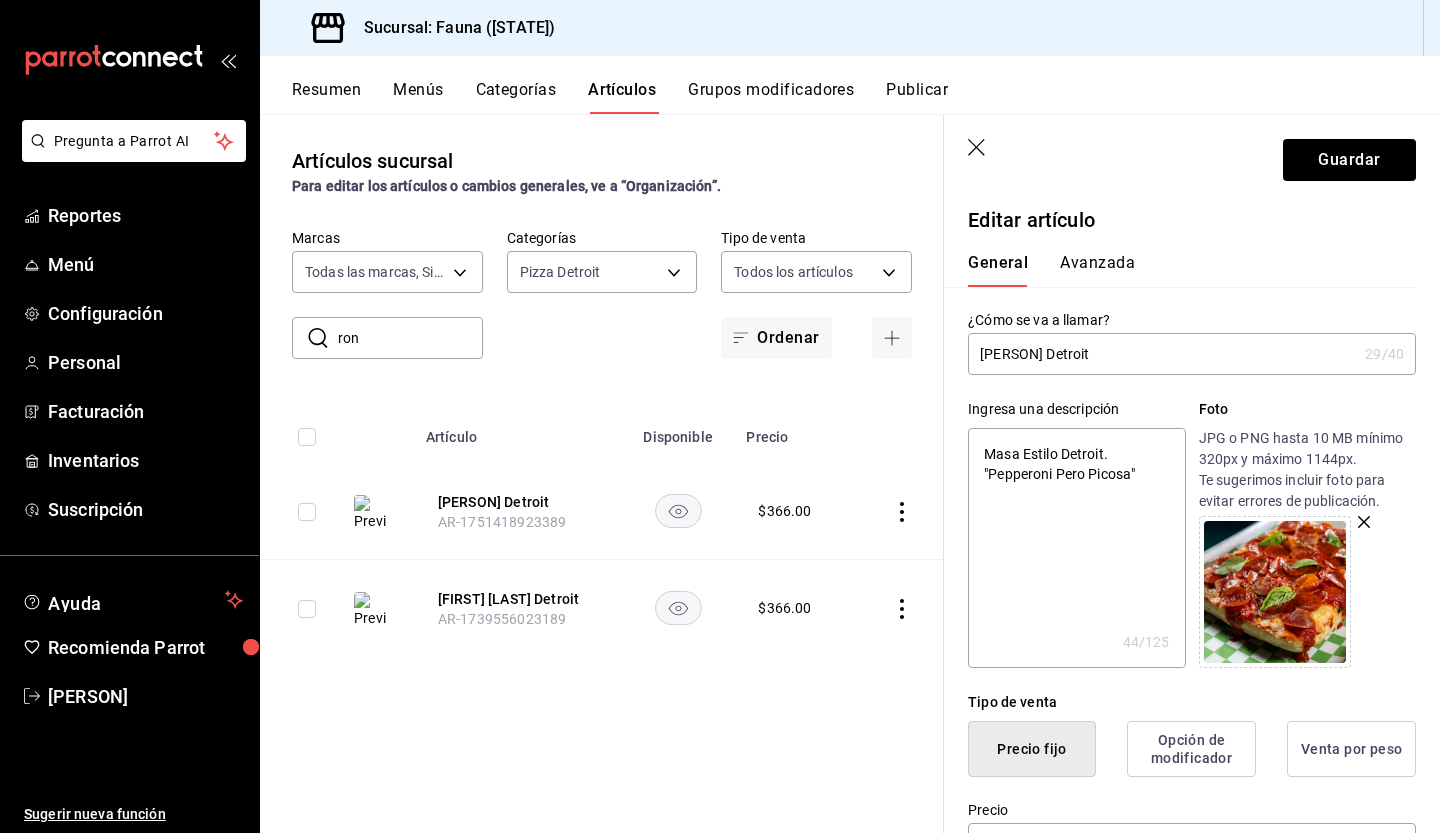 click on "Masa Estilo Detroit. "Pepperoni Pero Picosa"" at bounding box center (1076, 548) 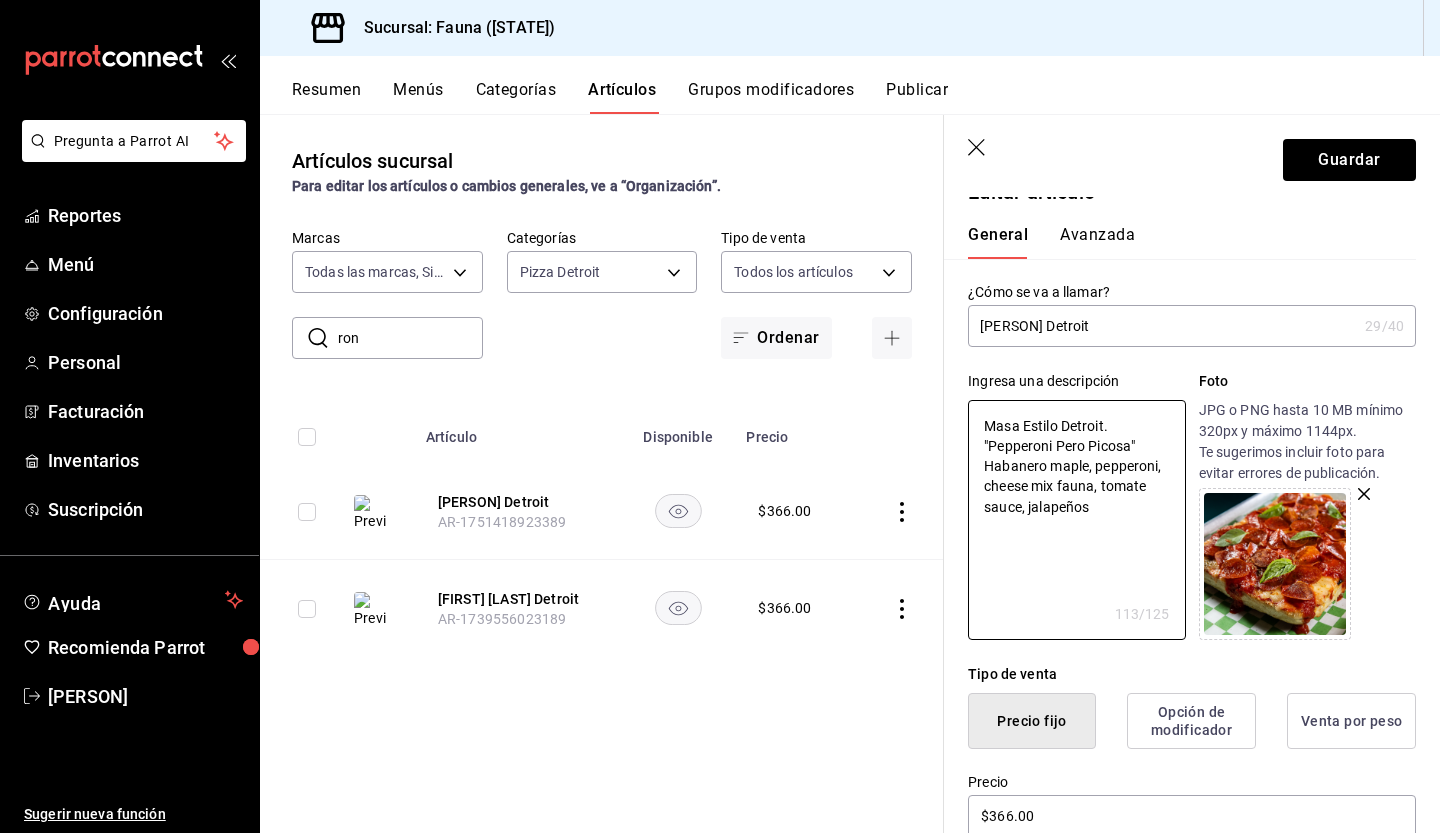 scroll, scrollTop: 0, scrollLeft: 0, axis: both 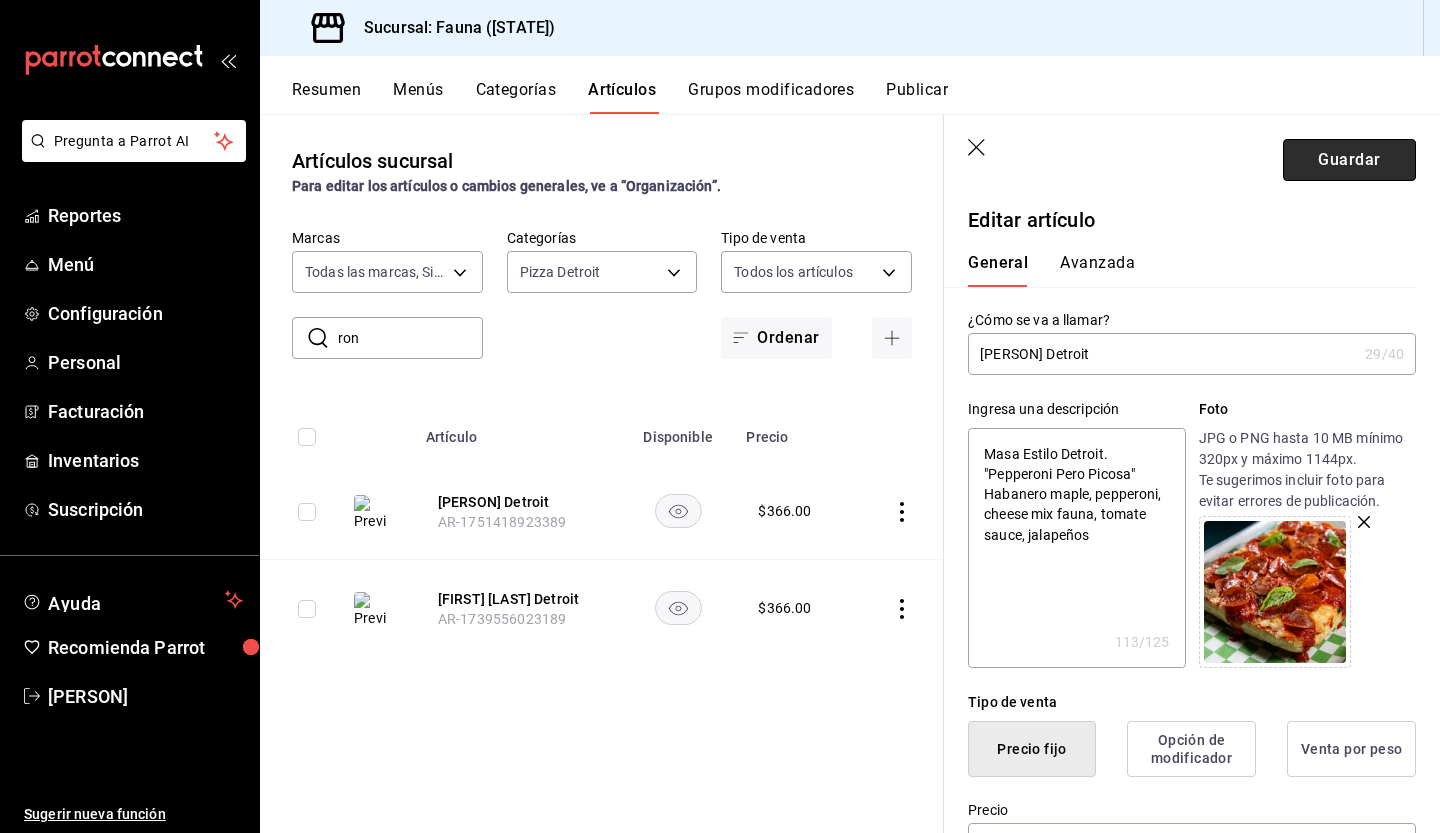 click on "Guardar" at bounding box center [1349, 160] 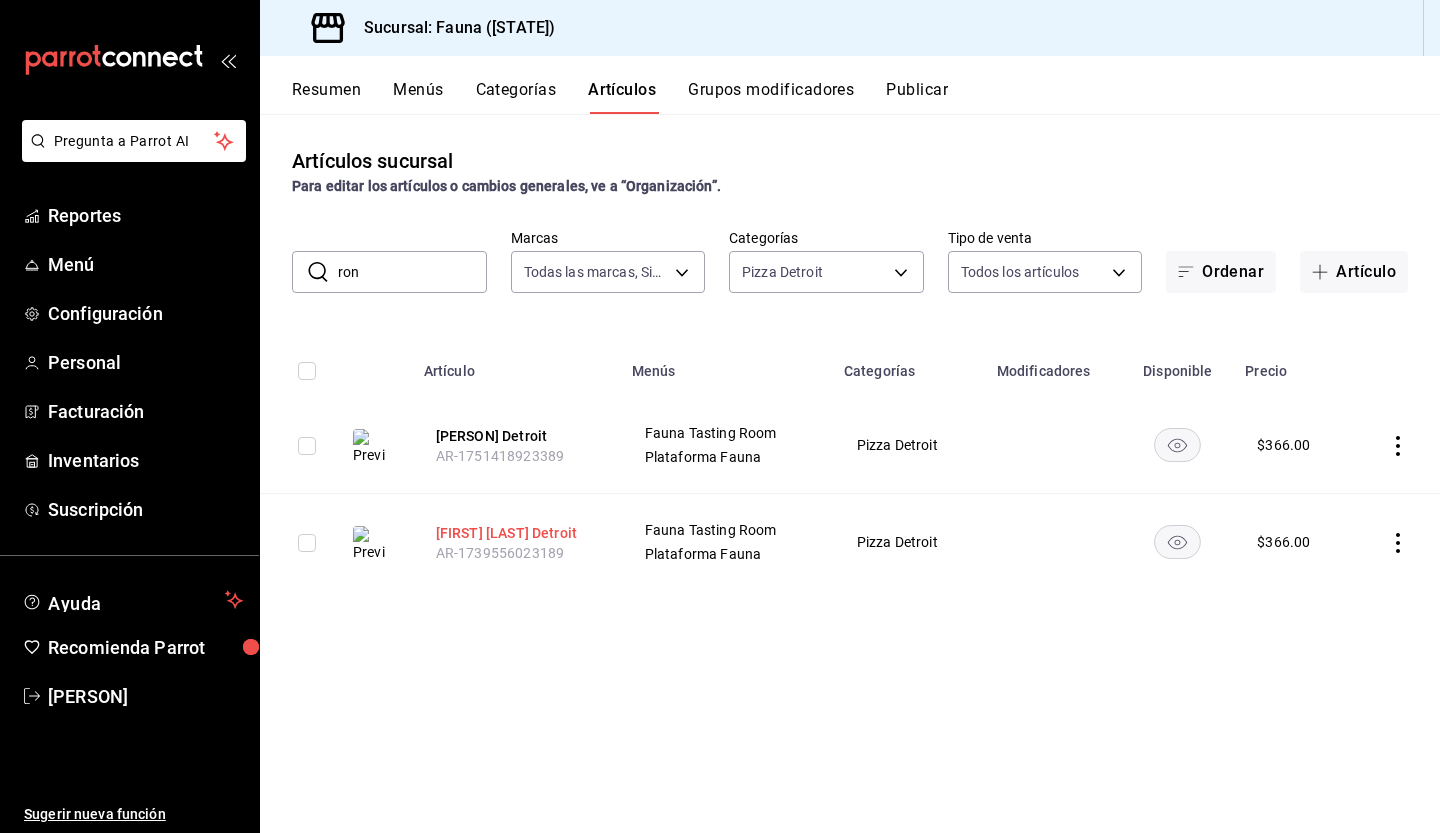 click on "[PERSON] [CITY]" at bounding box center [516, 533] 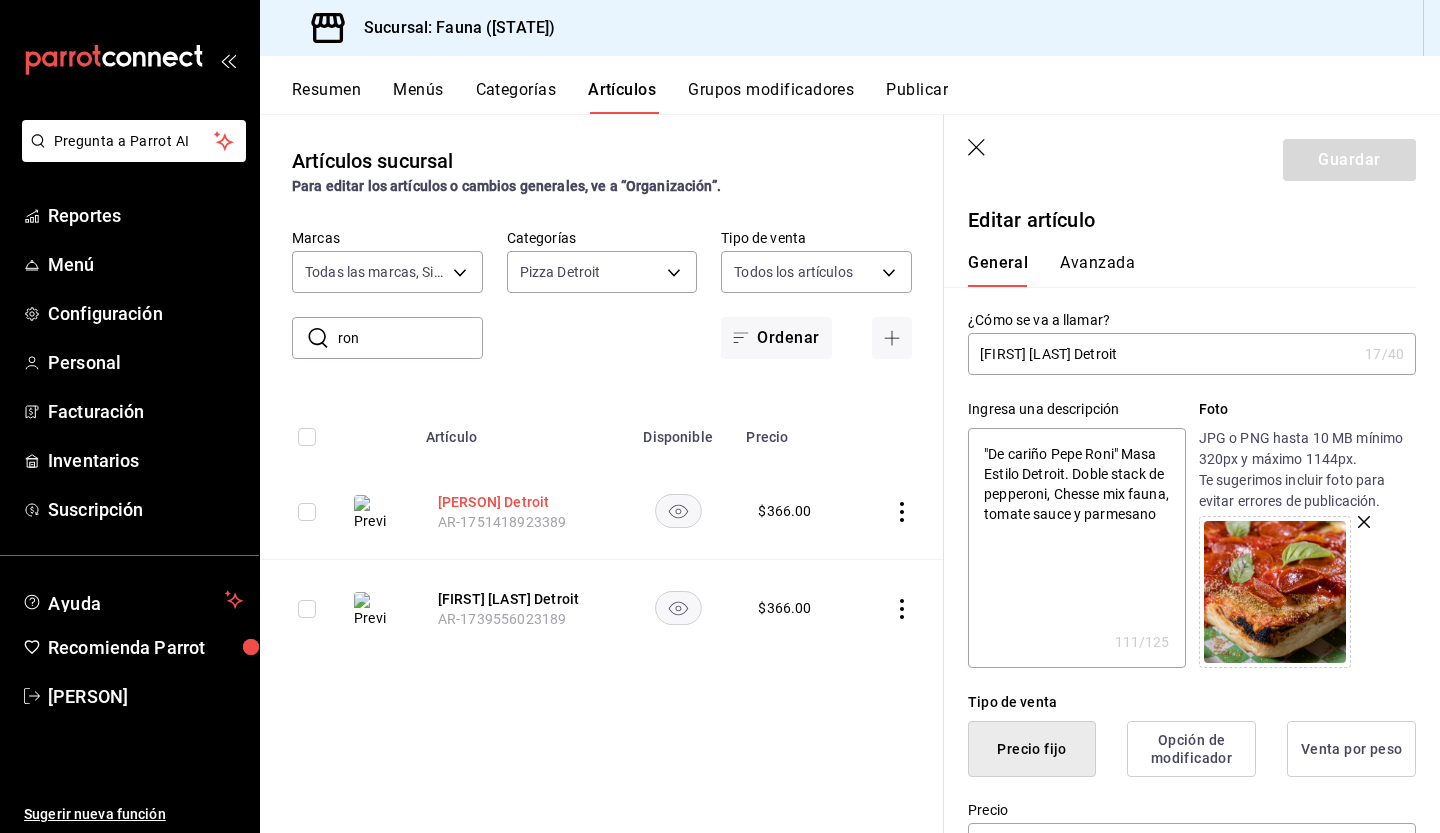 click on "[PERSON] [CITY]" at bounding box center (518, 502) 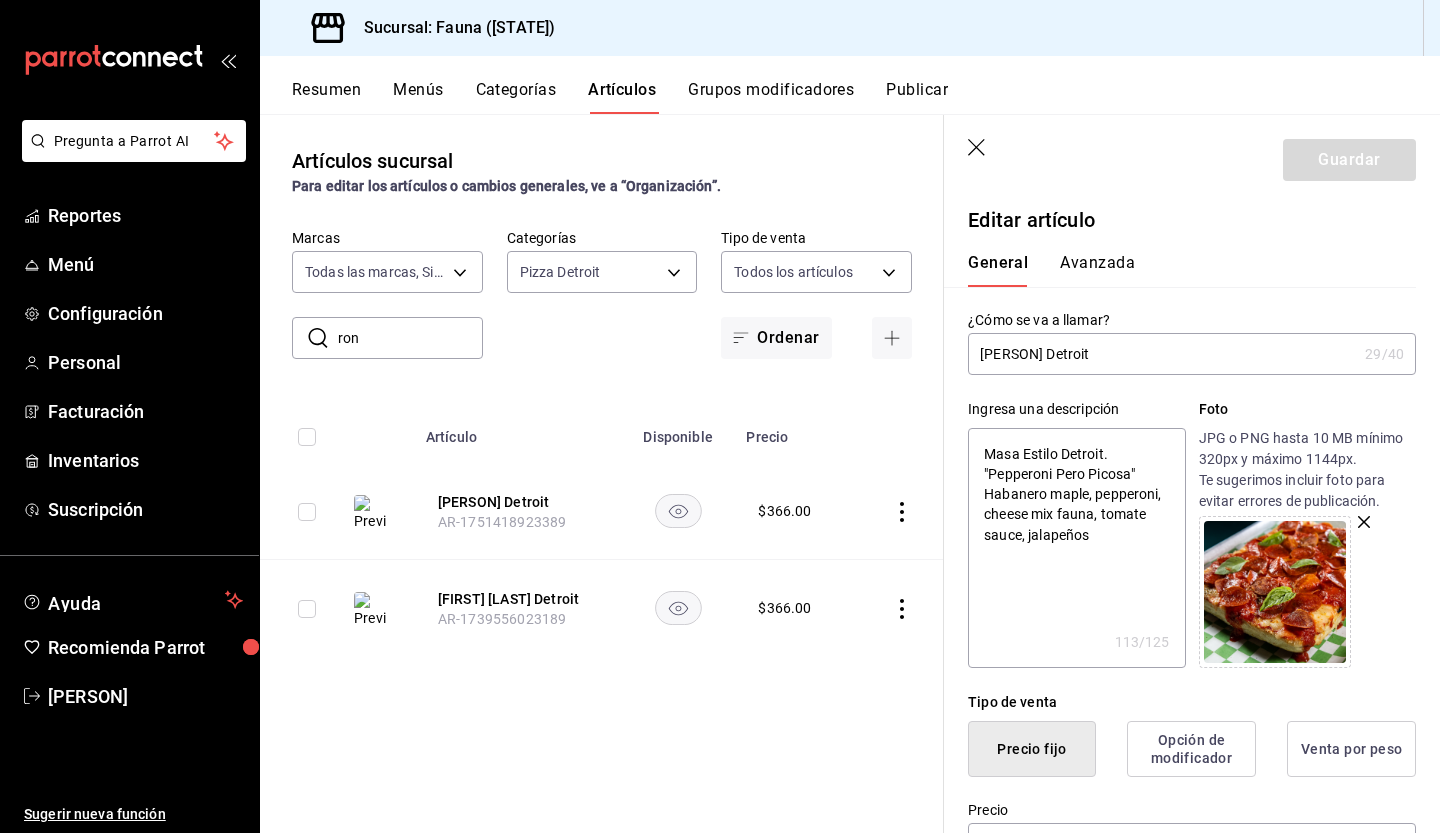 click on "​ ron ​ Marcas Todas las marcas, Sin marca 95ae7ea6-d606-4fbc-ae9f-7f3ce95ed033 Categorías Pizza Detroit 1d7ee648-b18d-49c3-af22-227dd152b707 Tipo de venta Todos los artículos ALL Ordenar" at bounding box center [602, 294] 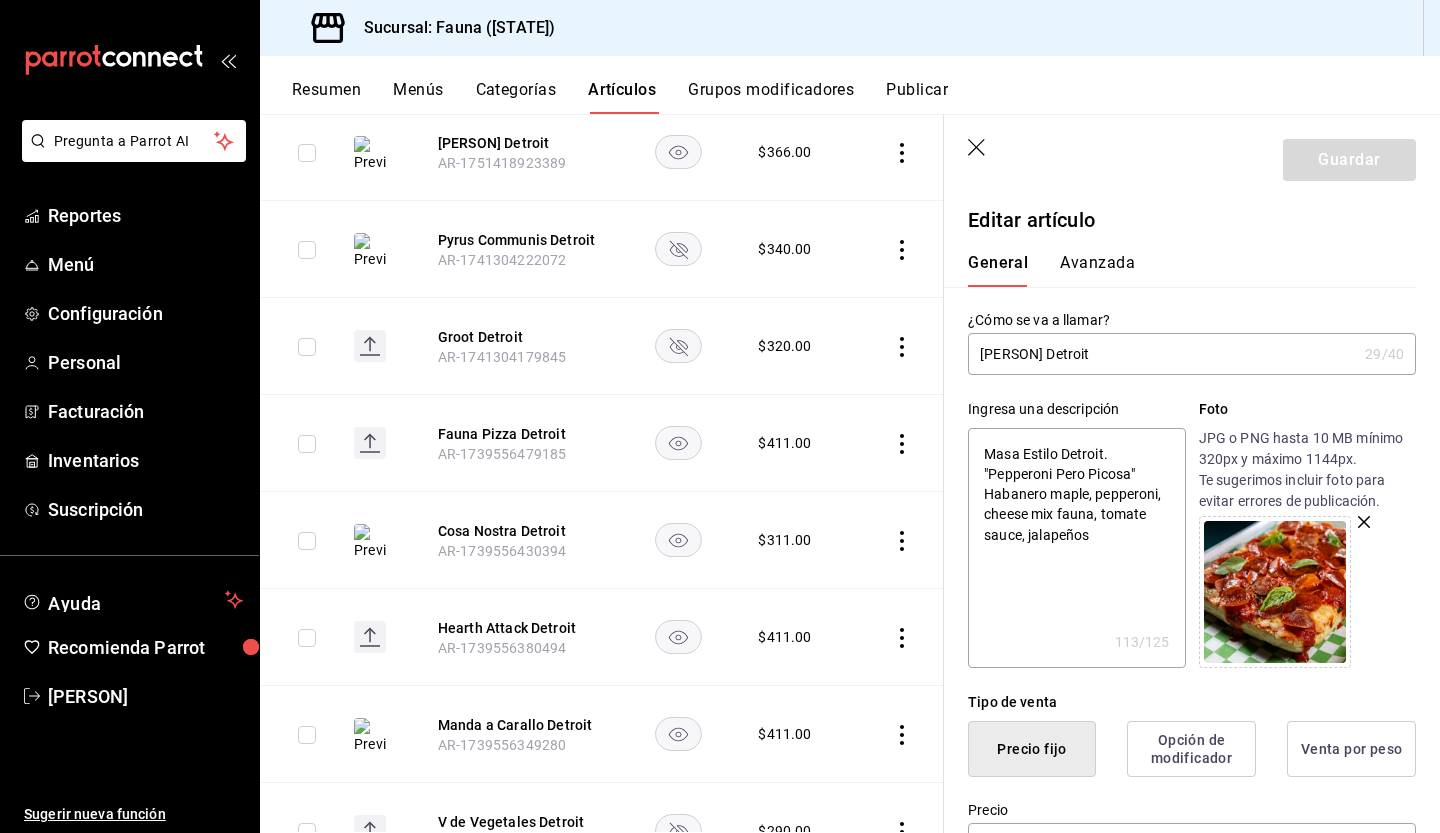scroll, scrollTop: 368, scrollLeft: 0, axis: vertical 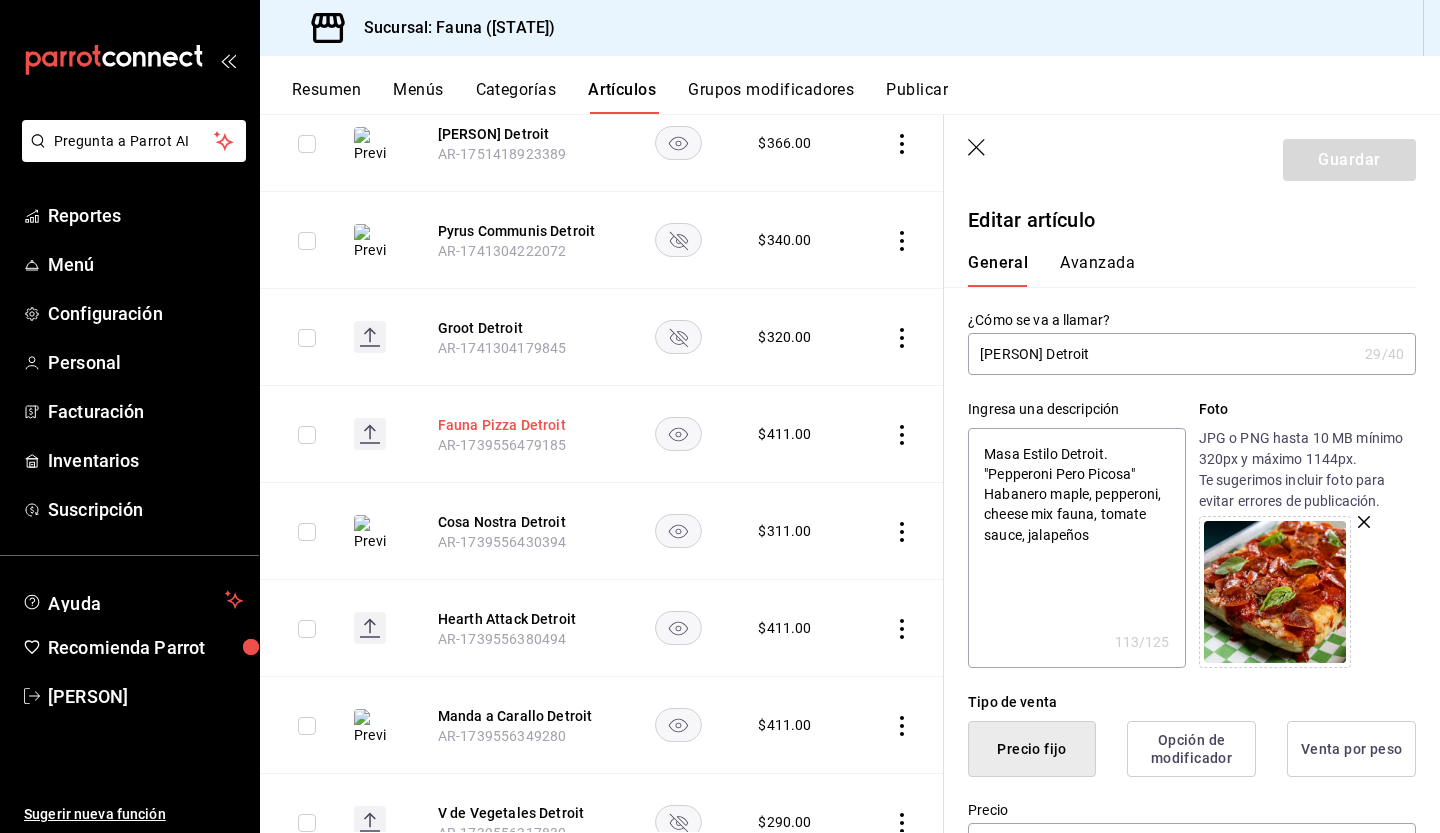 click on "Fauna Pizza Detroit" at bounding box center (518, 425) 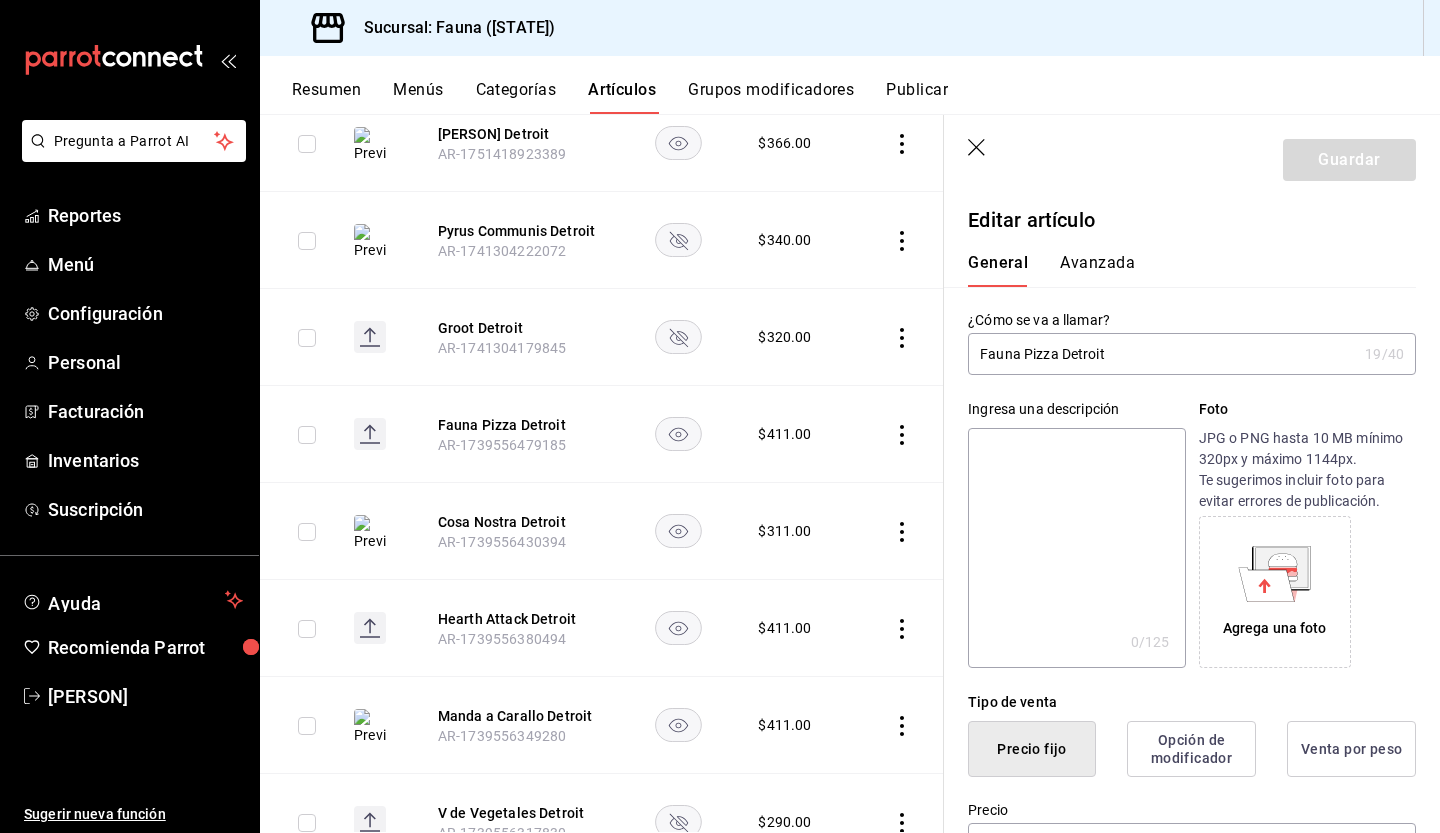 paste on "Masa Estilo Detroit.[REDACTED]" 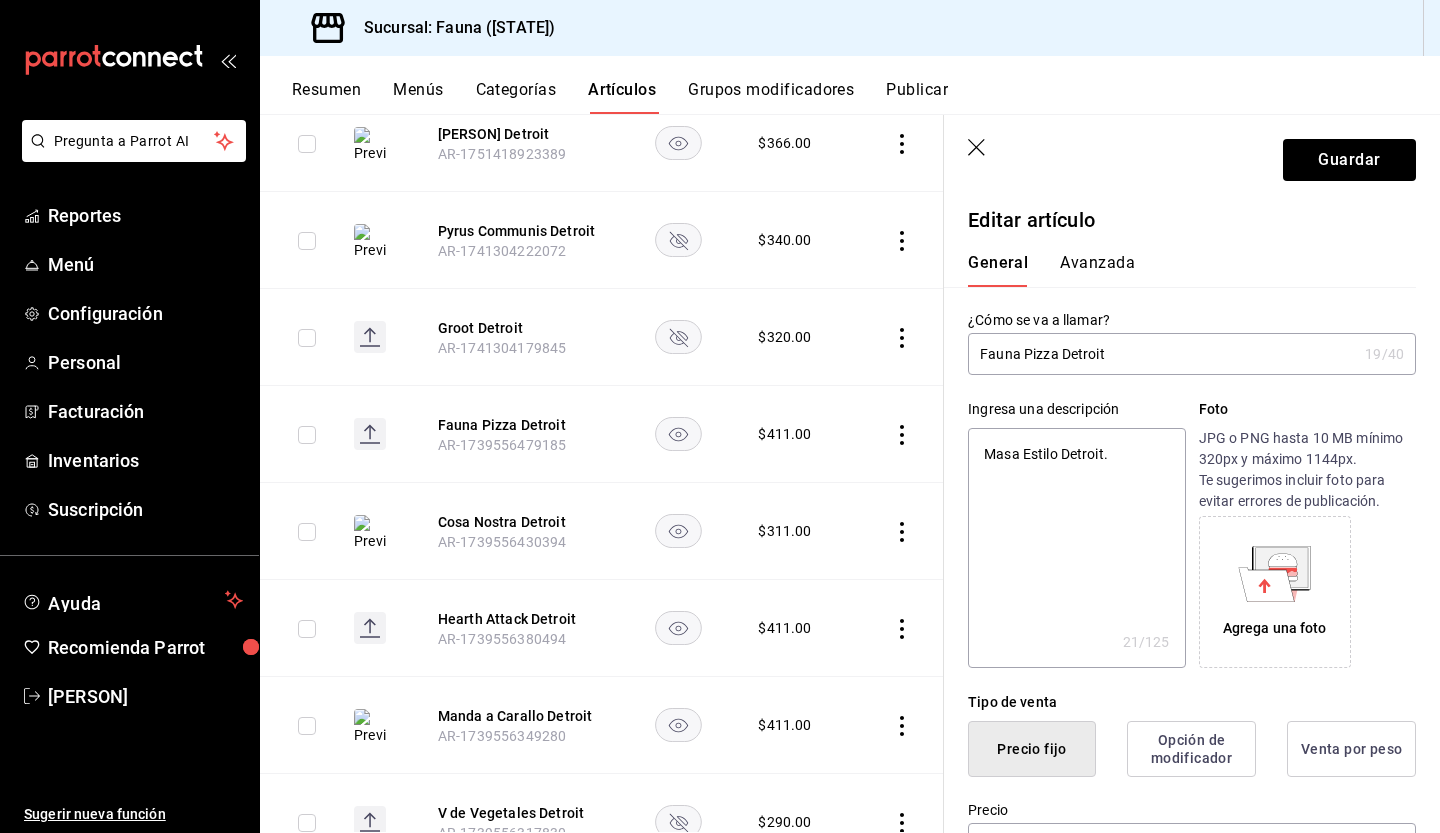 click 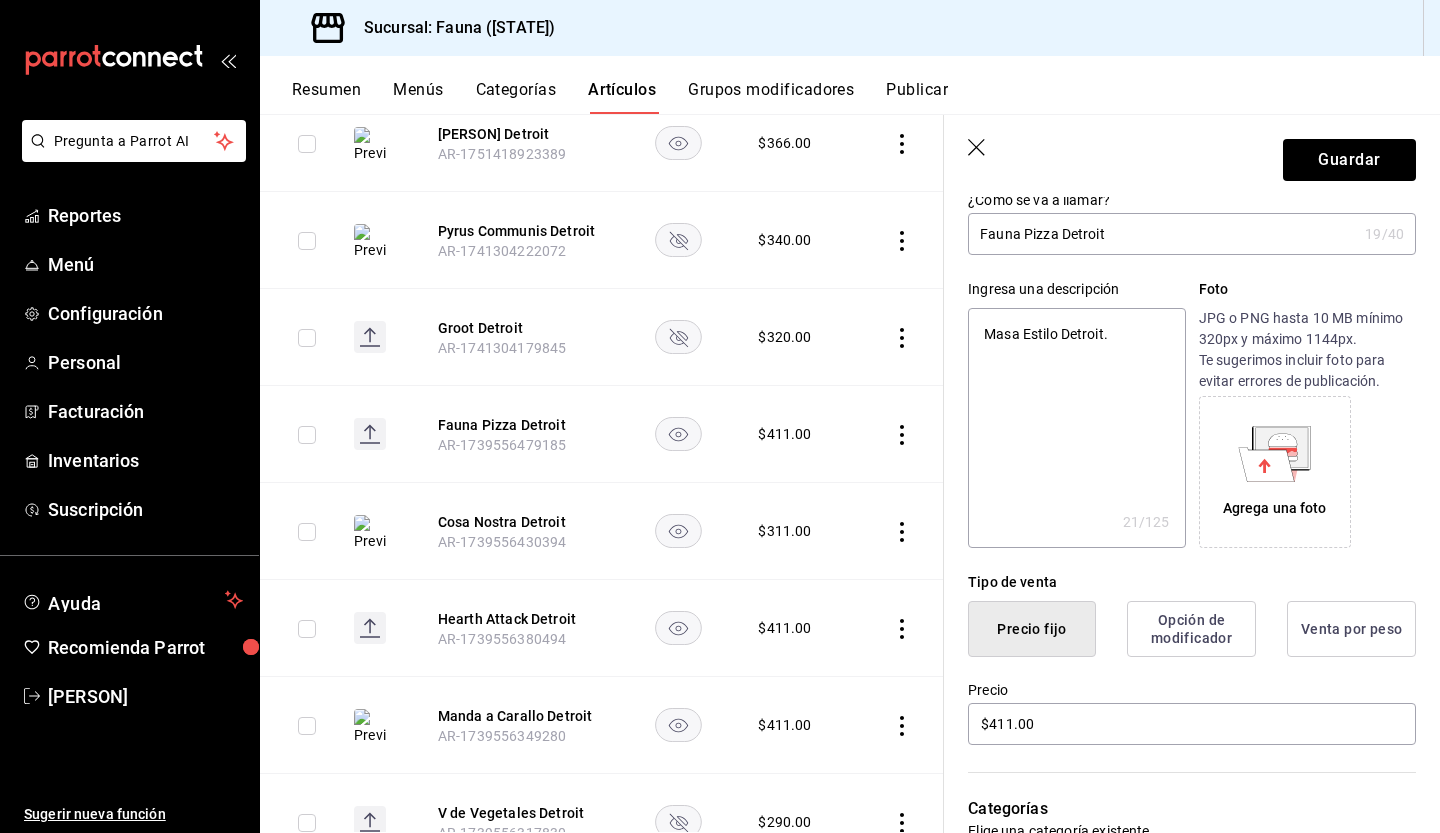 scroll, scrollTop: 0, scrollLeft: 0, axis: both 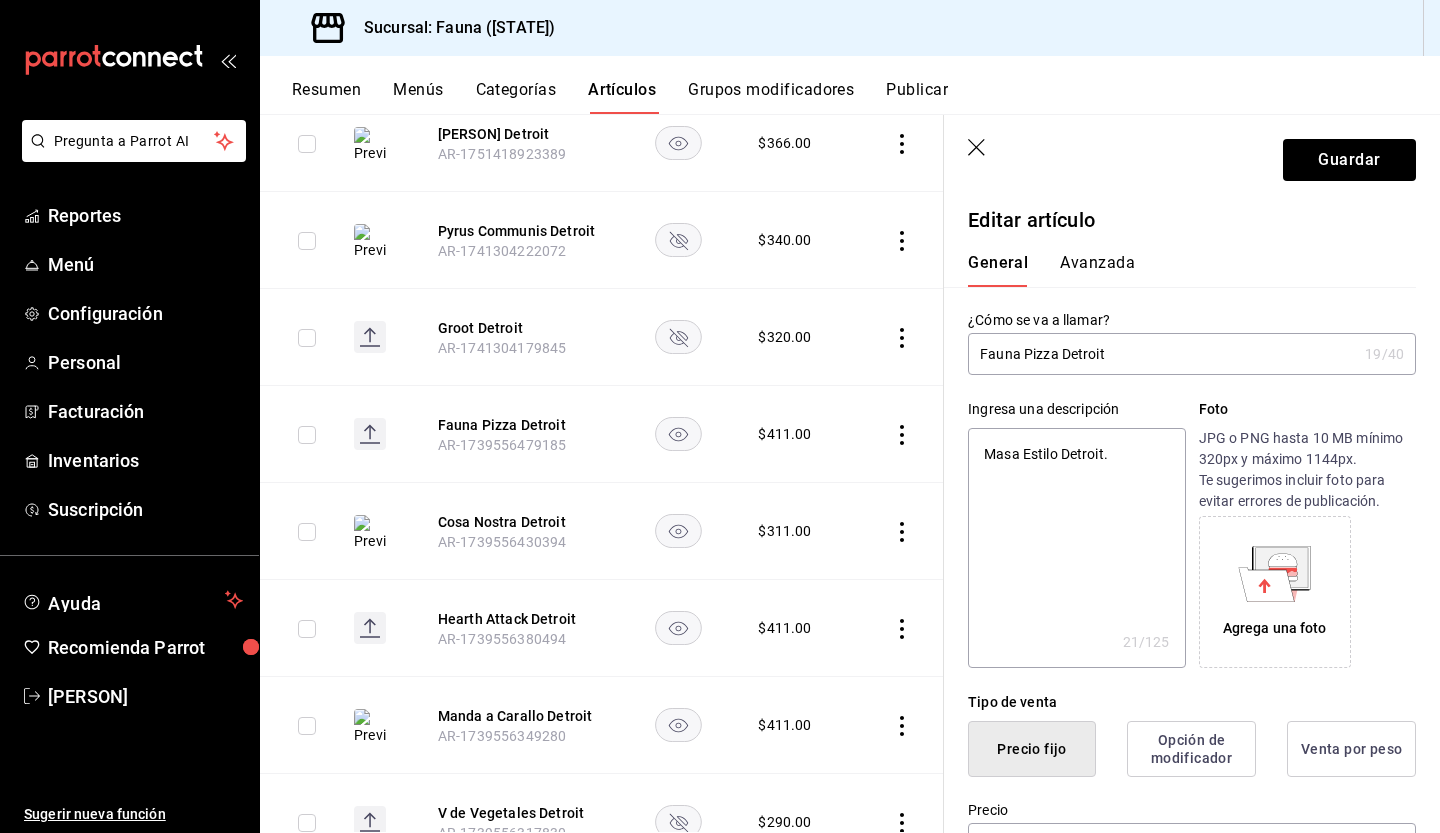 click 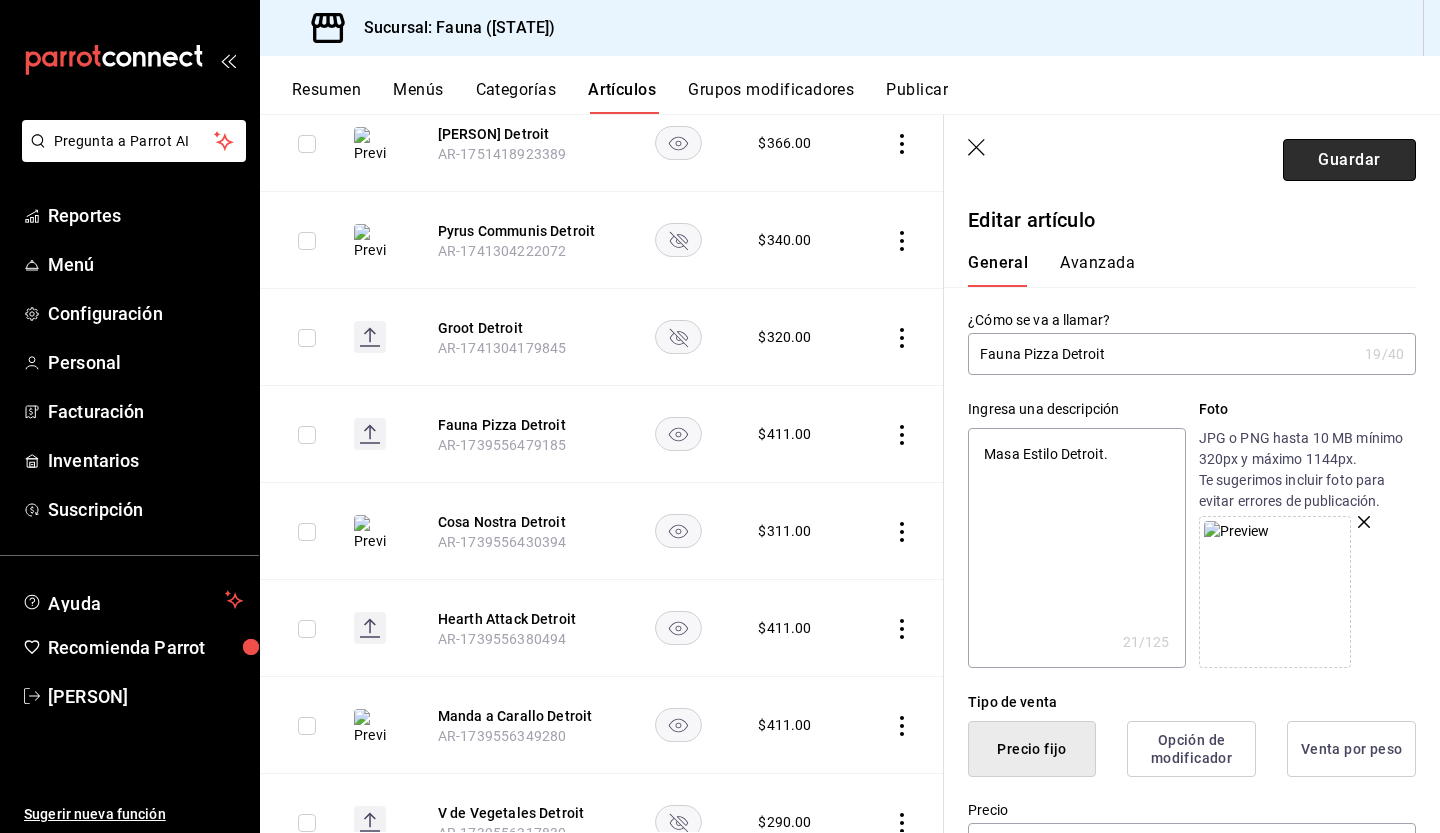 click on "Guardar" at bounding box center (1349, 160) 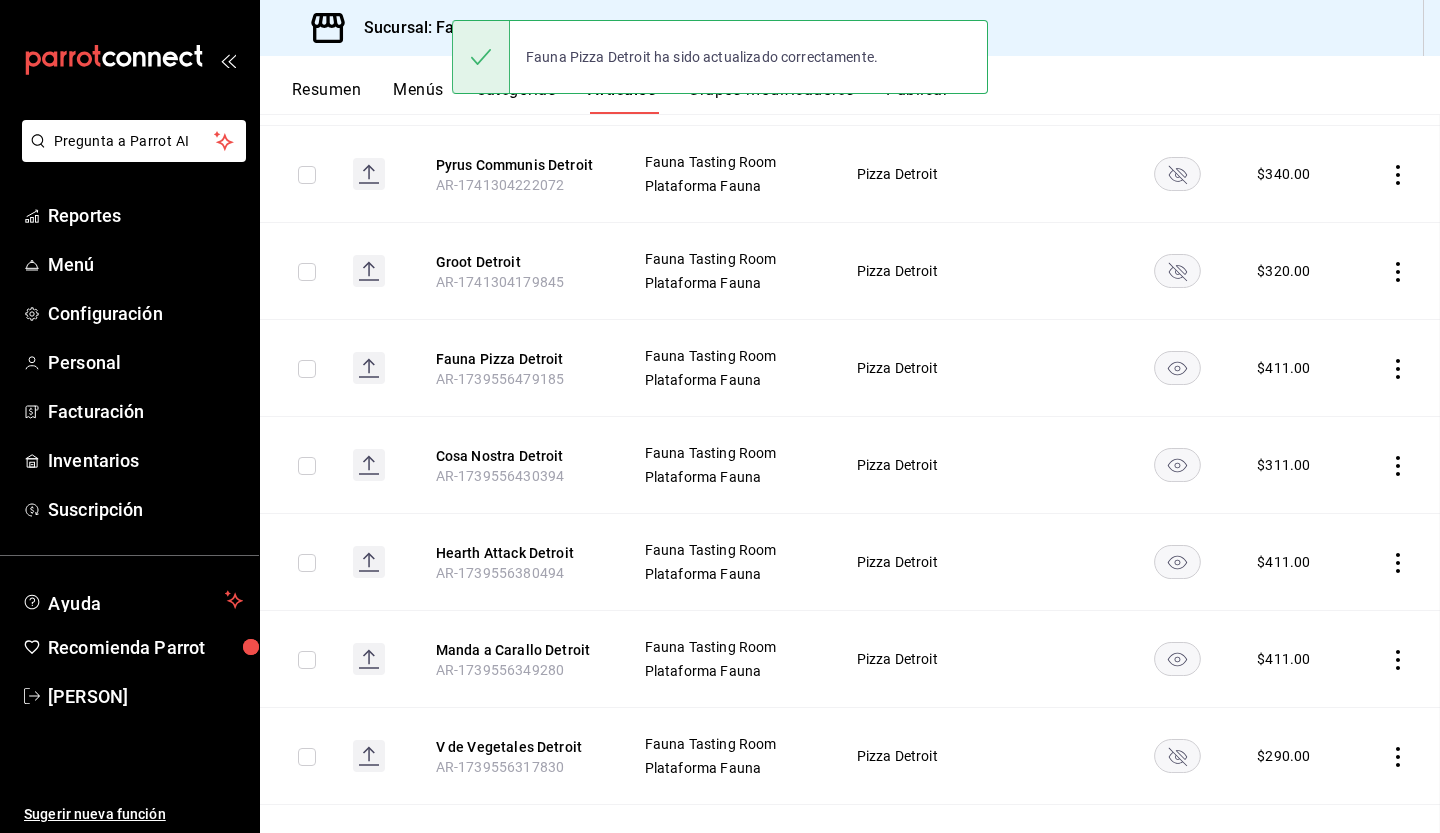scroll, scrollTop: 0, scrollLeft: 0, axis: both 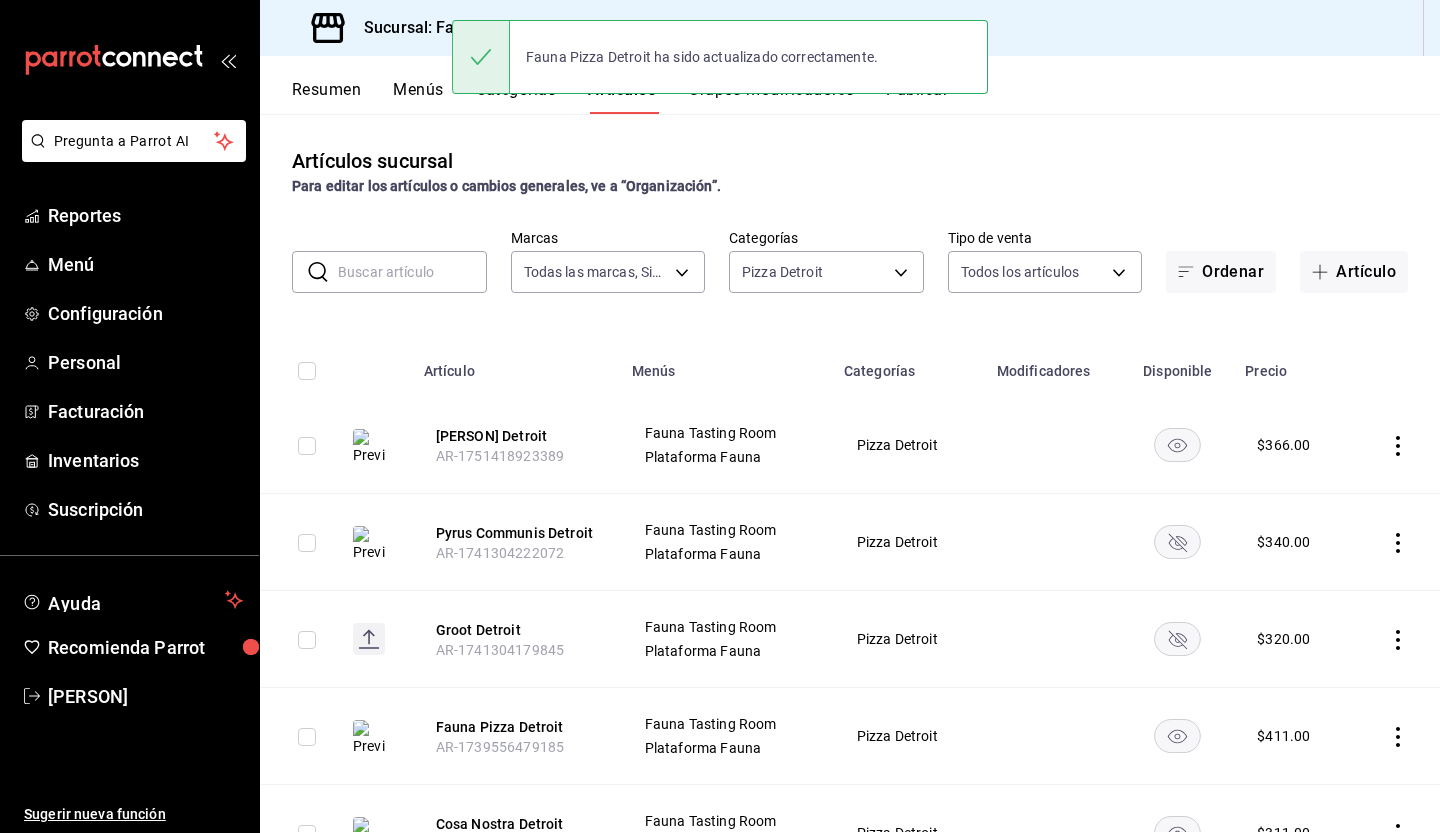 click at bounding box center (412, 272) 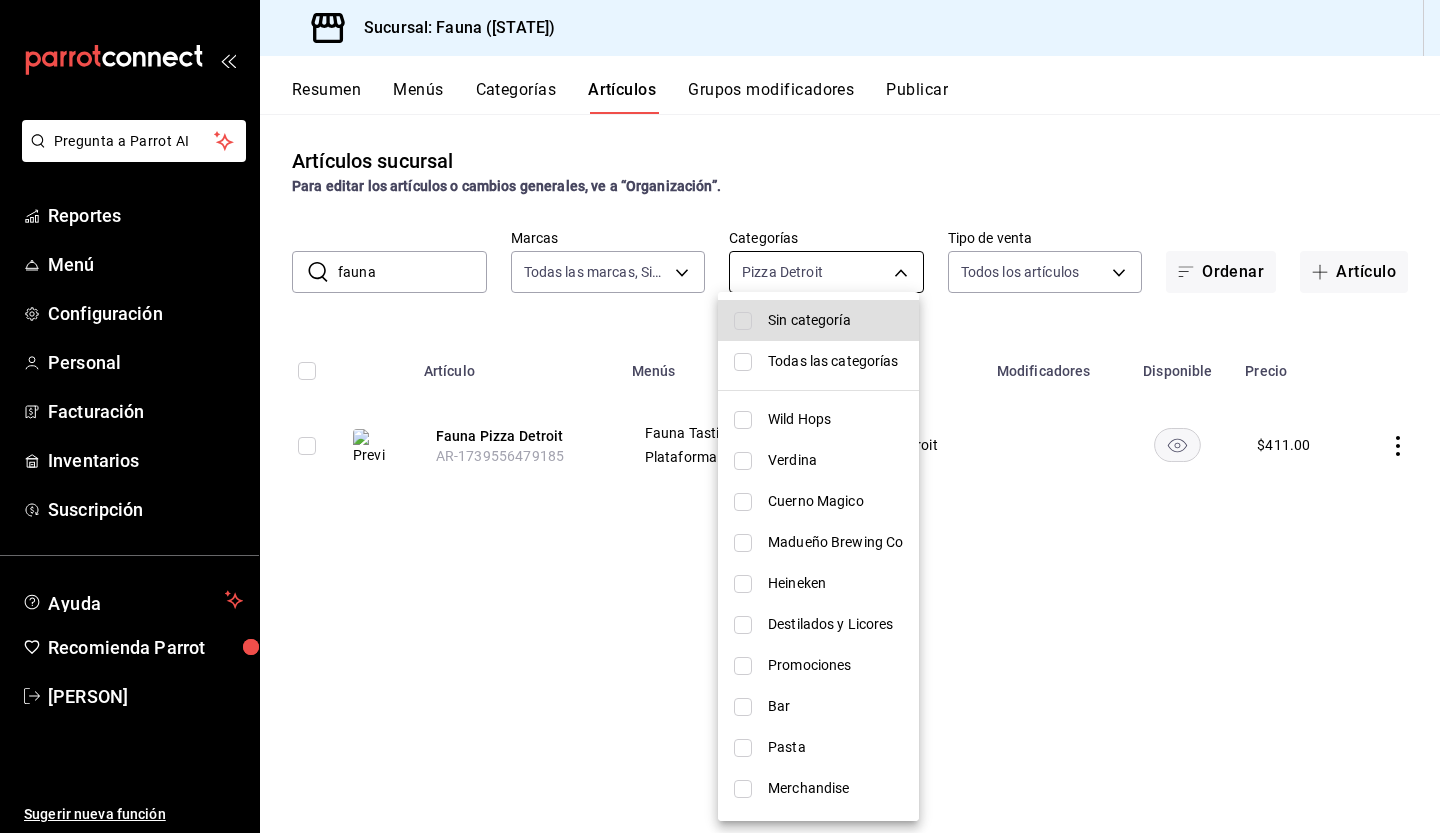 click on "Pregunta a Parrot AI Reportes   Menú   Configuración   Personal   Facturación   Inventarios   Suscripción   Ayuda Recomienda Parrot   Renata Arguello   Sugerir nueva función   Sucursal: Fauna (Yuc) Resumen Menús Categorías Artículos Grupos modificadores Publicar Artículos sucursal Para editar los artículos o cambios generales, ve a “Organización”. ​ fauna ​ Marcas Todas las marcas, Sin marca 95ae7ea6-d606-4fbc-ae9f-7f3ce95ed033 Categorías Pizza Detroit 1d7ee648-b18d-49c3-af22-227dd152b707 Tipo de venta Todos los artículos ALL Ordenar Artículo Artículo Menús Categorías Modificadores Disponible Precio Fauna Pizza Detroit AR-1739556479185 Fauna Tasting Room Plataforma Fauna Pizza Detroit $ 411.00 Guardar GANA 1 MES GRATIS EN TU SUSCRIPCIÓN AQUÍ Ver video tutorial Ir a video Pregunta a Parrot AI Reportes   Menú   Configuración   Personal   Facturación   Inventarios   Suscripción   Ayuda Recomienda Parrot   Renata Arguello   Sugerir nueva función   Editar Duplicar Eliminar Wild Hops" at bounding box center (720, 416) 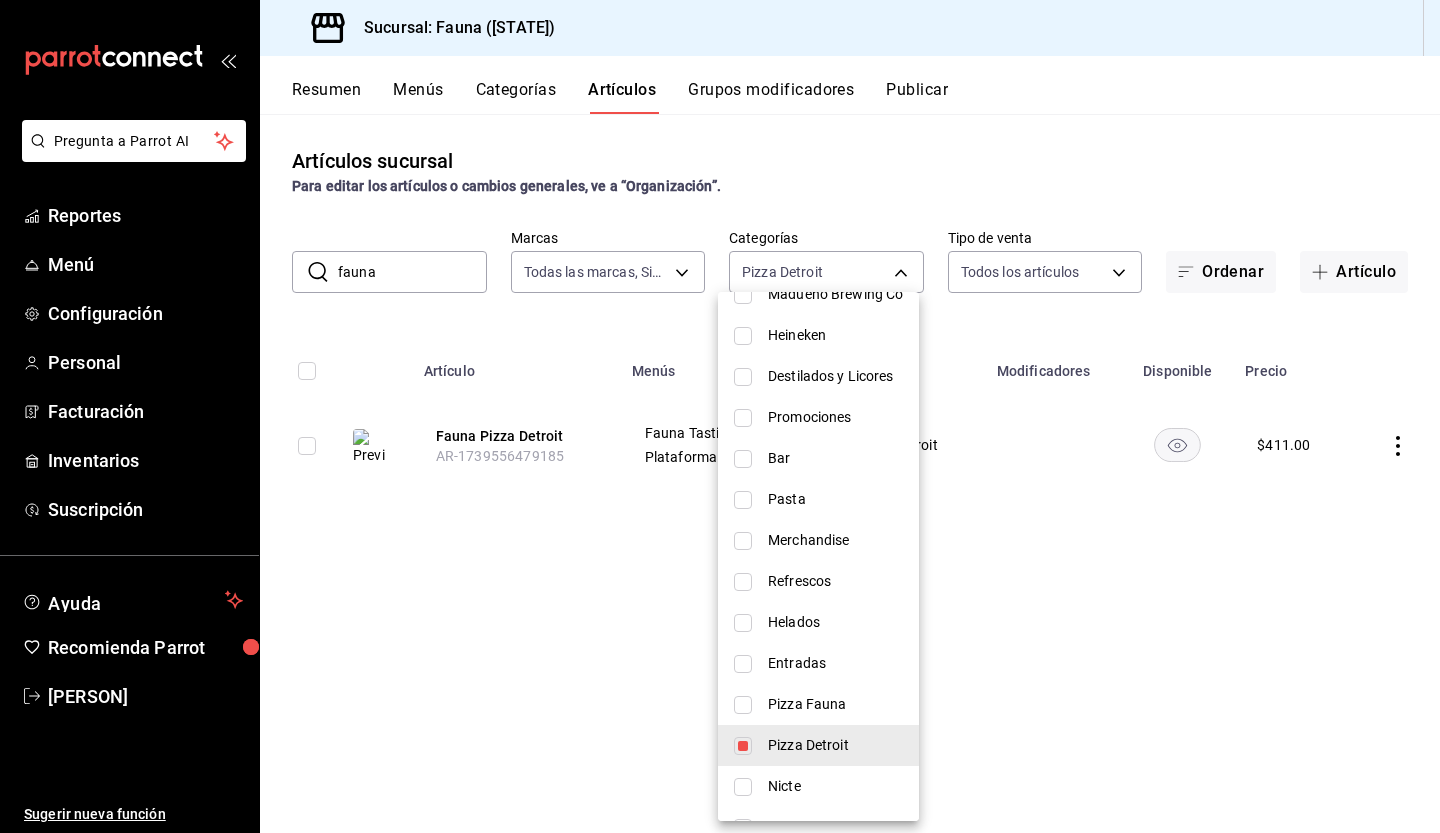 scroll, scrollTop: 282, scrollLeft: 0, axis: vertical 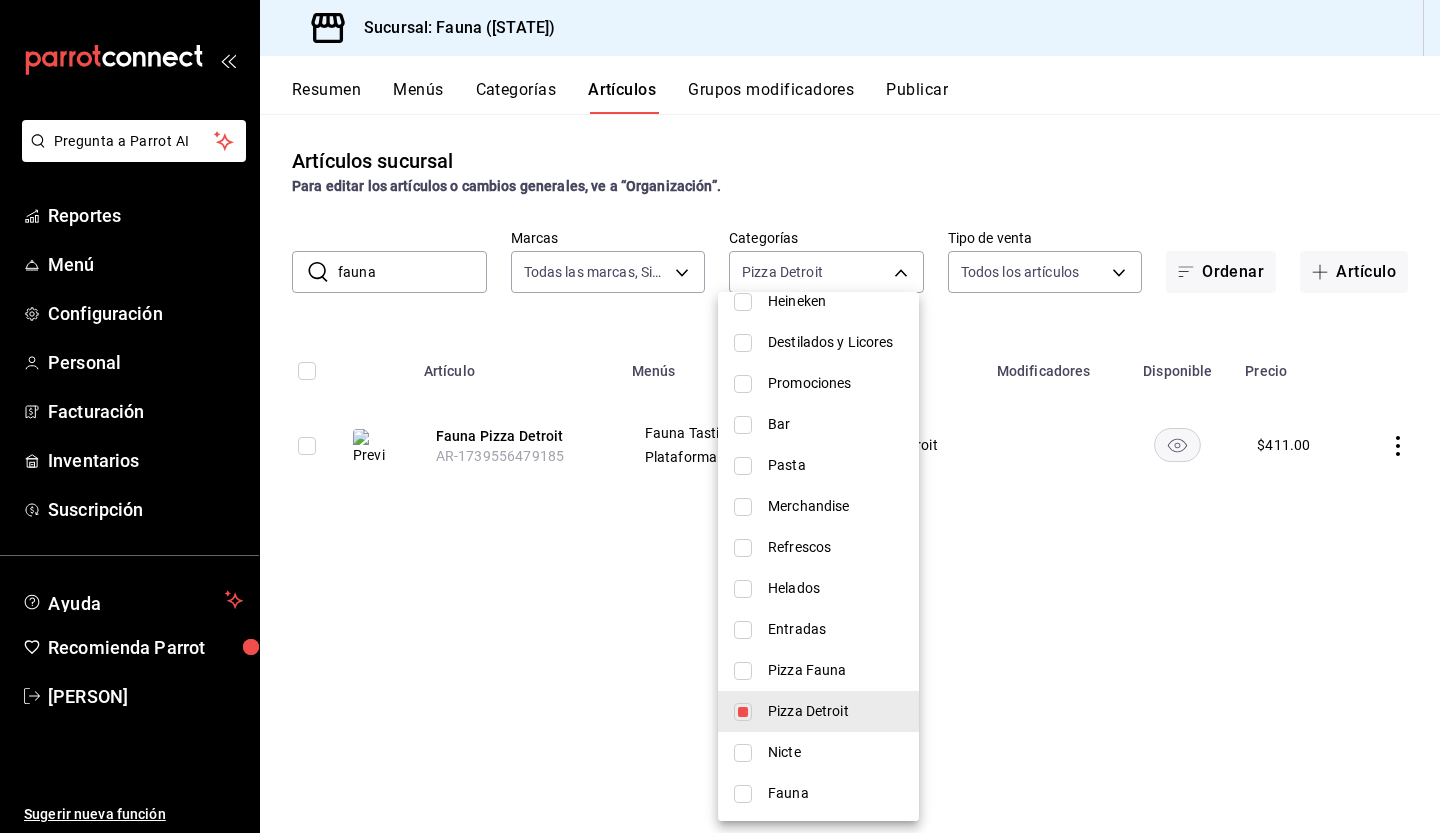 click at bounding box center (743, 671) 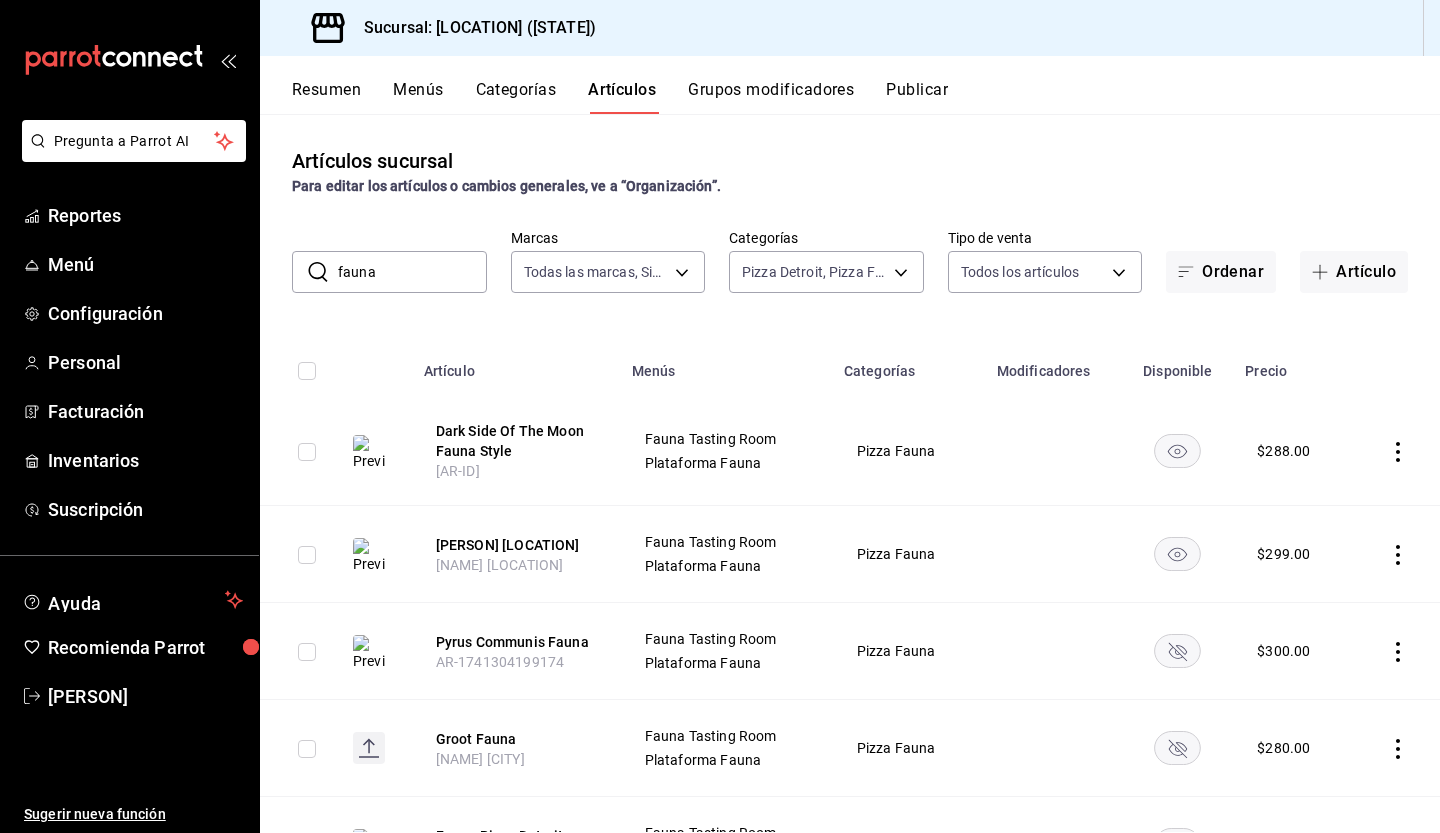 scroll, scrollTop: 0, scrollLeft: 0, axis: both 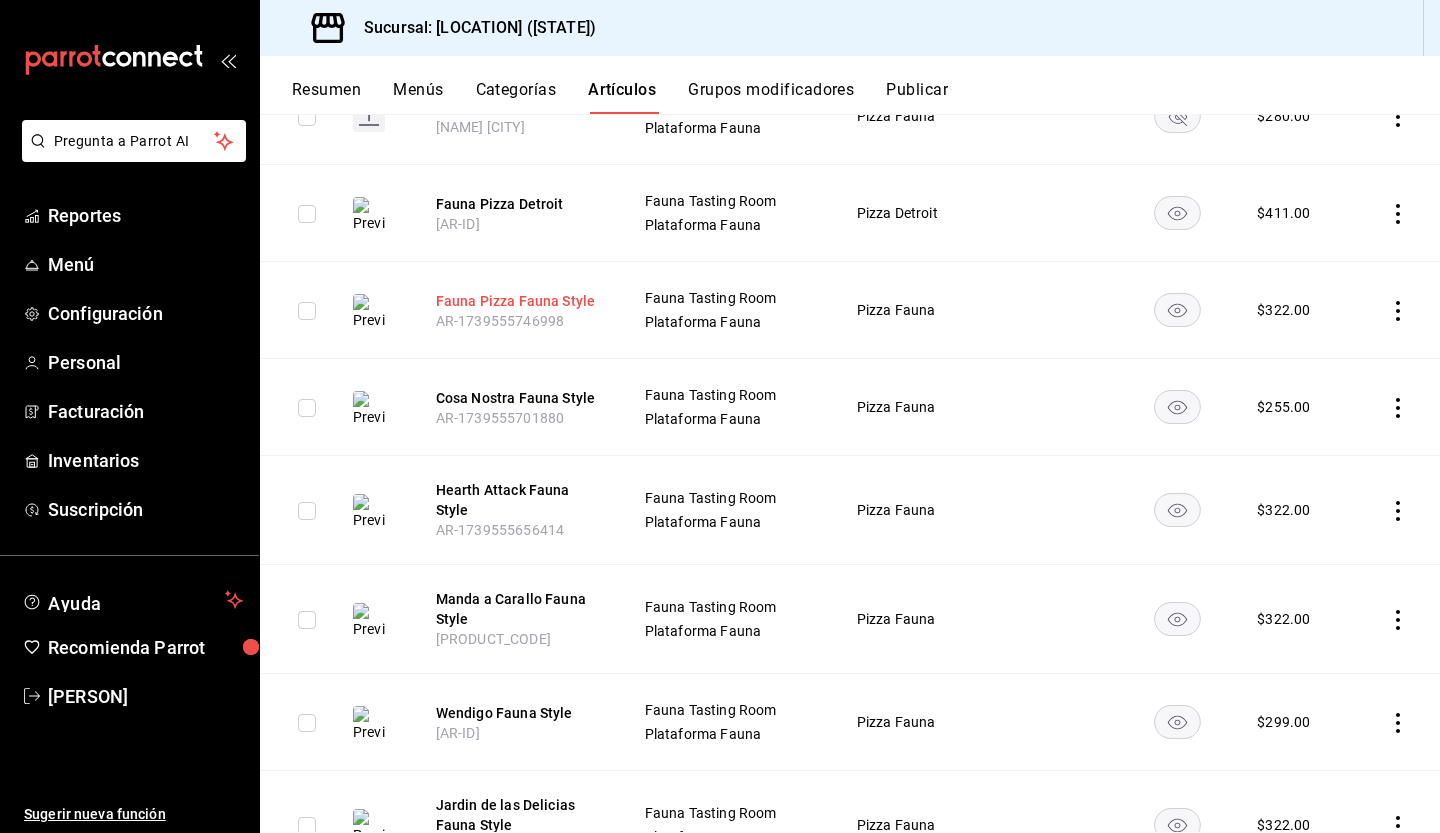 click on "Fauna Pizza Fauna Style" at bounding box center [516, 301] 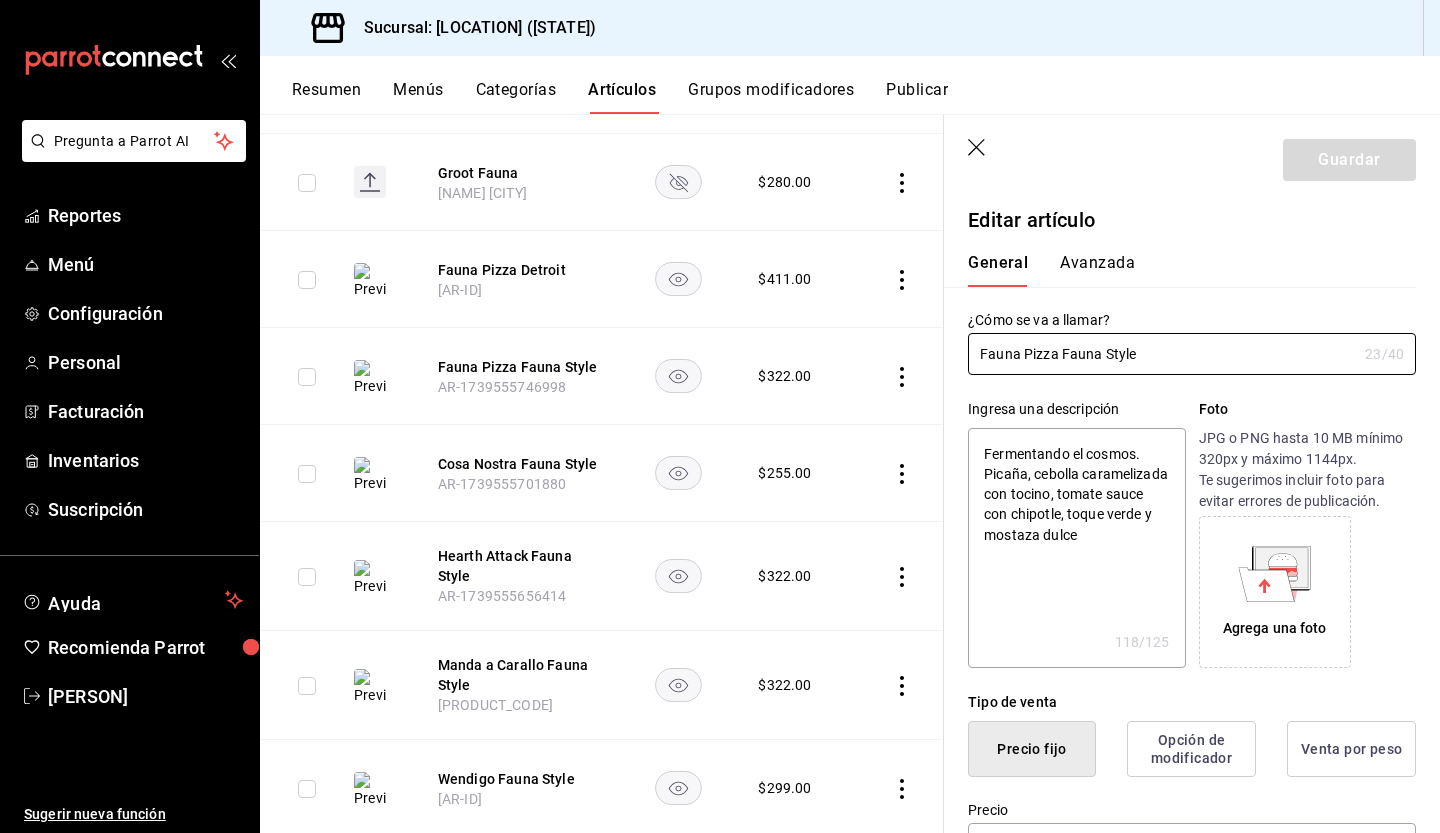 type on "x" 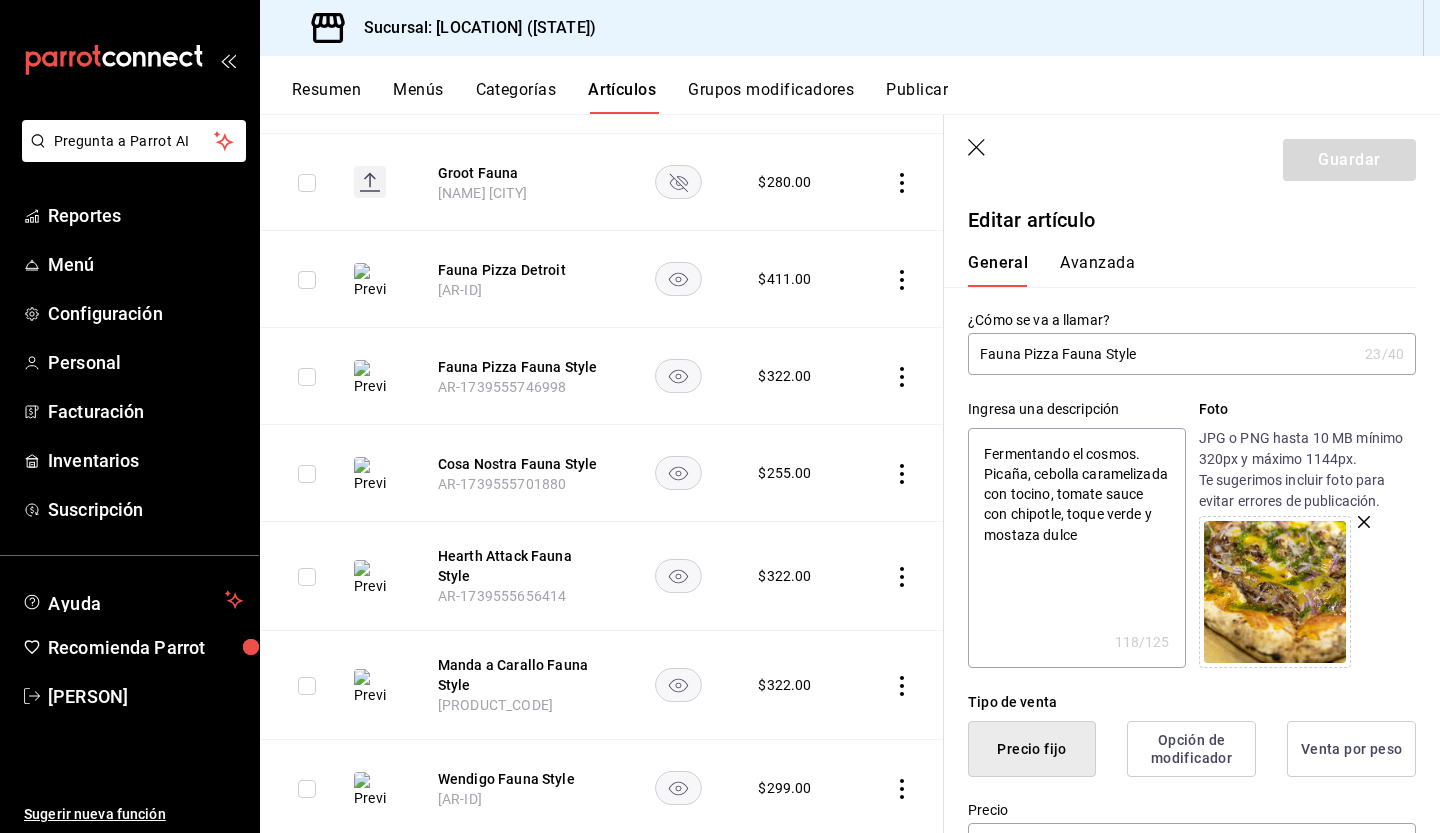 drag, startPoint x: 982, startPoint y: 454, endPoint x: 1110, endPoint y: 631, distance: 218.43306 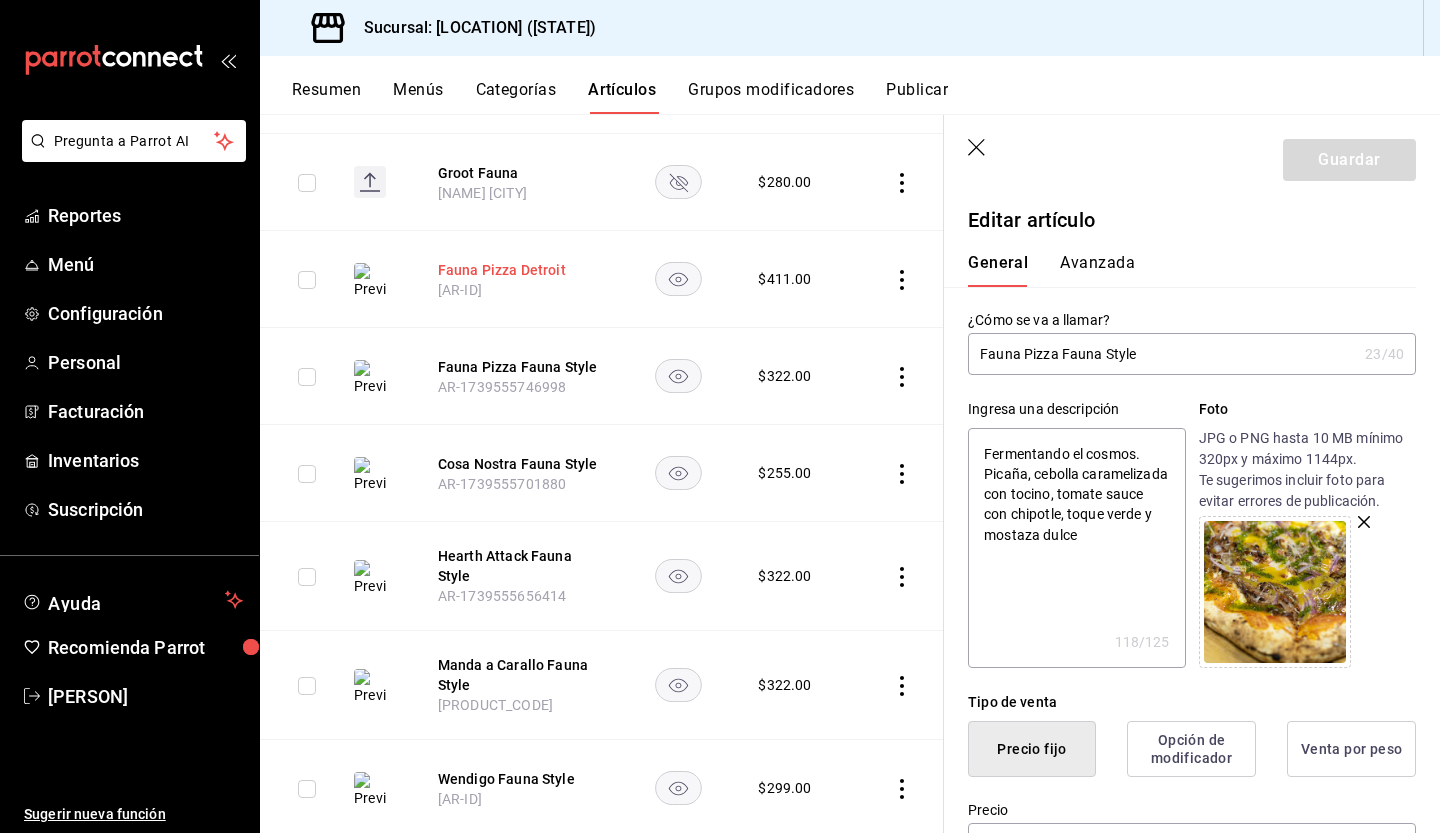 type on "x" 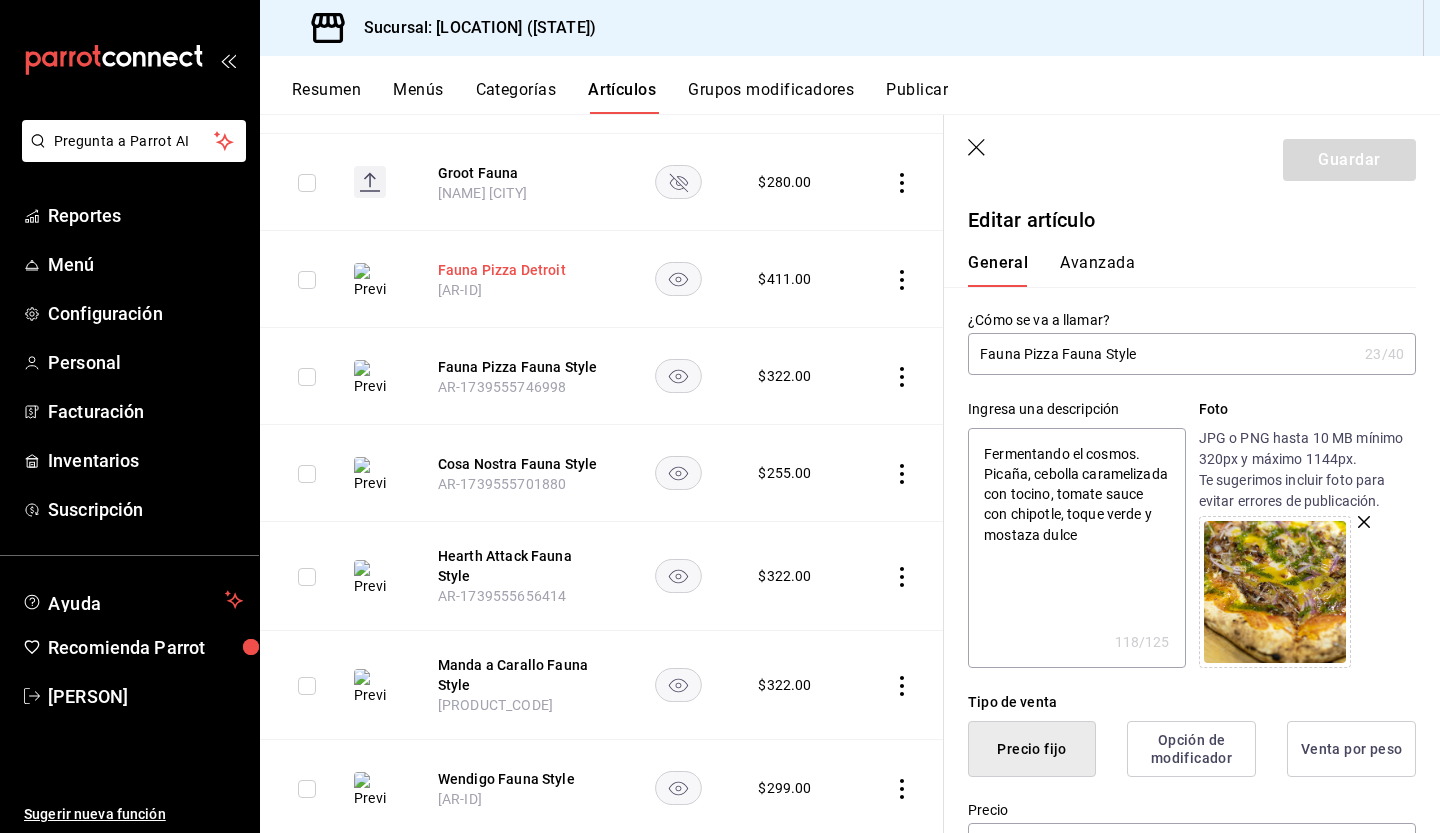 click on "Fauna Pizza Detroit" at bounding box center (518, 270) 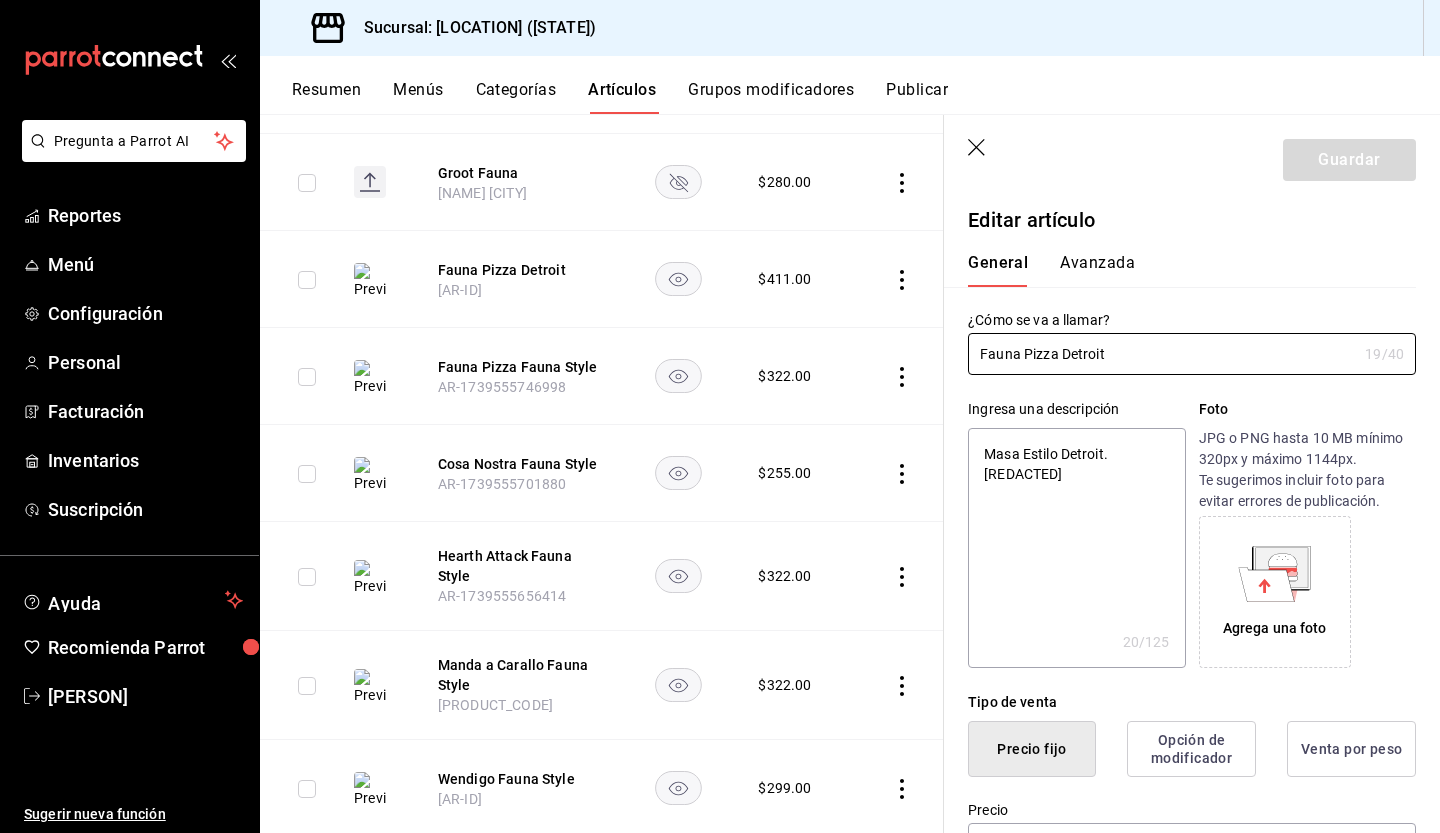 type on "x" 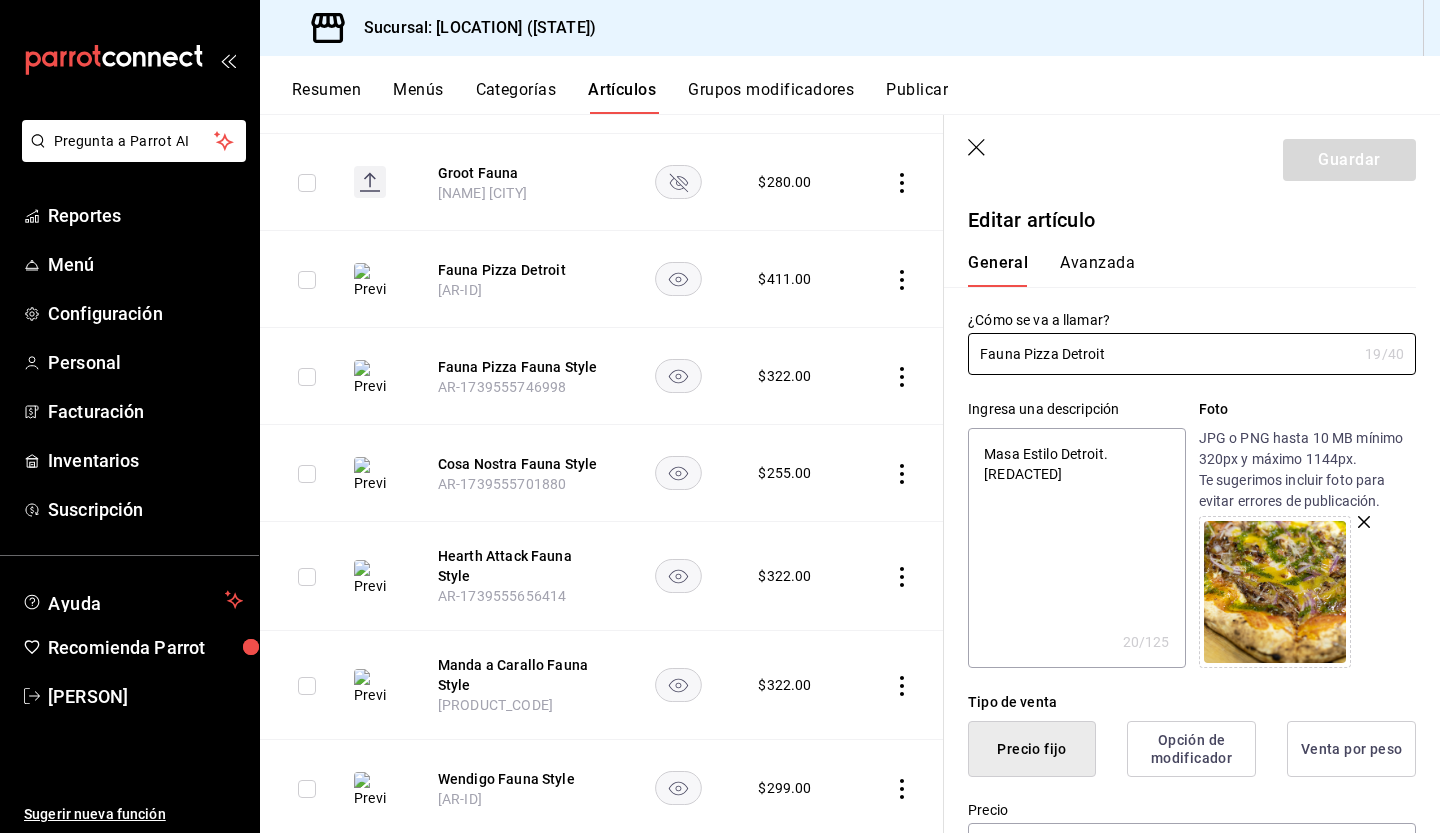 type on "x" 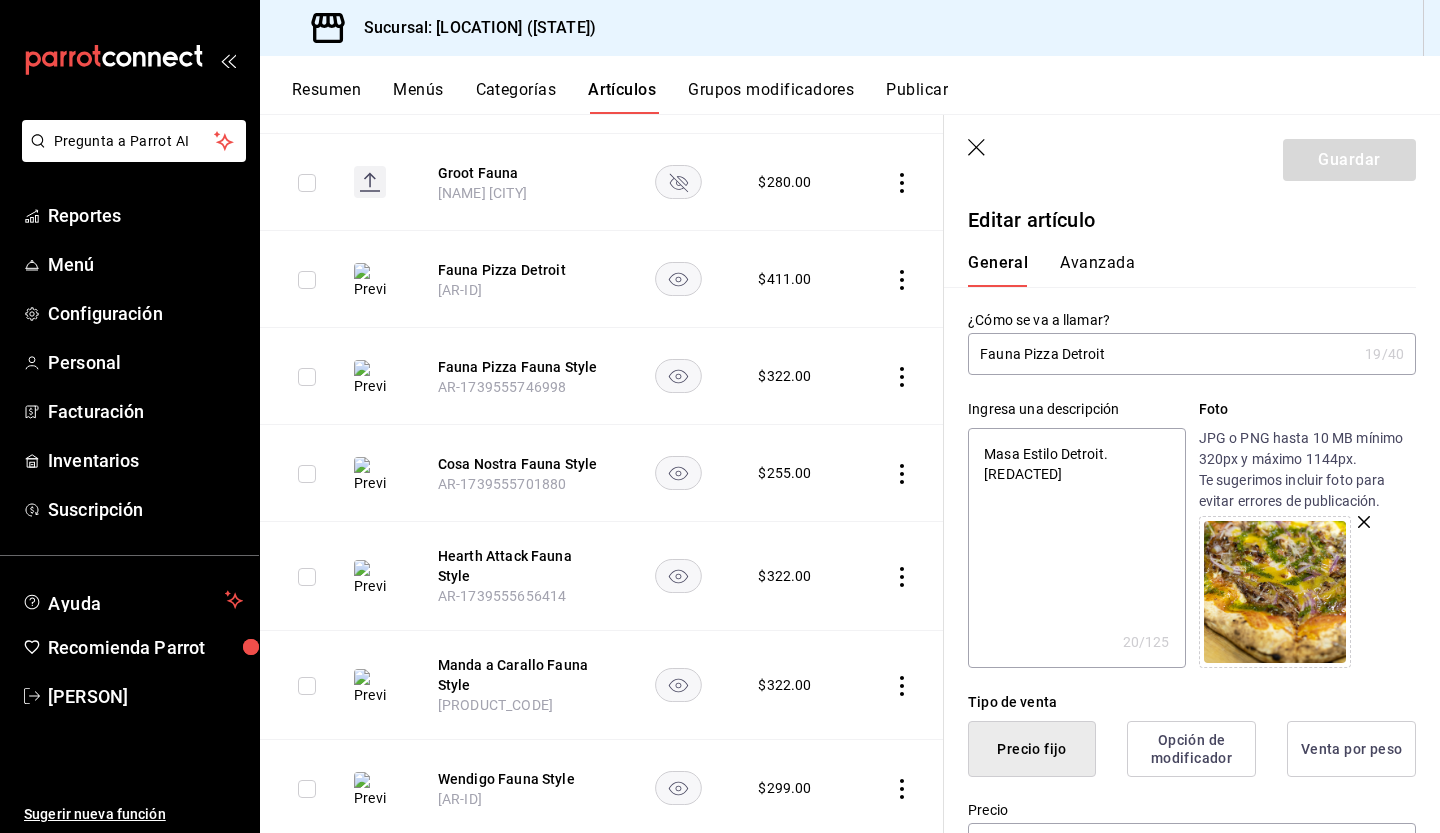 paste on "Fermentando el cosmos. Picaña, cebolla caramelizada con tocino, tomate sauce con chipotle, toque verde y" 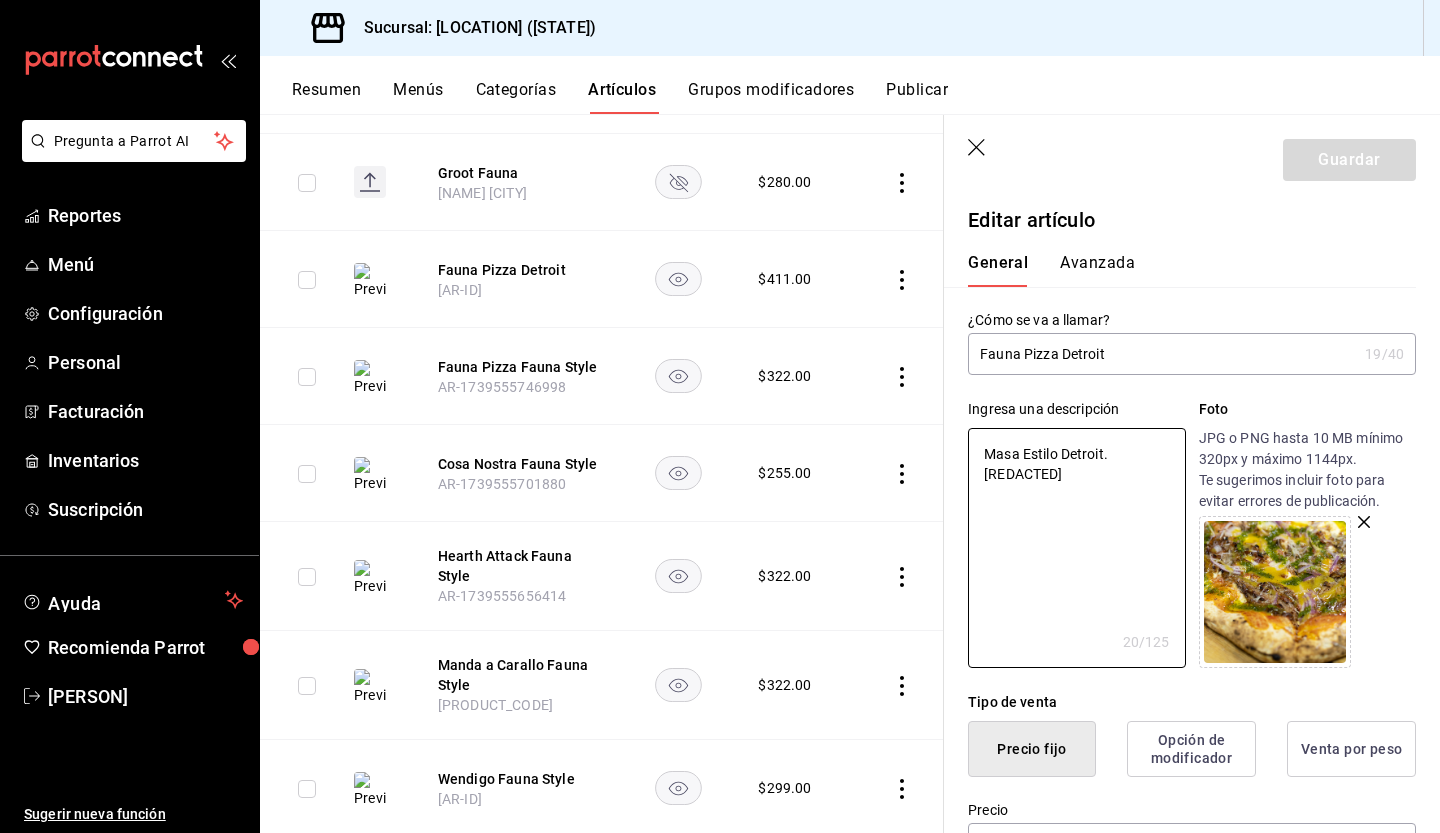 type on "[NAME] [STYLE][CITY].Fermentando el cosmos. Picaña, cebolla caramelizada con tocino, tomate sauce con chipotle, toque verde y" 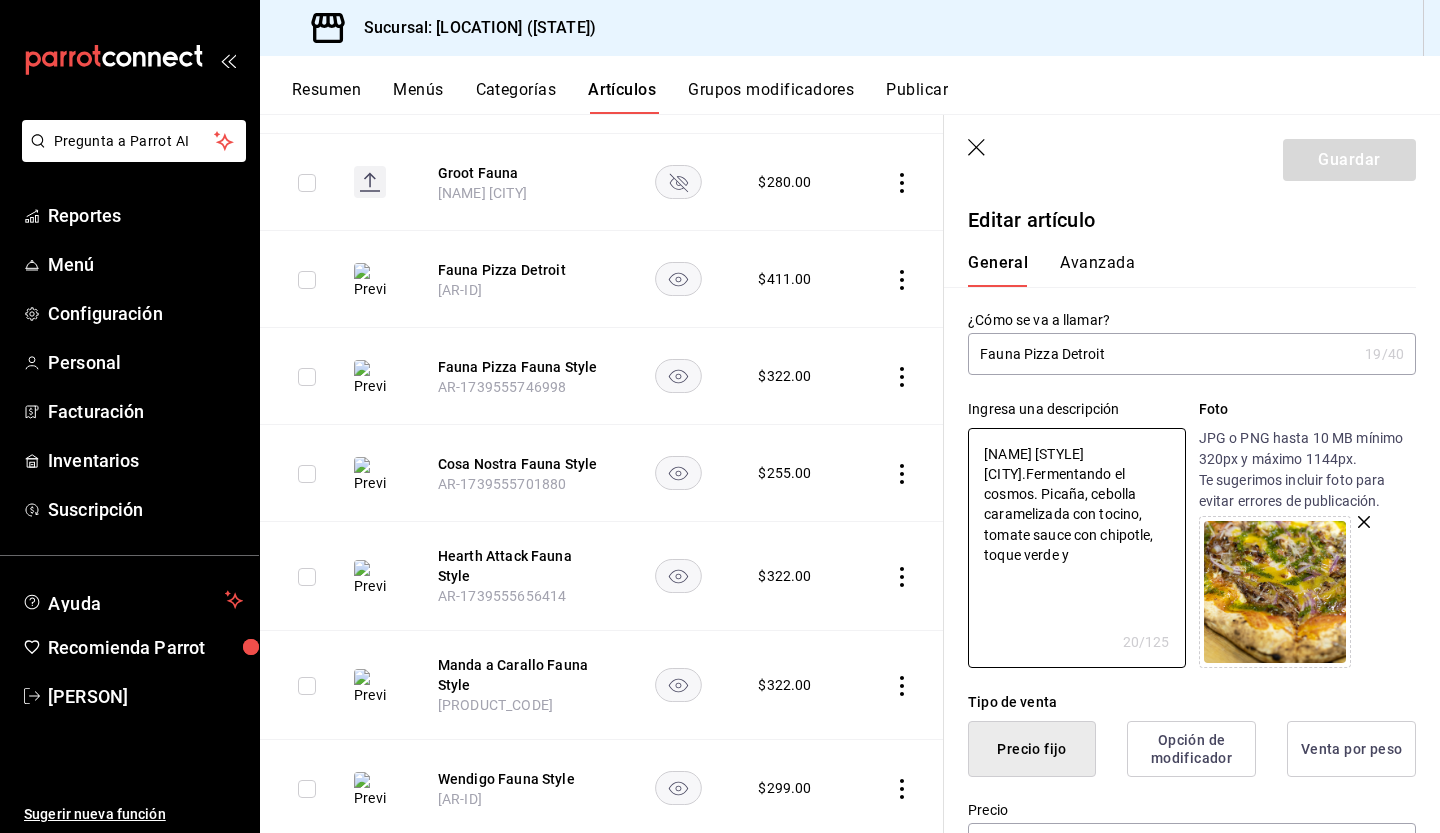 type on "x" 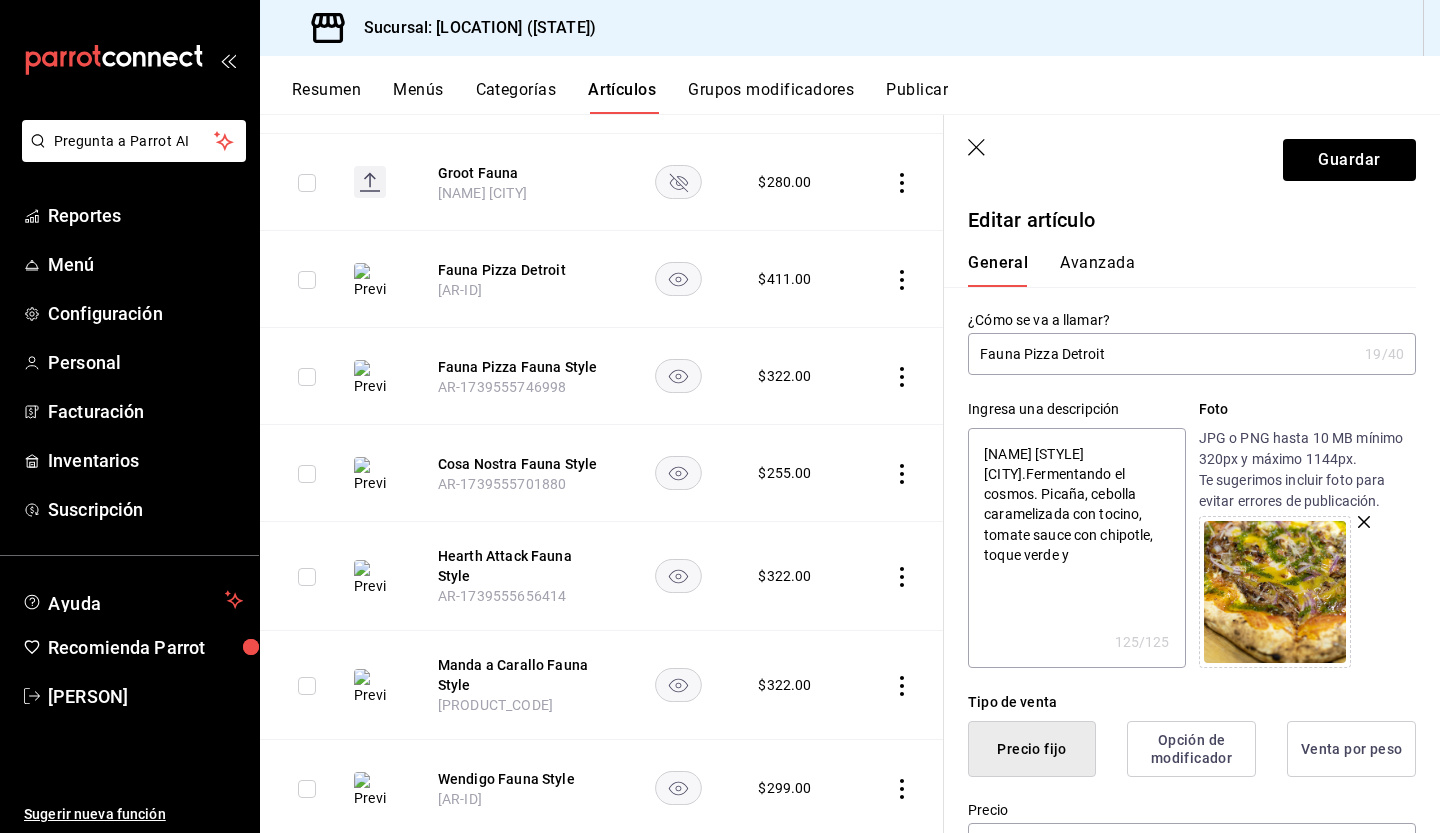 click on "[NAME] [STYLE][CITY].Fermentando el cosmos. Picaña, cebolla caramelizada con tocino, tomate sauce con chipotle, toque verde y" at bounding box center [1076, 548] 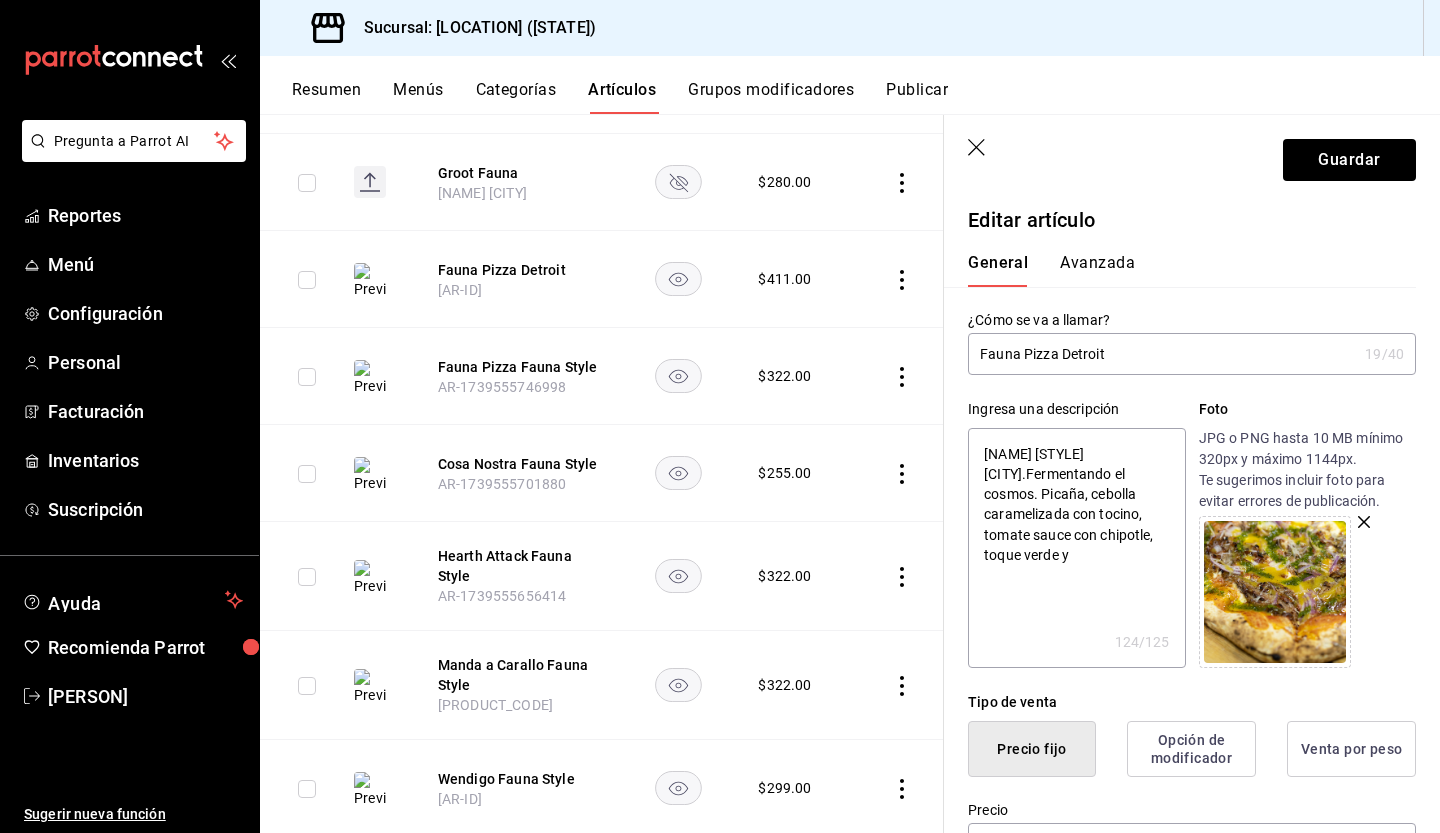 type on "[NAME] [STYLE][CITY].Fermentando el cosmos. Picaña, cebolla caramelizada con tocino, tomate sauce con chipotle, toque verde y" 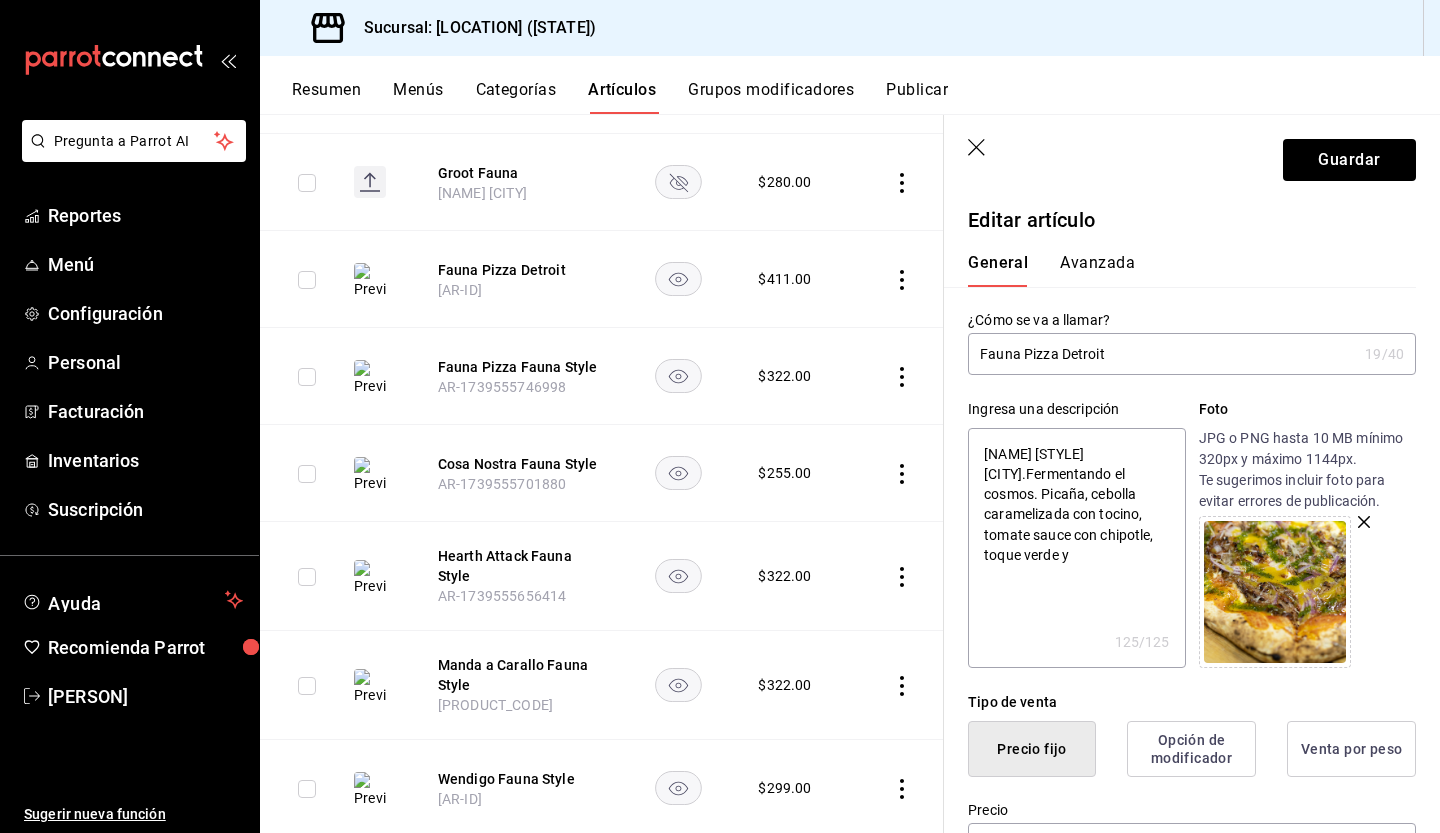 click on "[NAME] [STYLE][CITY].Fermentando el cosmos. Picaña, cebolla caramelizada con tocino, tomate sauce con chipotle, toque verde y" at bounding box center [1076, 548] 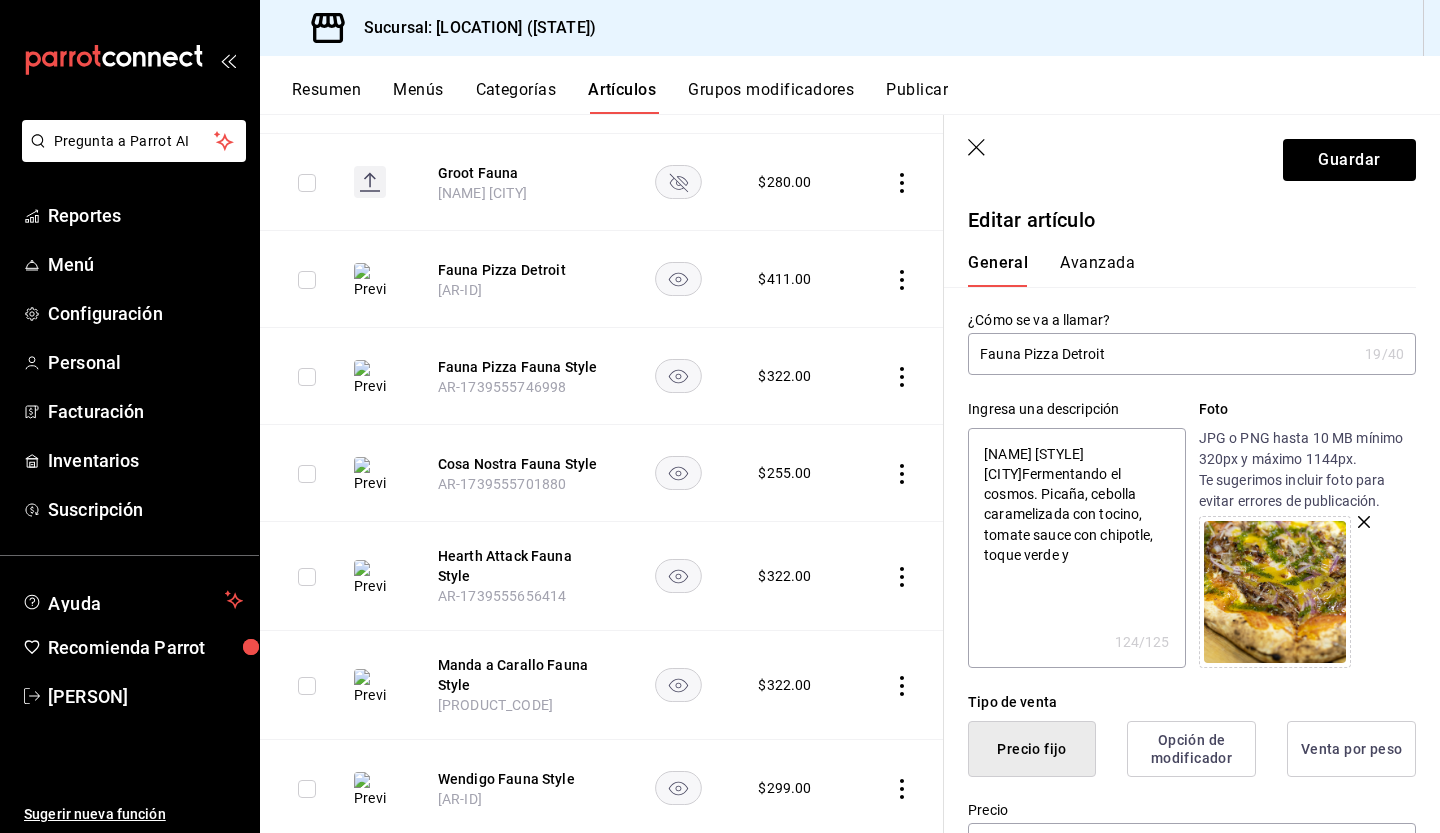 type on "Masa Estilo Detroi[REDACTED]Fermentando el cosmos. Picaña, cebolla caramelizada con tocino, tomate sauce con chipotle, toque verde y" 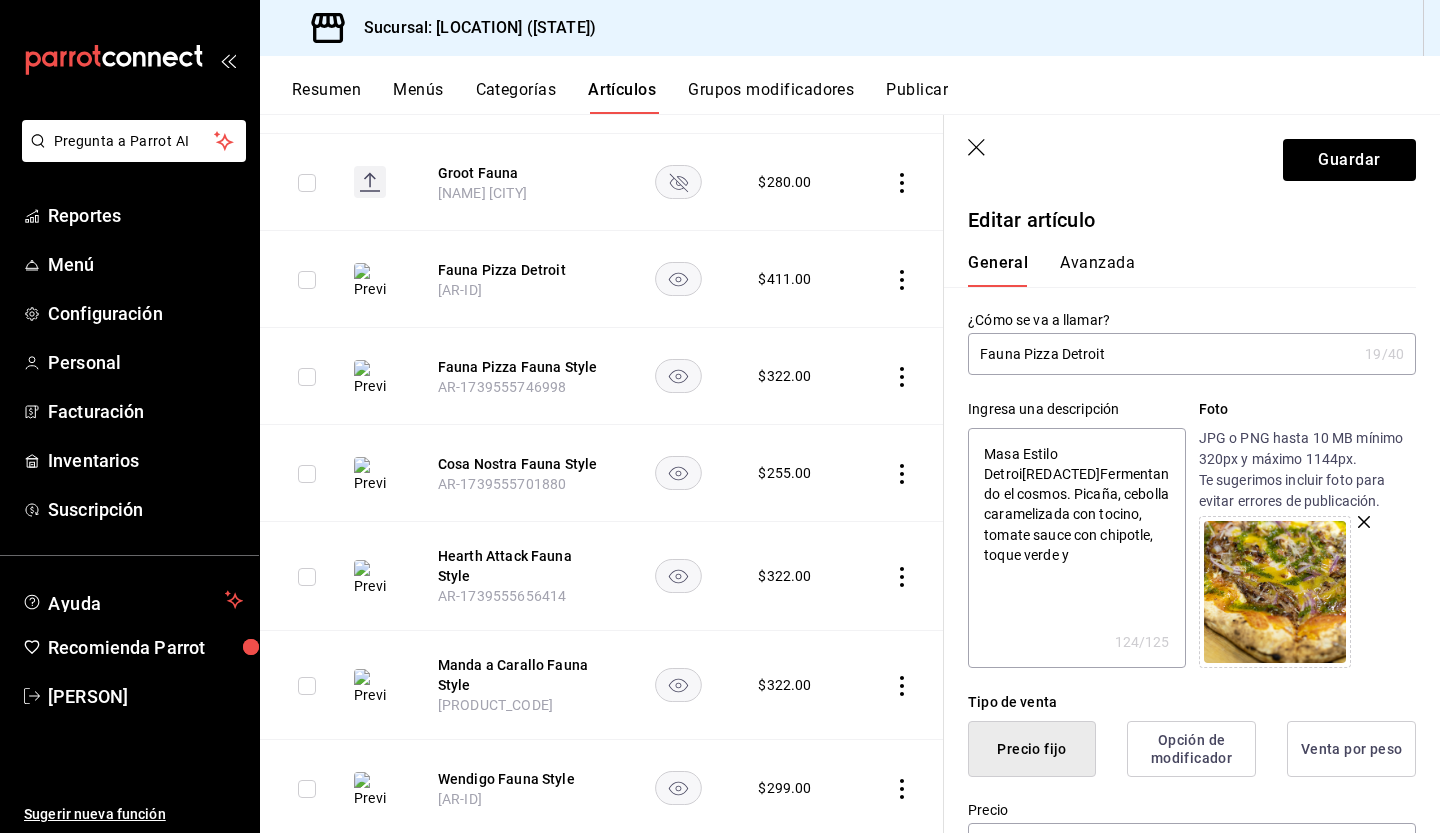 type on "x" 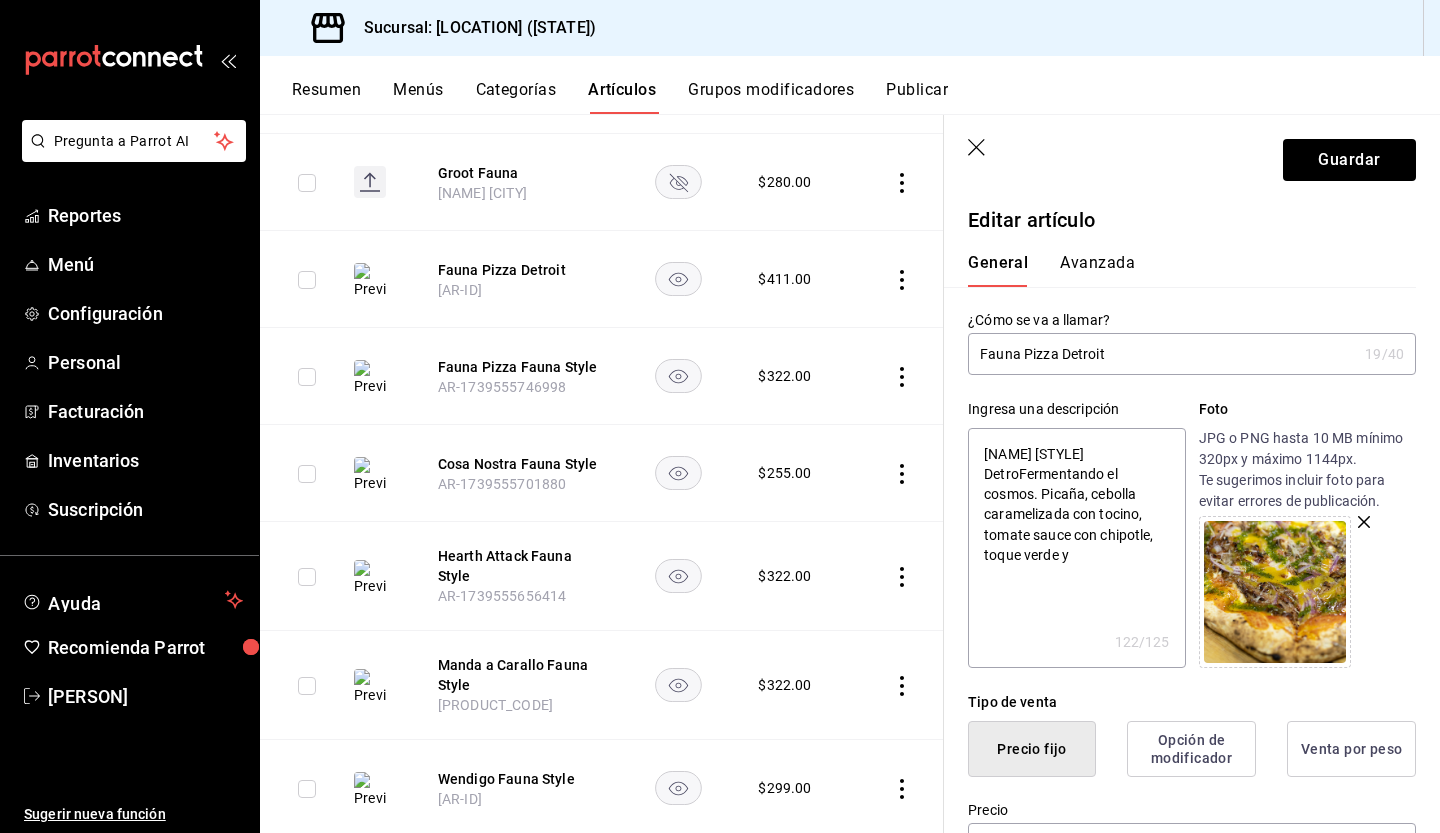 type on "x" 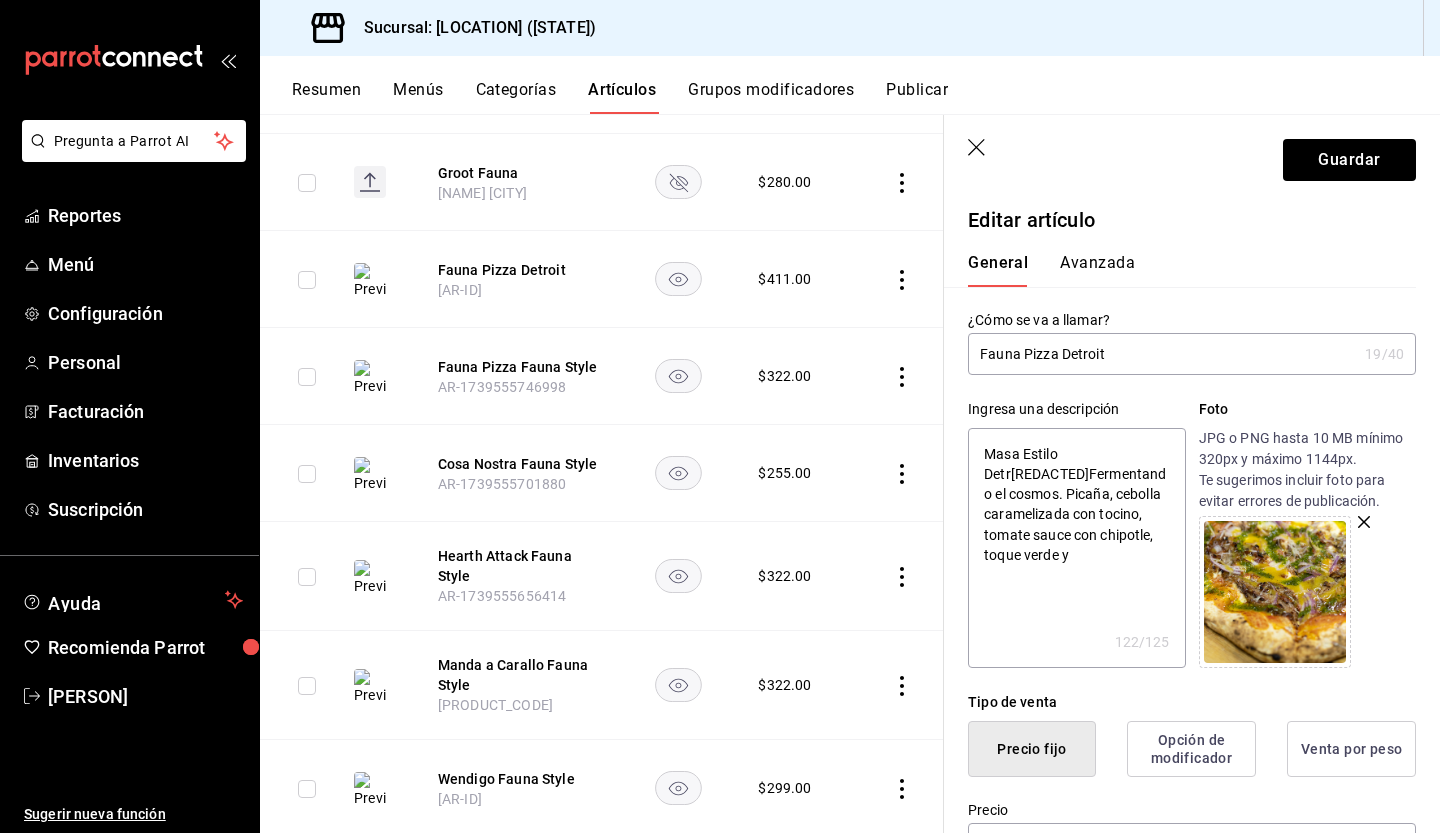 type on "x" 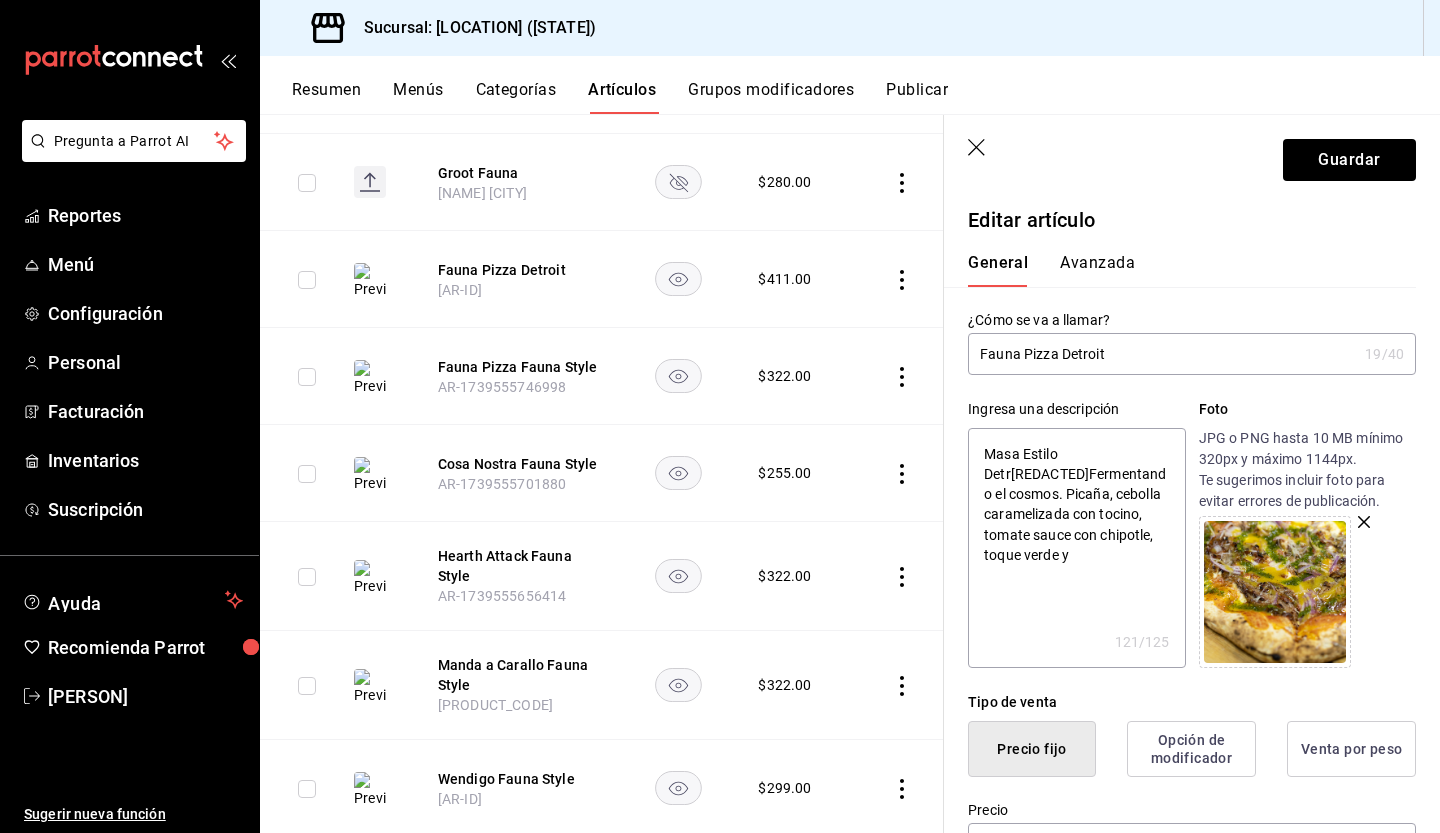 type on "Masa Estilo Det[REDACTED] Fermentando el cosmos. Picaña, cebolla caramelizada con tocino, tomate sauce con chipotle, toque verde y" 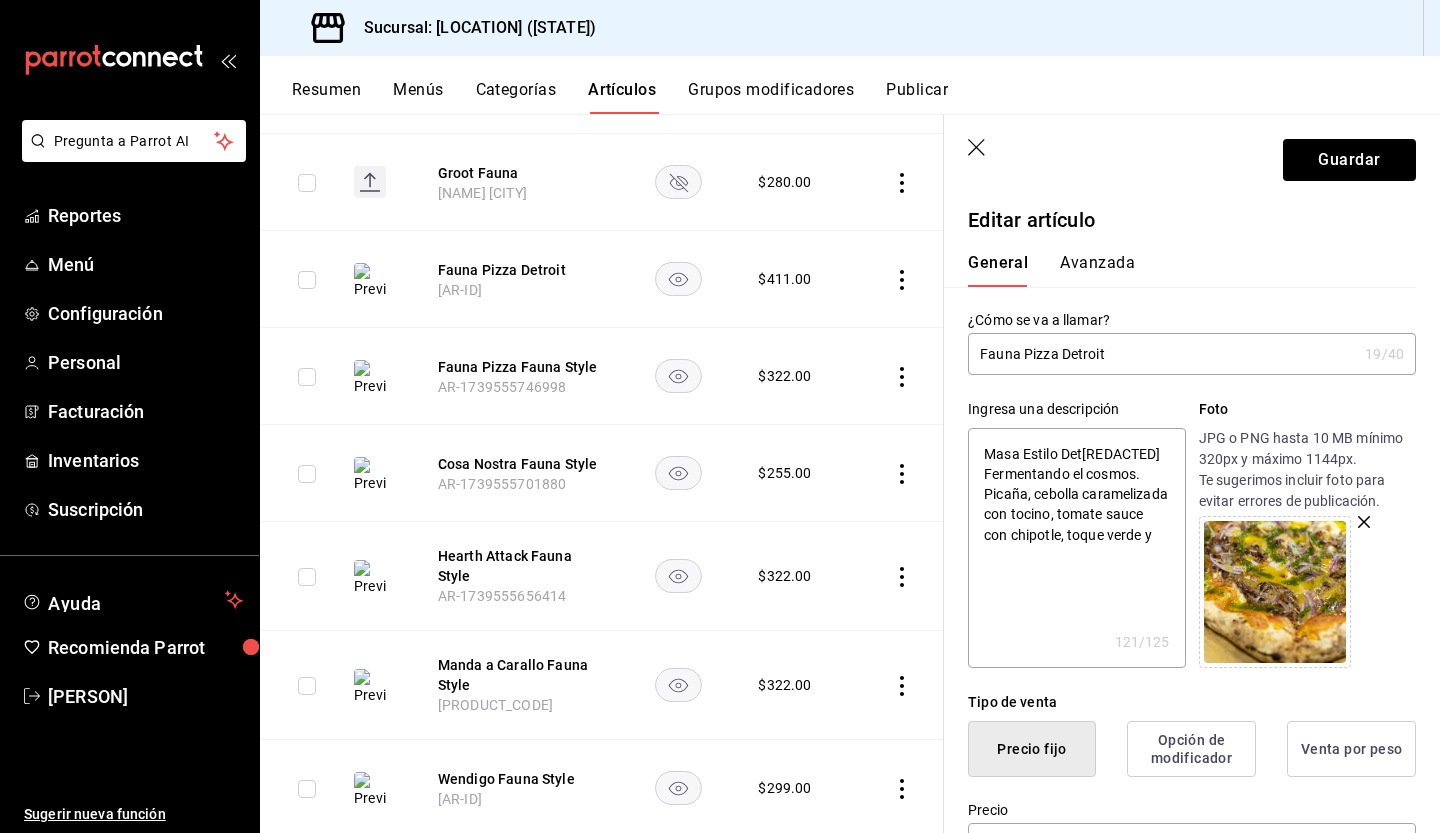 type on "x" 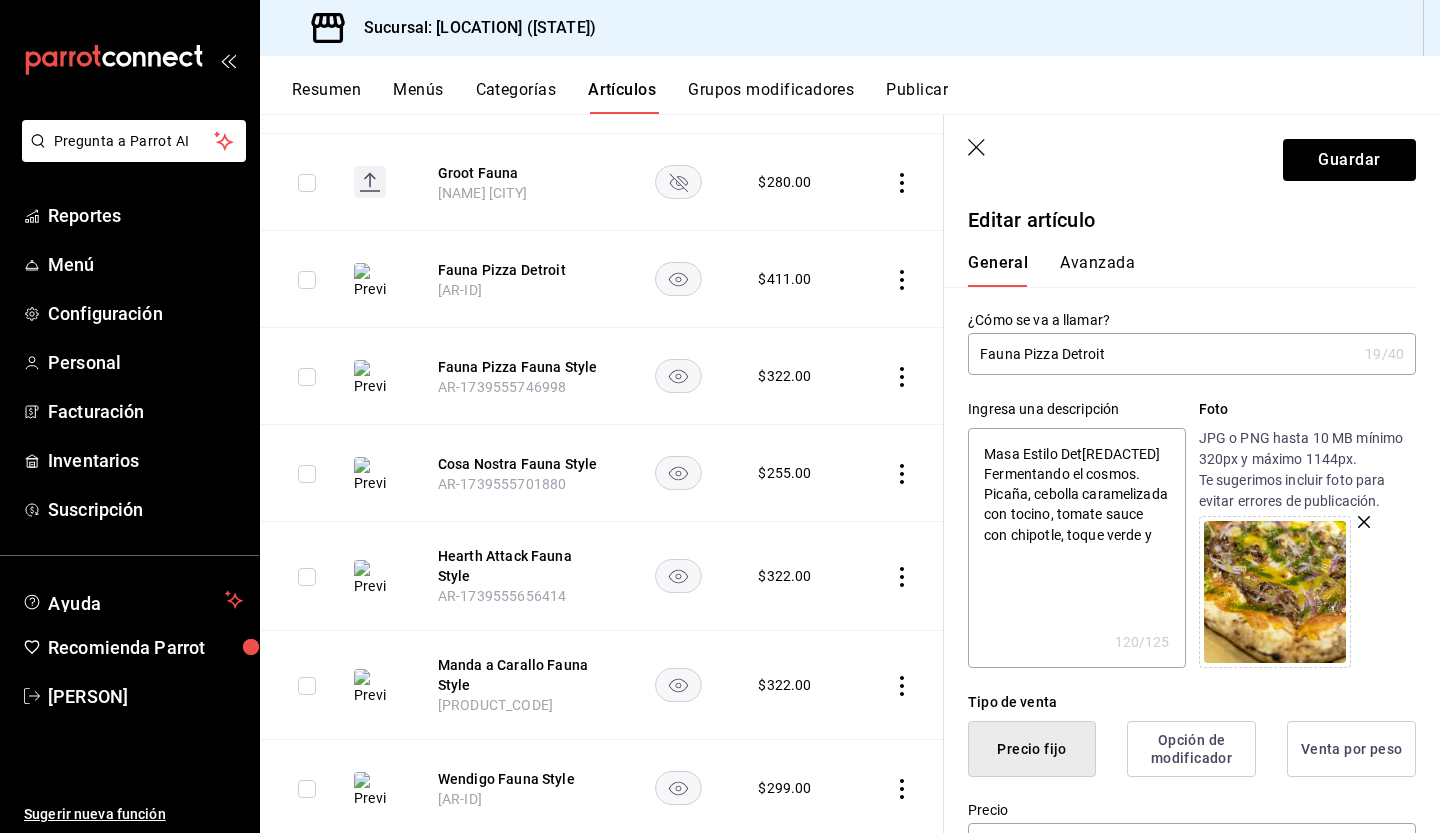 type on "[NAME] [STYLE] DeFermentando el cosmos. Picaña, cebolla caramelizada con tocino, tomate sauce con chipotle, toque verde y" 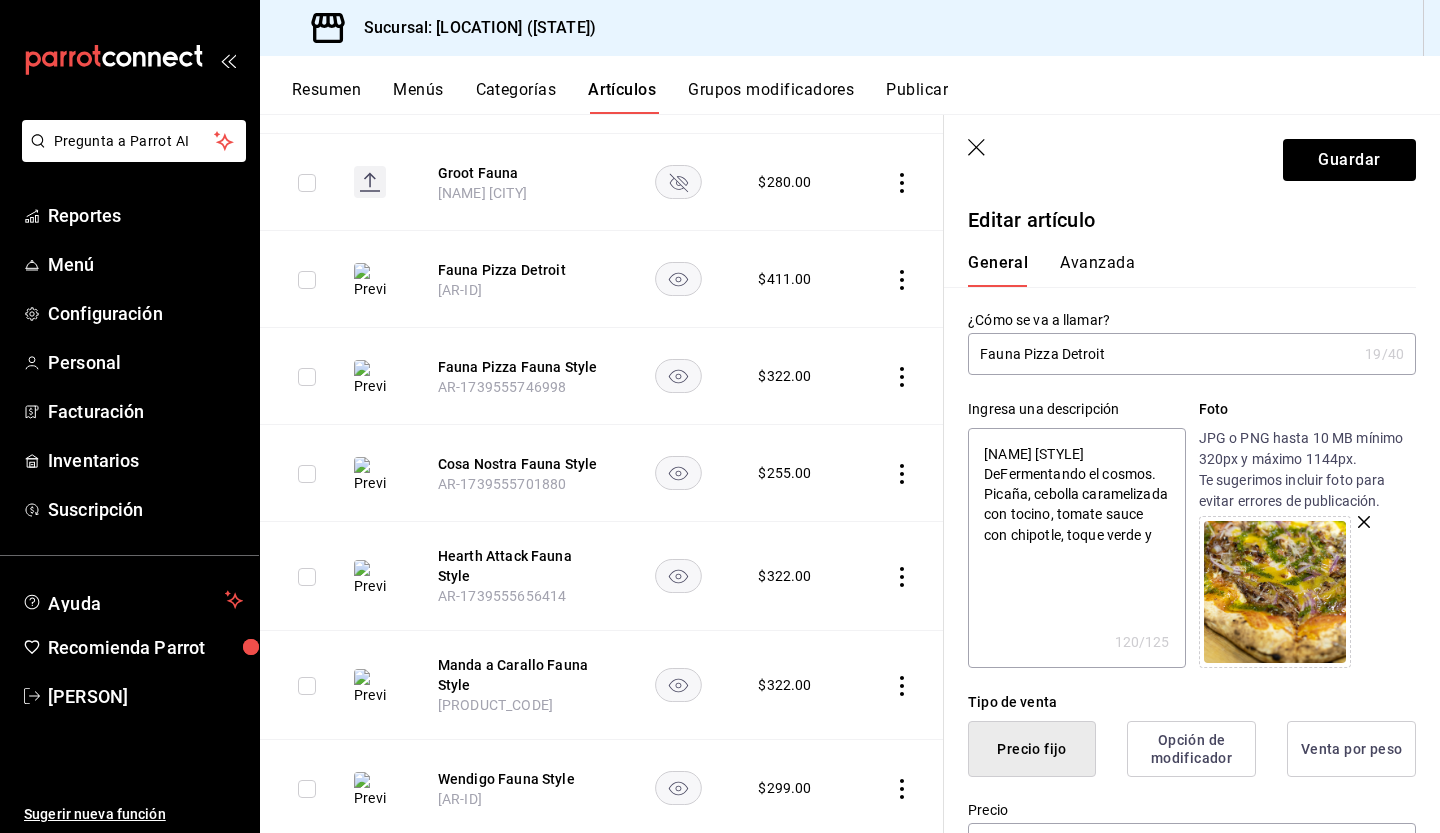 type on "x" 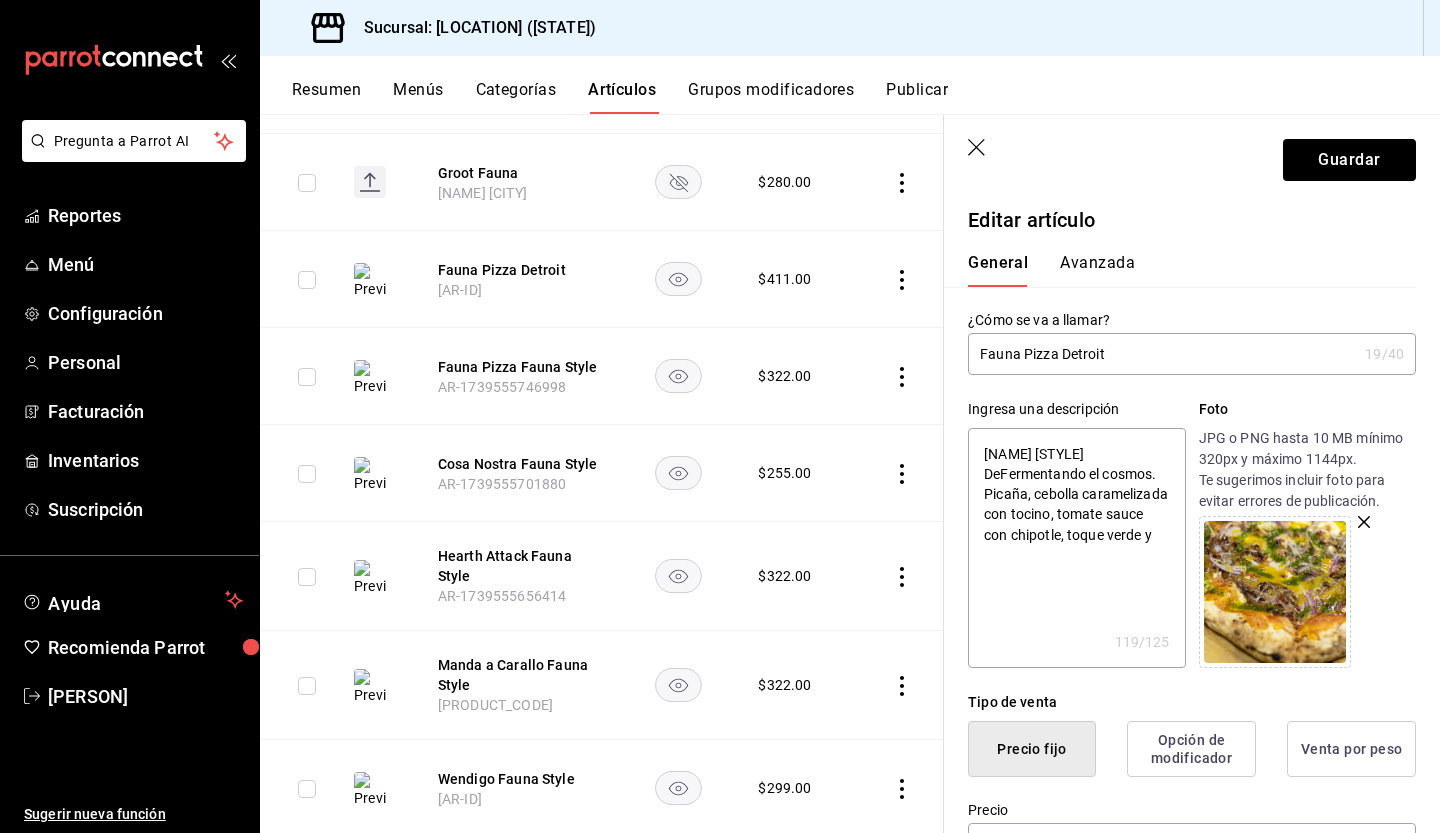 type on "[NAME] [STYLE] DFermentando el cosmos. Picaña, cebolla caramelizada con tocino, tomate sauce con chipotle, toque verde y" 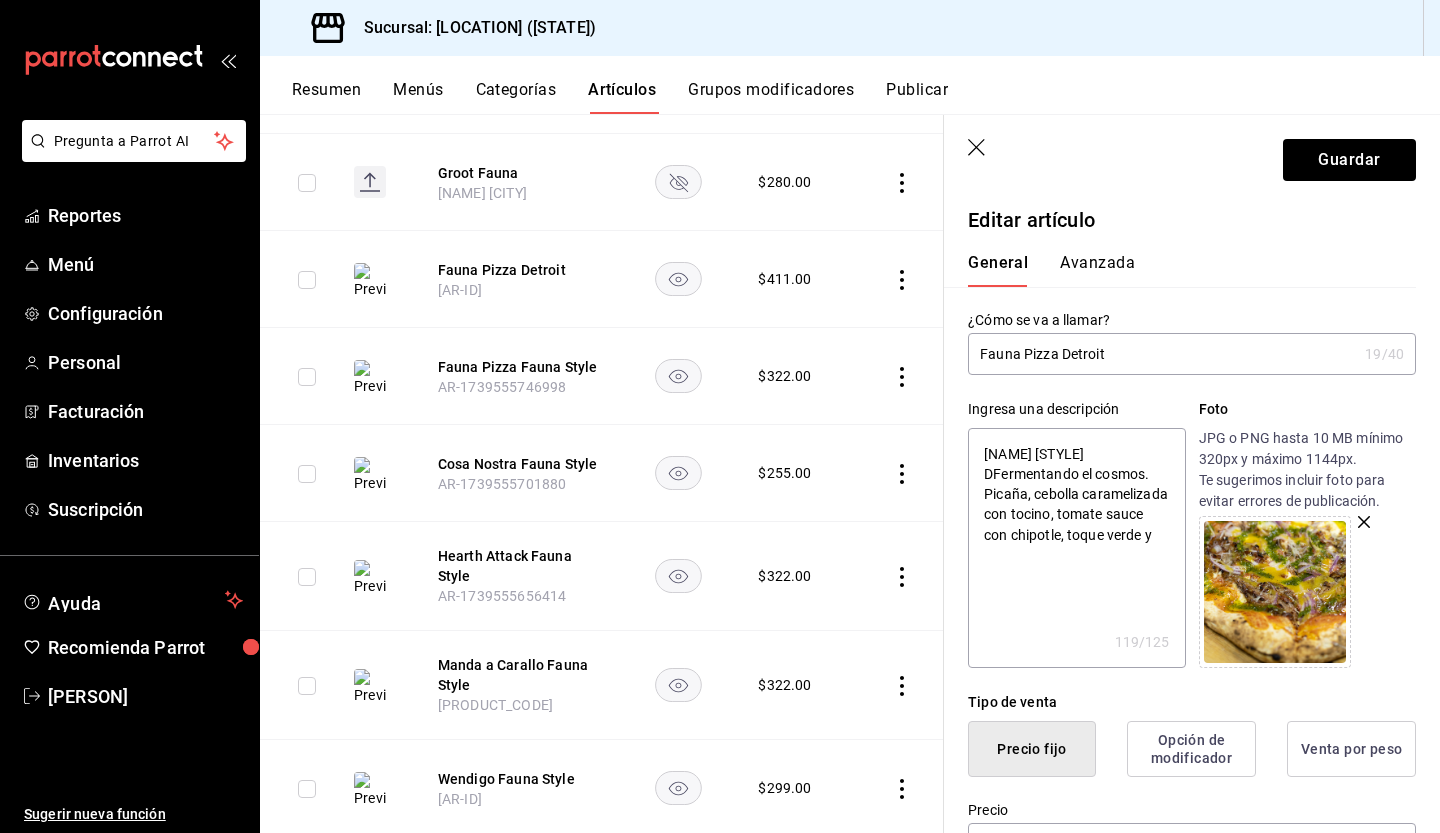 type on "x" 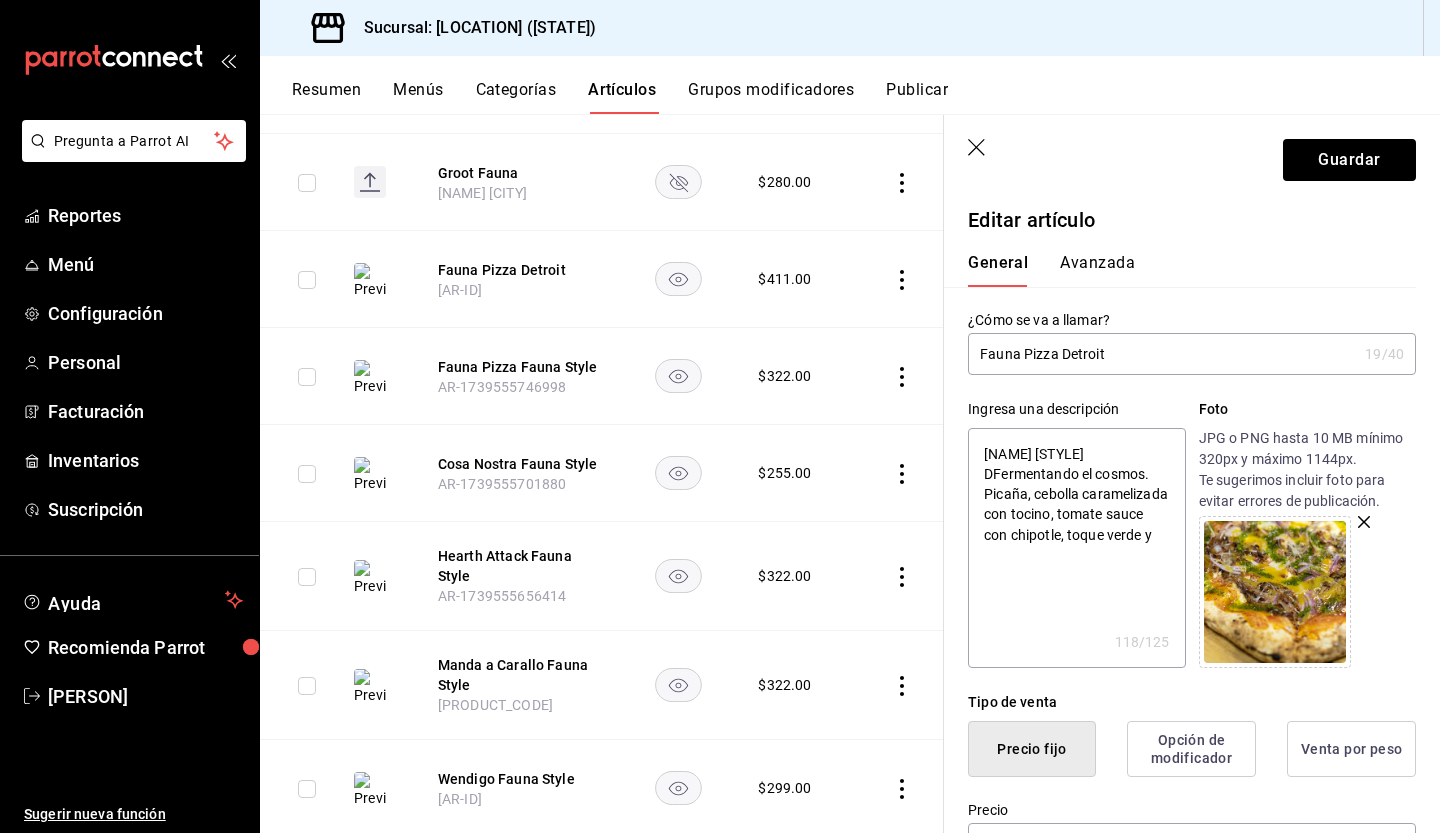 type on "[NAME] [STYLE] Fermentando el cosmos. Picaña, cebolla caramelizada con tocino, tomate sauce con chipotle, toque verde y" 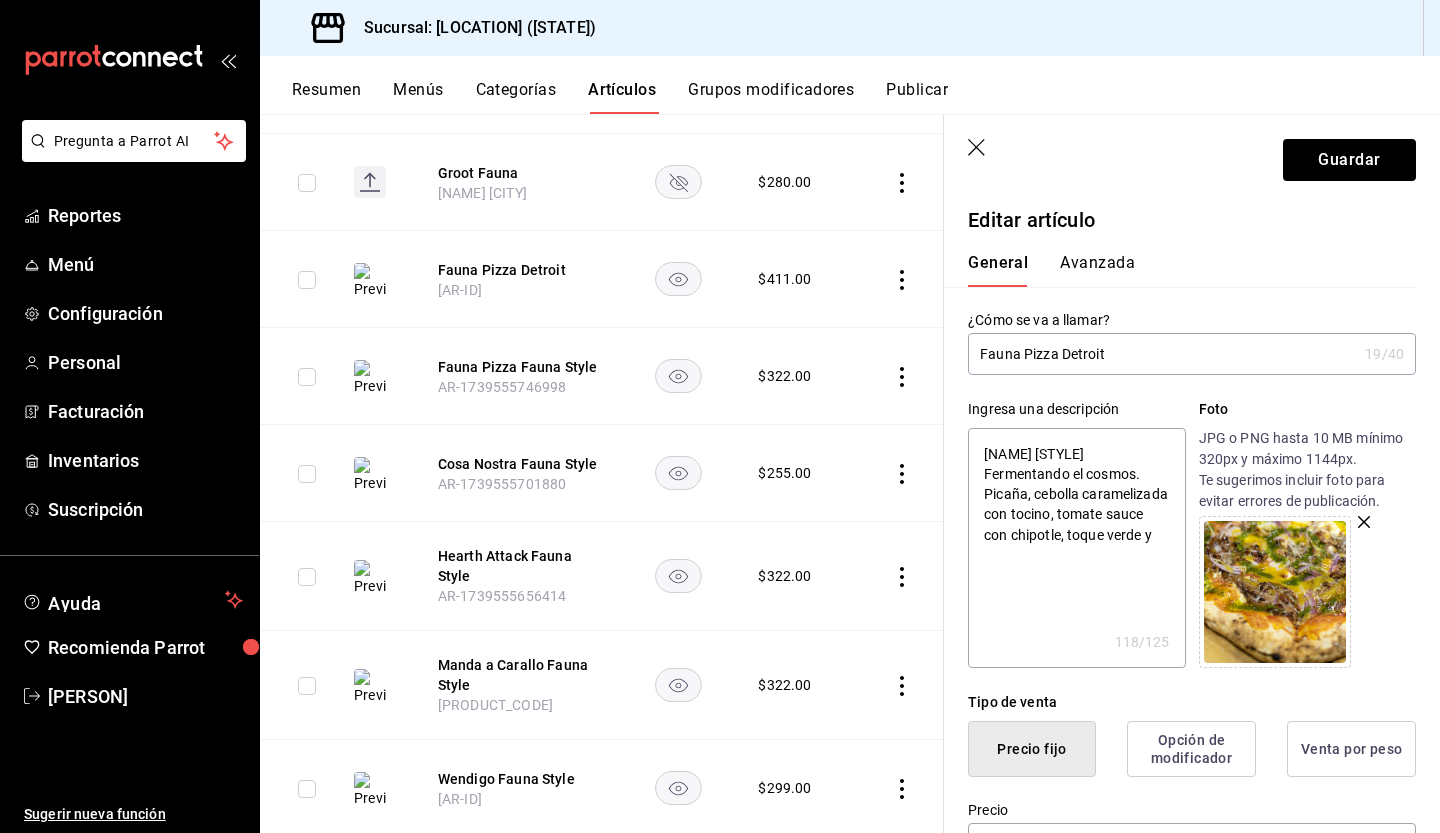 type on "x" 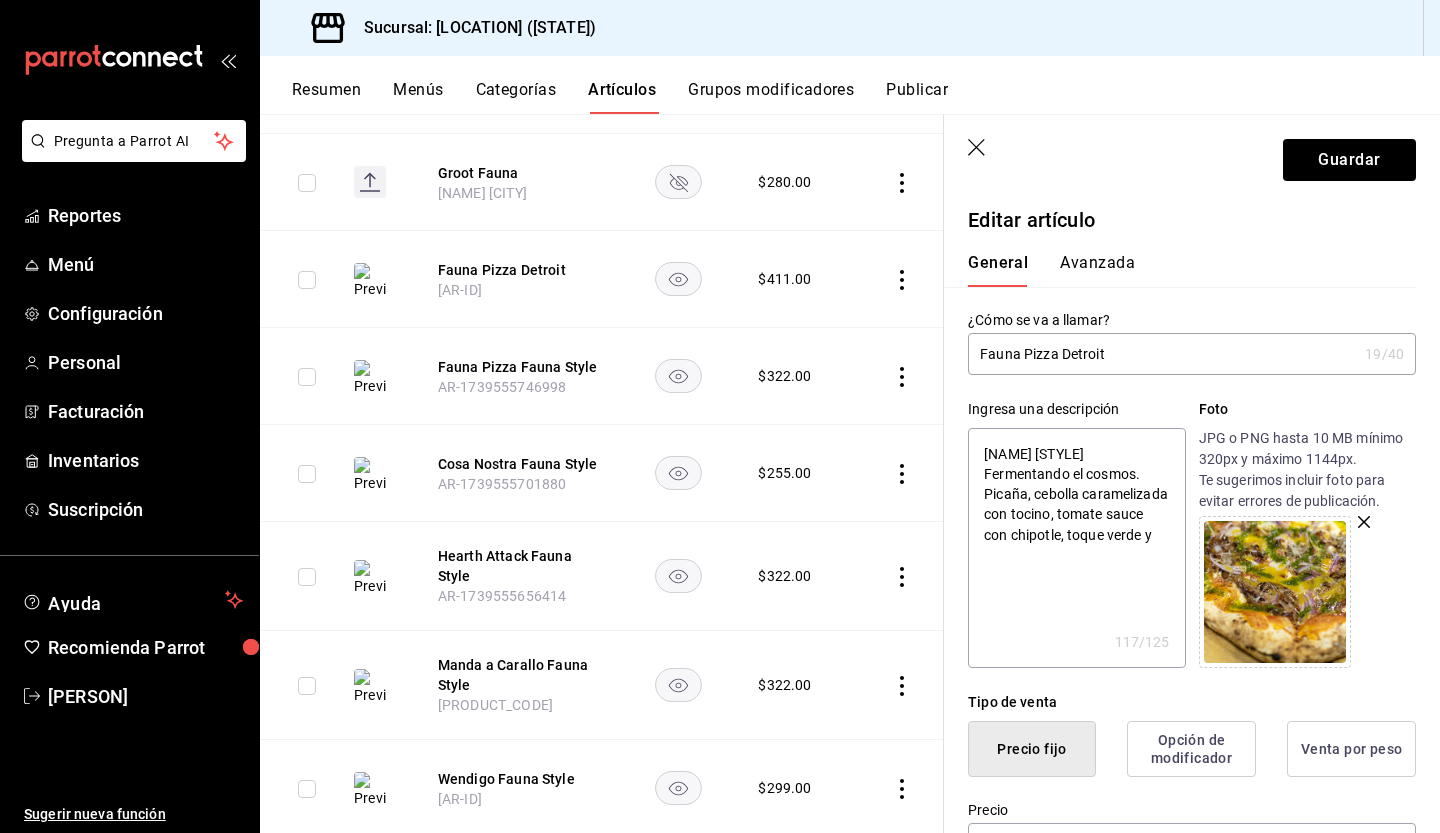 click on "[NAME] [STYLE] Fermentando el cosmos. Picaña, cebolla caramelizada con tocino, tomate sauce con chipotle, toque verde y" at bounding box center [1076, 548] 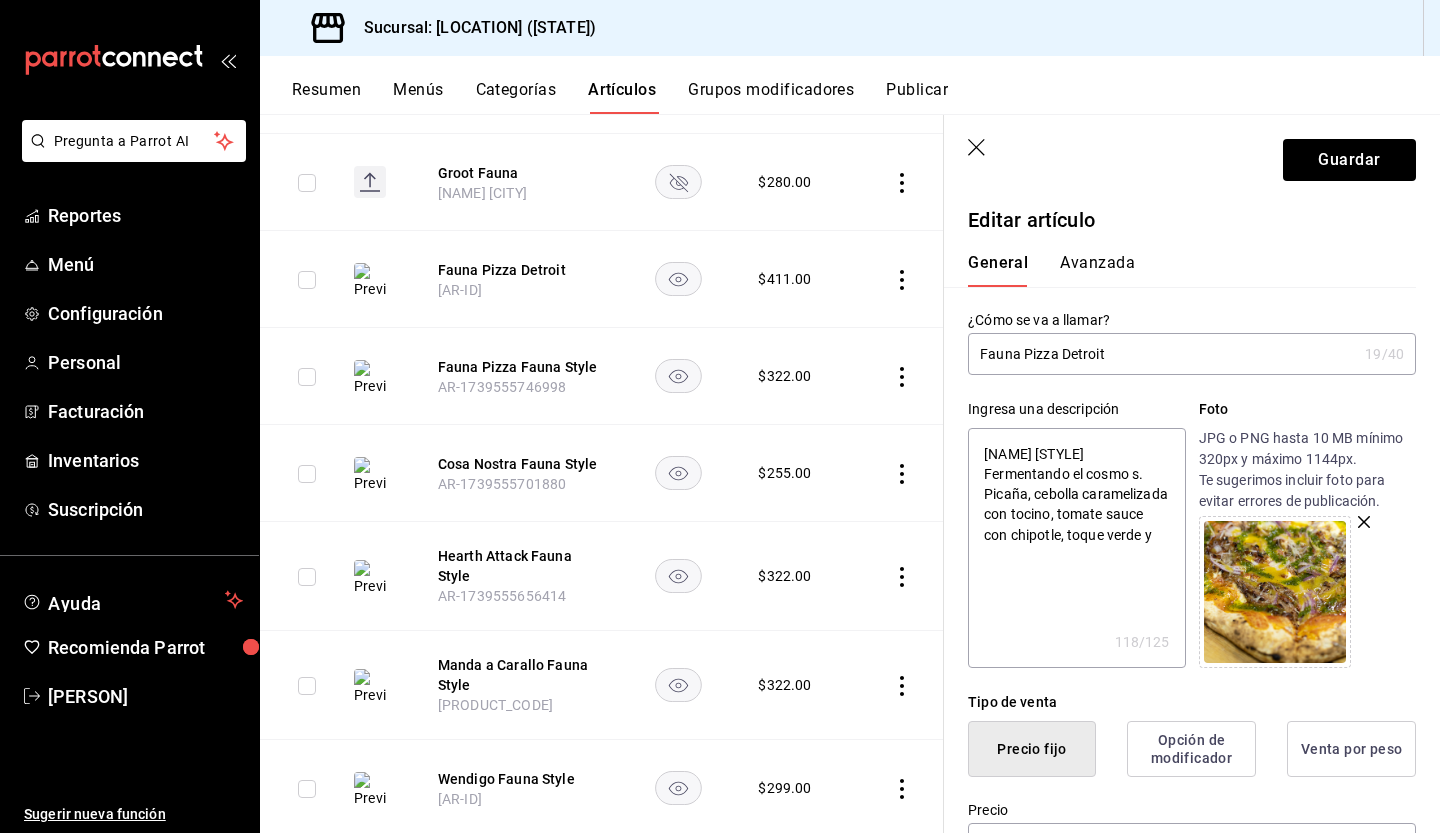 type on "[NAME] [STYLE] Fermentando el cosmos. Picaña, cebolla caramelizada con tocino, tomate sauce con chipotle, toque verde y" 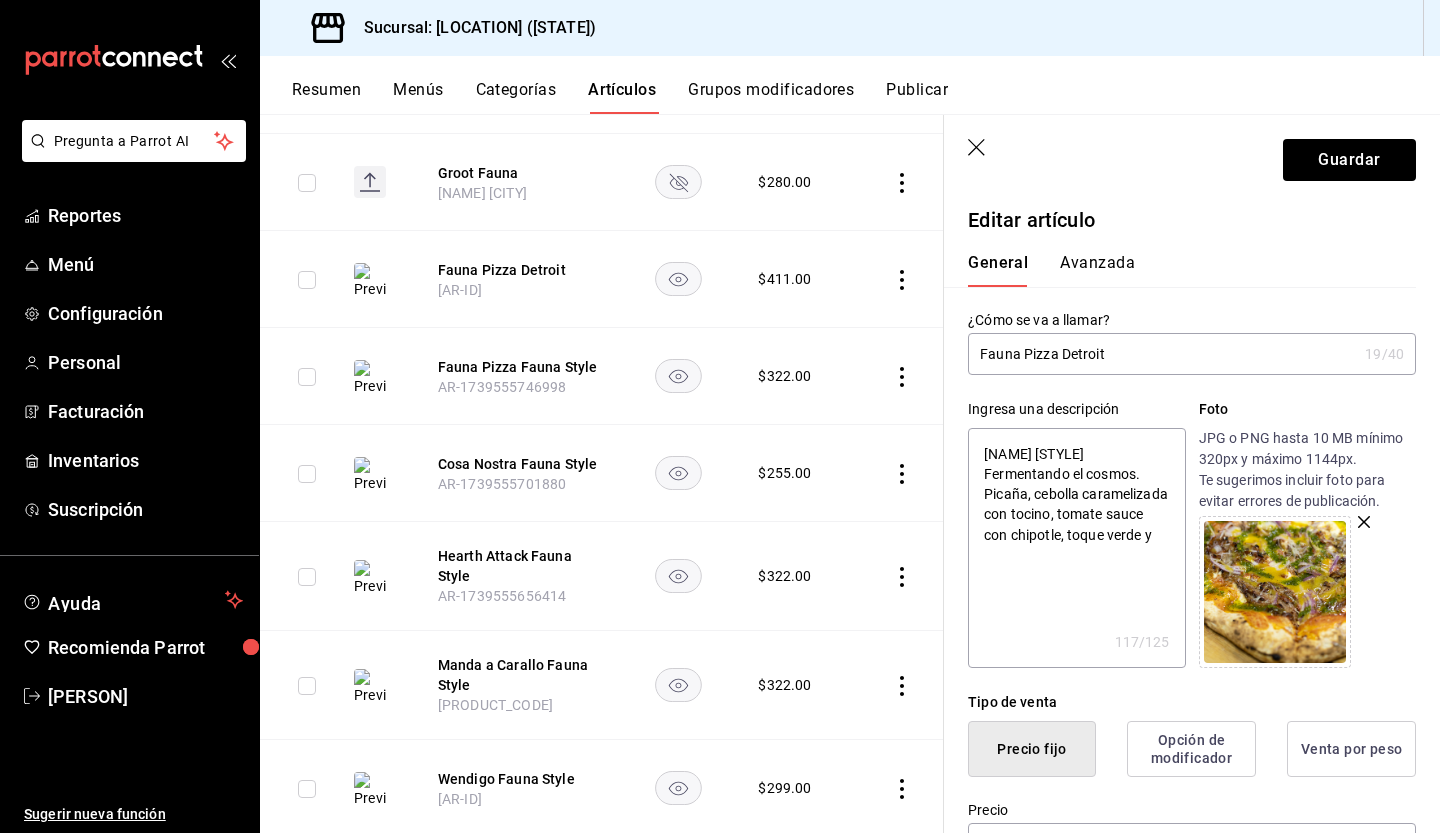 click on "[NAME] [STYLE] Fermentando el cosmos. Picaña, cebolla caramelizada con tocino, tomate sauce con chipotle, toque verde y" at bounding box center (1076, 548) 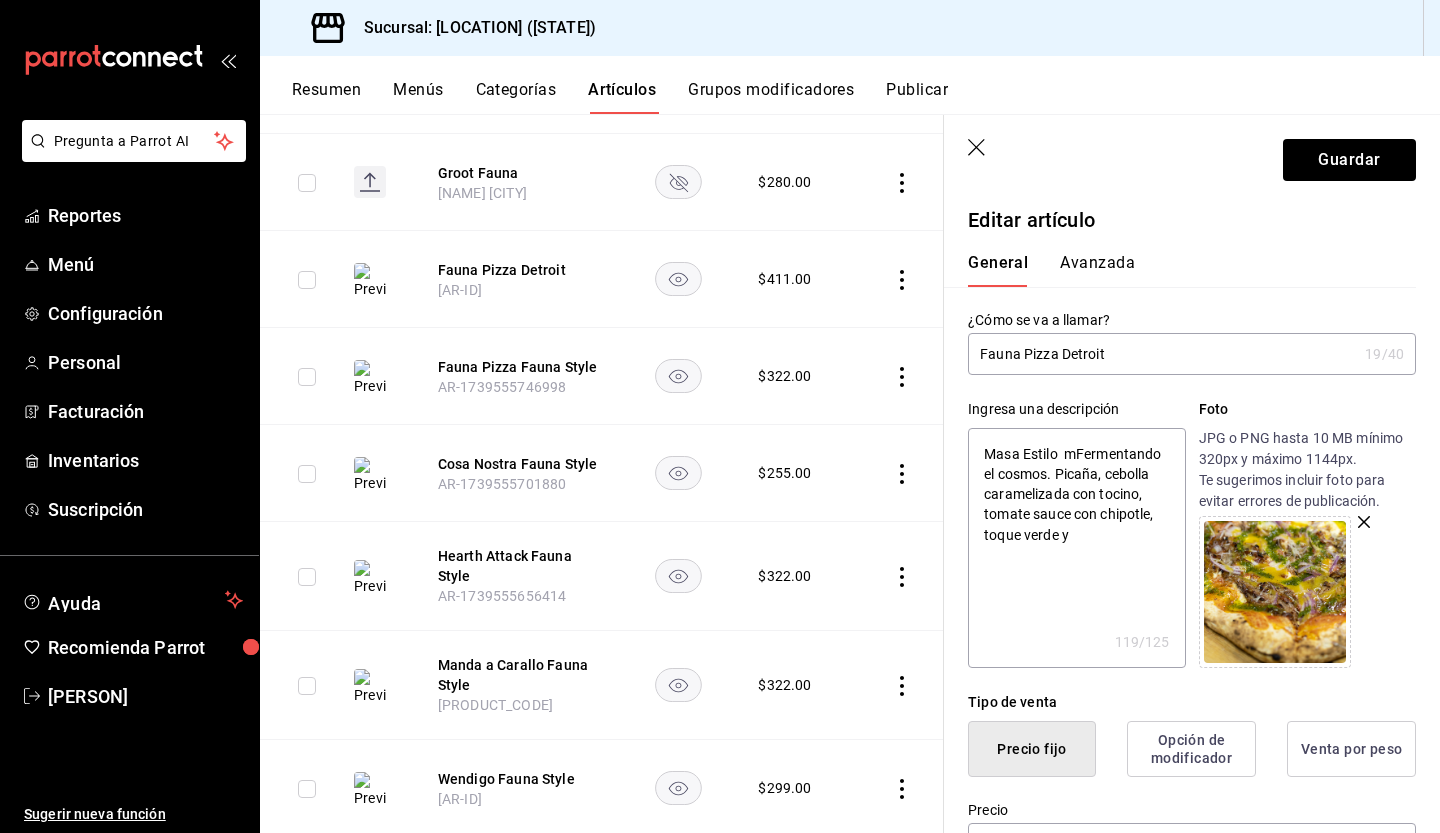 type on "[NAME] [STYLE]  mmFermentando el cosmos. Picaña, cebolla caramelizada con tocino, tomate sauce con chipotle, toque verde y" 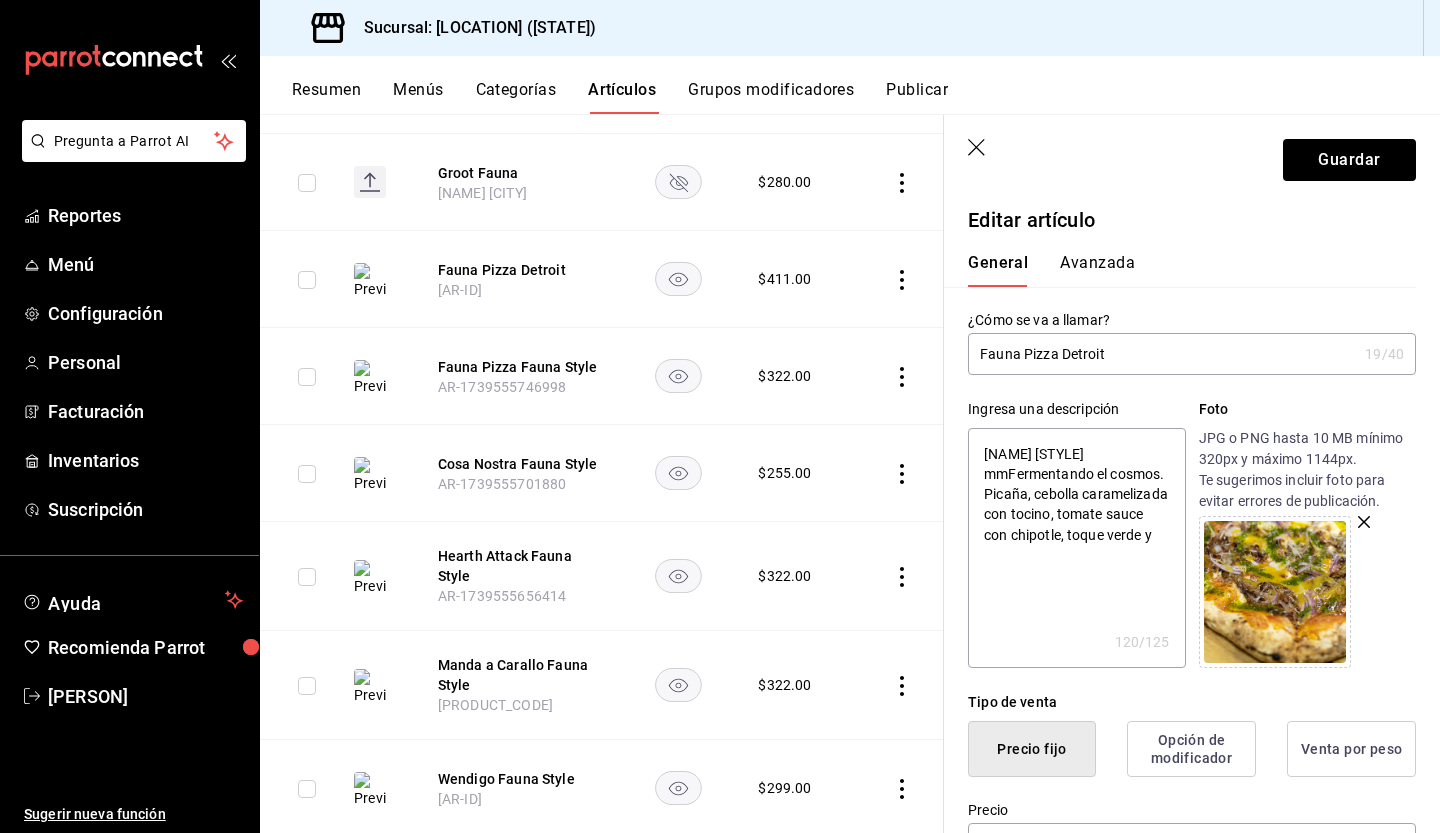 type on "Masa Estilo  mFermentando el cosmos. Picaña, cebolla caramelizada con tocino, tomate sauce con chipotle, toque verde y" 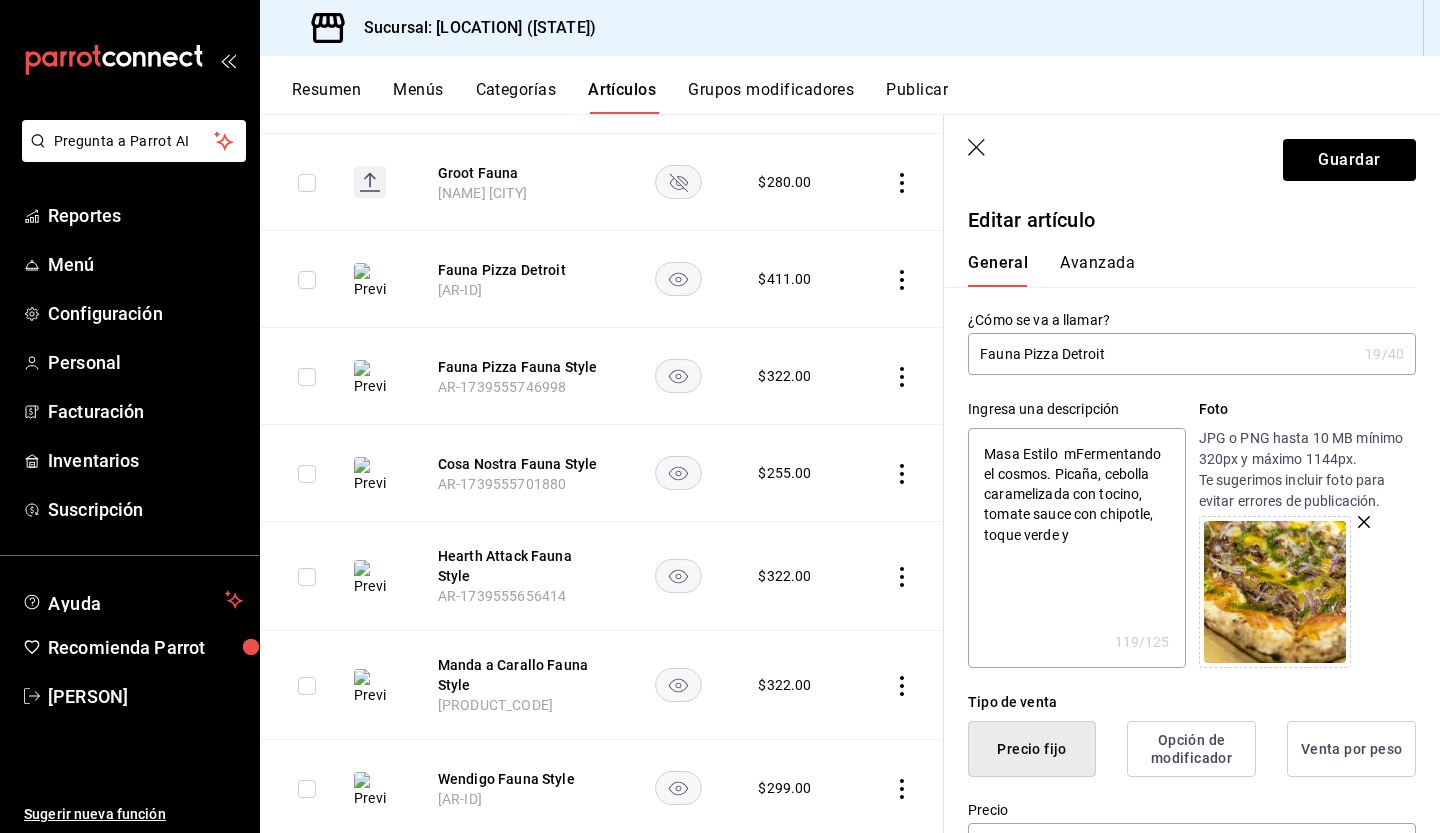 type on "[NAME] [STYLE]  Fermentando el cosmos. Picaña, cebolla caramelizada con tocino, tomate sauce con chipotle, toque verde y" 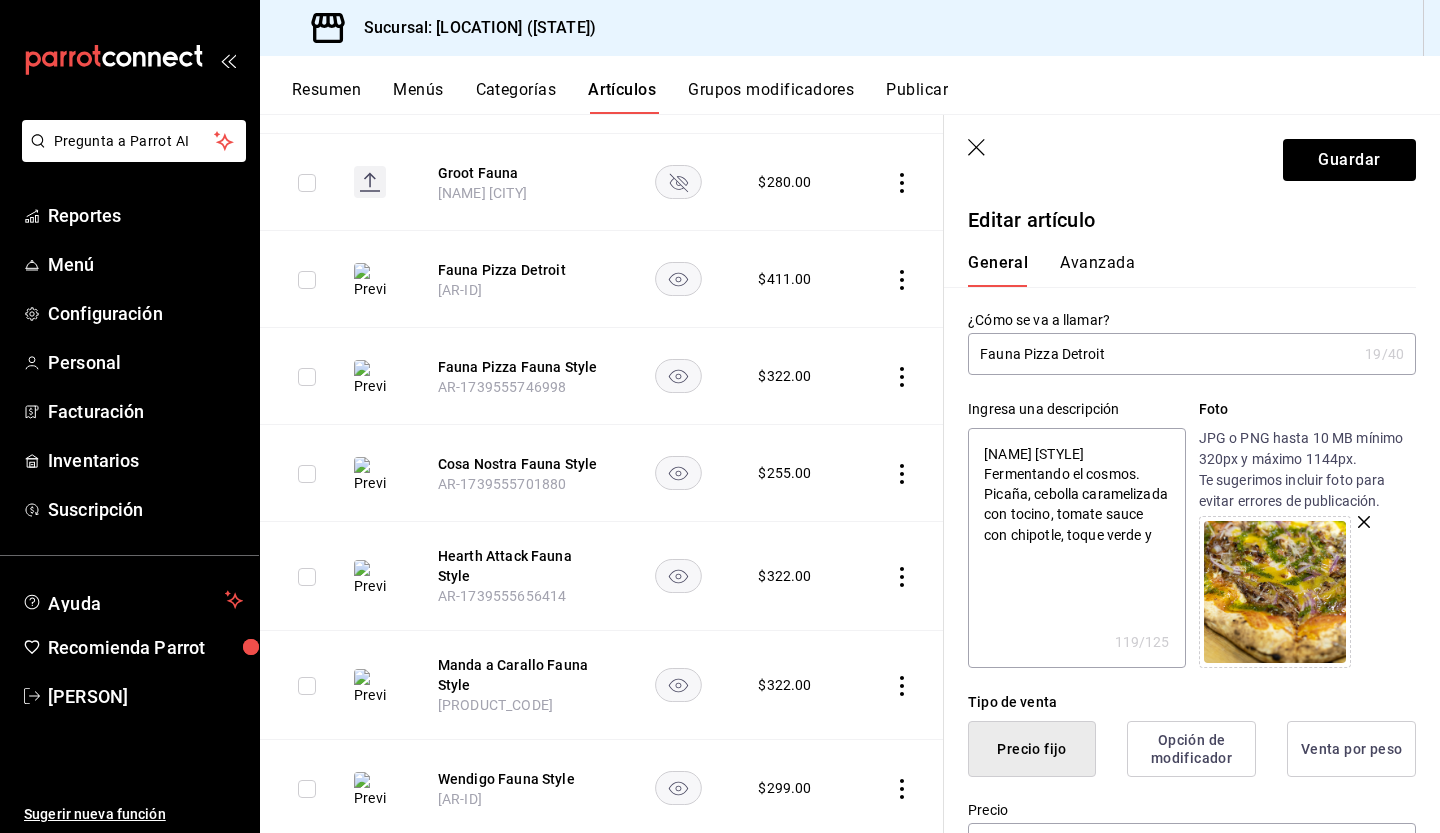 type on "x" 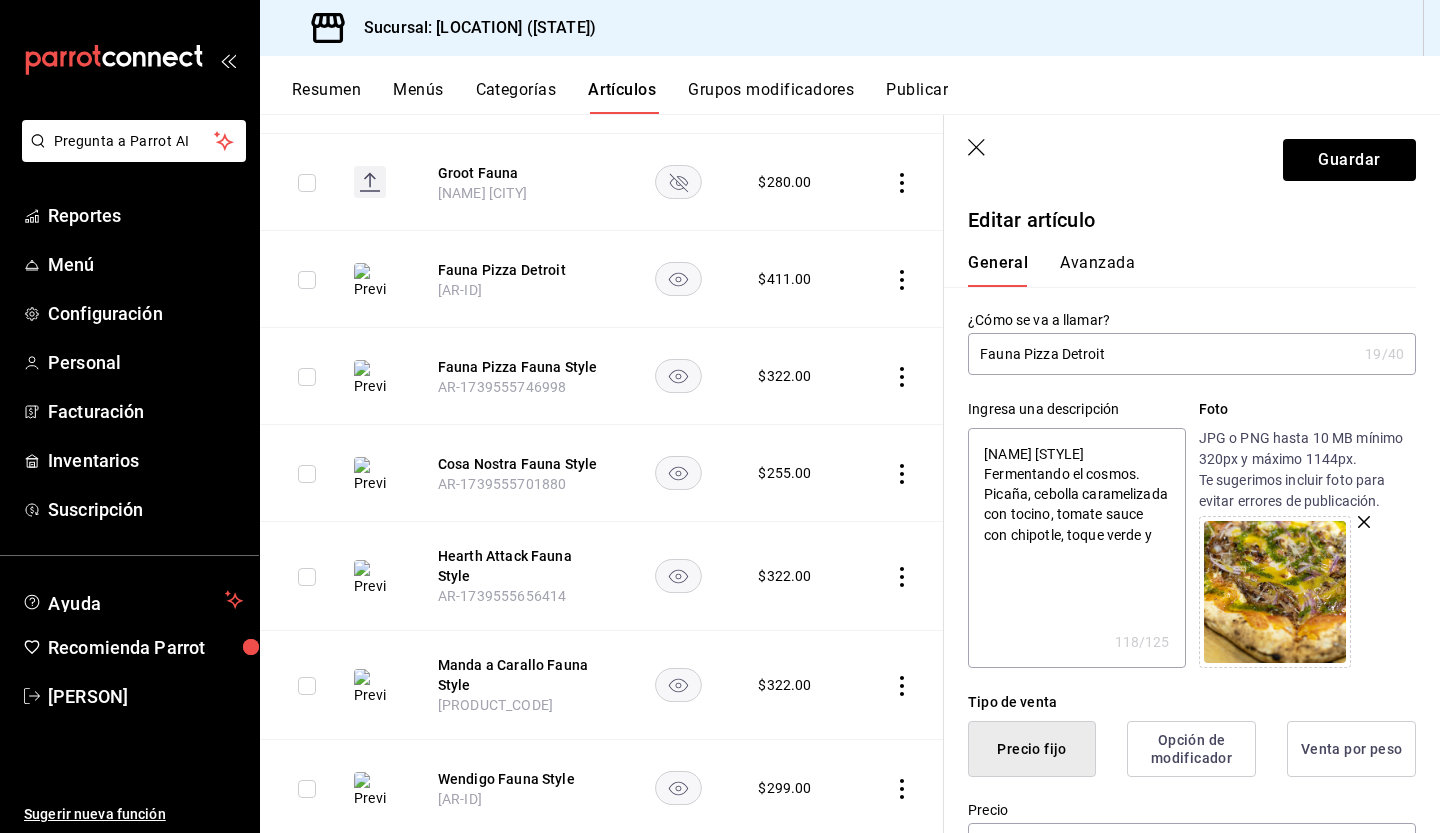 type on "[NAME] [STYLE]  Fermentando el cosmos. Picaña, cebolla caramelizada con tocino, tomate sauce con chipotle, toque verde y" 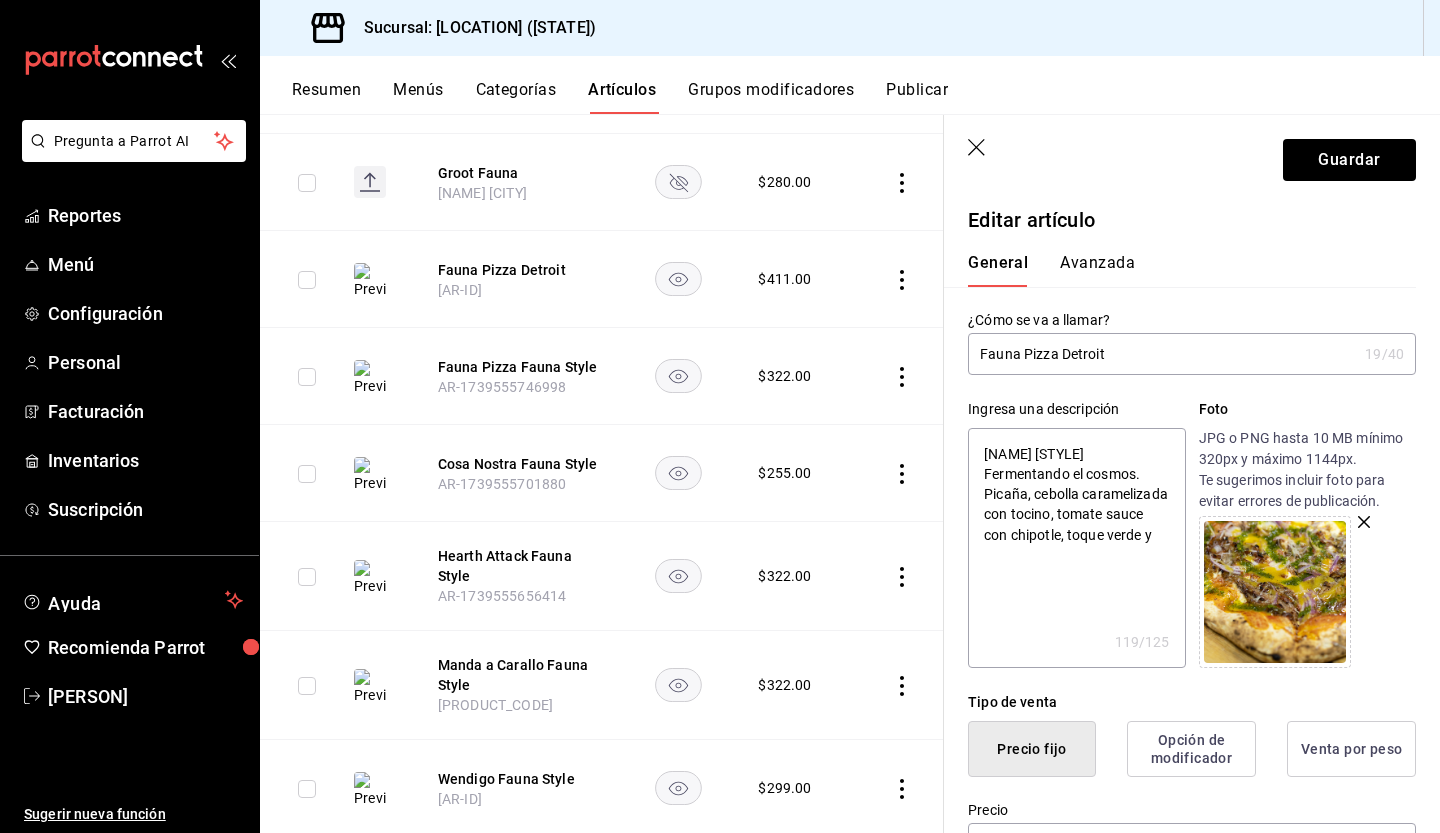 click on "[NAME] [STYLE]  Fermentando el cosmos. Picaña, cebolla caramelizada con tocino, tomate sauce con chipotle, toque verde y" at bounding box center (1076, 548) 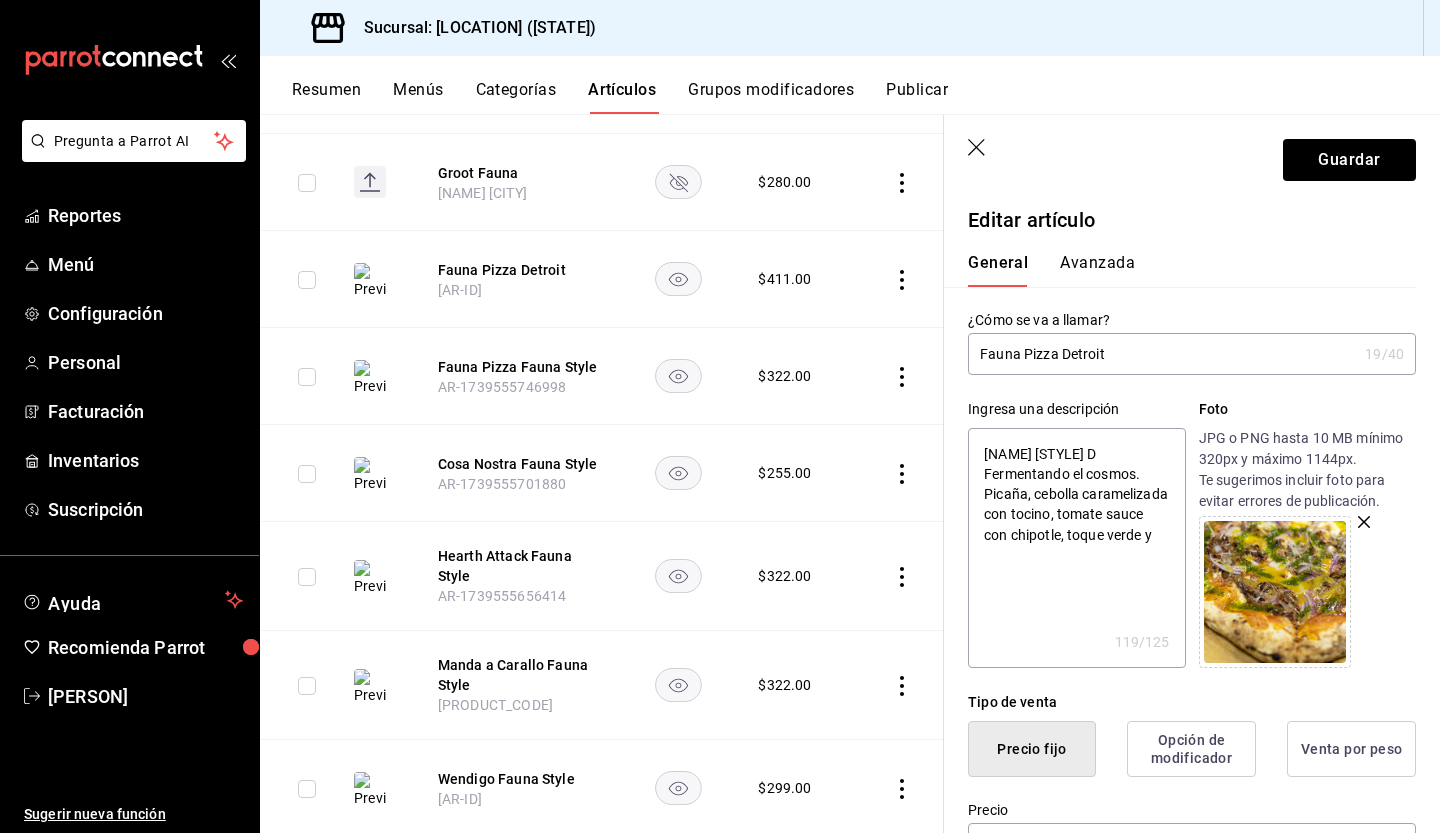 type on "x" 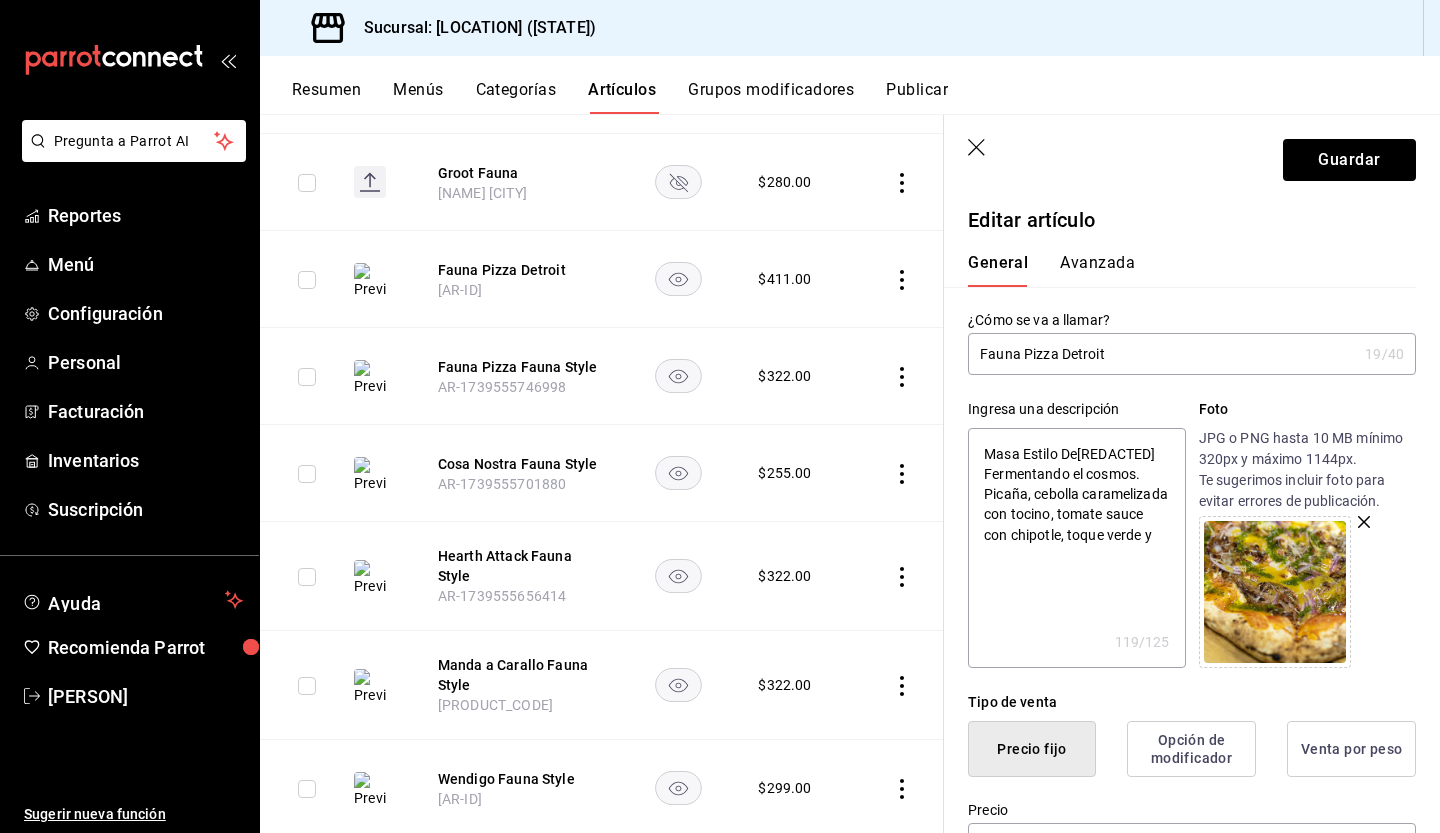 type on "x" 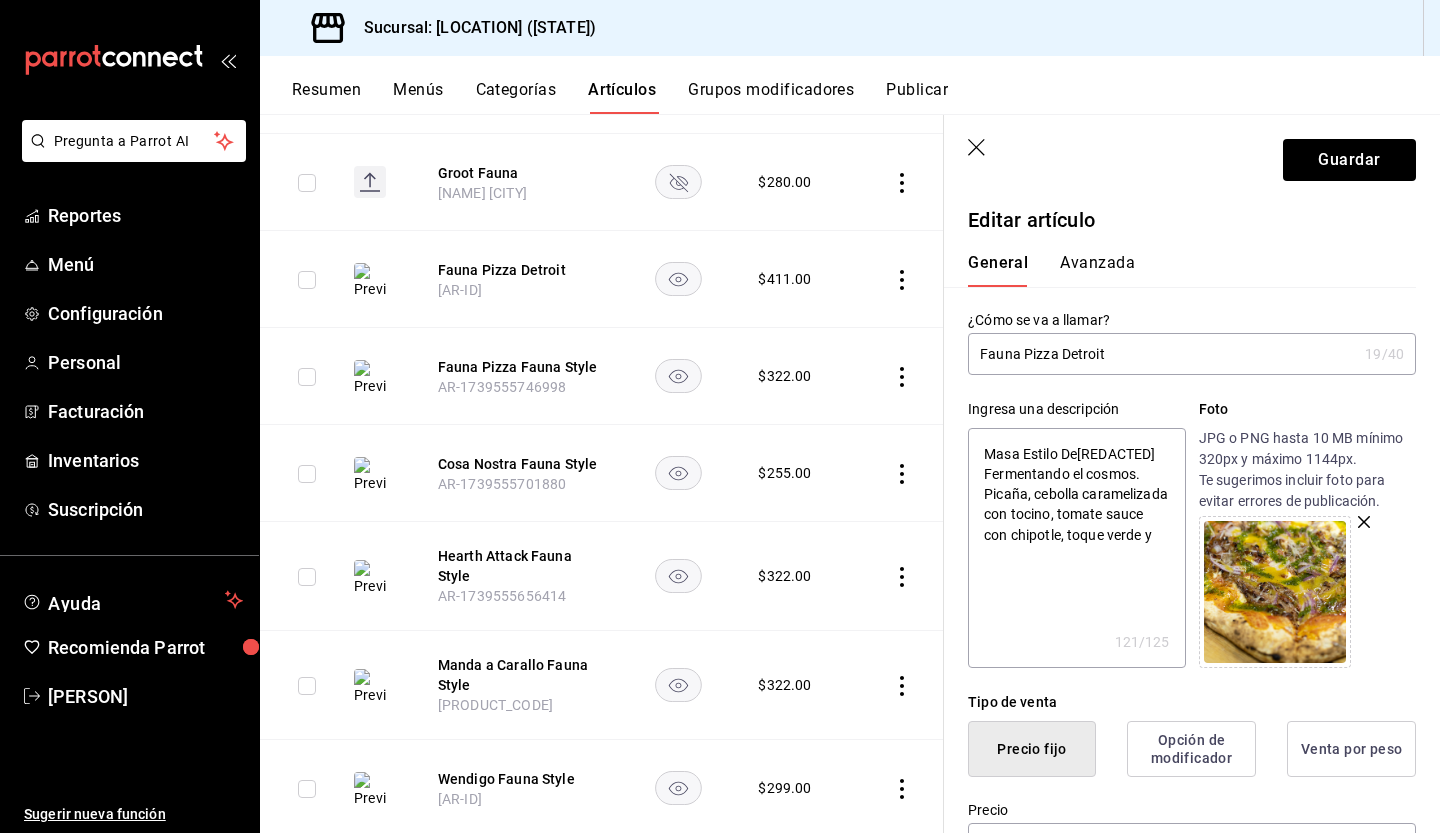 type on "[NAME] [STYLE] Det  Fermentando el cosmos. Picaña, cebolla caramelizada con tocino, tomate sauce con chipotle, toque verde y" 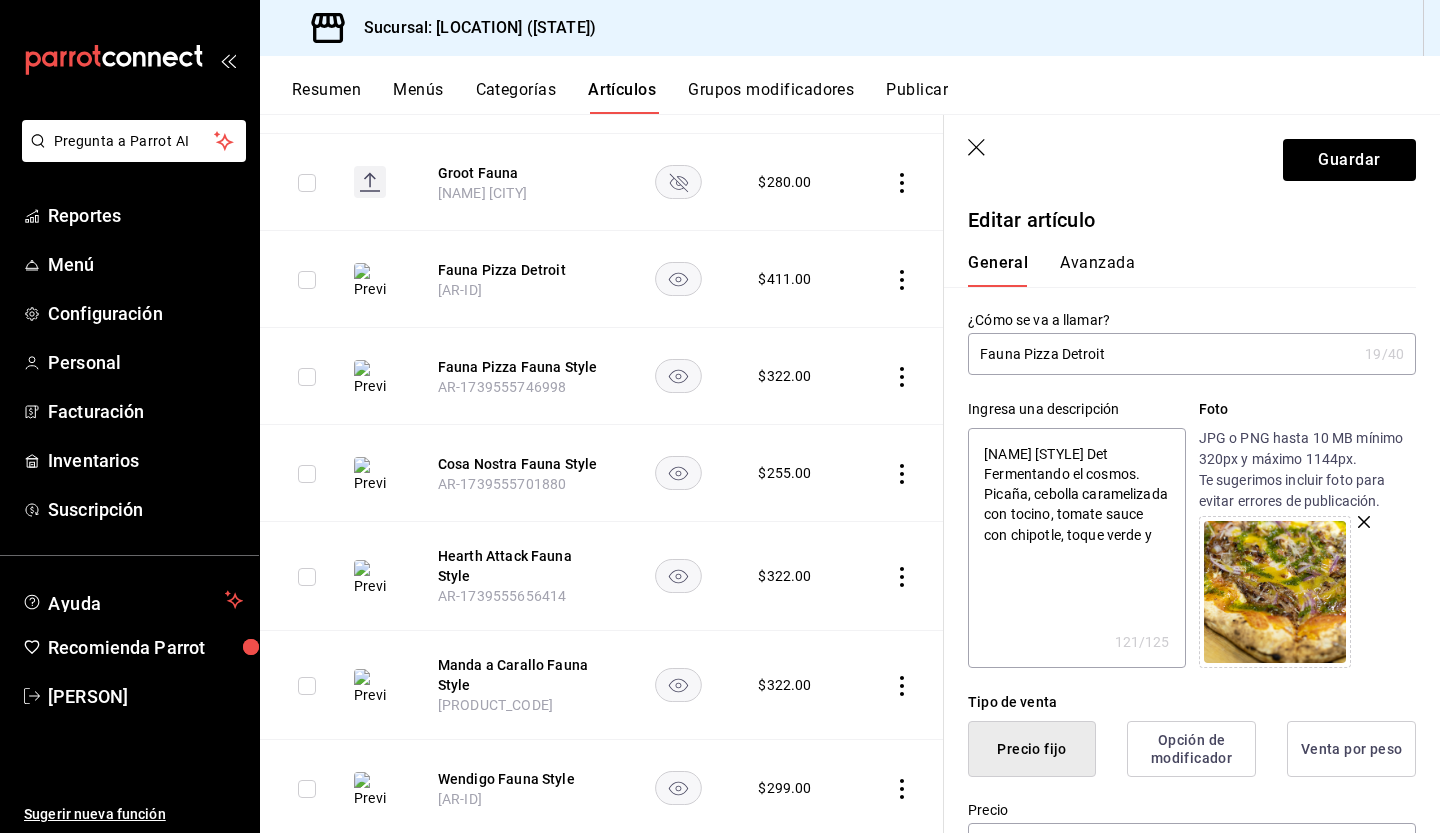 type on "x" 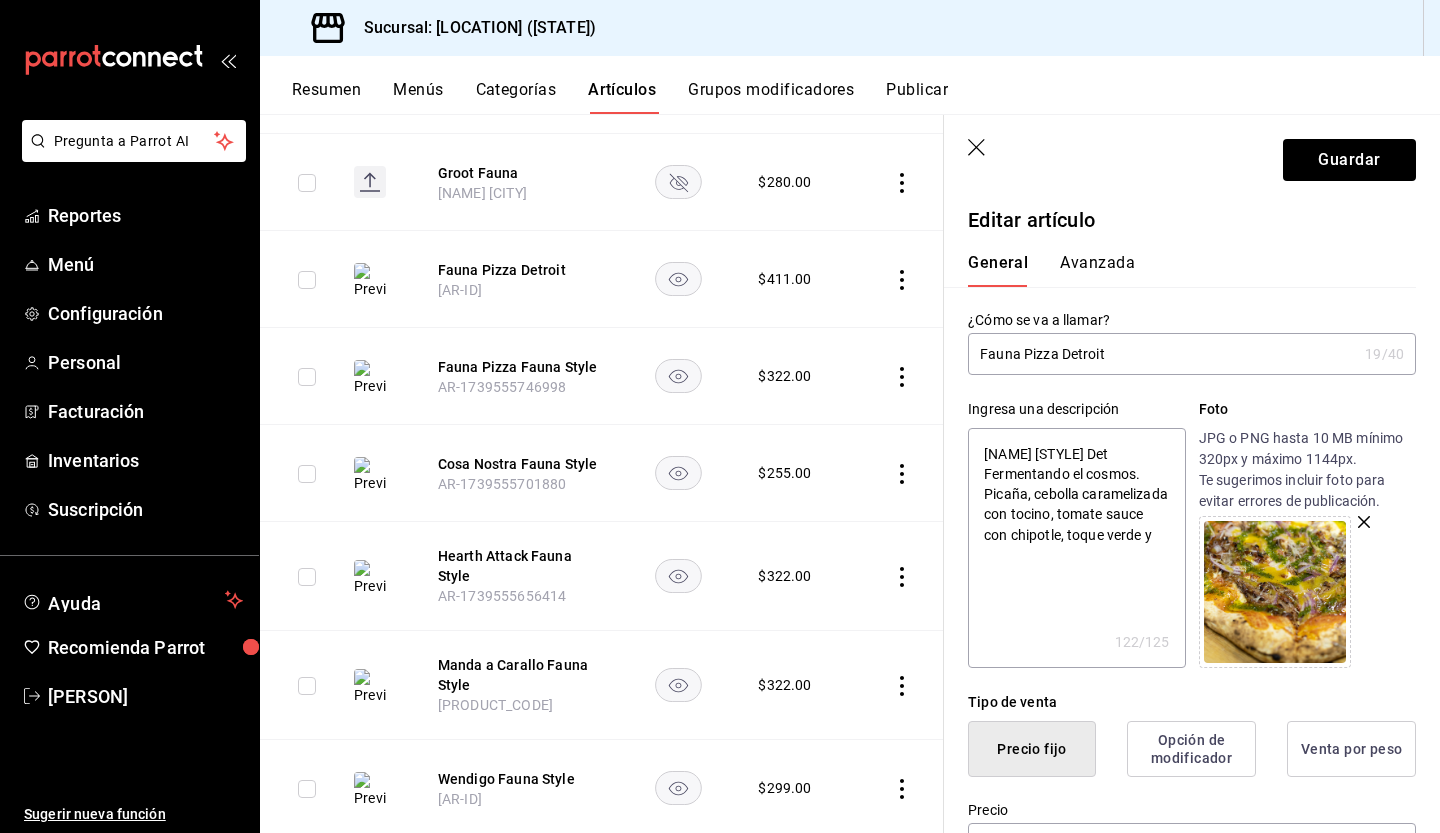 type on "[NAME] [STYLE] [CITY]  Fermentando el cosmos. Picaña, cebolla caramelizada con tocino, tomate sauce con chipotle, toque verde y" 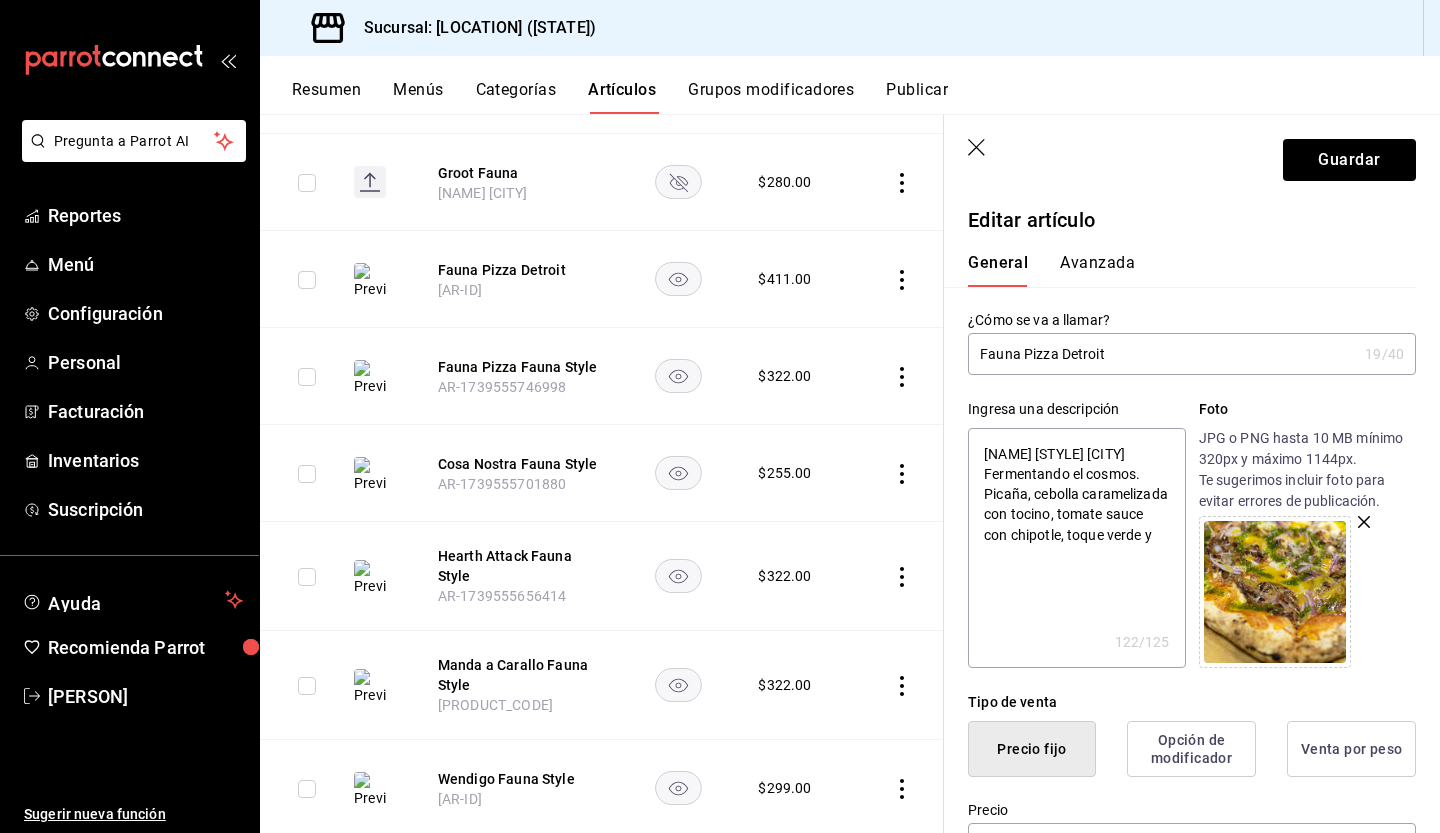 type on "x" 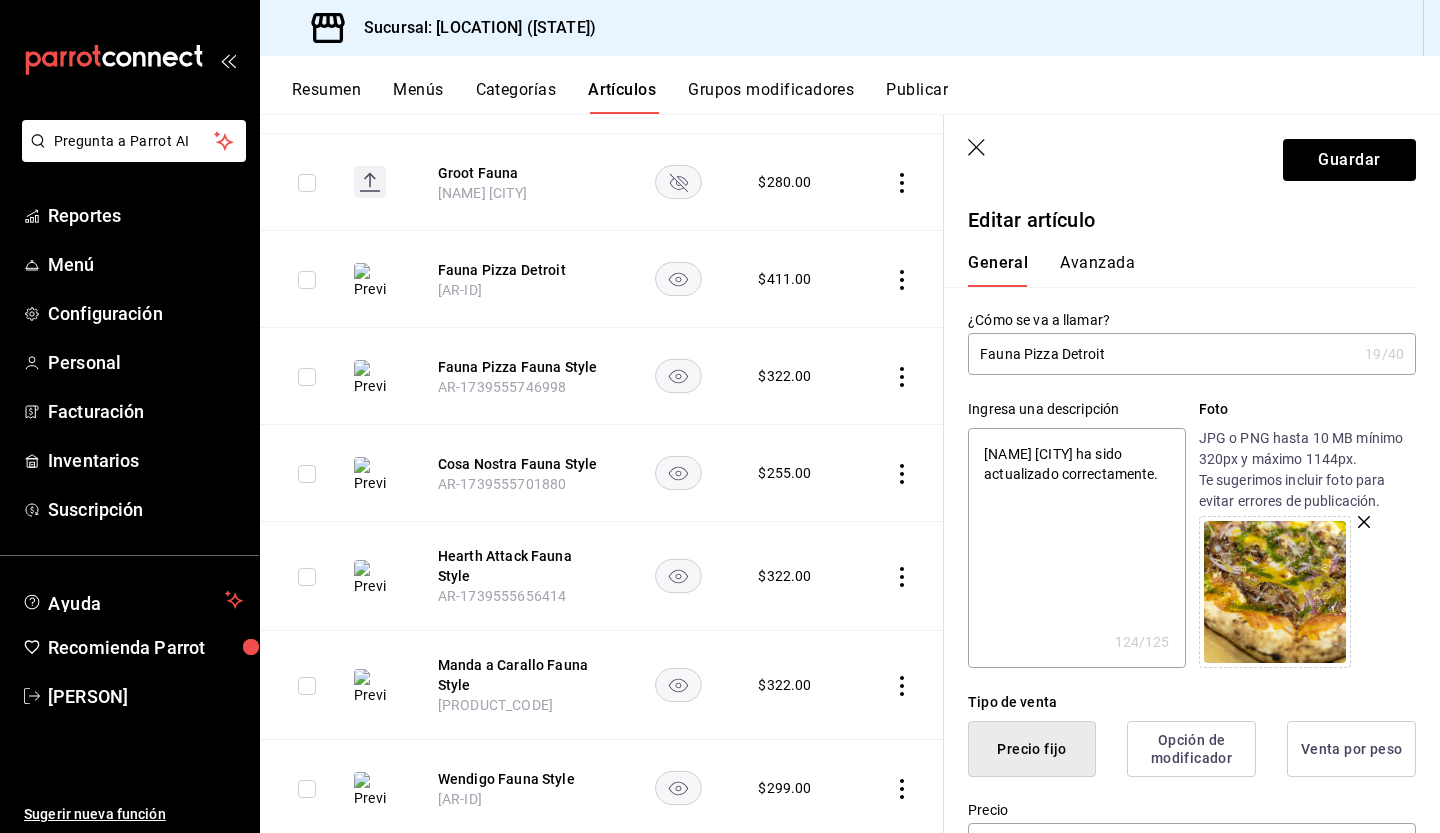 type on "x" 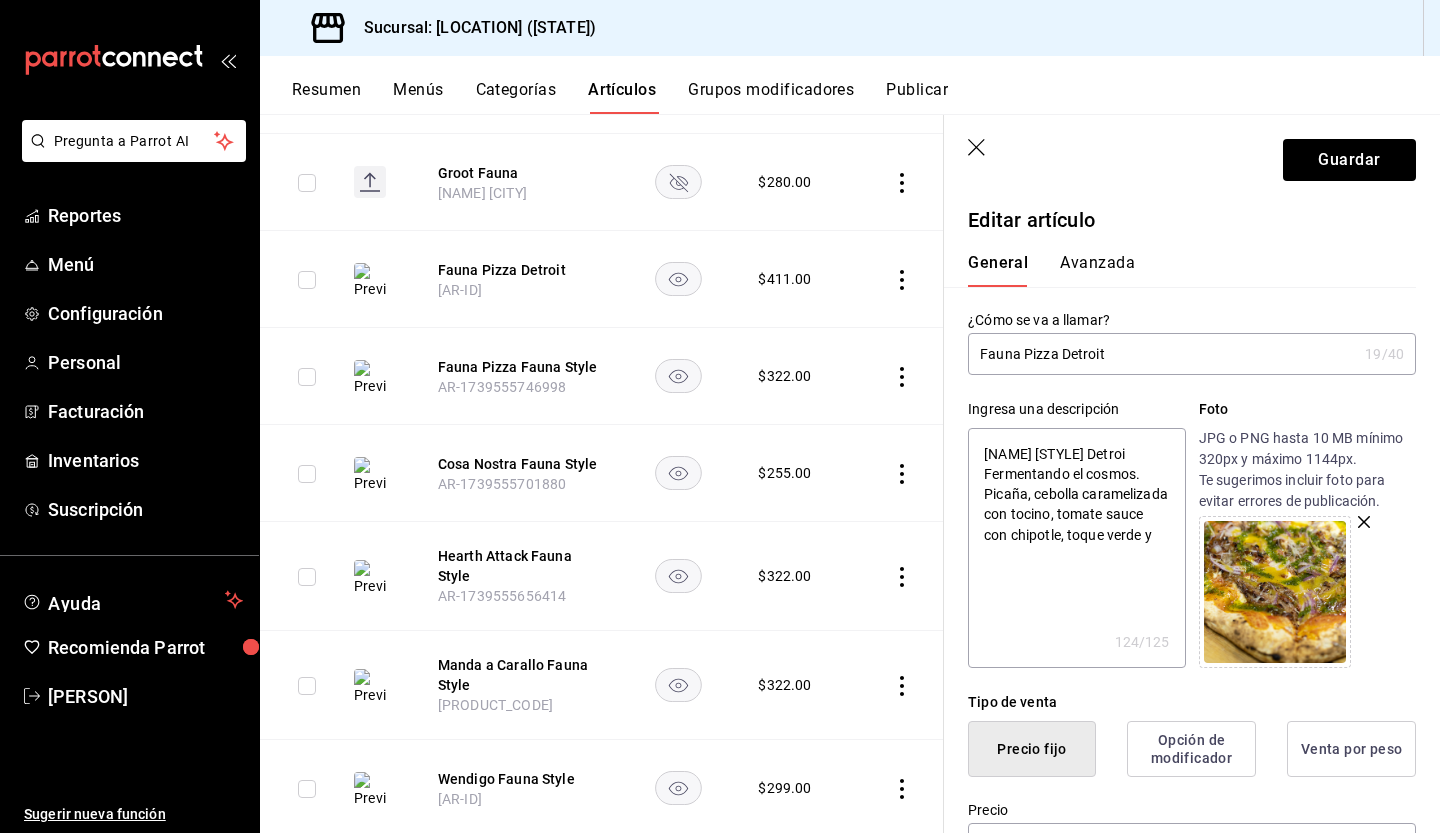 type on "x" 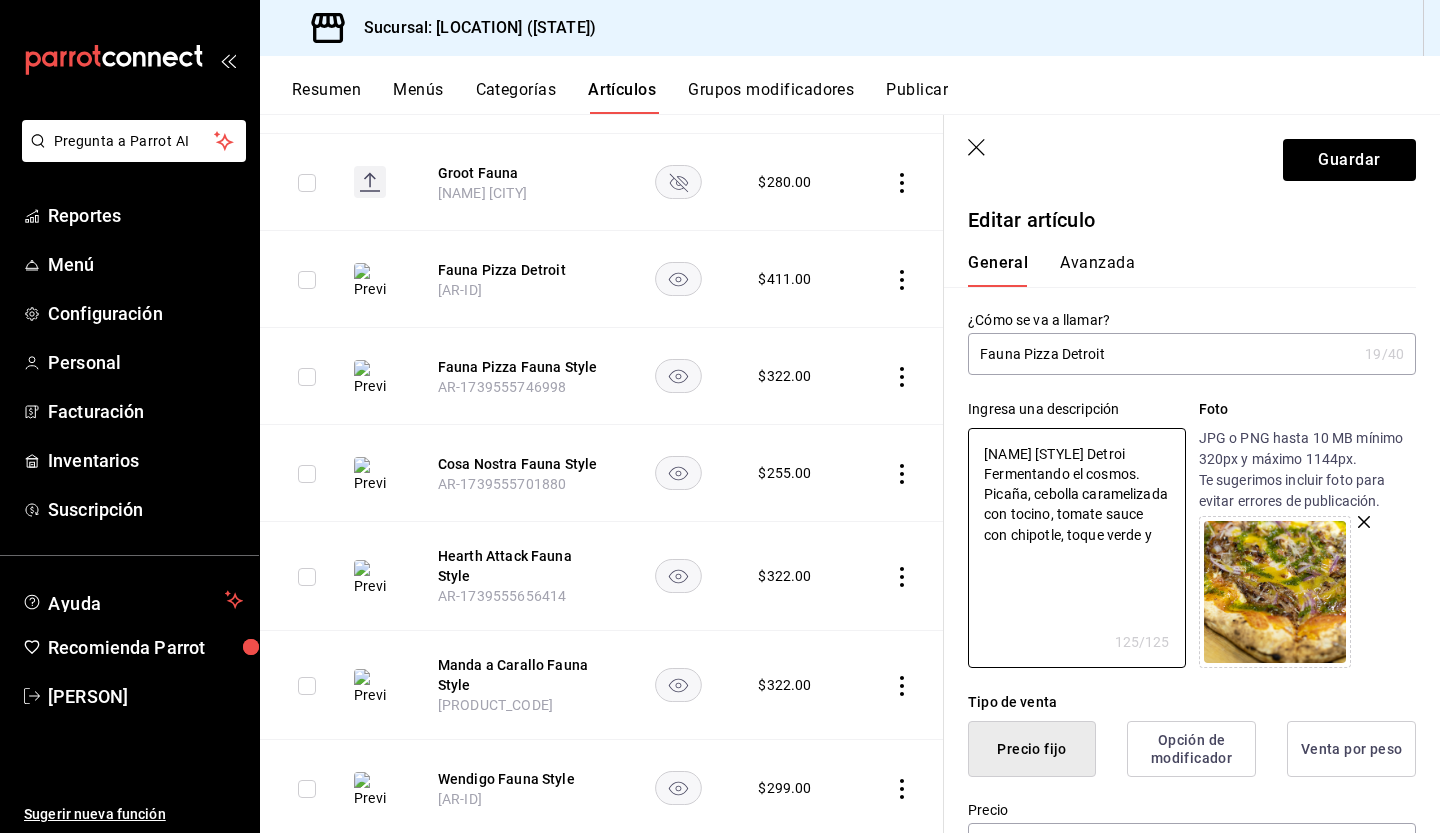type on "[NAME] [CITY] ha sido actualizado correctamente." 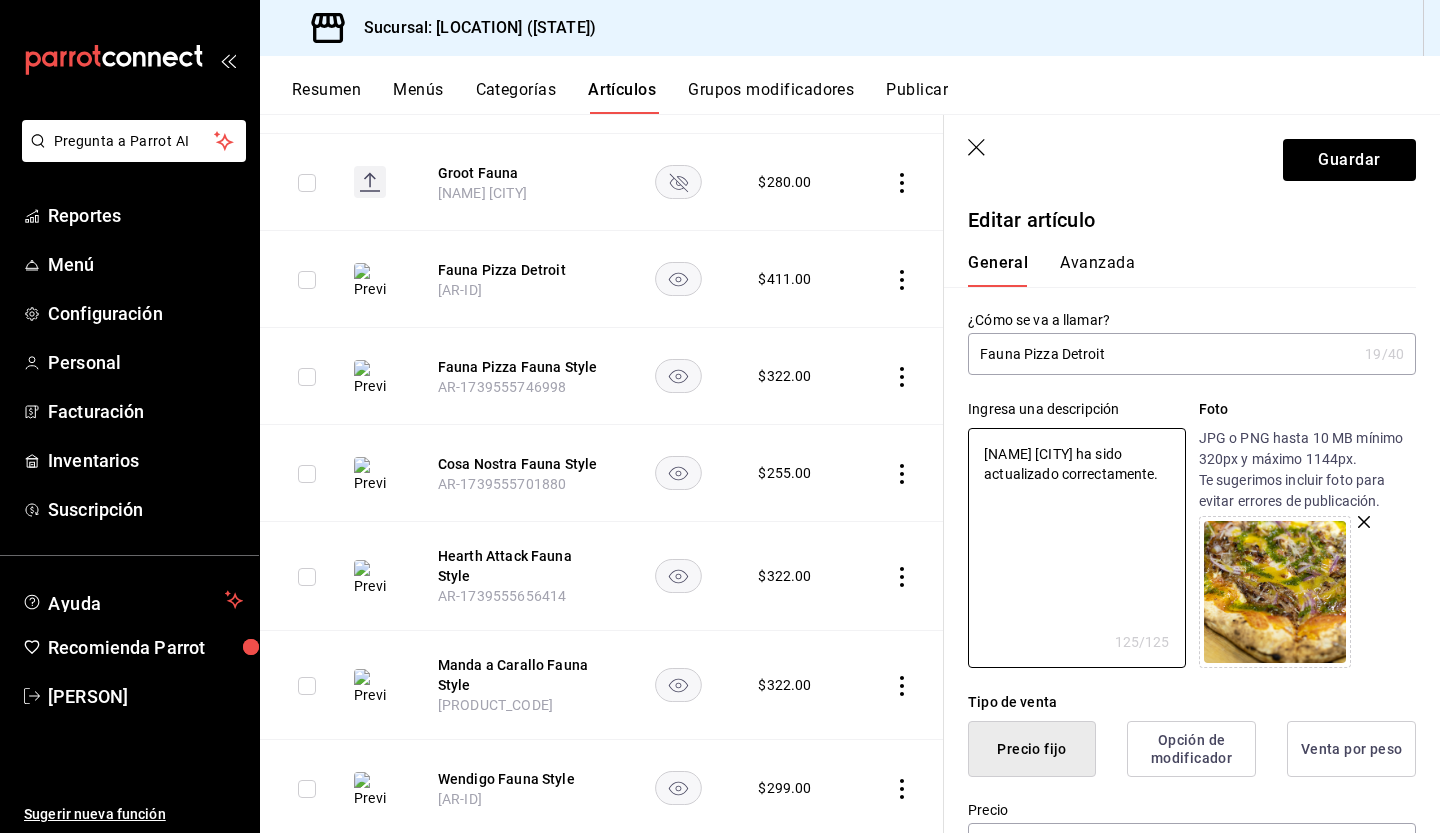 type on "x" 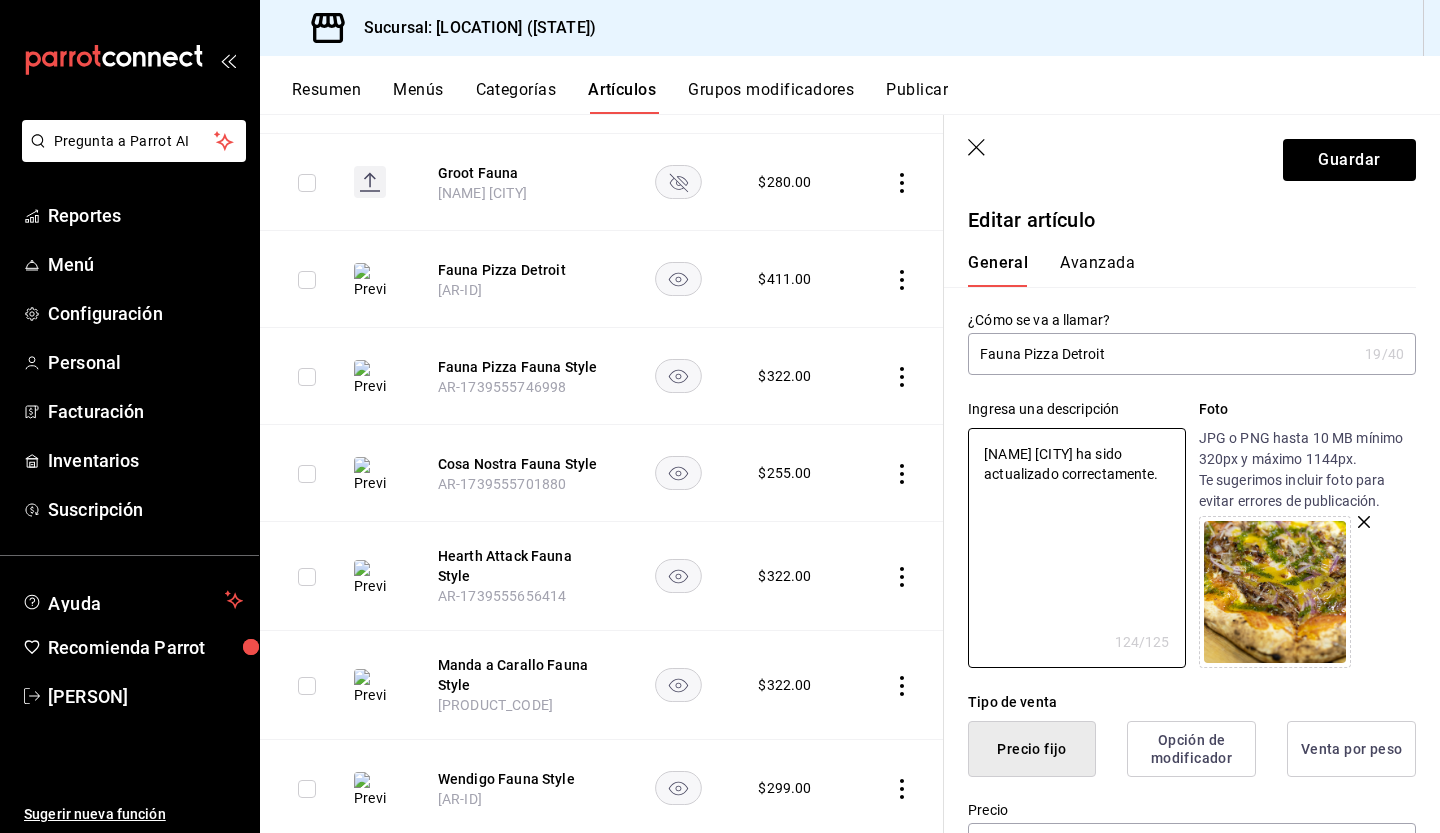 type on "[NAME] [STYLE] Detroi  Fermentando el cosmos. Picaña, cebolla caramelizada con tocino, tomate sauce con chipotle, toque verde y" 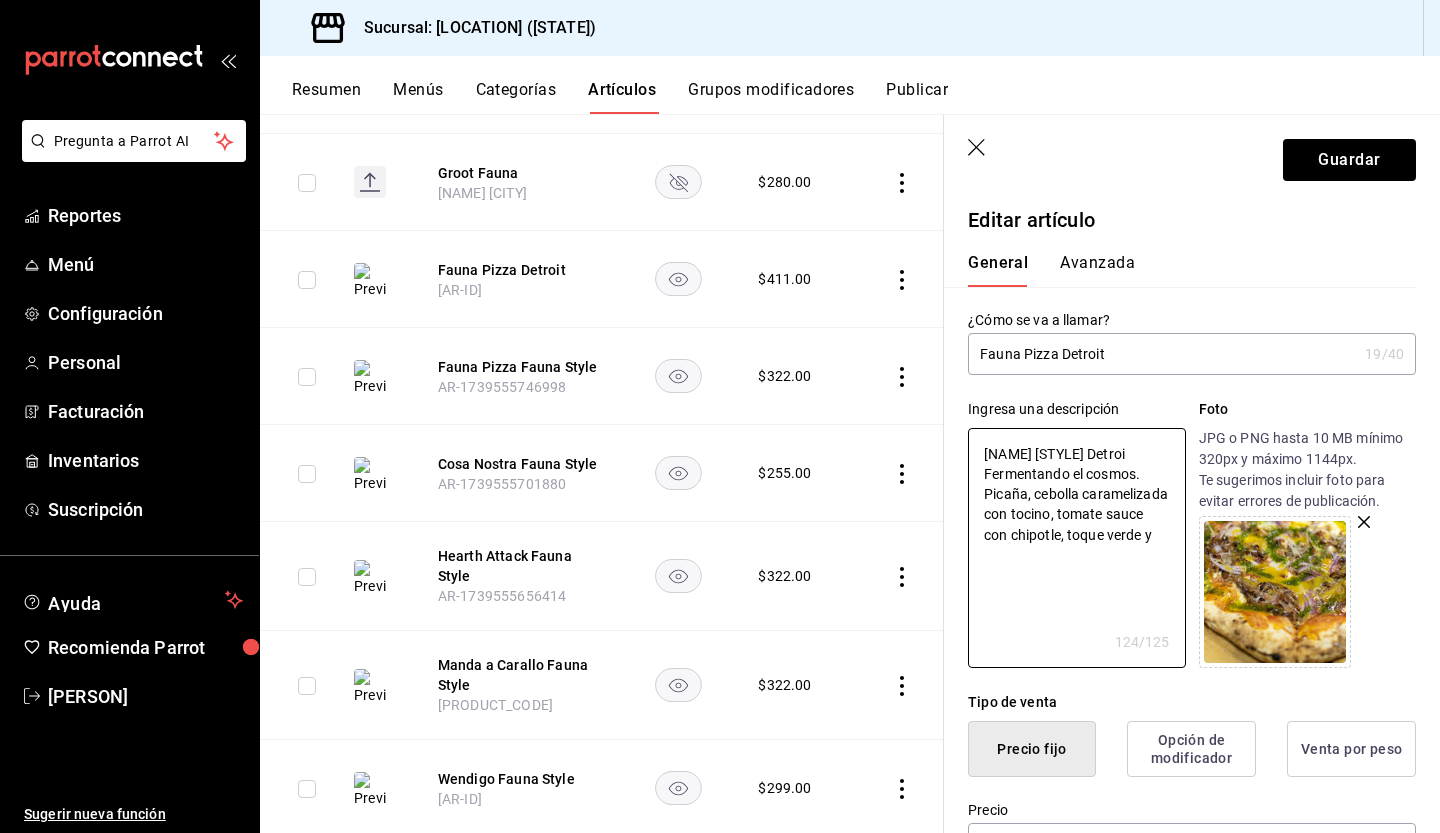 type on "x" 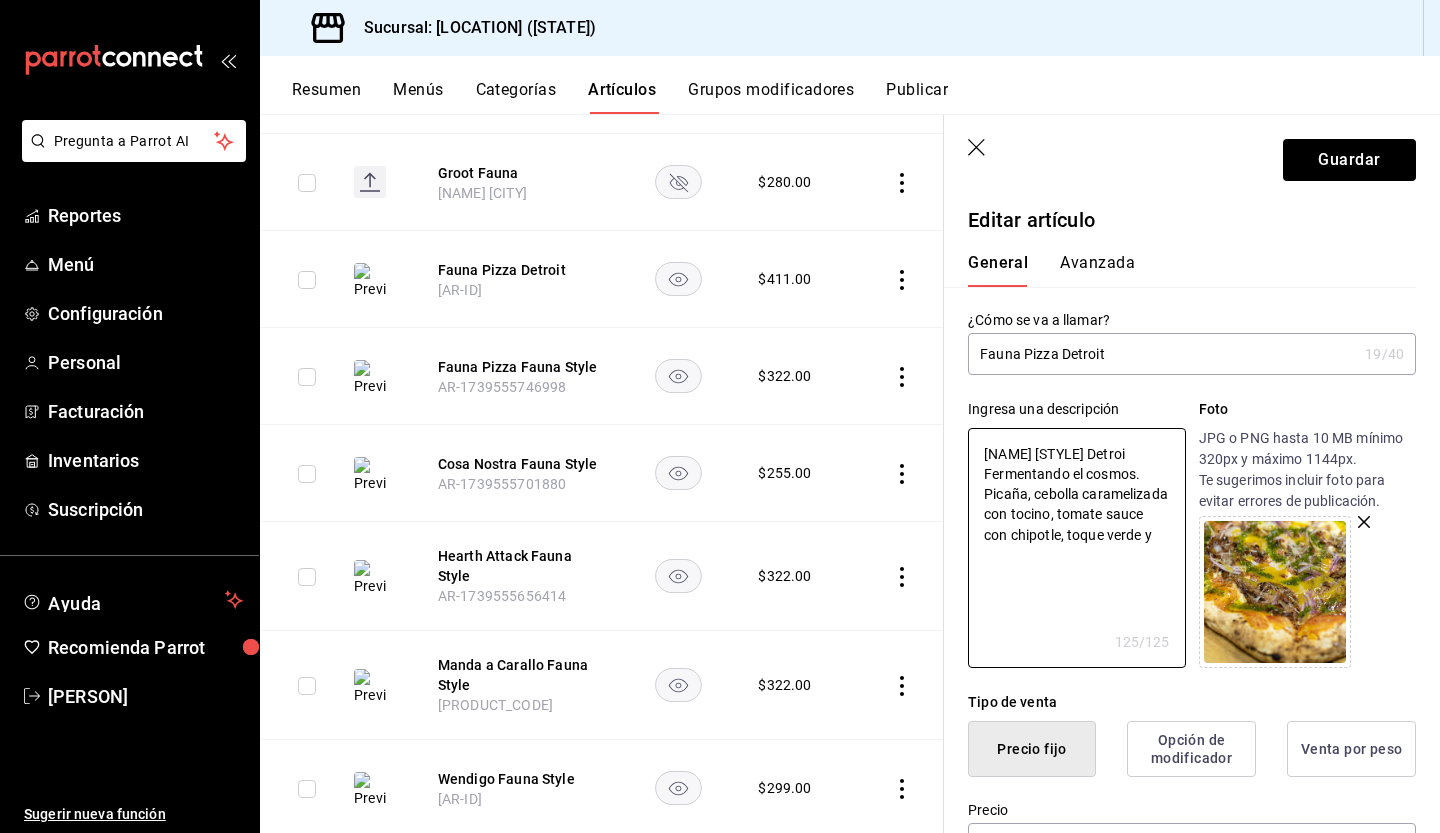 type on "[NAME] [CITY] ha sido actualizado correctamente." 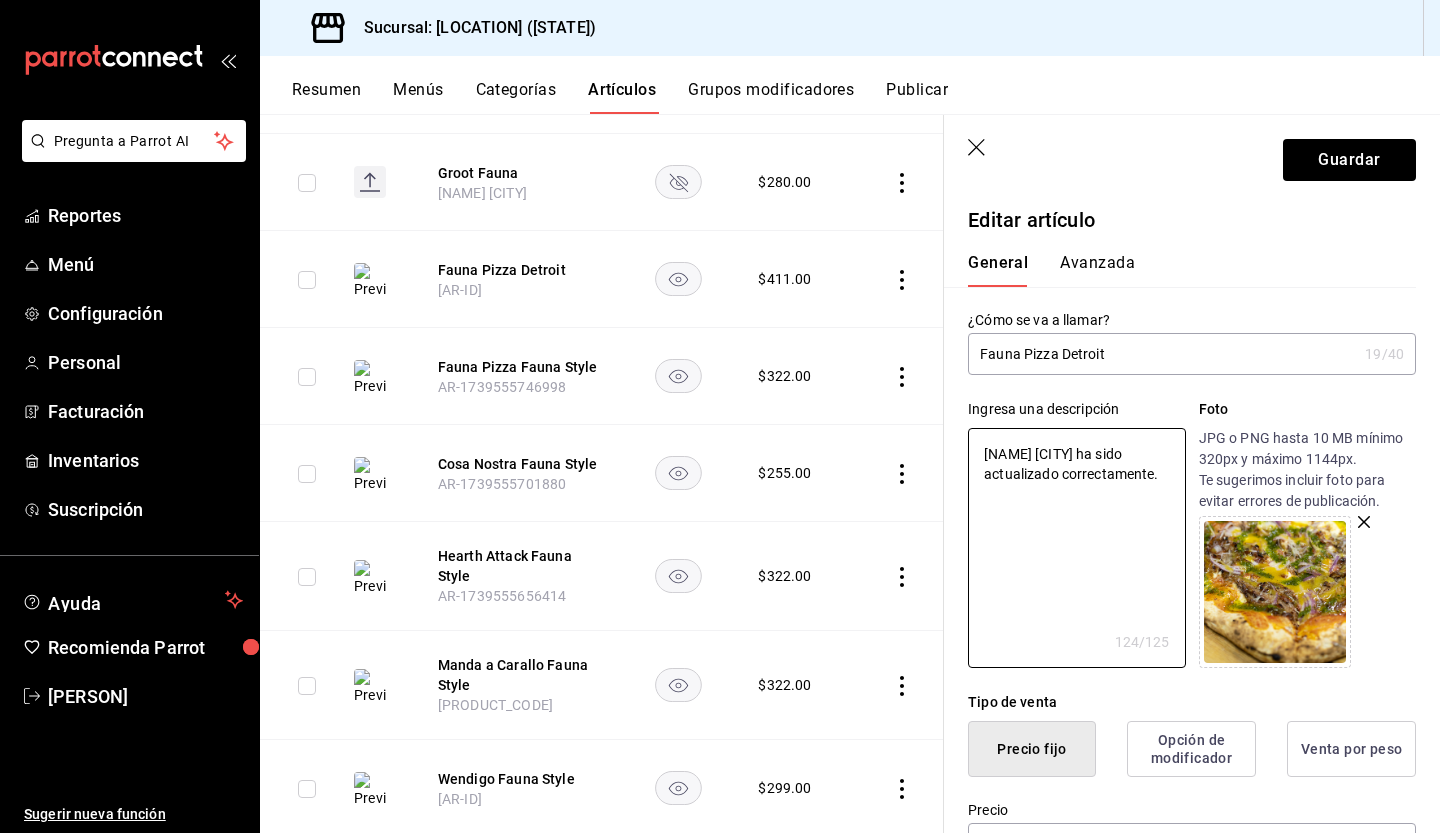 type on "[NAME] [STYLE] [CITY]  Fermentando el cosmos. Picaña, cebolla caramelizada con tocino, tomate sauce con chipotle, toque verde y" 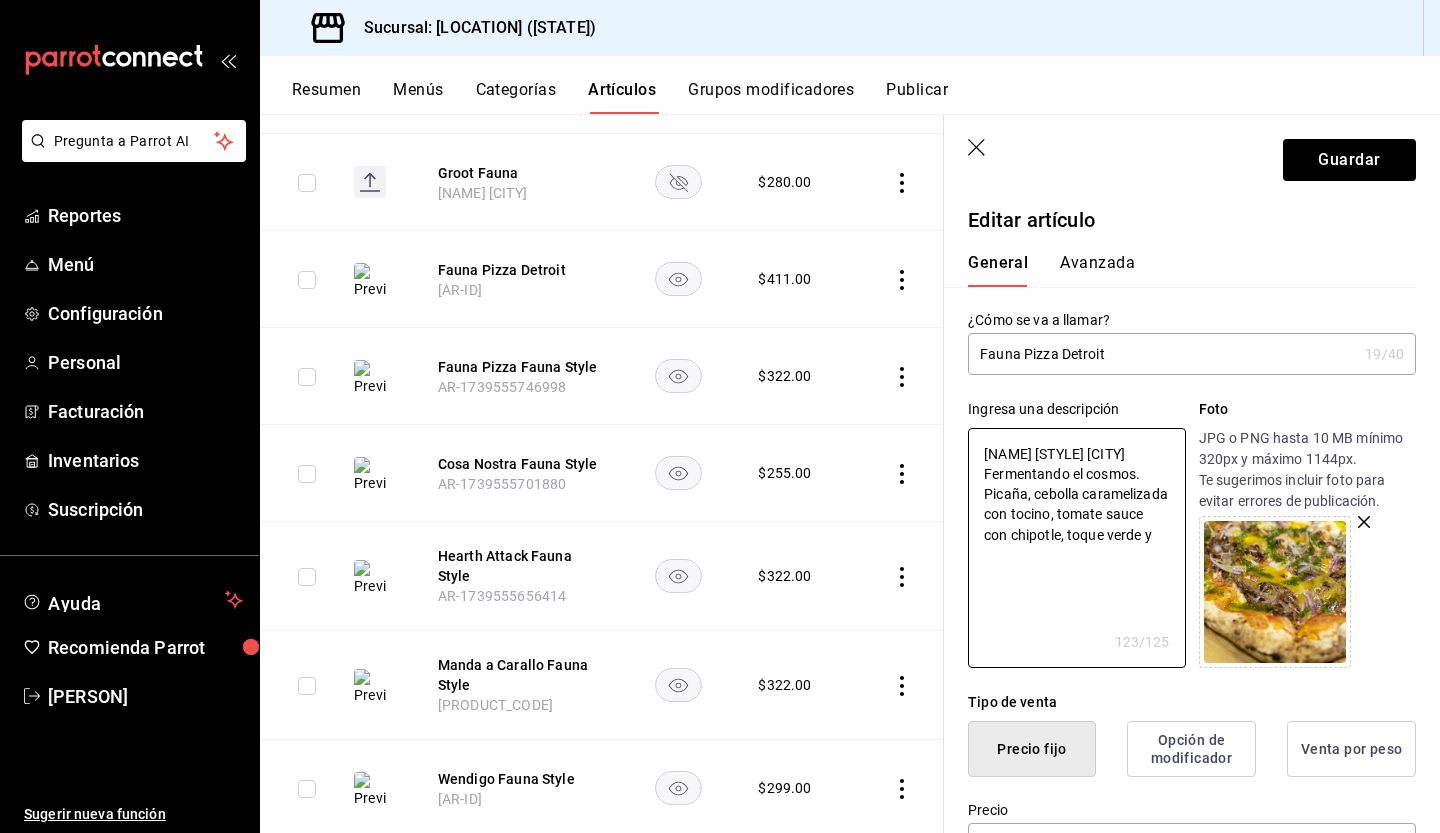 type on "[NAME] [STYLE] Det  Fermentando el cosmos. Picaña, cebolla caramelizada con tocino, tomate sauce con chipotle, toque verde y" 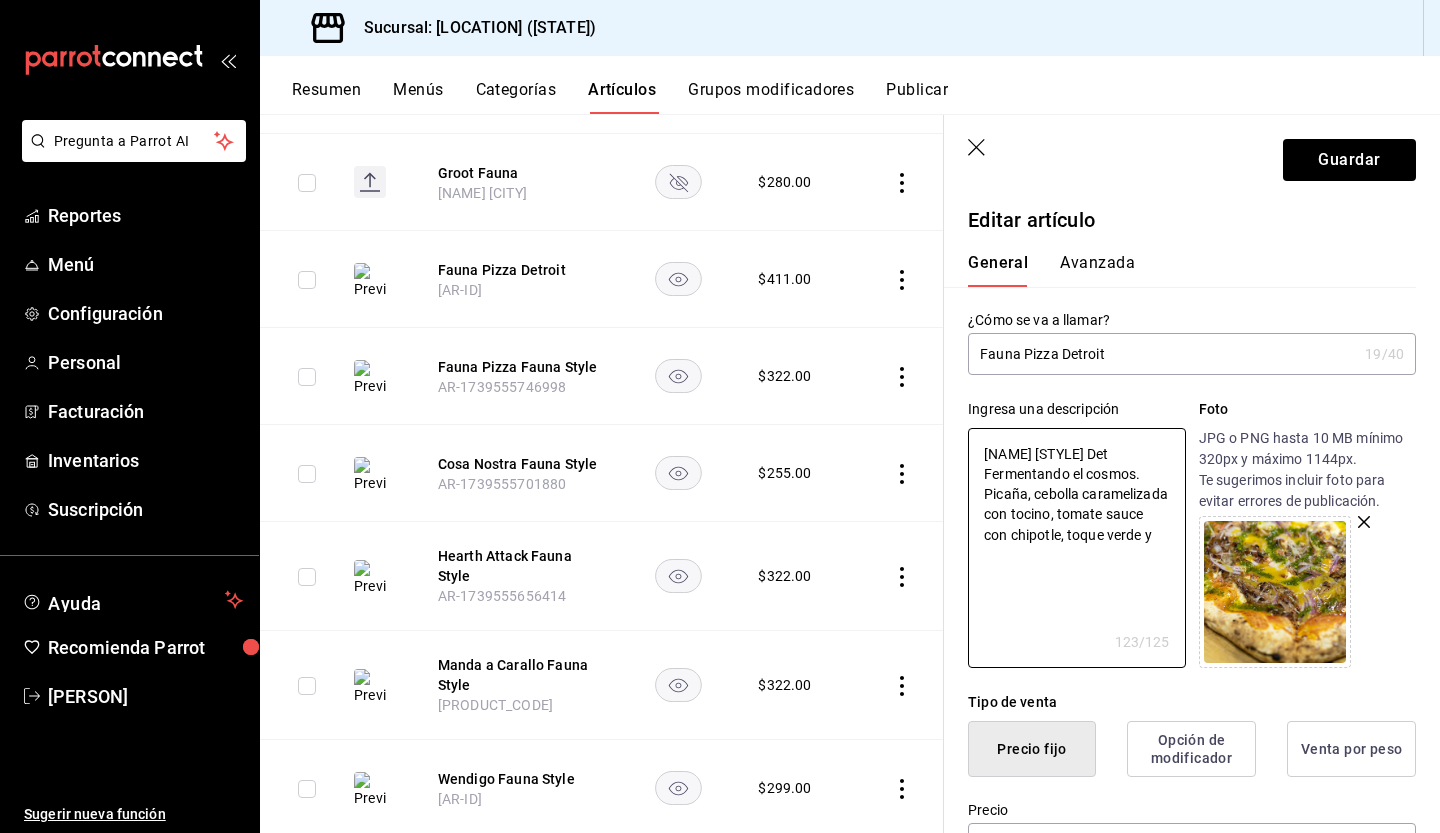 type on "x" 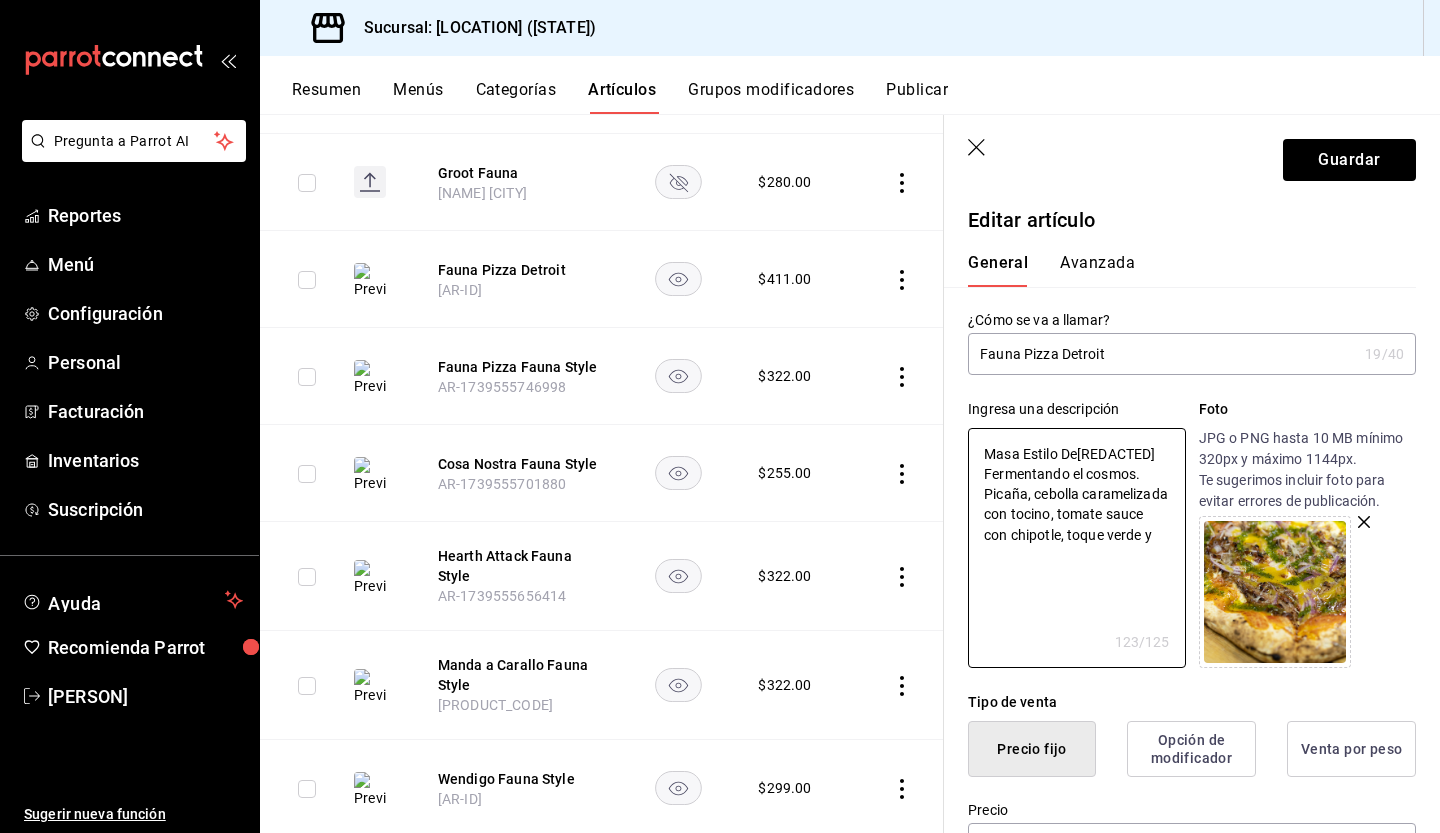 type on "x" 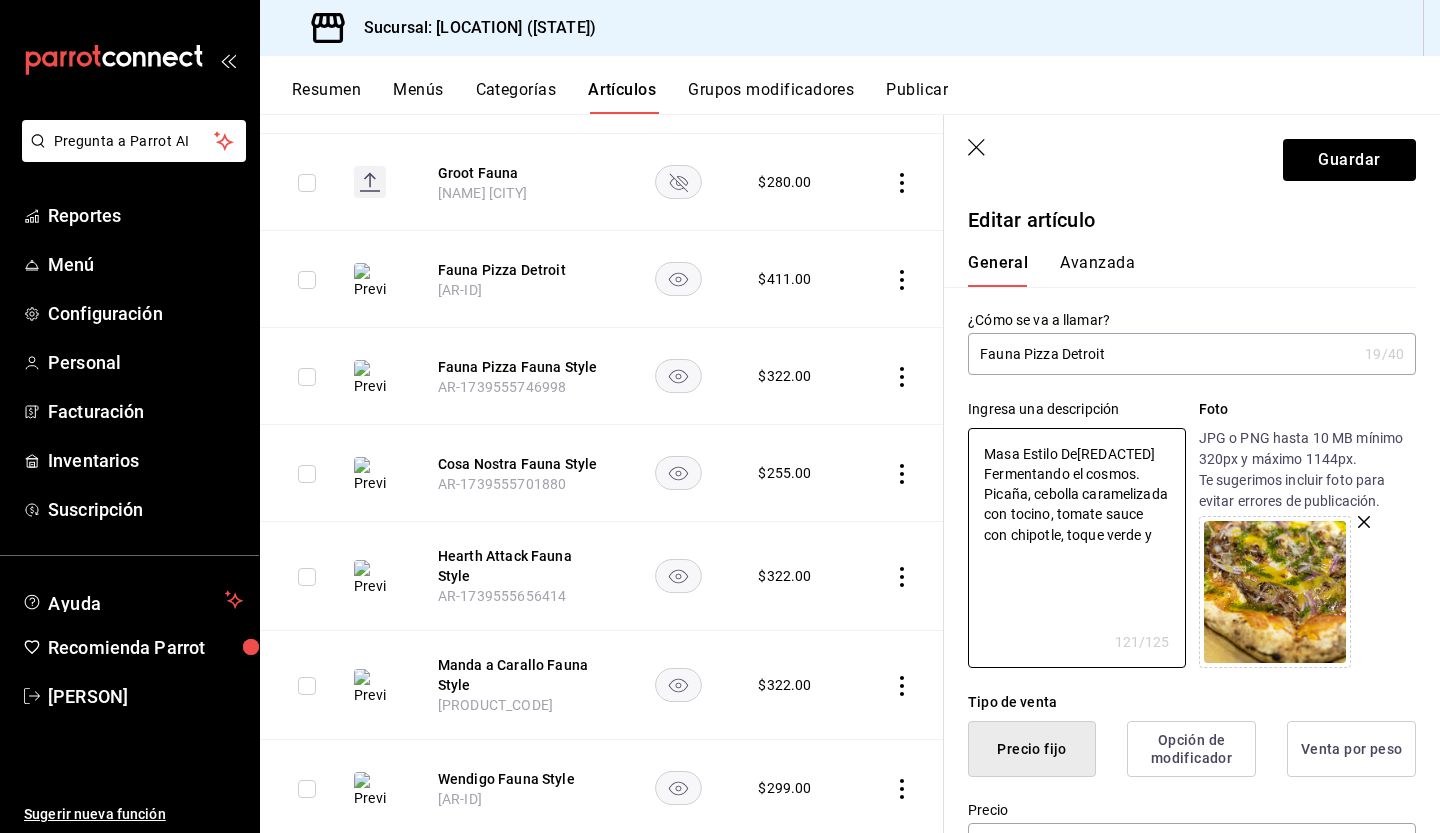 type on "[NAME] [STYLE] D  Fermentando el cosmos. Picaña, cebolla caramelizada con tocino, tomate sauce con chipotle, toque verde y" 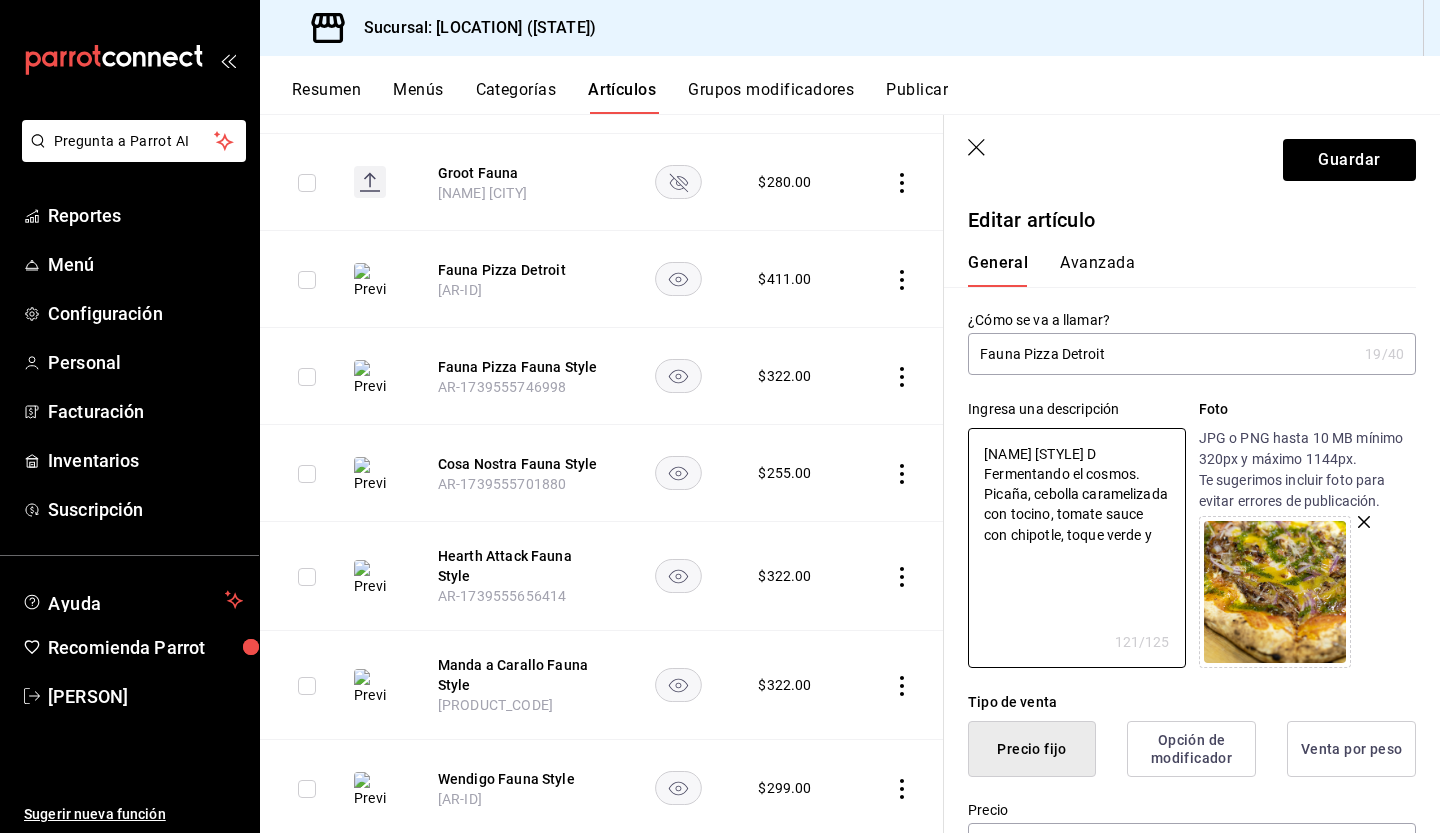 type on "x" 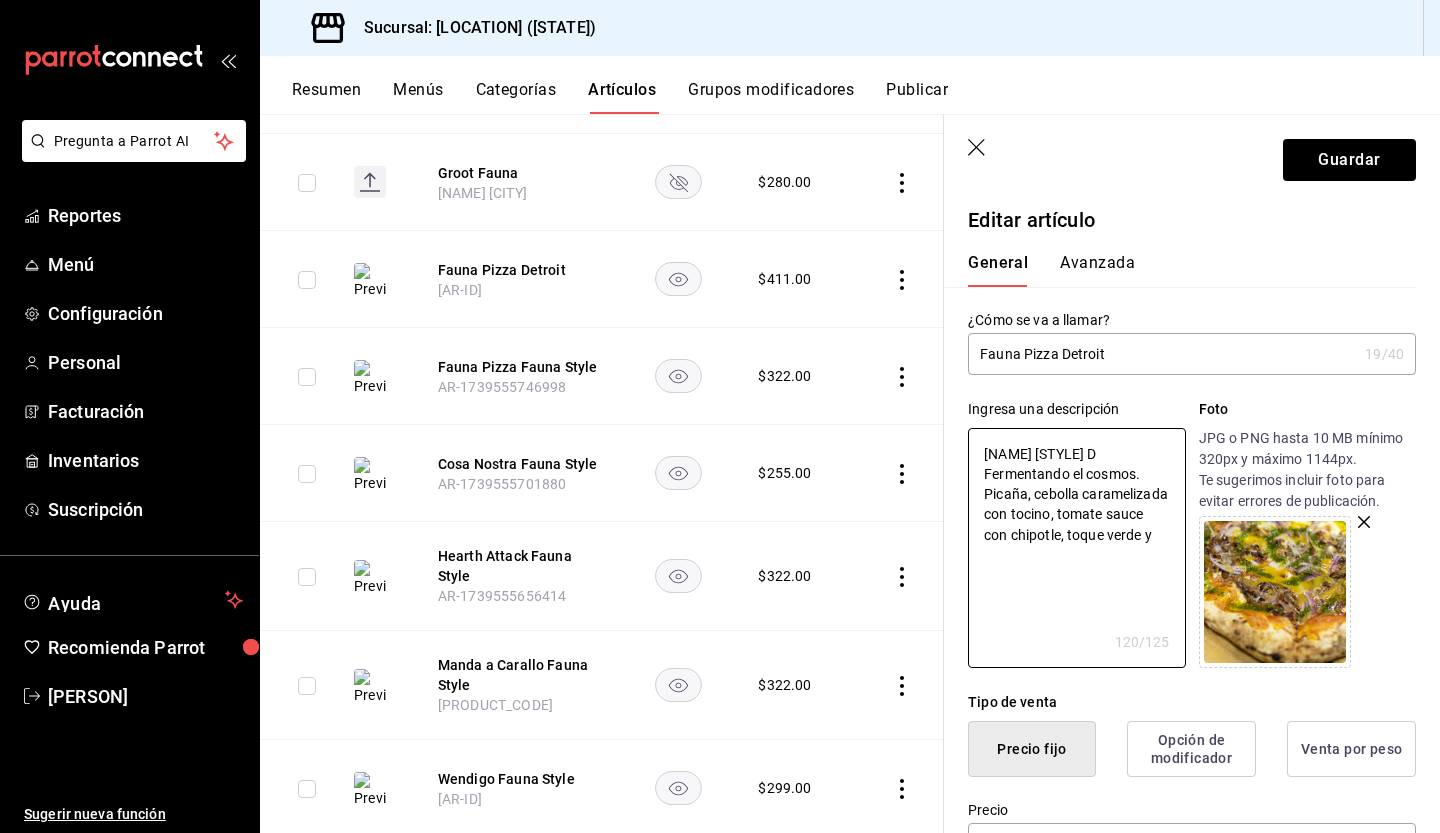 type on "[NAME] [STYLE]  Fermentando el cosmos. Picaña, cebolla caramelizada con tocino, tomate sauce con chipotle, toque verde y" 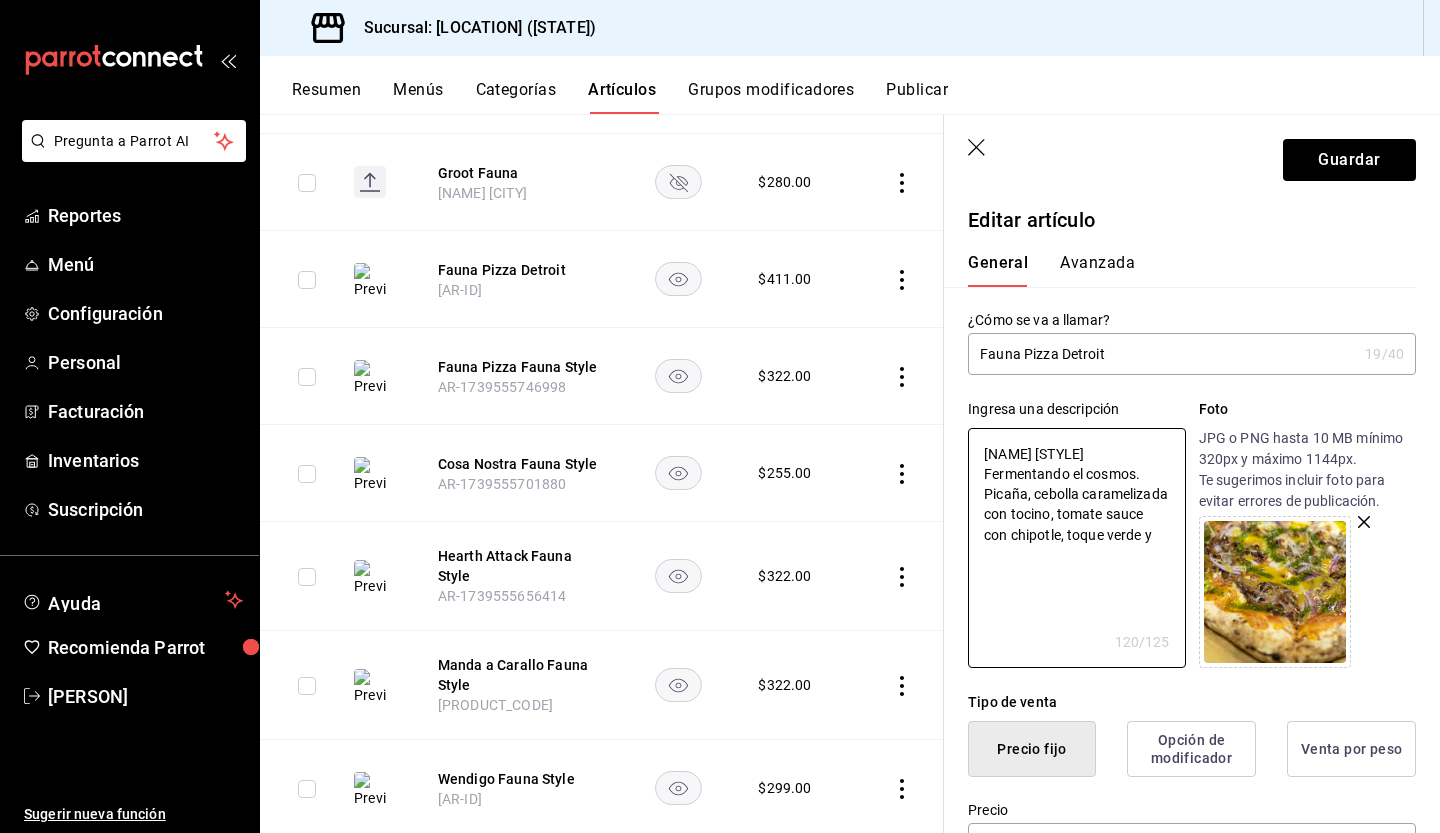 type on "x" 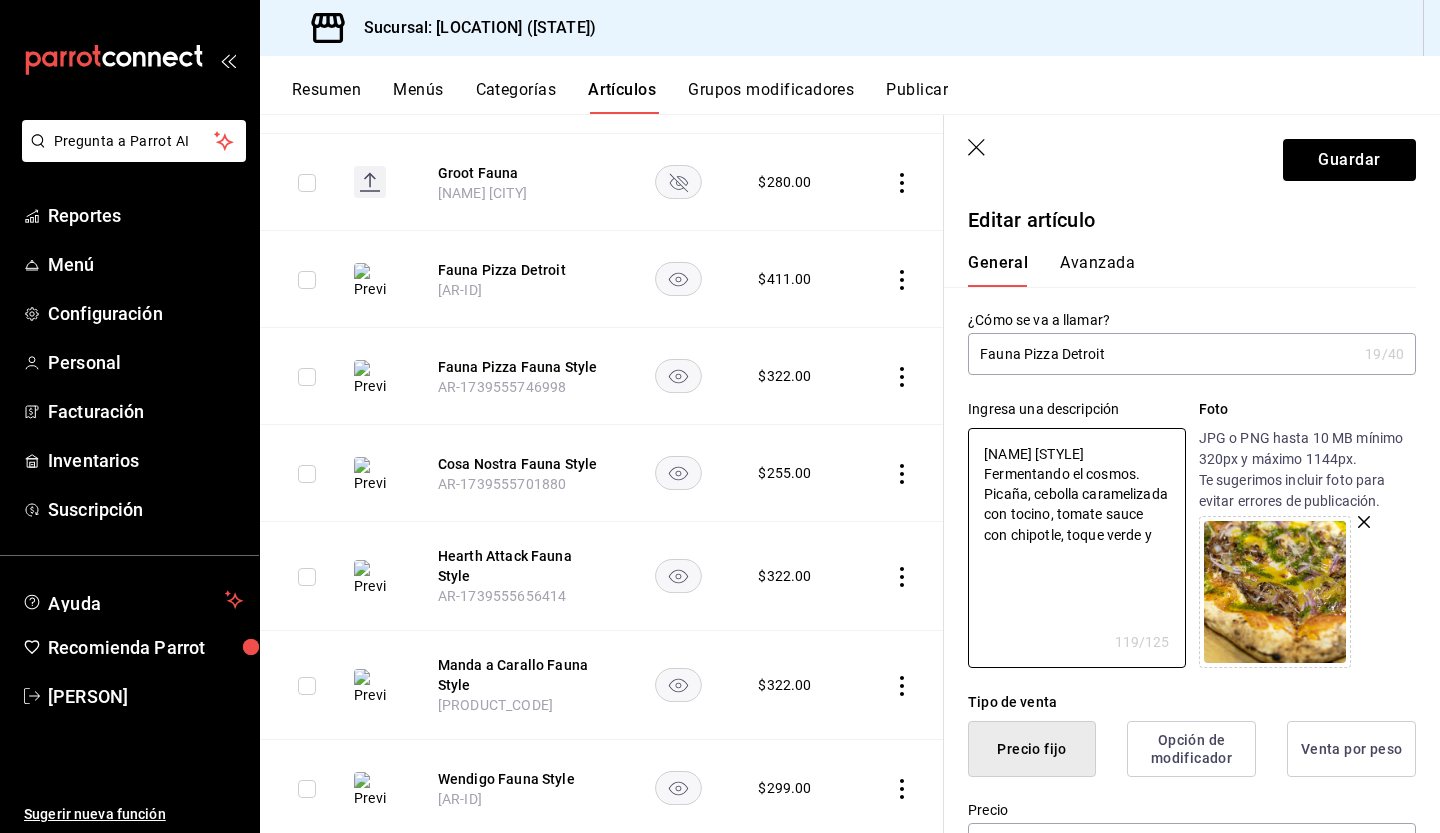 type on "[NAME] [STYLE] D  Fermentando el cosmos. Picaña, cebolla caramelizada con tocino, tomate sauce con chipotle, toque verde y" 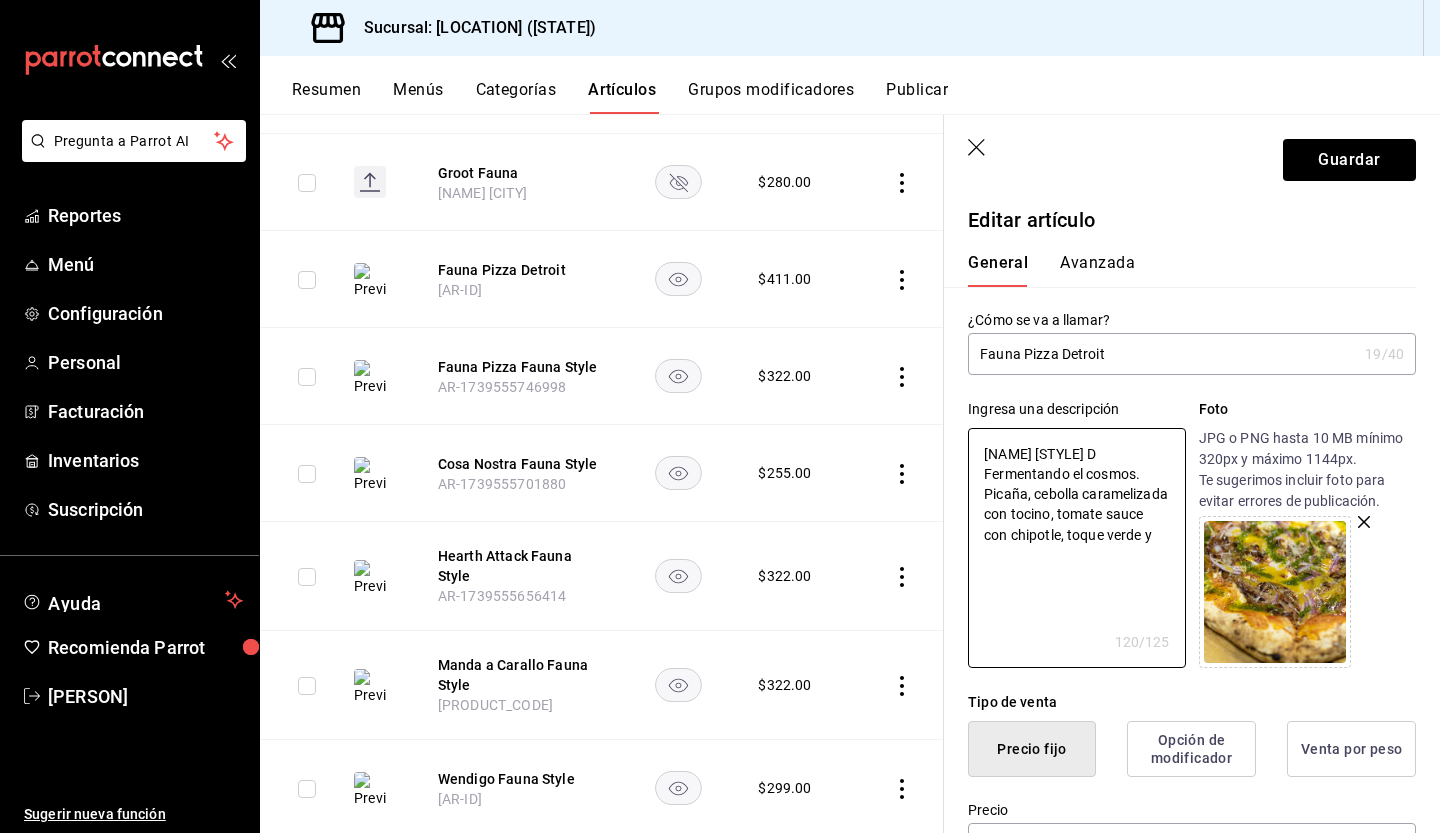 type on "Masa Estilo De[REDACTED] Fermentando el cosmos. Picaña, cebolla caramelizada con tocino, tomate sauce con chipotle, toque verde y" 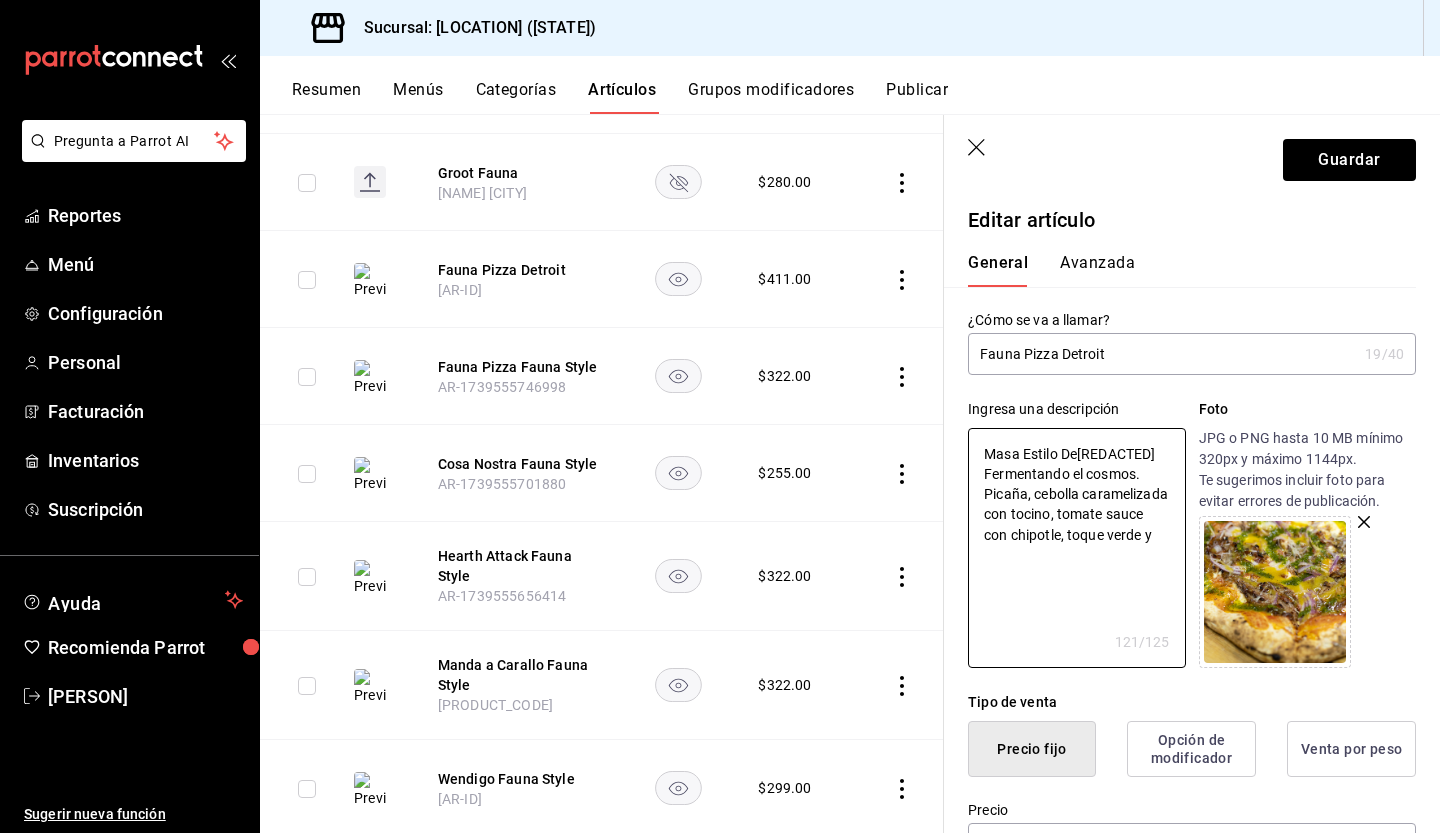 type on "[NAME] [STYLE] Det  Fermentando el cosmos. Picaña, cebolla caramelizada con tocino, tomate sauce con chipotle, toque verde y" 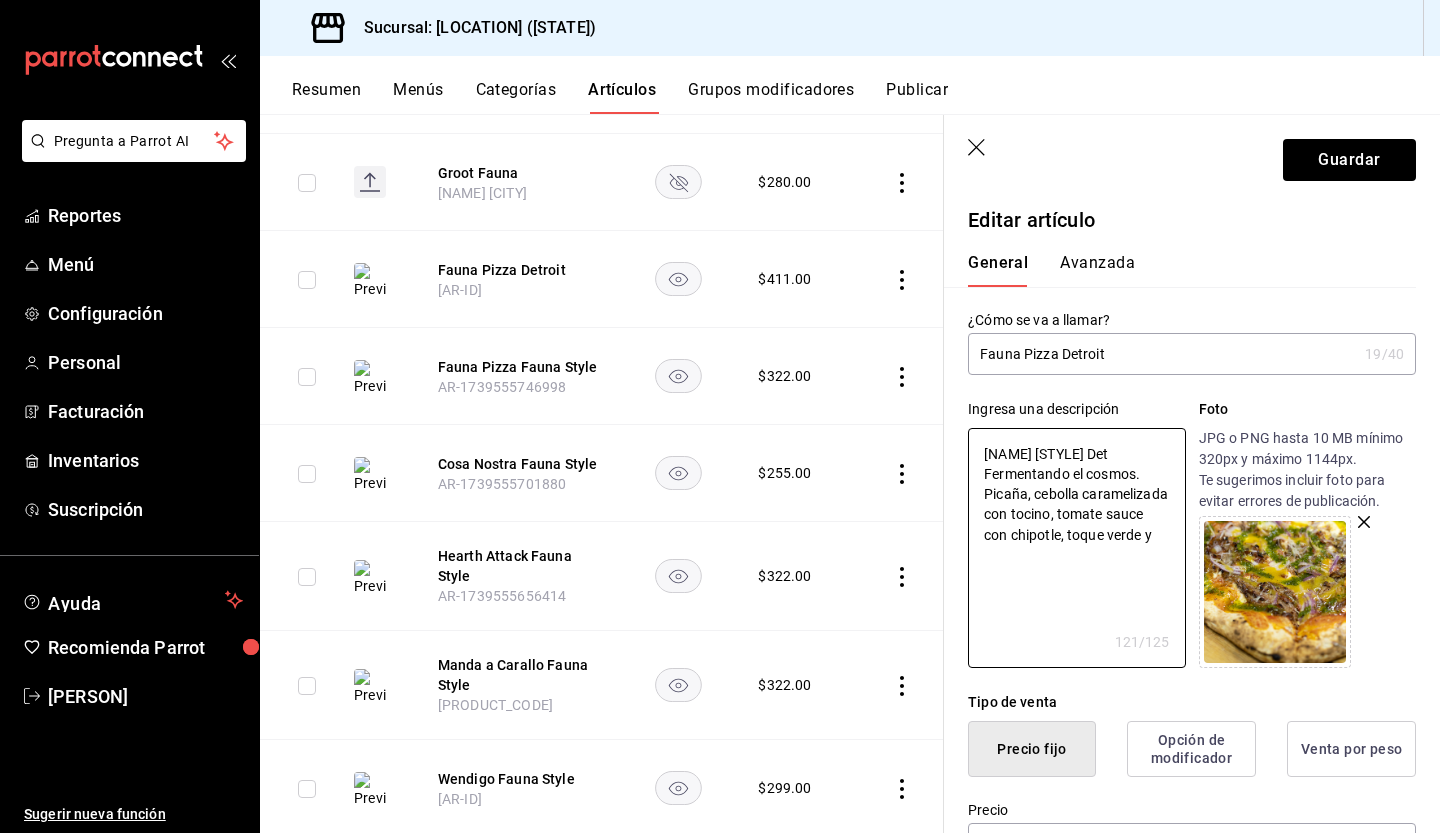 type on "x" 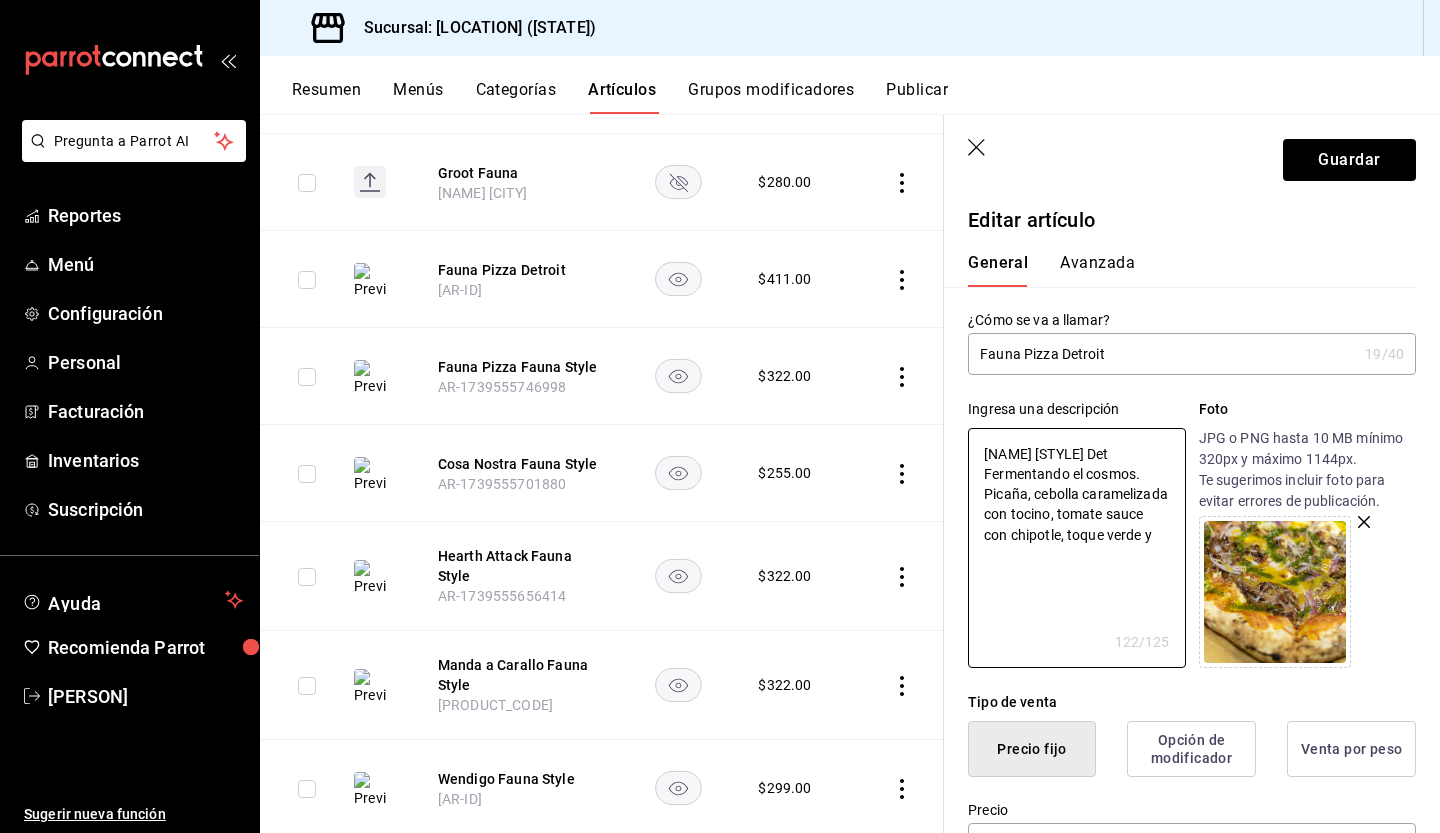 type on "[NAME] [STYLE] [CITY]  Fermentando el cosmos. Picaña, cebolla caramelizada con tocino, tomate sauce con chipotle, toque verde y" 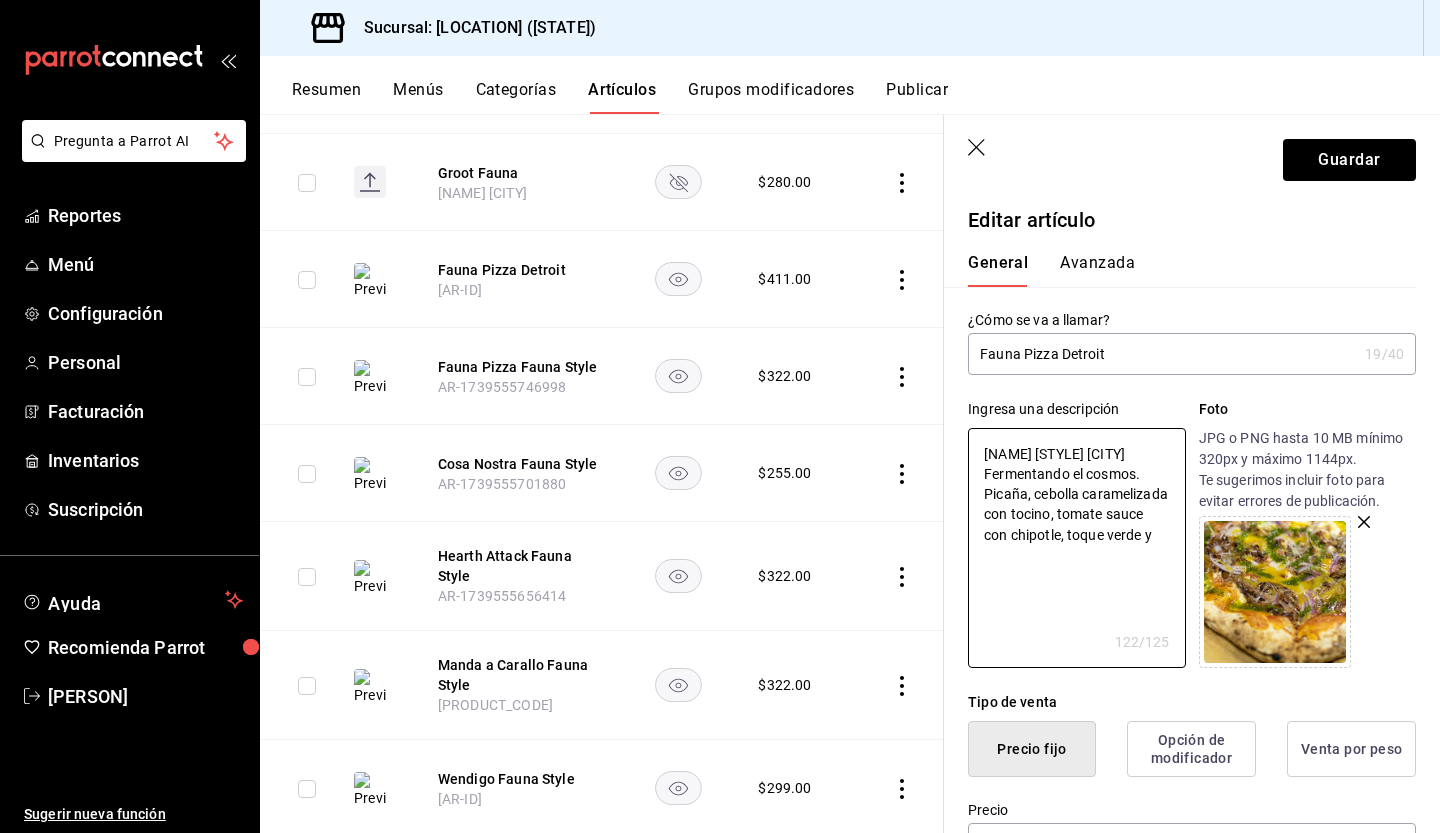 type on "x" 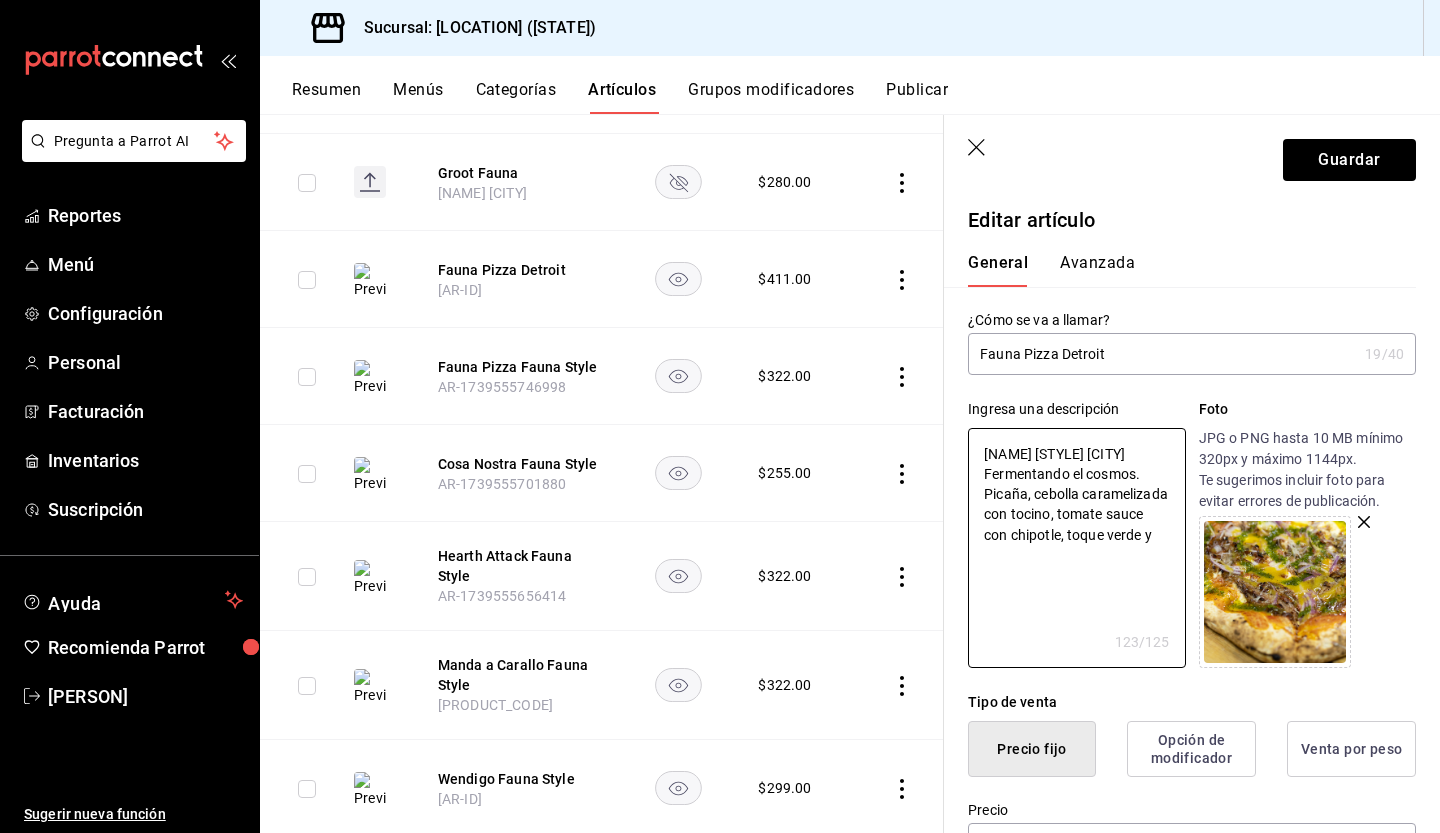 type on "[NAME] [CITY] ha sido actualizado correctamente." 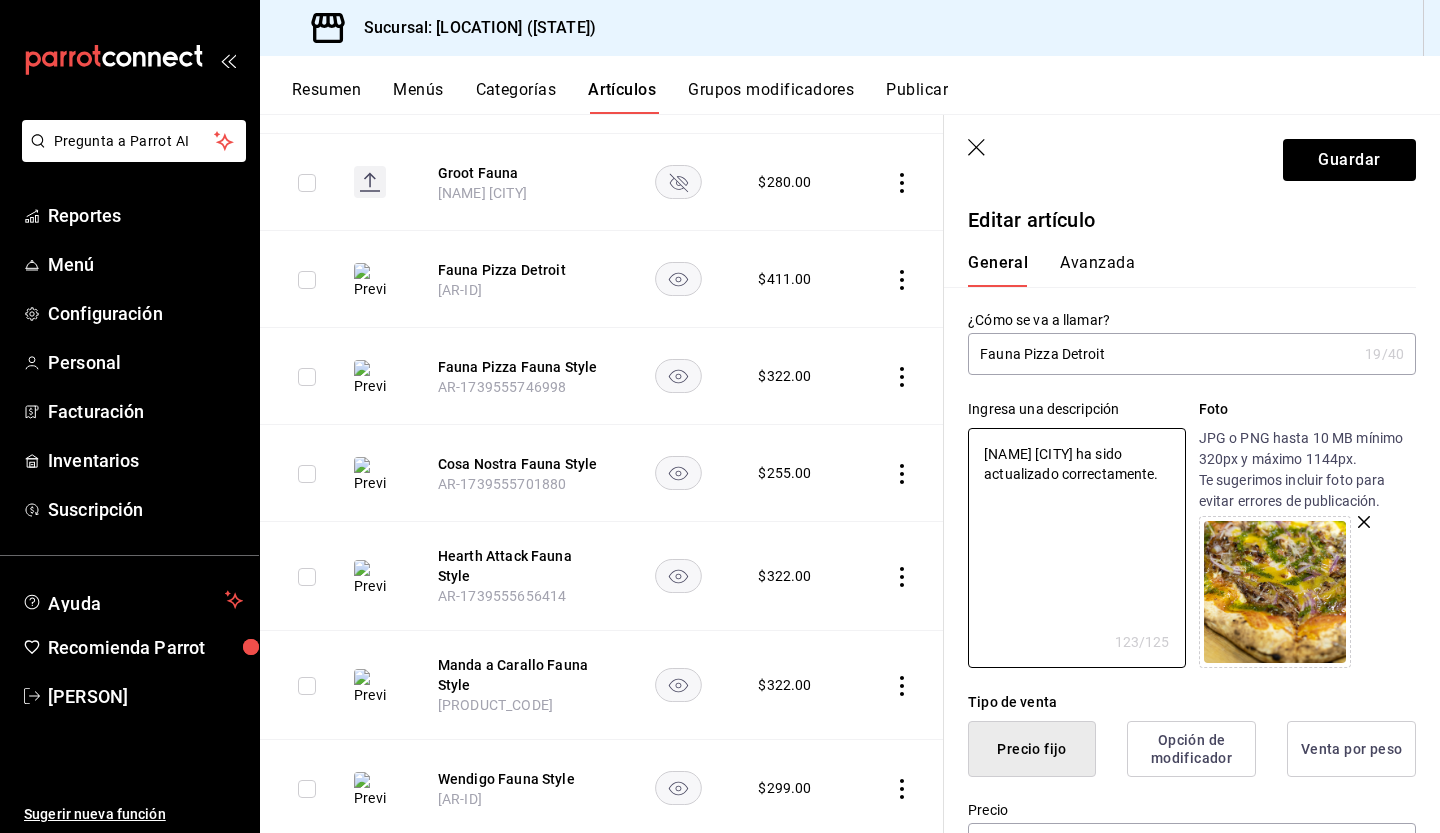 type on "x" 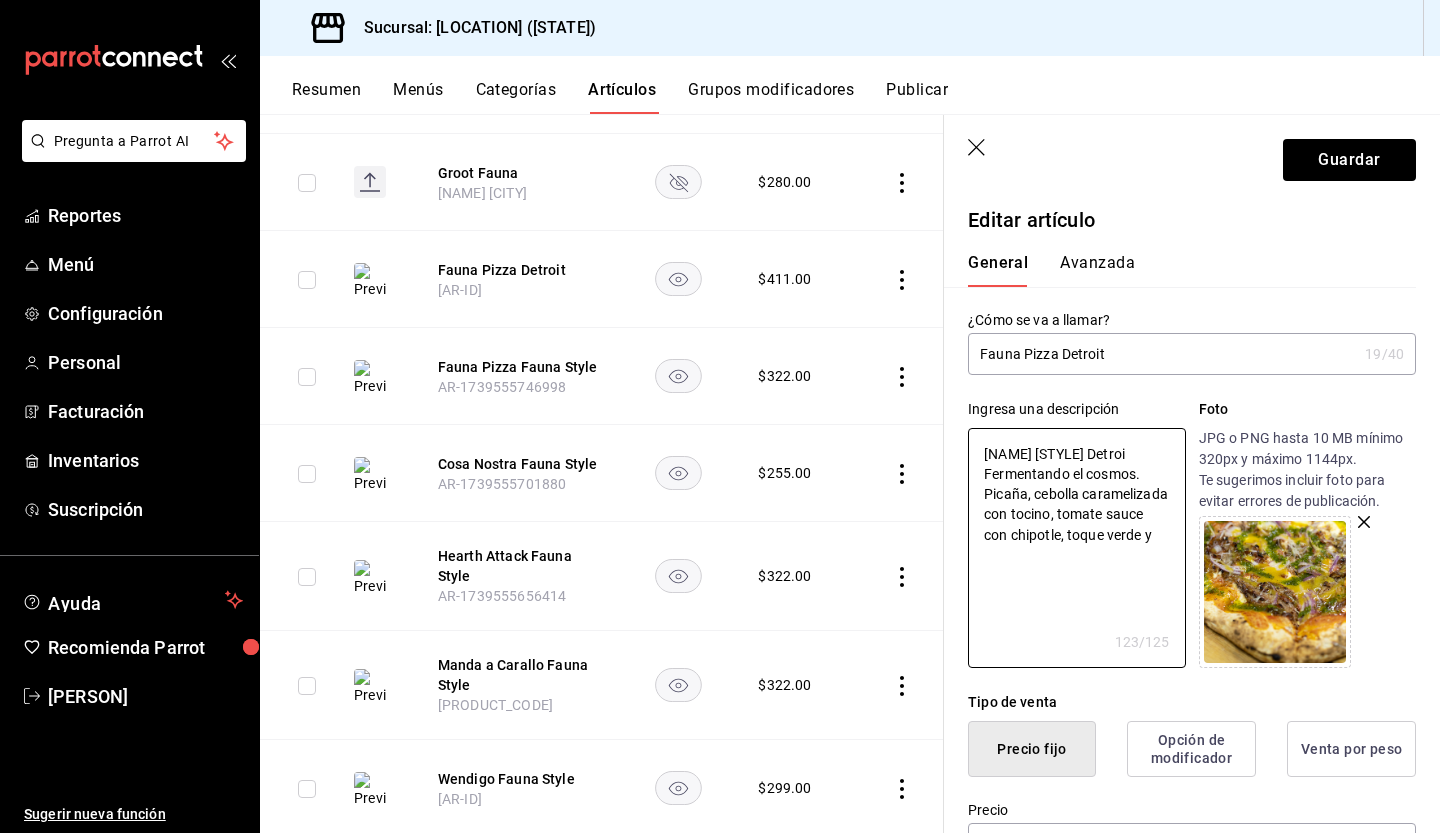 type on "x" 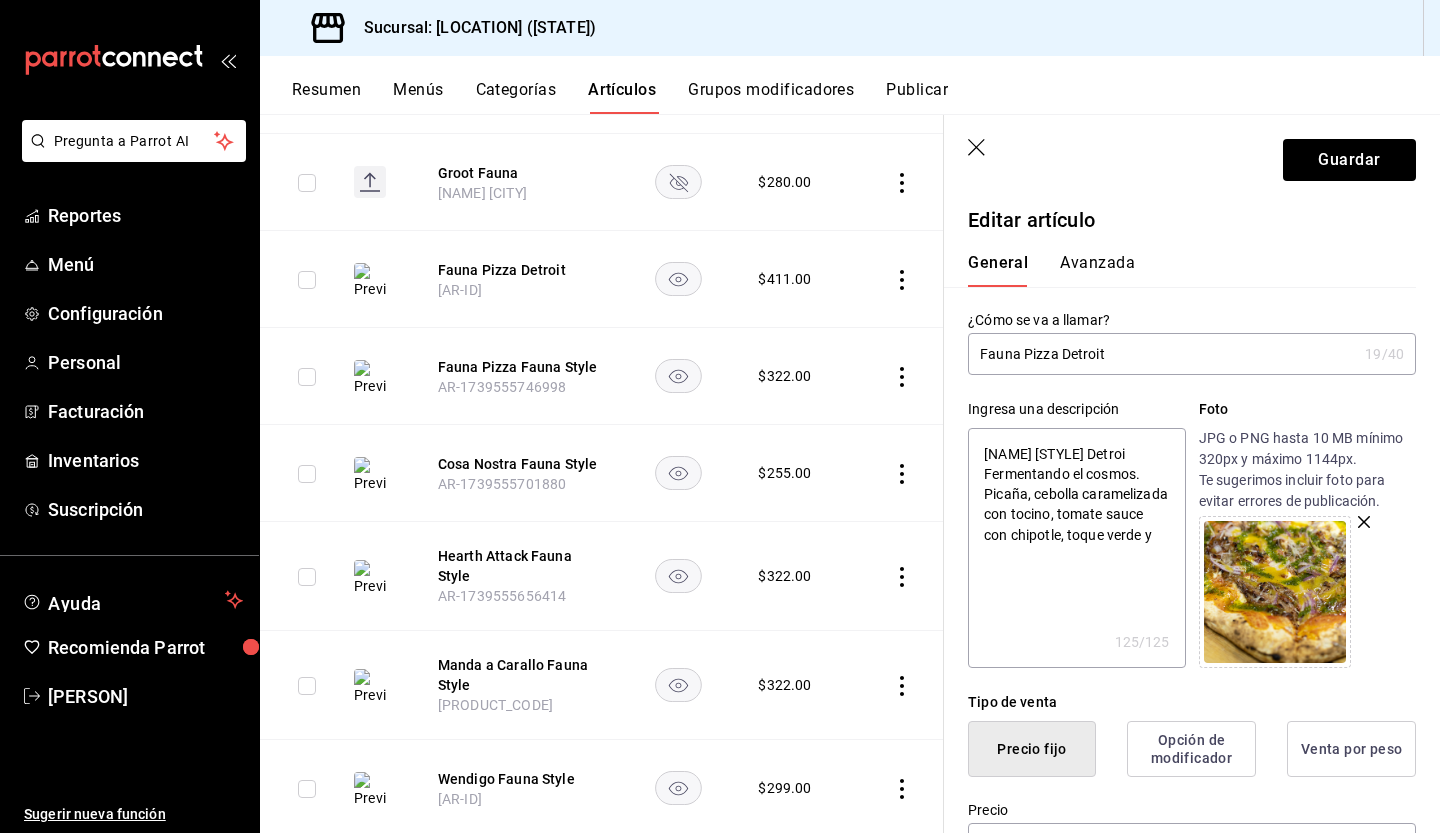 click on "[NAME] [STYLE] Detroi  Fermentando el cosmos. Picaña, cebolla caramelizada con tocino, tomate sauce con chipotle, toque verde y" at bounding box center [1076, 548] 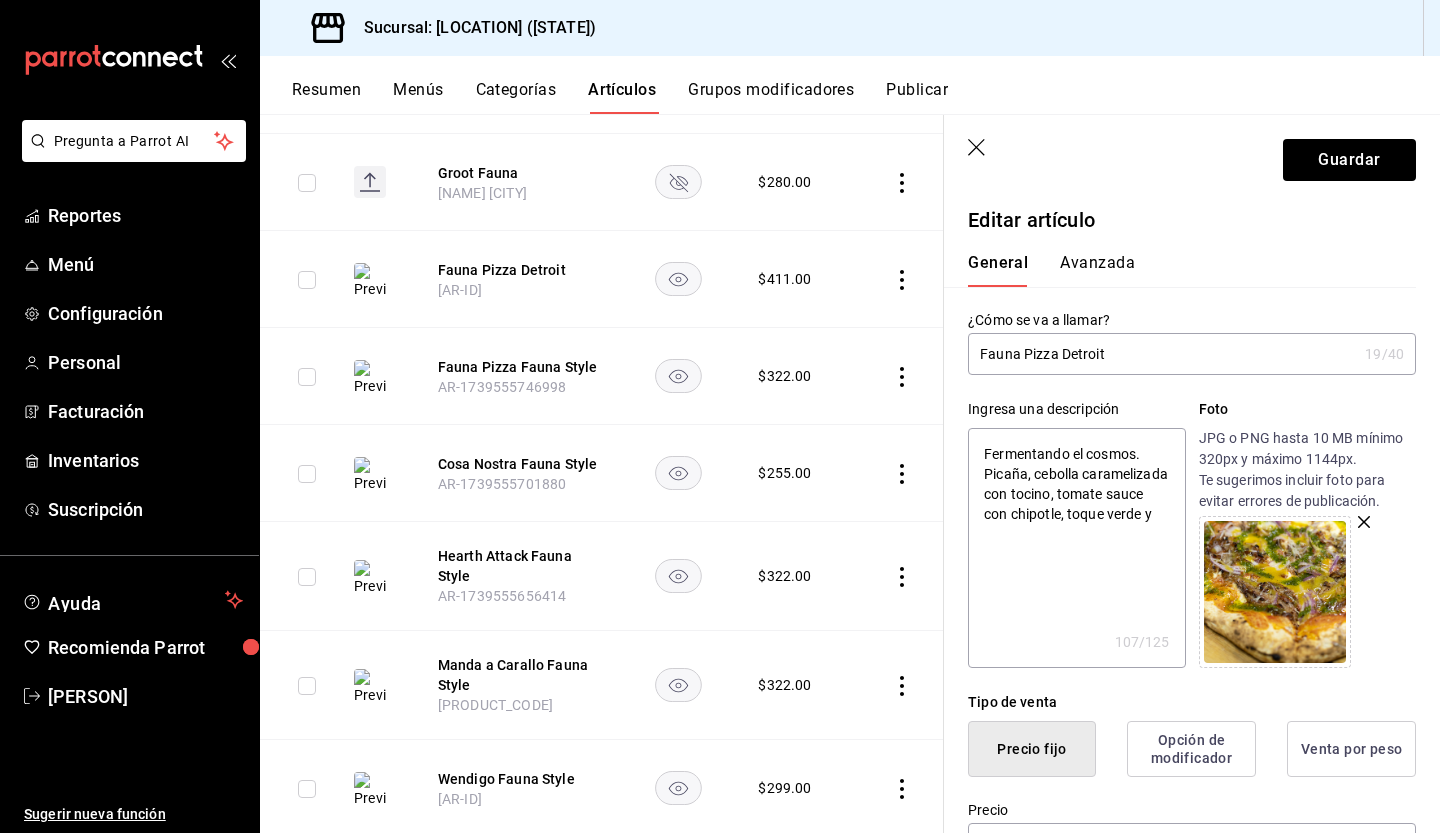 type on "Fermentando el cosmos. Picaña, cebolla caramelizada con tocino, tomate sauce con chipotle, toque verde y" 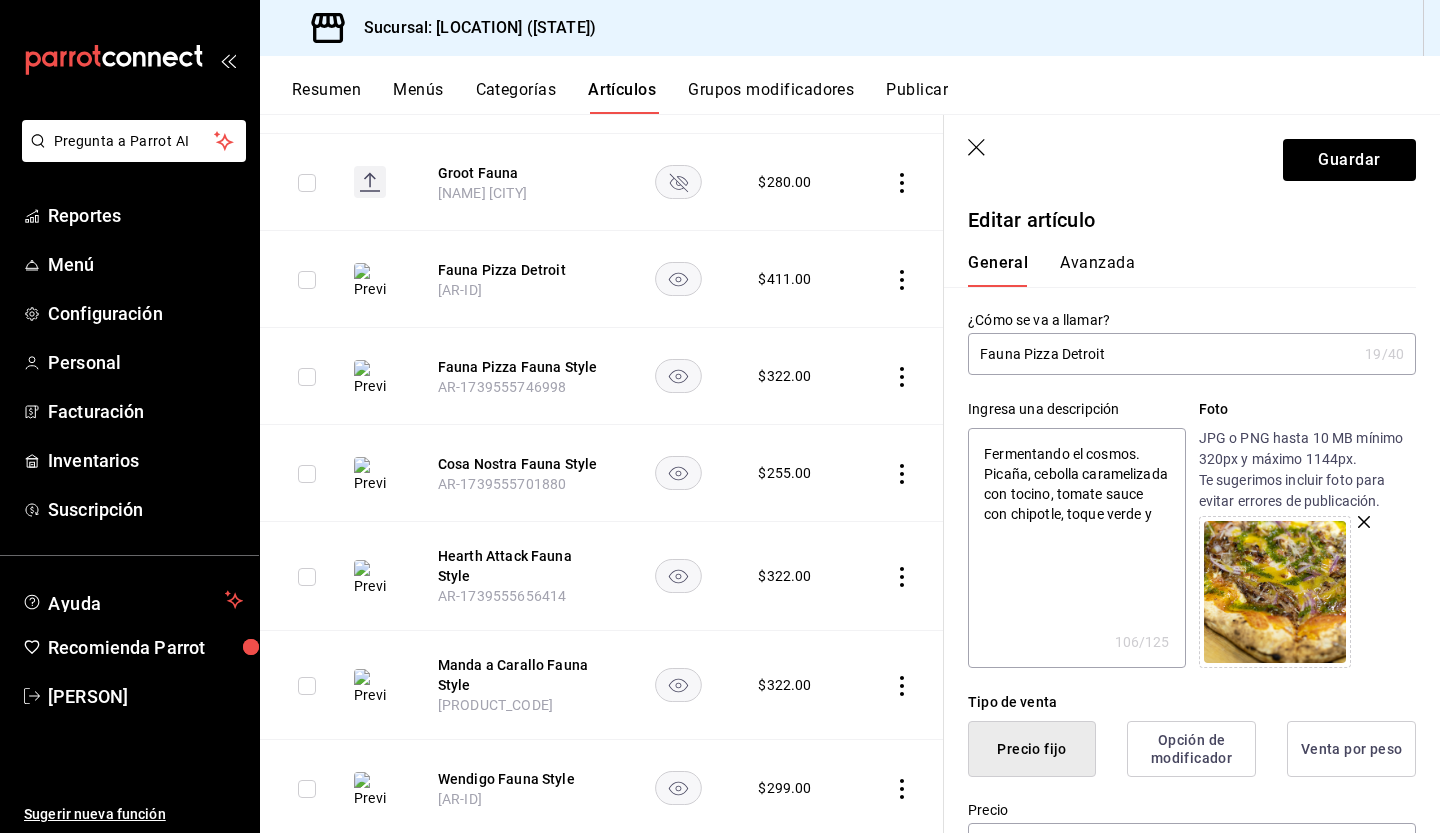 type on "" Fermentando el cosmos. Picaña, cebolla caramelizada con tocino, tomate sauce con chipotle, toque verde y" 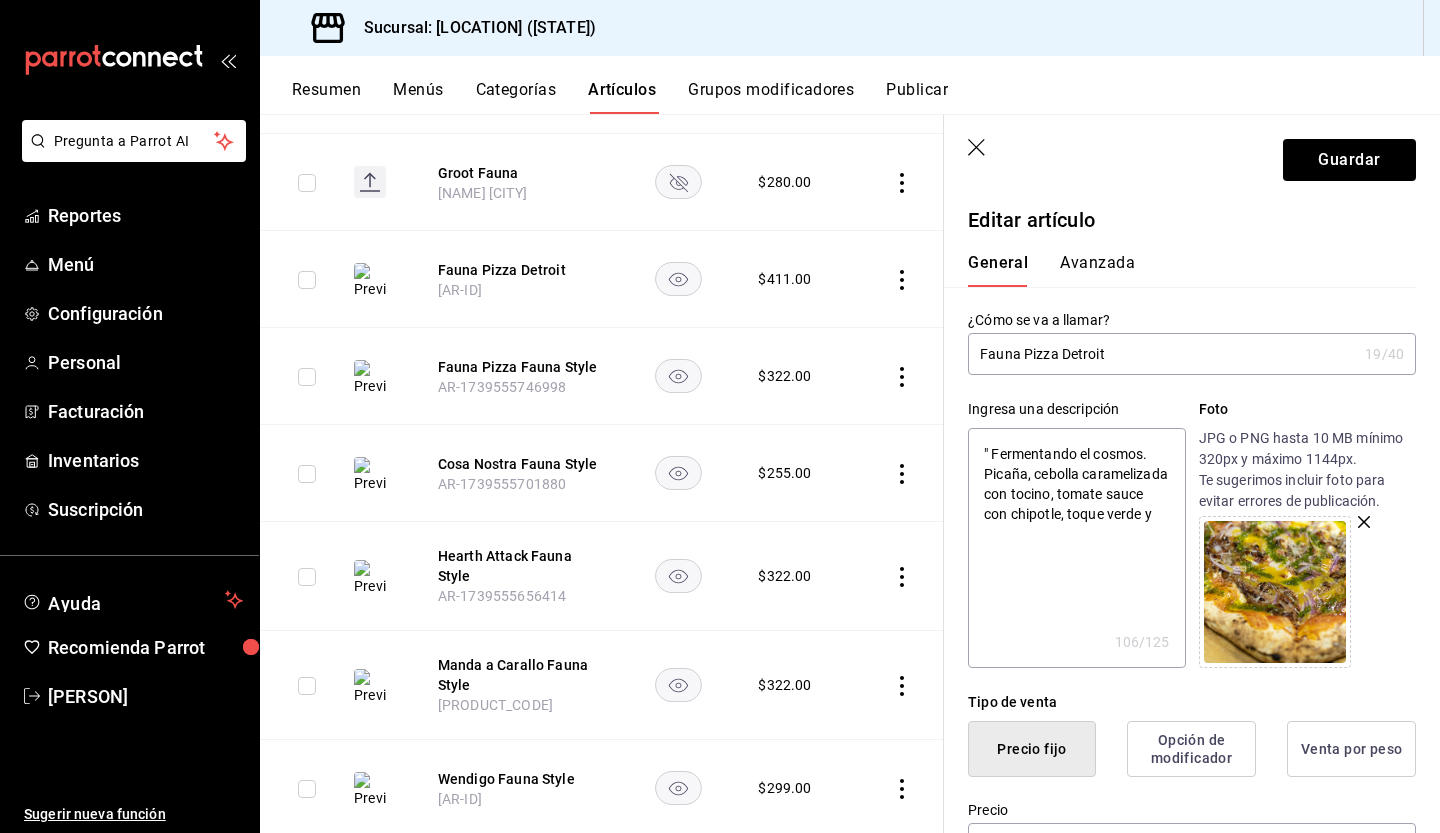 type on "x" 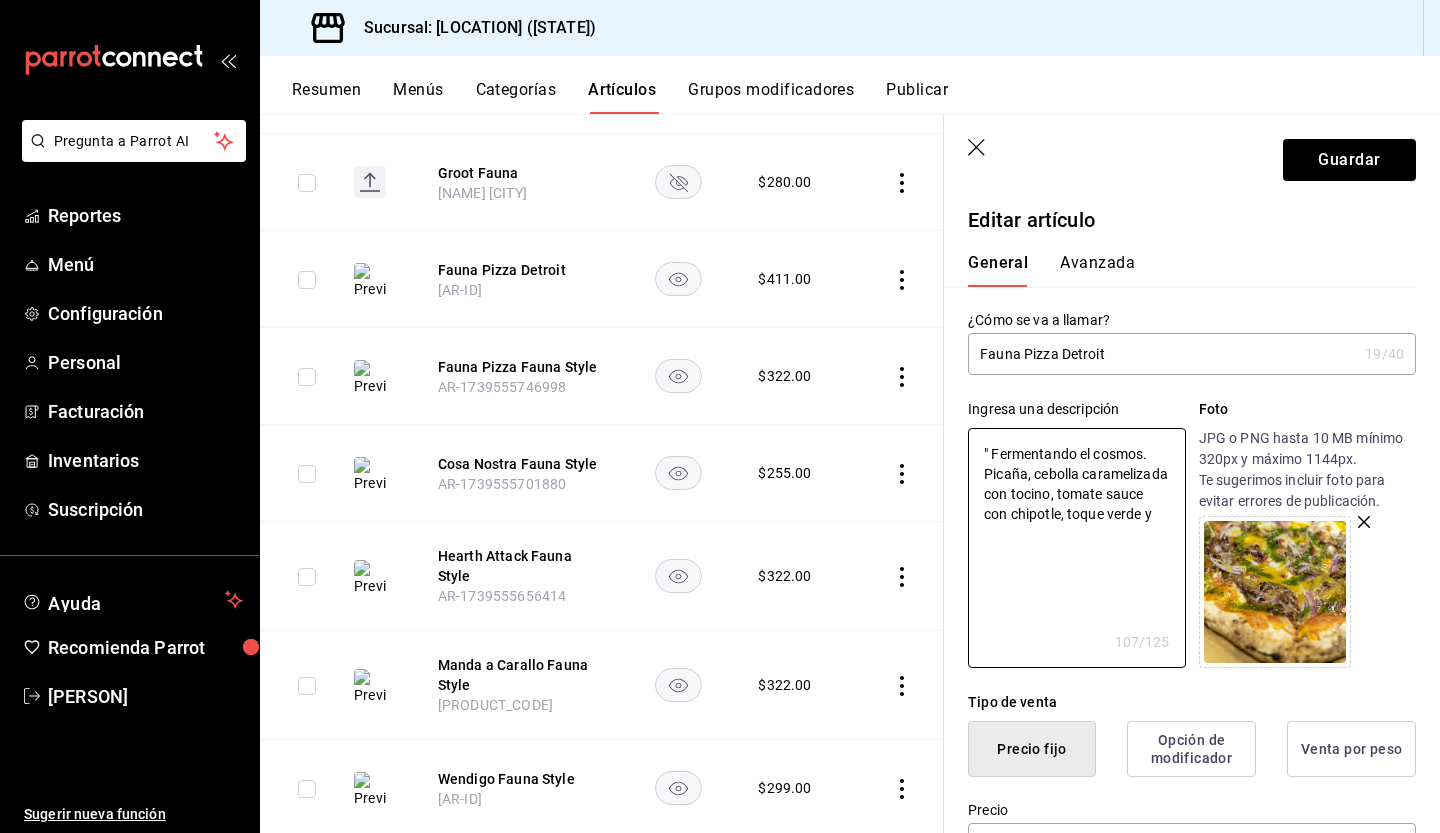 type on ""Fermentando el cosmos. Picaña, cebolla caramelizada con tocino, tomate sauce con chipotle, toque verde y" 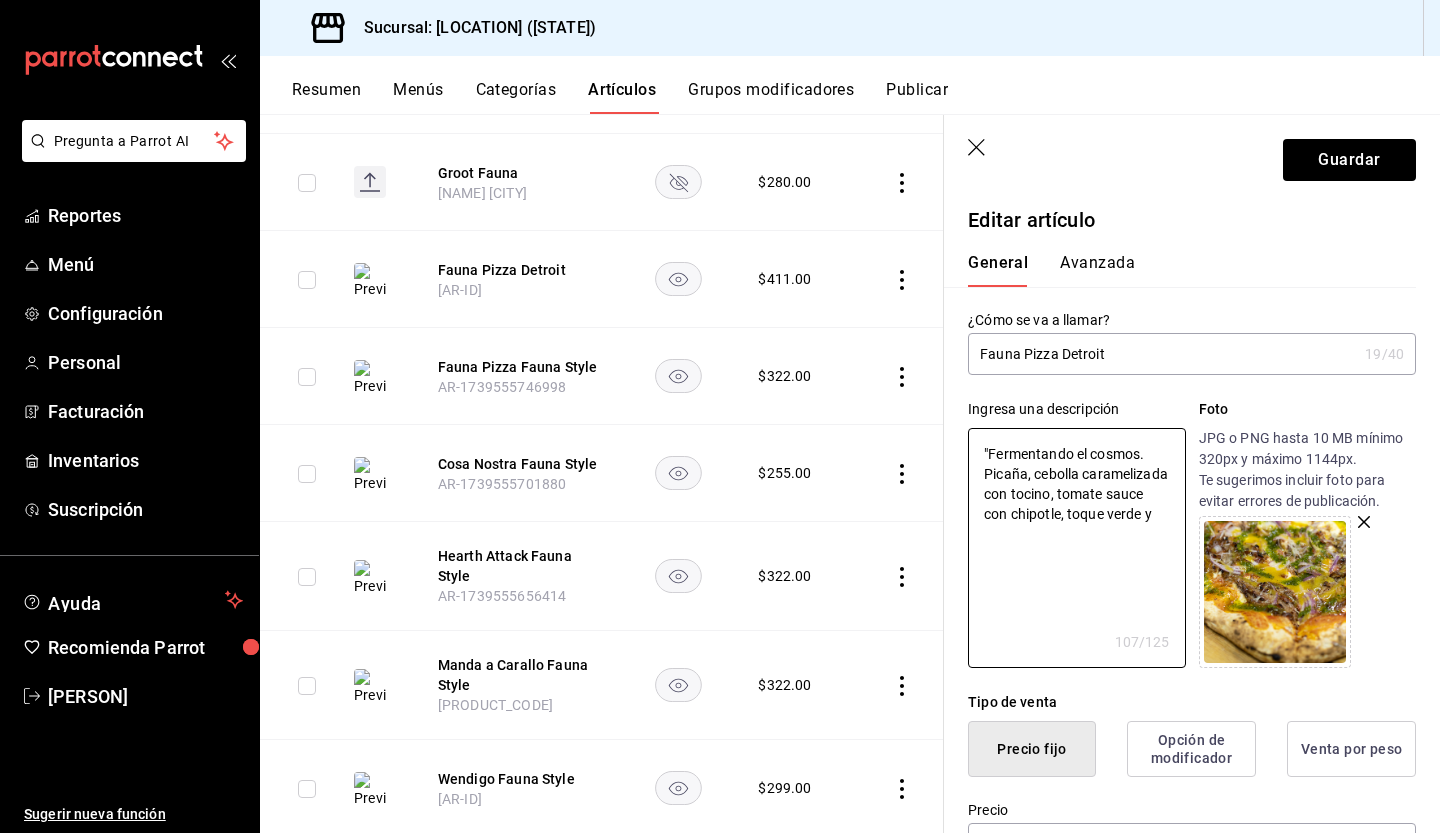 type on "x" 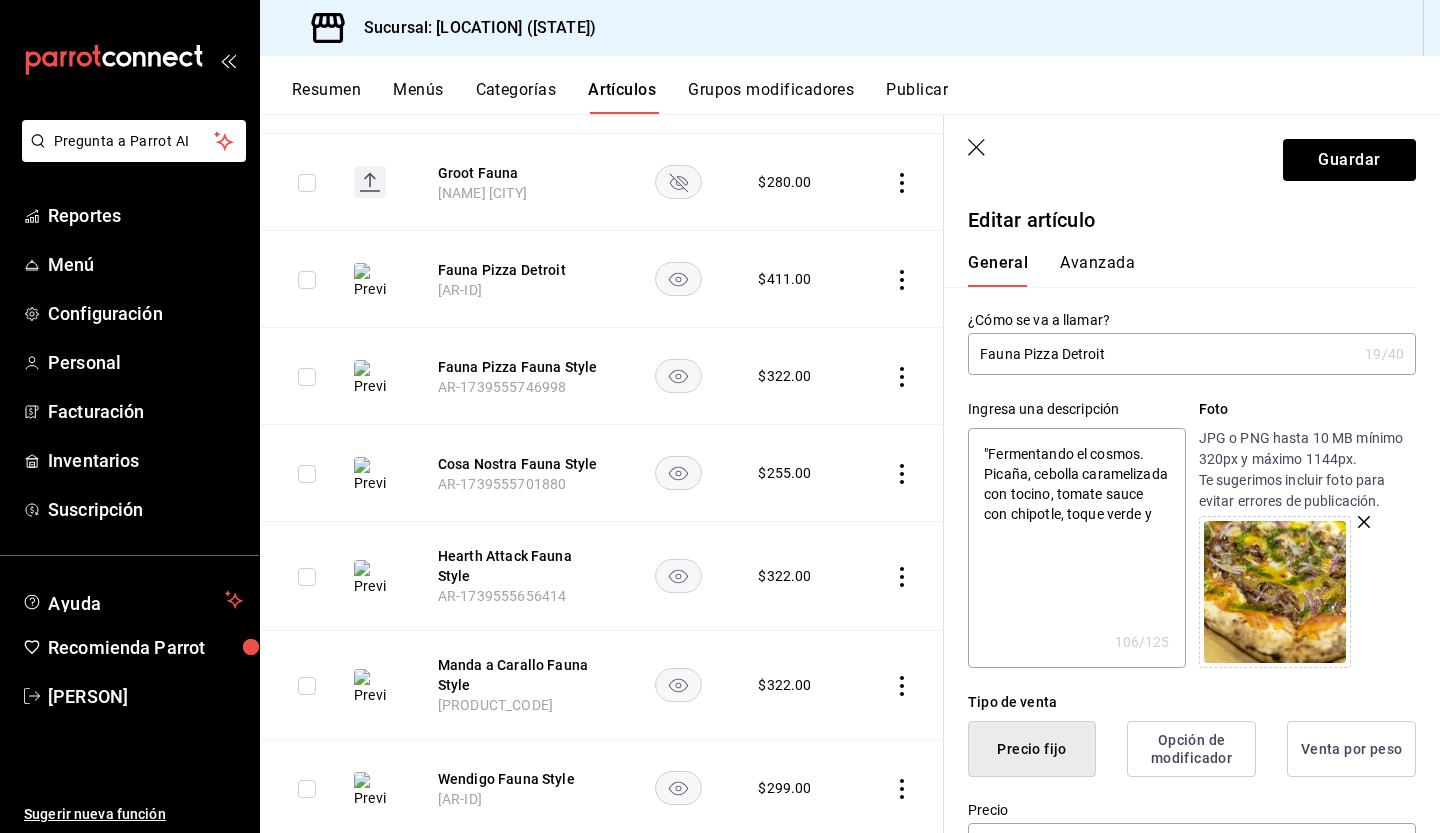 click on ""Fermentando el cosmos. Picaña, cebolla caramelizada con tocino, tomate sauce con chipotle, toque verde y" at bounding box center (1076, 548) 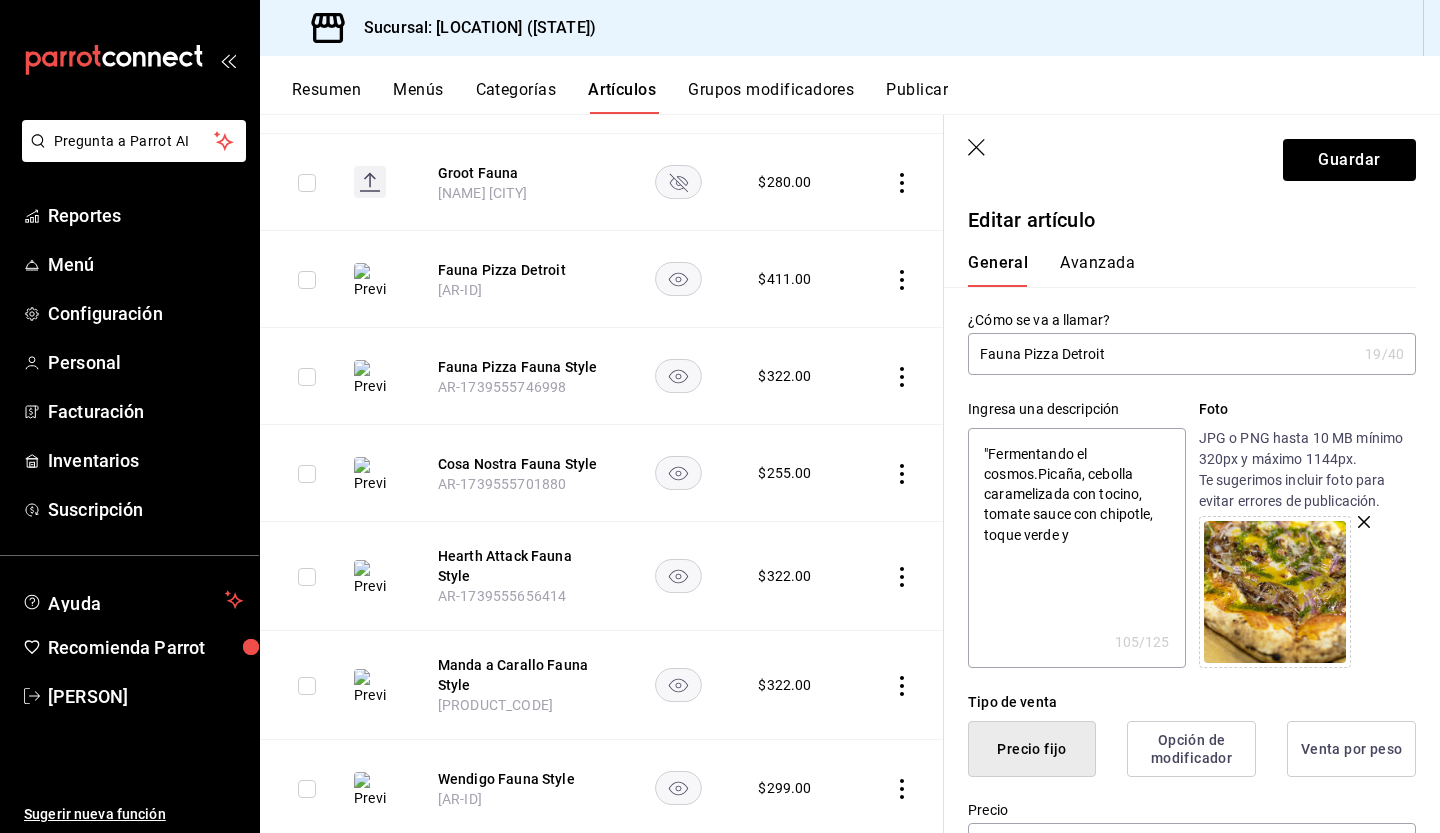 type on ""Fermentando el cosmosPicaña, cebolla caramelizada con tocino, tomate sauce con chipotle, toque verde y" 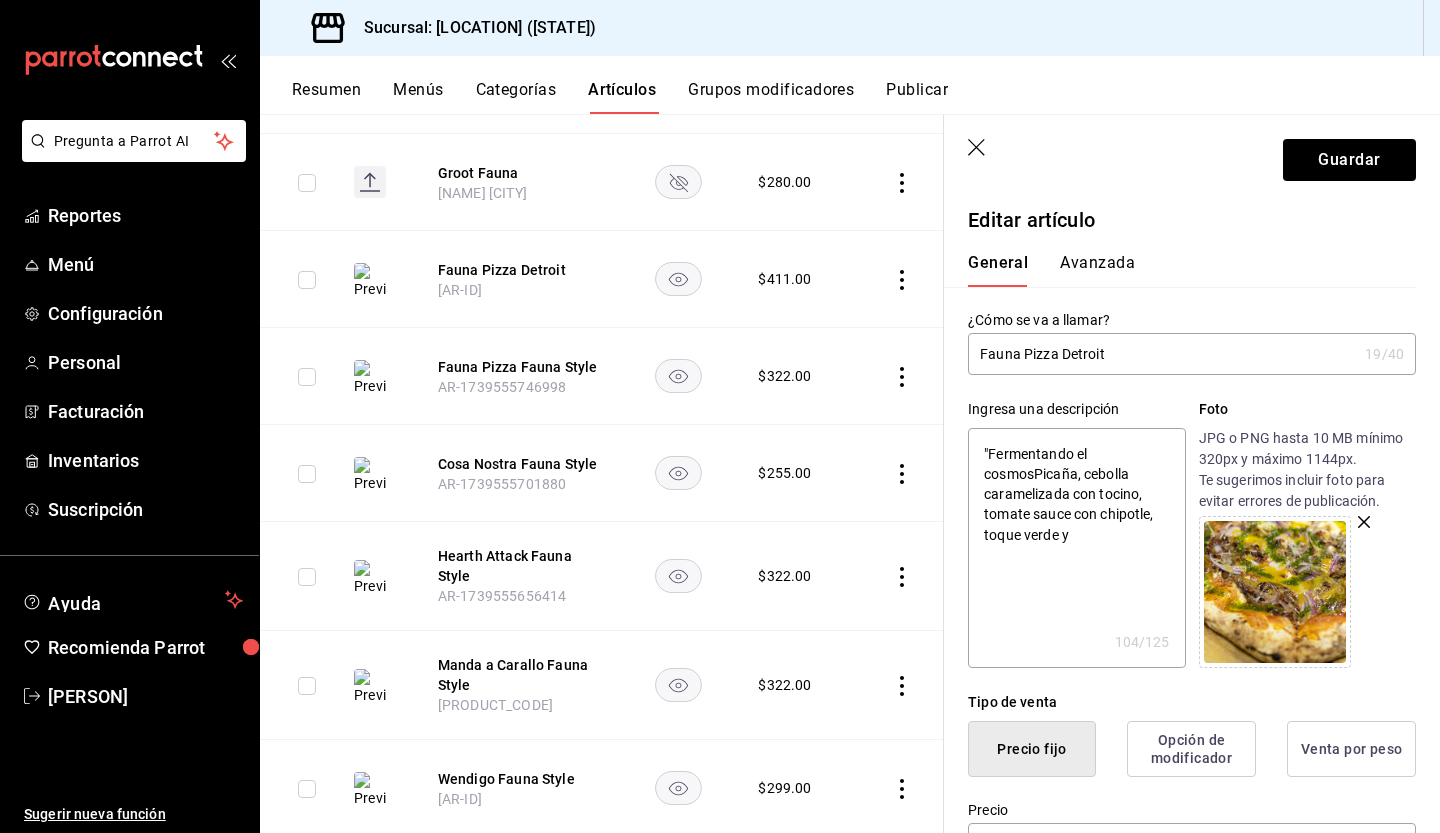 type on ""Fermentando el cosmos"Picaña, cebolla caramelizada con tocino, tomate sauce con chipotle, toque verde y" 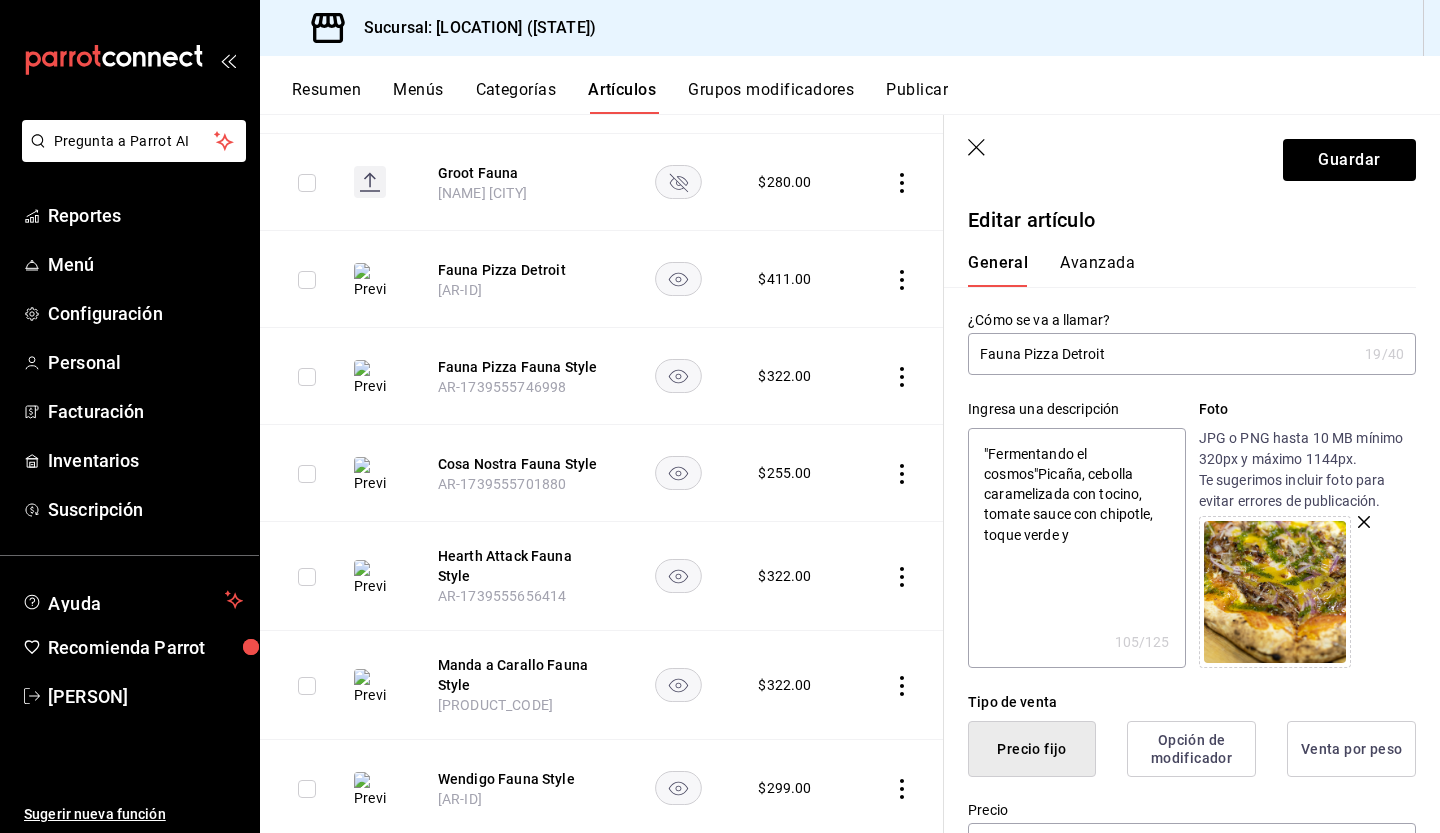 type on ""Fermentando el cosmos" Picaña, cebolla caramelizada con tocino, tomate sauce con chipotle, toque verde y" 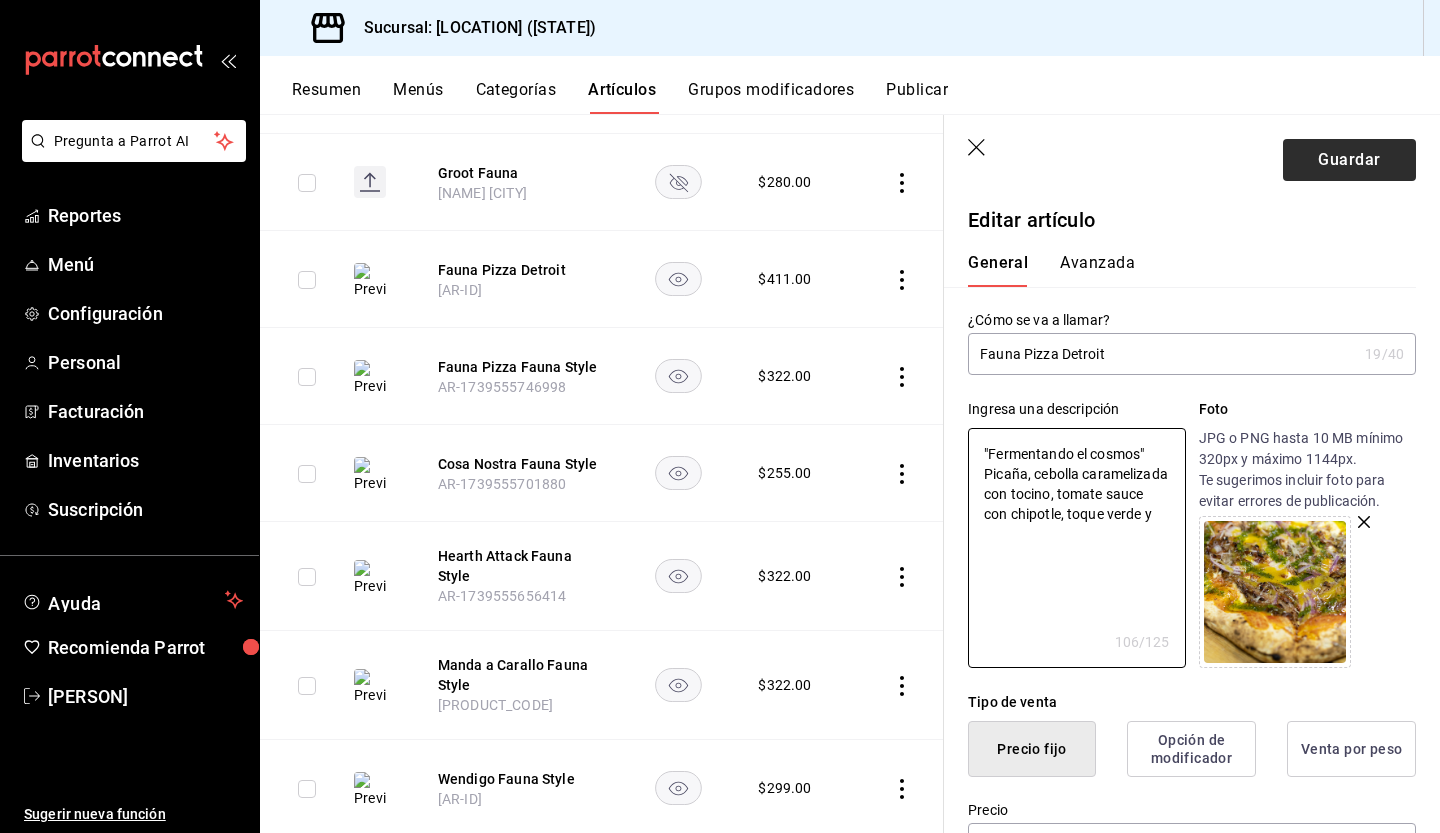 type on ""Fermentando el cosmos" Picaña, cebolla caramelizada con tocino, tomate sauce con chipotle, toque verde y" 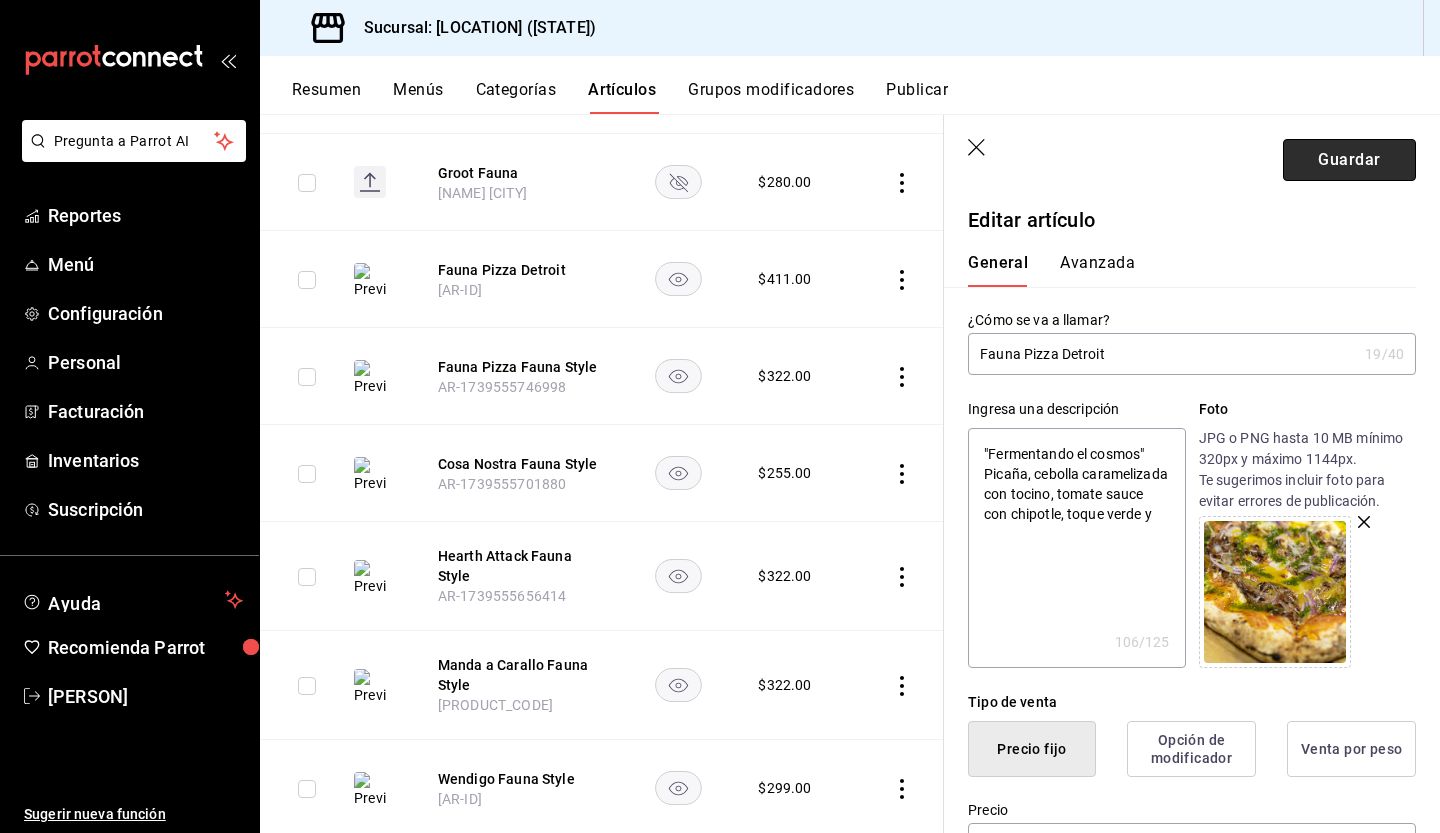 click on "Guardar" at bounding box center [1349, 160] 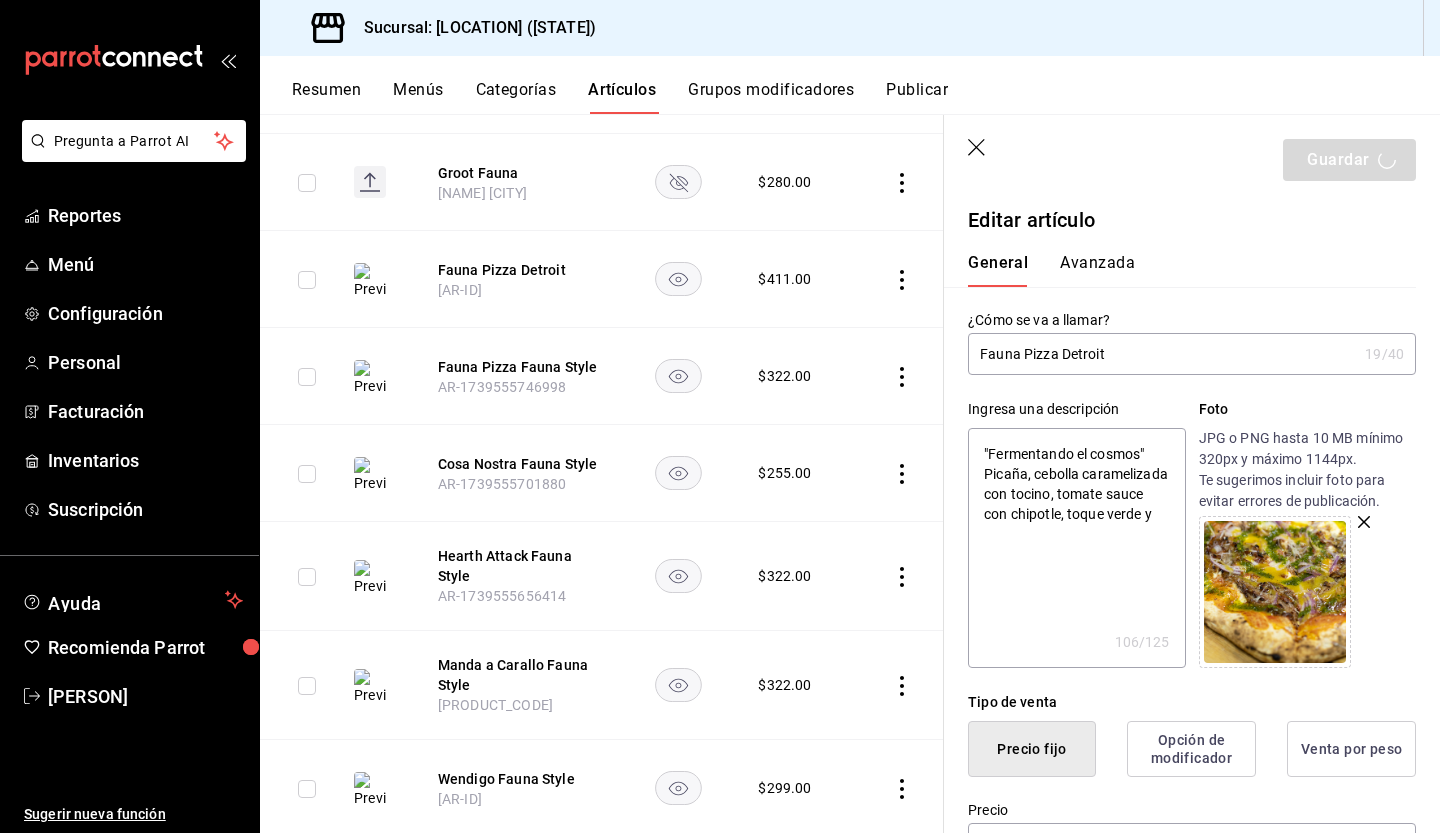 type on "x" 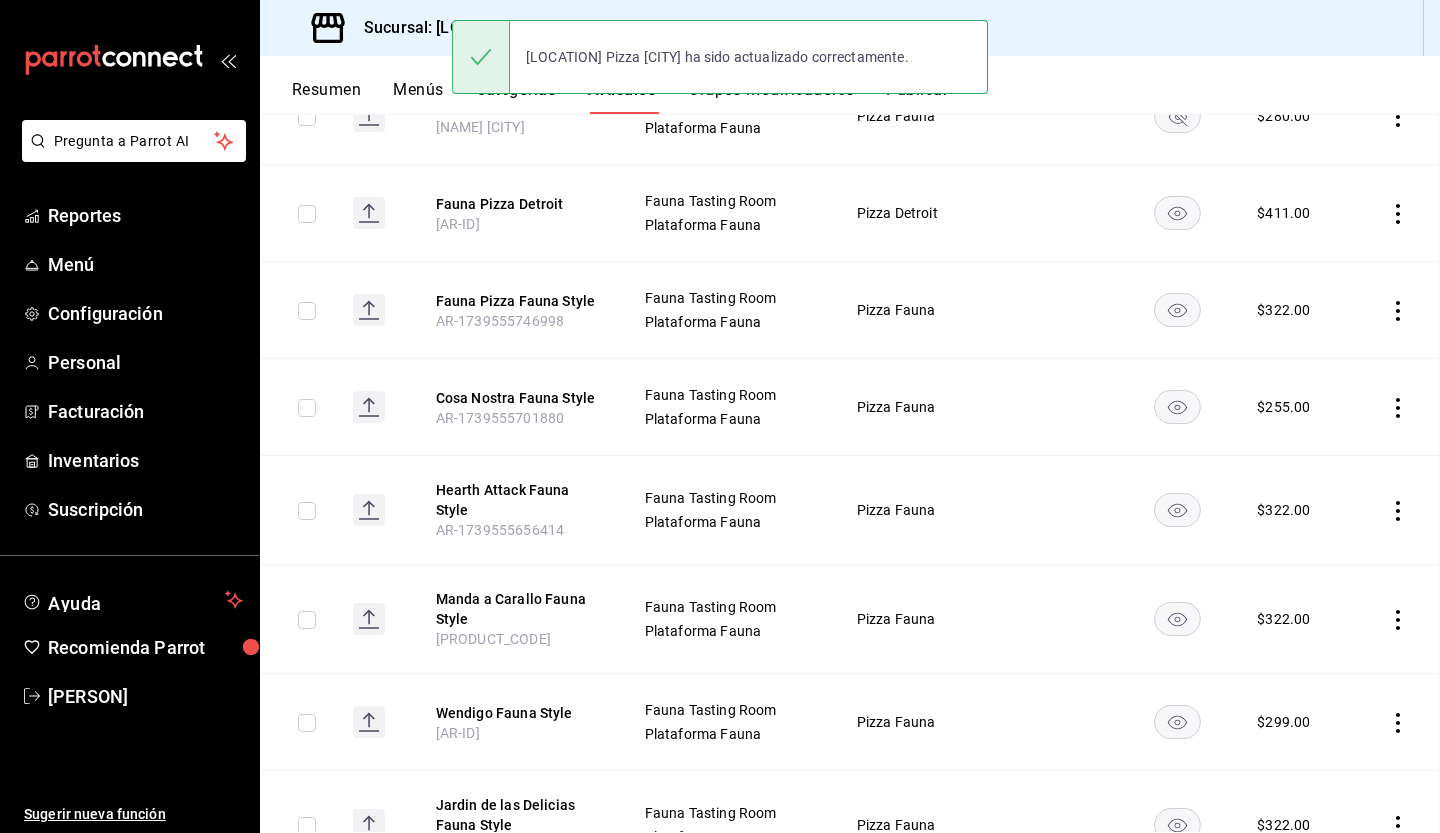 scroll, scrollTop: 0, scrollLeft: 0, axis: both 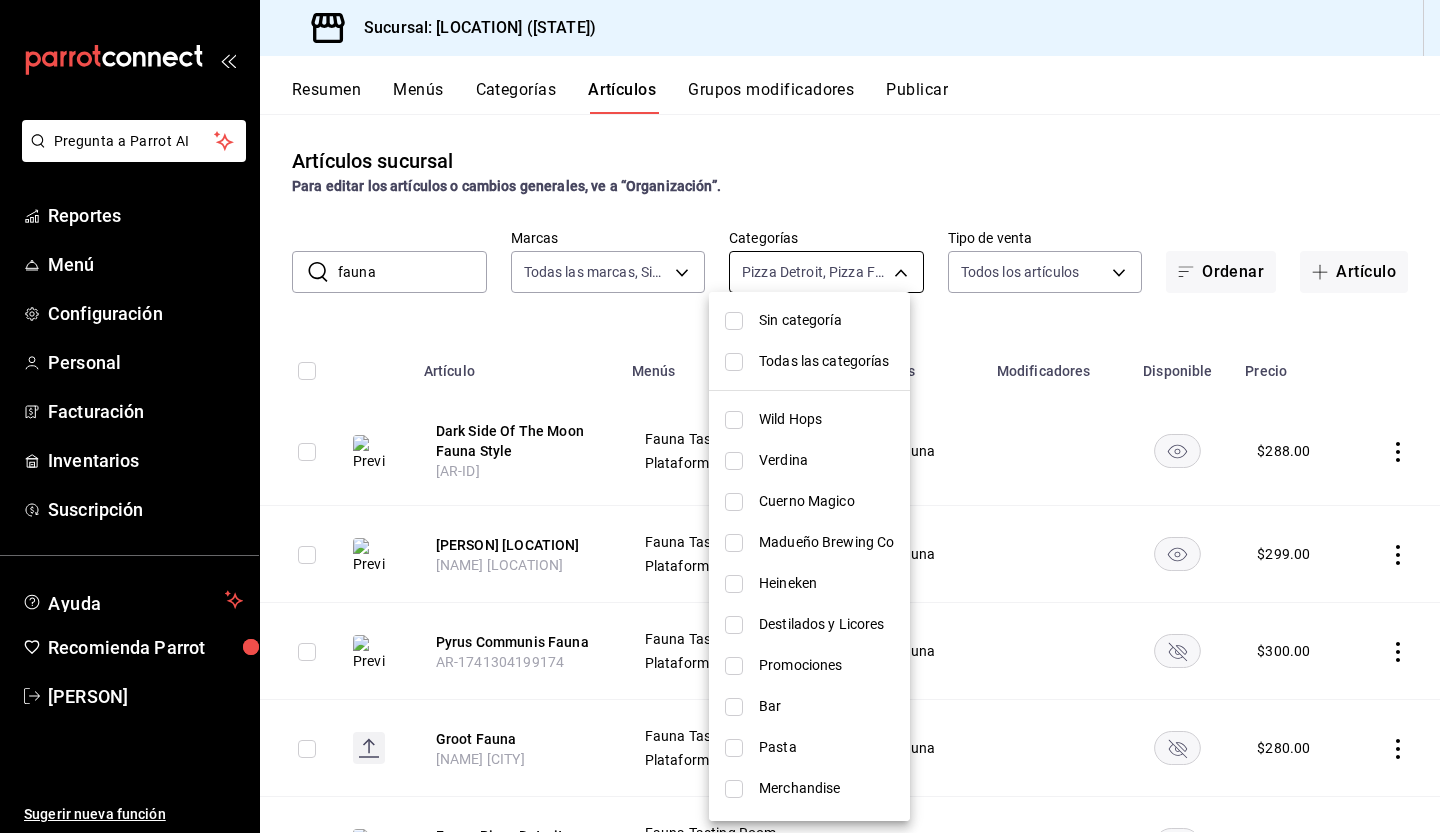 click on "Pregunta a Parrot AI Reportes   Menú   Configuración   Personal   Facturación   Inventarios   Suscripción   Ayuda Recomienda Parrot   [PERSON]   Sugerir nueva función   Sucursal: [LOCATION] ([STATE]) Resumen Menús Categorías Artículos Grupos modificadores Publicar Artículos sucursal Para editar los artículos o cambios generales, ve a “Organización”. ​ [LOCATION] ​ Marcas Todas las marcas, Sin marca [UUID] Categorías Pizza [CITY], Pizza [LOCATION] [UUID], [UUID] Tipo de venta Todos los artículos ALL Ordenar Artículo Artículo Menús Categorías Modificadores Disponible Precio Dark Side Of The Moon [LOCATION] Style [AR-ID] [LOCATION] Tasting Room Plataforma [LOCATION] Pizza [LOCATION] $ 288.00 [PERSON] [LOCATION] [AR-ID] [LOCATION] Tasting Room Plataforma [LOCATION] Pizza [LOCATION] $ 299.00 Pyrus Communis [LOCATION] [AR-ID] [LOCATION] Tasting Room Plataforma [LOCATION] Pizza [LOCATION] $ 300.00 Groot [LOCATION] [AR-ID] $ 280.00" at bounding box center [720, 416] 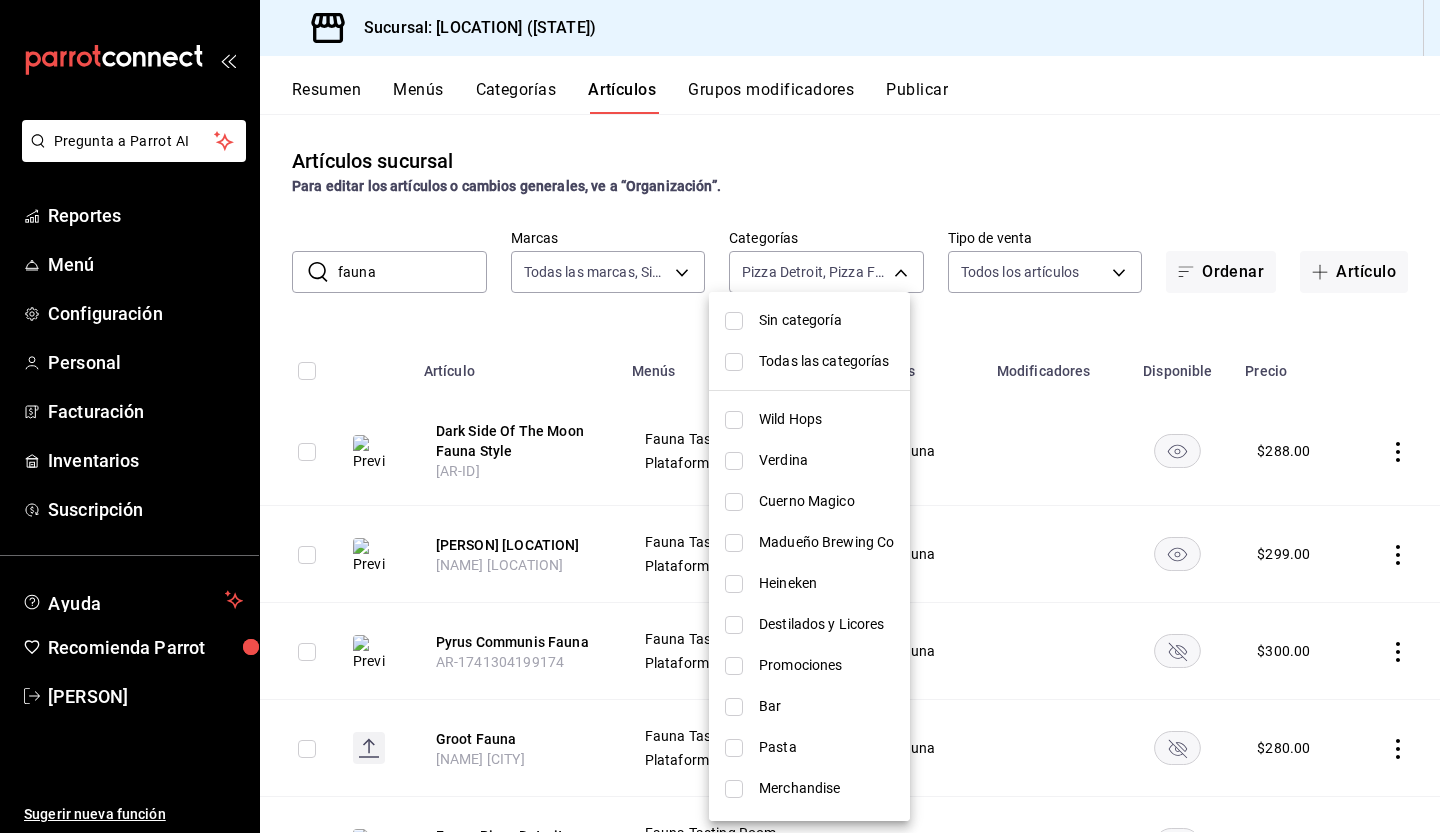 scroll, scrollTop: 282, scrollLeft: 0, axis: vertical 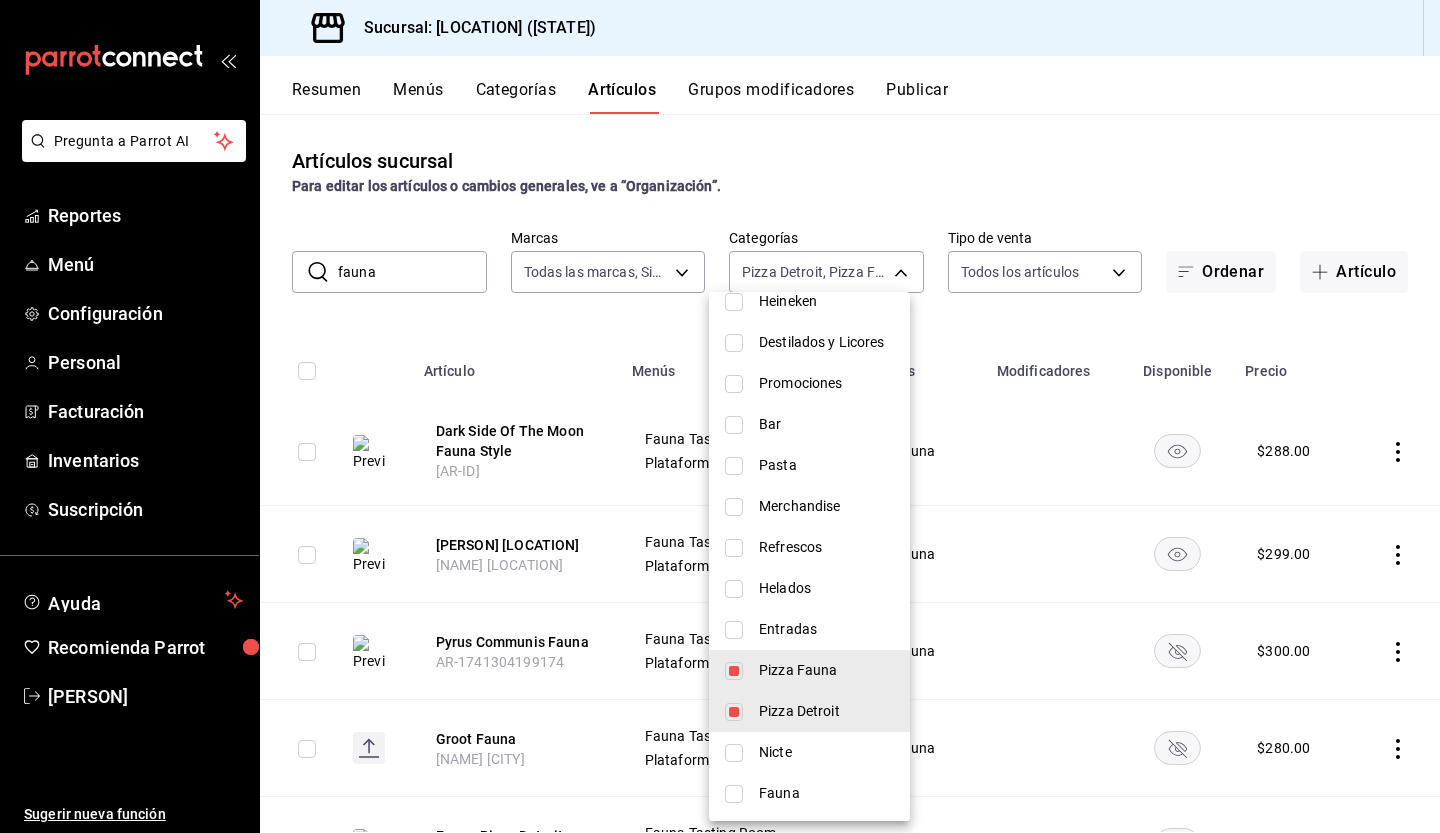click at bounding box center (734, 671) 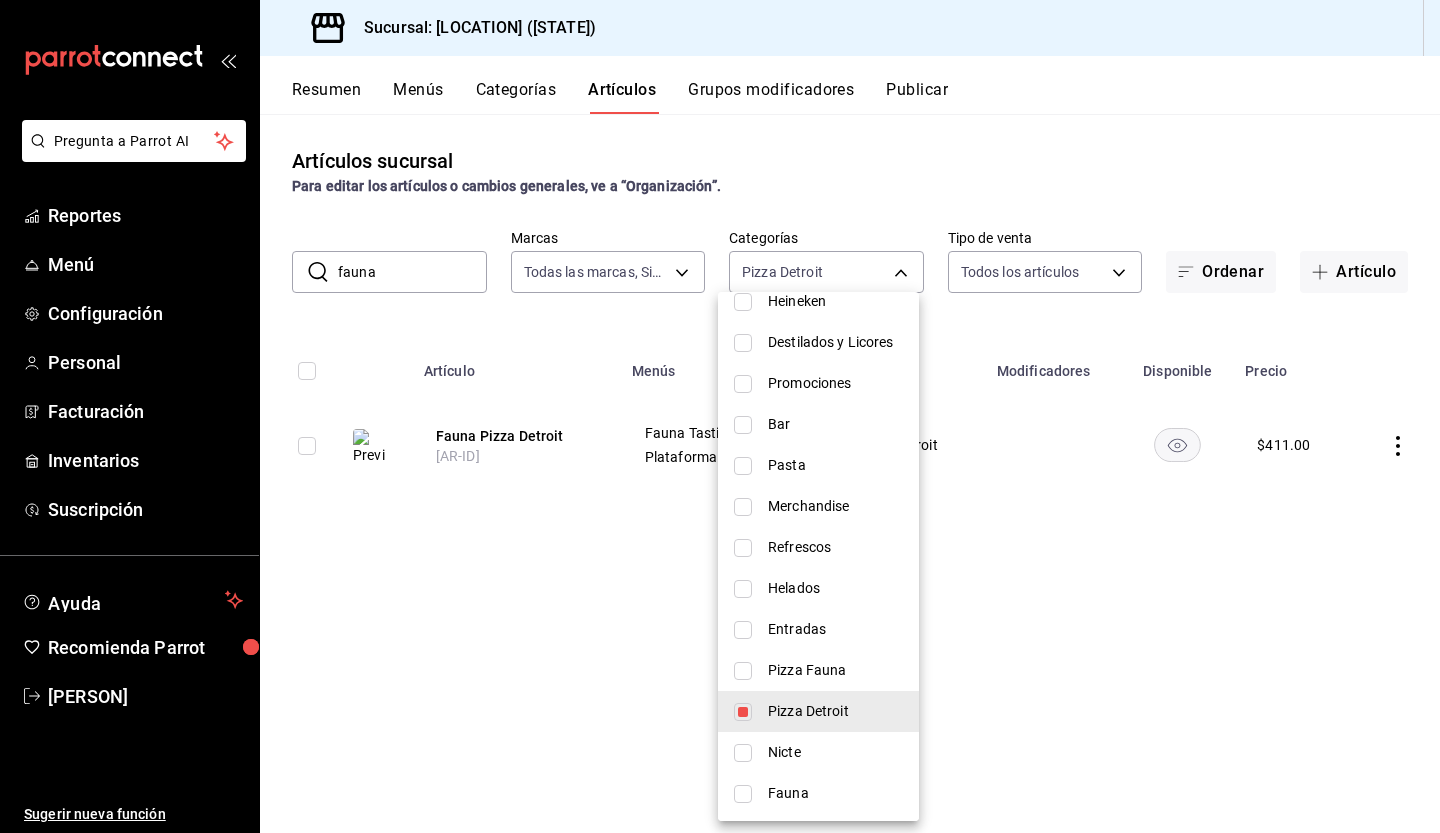 drag, startPoint x: 471, startPoint y: 279, endPoint x: 378, endPoint y: 280, distance: 93.00538 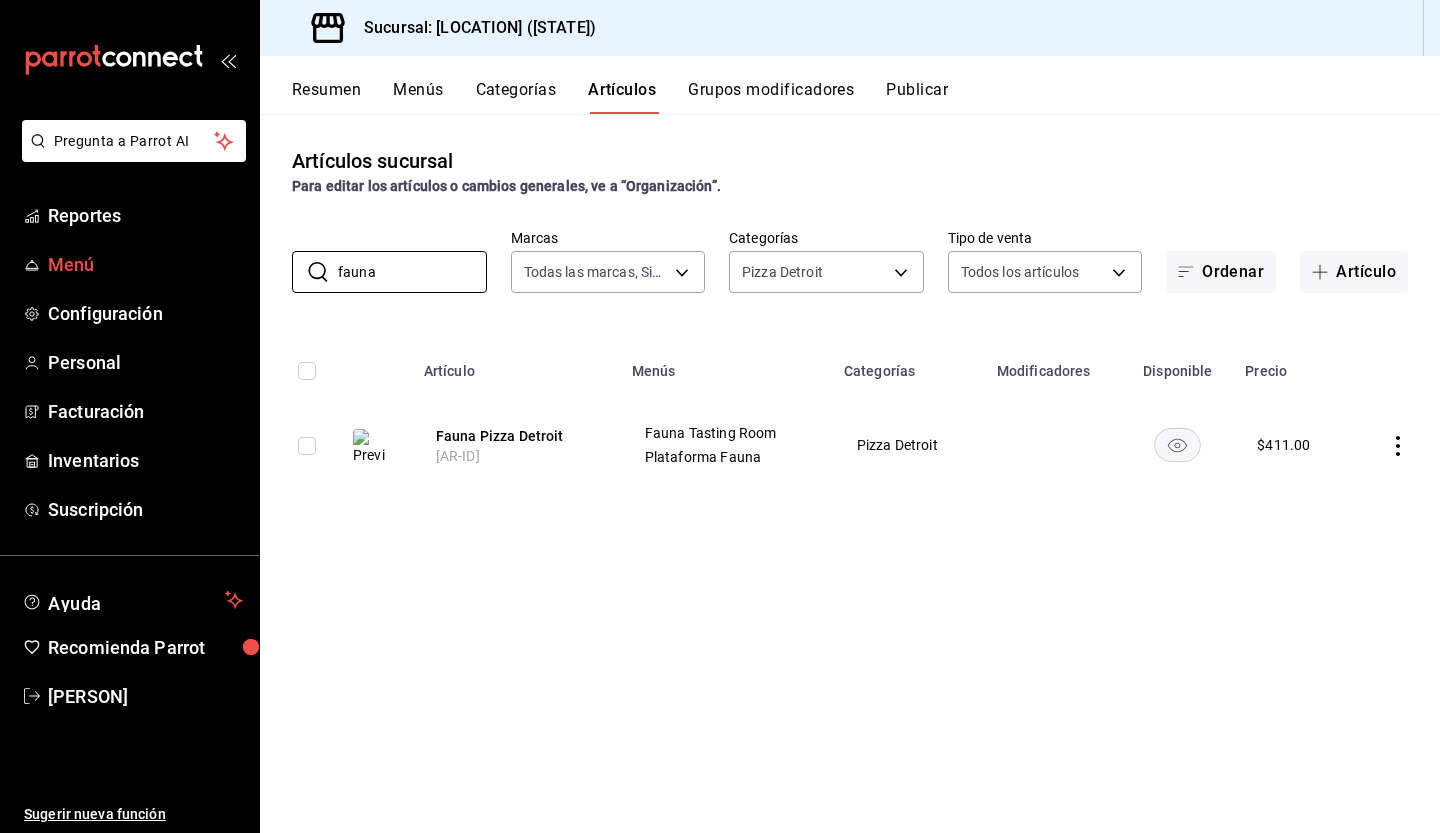 drag, startPoint x: 378, startPoint y: 280, endPoint x: 248, endPoint y: 267, distance: 130.64838 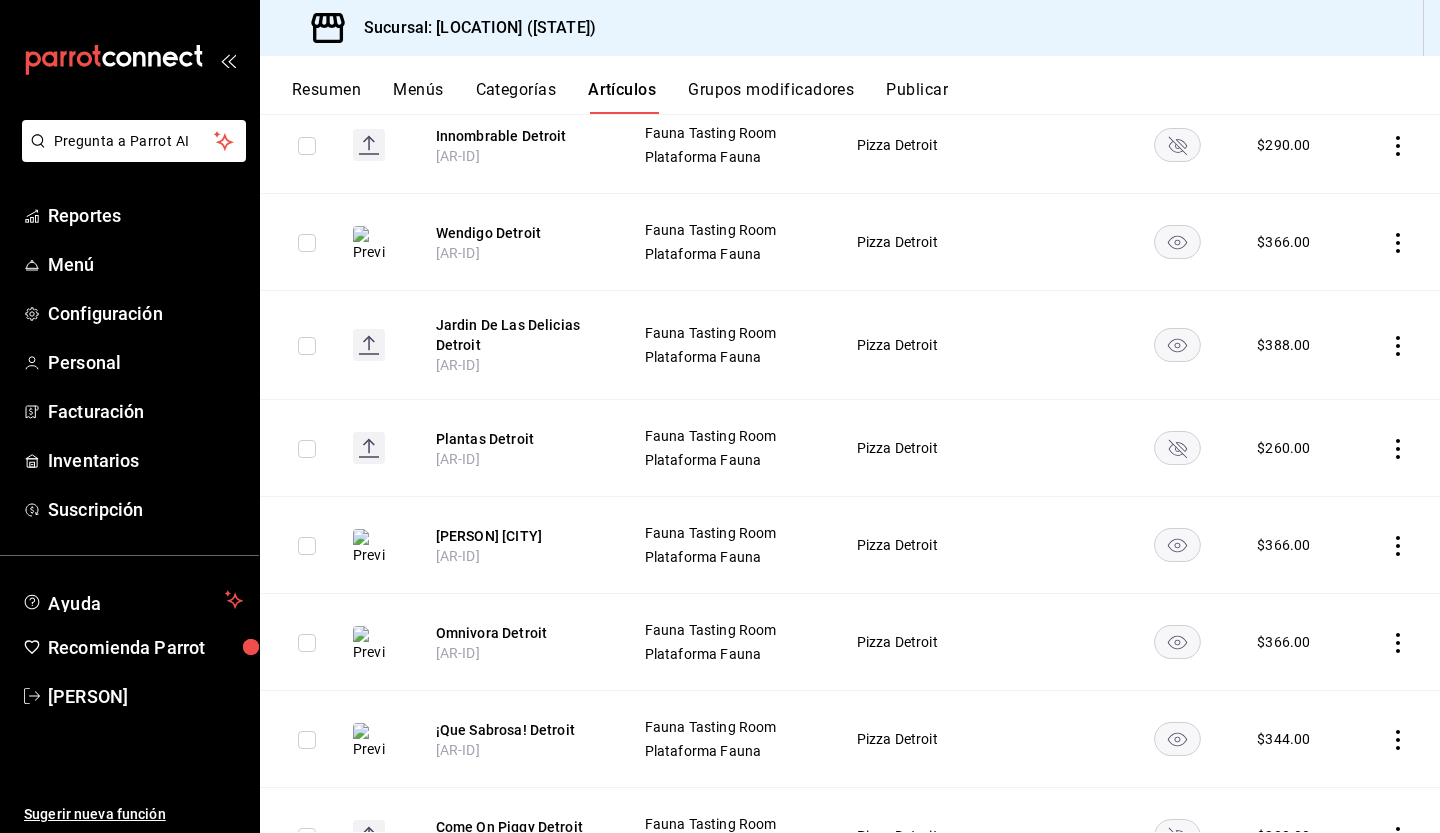 scroll, scrollTop: 1070, scrollLeft: 0, axis: vertical 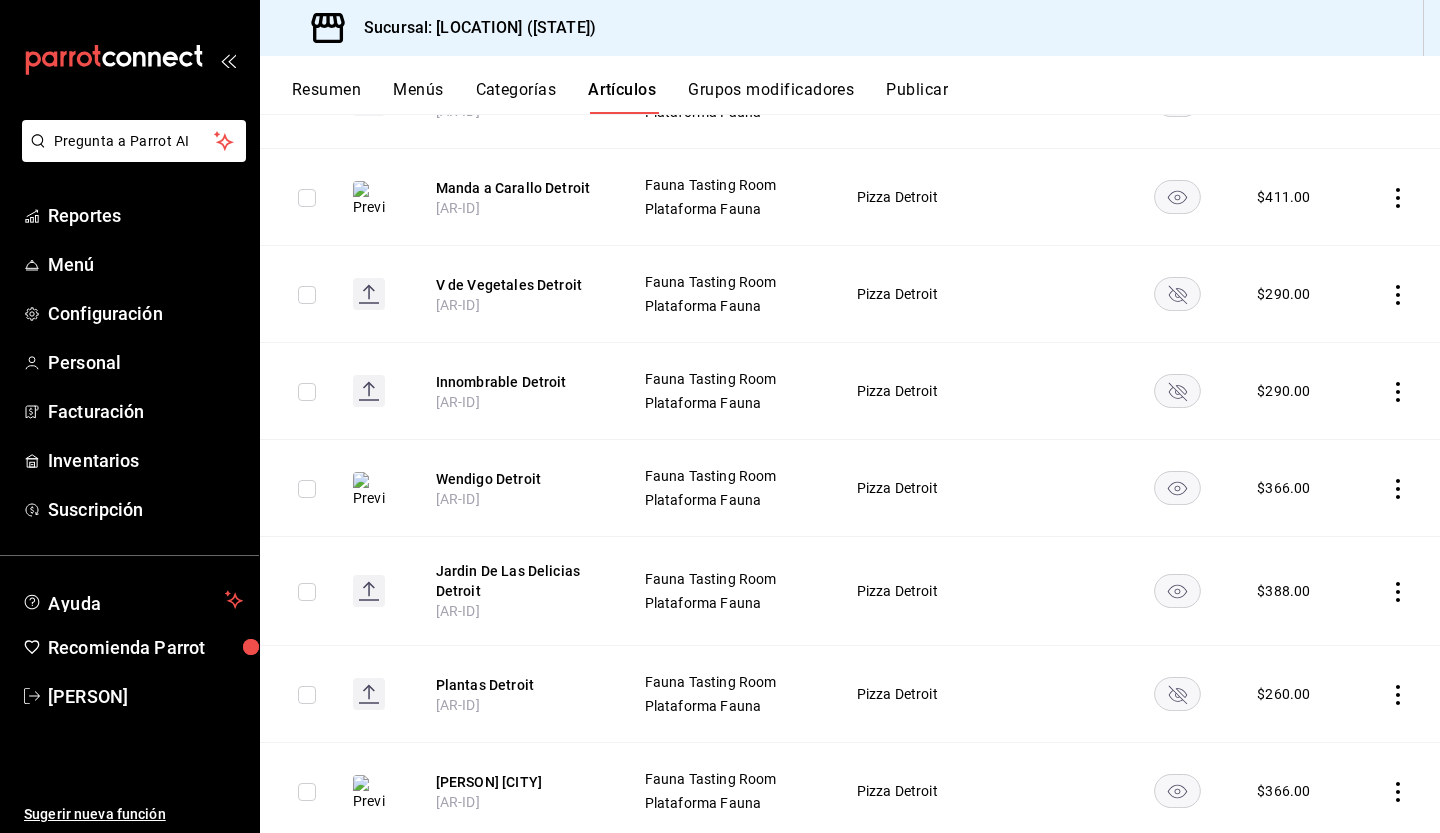 type 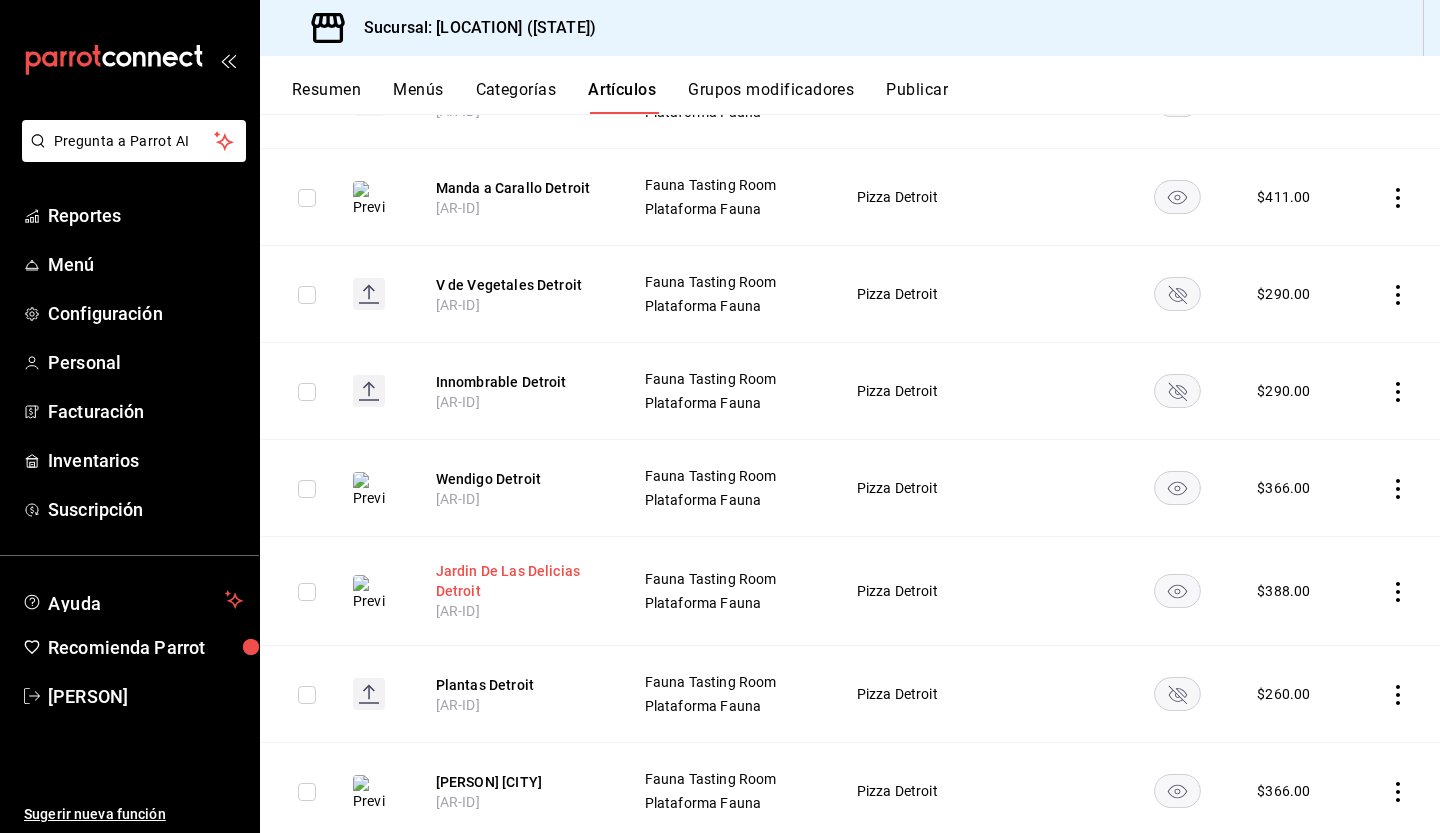 click on "Jardin De Las Delicias Detroit" at bounding box center (516, 581) 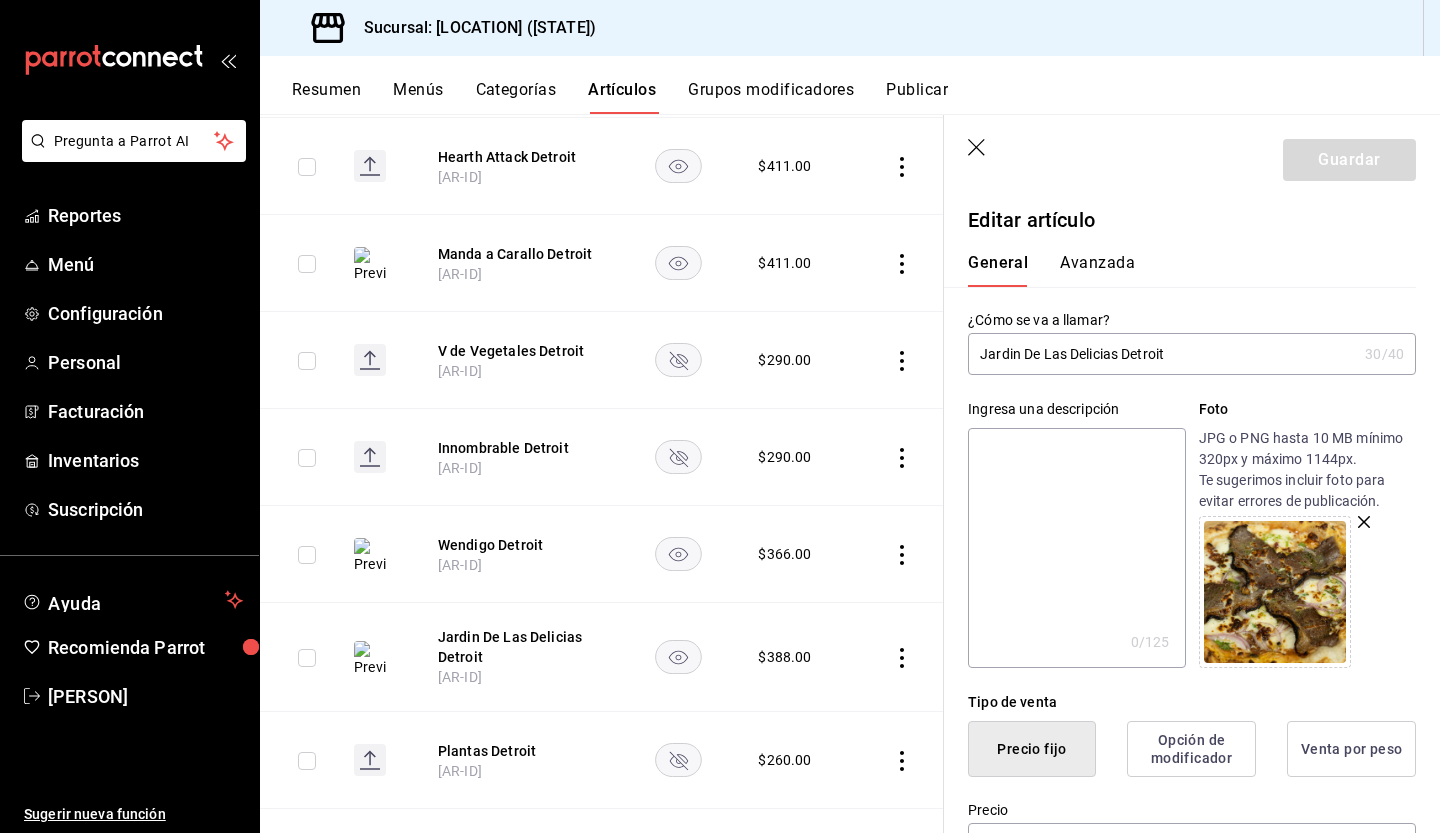 paste on "Fermentando el cosmos. Picaña, cebolla caramelizada con tocino, tomate sauce con chipotle, toque verde y mostaza dulce" 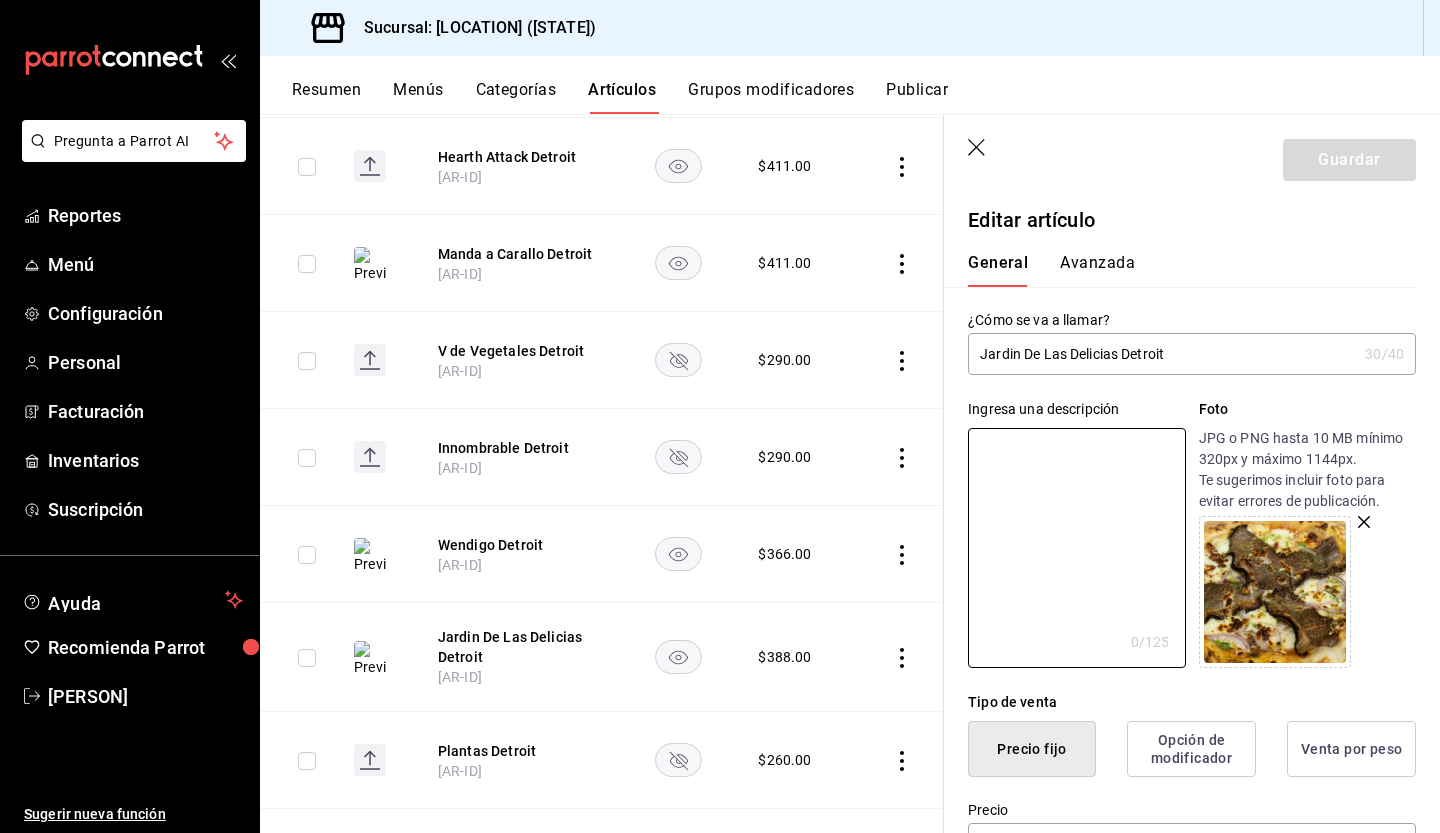 type on "Fermentando el cosmos. Picaña, cebolla caramelizada con tocino, tomate sauce con chipotle, toque verde y mostaza dulce" 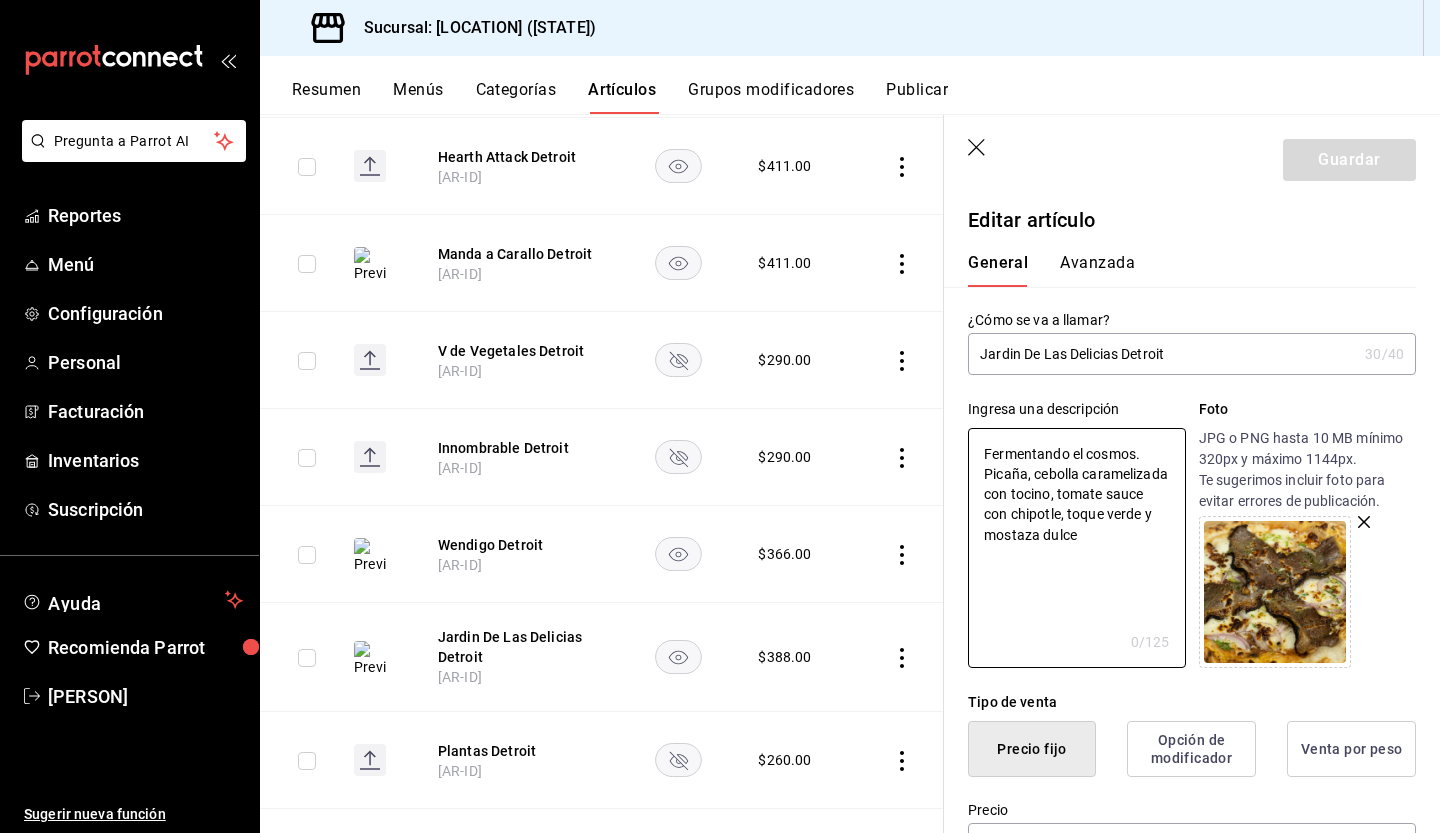 type on "x" 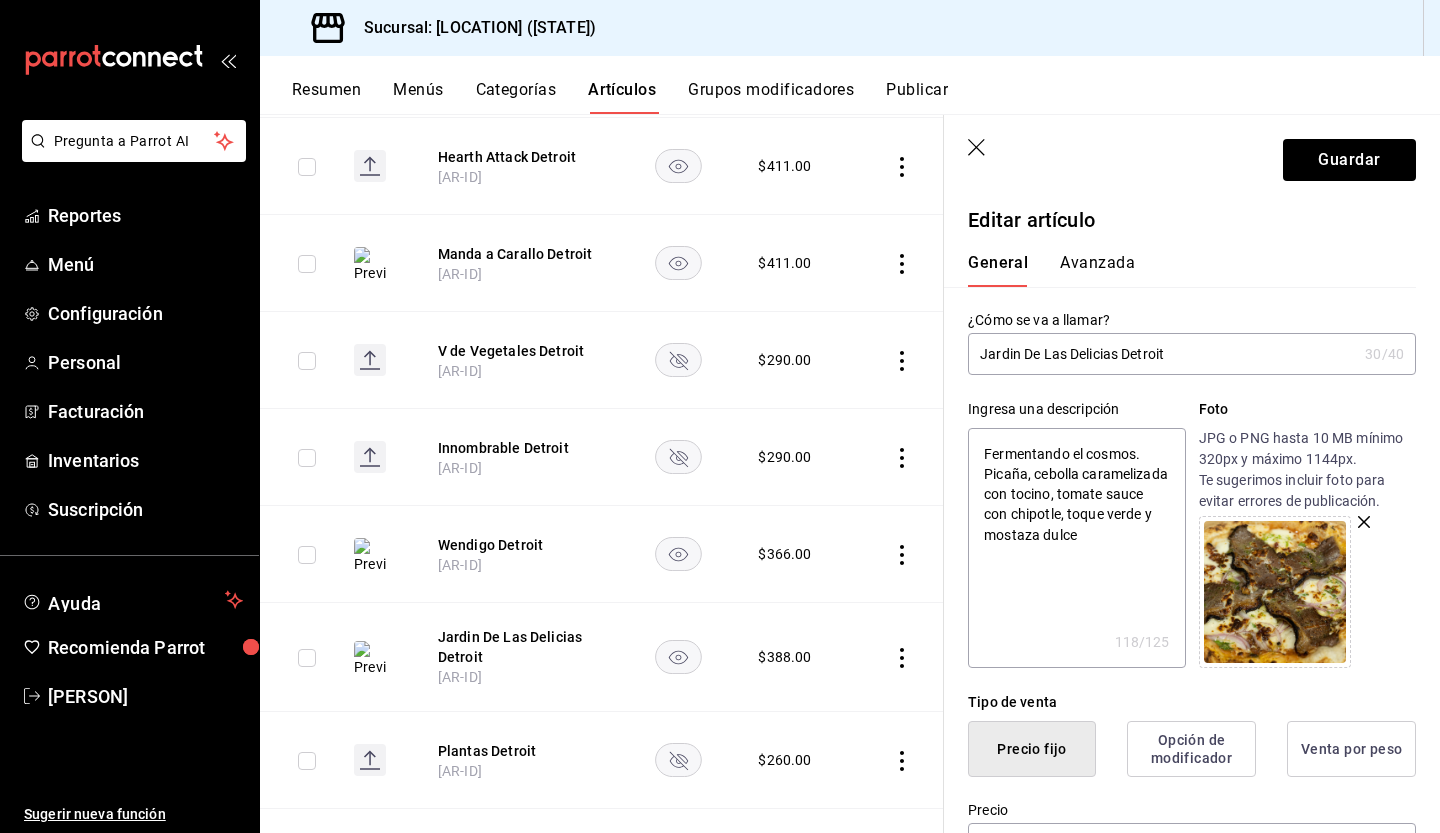 drag, startPoint x: 988, startPoint y: 456, endPoint x: 1147, endPoint y: 613, distance: 223.45021 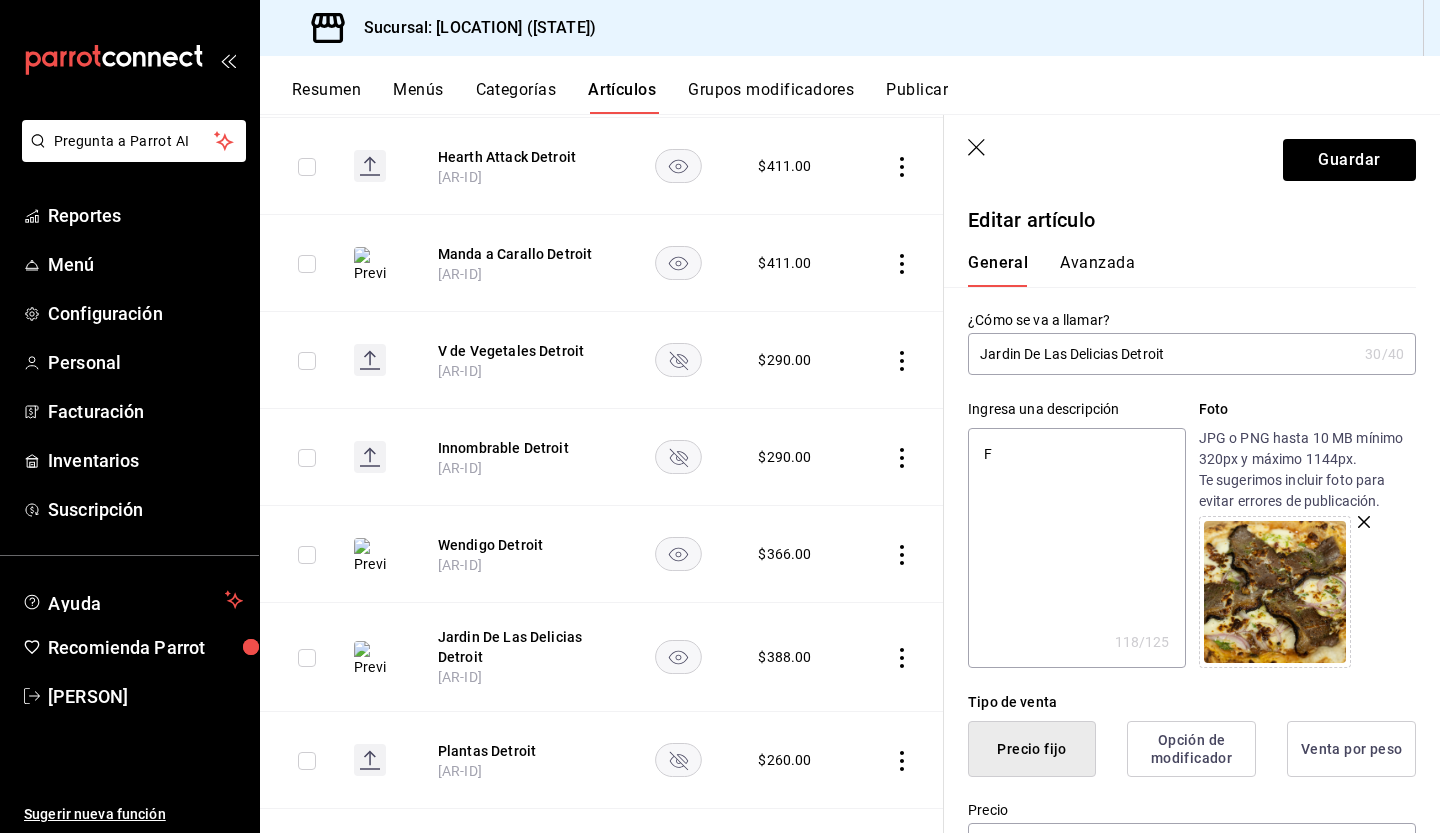 type on "x" 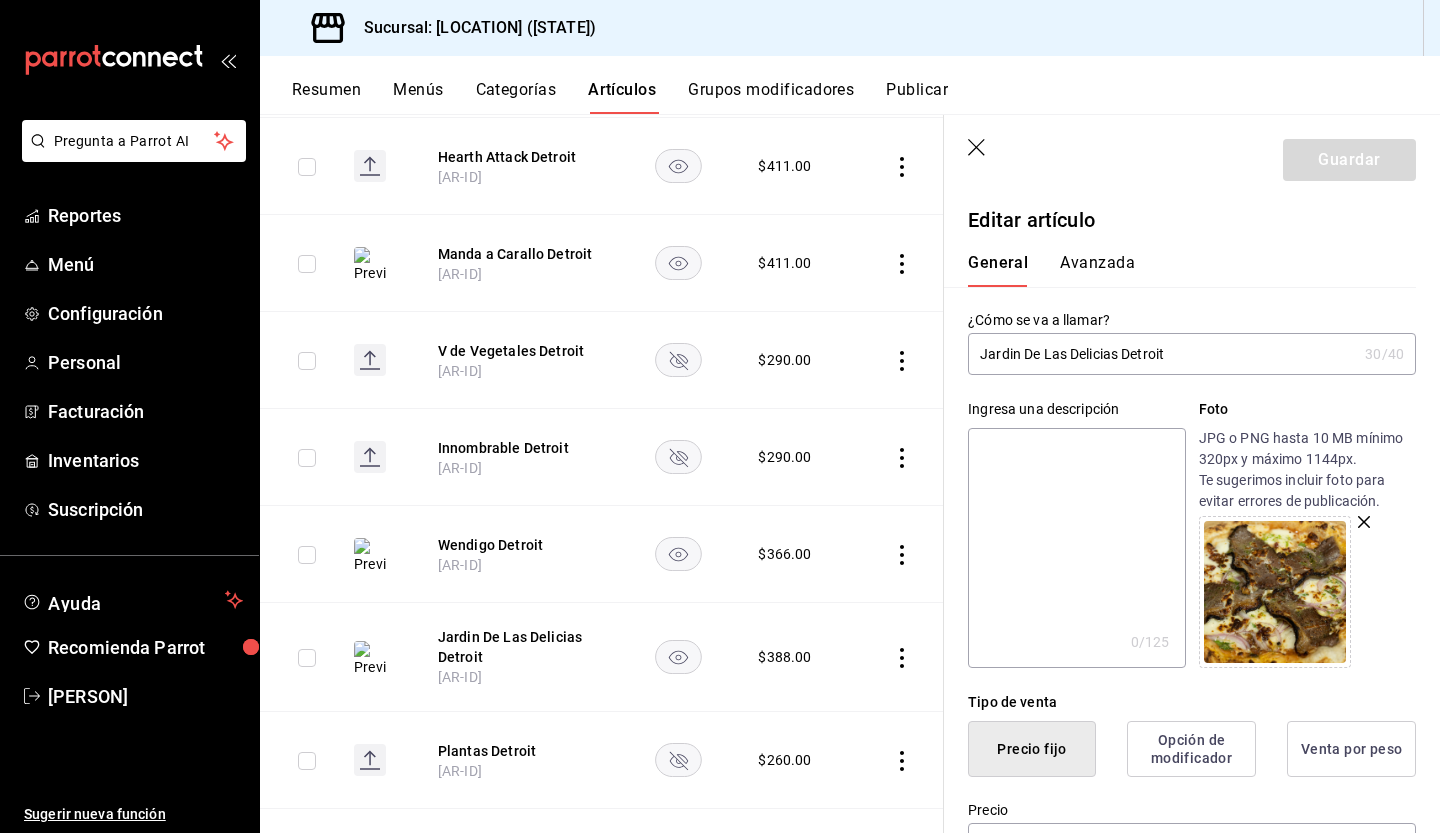 type on "M" 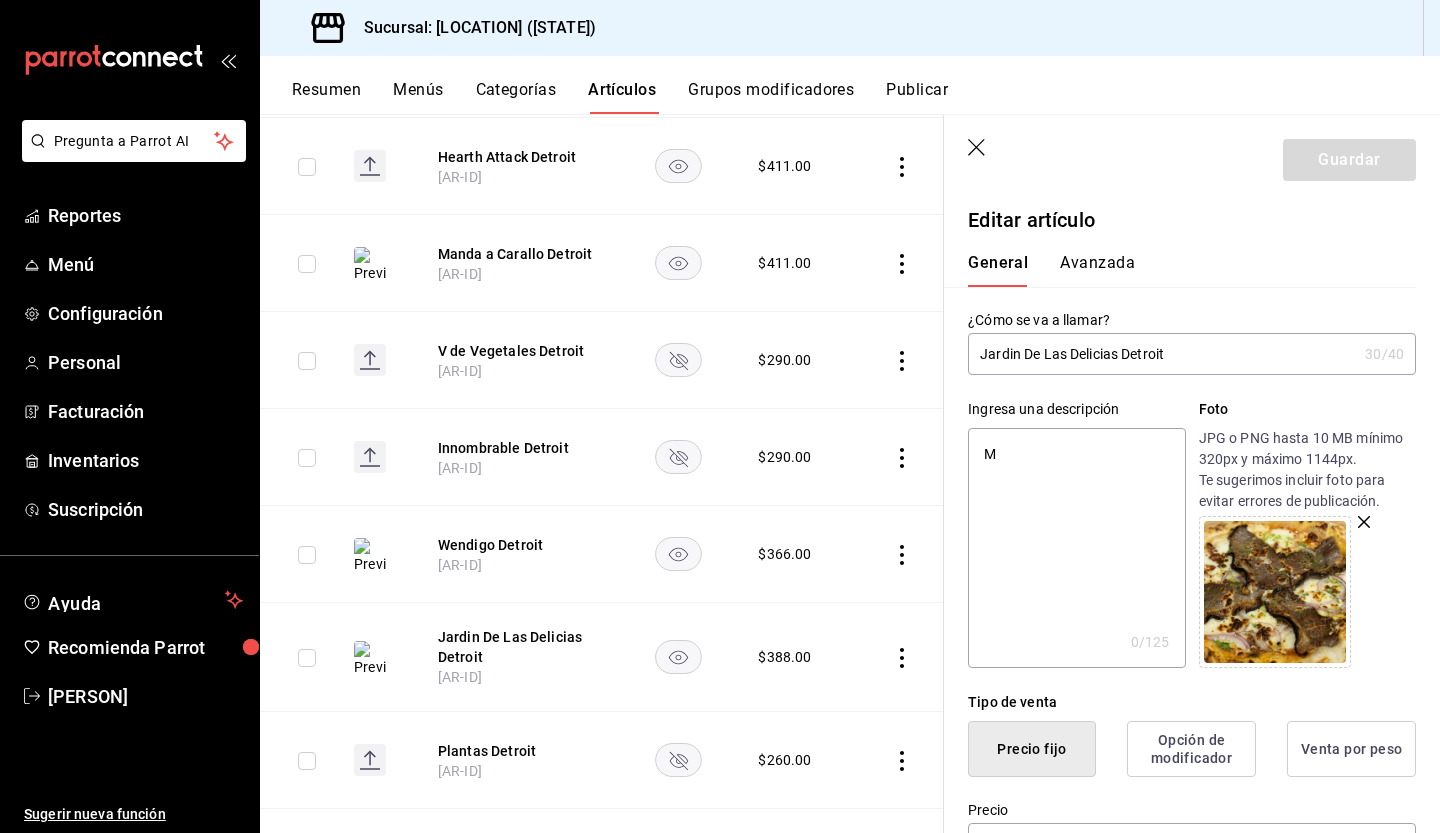 type on "x" 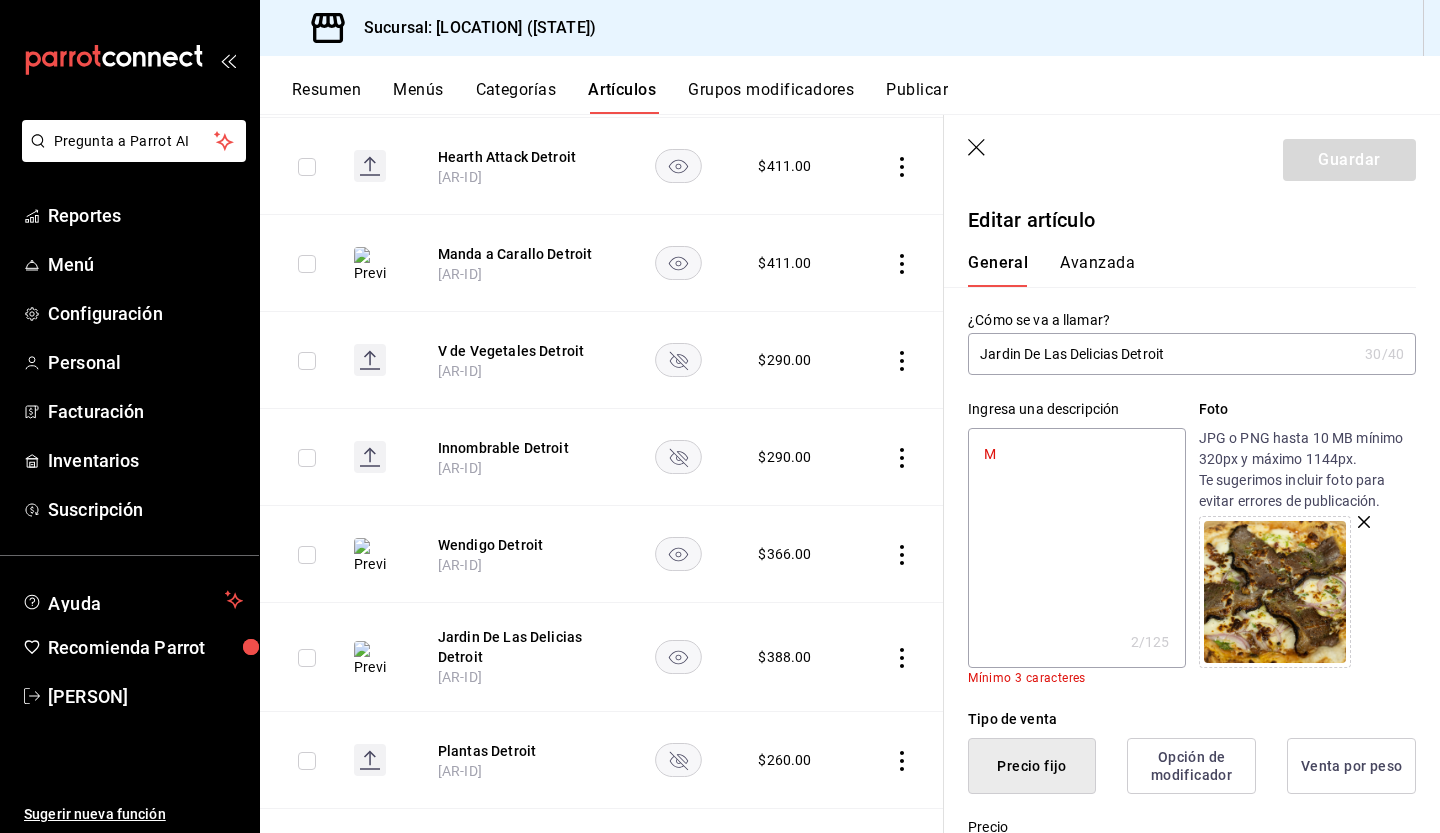 type on "Ma" 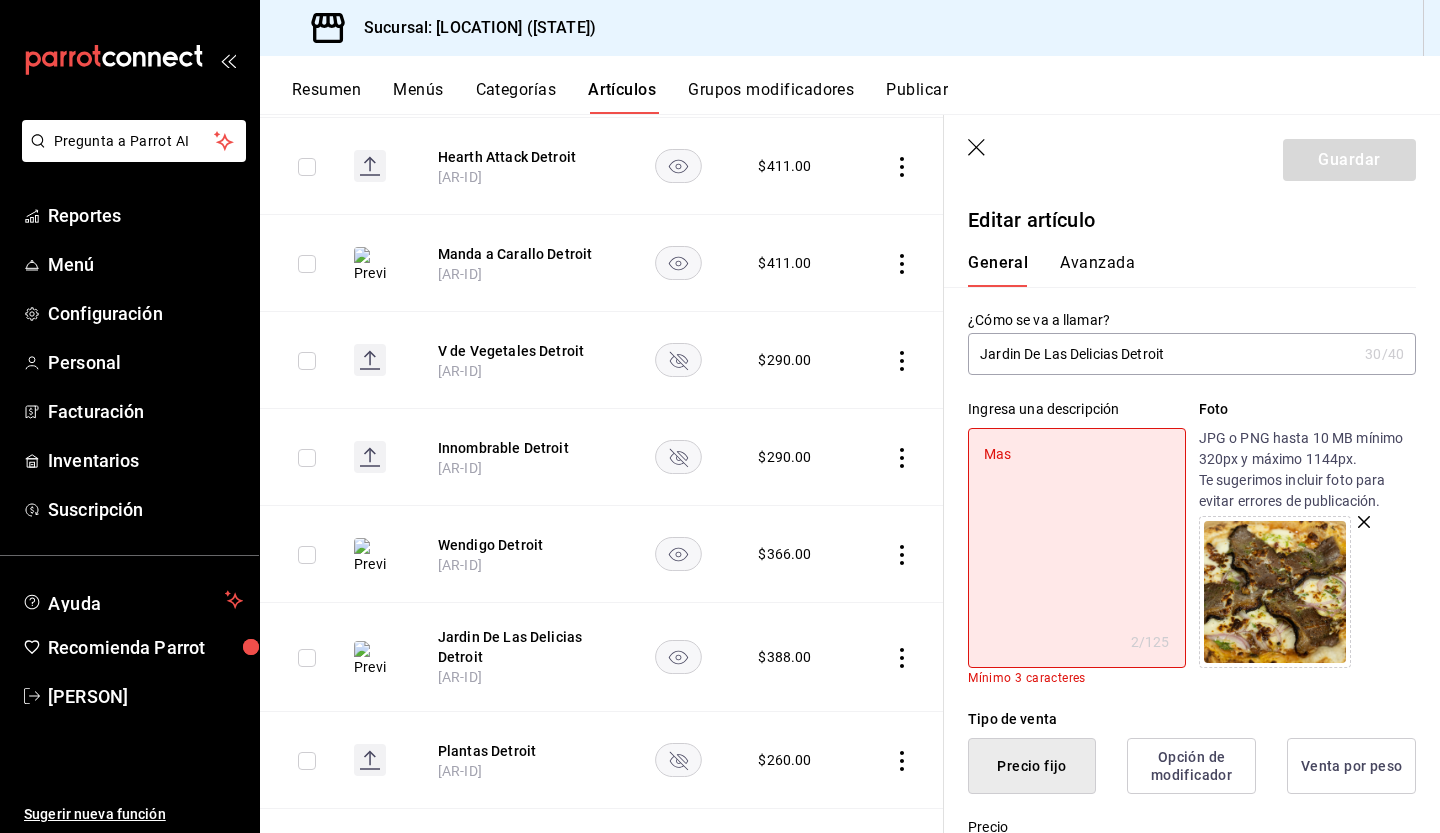 type on "Masa" 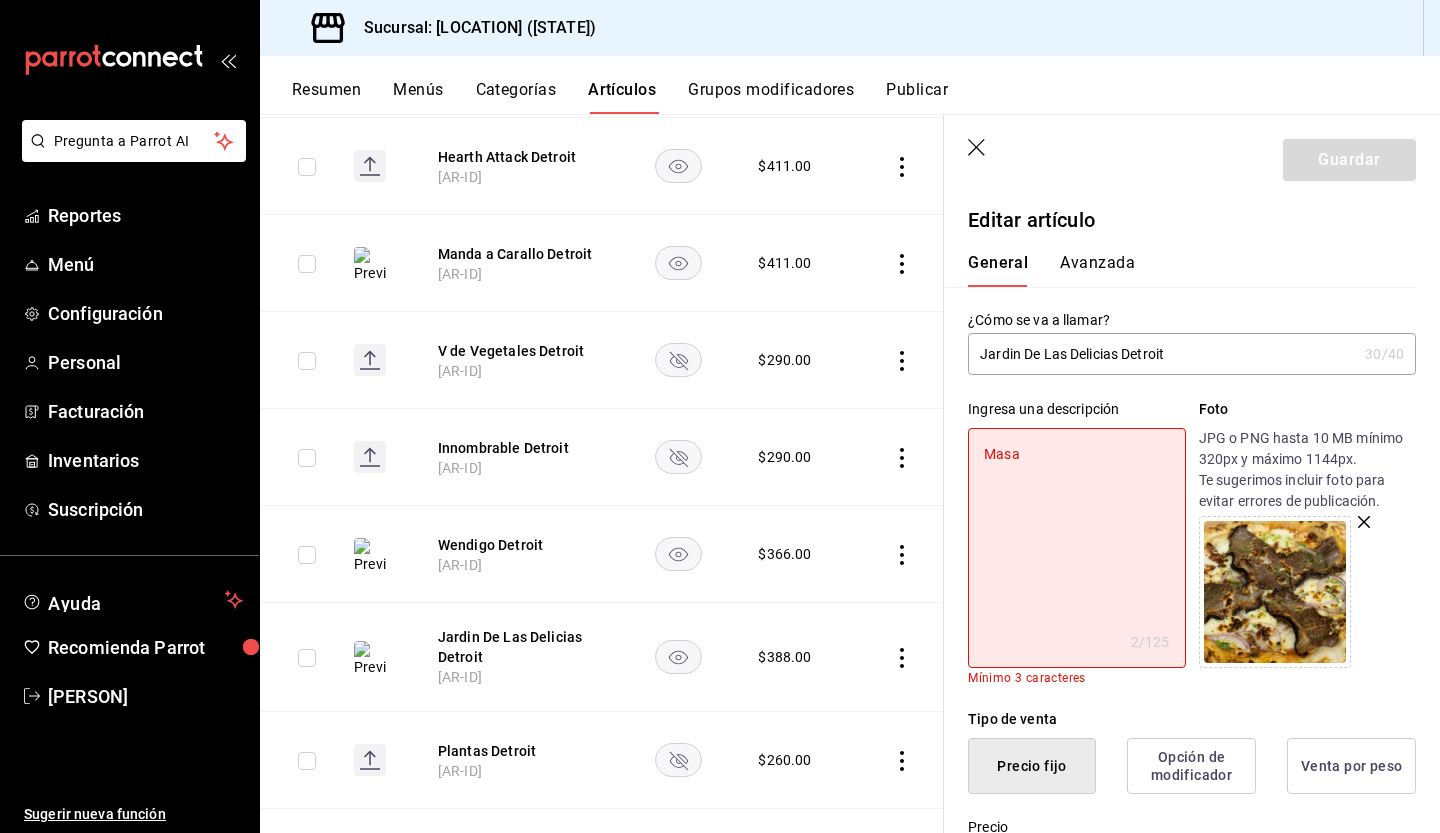 type on "x" 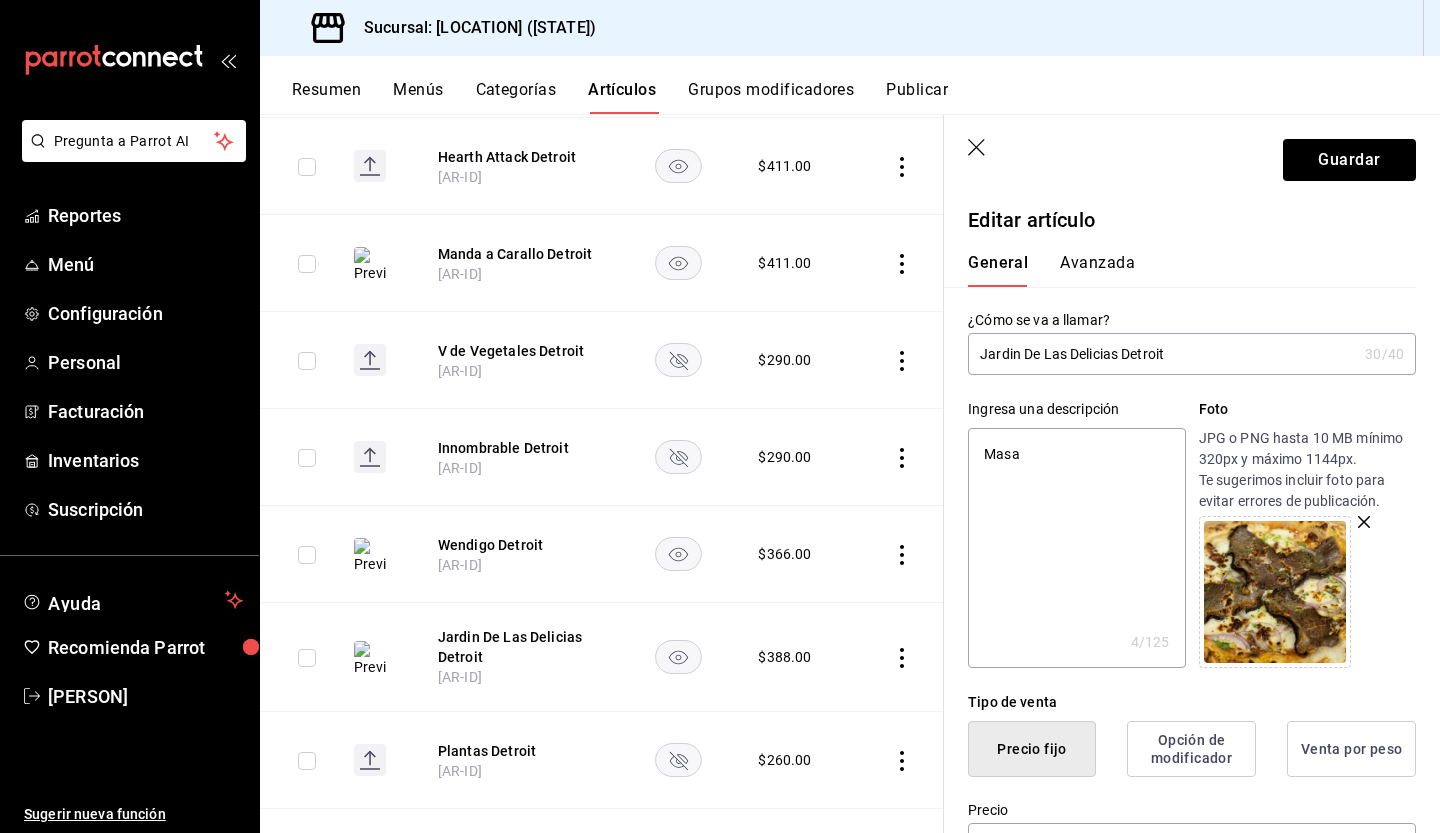 type on "Masa" 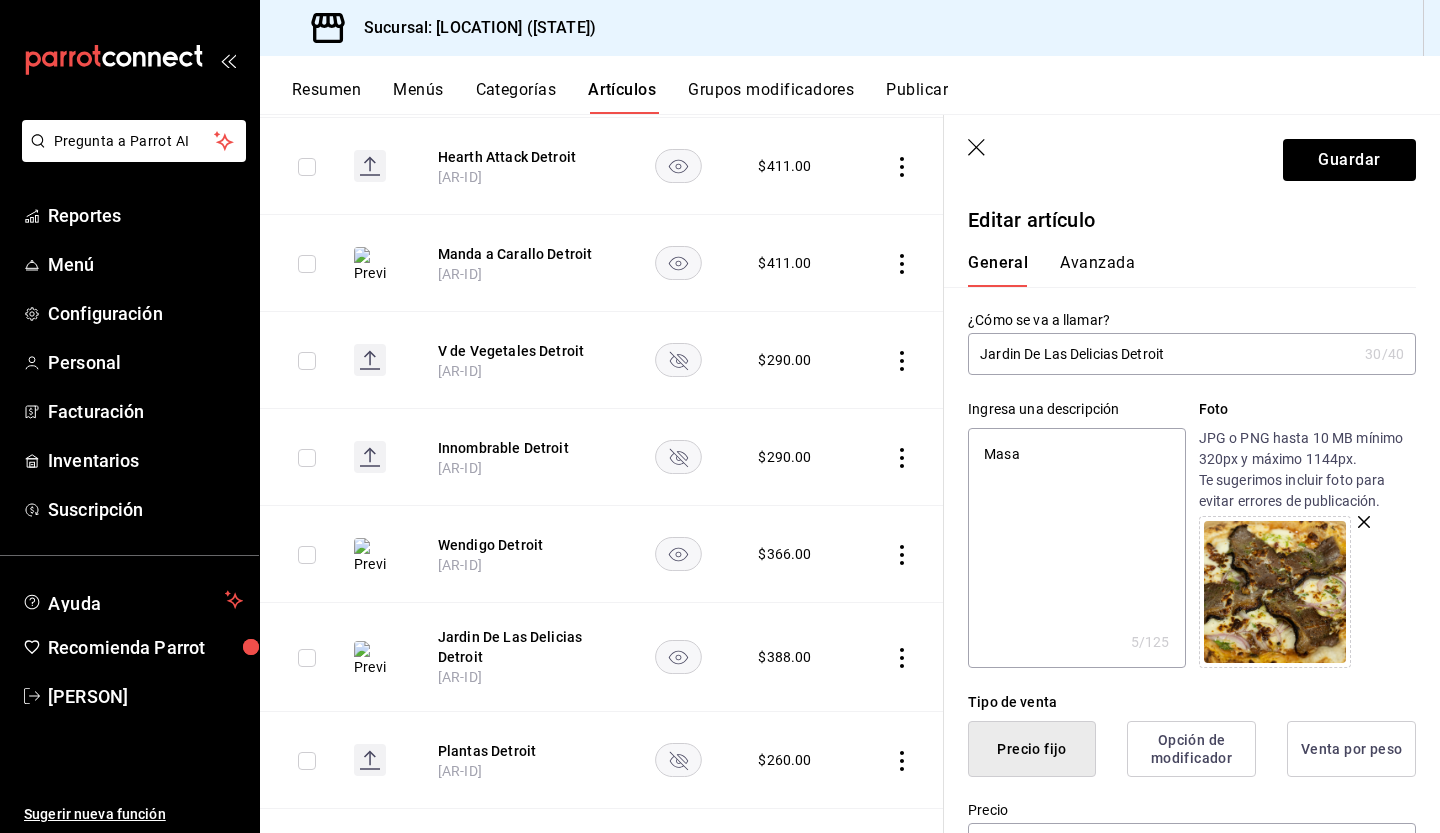 type on "[NAME] D" 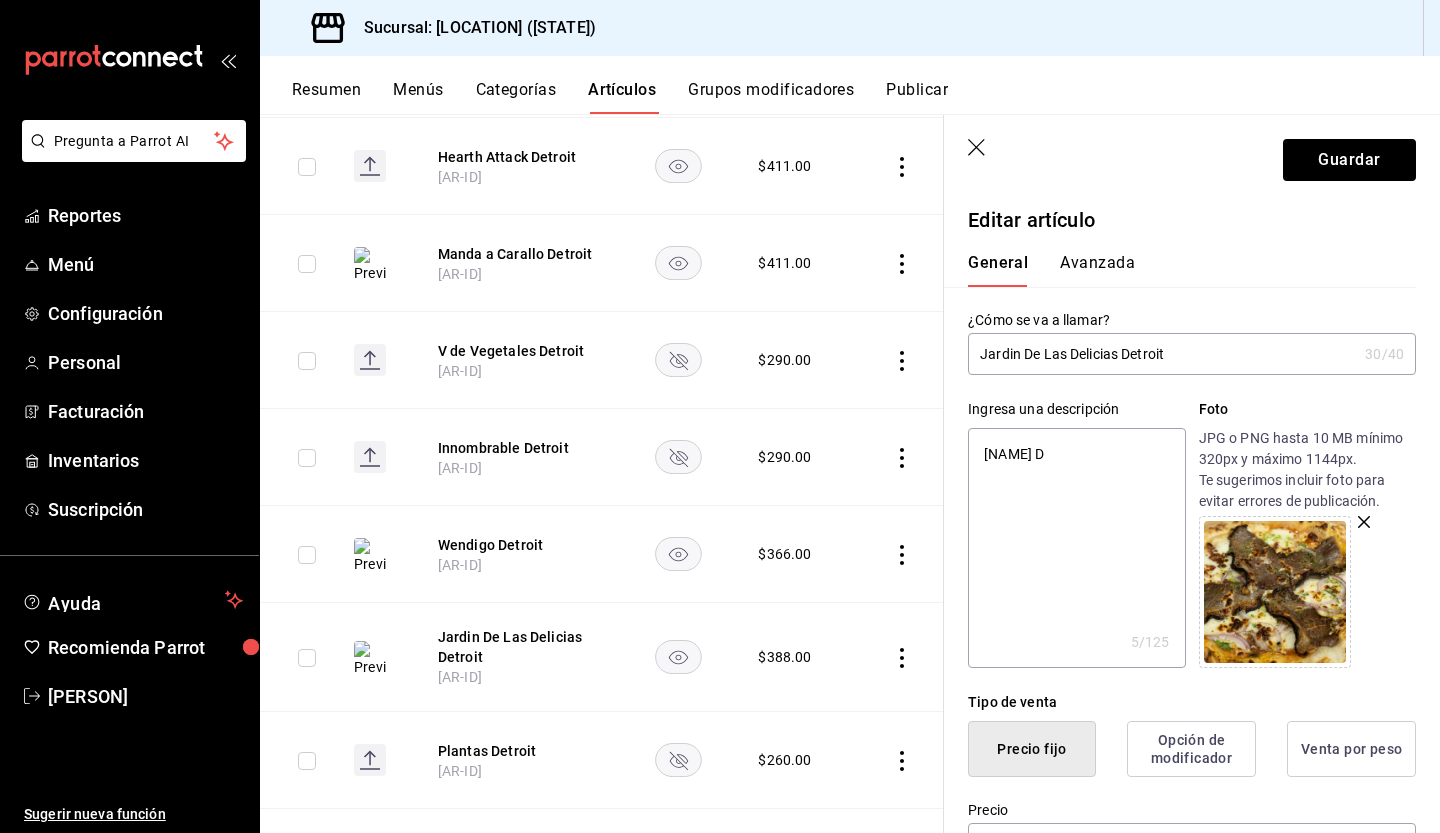 type on "x" 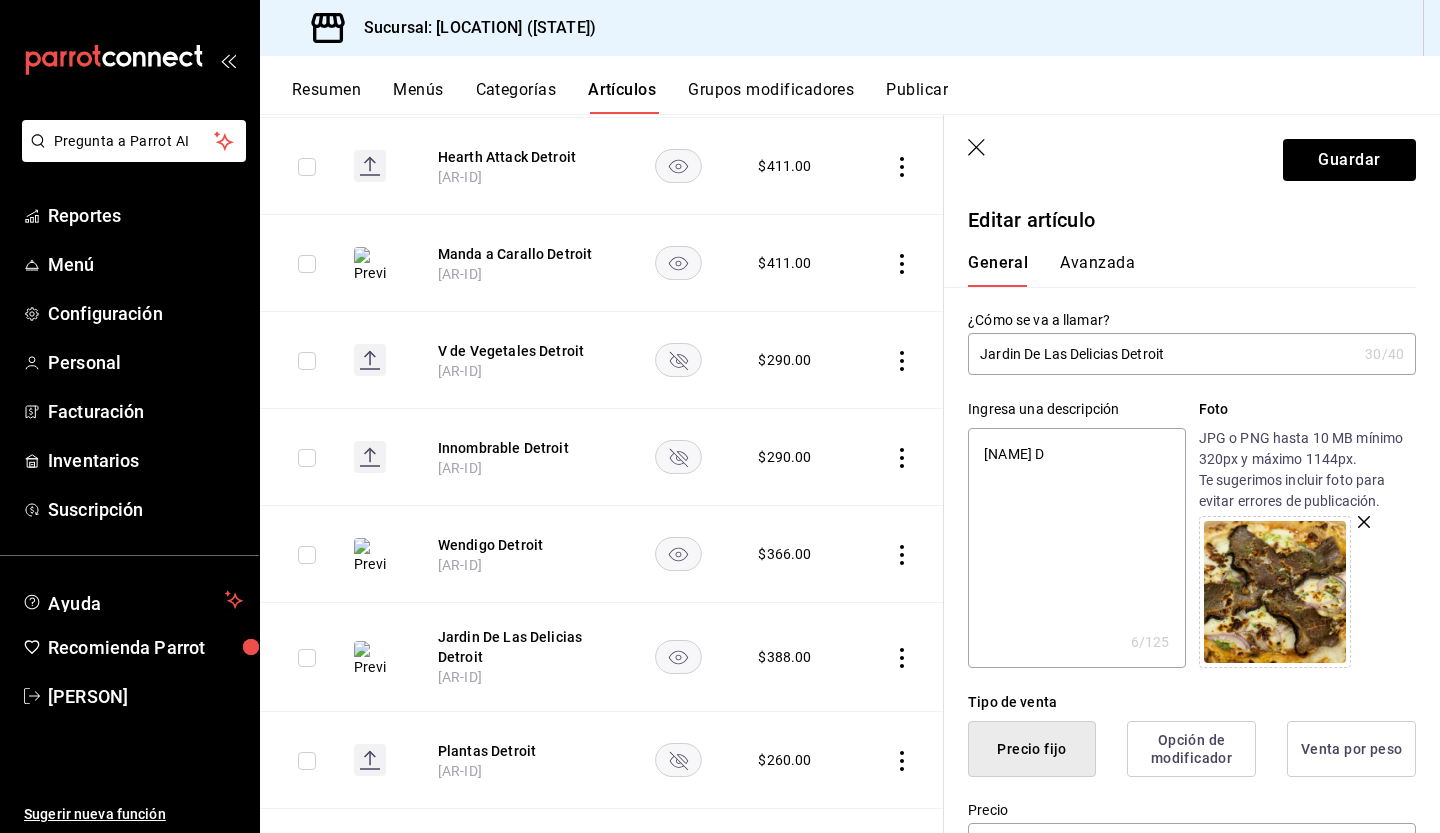 type on "[NAME] De" 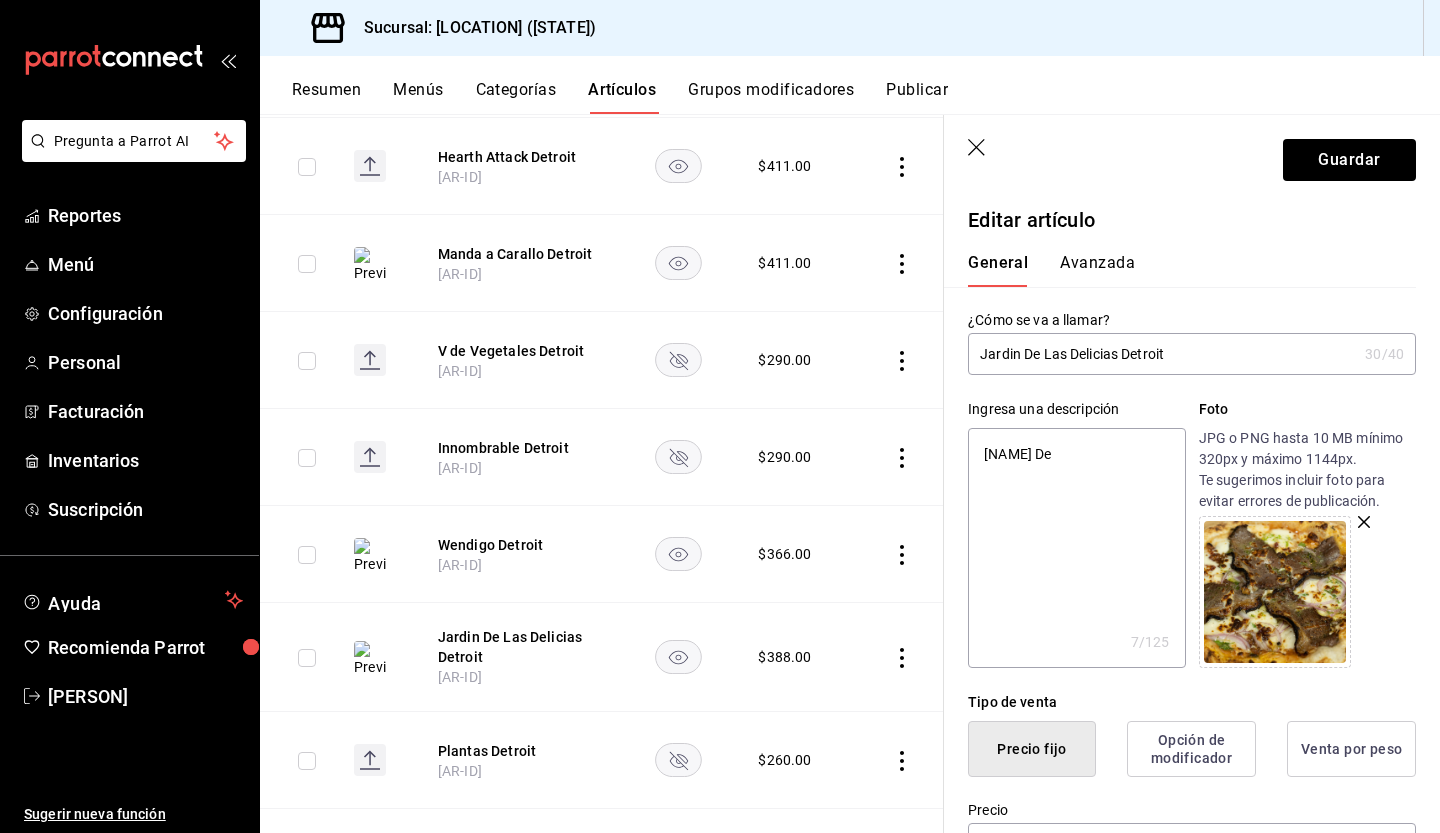 type on "Masa Det[REDACTED]" 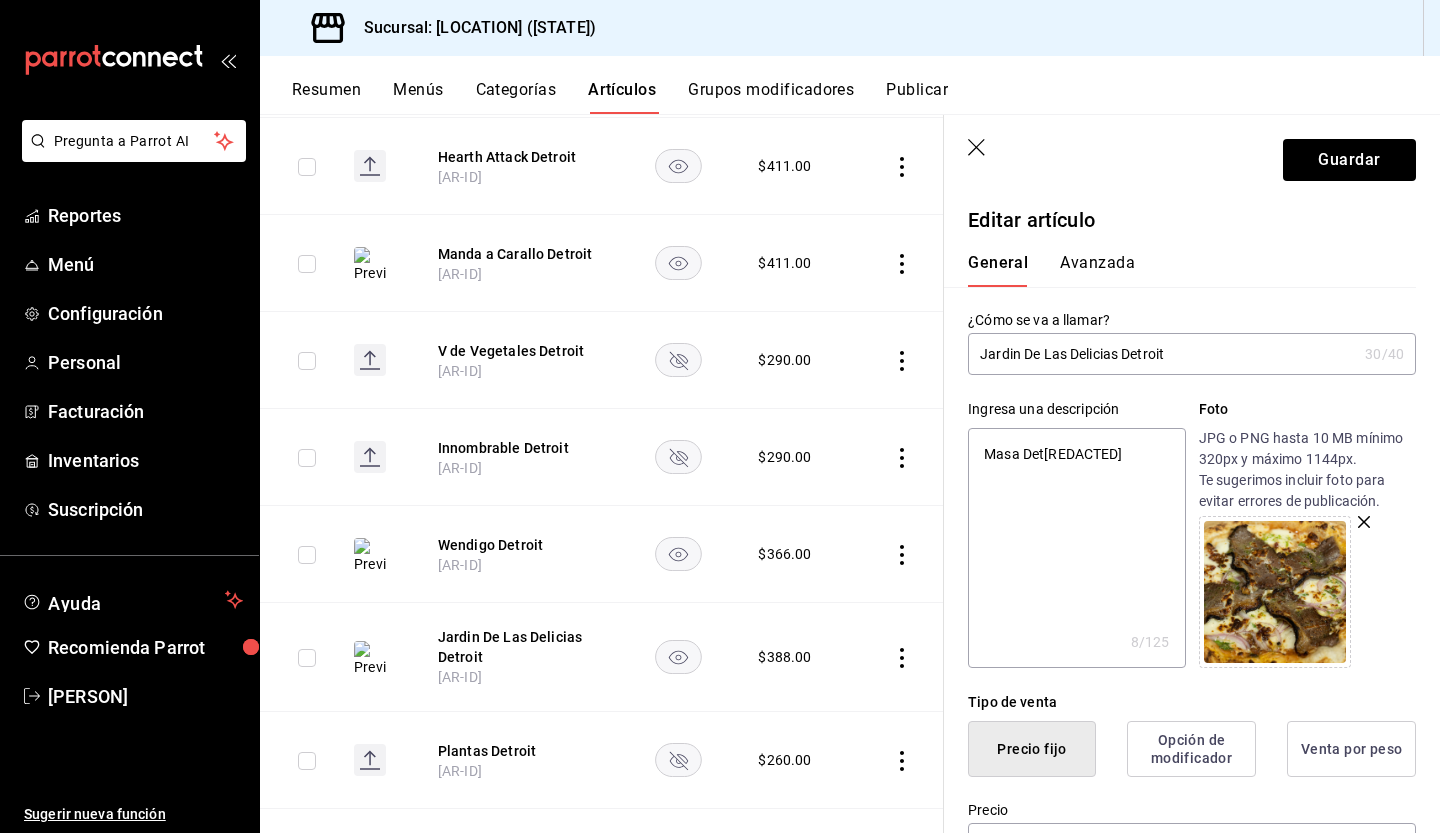 type on "[NAME] Detr" 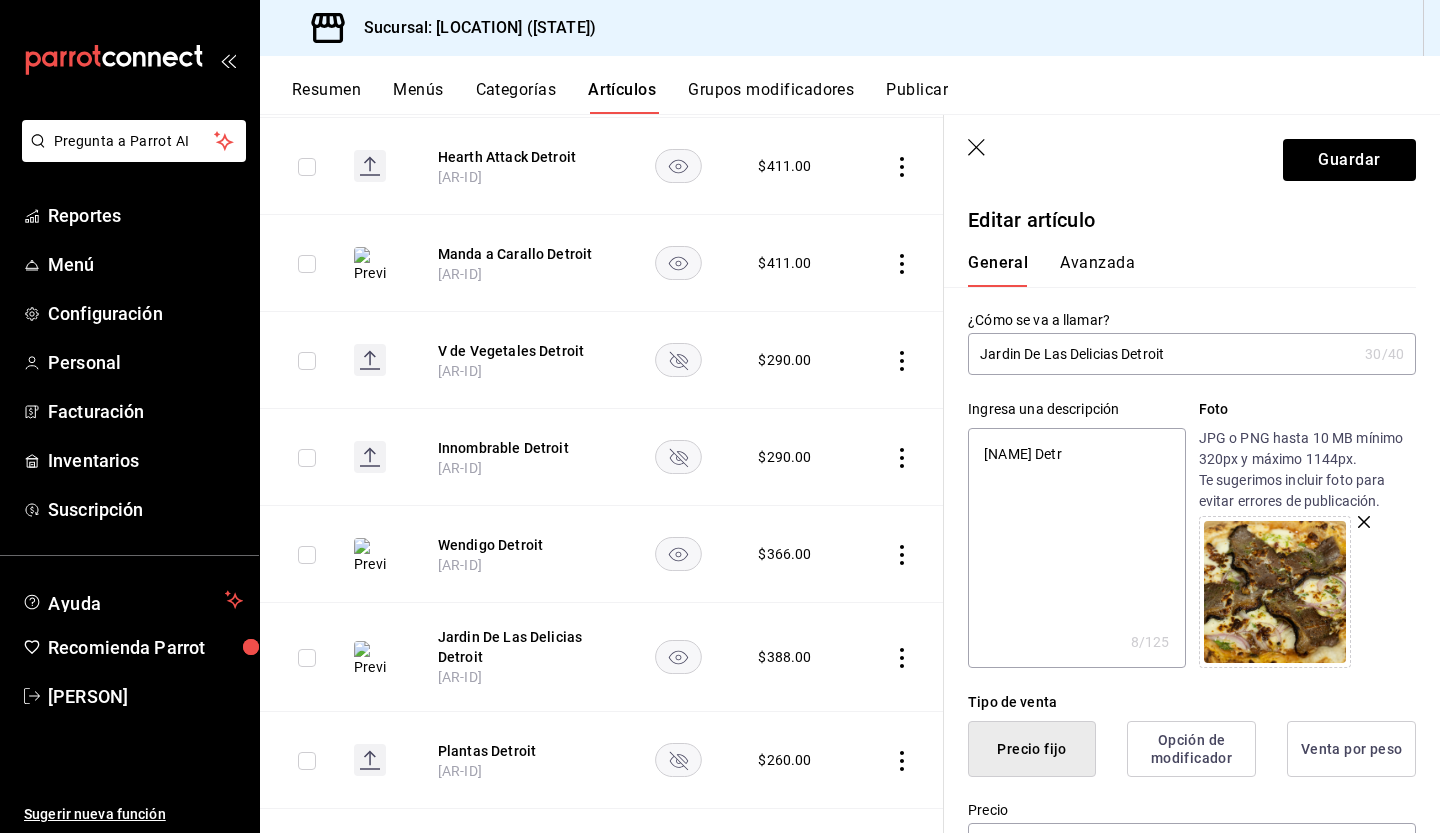 type on "x" 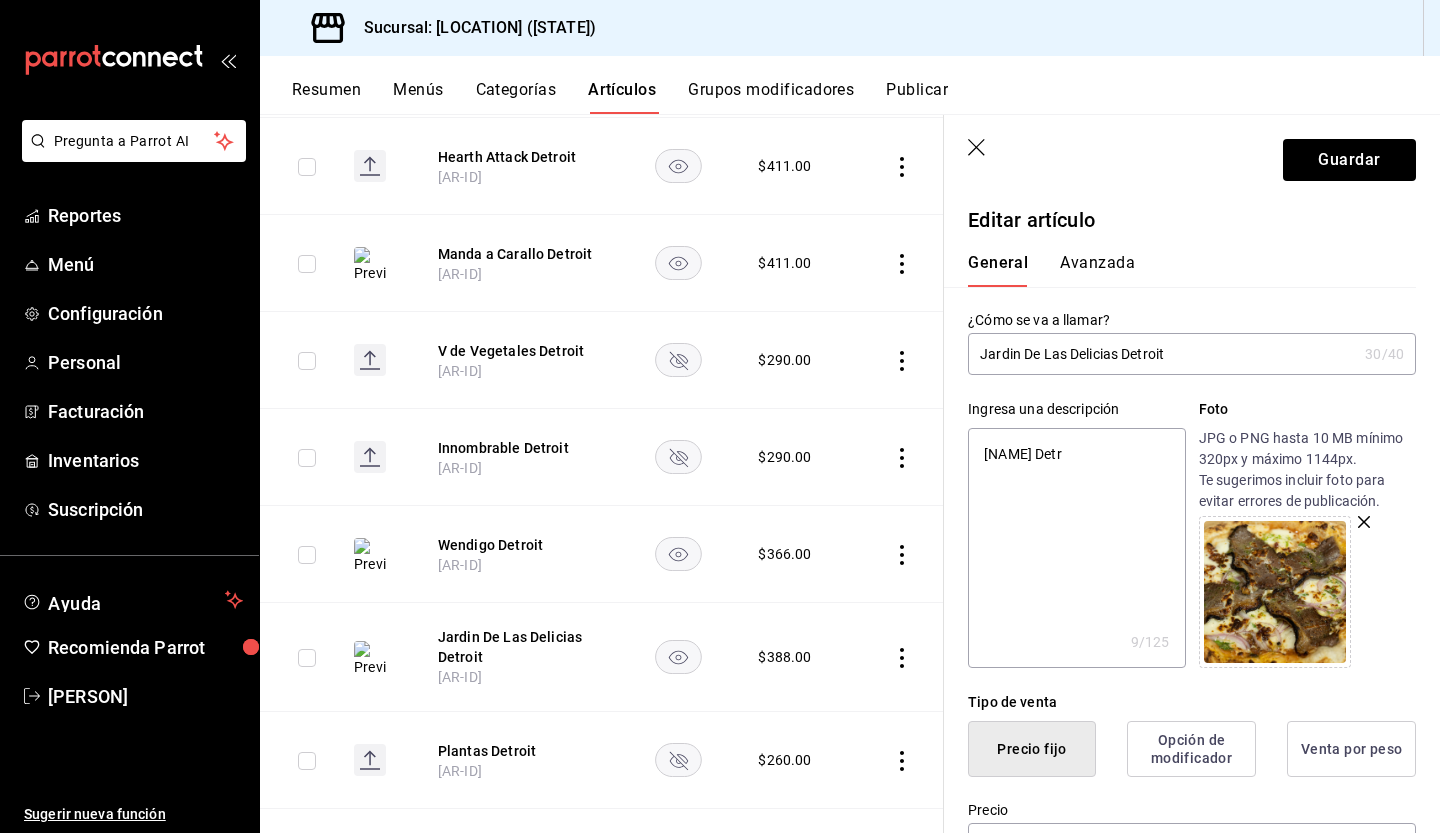 type on "[NAME] Detro" 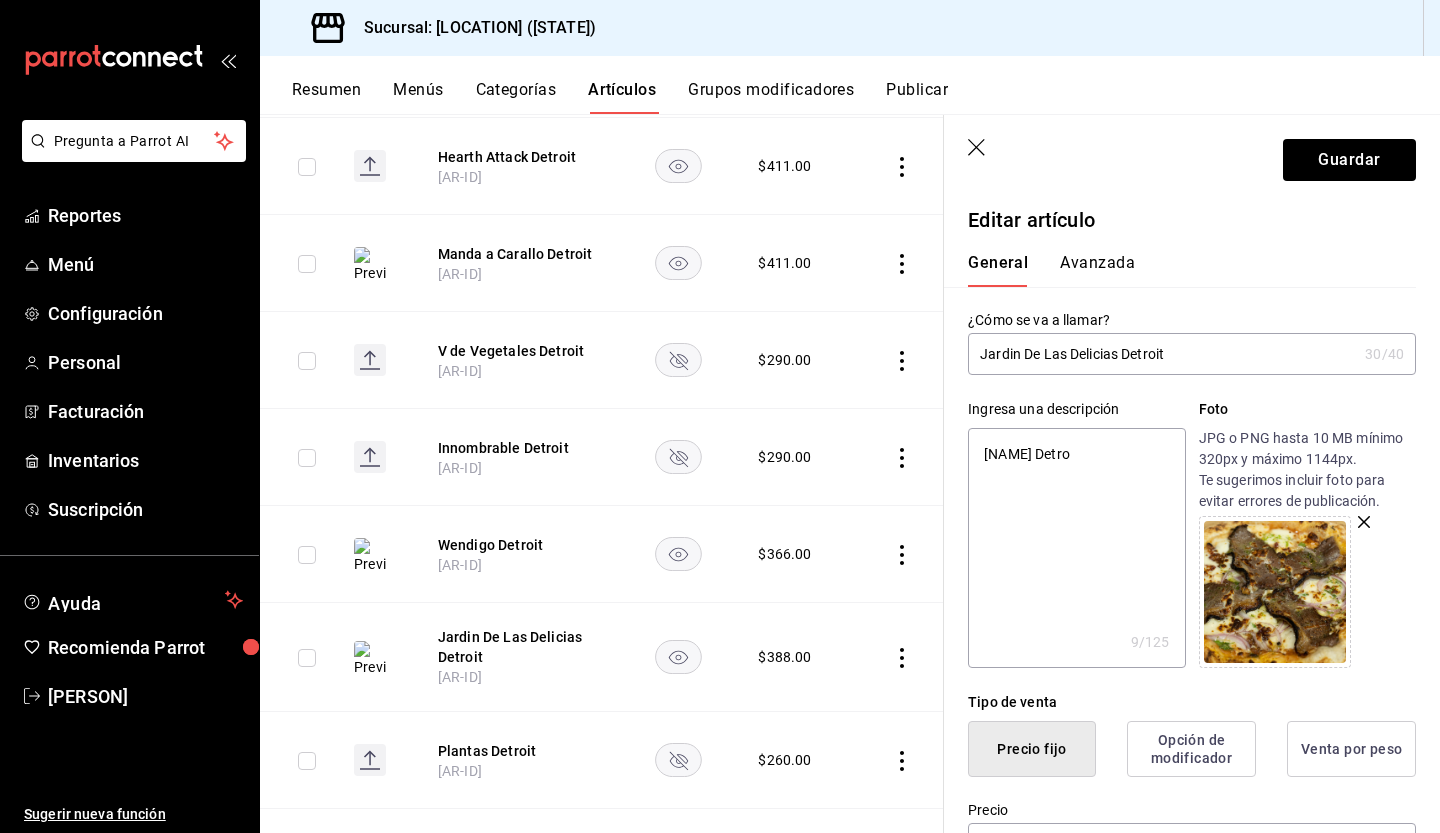 type on "x" 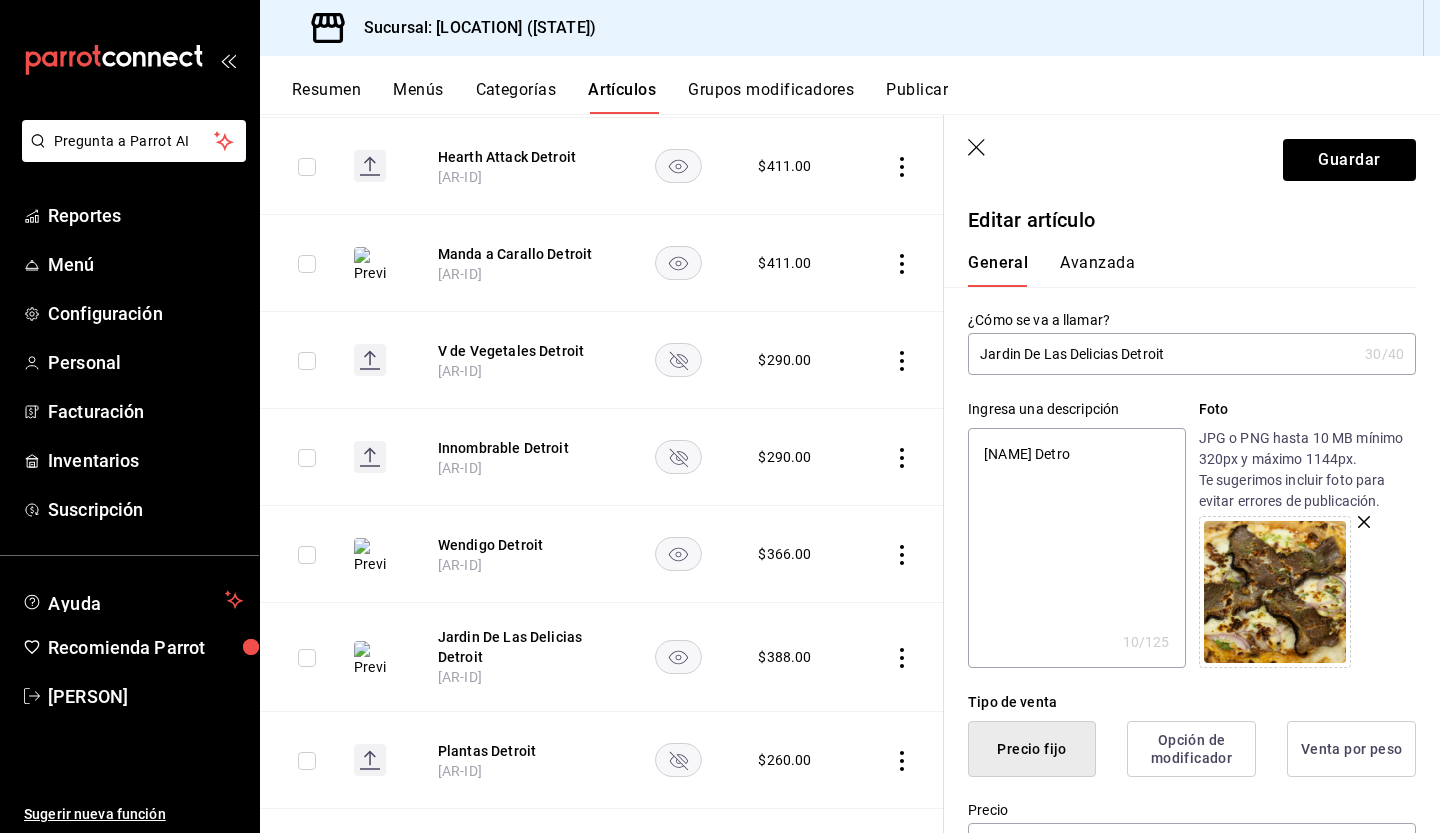 type on "[NAME] Detroi" 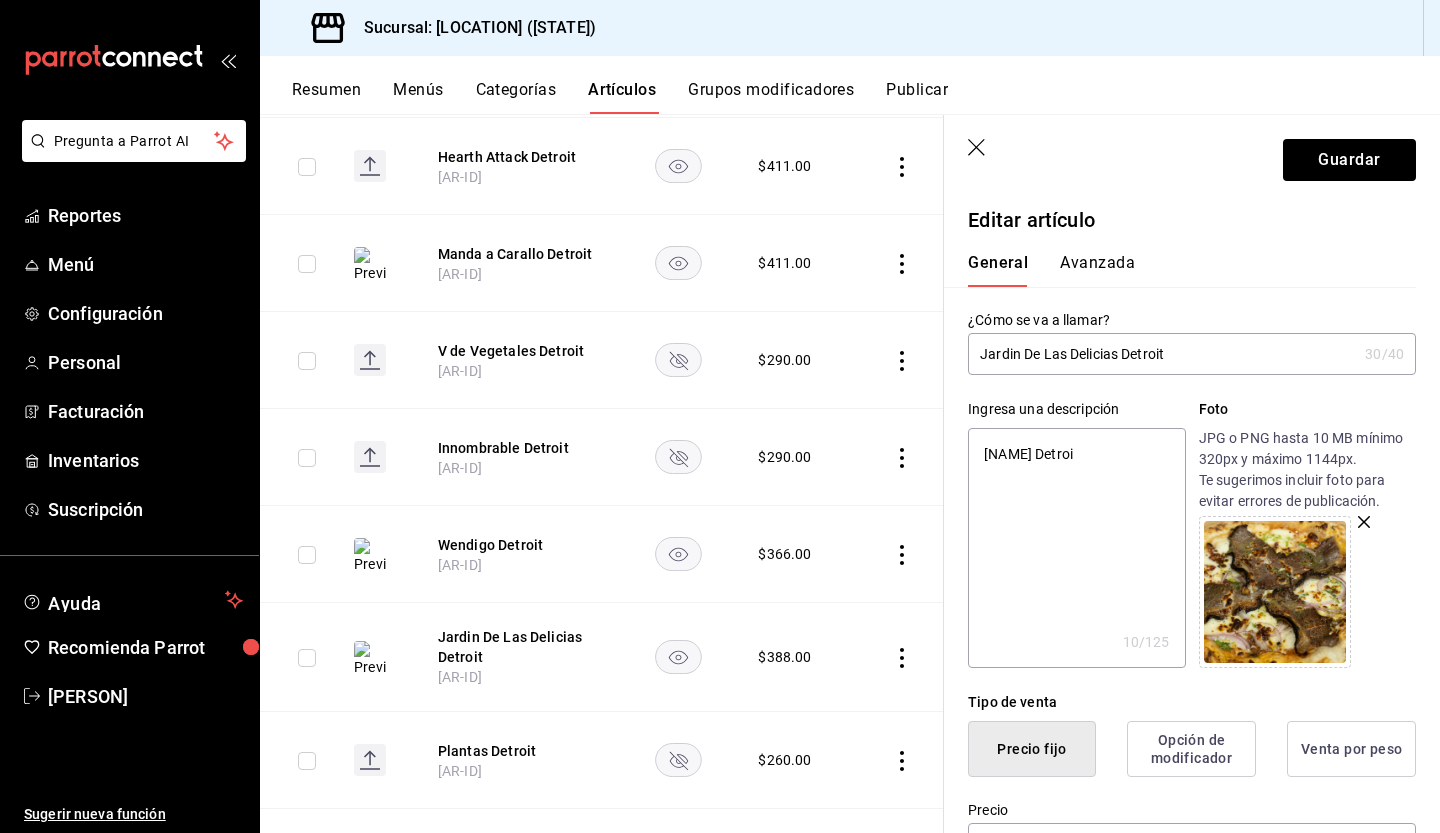 type on "x" 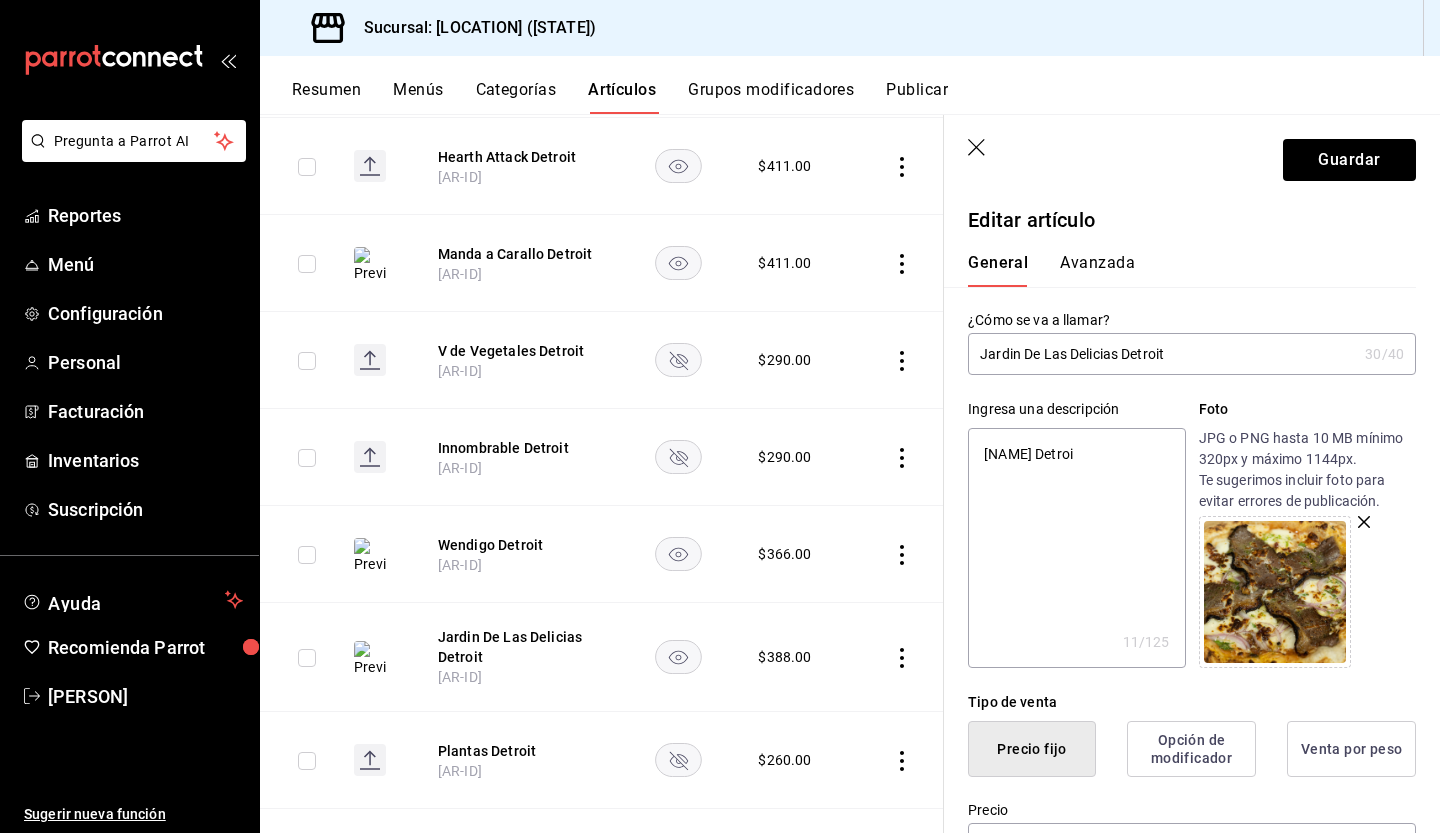 type on "Masa Detroit" 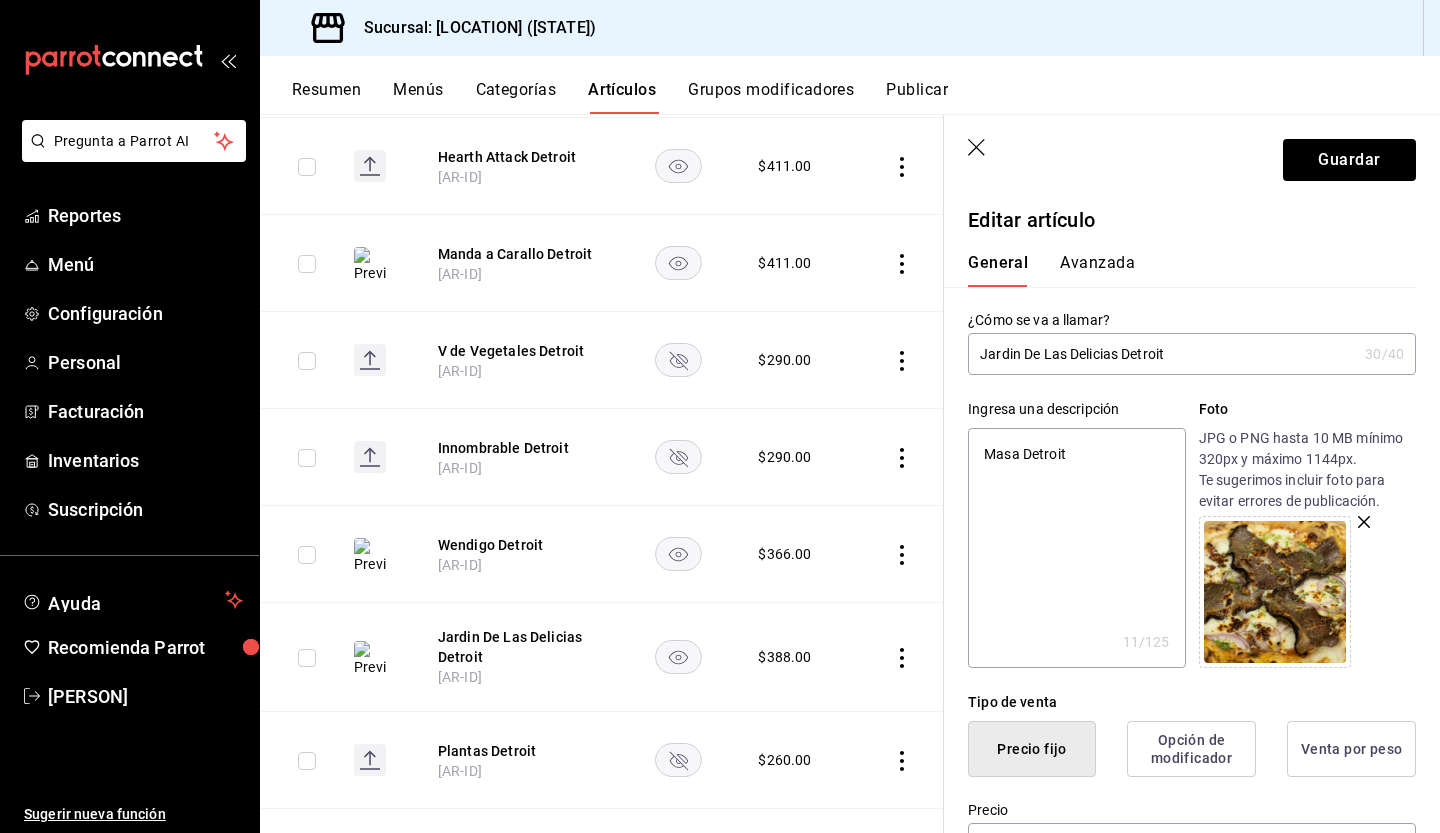 type on "x" 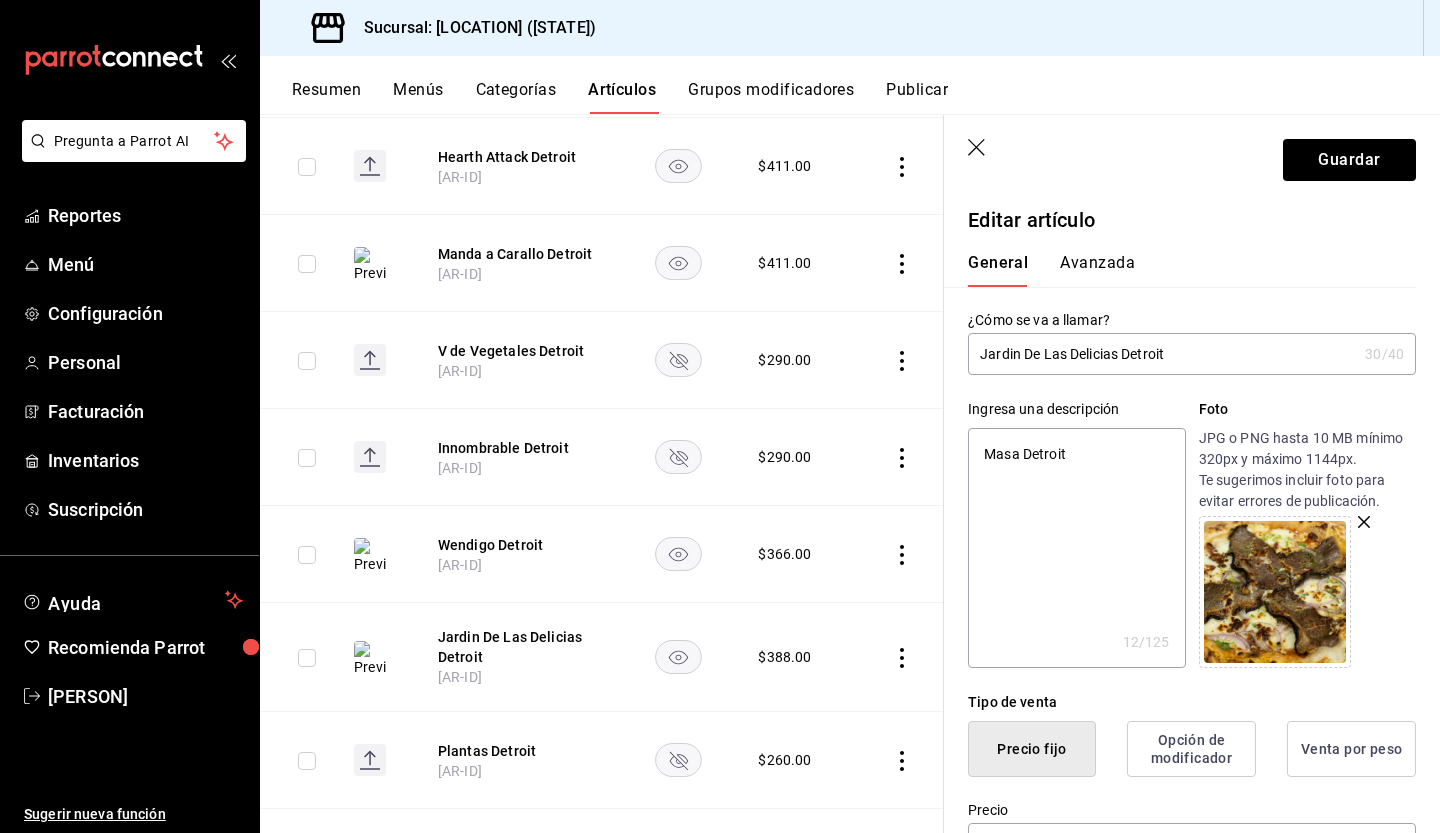 type on "[NAME] [CITY]." 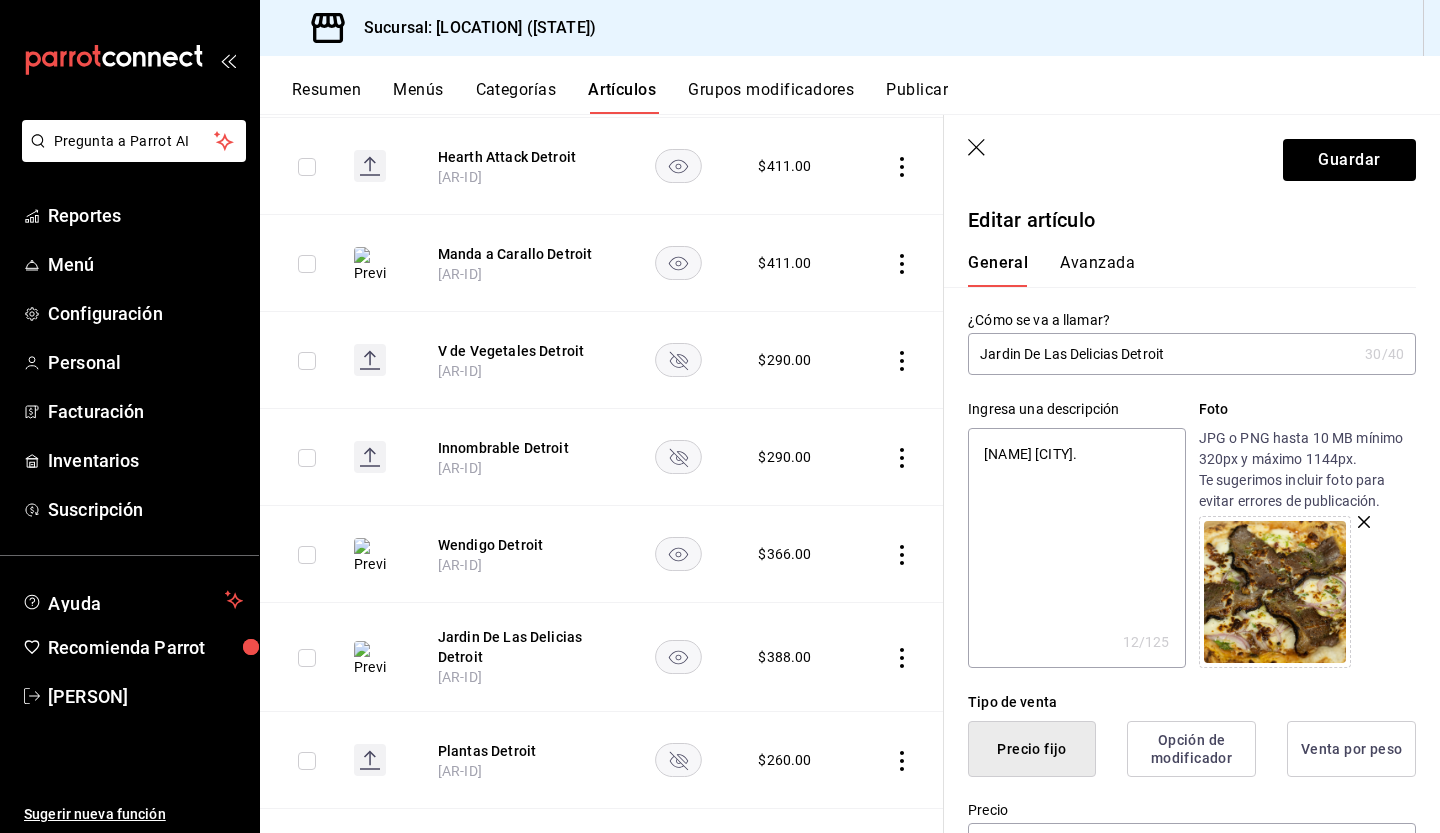 type on "x" 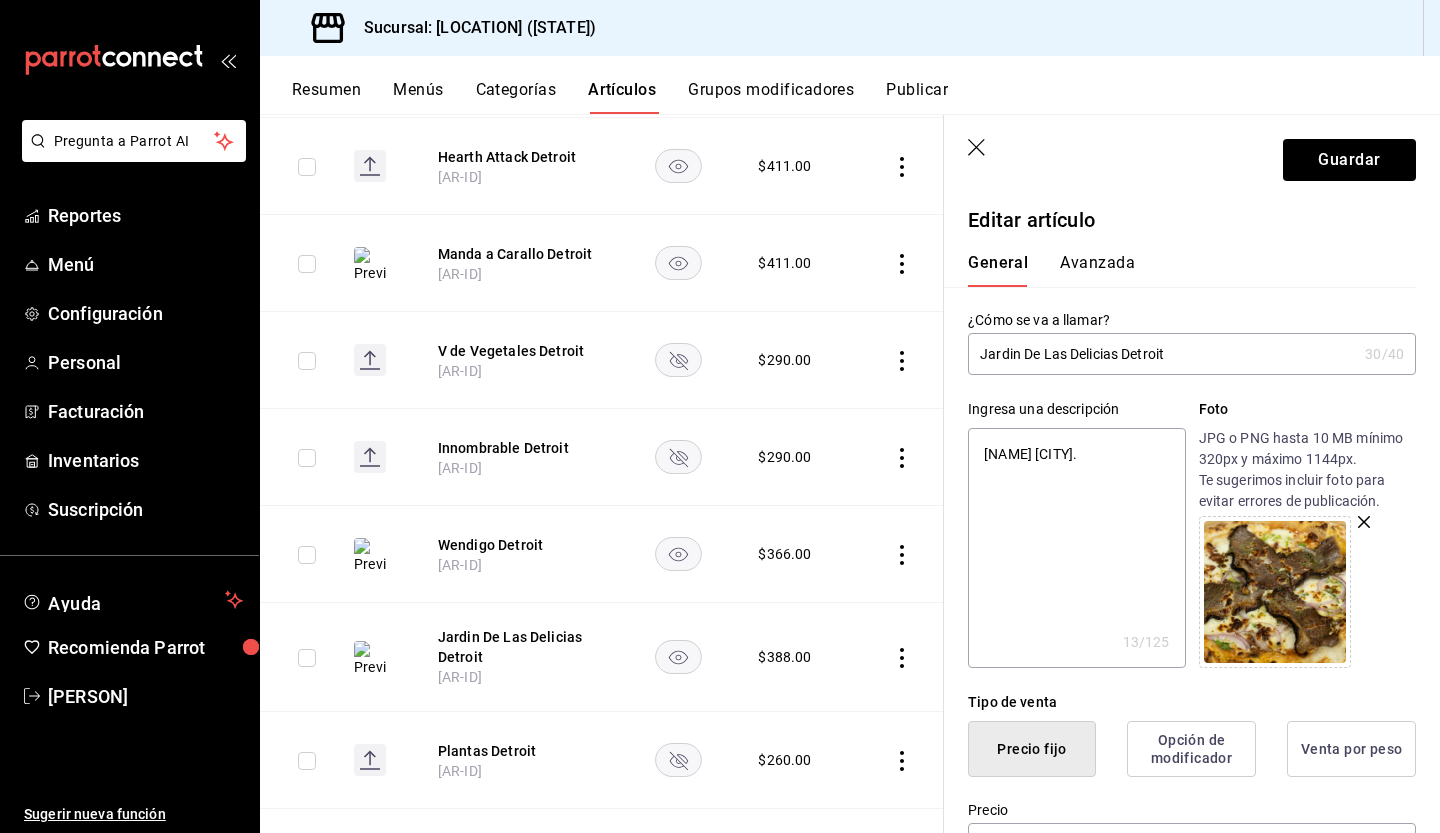 type on "[NAME] [CITY]." 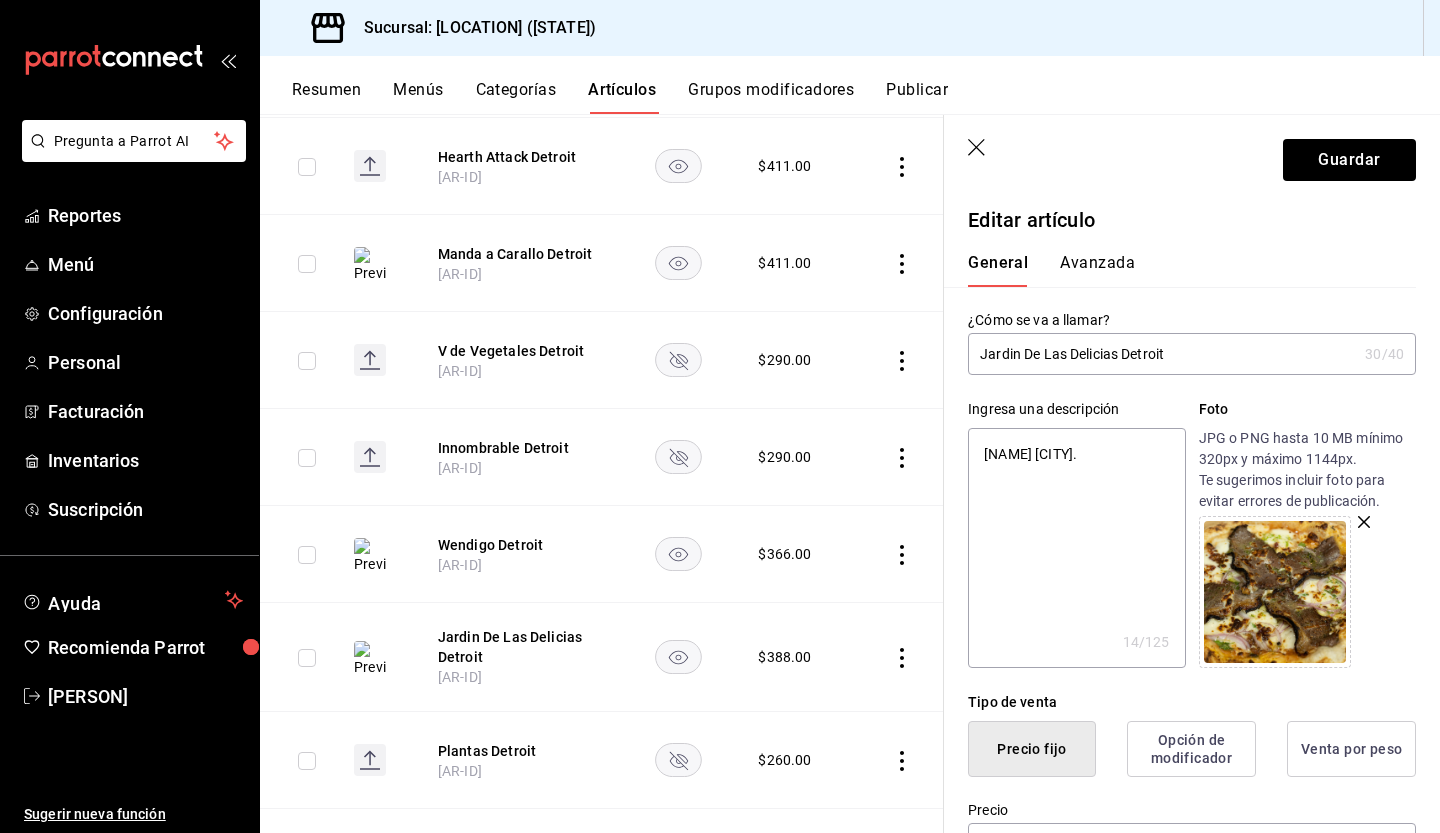 type on "Masa Detroit. P[REDACTED]" 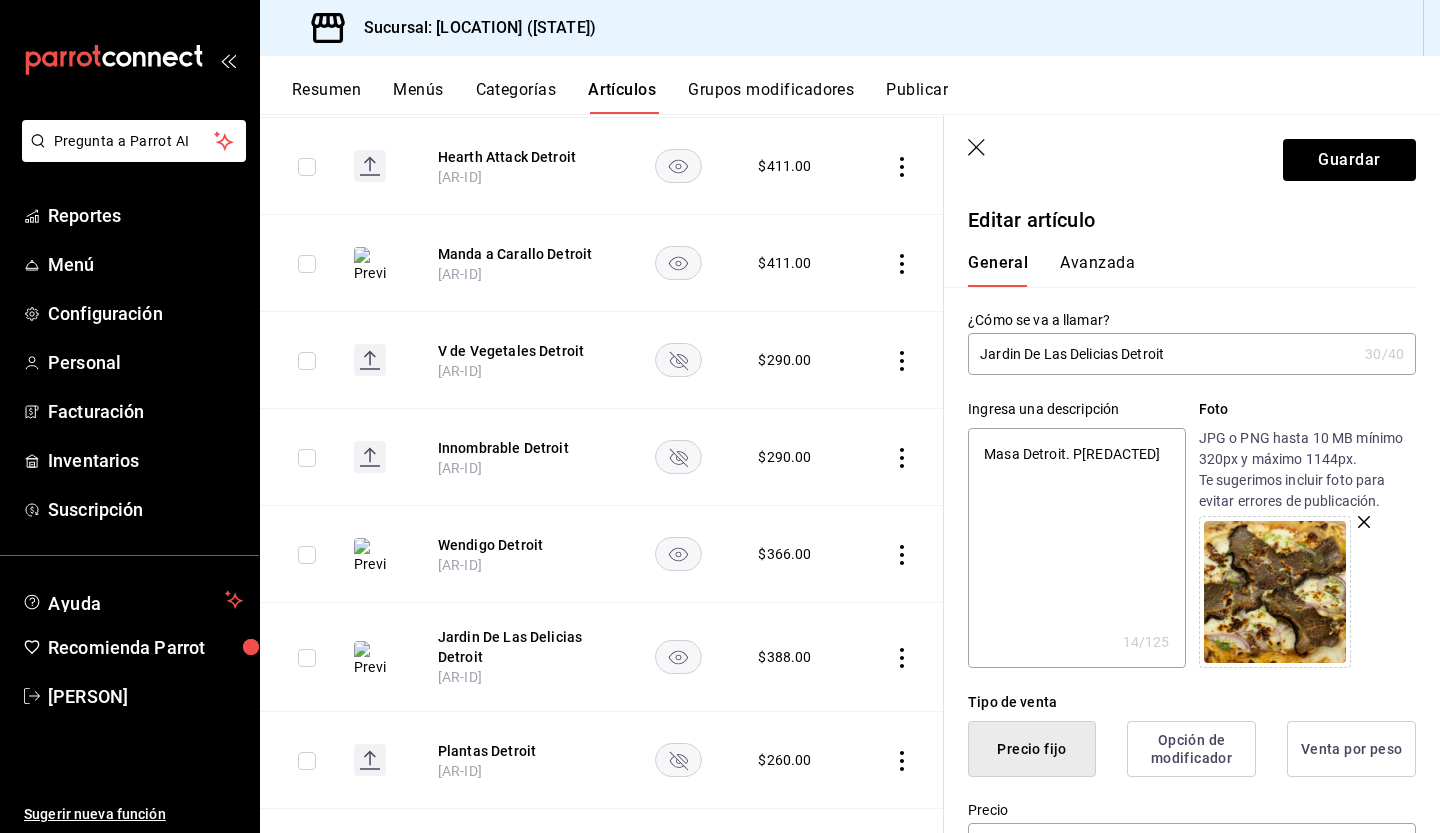 type on "x" 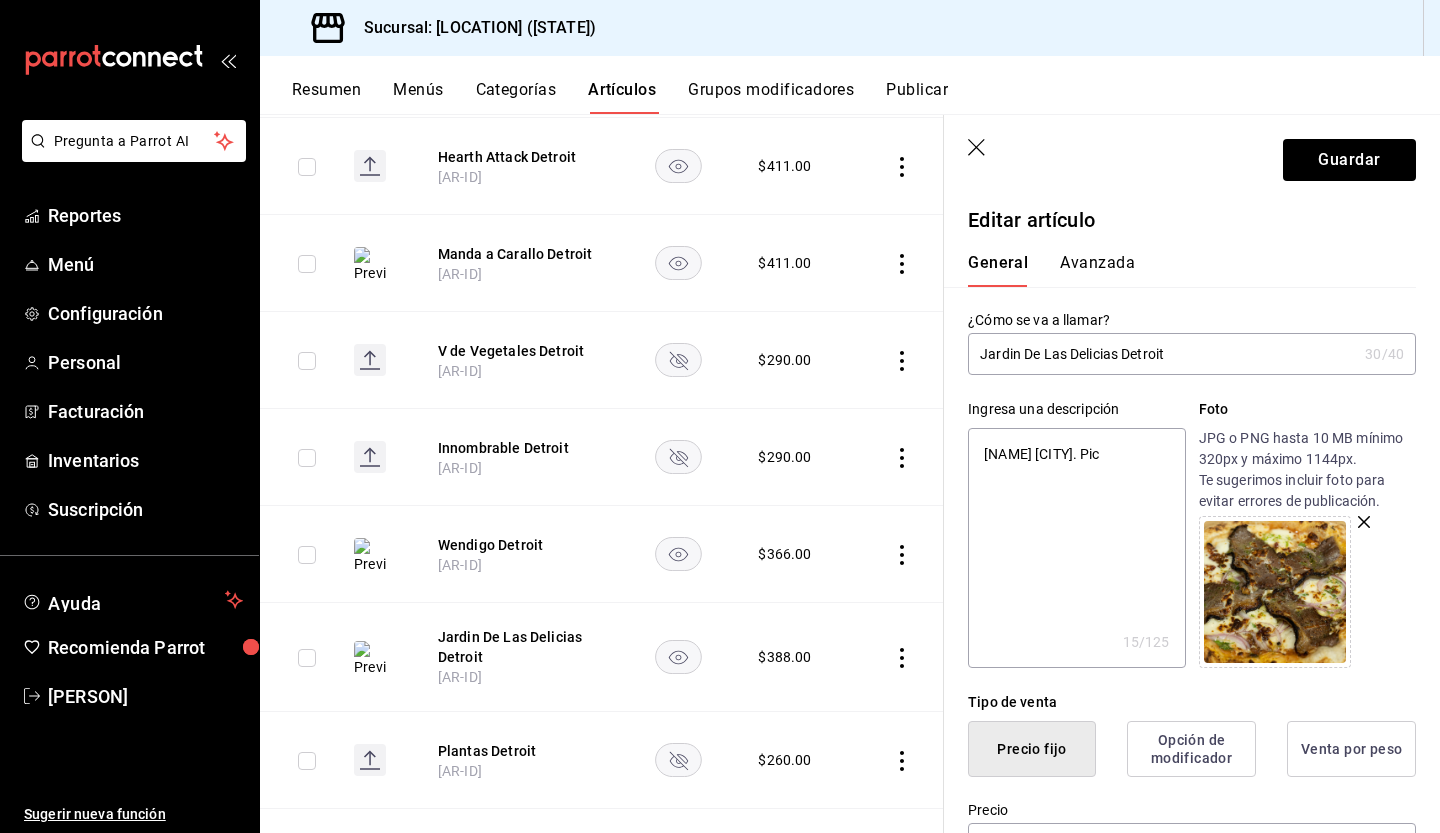 type on "Masa Detroit. Pica[REDACTED]" 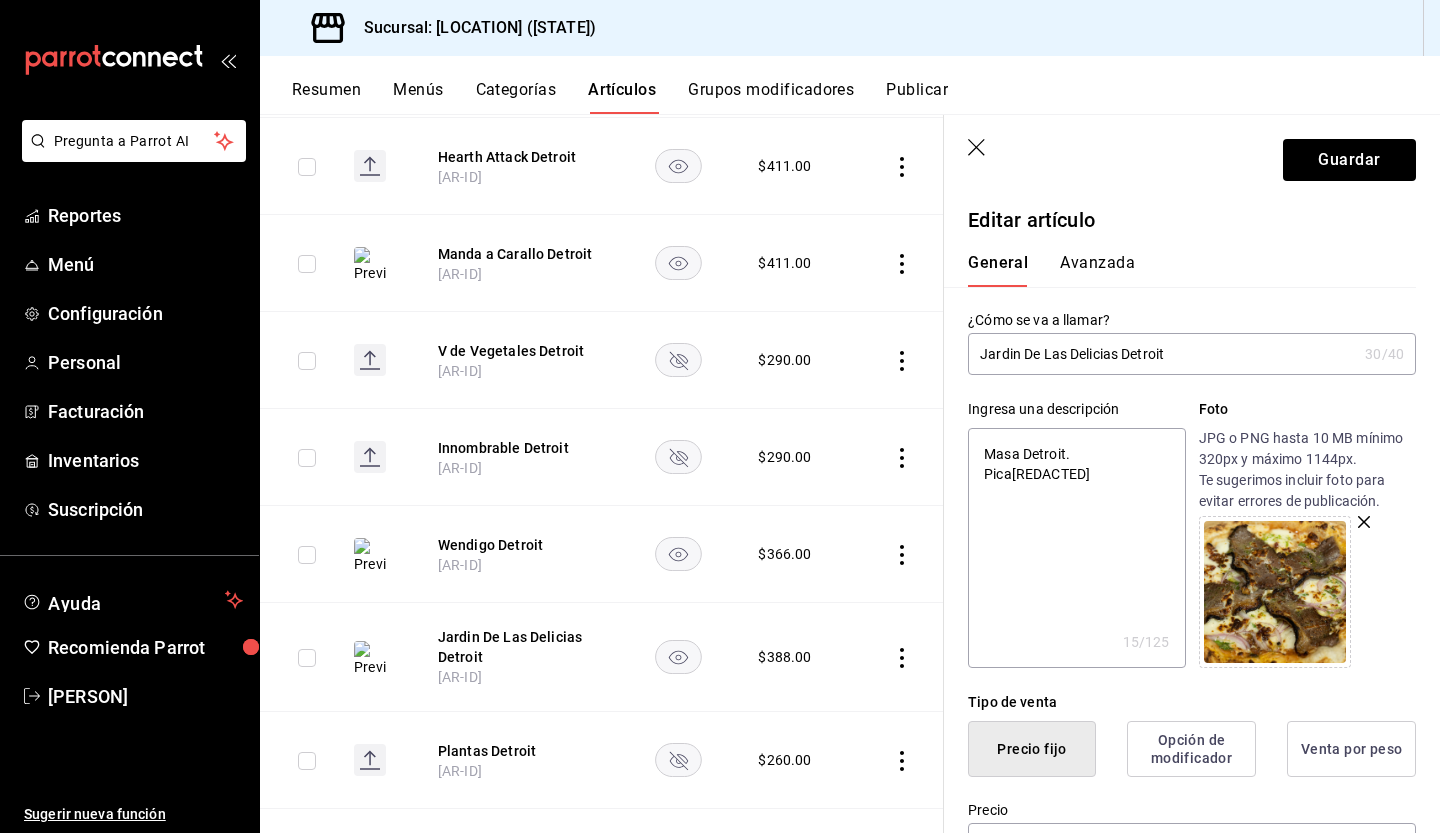 type on "x" 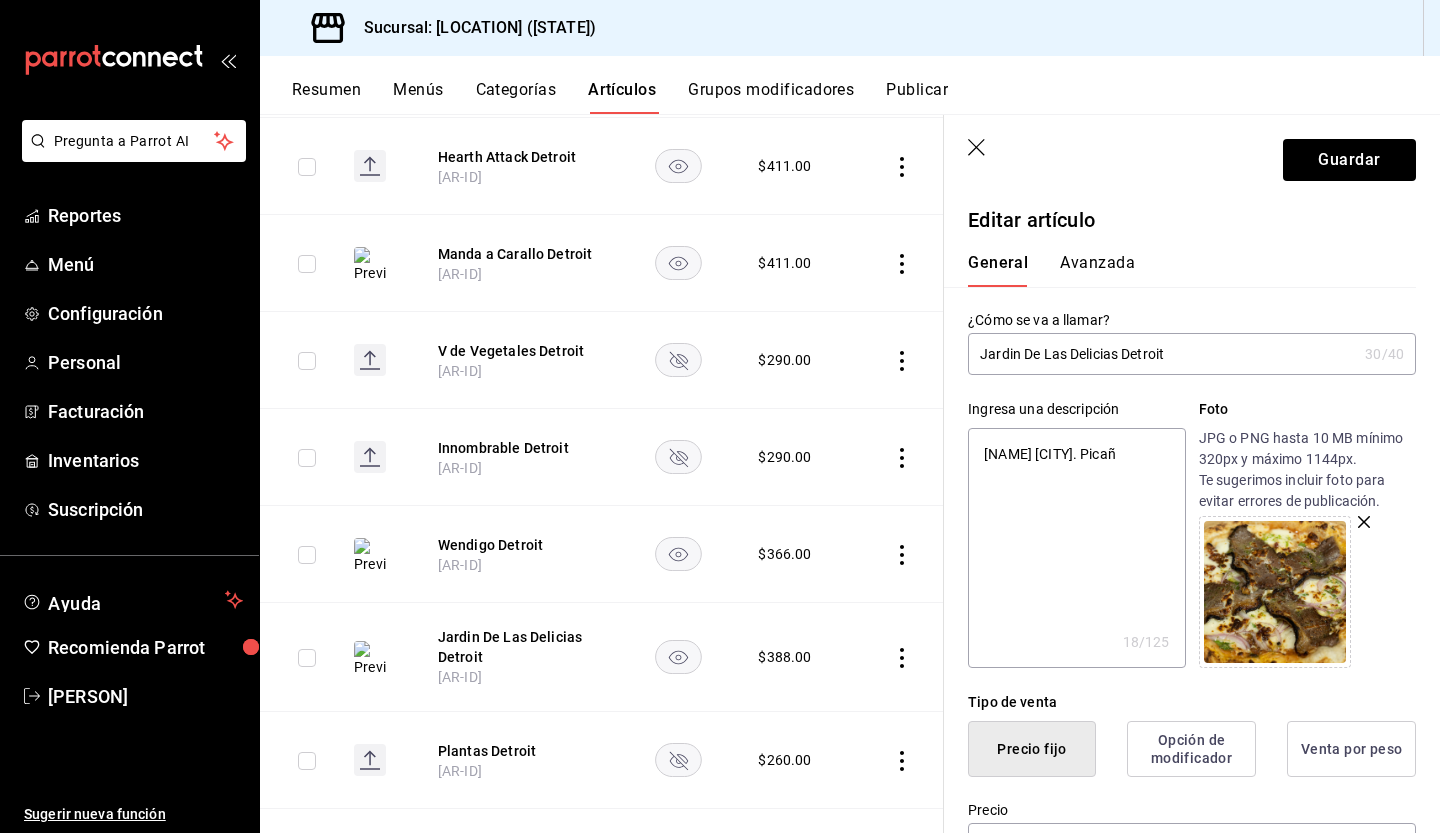 type on "[NAME] [CITY]. Picaña" 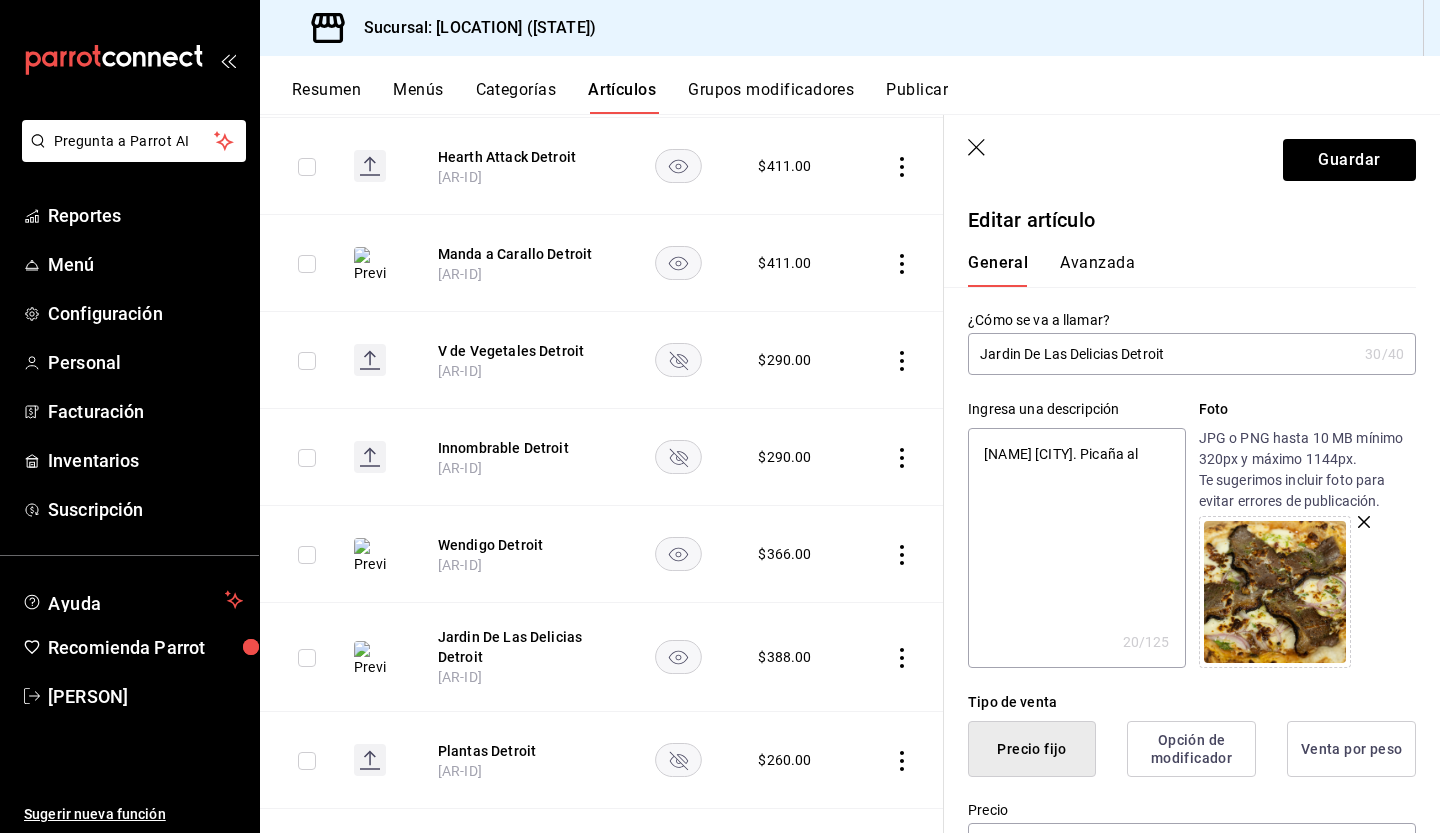 type on "[NAME] [CITY]. Picaña al" 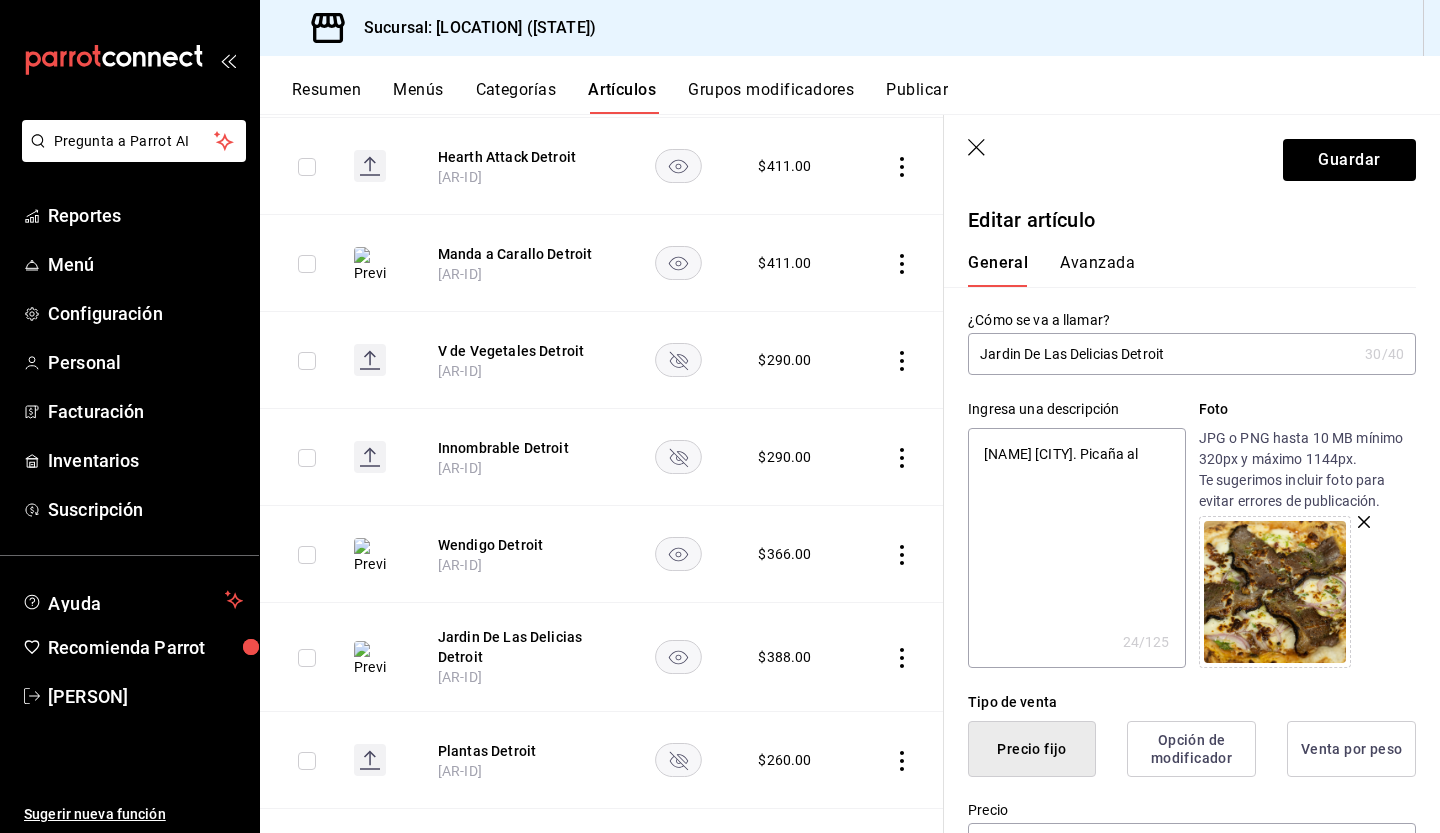 type on "Masa Detroit. Picaña al H[REDACTED]" 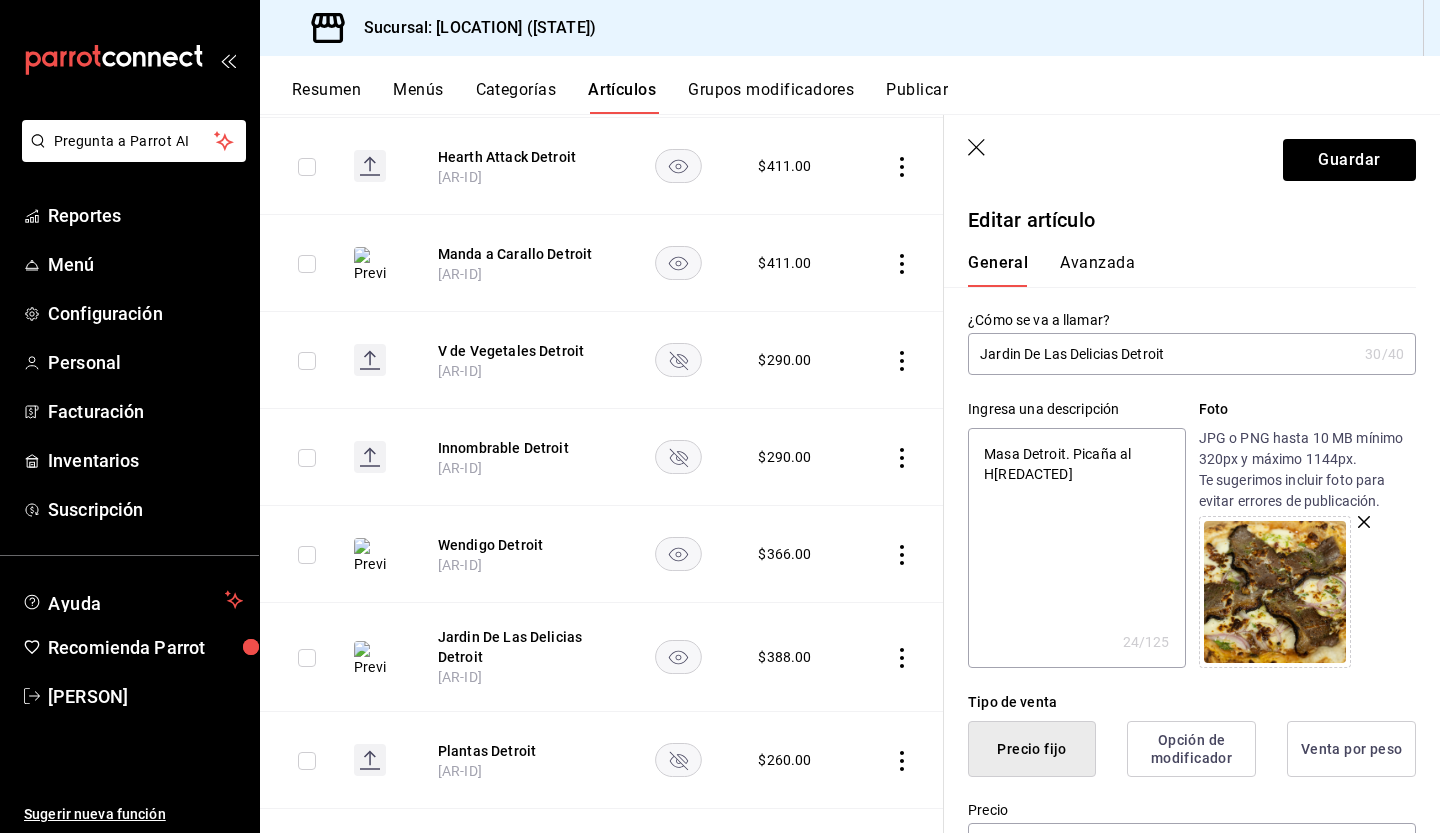 type on "x" 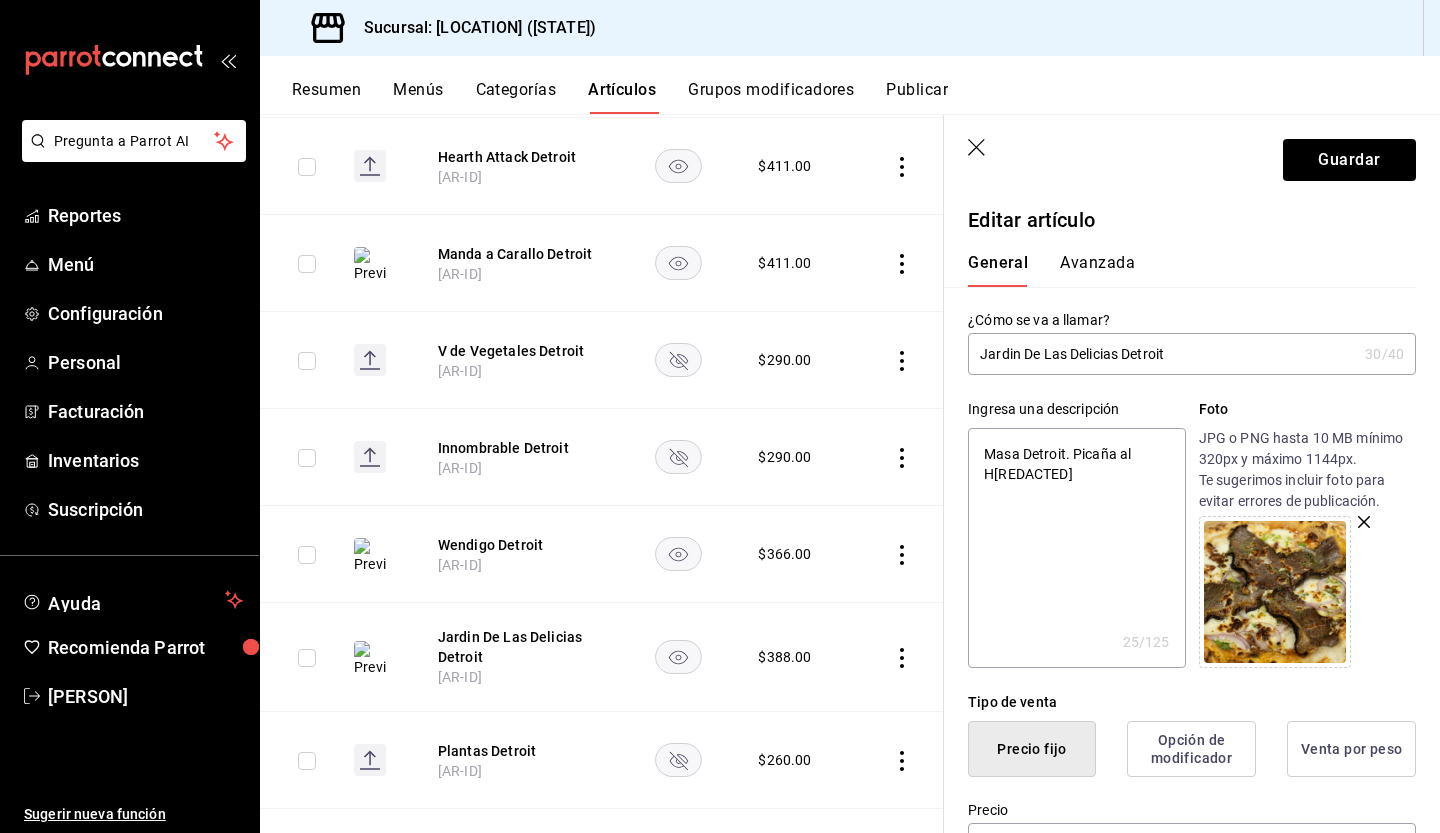type on "[NAME] [CITY]. Picaña al Ho" 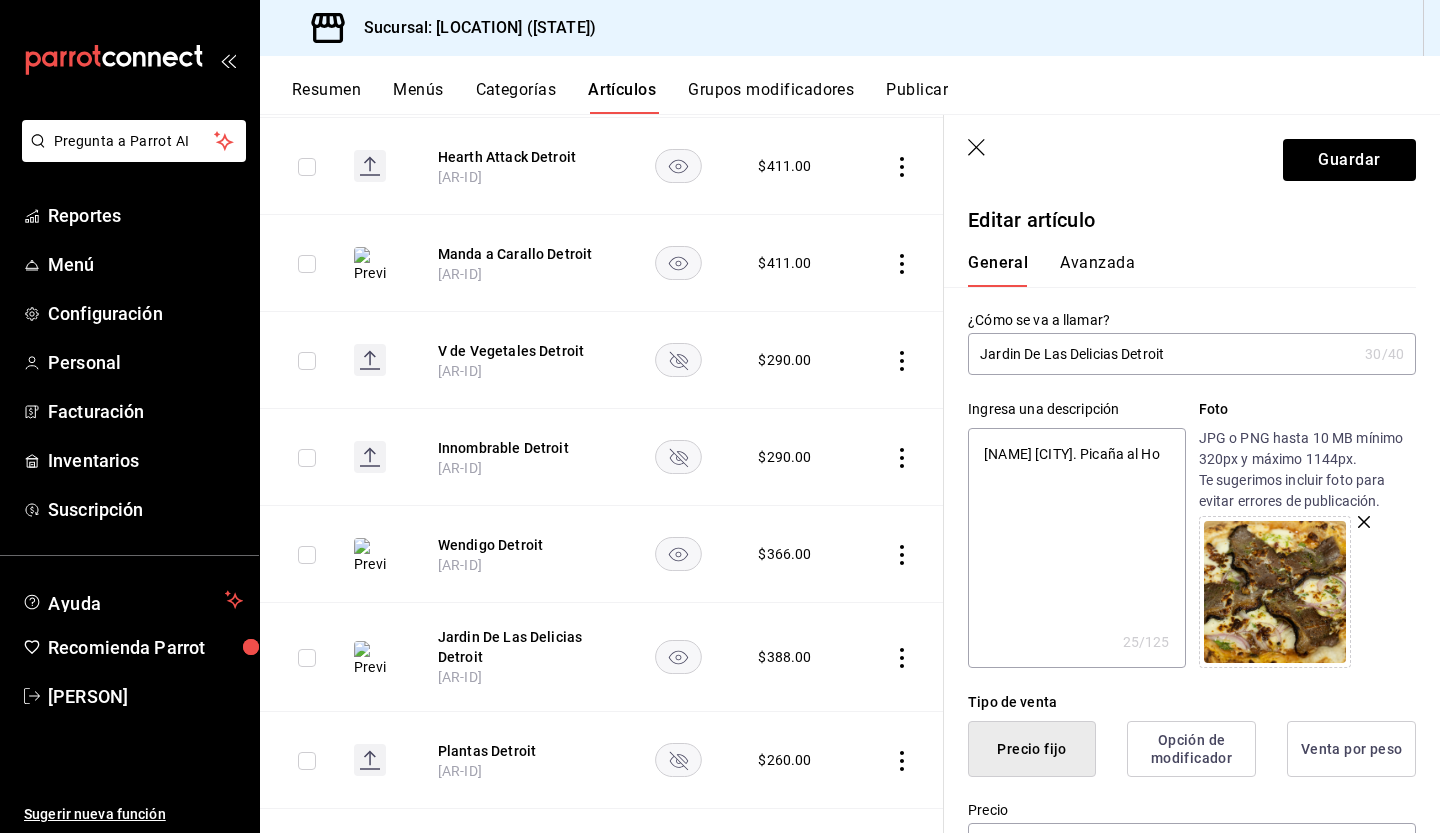 type on "x" 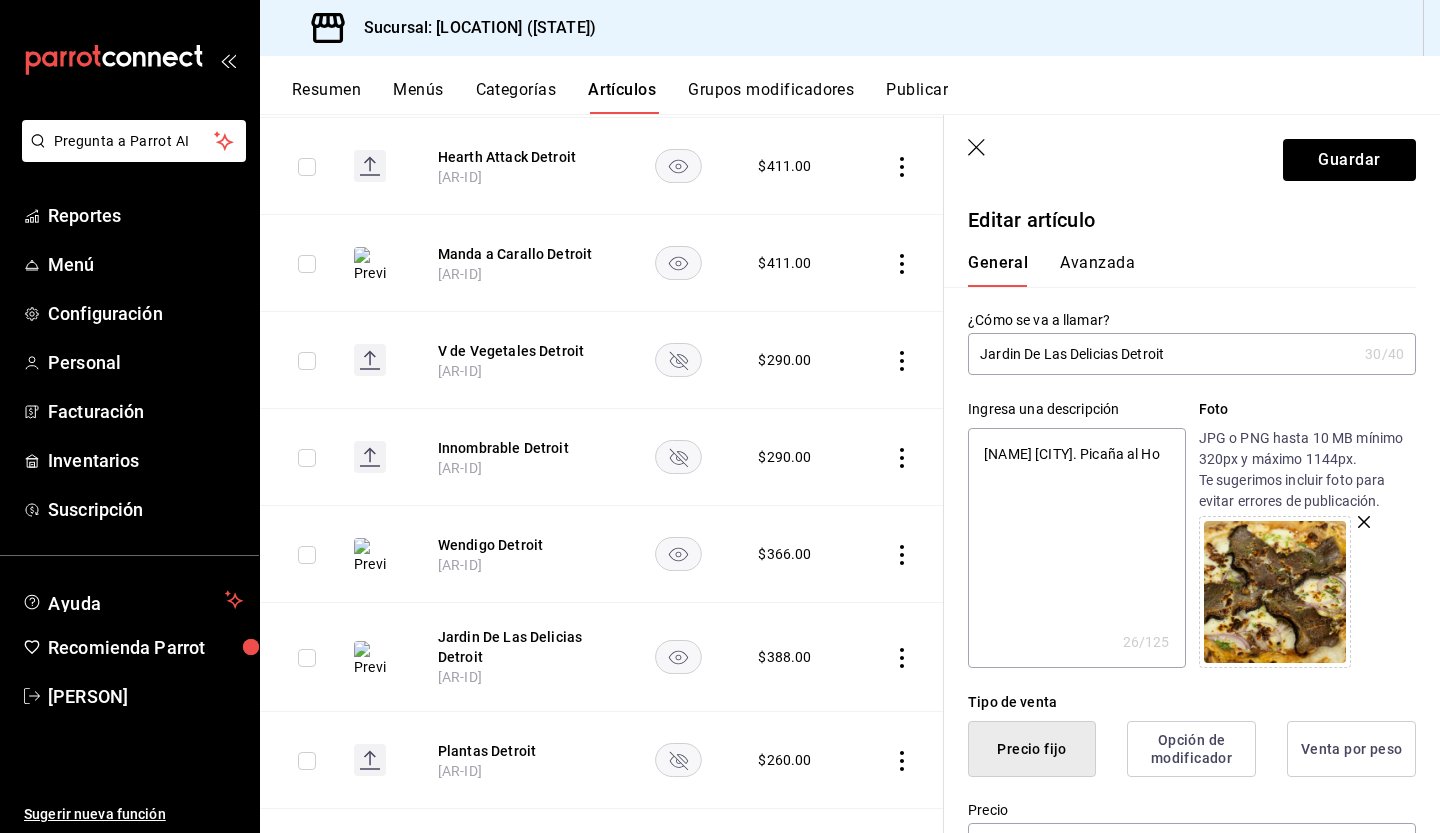 type on "[NAME] [CITY]. Picaña al Hor" 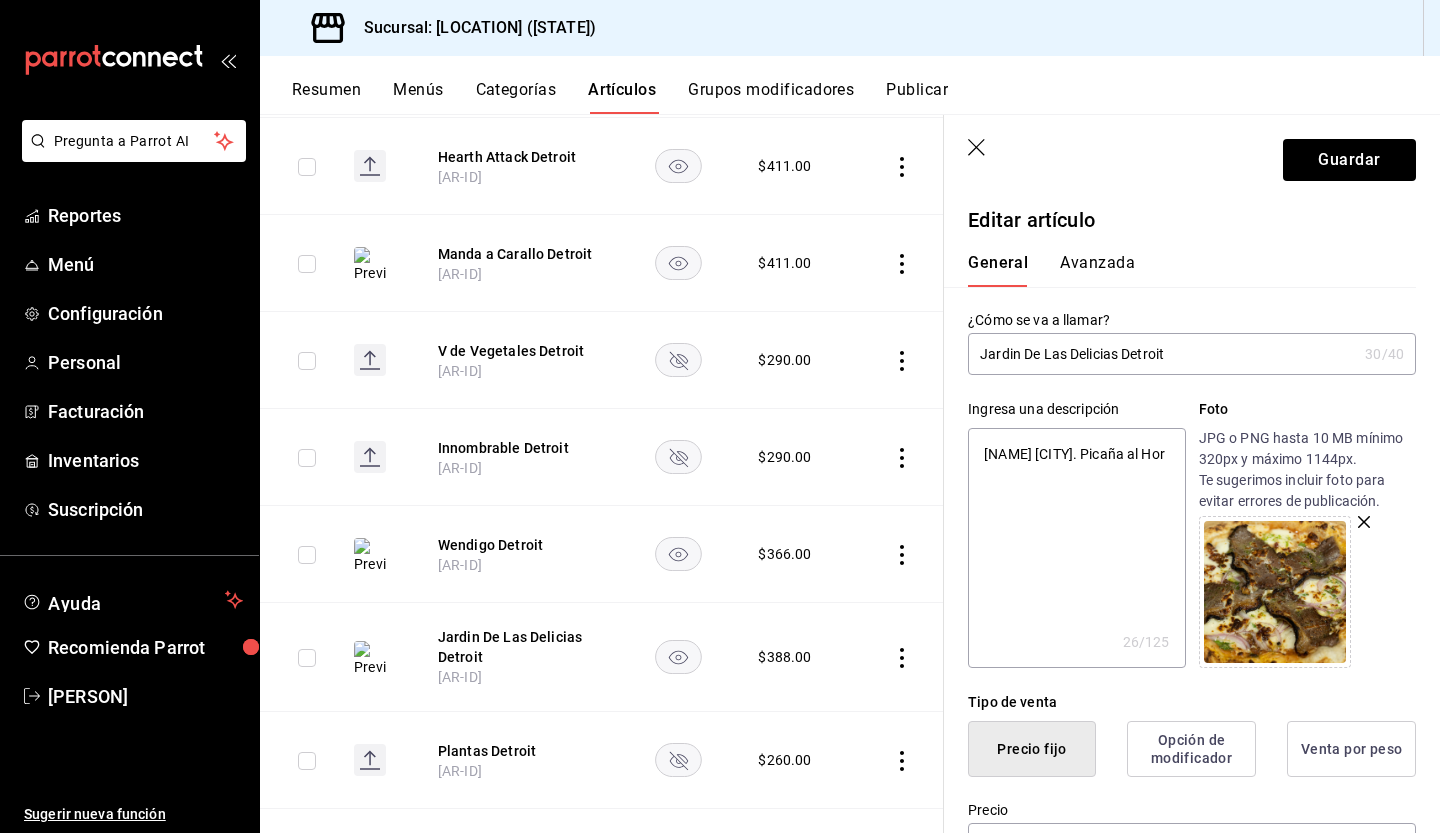 type on "x" 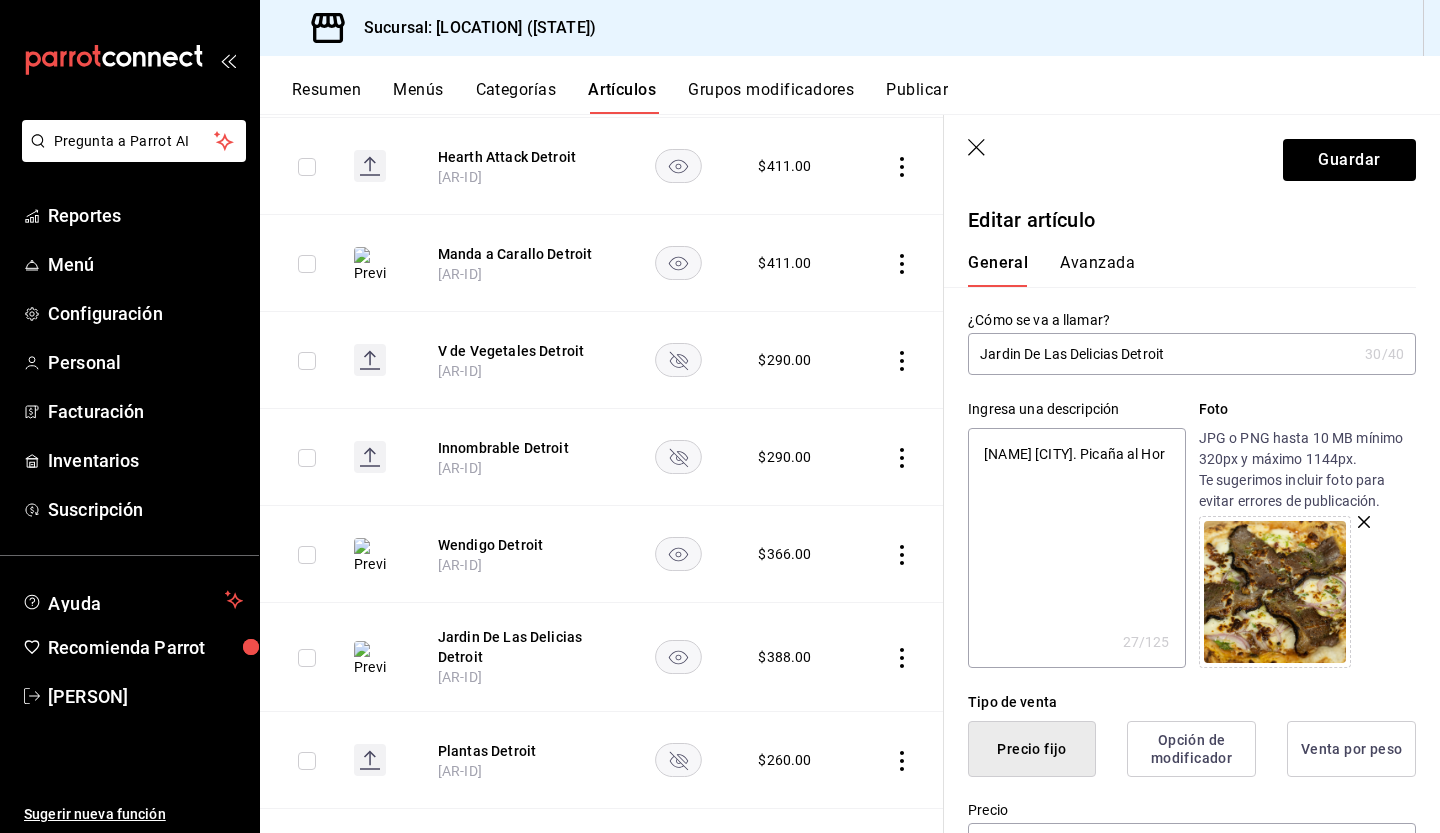 type on "[NAME] [CITY]. Picaña al Horn" 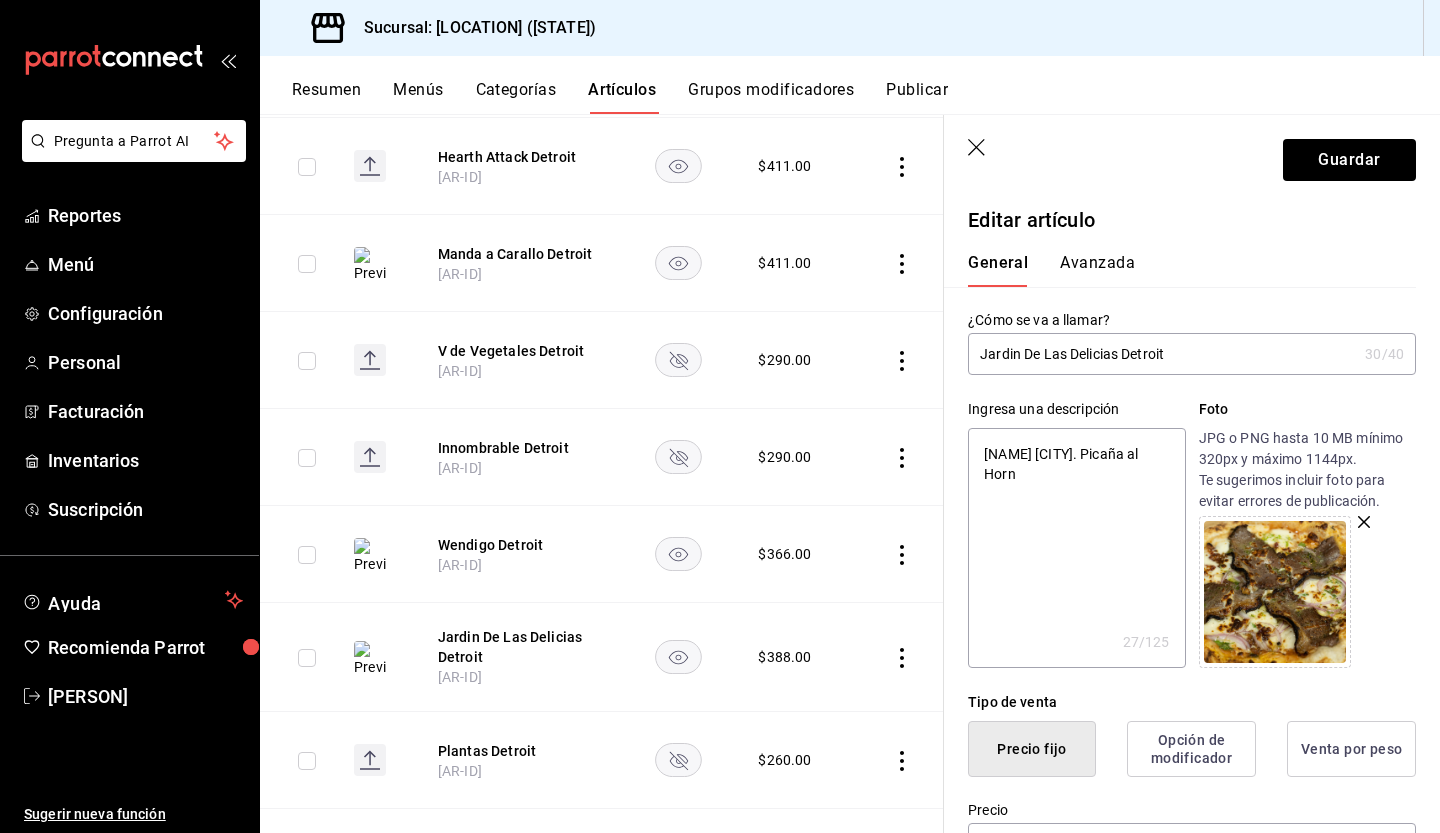 type on "x" 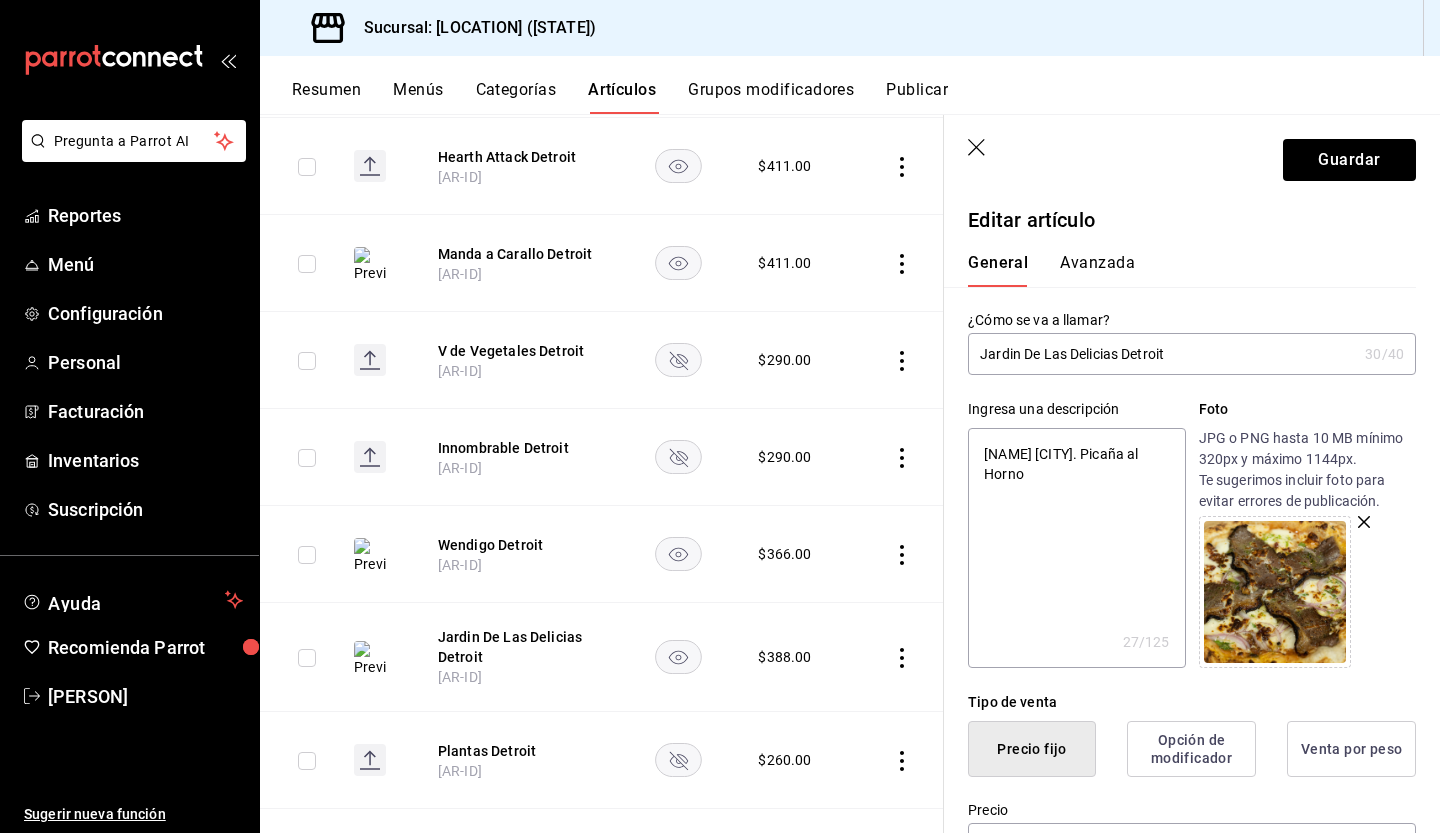 type on "x" 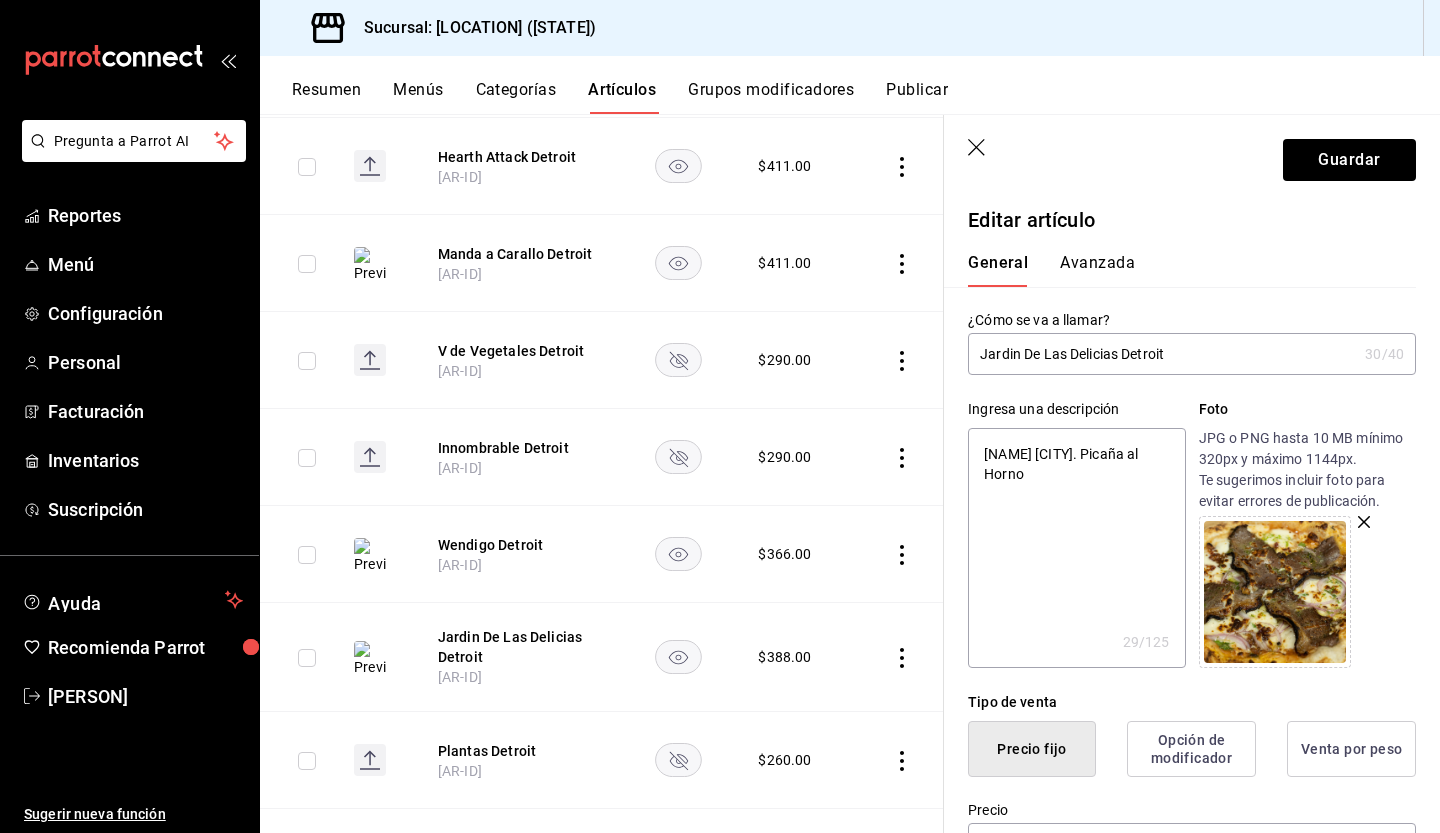 type on "Masa Detroit. Picaña al Horno," 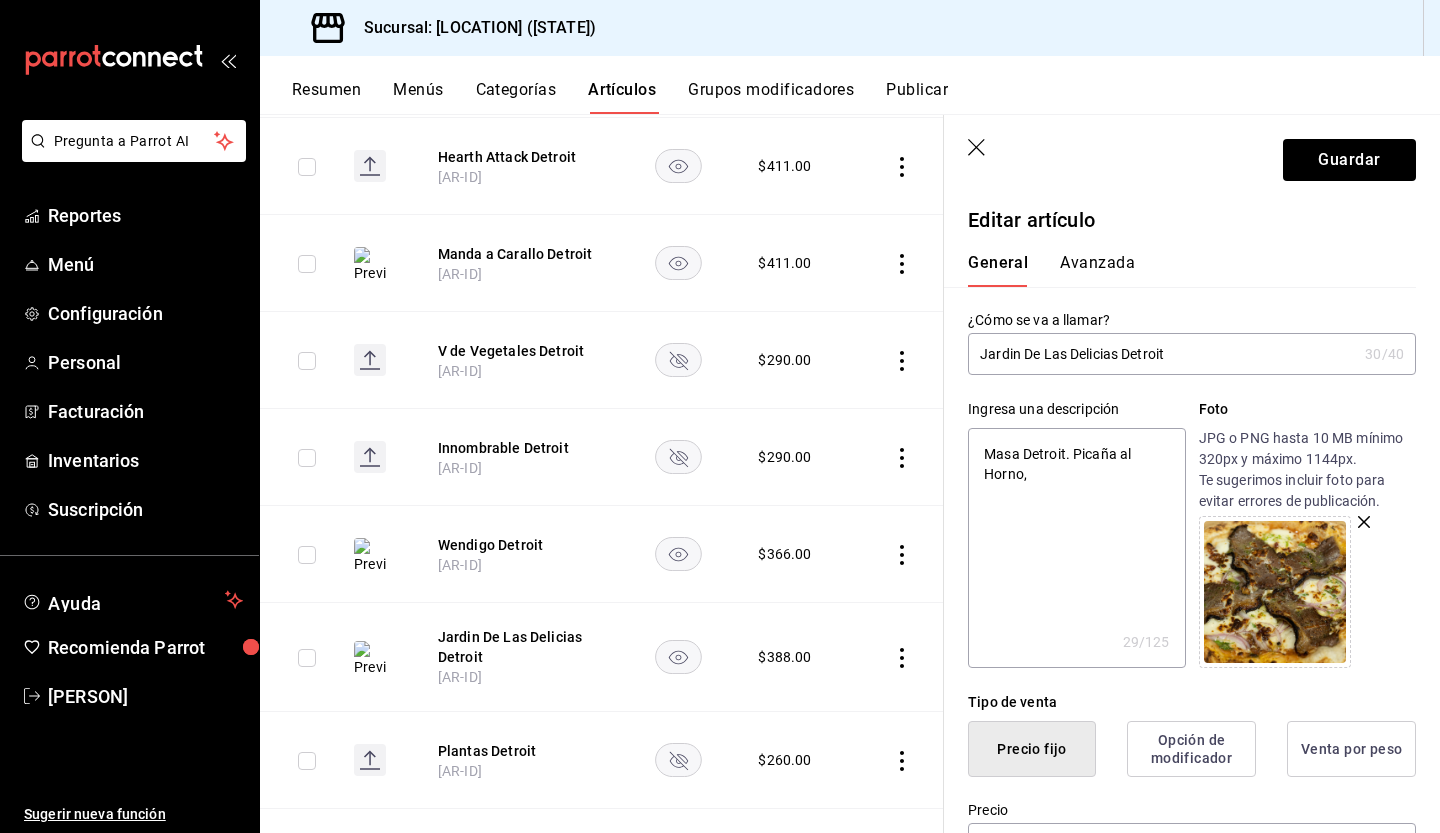 type on "x" 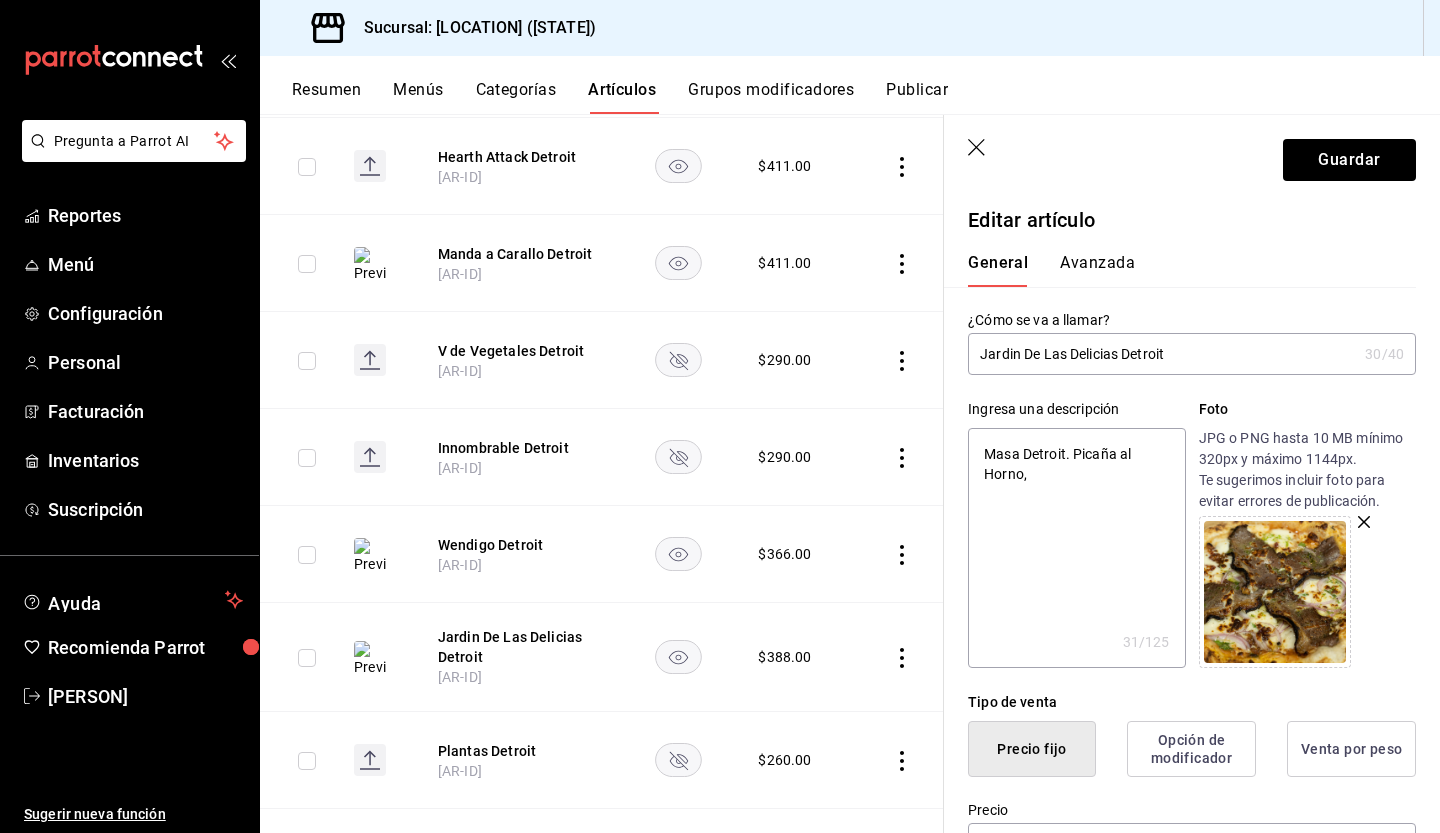 type on "[NAME] [CITY]. Picaña al Horno, y" 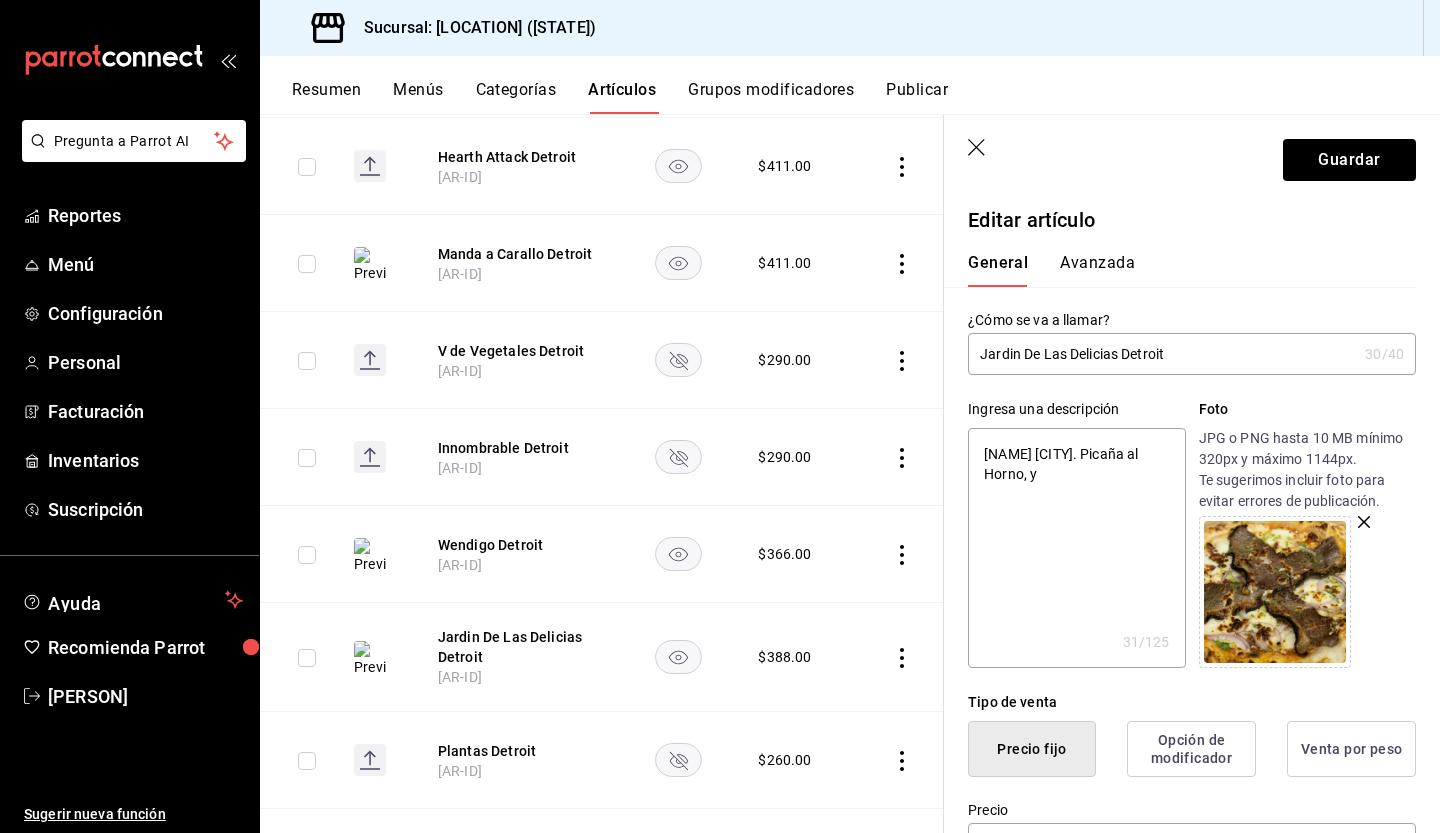 type on "x" 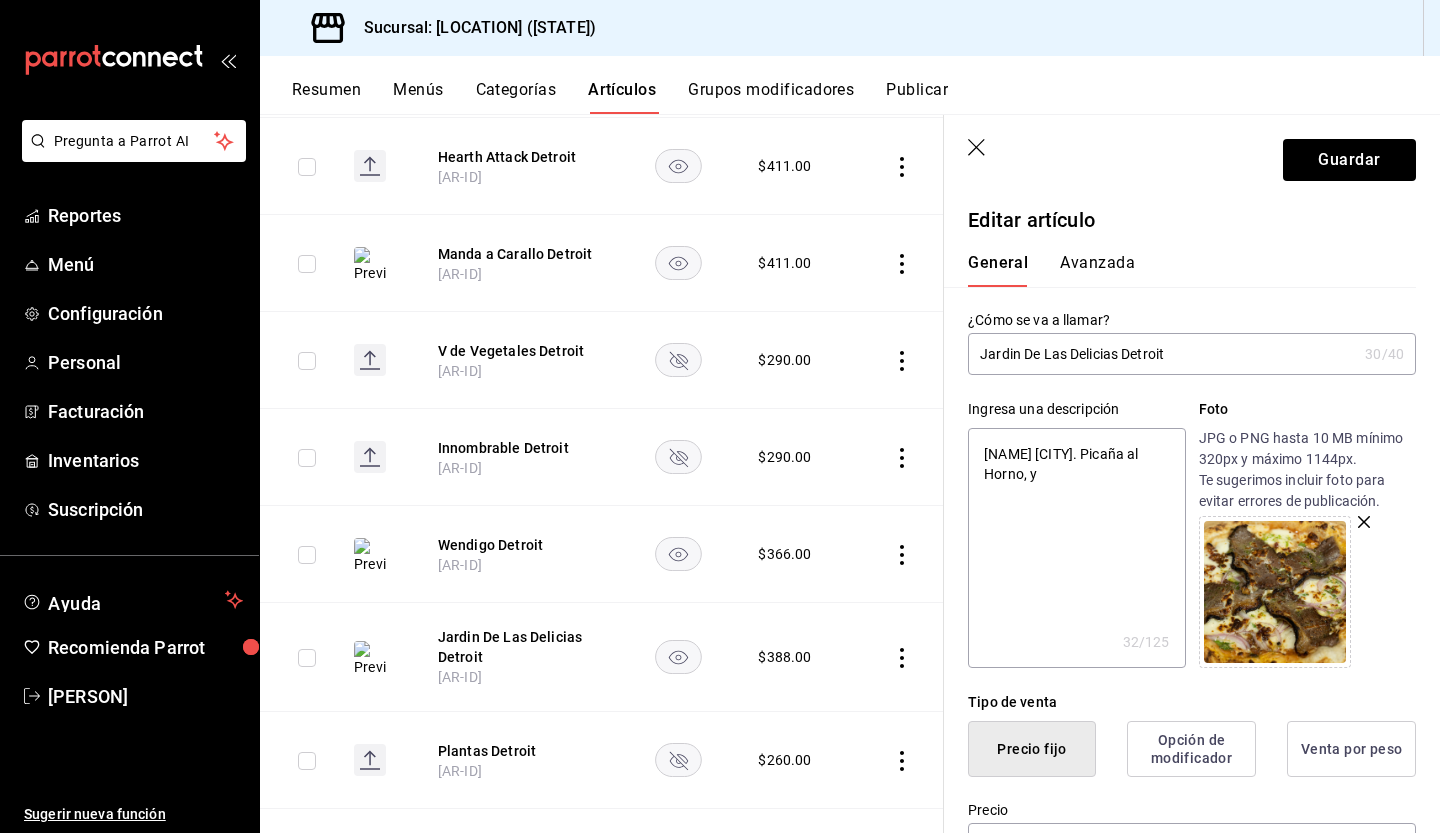 type on "Masa Detroit. Picaña al Horno," 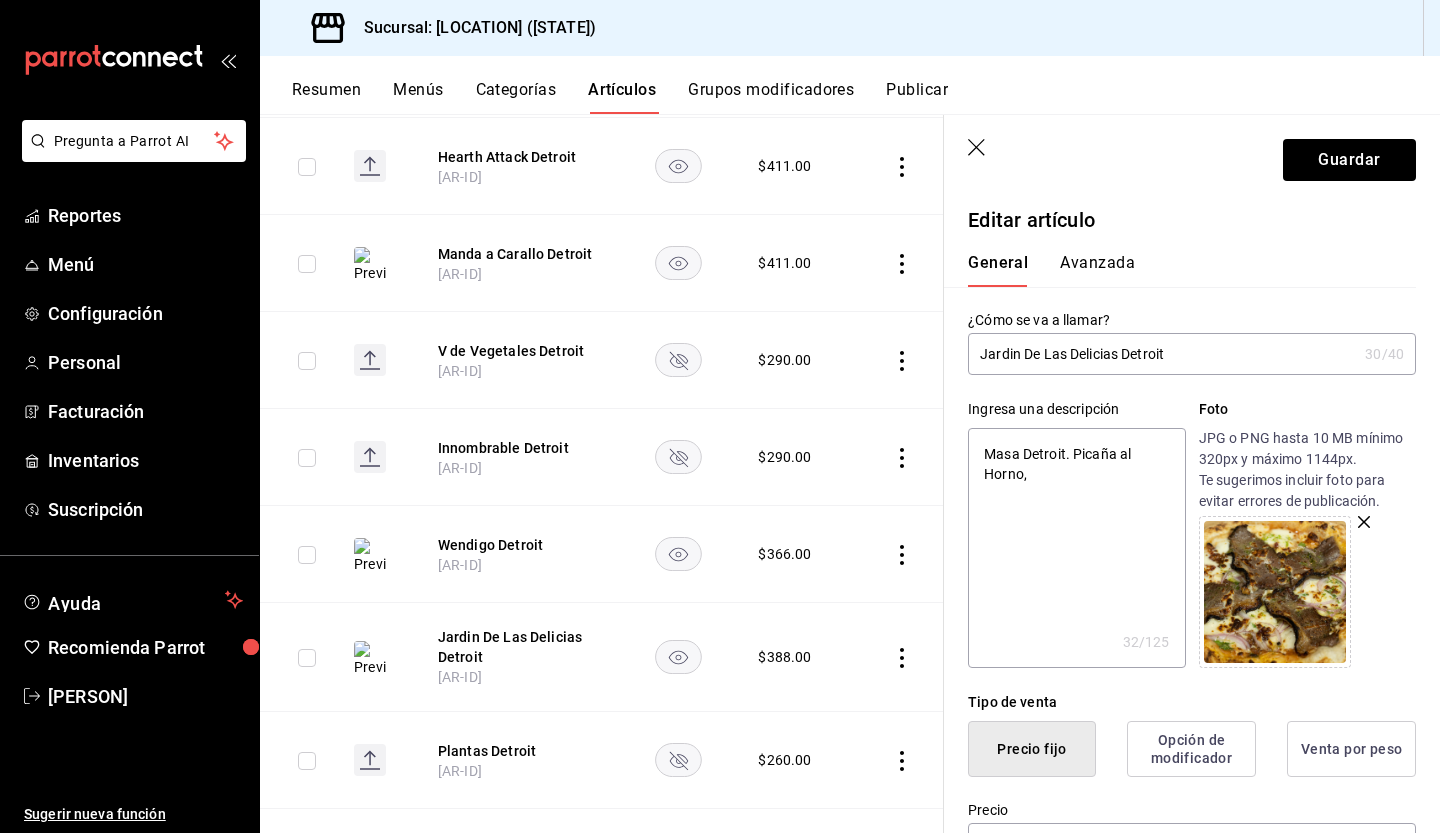 type on "x" 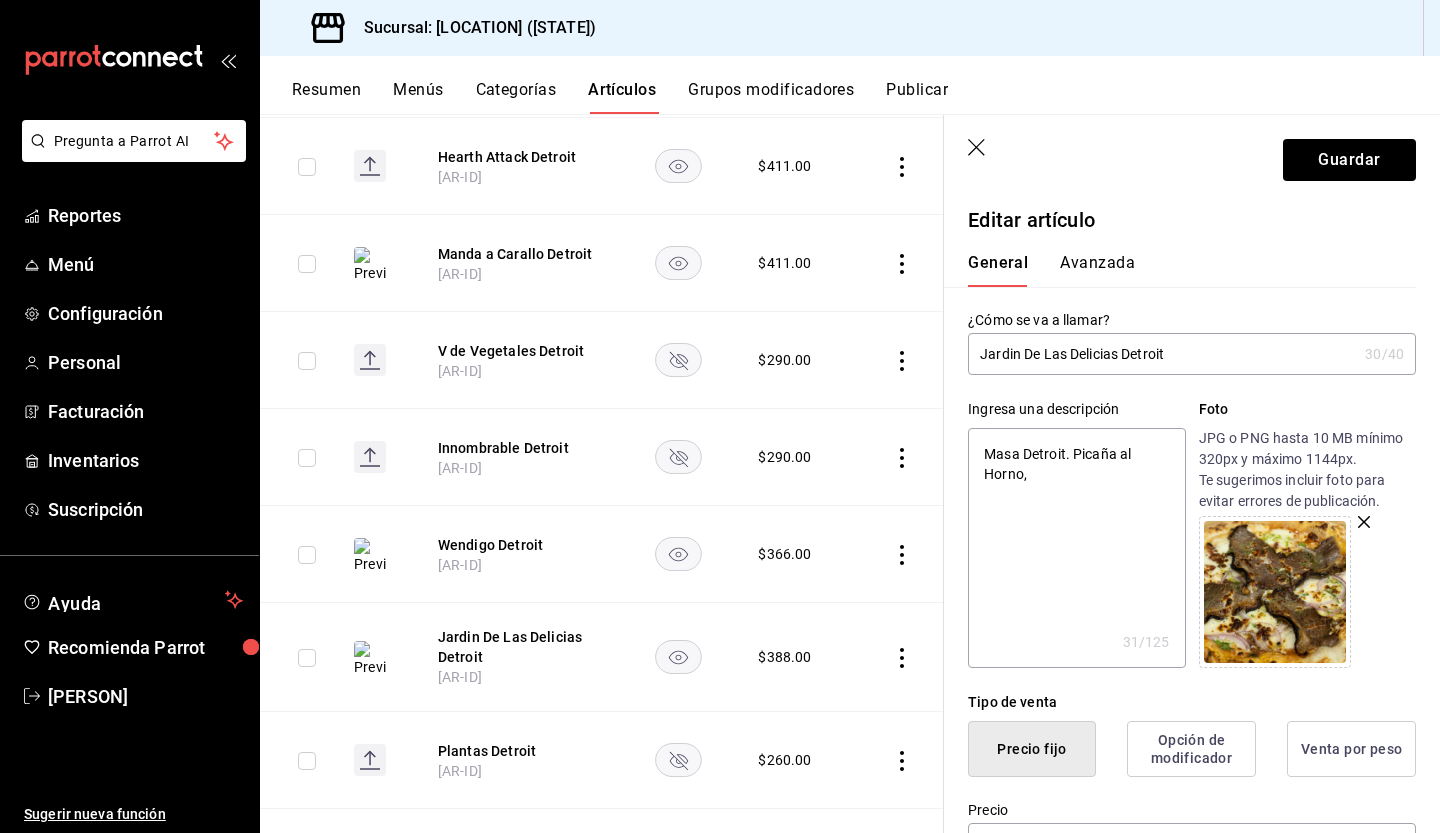 type on "[NAME] [CITY]. Picaña al Horno, t" 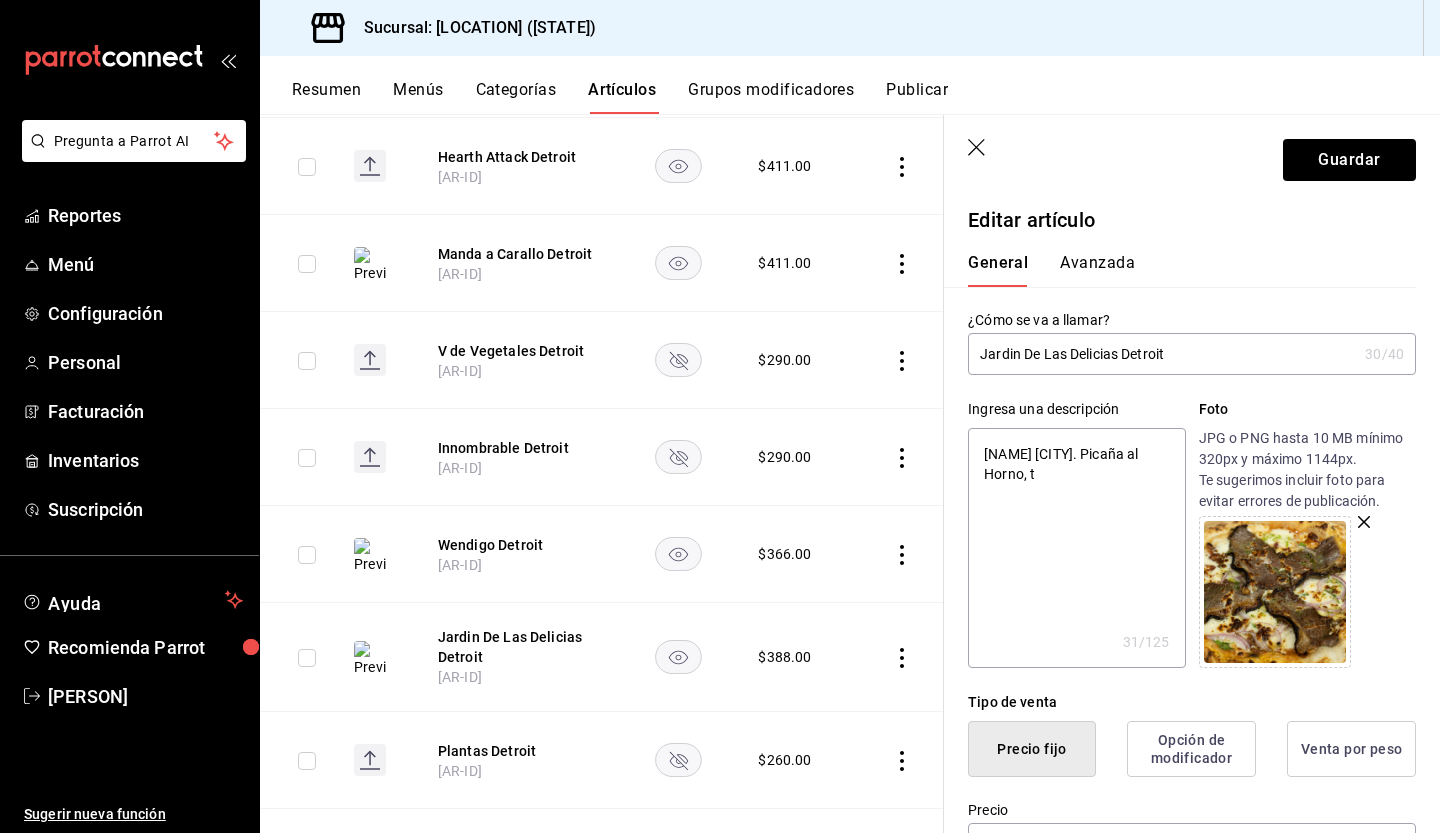 type on "x" 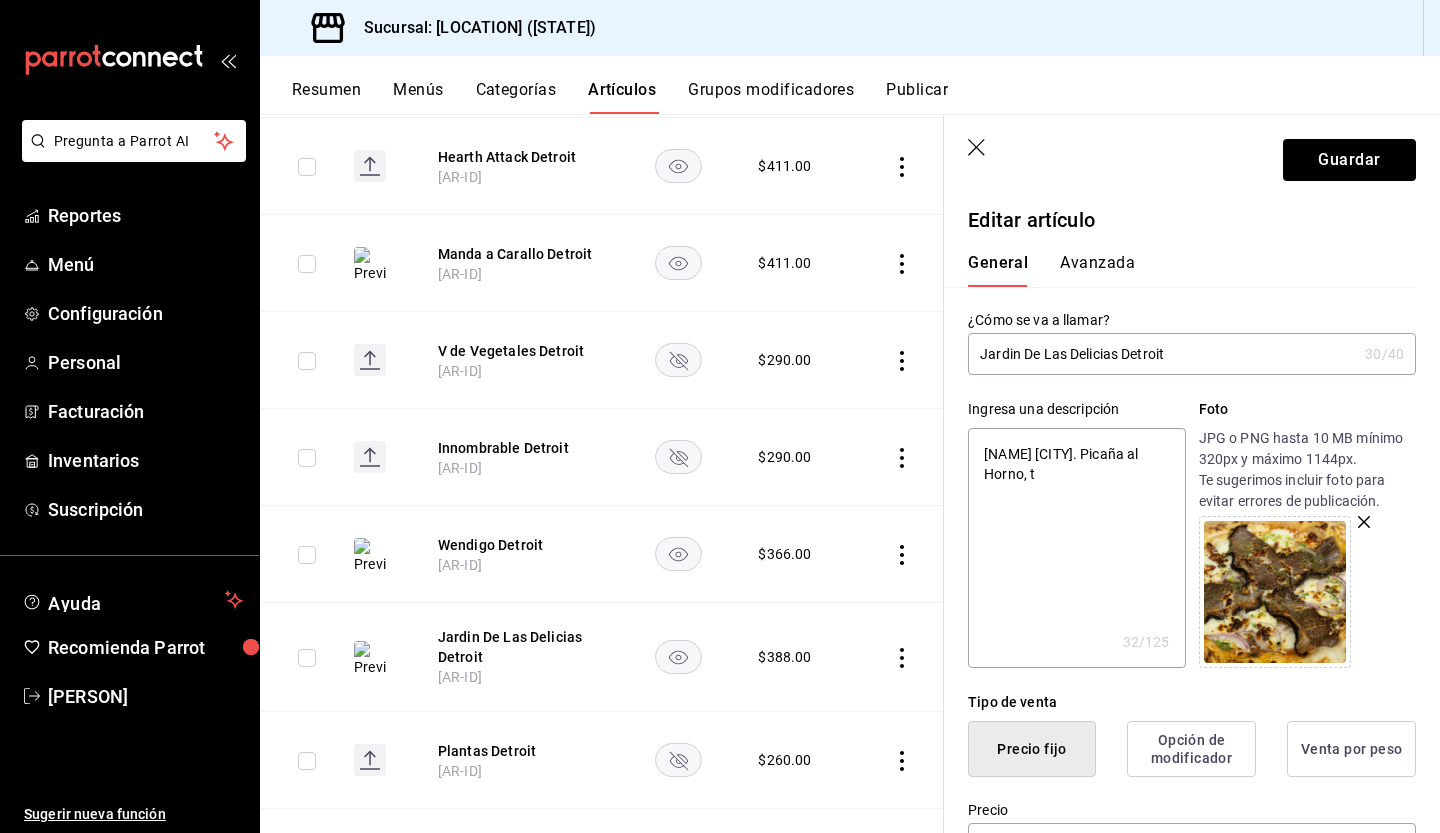 type on "[NAME] [CITY]. Picaña al Horno, to" 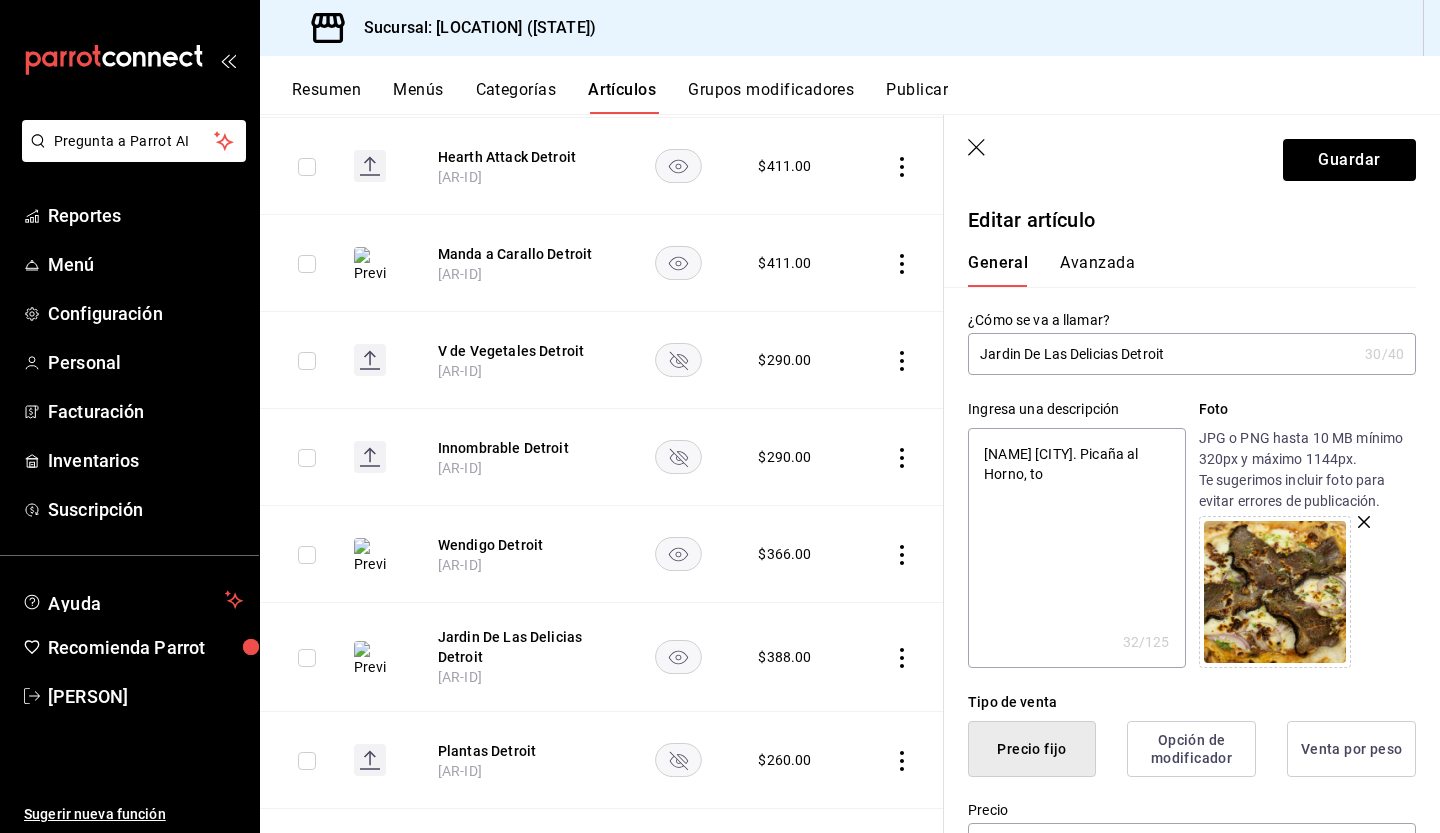 type on "x" 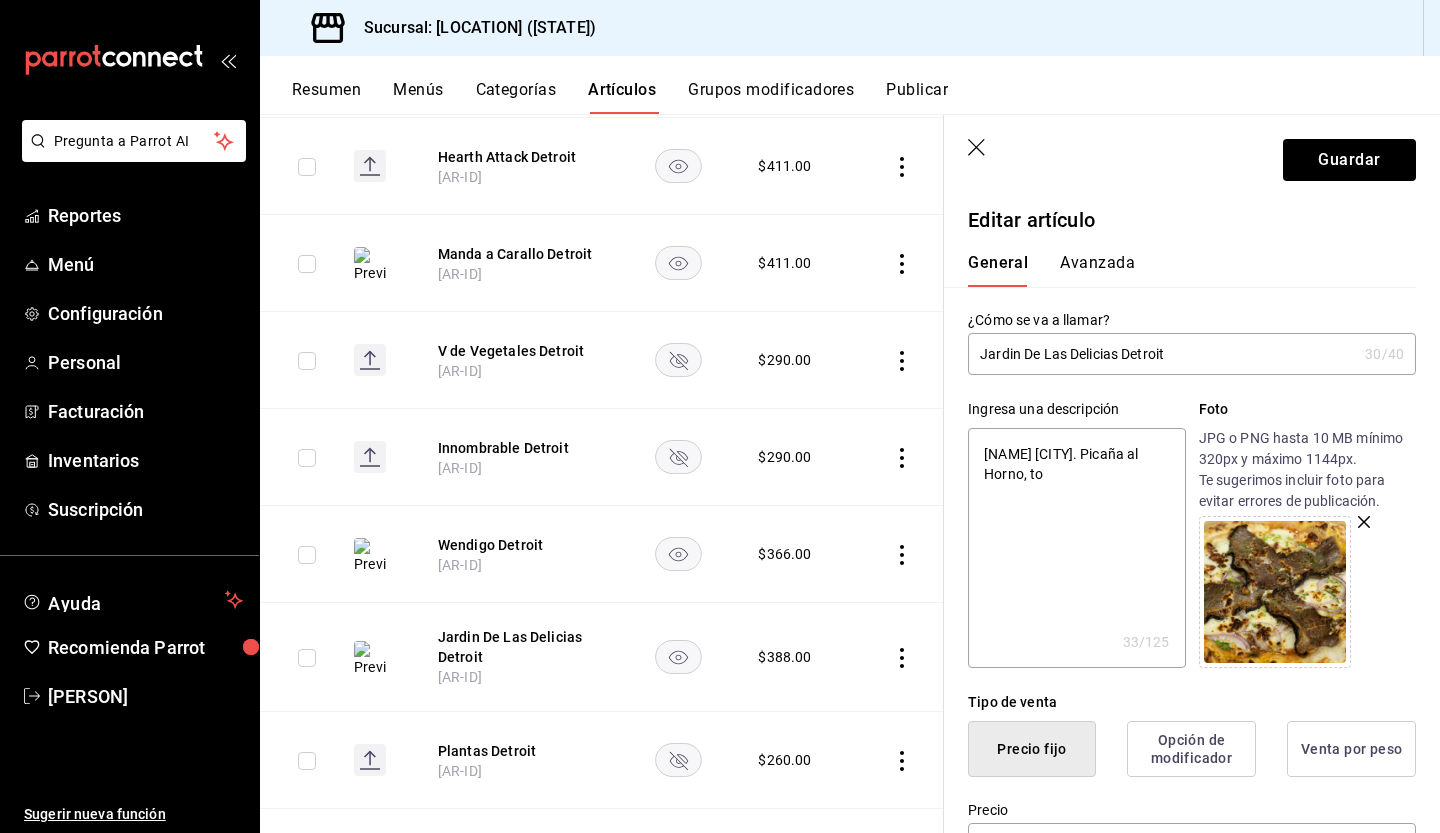 type on "[NAME] [CITY]. Picaña al Horno, toc" 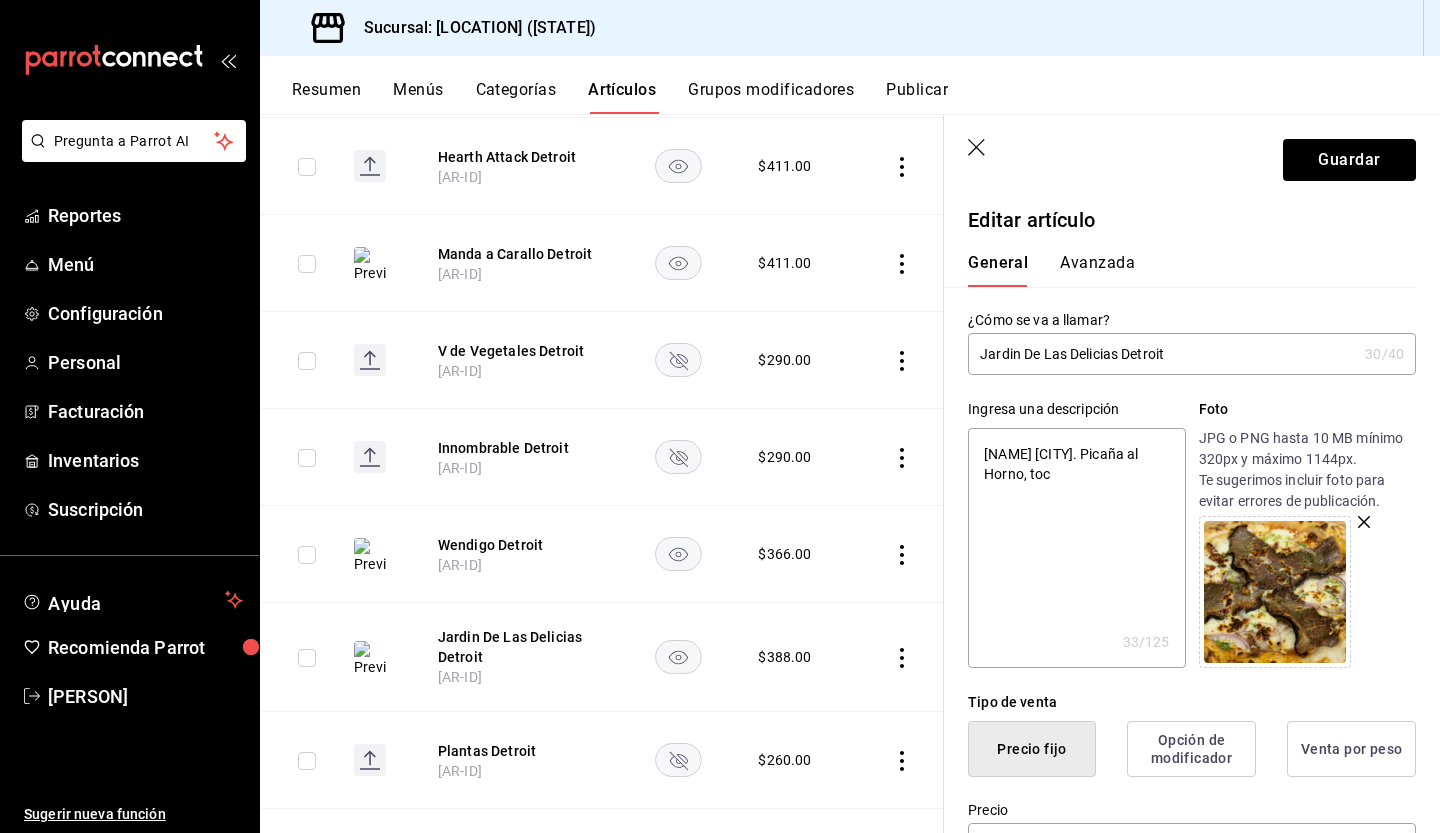 type on "x" 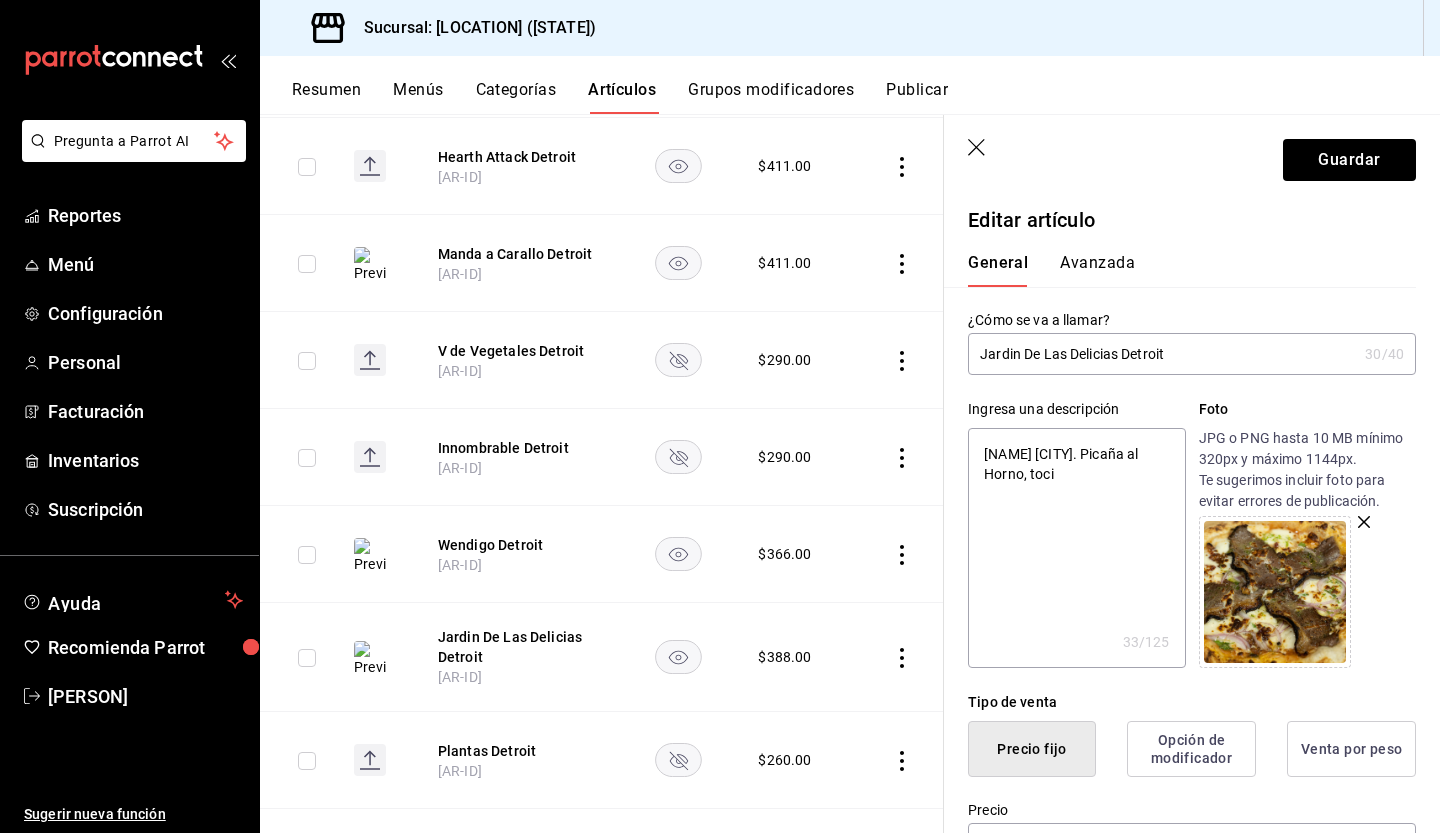 type on "x" 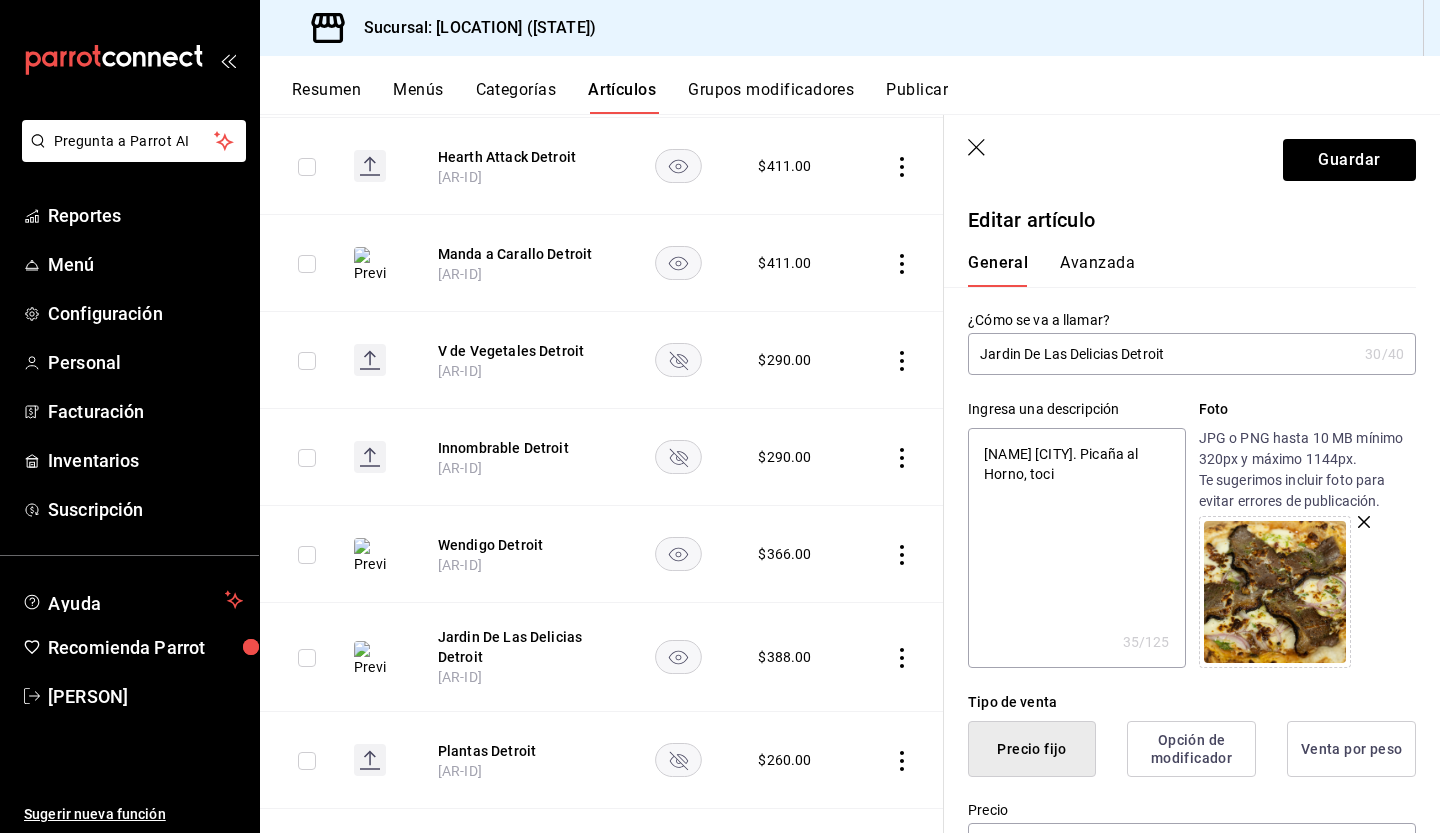 type on "[NAME] [CITY]. Picaña al Horno, tocin" 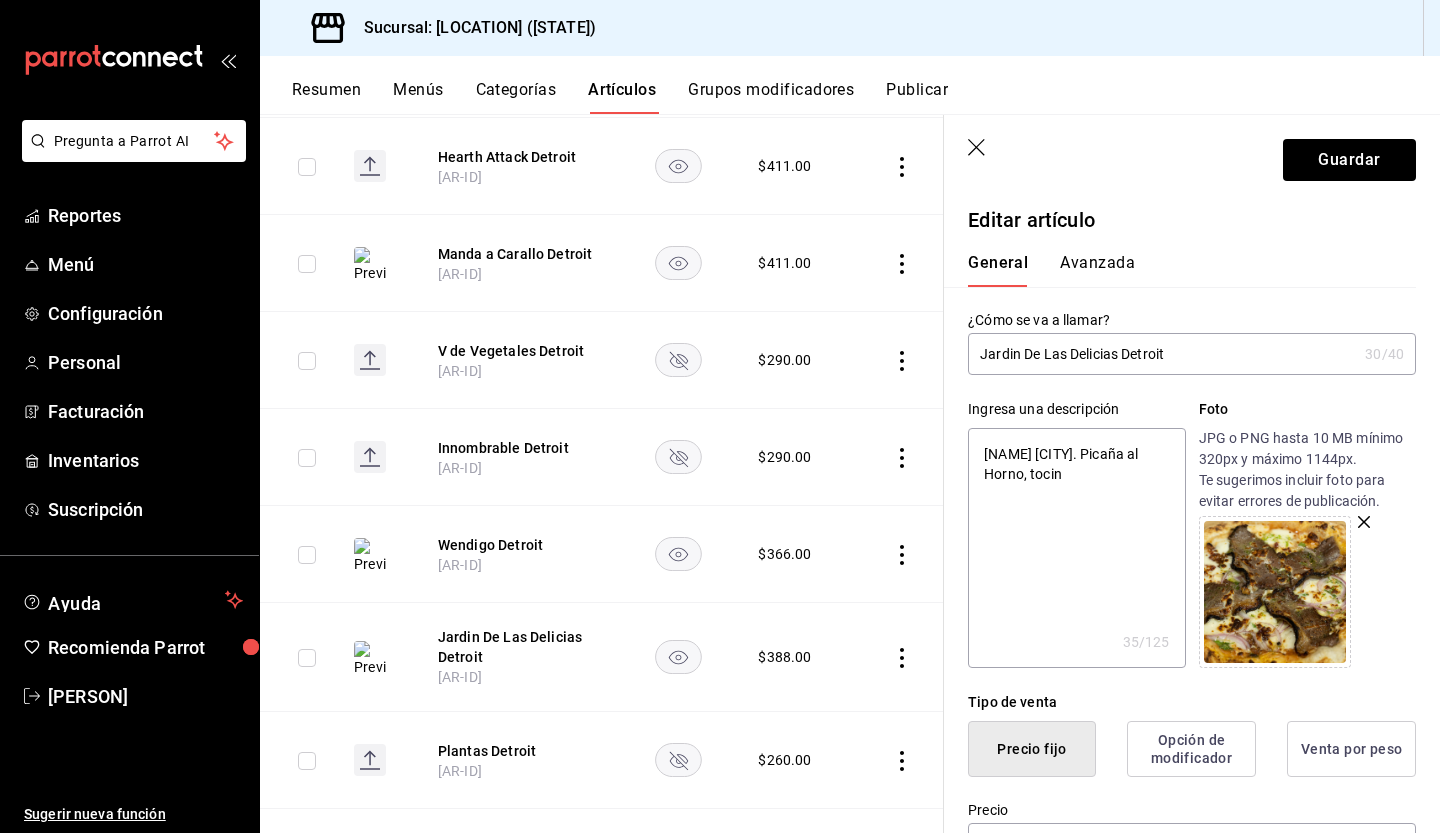 type on "x" 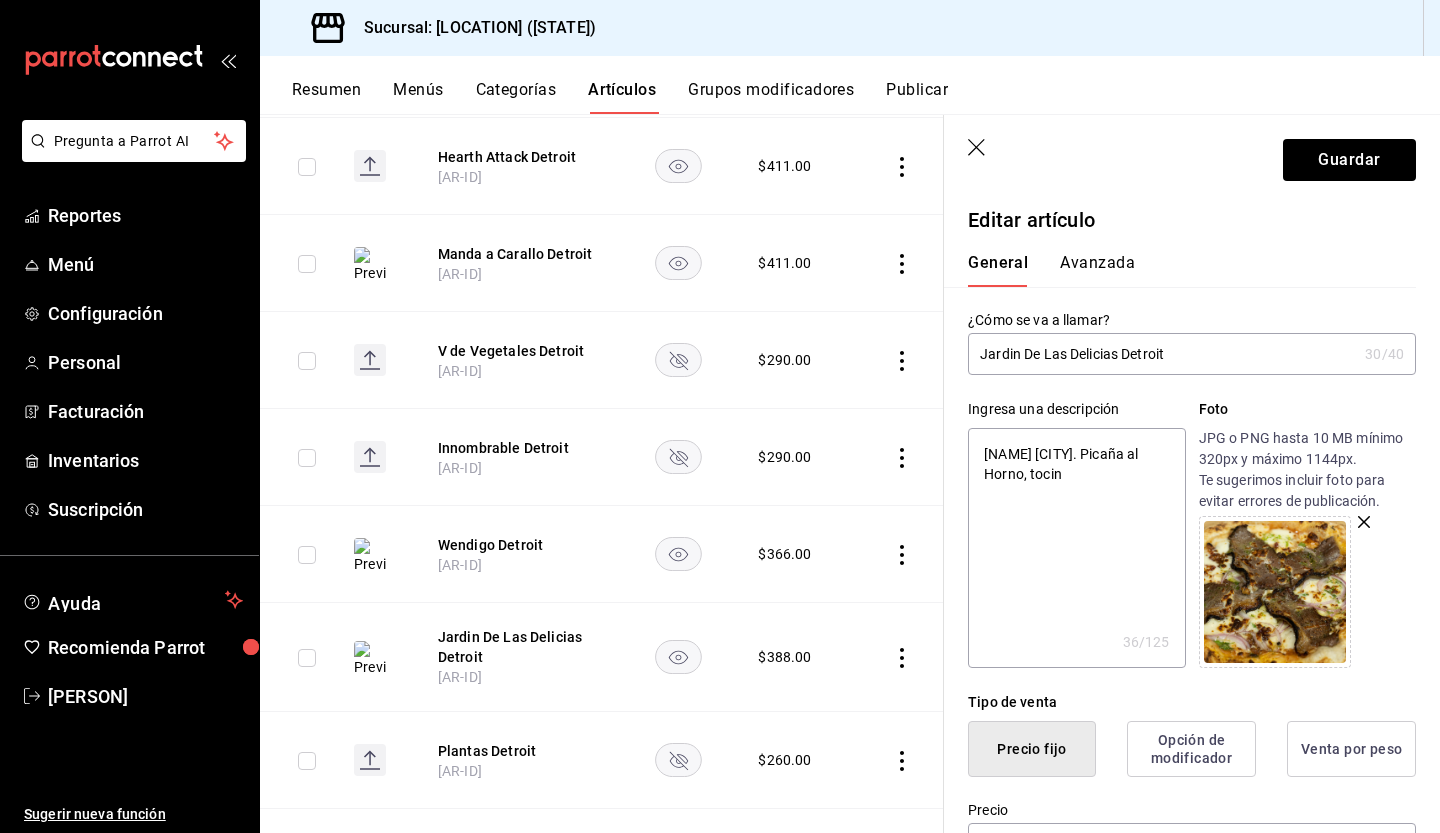 type on "Masa Detroit. Picaña al Horno, tocino" 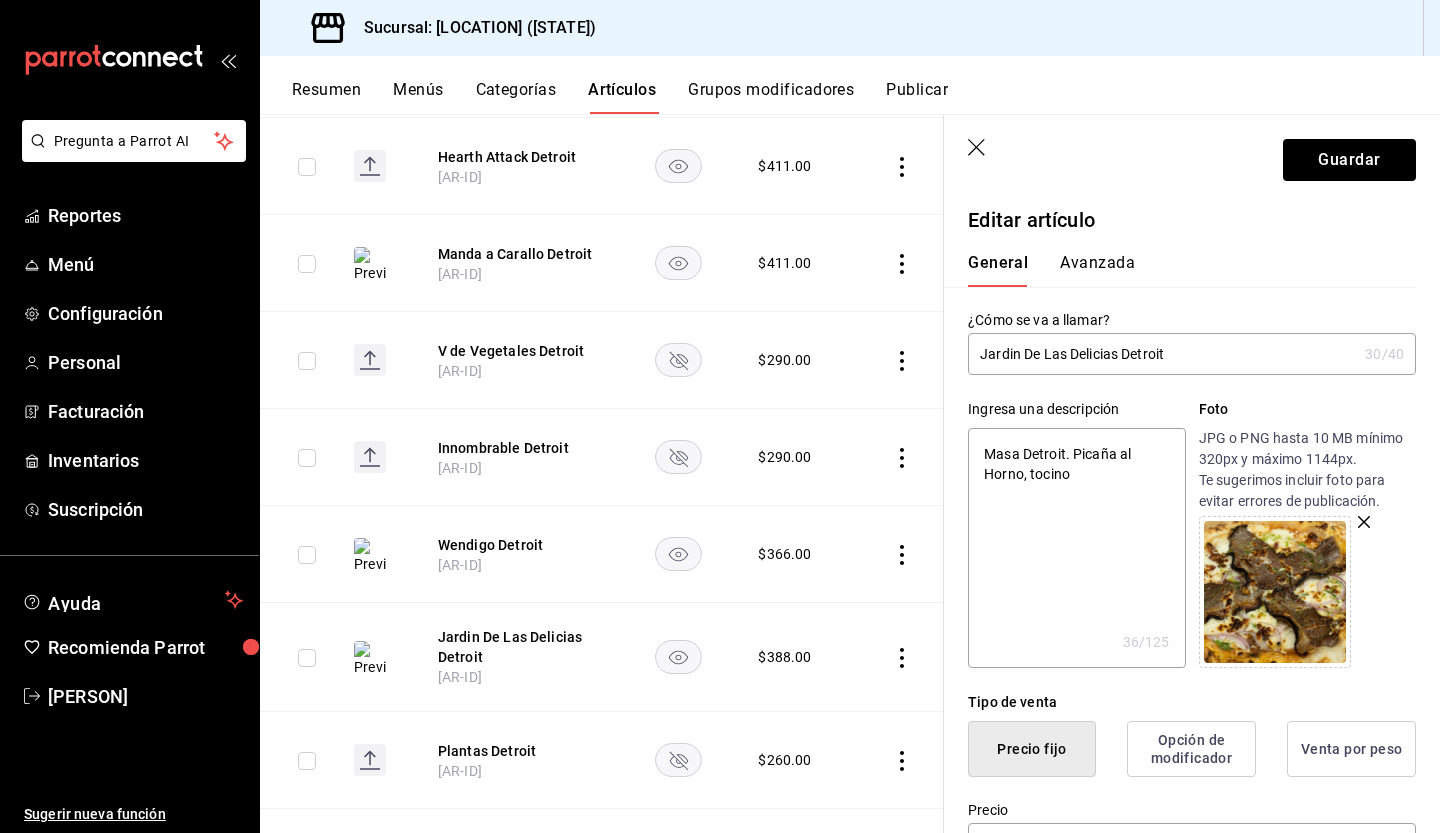 type on "x" 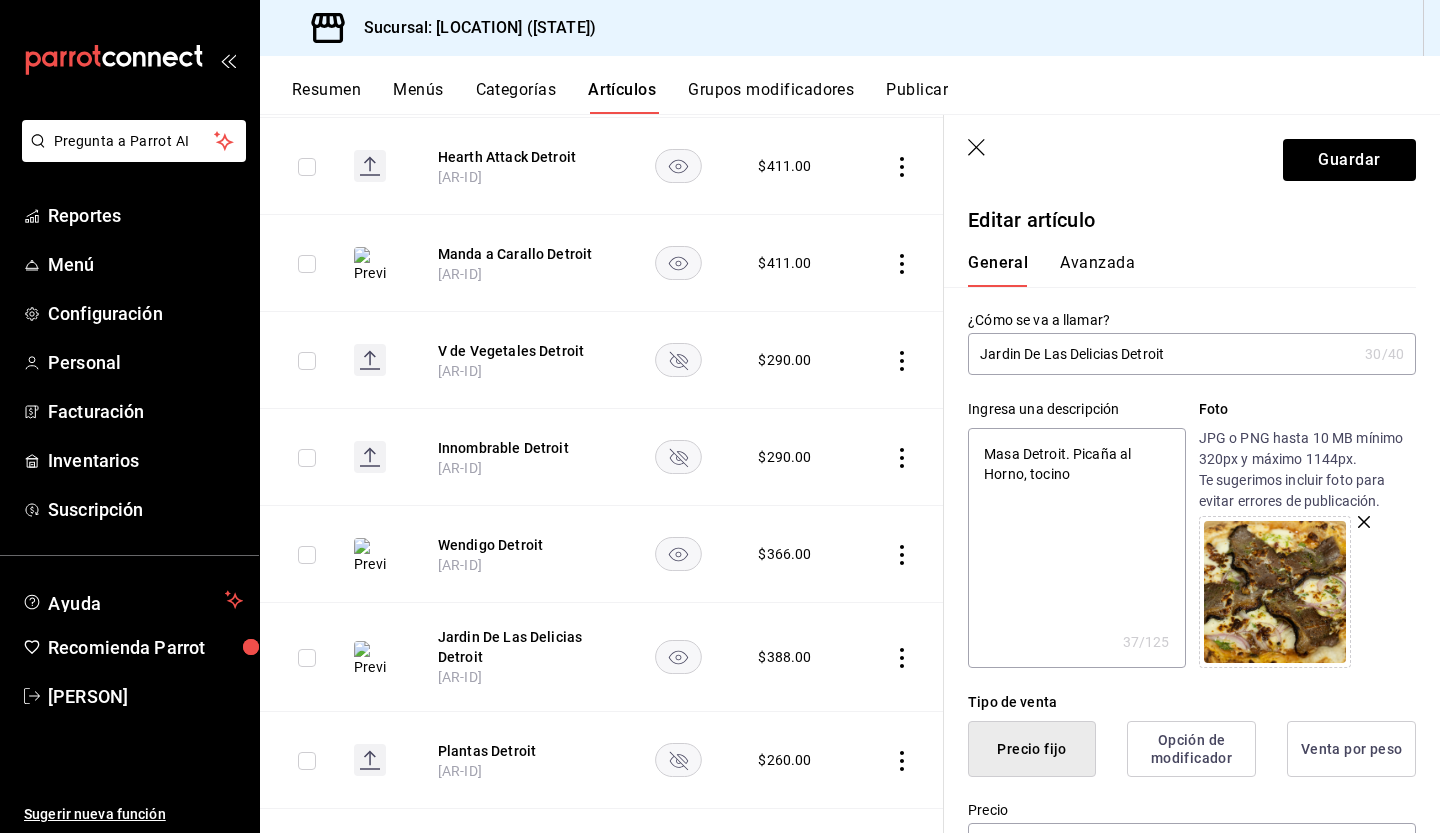 type on "[NAME] [CITY]. Picaña al Horno, tocino," 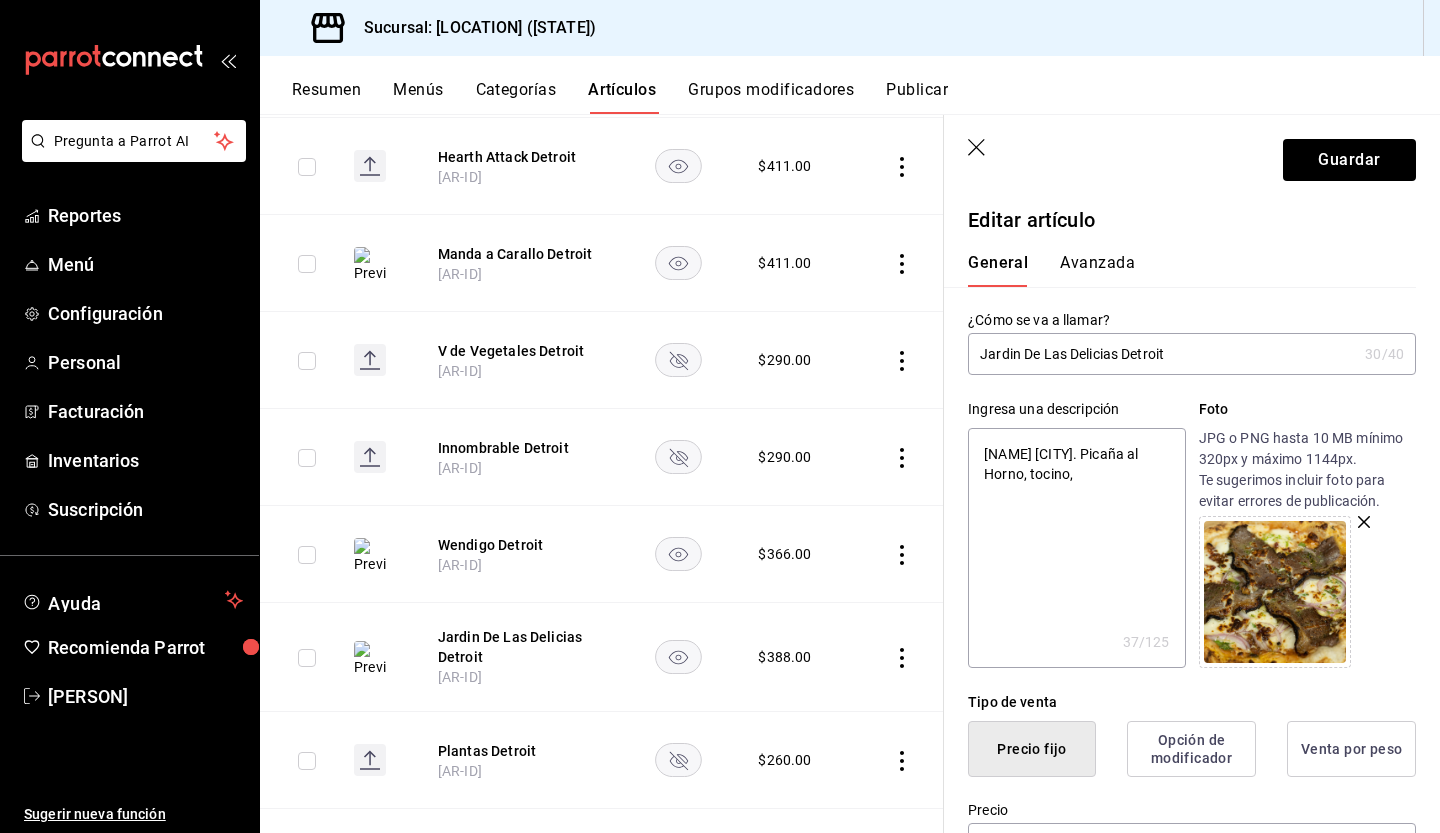 type on "x" 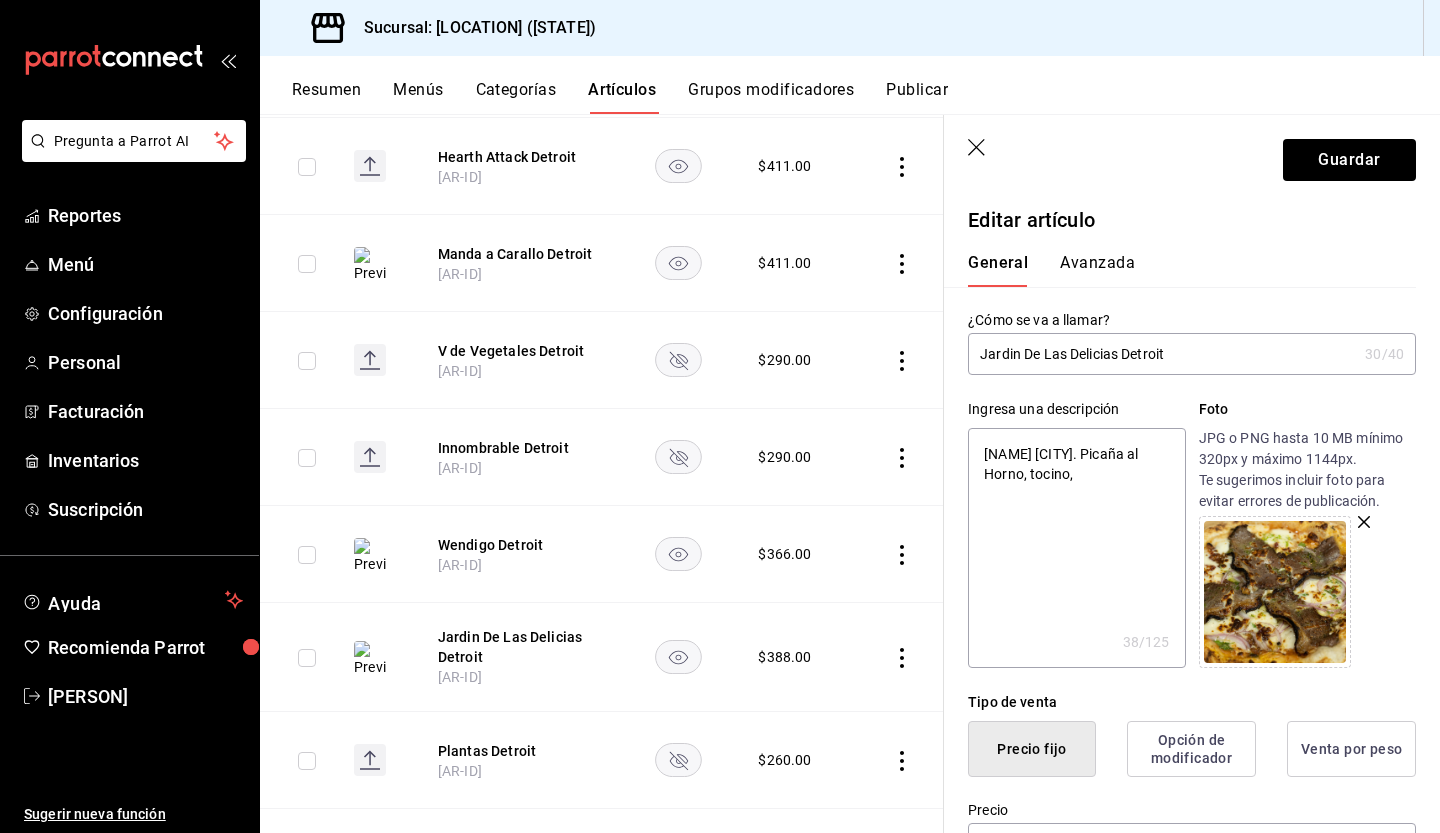 type on "[NAME] [CITY]. Picaña al Horno, tocino," 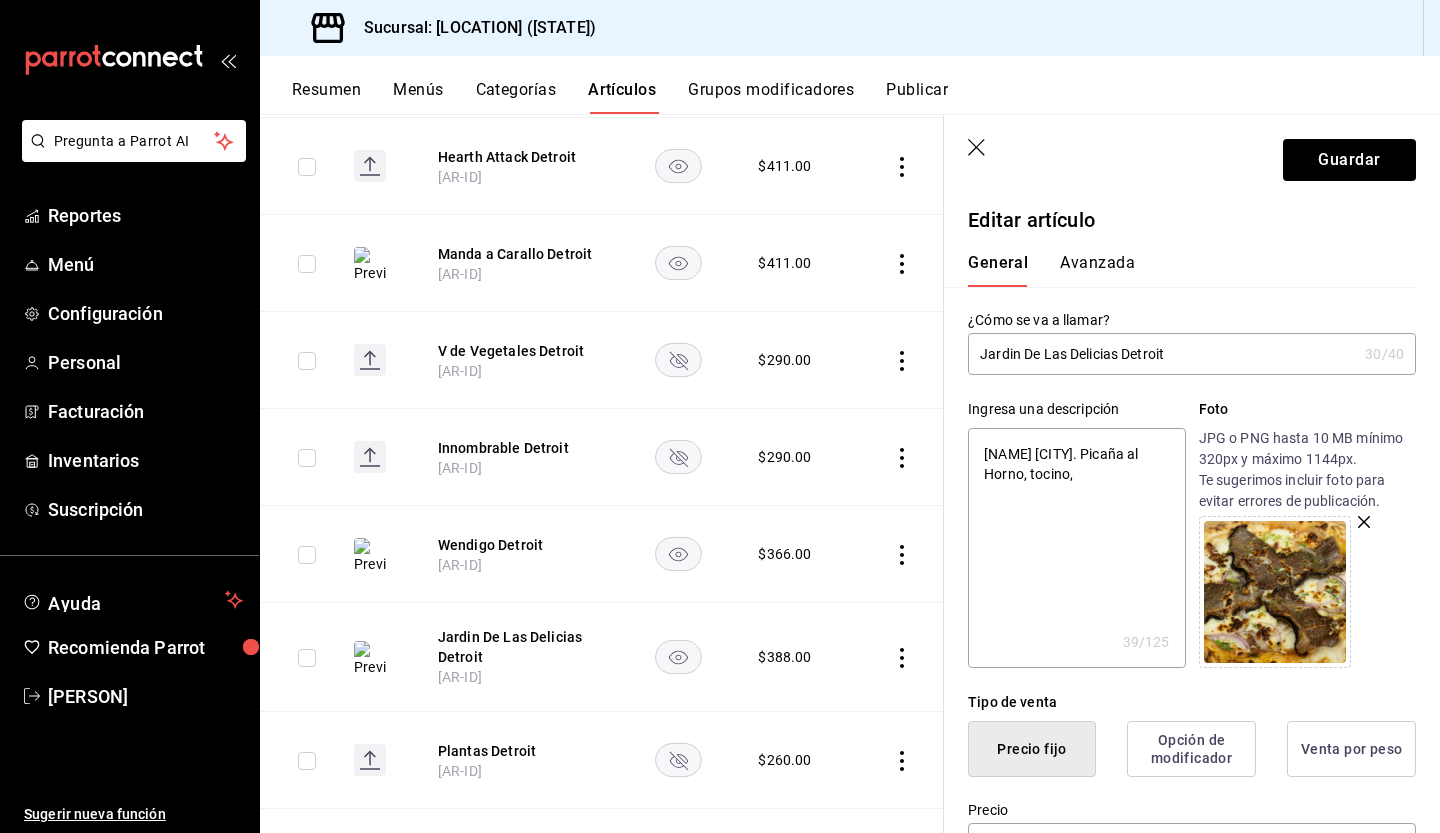 type on "[NAME] [CITY]. Picaña al Horno, tocino, c" 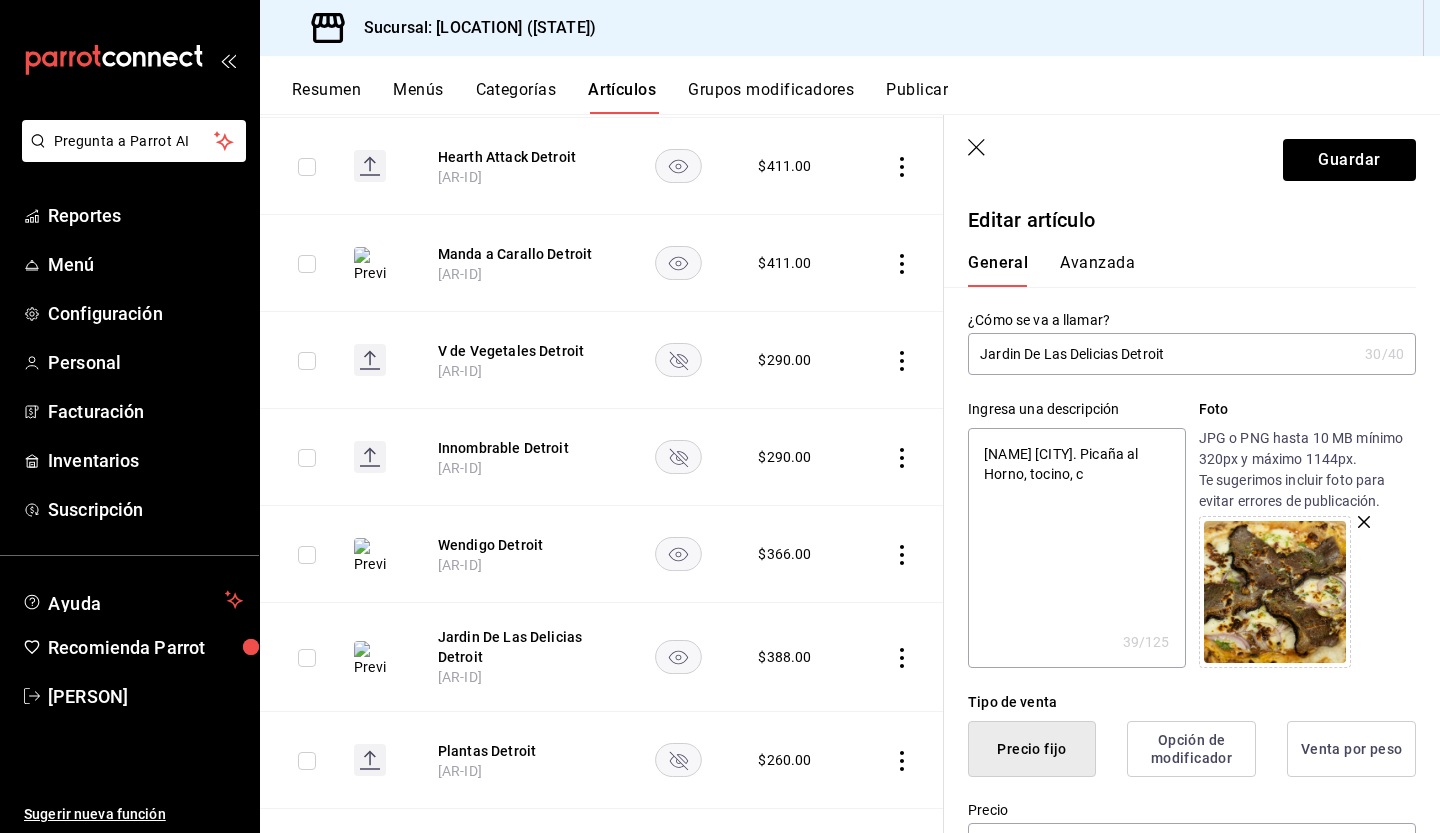 type on "x" 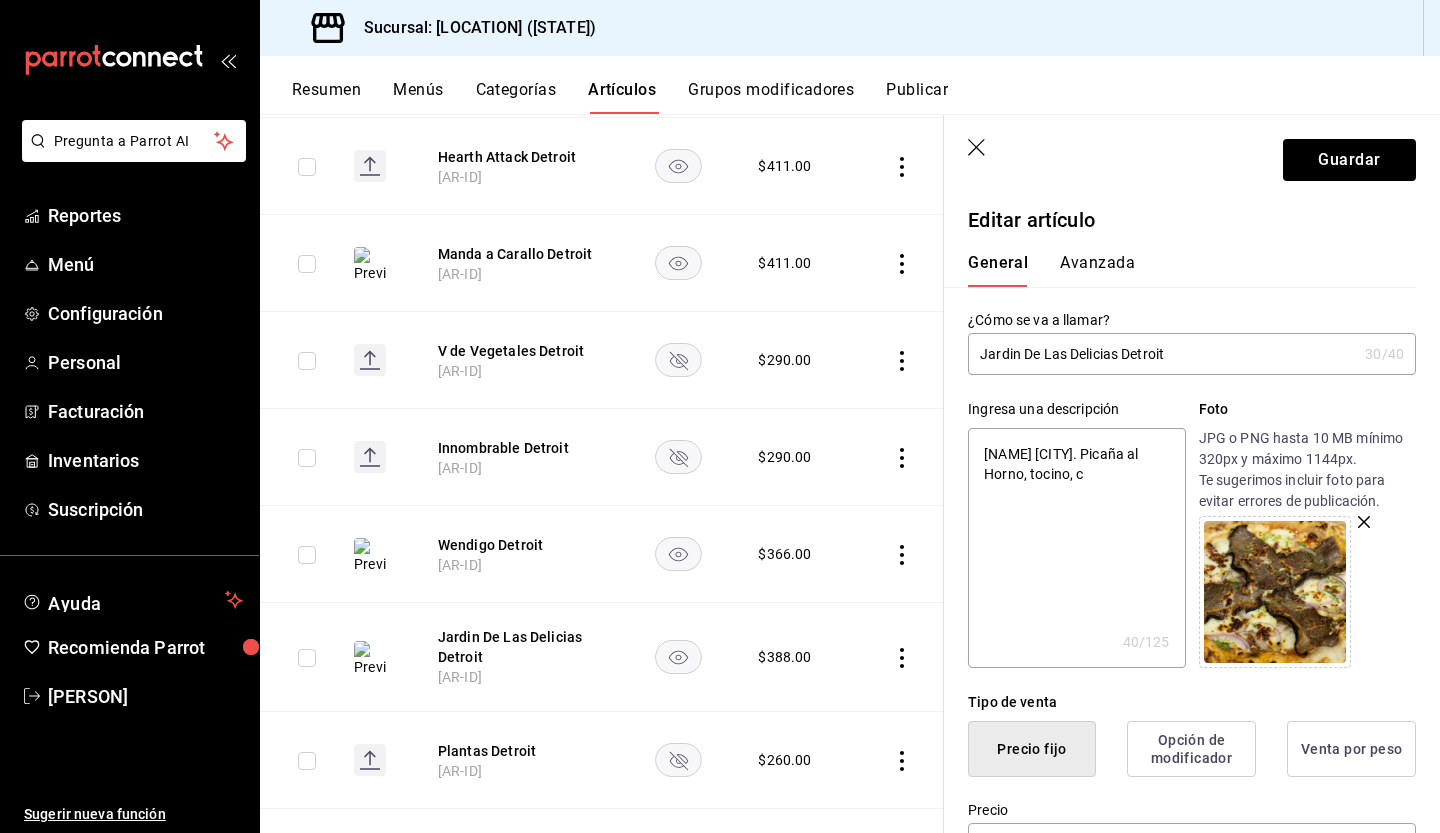 type on "[NAME] [CITY]. Picaña al Horno, tocino, ch" 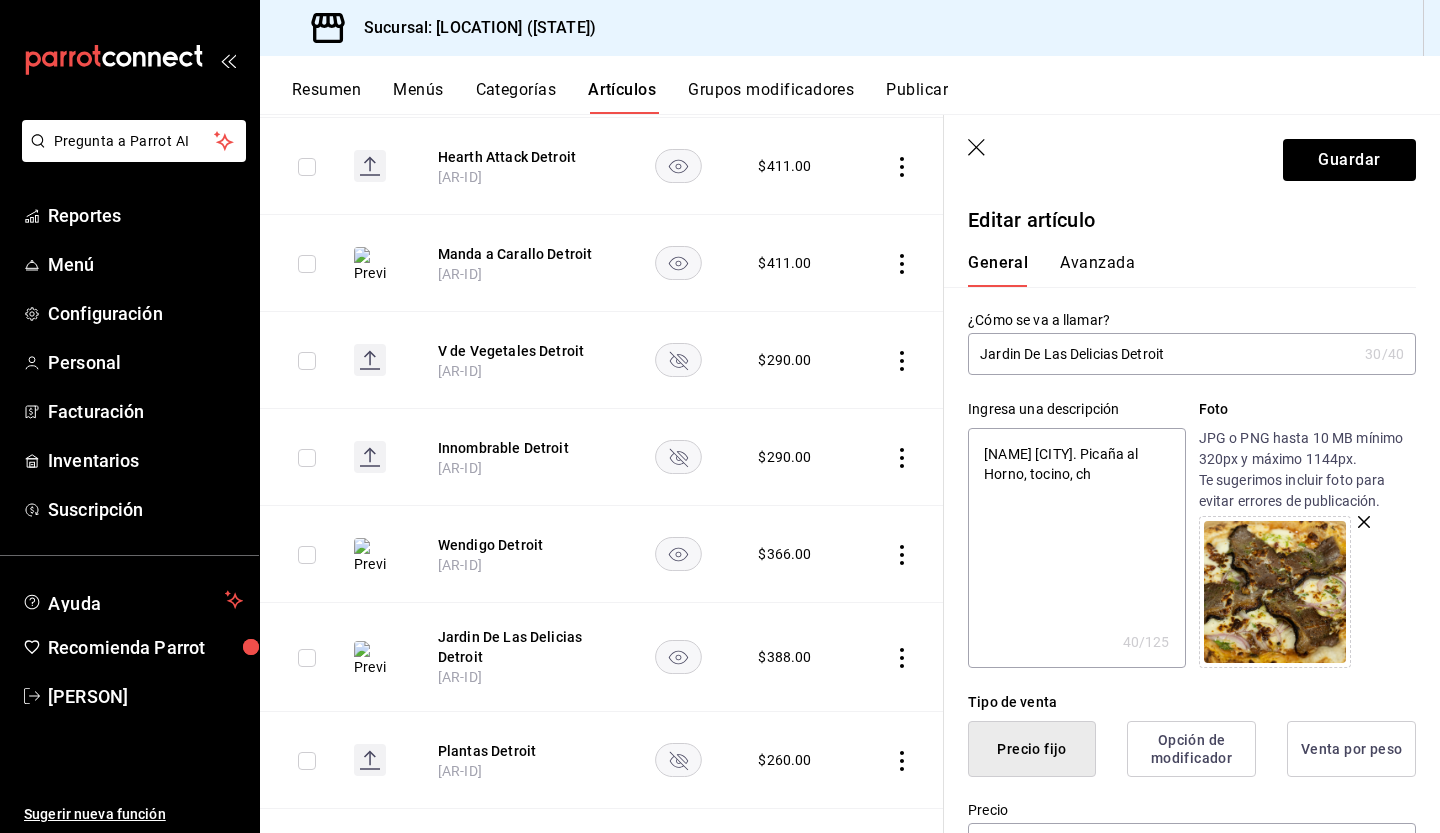 type on "x" 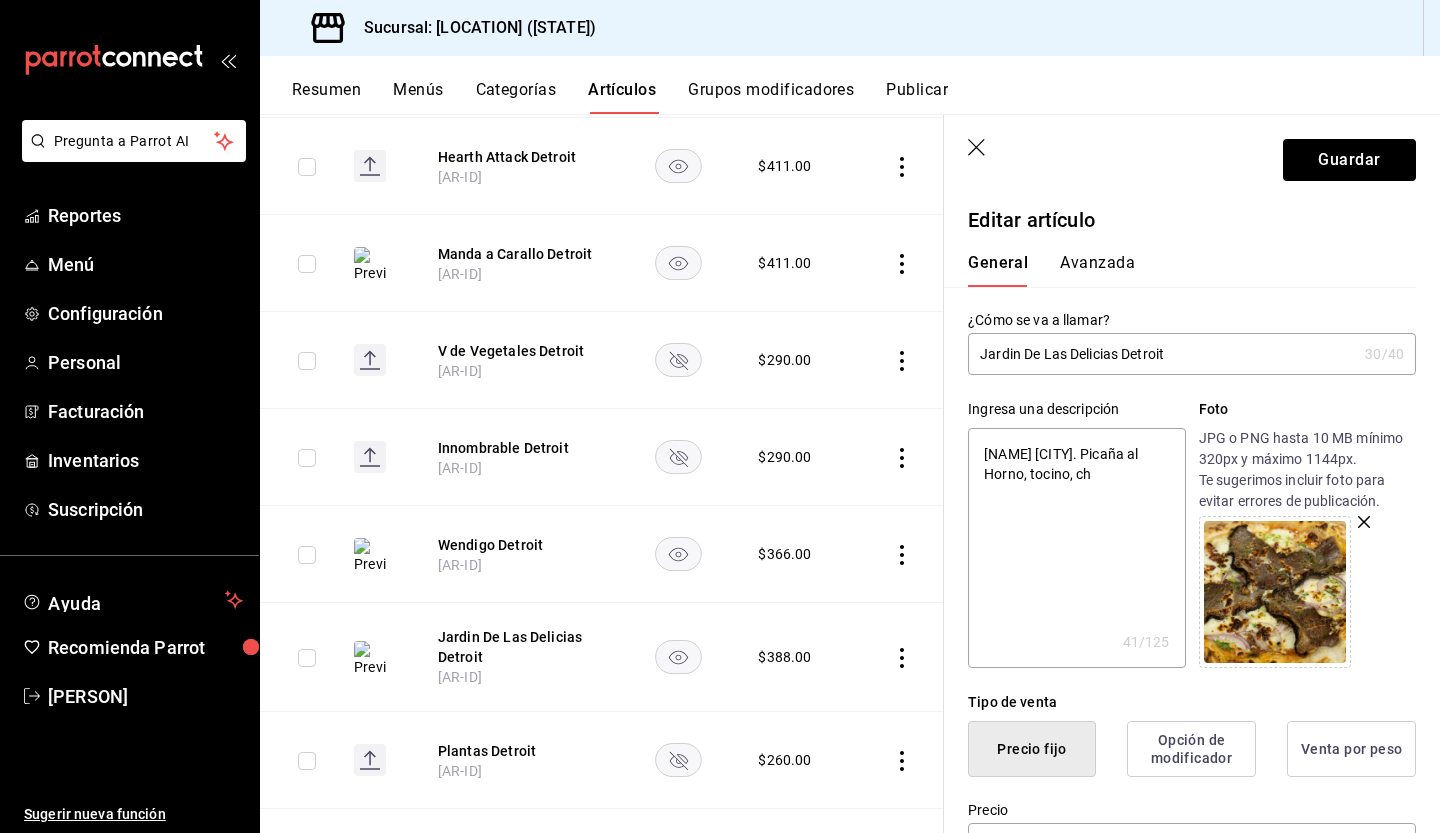 type on "Masa Detroit. Picaña al Horno, tocino, cho[REDACTED]" 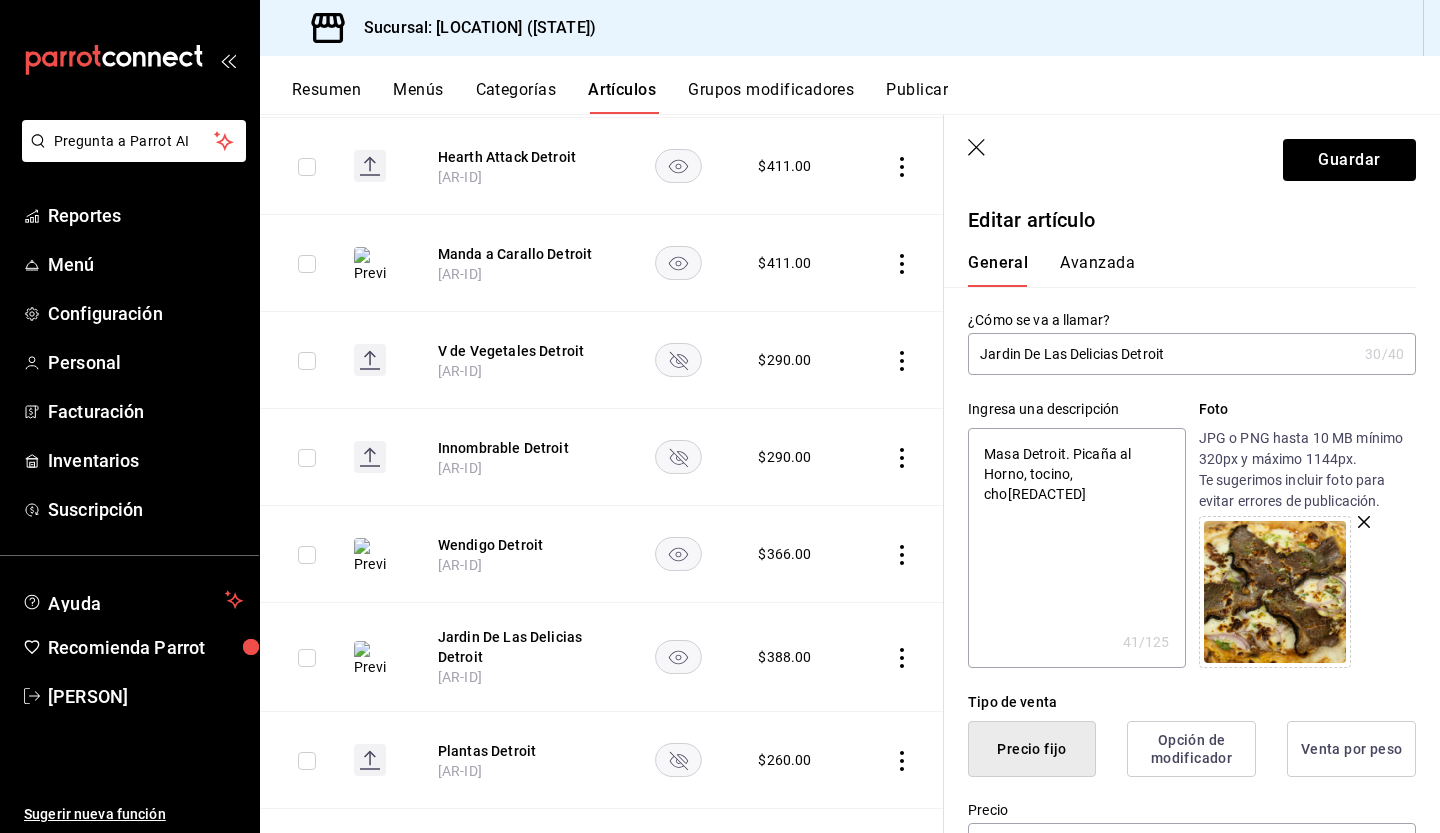 type on "x" 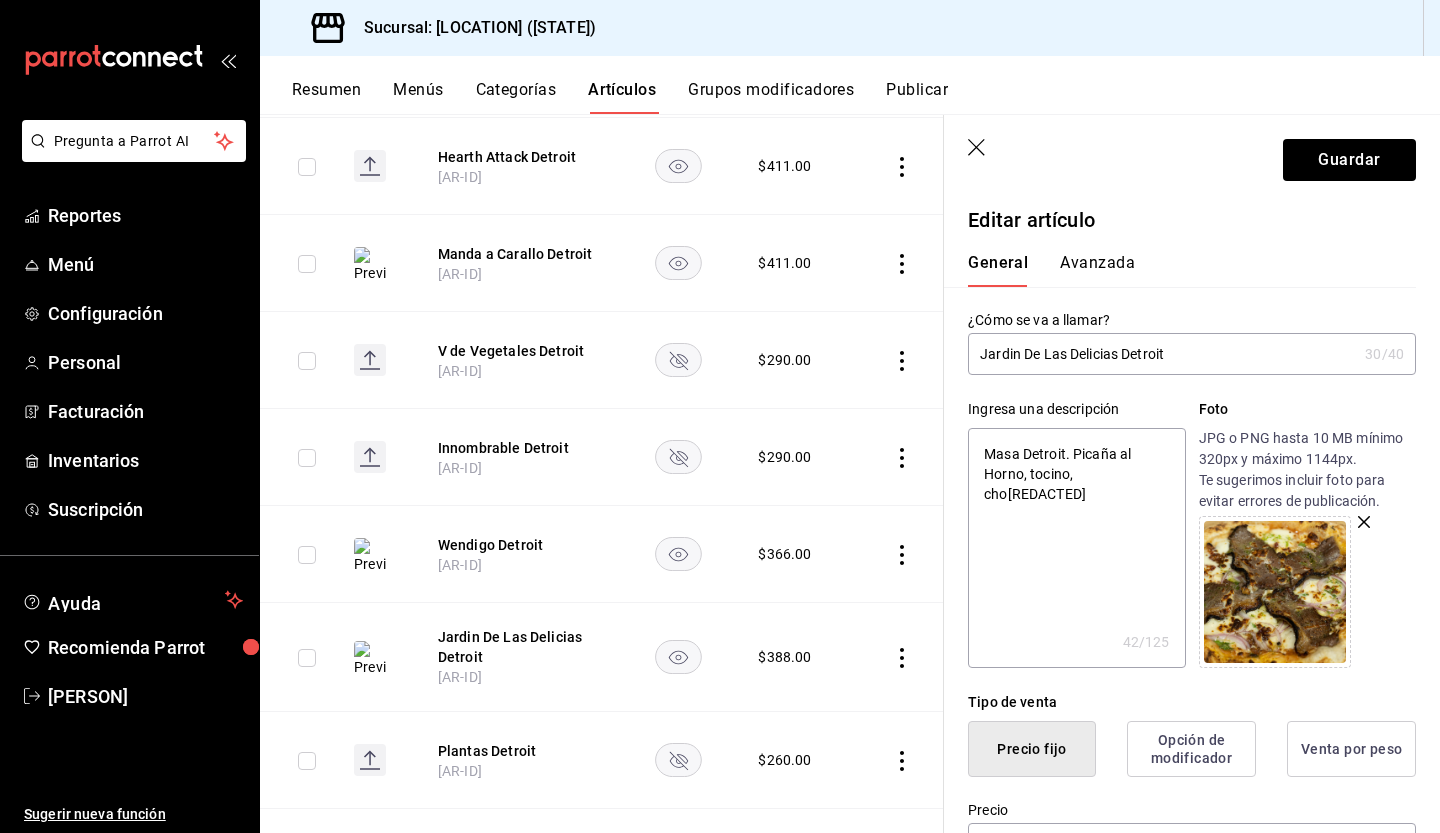 type on "[NAME] [CITY]. Picaña al Horno, tocino, chor" 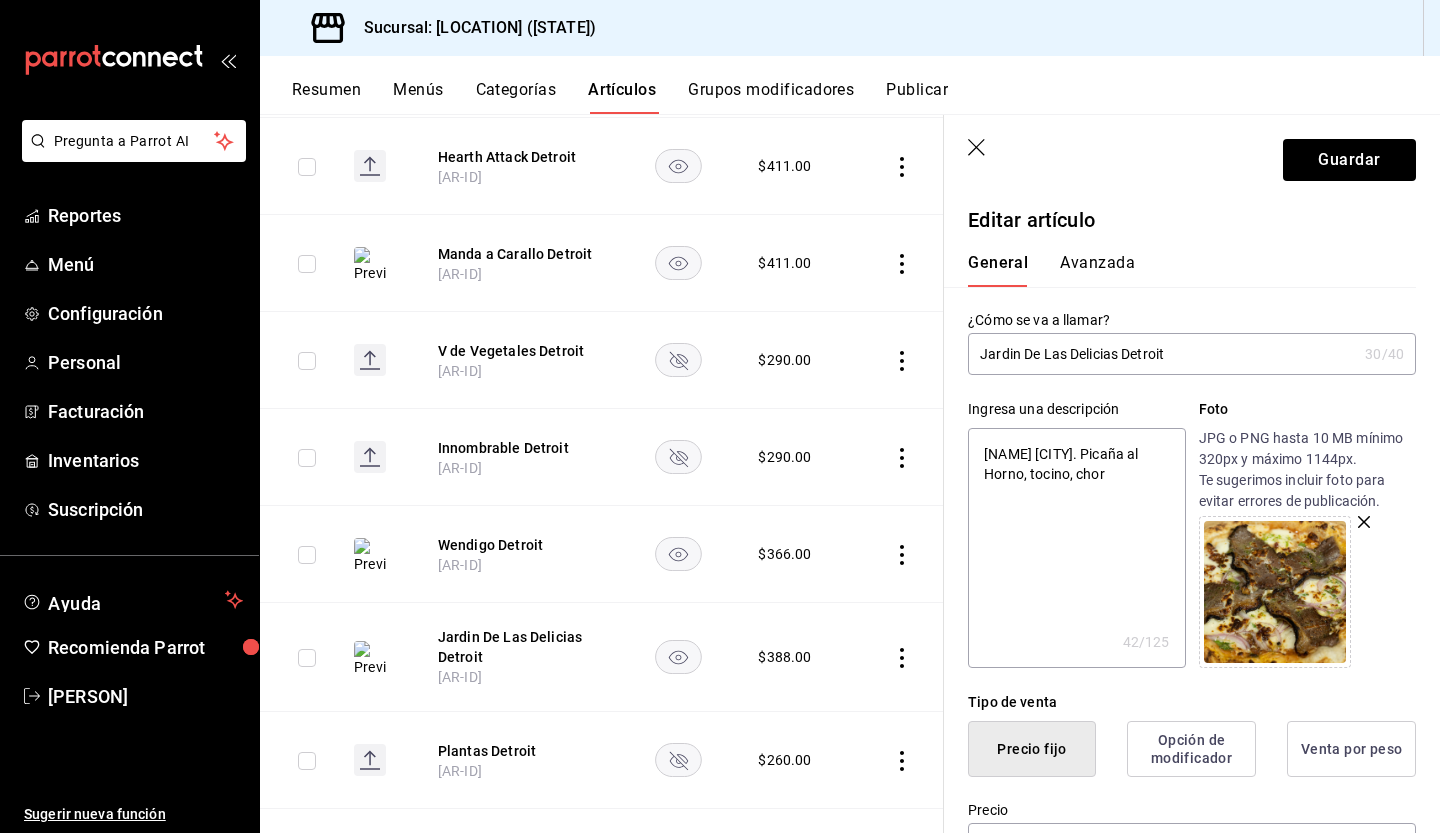 type on "x" 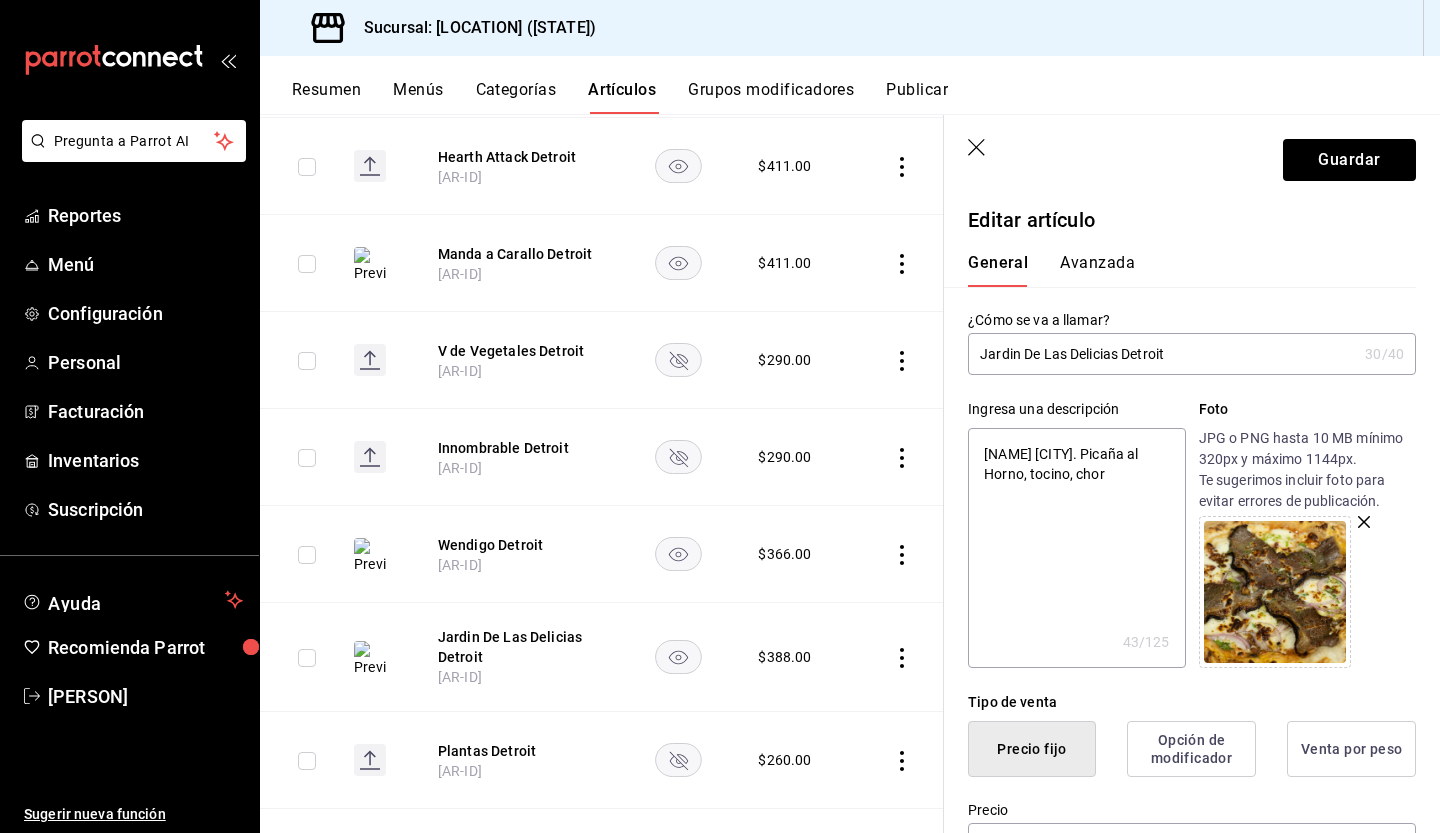 type on "[NAME] [CITY]. Picaña al Horno, tocino, chori" 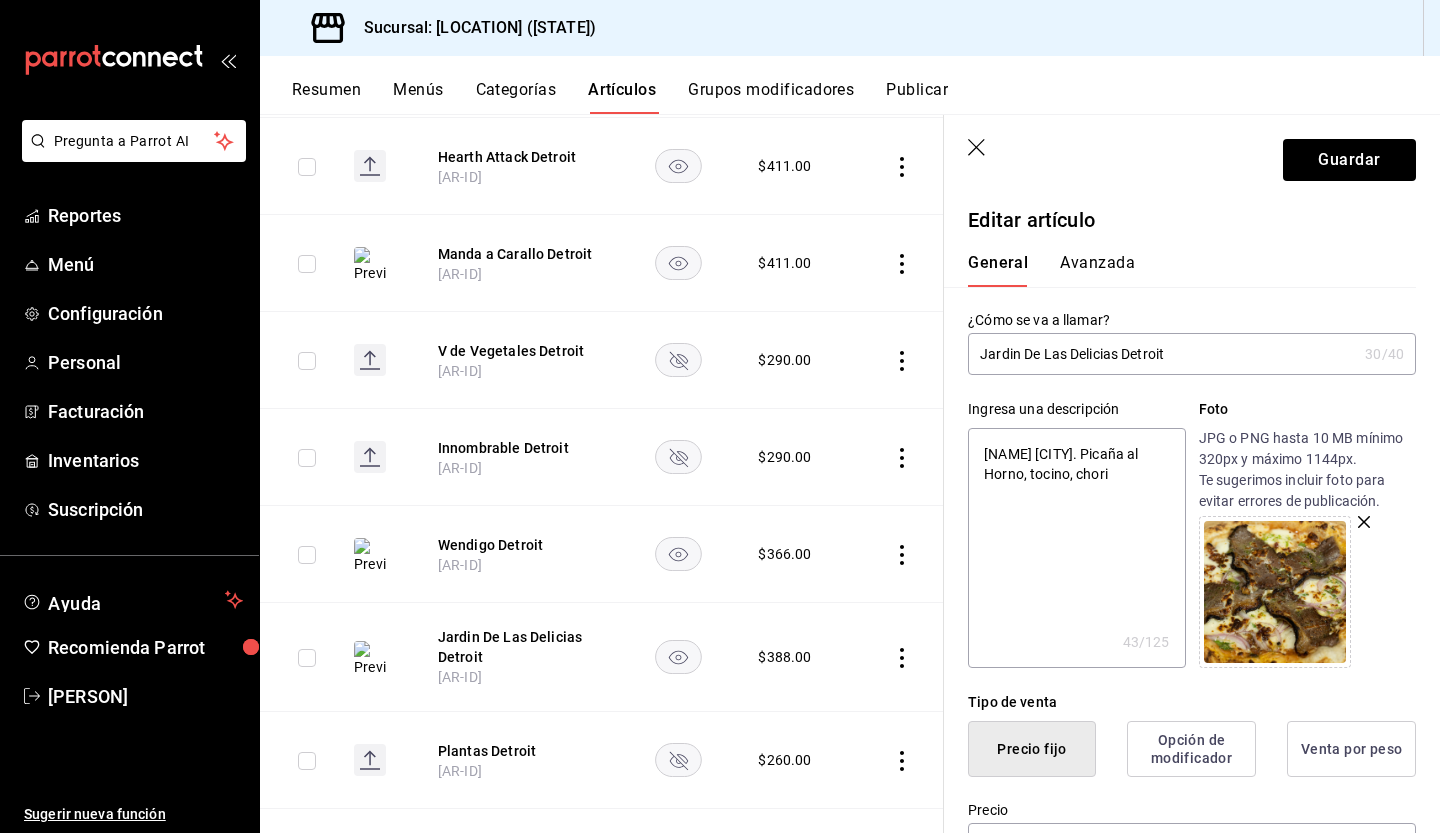 type on "x" 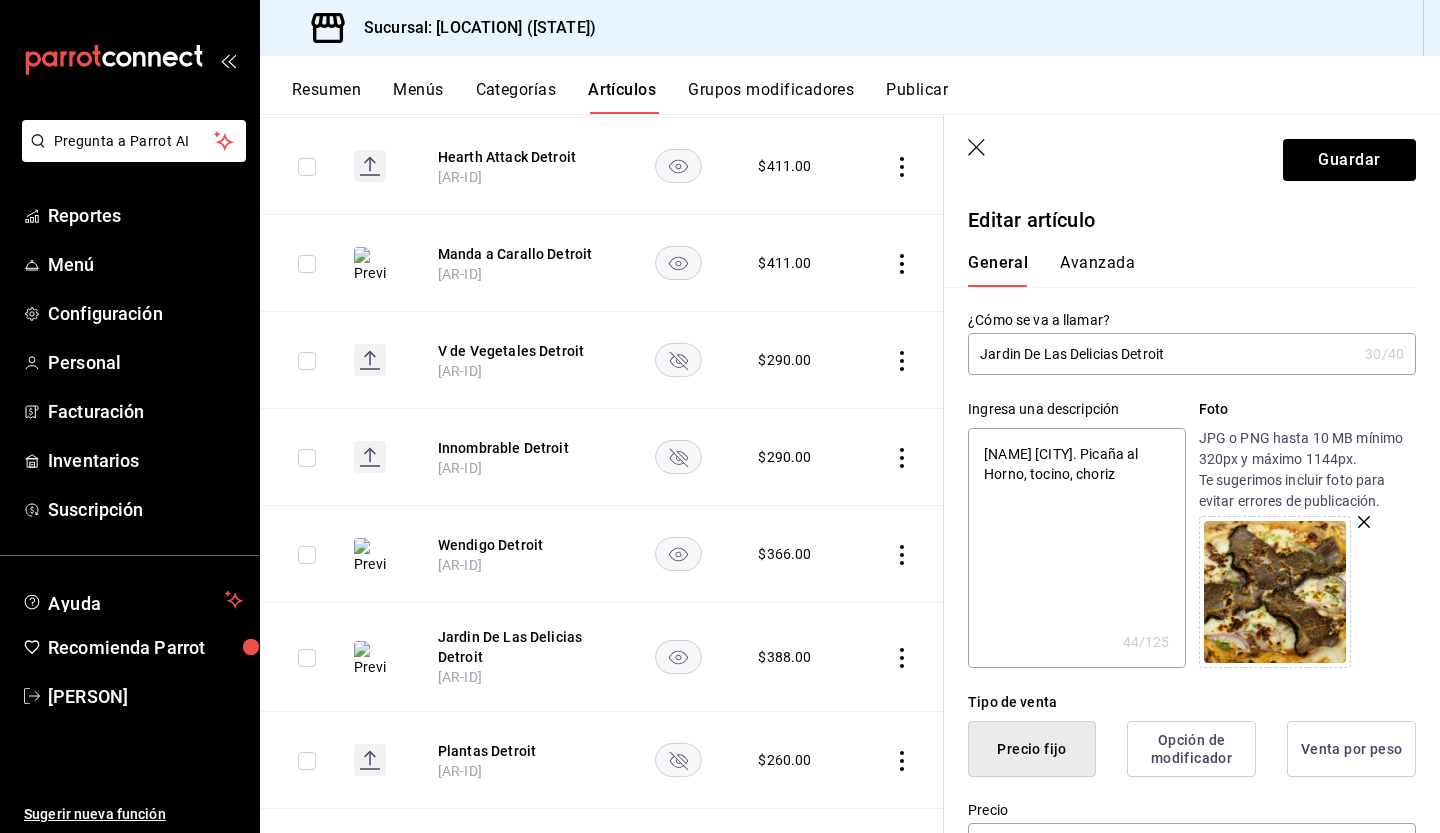 type on "[NAME] [CITY]. Picaña al Horno, tocino, chorizo" 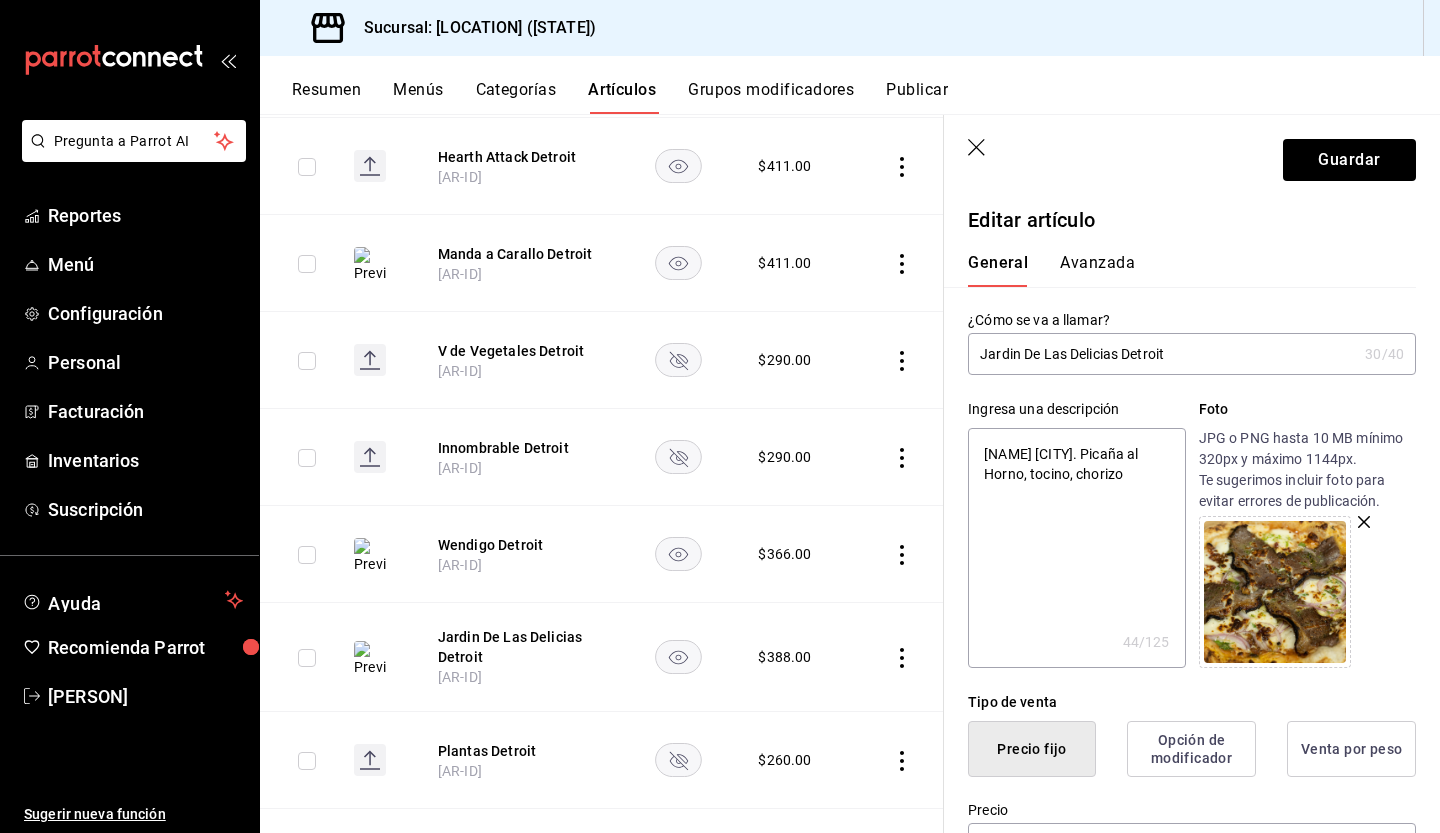 type on "x" 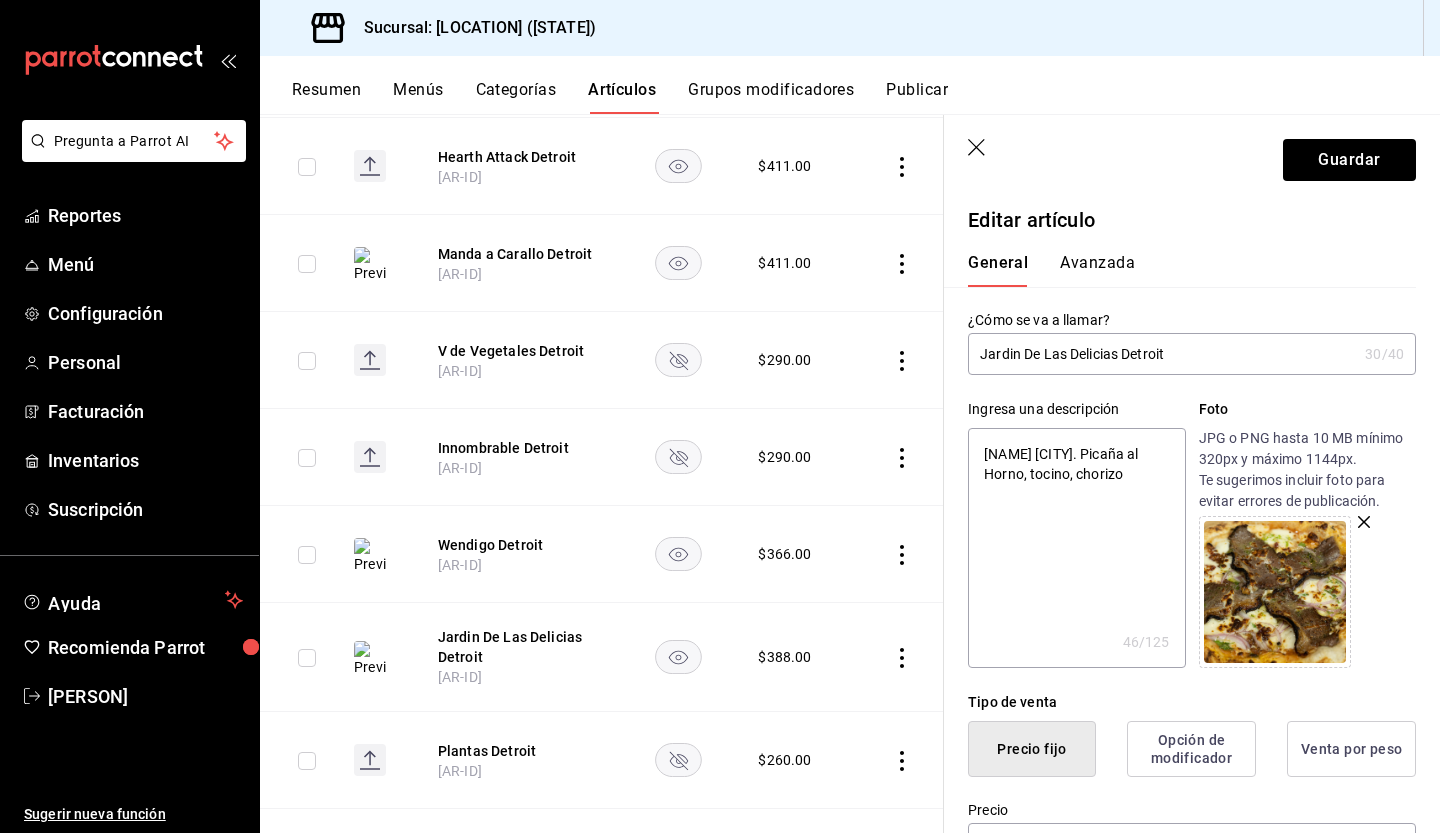 type on "[NAME] [CITY]. Picaña al Horno, tocino, chorizo a" 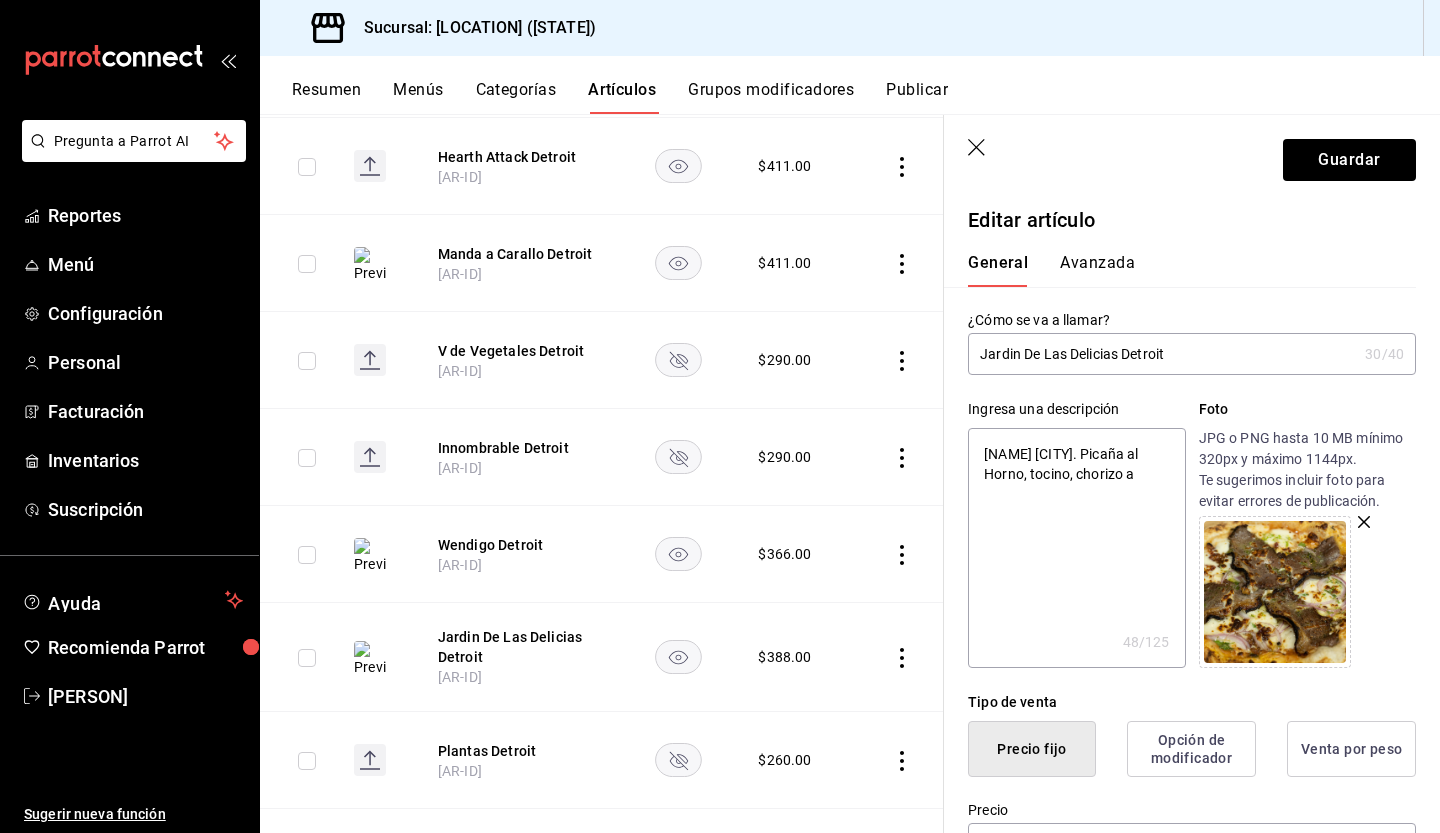 type on "Masa Detroit. Picaña al Horno, tocino, chorizo ar[REDACTED]" 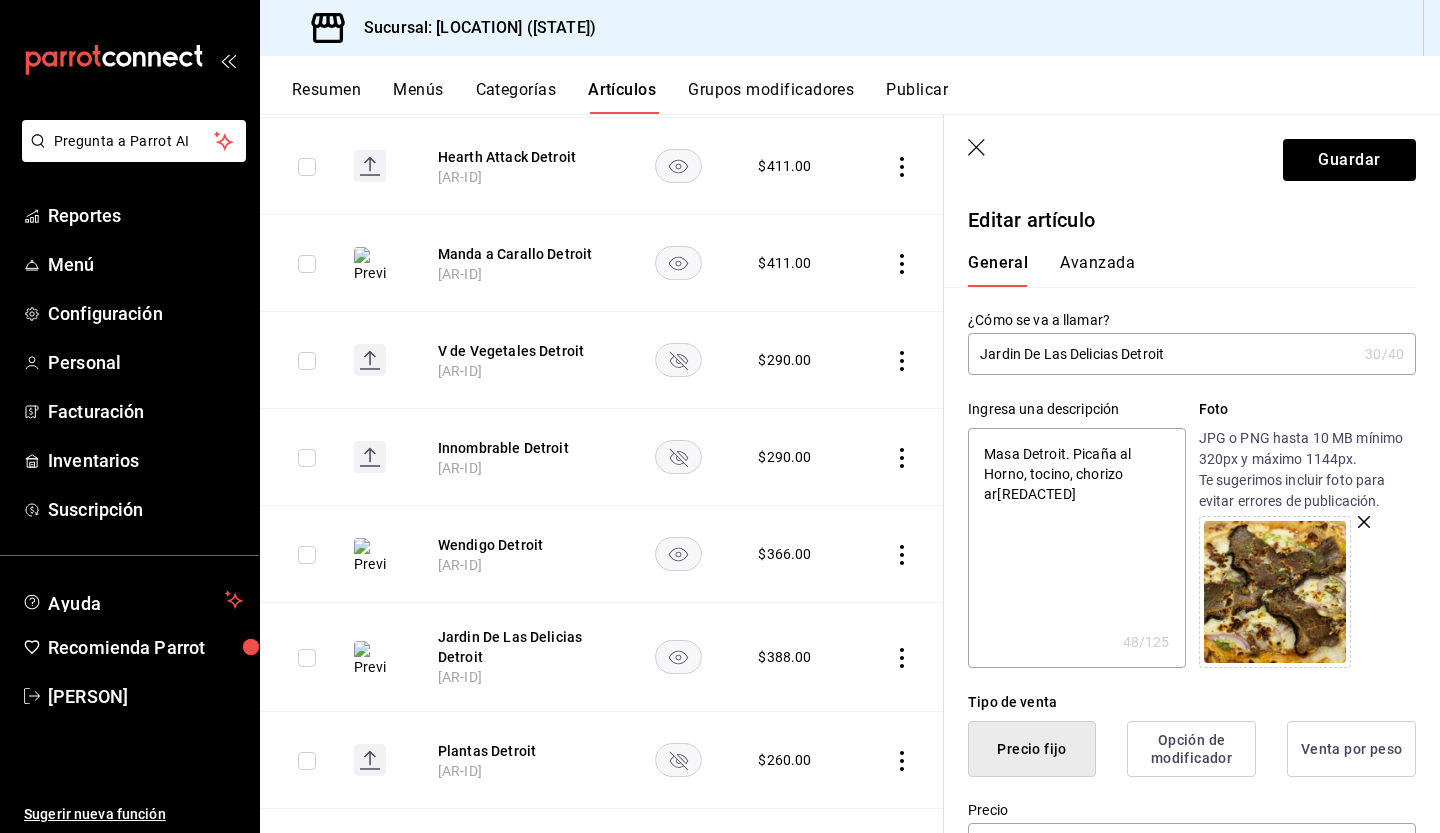 type on "x" 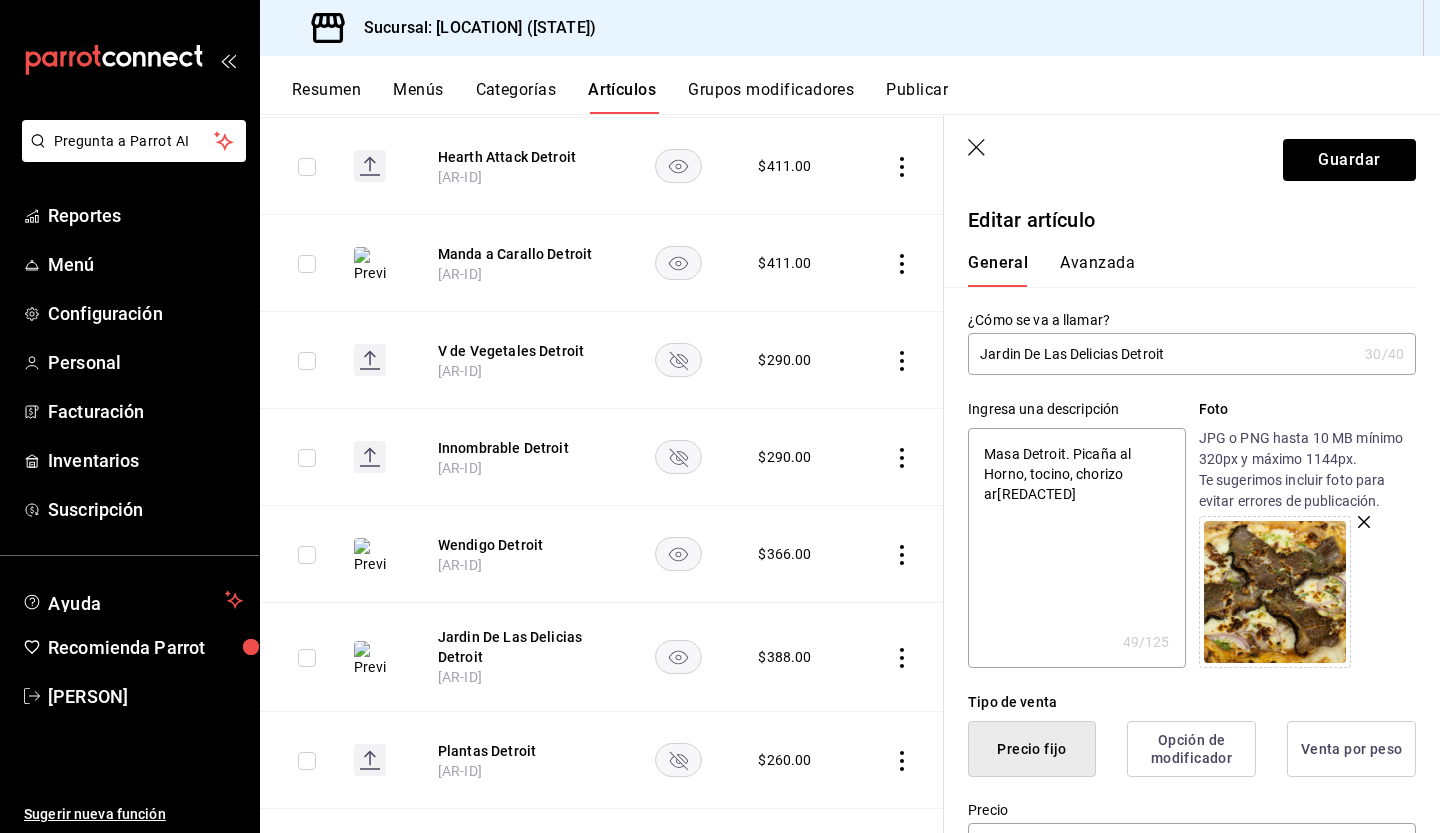 type on "[NAME] [CITY]. Picaña al Horno, tocino, chorizo arge" 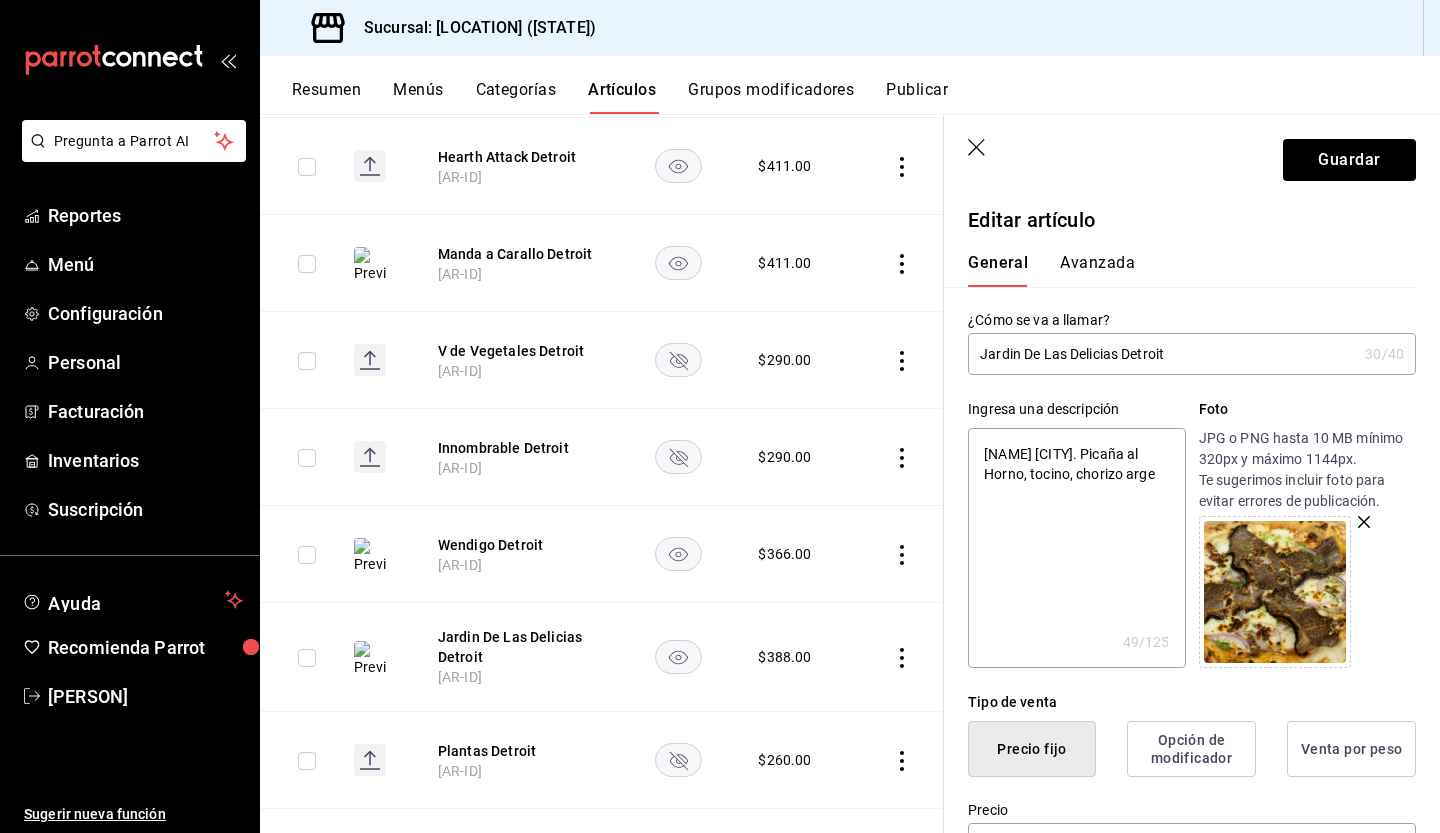 type on "x" 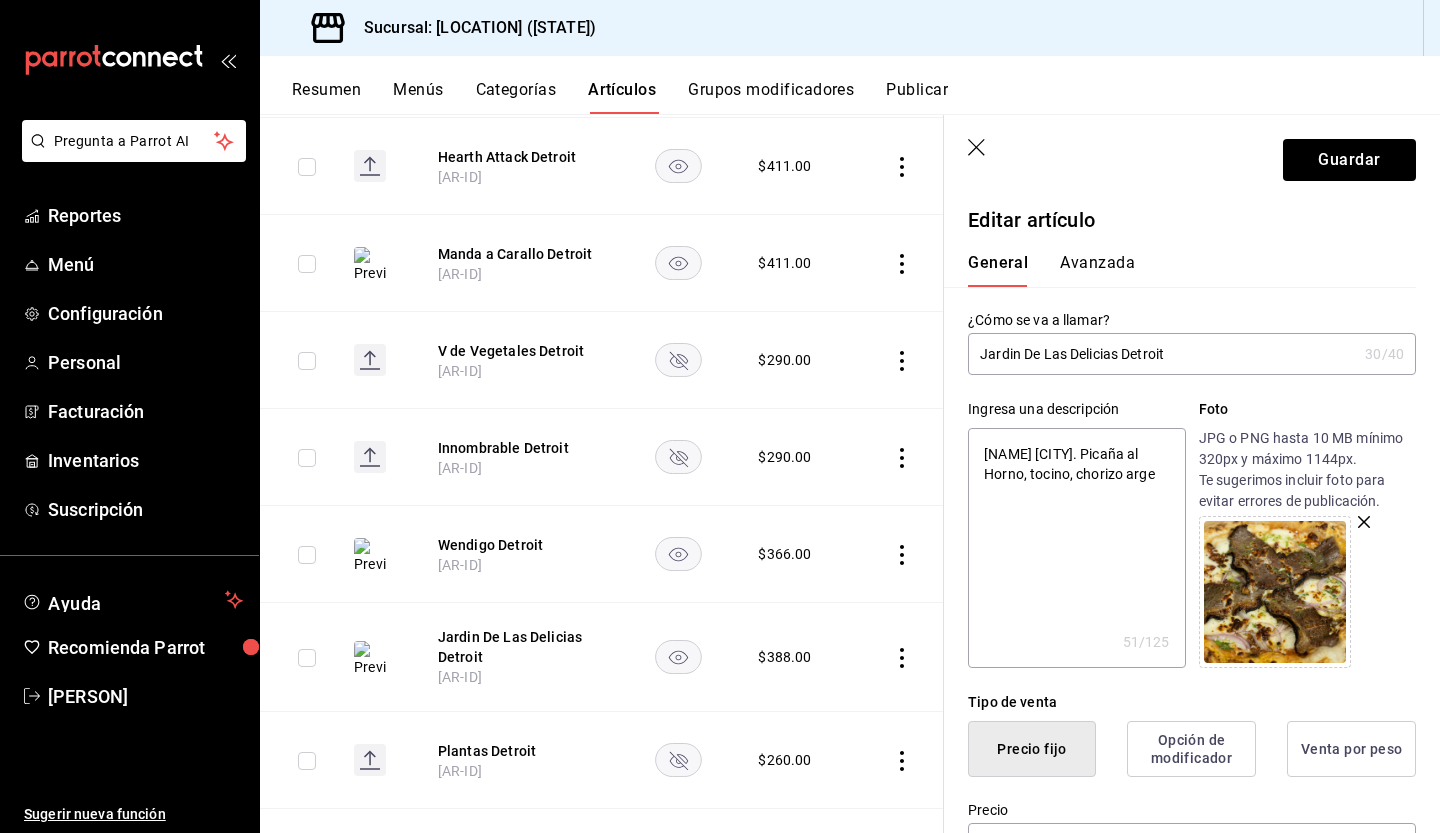 type on "[NAME] [CITY]. Picaña al Horno, tocino, chorizo argen" 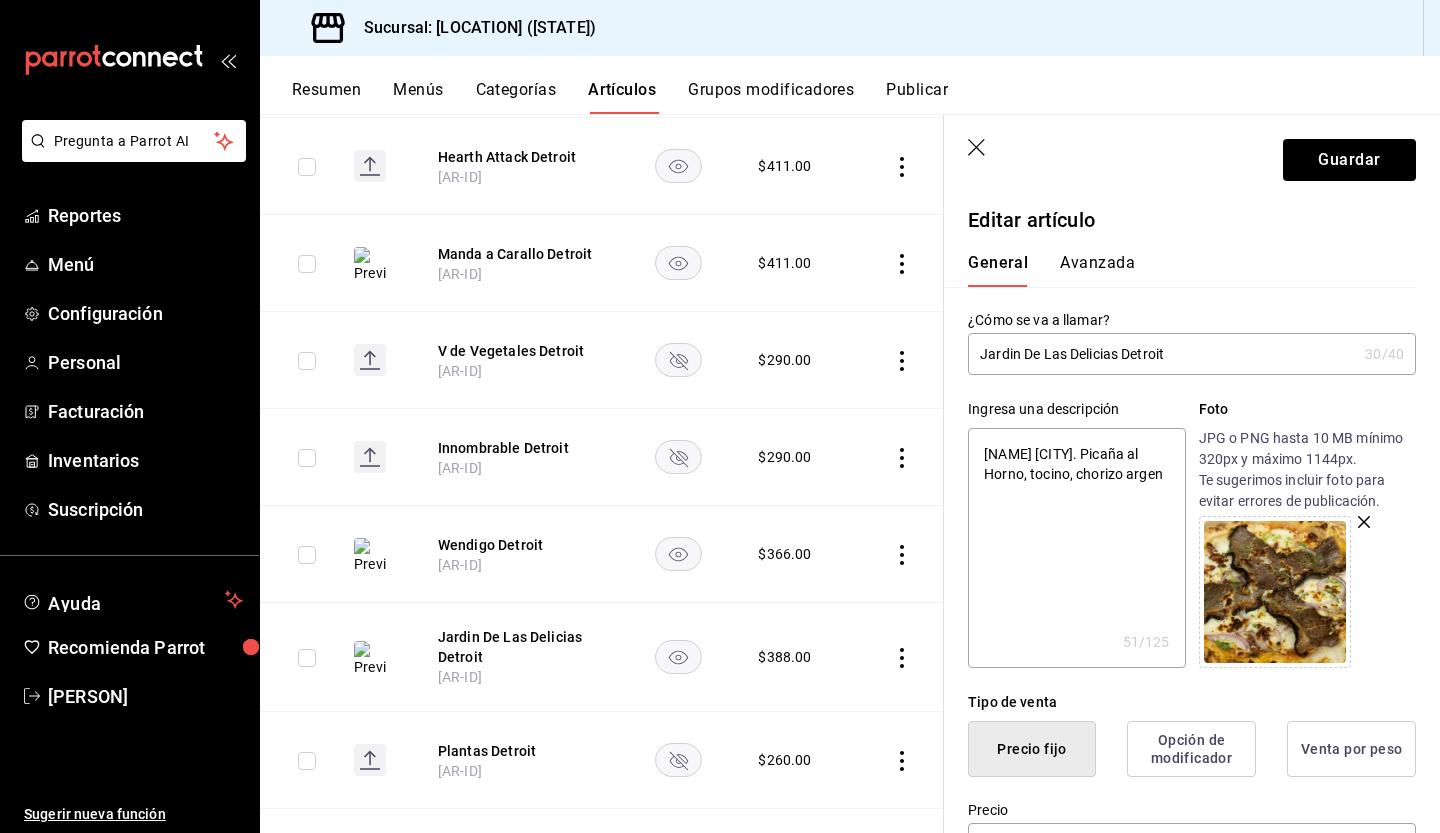 type on "x" 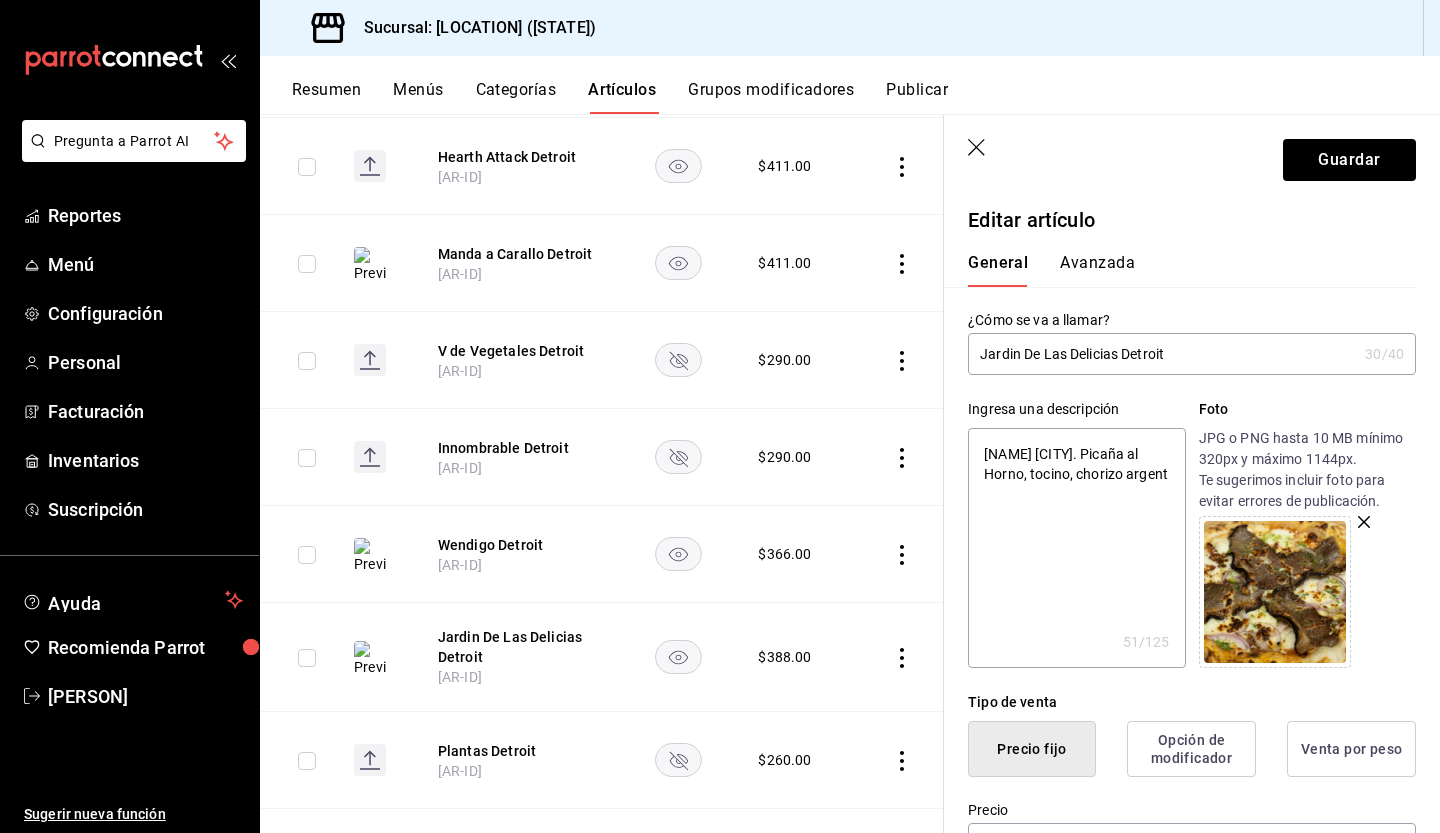 type on "x" 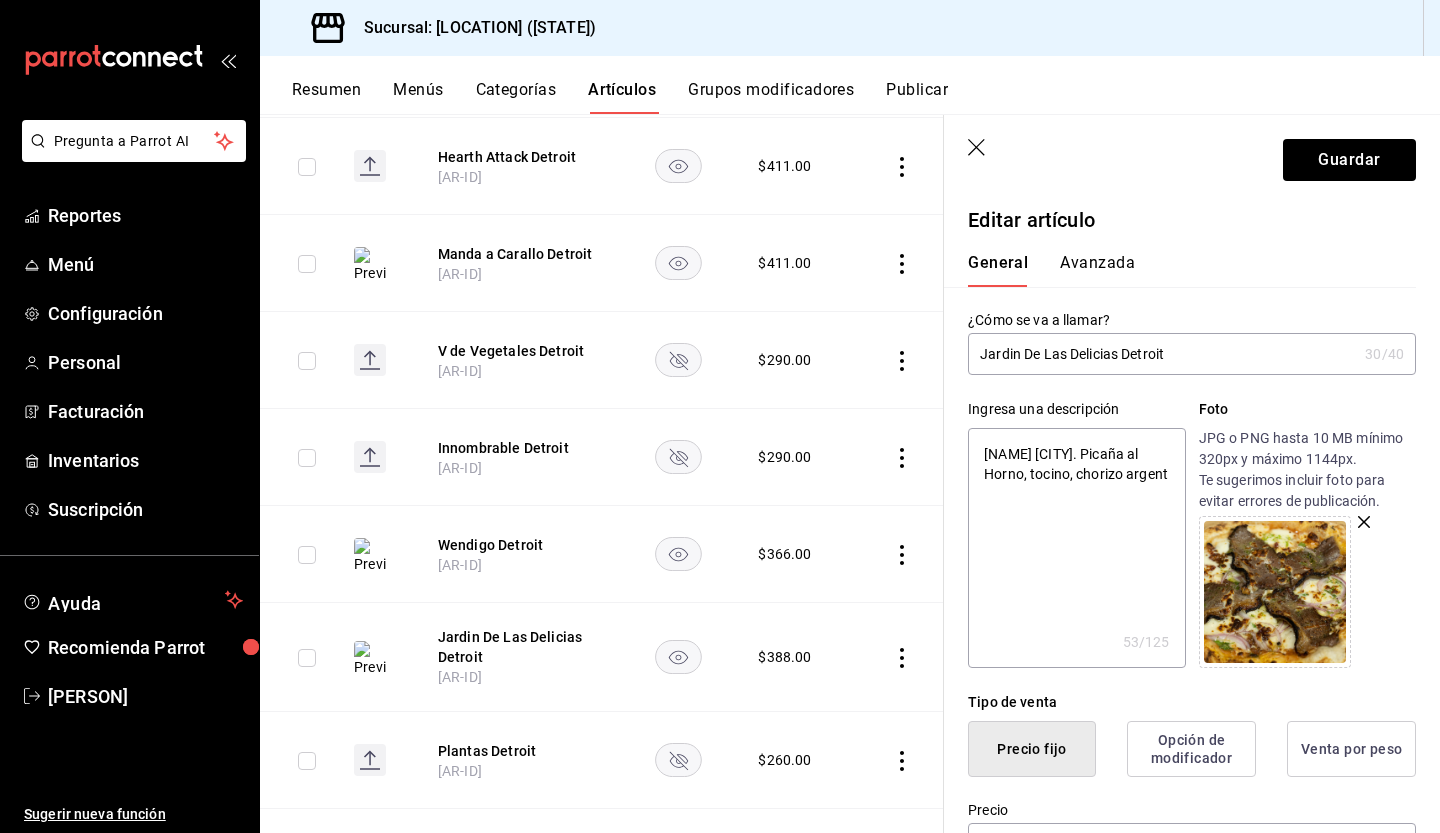 type on "[NAME] [CITY]. Picaña al Horno, tocino, chorizo argenti" 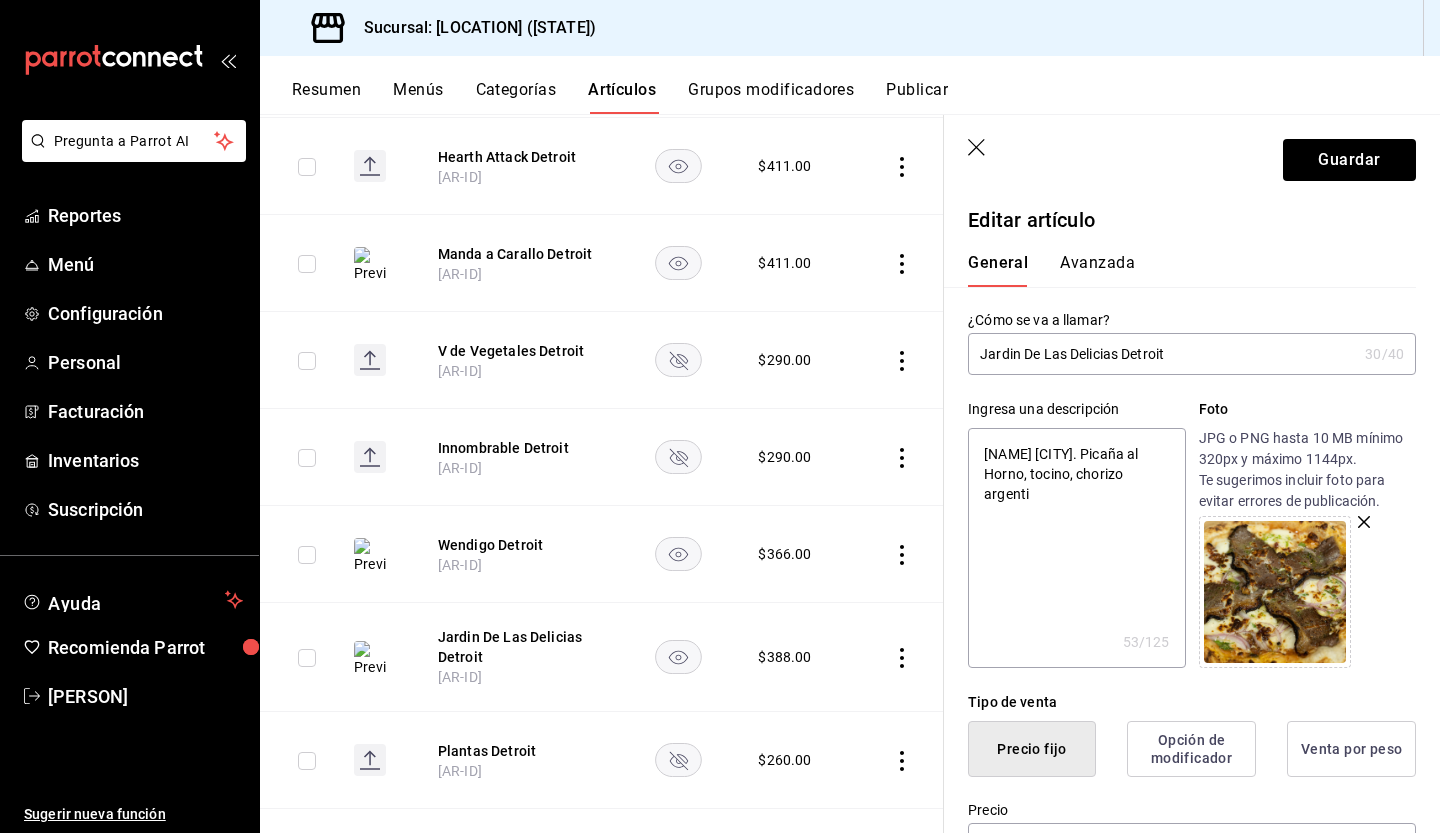type on "x" 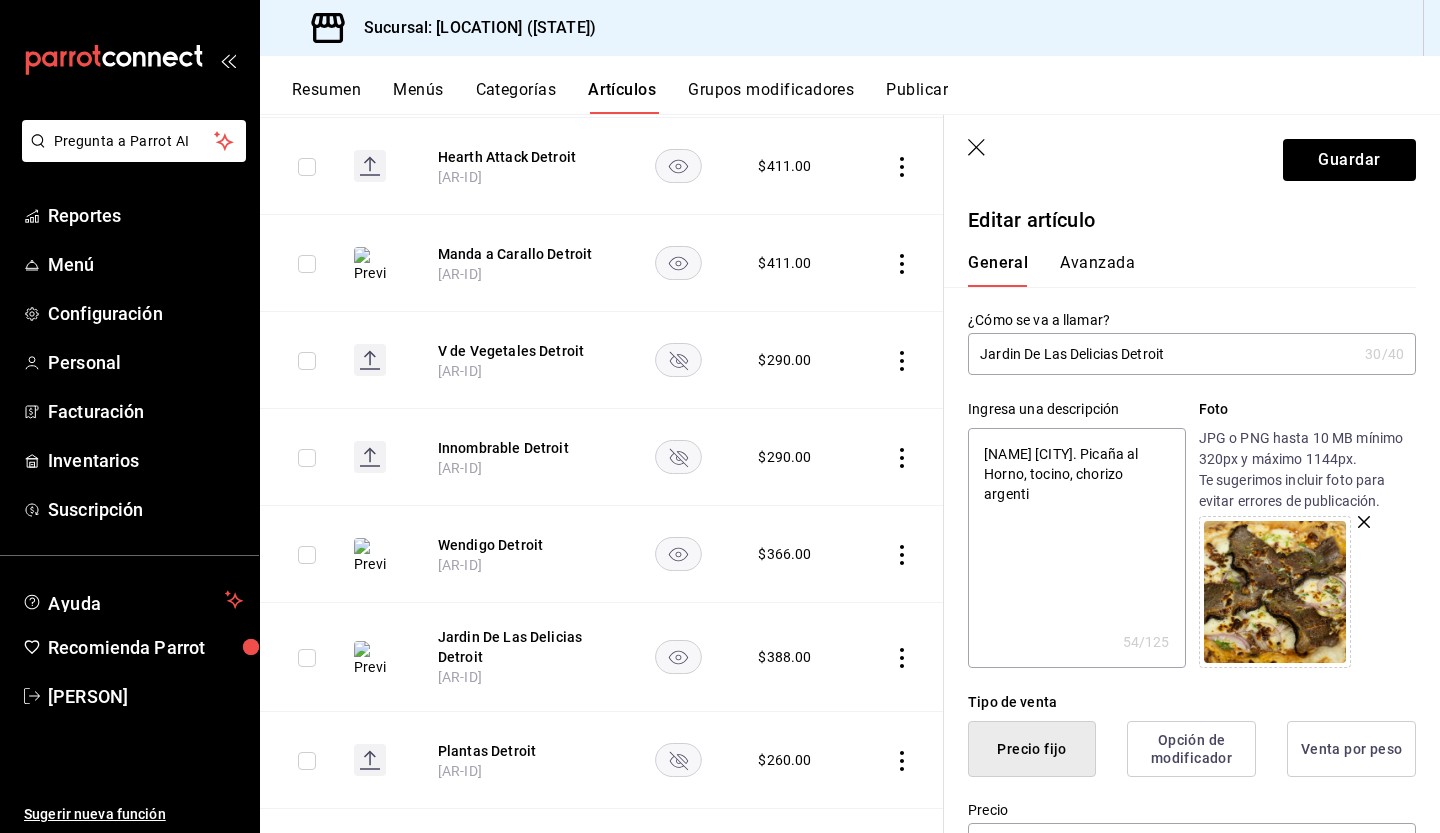type on "[NAME] [CITY]. Picaña al Horno, tocino, chorizo argentin" 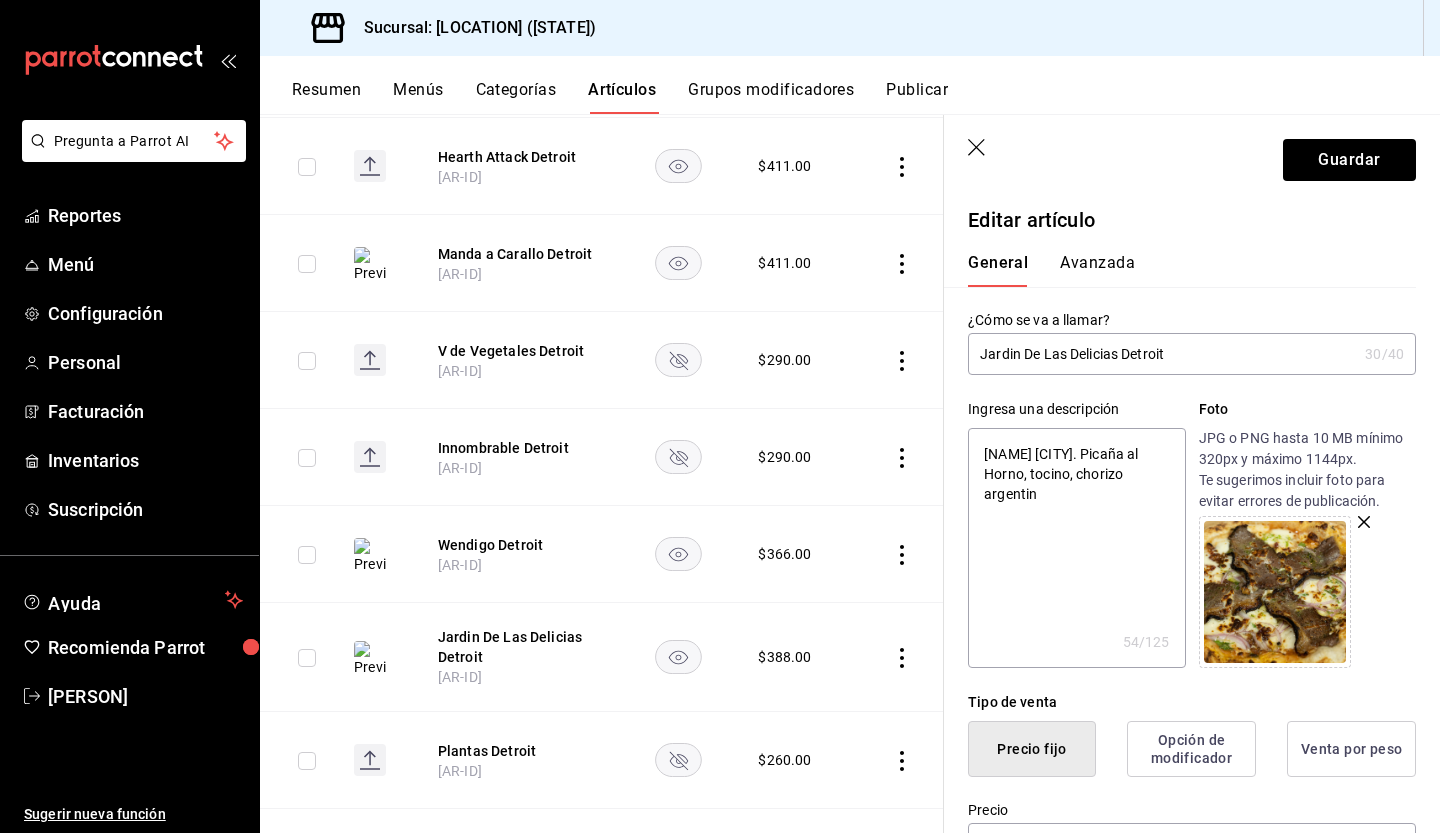 type 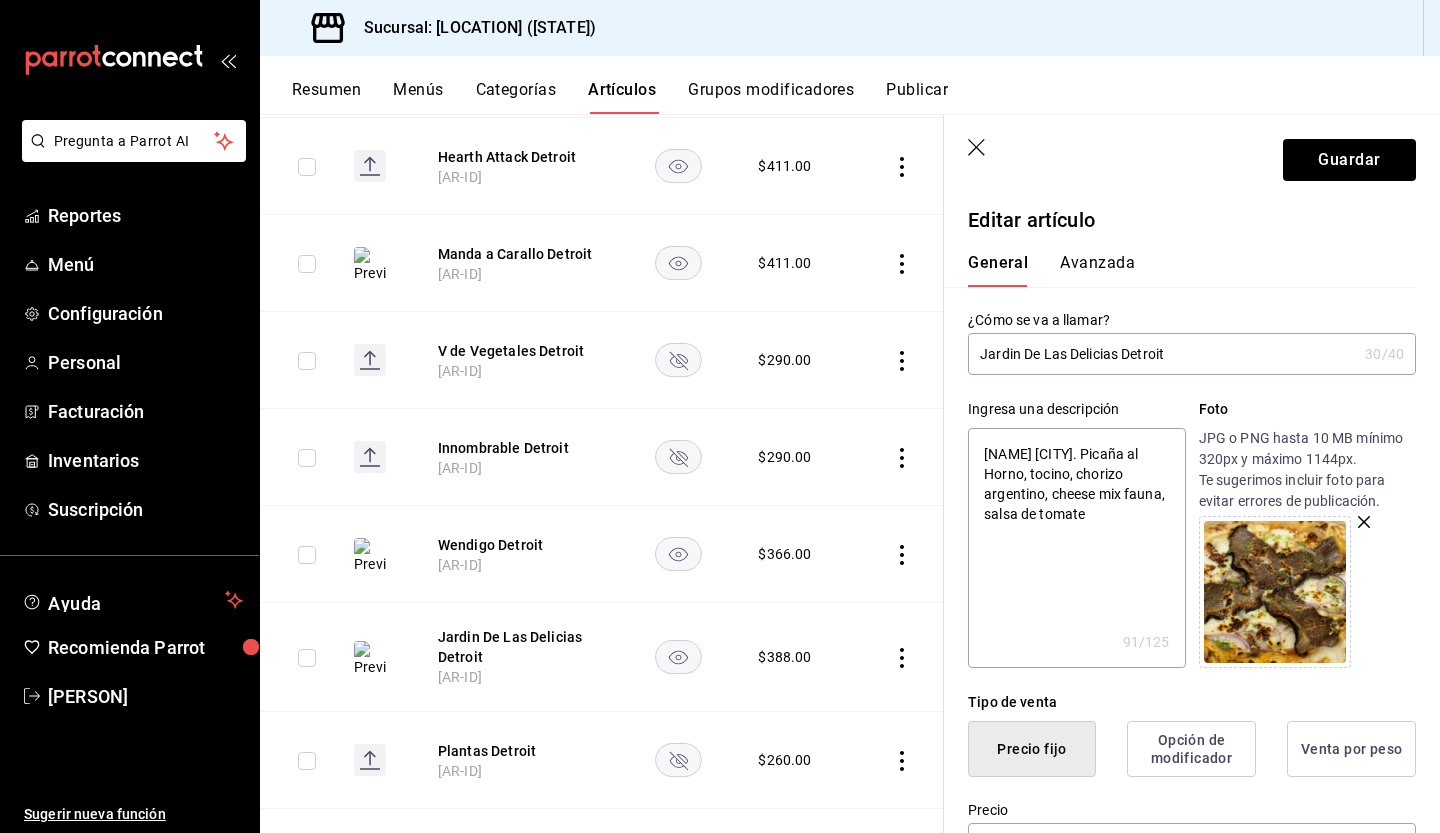 click on "[NAME] [CITY]. Picaña al Horno, tocino, chorizo argentino, cheese mix fauna, salsa de tomate" at bounding box center (1076, 548) 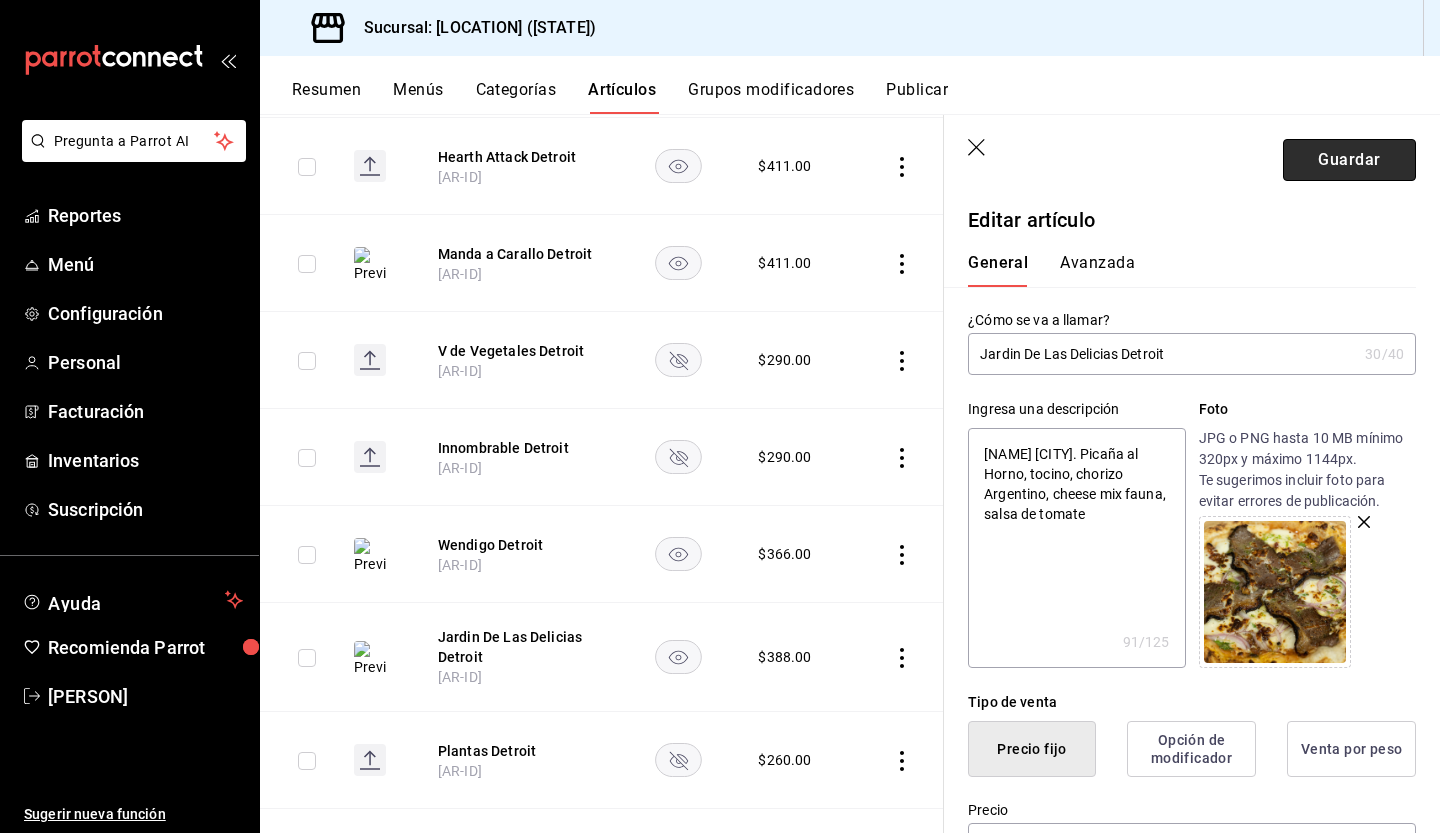 click on "Guardar" at bounding box center (1349, 160) 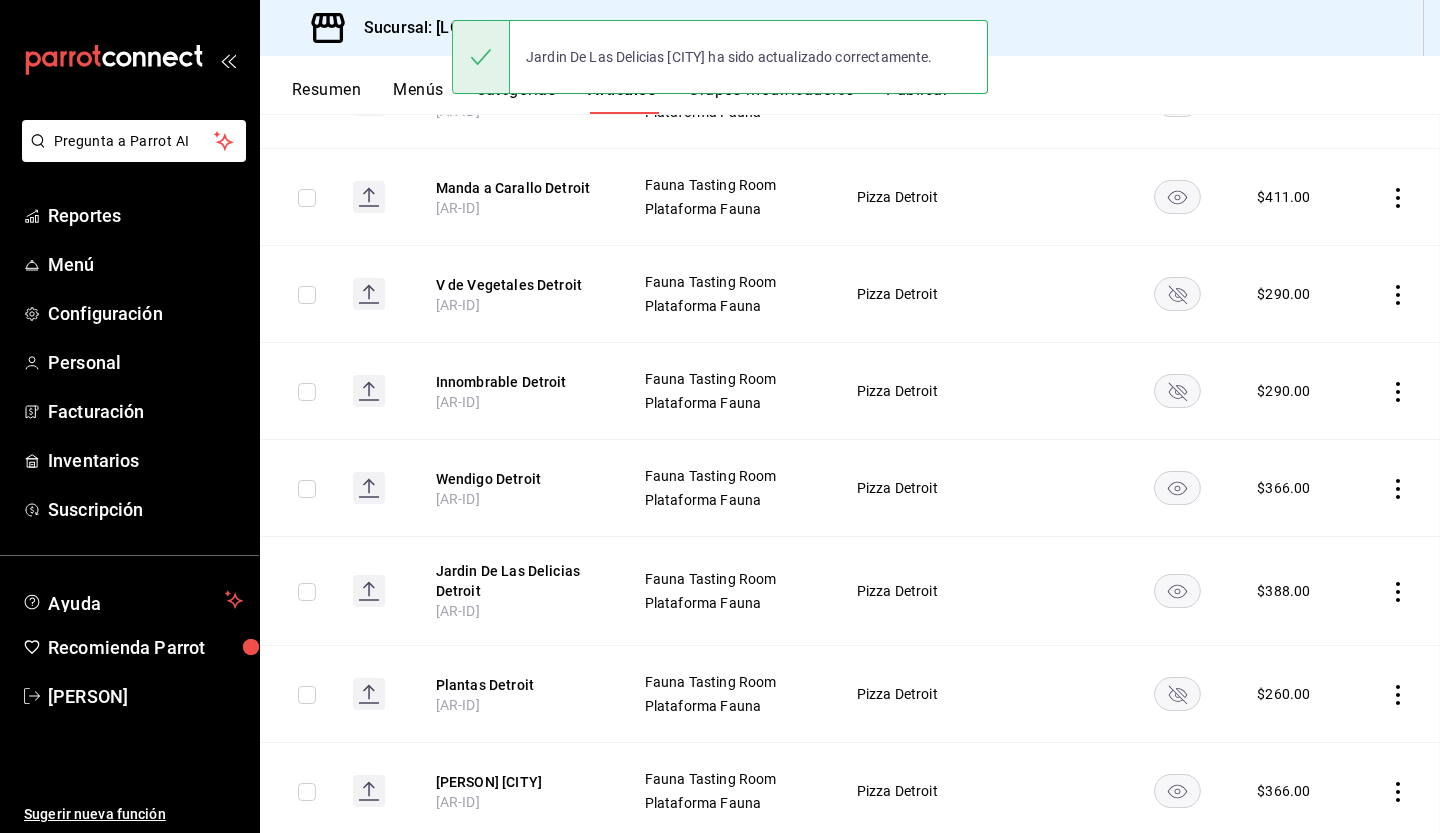 scroll, scrollTop: 0, scrollLeft: 0, axis: both 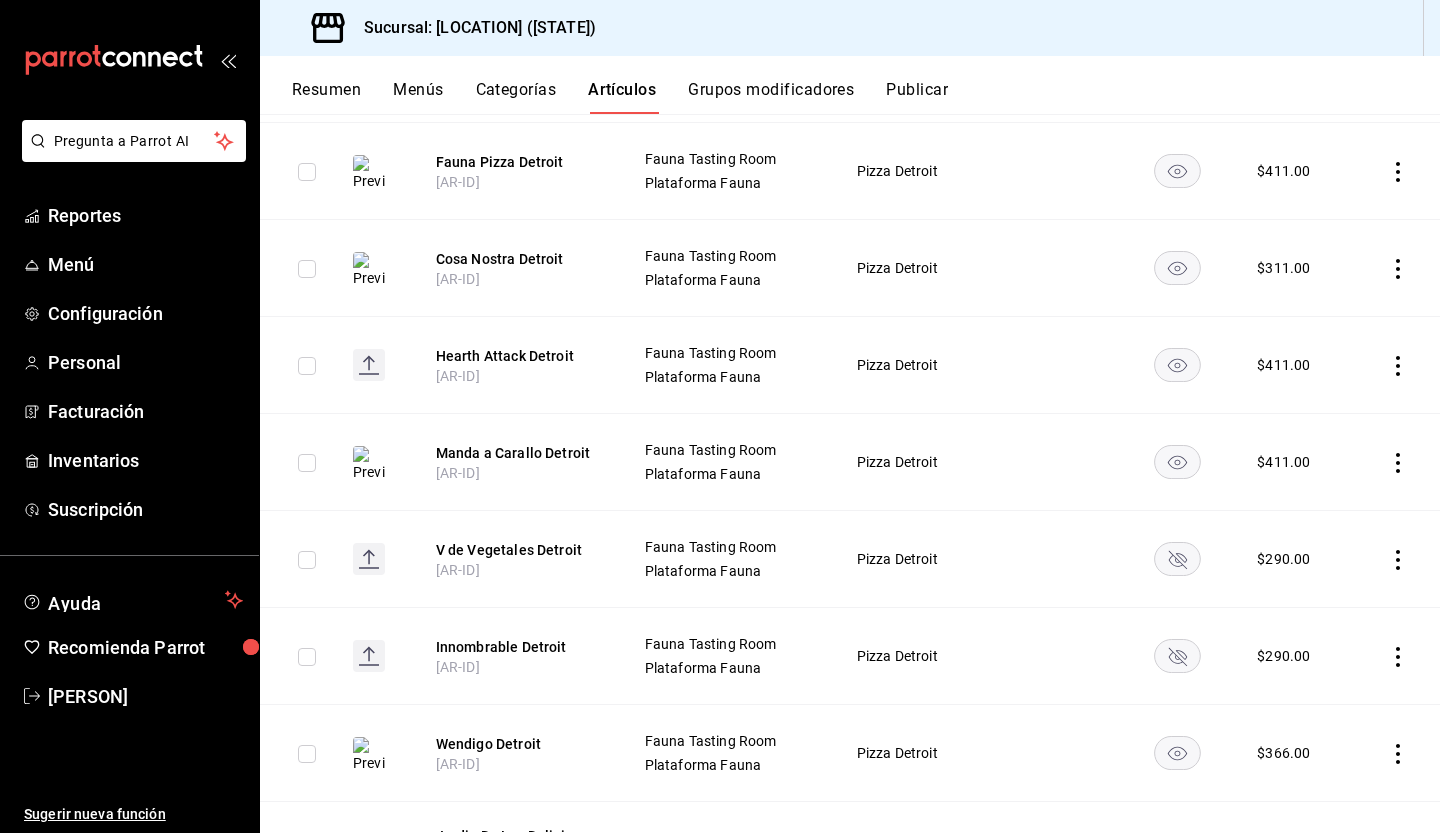 click 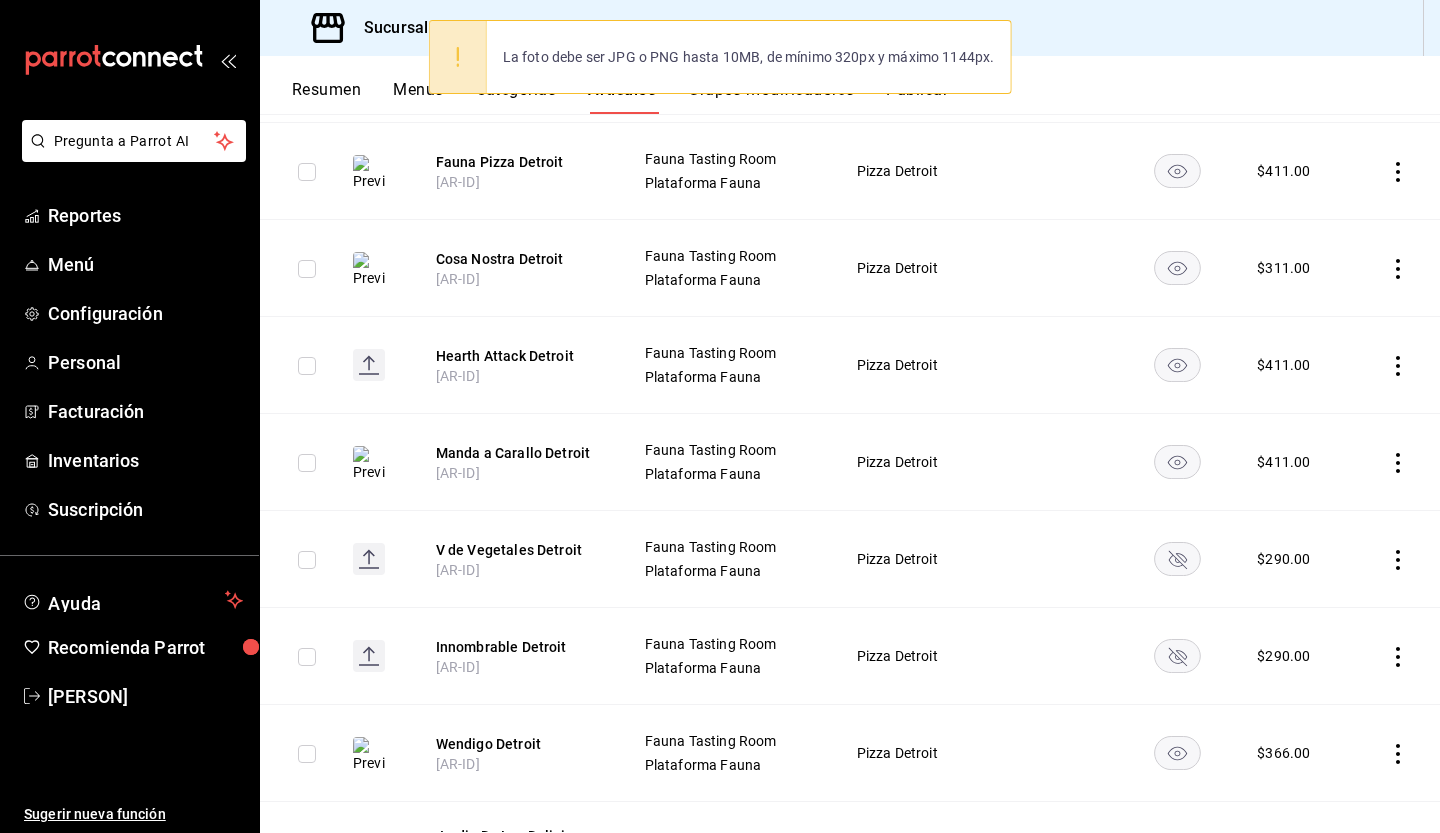 click 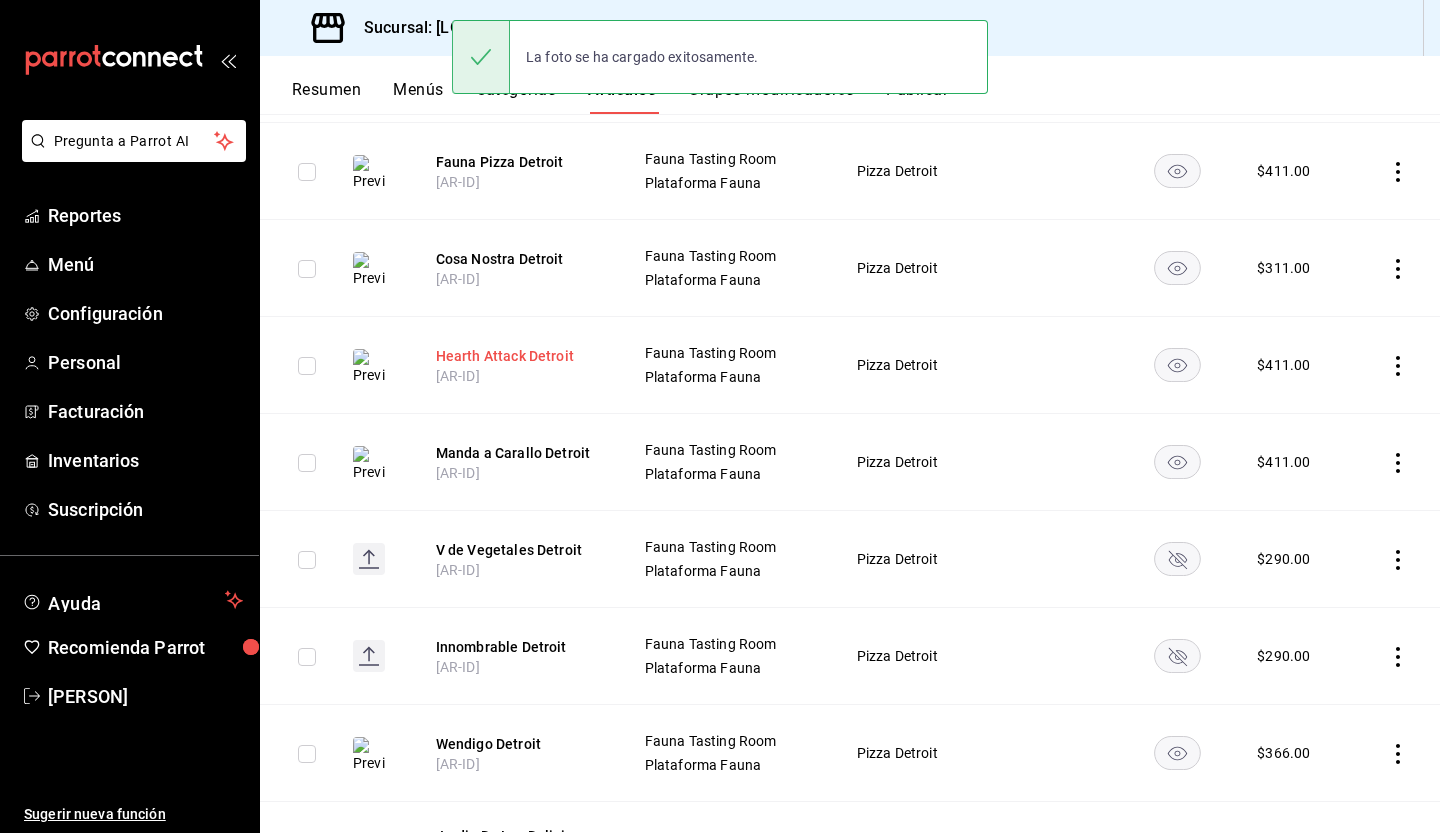 click on "Hearth Attack Detroit" at bounding box center (516, 356) 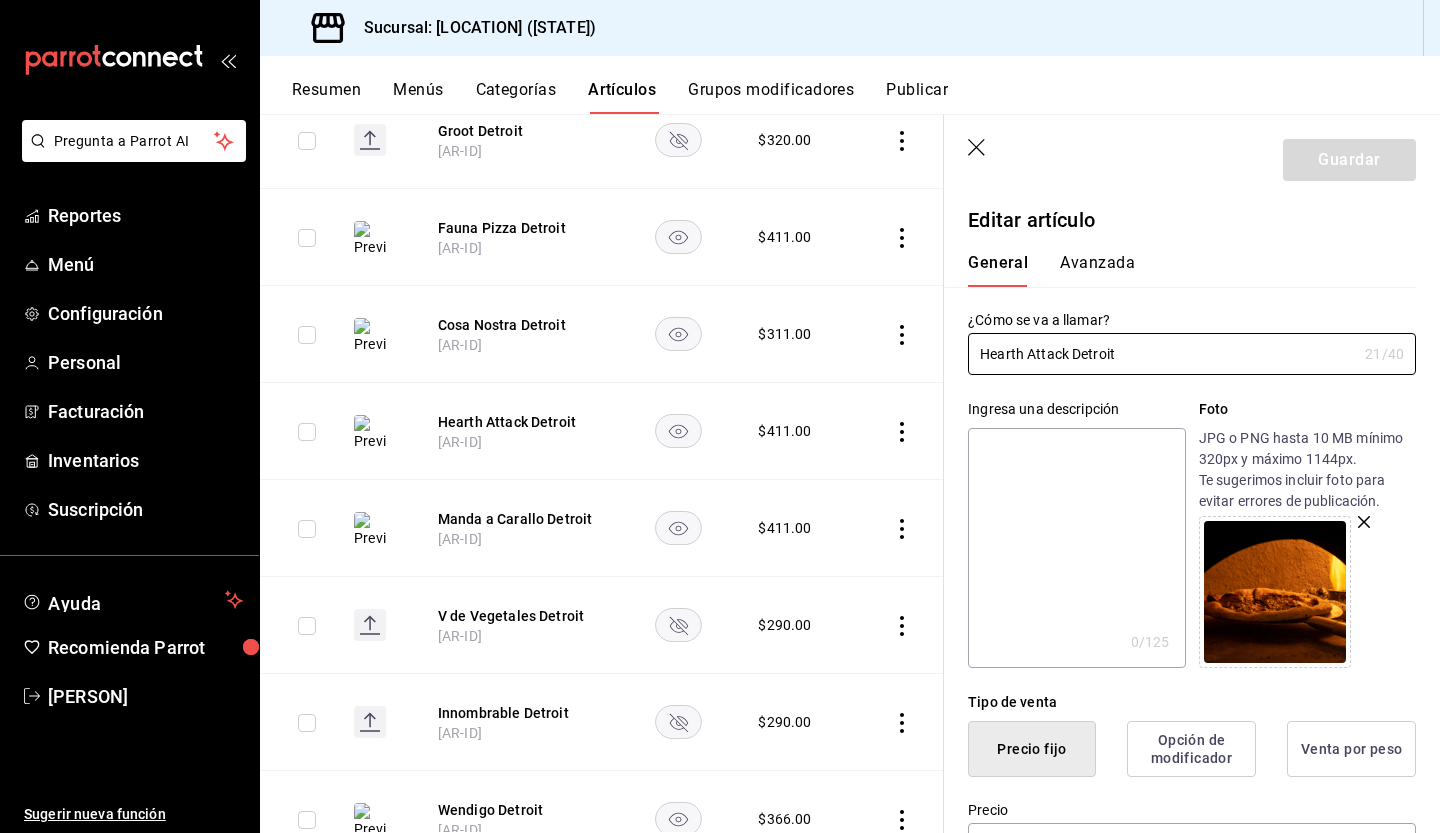 scroll, scrollTop: 0, scrollLeft: 0, axis: both 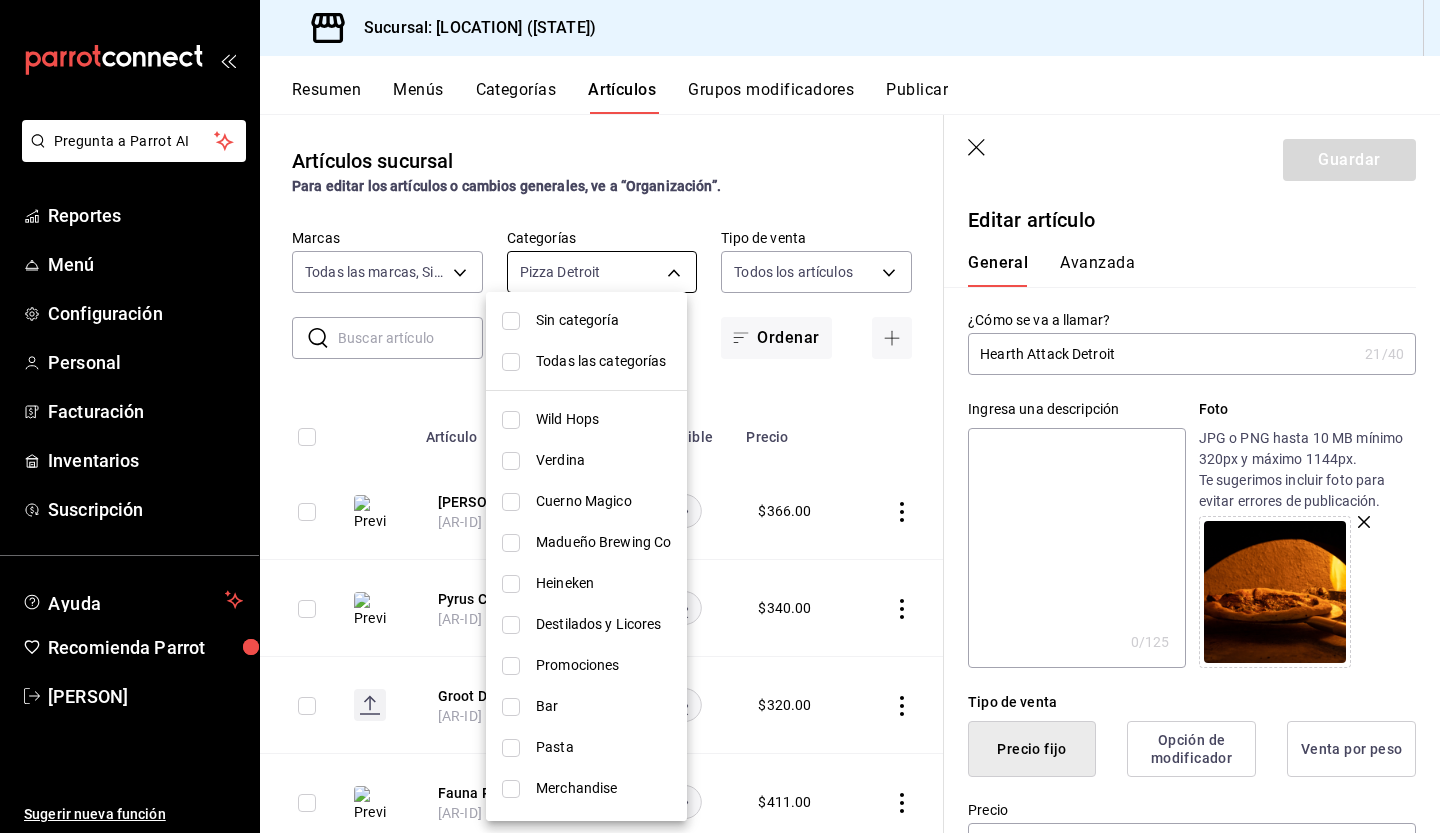 click on "Pregunta a Parrot AI Reportes   Menú   Configuración   Personal   Facturación   Inventarios   Suscripción   Ayuda Recomienda Parrot   [PERSON]   Sugerir nueva función   Sucursal: Fauna (Yuc) Resumen Menús Categorías Artículos Grupos modificadores Publicar Artículos sucursal Para editar los artículos o cambios generales, ve a “Organización”. ​ ​ Marcas Todas las marcas, Sin marca [UUID] Categorías Pizza Detroit [UUID] Tipo de venta Todos los artículos ALL Ordenar Artículo Disponible Precio Jose "The Horny" Roni Detroit [PRODUCT_CODE] $ 366.00 Pyrus Communis Detroit [PRODUCT_CODE] $ 340.00 Groot Detroit [PRODUCT_CODE] $ 320.00 Fauna Pizza Detroit [PRODUCT_CODE] $ 411.00 Cosa Nostra Detroit [PRODUCT_CODE] $ 311.00 Hearth Attack Detroit [PRODUCT_CODE] $ 411.00 Manda a Carallo Detroit [PRODUCT_CODE] $ 411.00 V de Vegetales Detroit [PRODUCT_CODE] $ 290.00 Innombrable Detroit [PRODUCT_CODE] $ 290.00 $ 366.00 $" at bounding box center (720, 416) 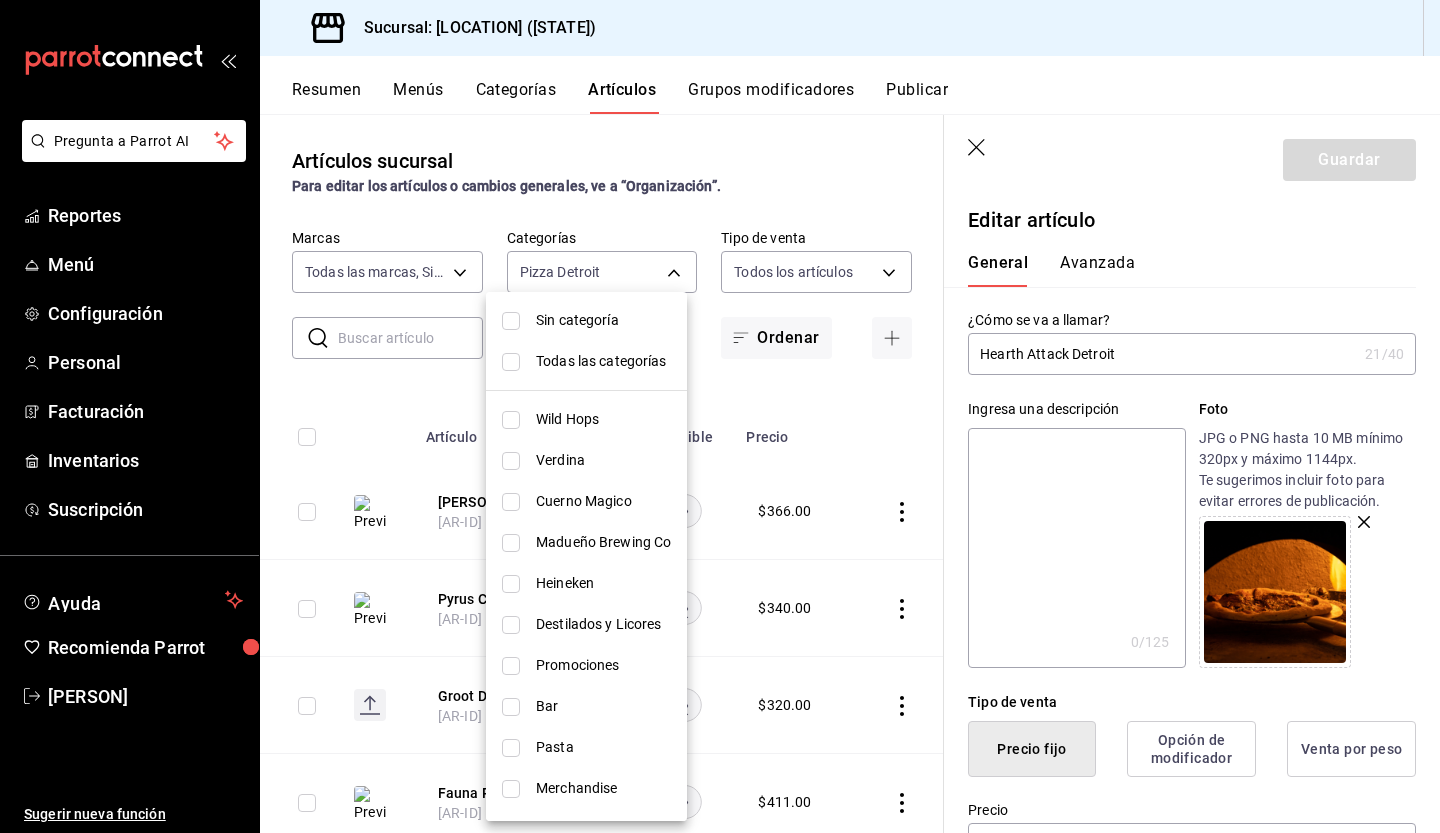 scroll, scrollTop: 282, scrollLeft: 0, axis: vertical 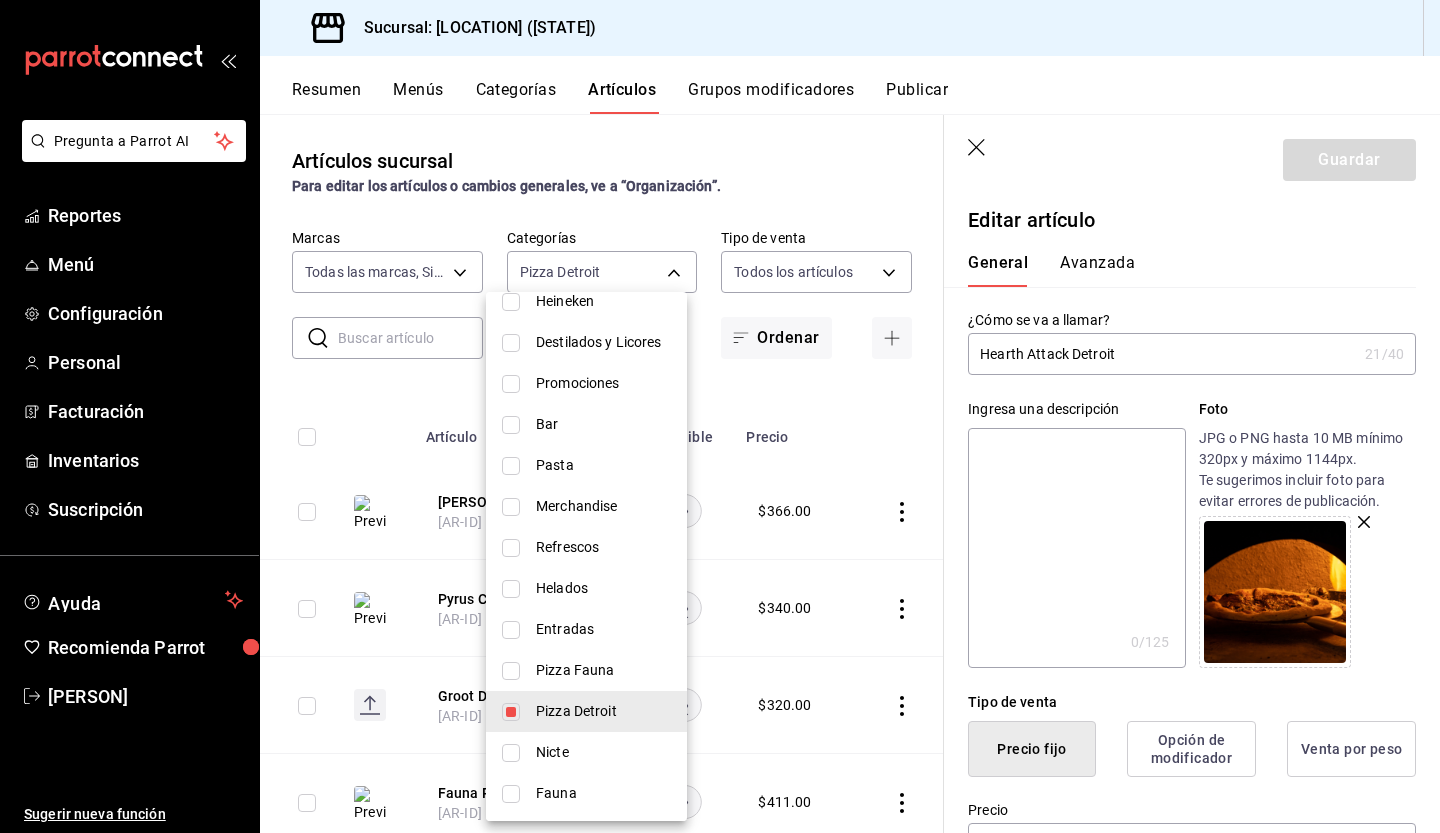 click on "Pizza Fauna" at bounding box center [603, 670] 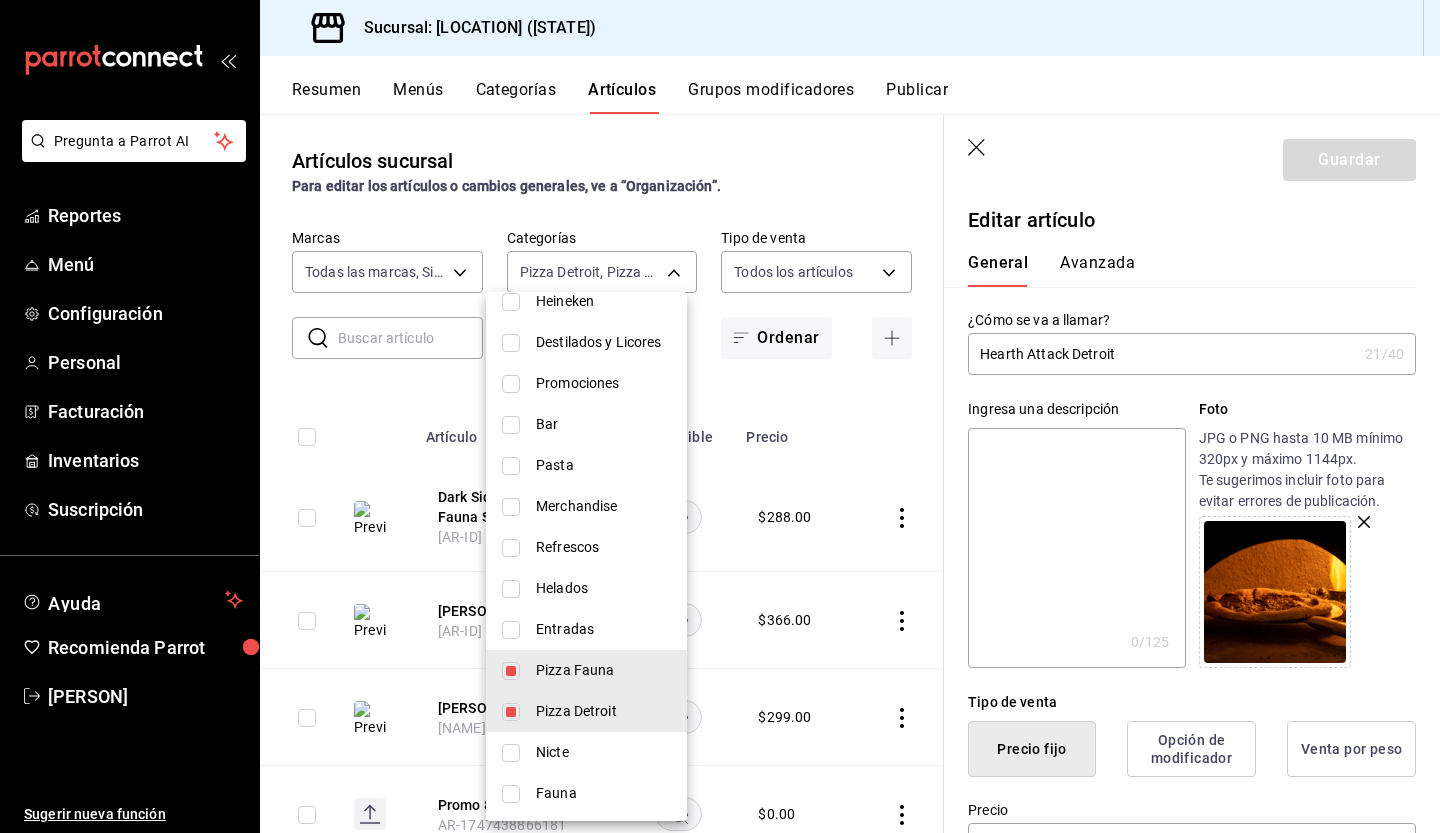 click at bounding box center (720, 416) 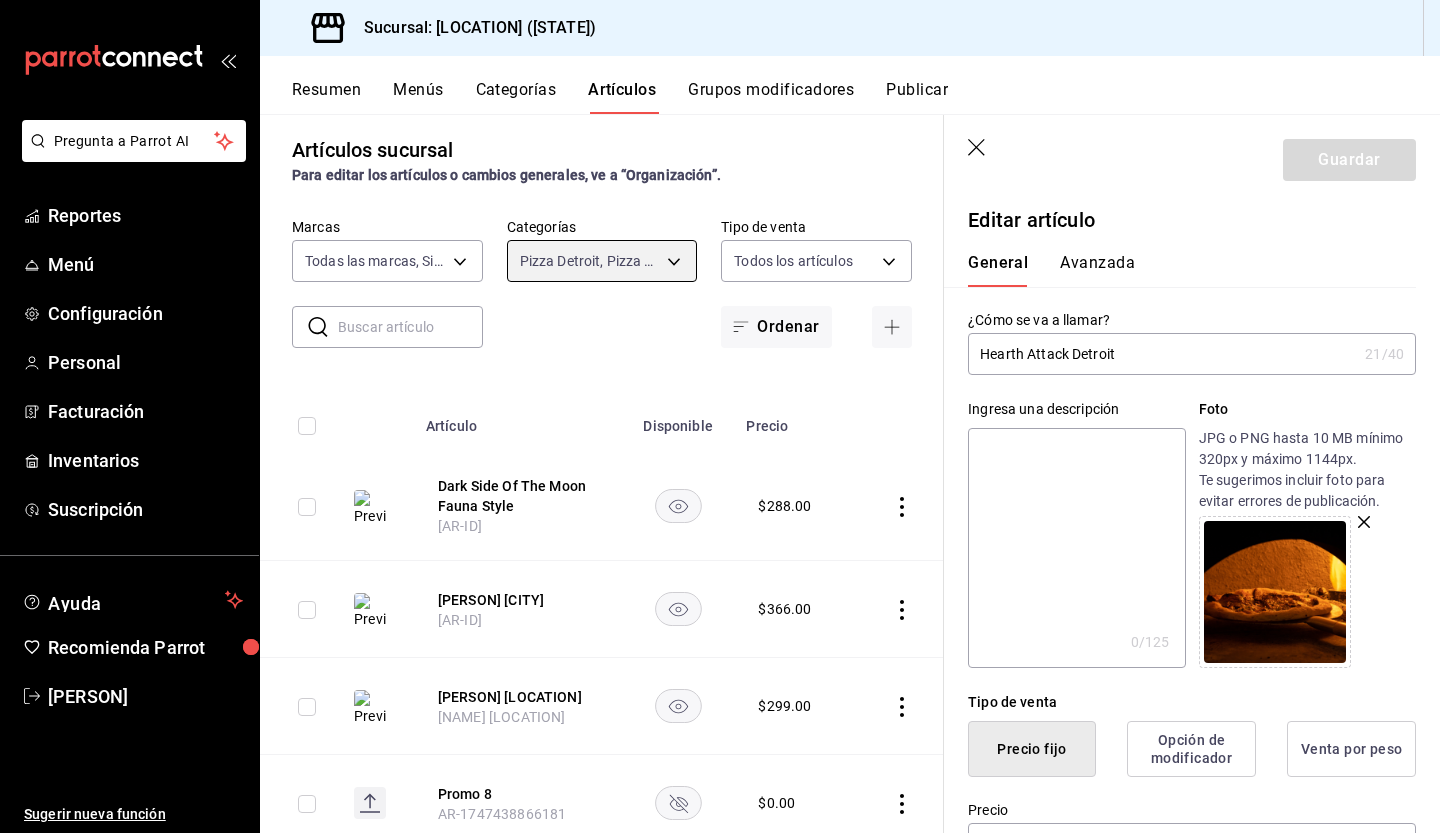 scroll, scrollTop: 0, scrollLeft: 0, axis: both 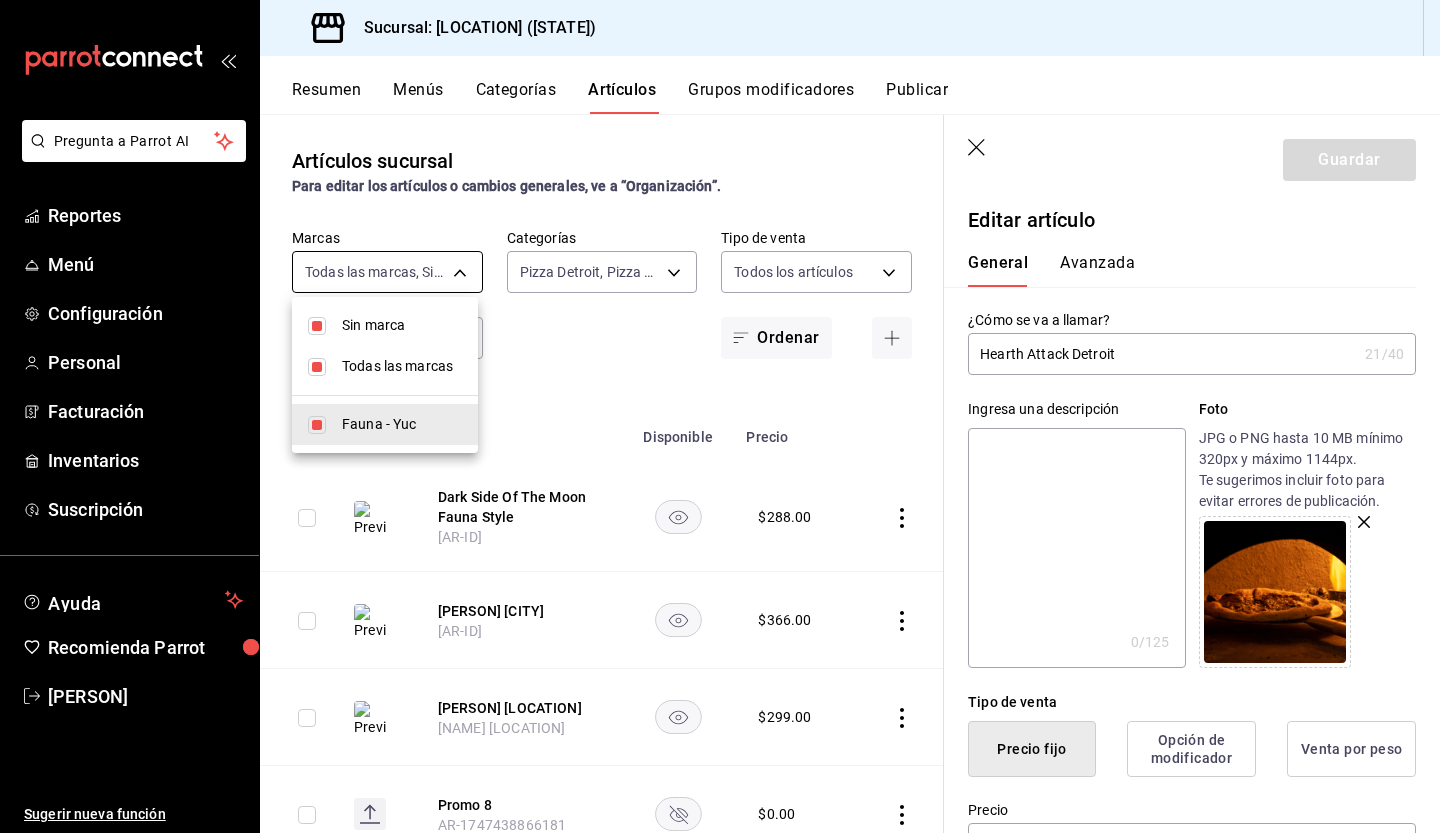 click on "Pregunta a Parrot AI Reportes   Menú   Configuración   Personal   Facturación   Inventarios   Suscripción   Ayuda Recomienda Parrot   [PERSON]   Sugerir nueva función   Sucursal: [LOCATION] ([STATE]) Resumen Menús Categorías Artículos Grupos modificadores Publicar Artículos sucursal Para editar los artículos o cambios generales, ve a “Organización”. ​ ​ Marcas Todas las marcas, Sin marca [UUID] Categorías Pizza [CITY], Pizza [LOCATION] [UUID], [UUID] Tipo de venta Todos los artículos ALL Ordenar Artículo Disponible Precio Dark Side Of The Moon [LOCATION] Style [AR-ID] $ 288.00 [PERSON] [CITY] [AR-ID] $ 366.00 [PERSON] [LOCATION] [AR-ID] $ 299.00 Promo 8 [AR-ID] $ 0.00 Pyrus Communis [CITY] [AR-ID] $ 340.00 Pyrus Communis [LOCATION] [AR-ID] $ 300.00 Groot [CITY] [AR-ID] $ 320.00 Groot [LOCATION] [AR-ID] $ 280.00 $ 411.00 $ $ $" at bounding box center [720, 416] 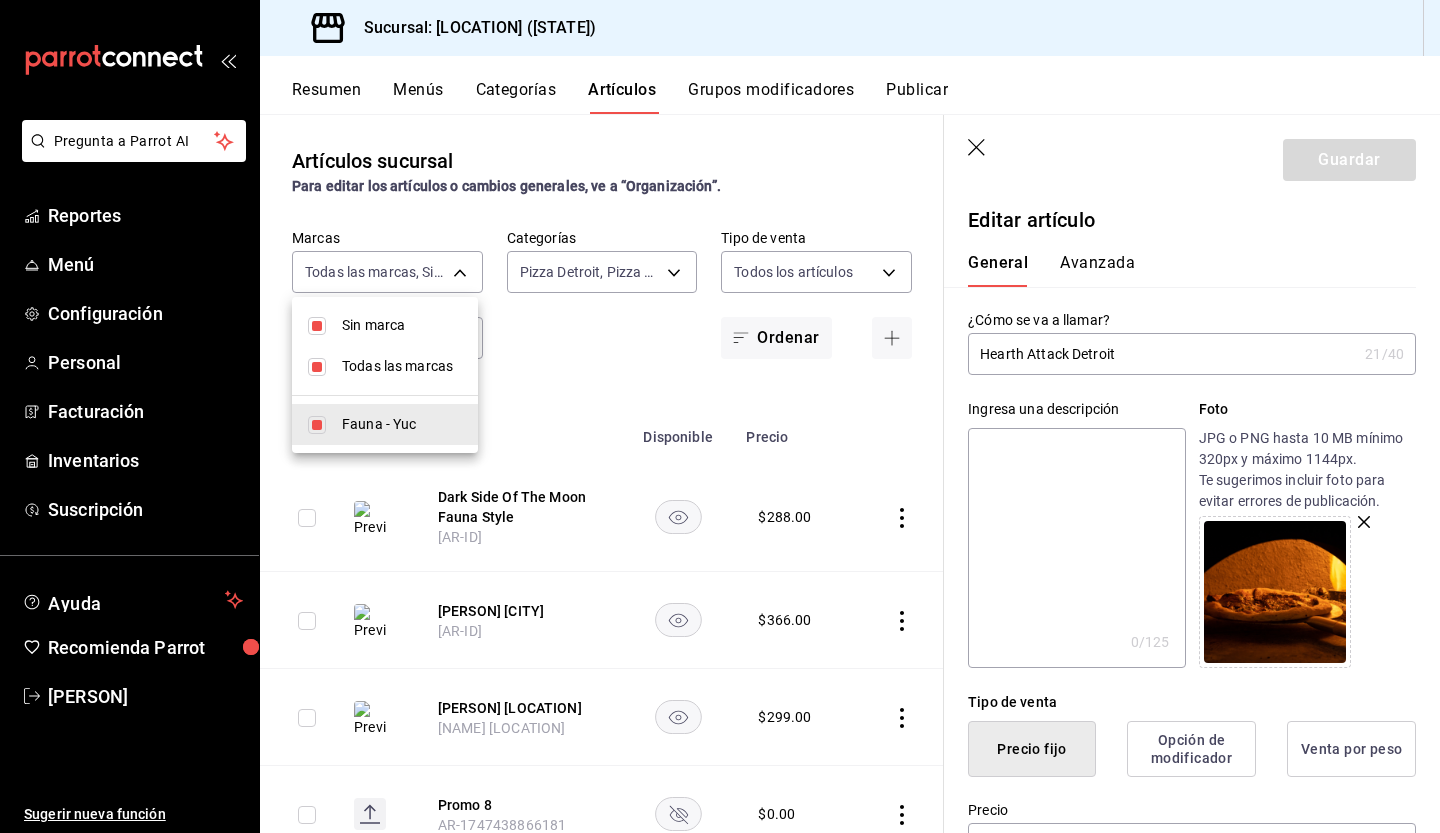 click at bounding box center (720, 416) 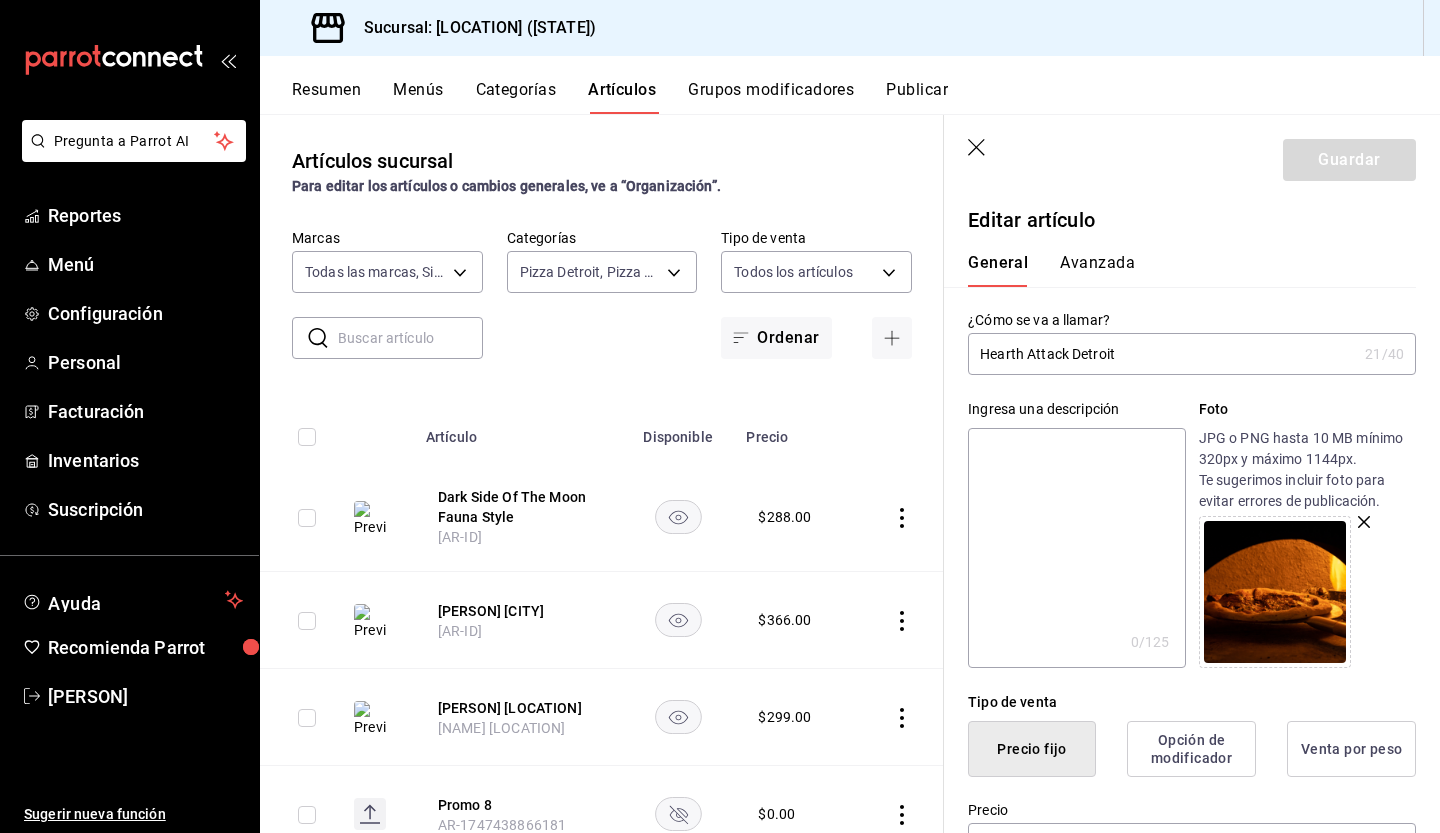 click at bounding box center (410, 338) 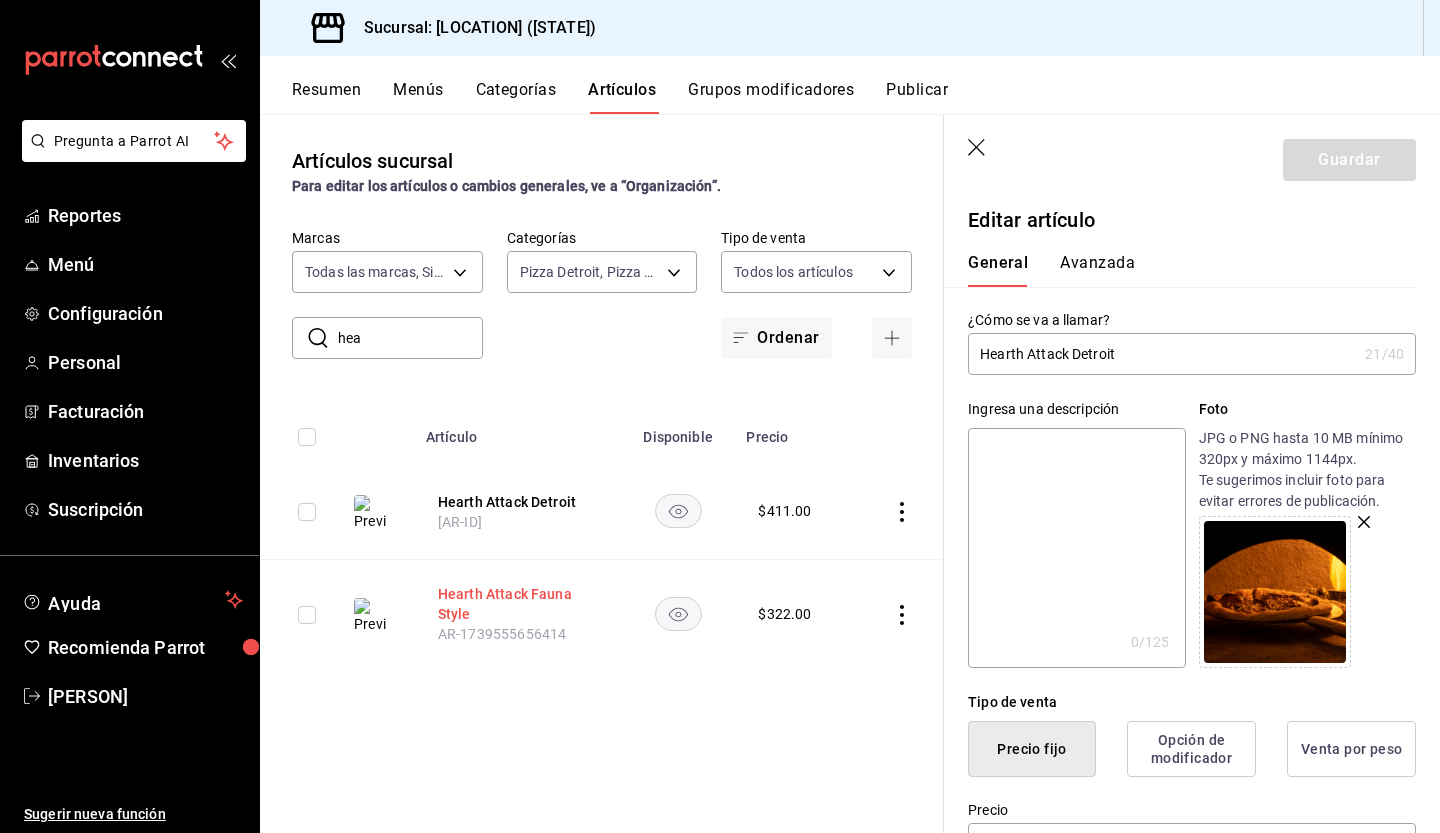 click on "Hearth Attack Fauna Style" at bounding box center (518, 604) 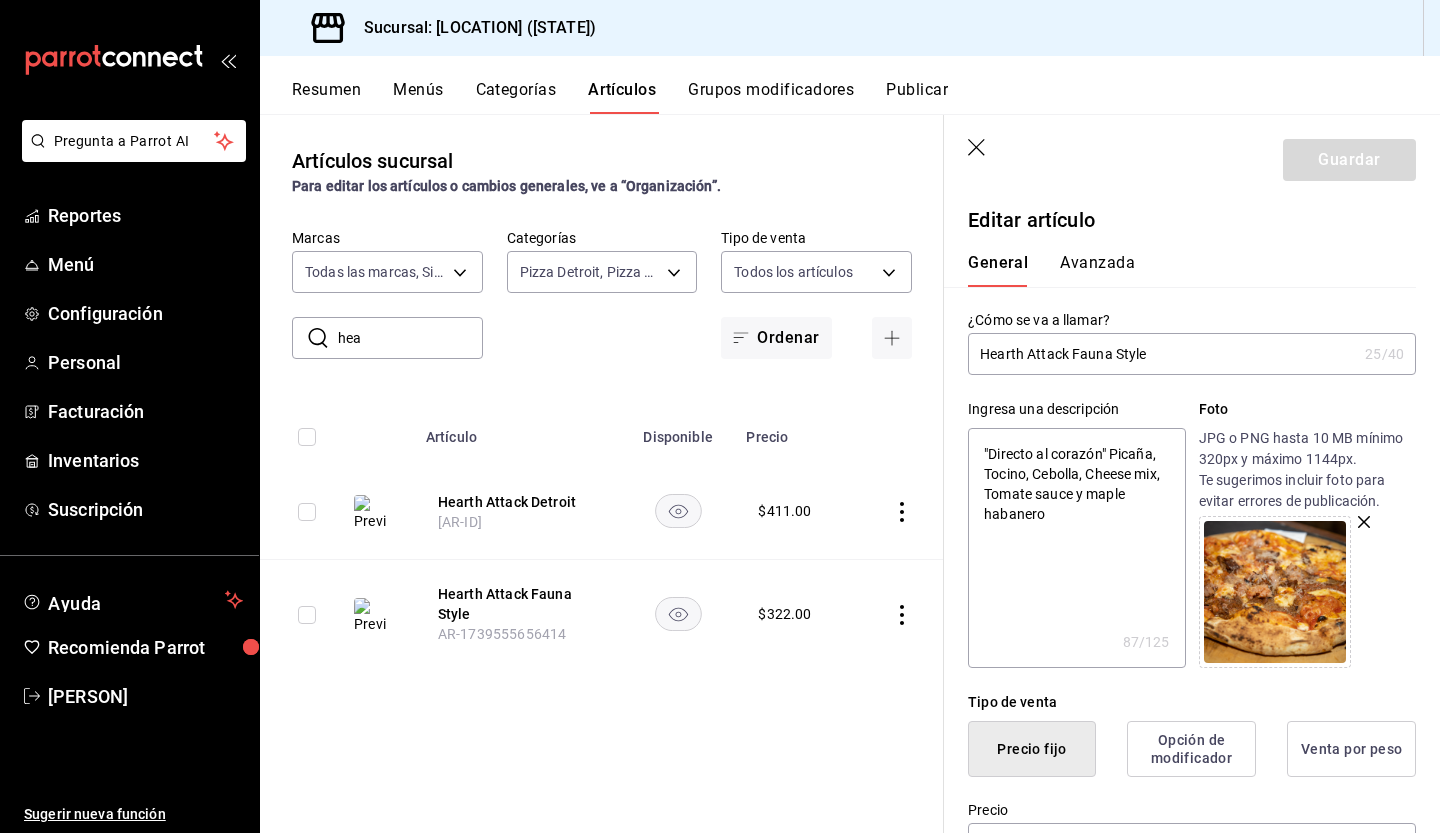 drag, startPoint x: 978, startPoint y: 451, endPoint x: 1115, endPoint y: 558, distance: 173.83325 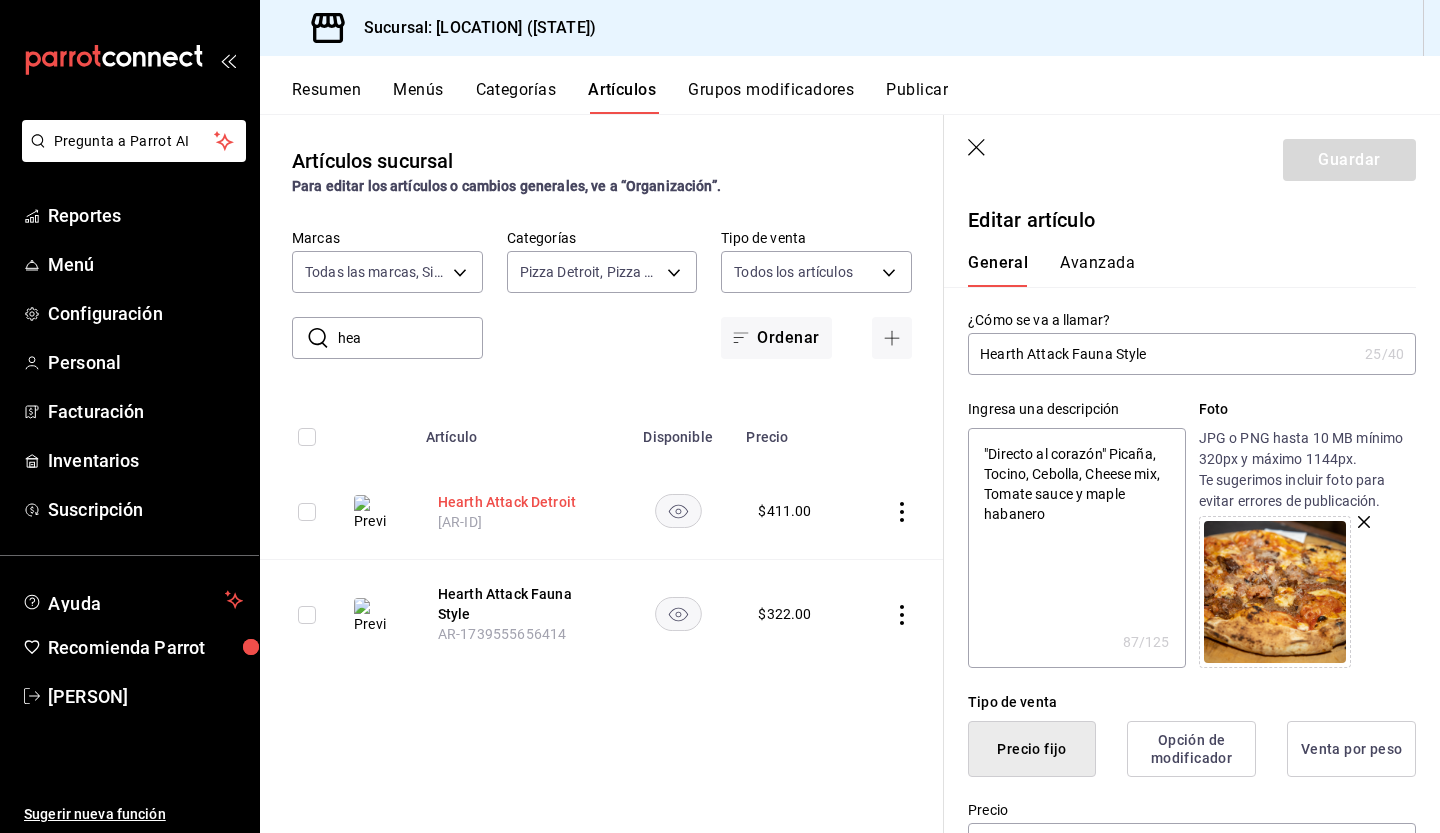 click on "Hearth Attack Detroit" at bounding box center [518, 502] 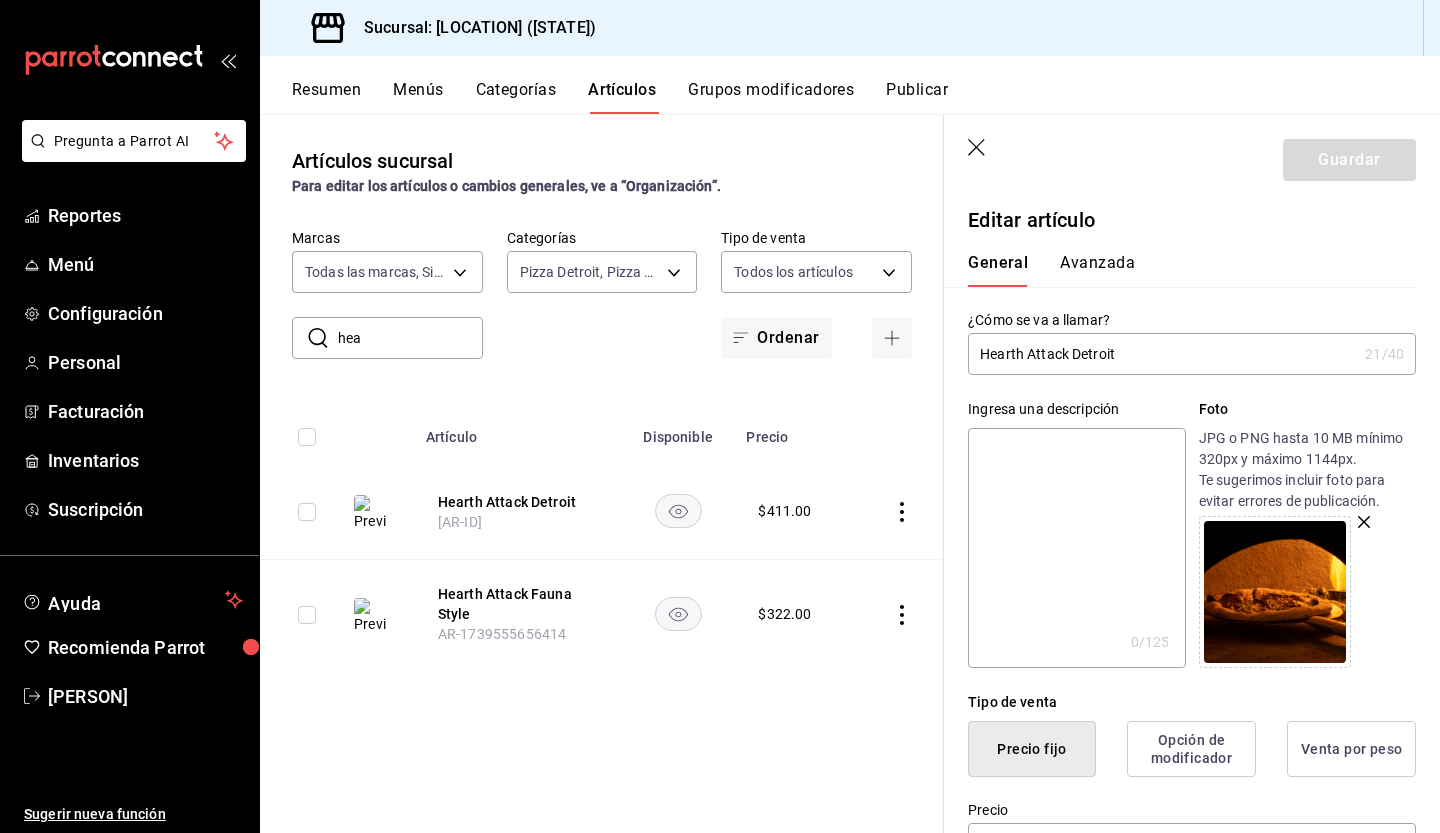 paste on ""Directo al corazón" Picaña, Tocino, Cebolla, Cheese mix, Tomate sauce y maple habanero" 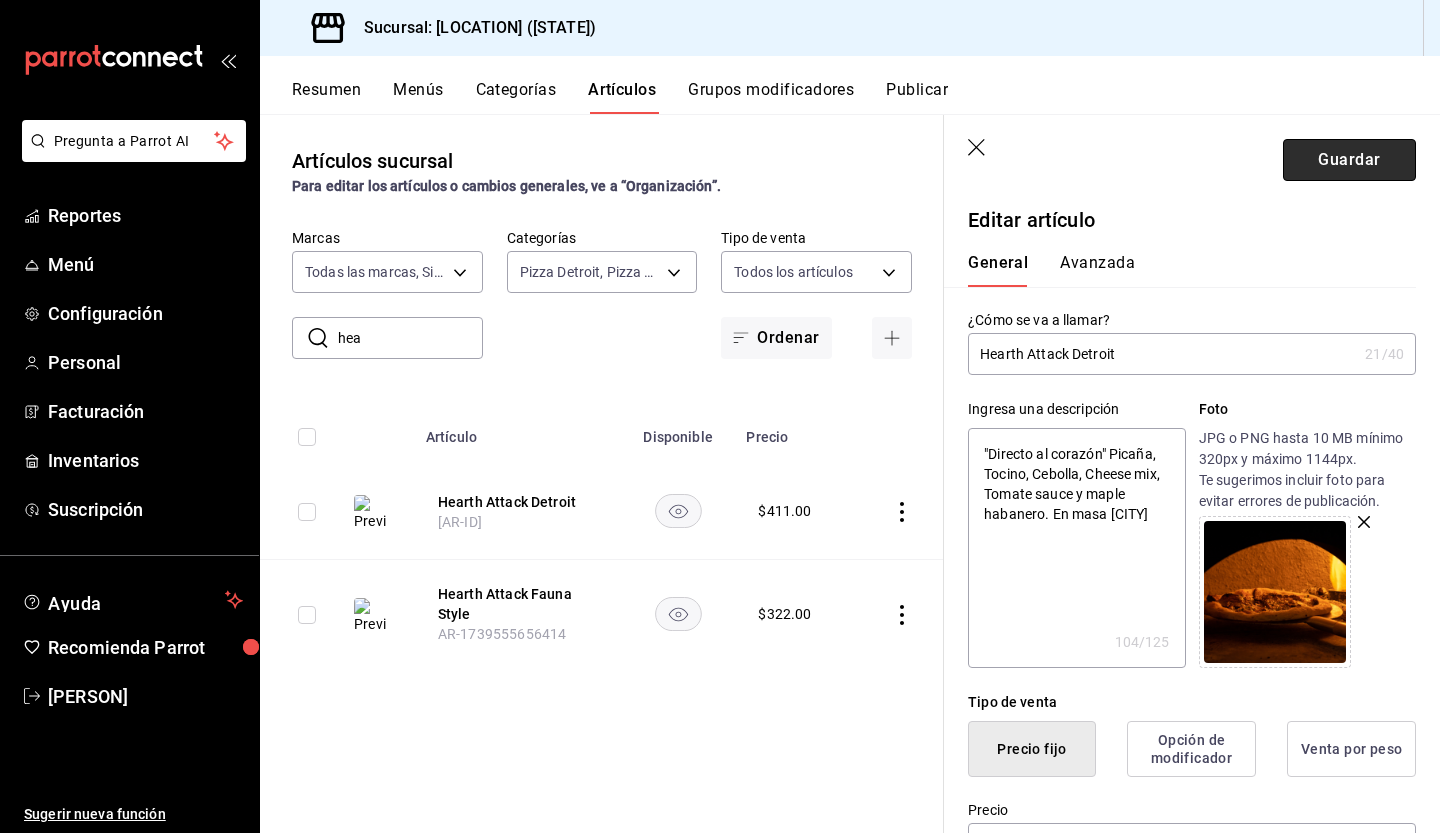click on "Guardar" at bounding box center (1349, 160) 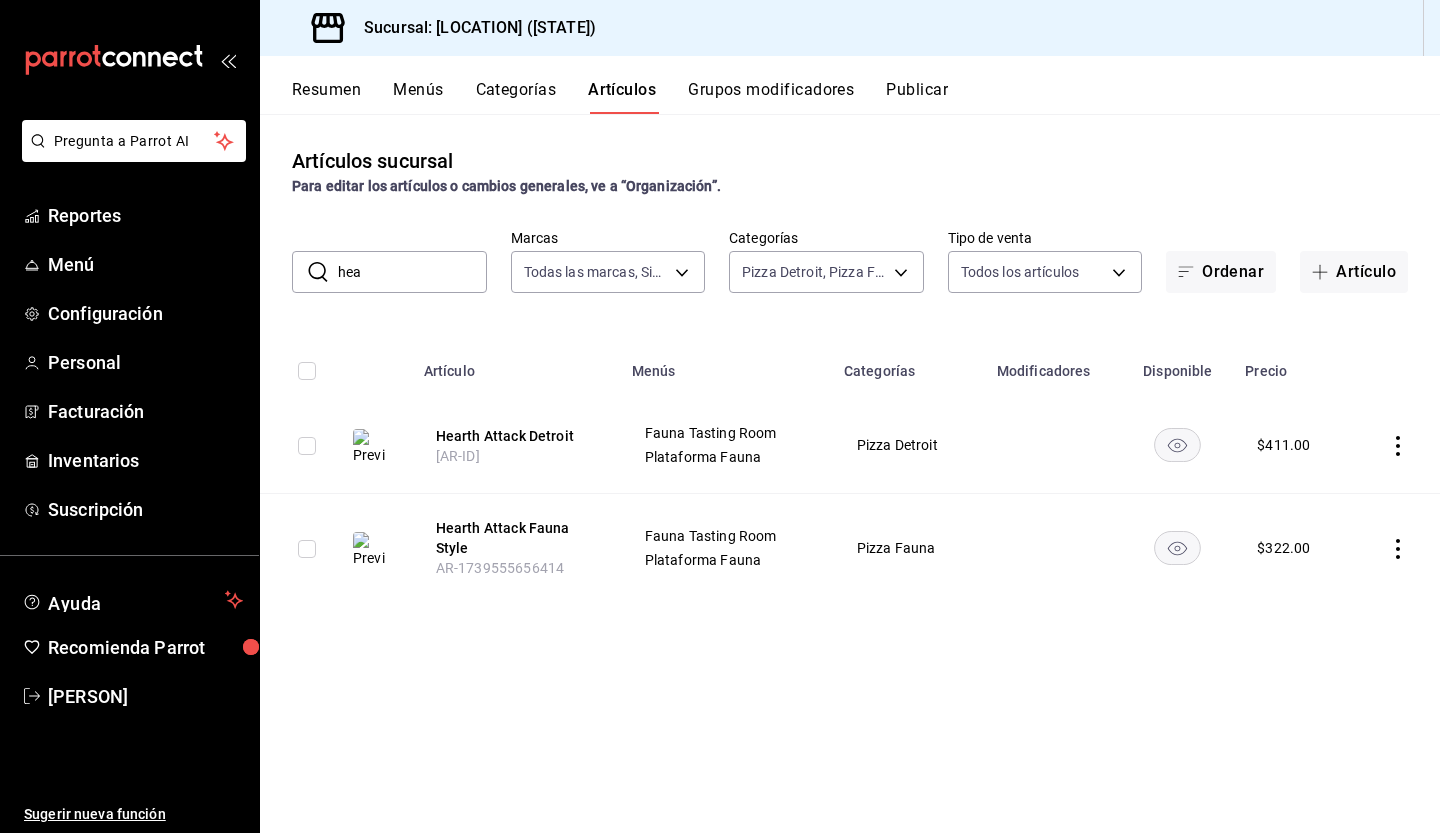 click on "Resumen" at bounding box center [326, 97] 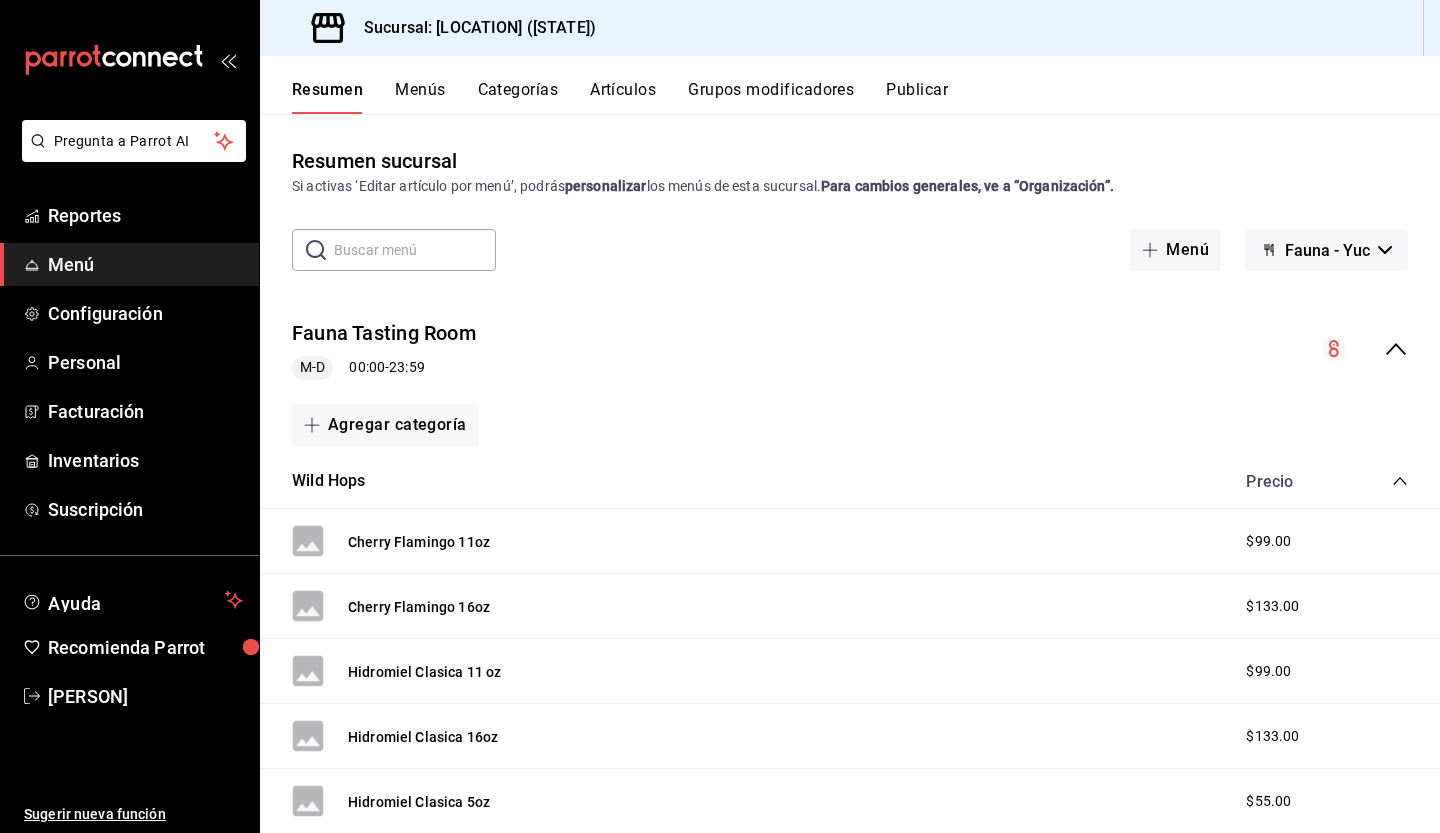 click 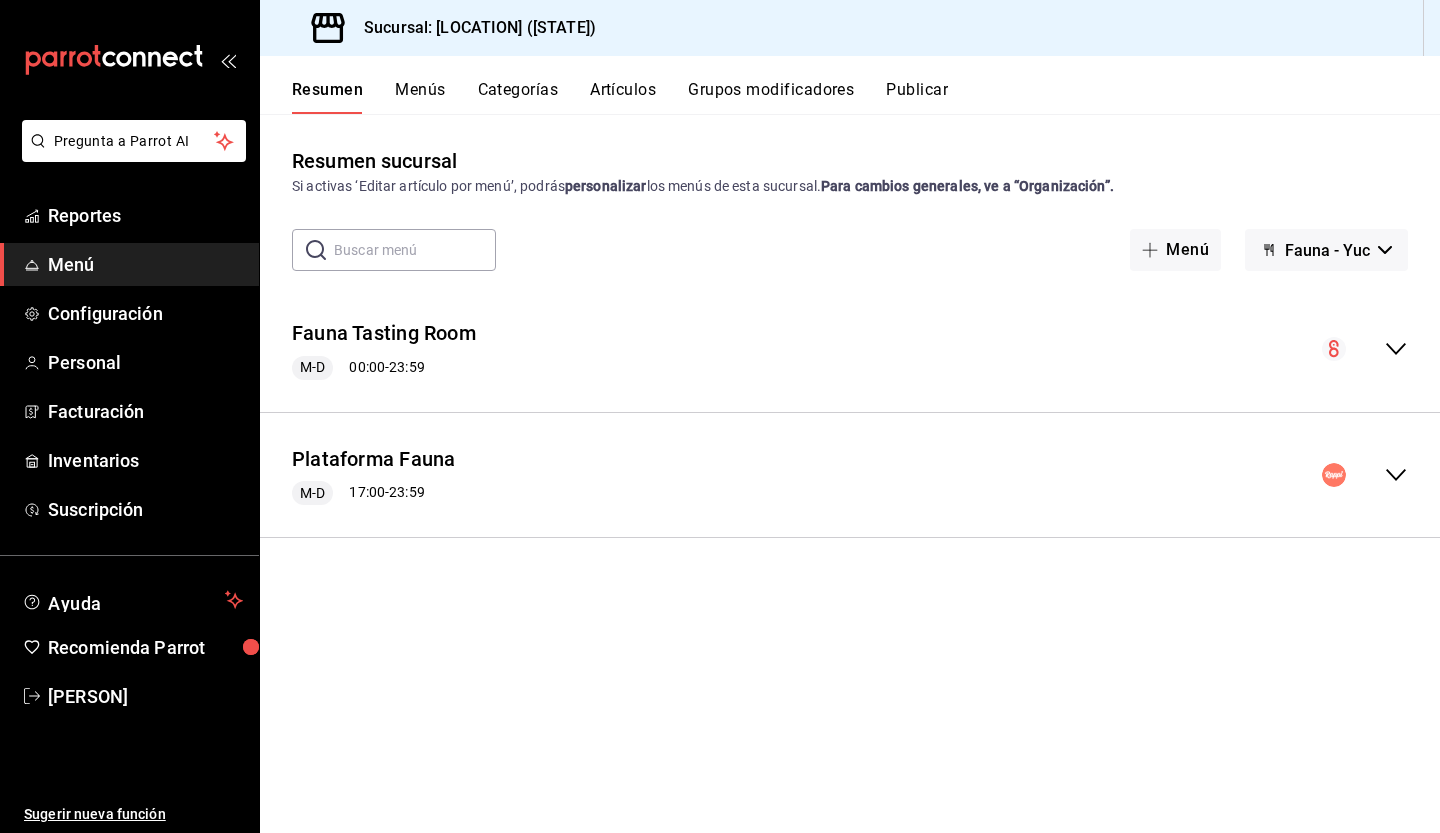 click 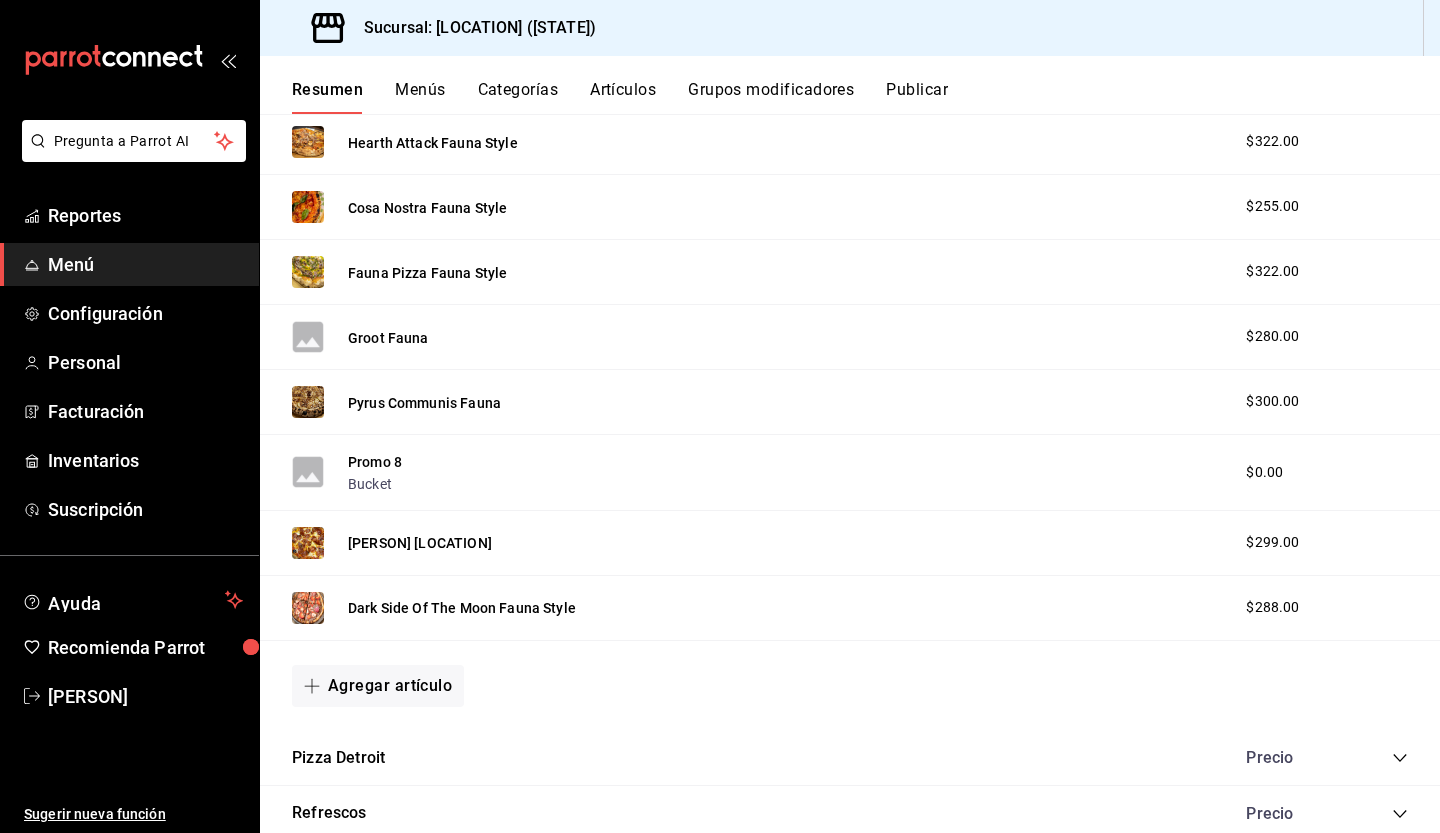 scroll, scrollTop: 2156, scrollLeft: 0, axis: vertical 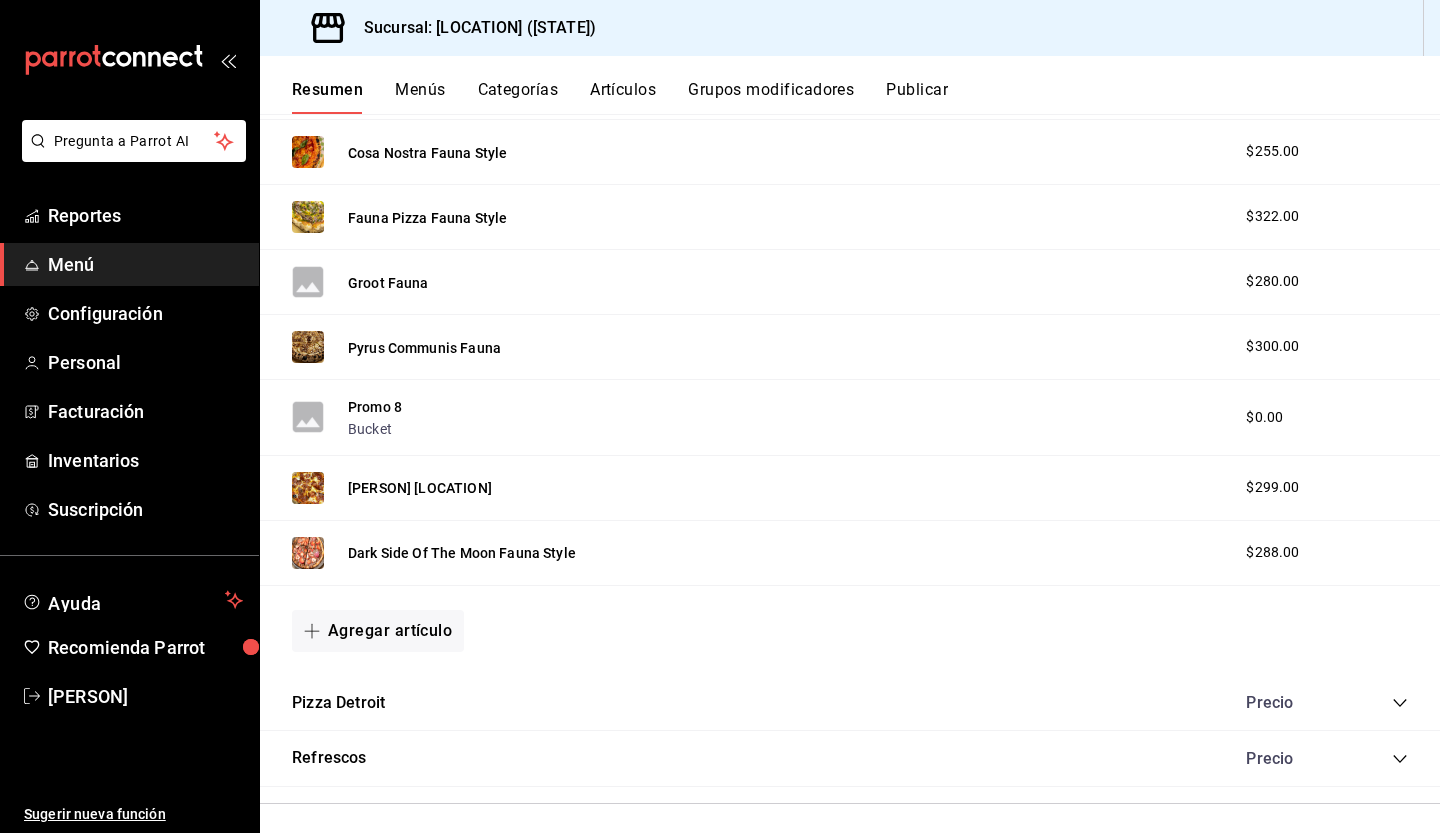 click 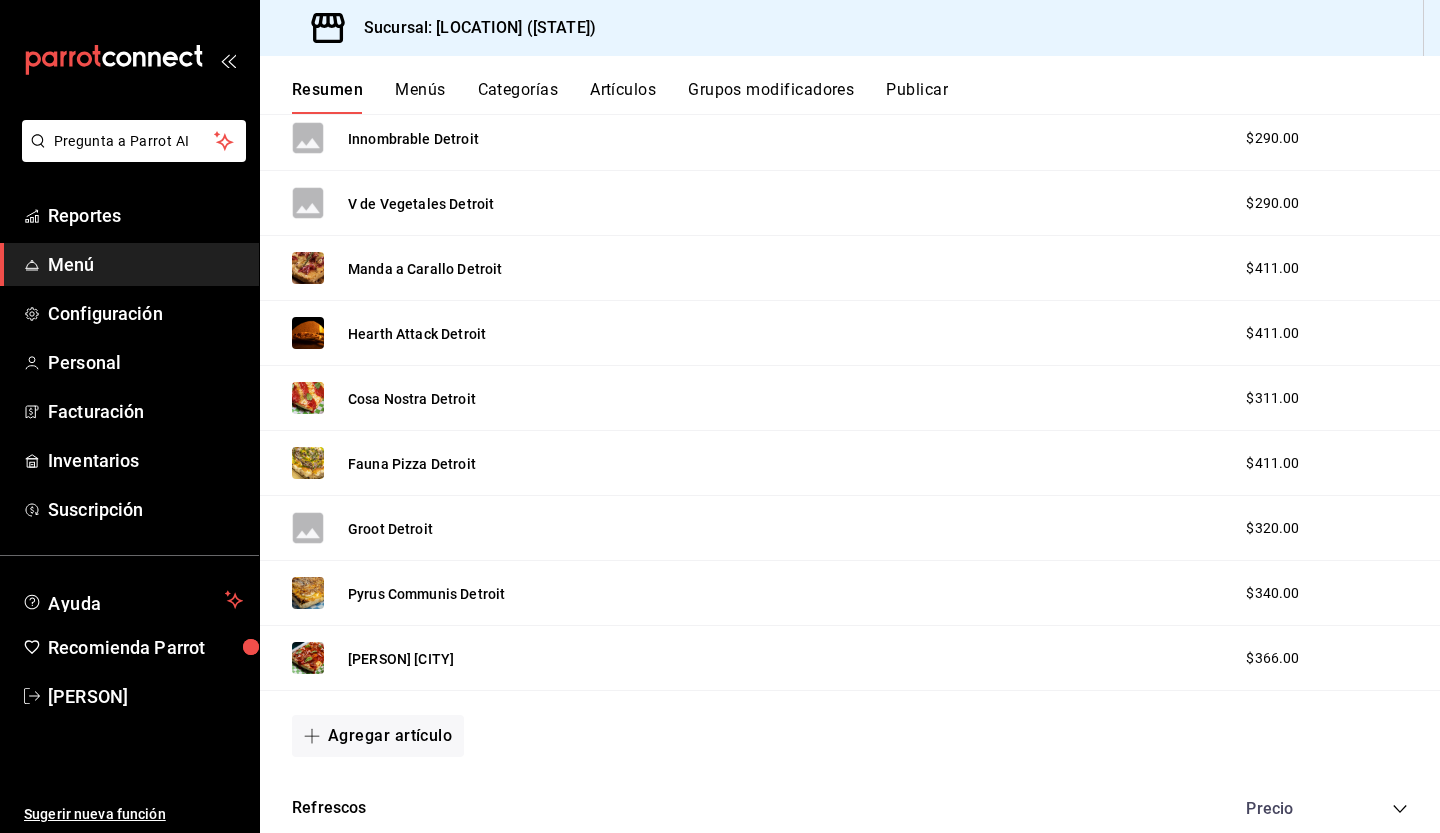 scroll, scrollTop: 3255, scrollLeft: 0, axis: vertical 